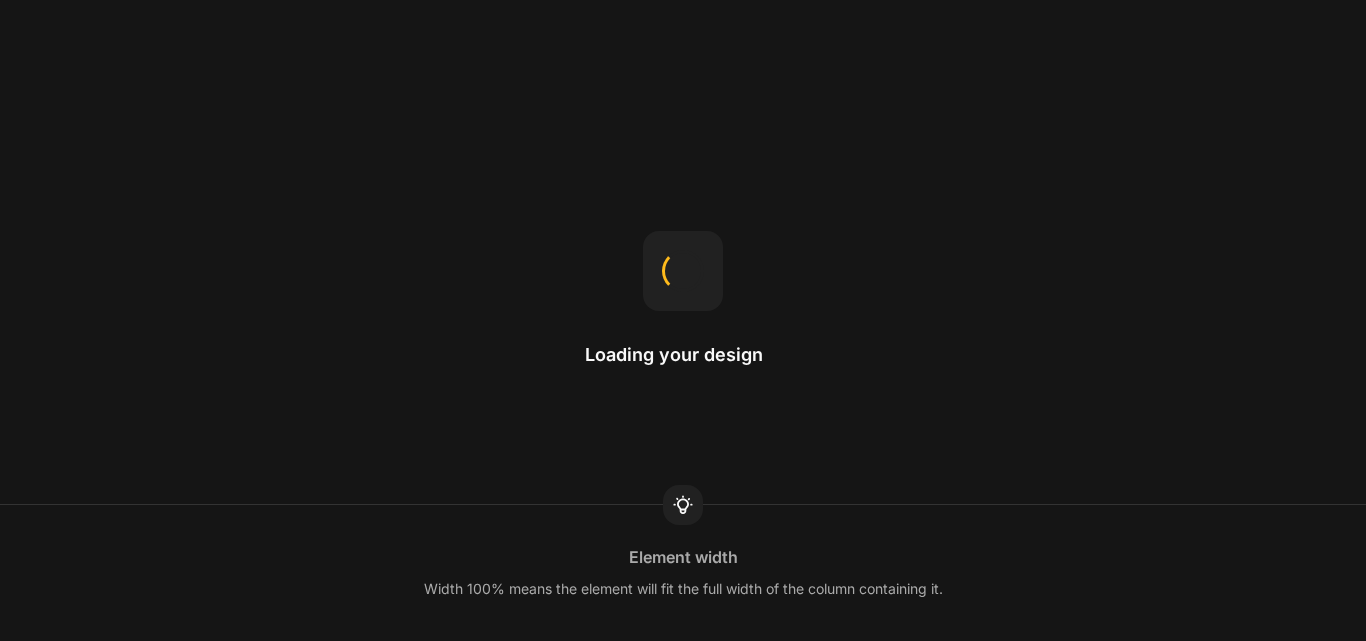 scroll, scrollTop: 0, scrollLeft: 0, axis: both 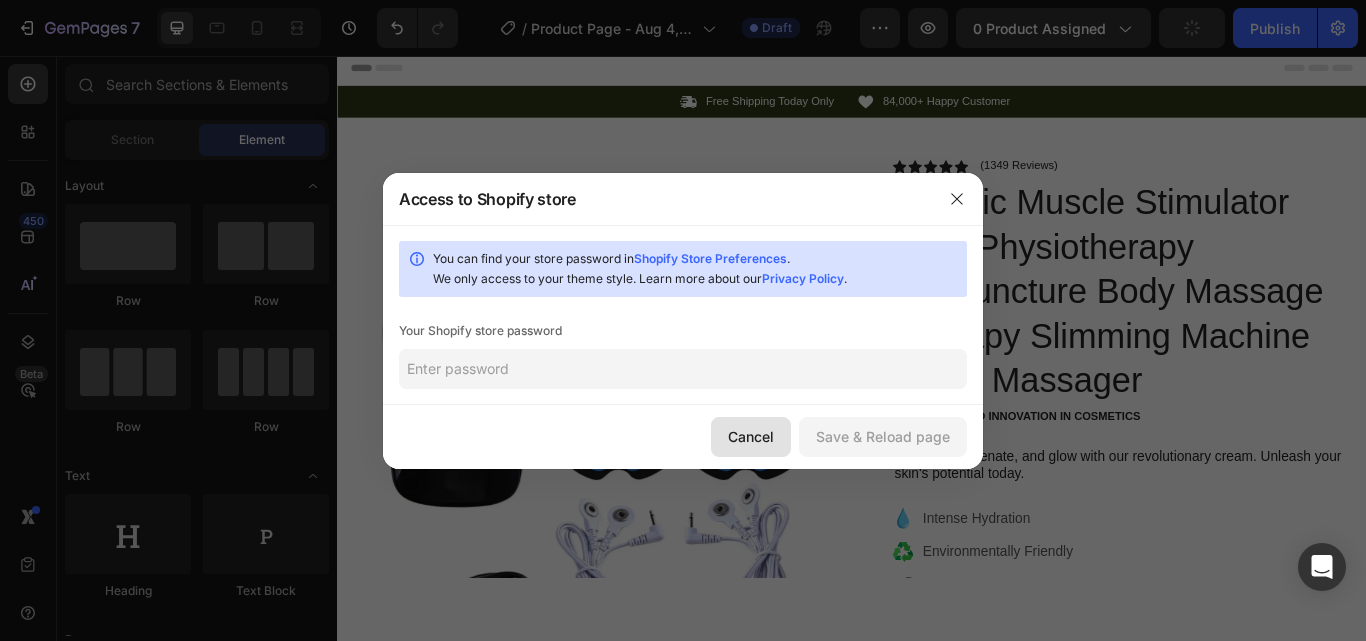 click on "Cancel" at bounding box center (751, 436) 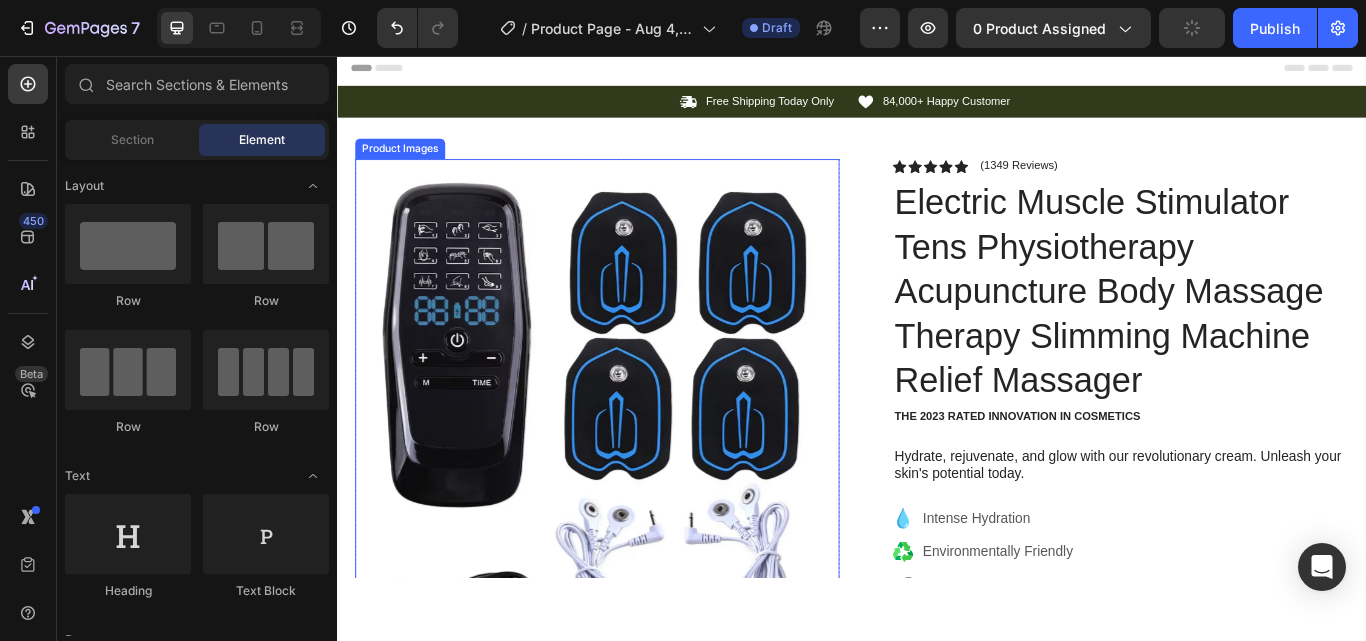 click at bounding box center [639, 459] 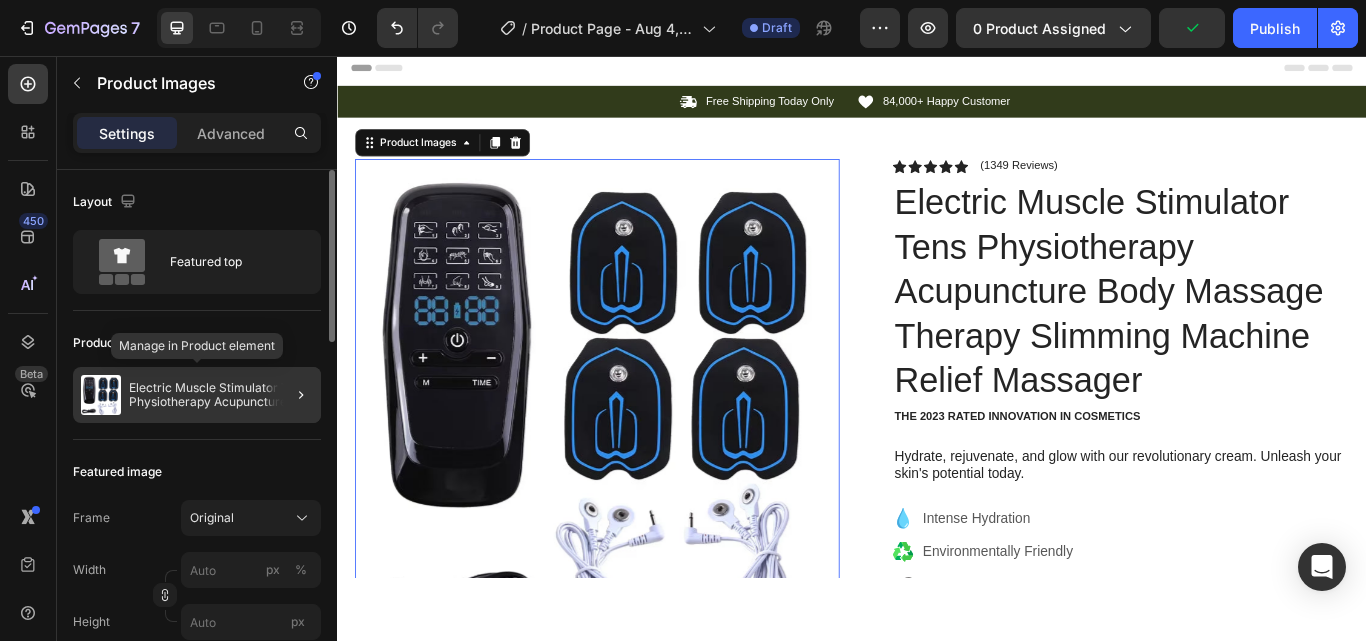 click on "Electric Muscle Stimulator Tens Physiotherapy Acupuncture Body Massage Therapy Slimming Machine Relief Massager" at bounding box center [221, 395] 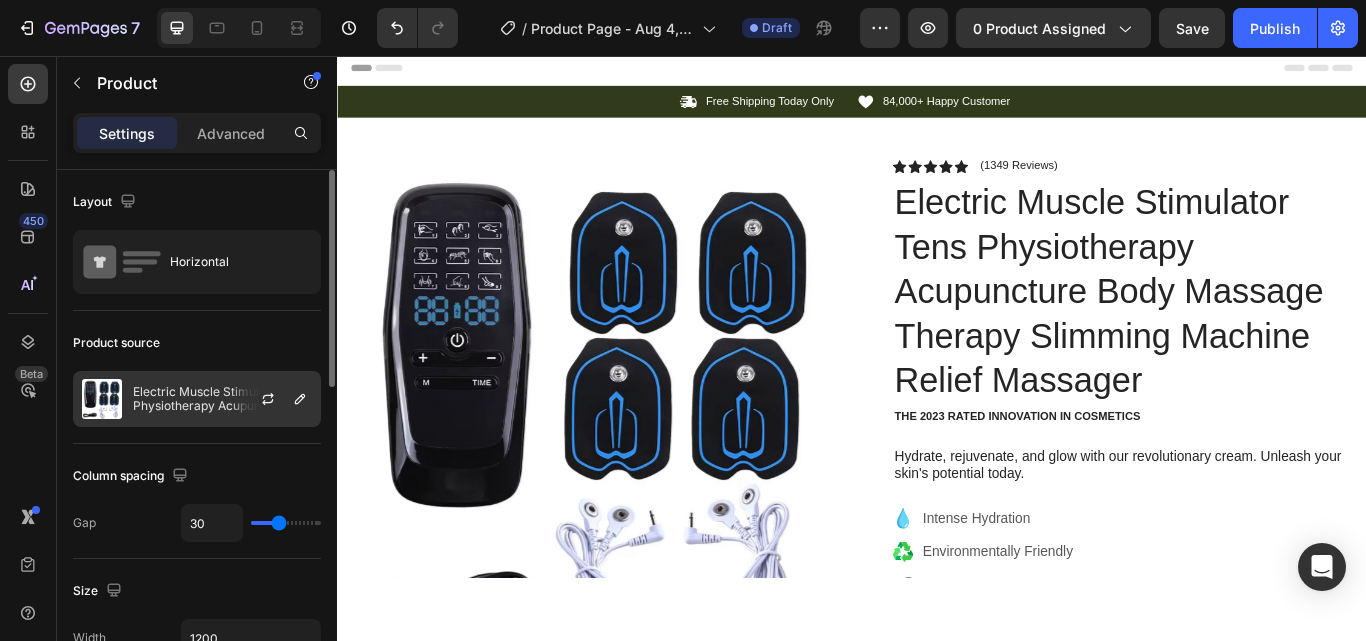 click at bounding box center [276, 399] 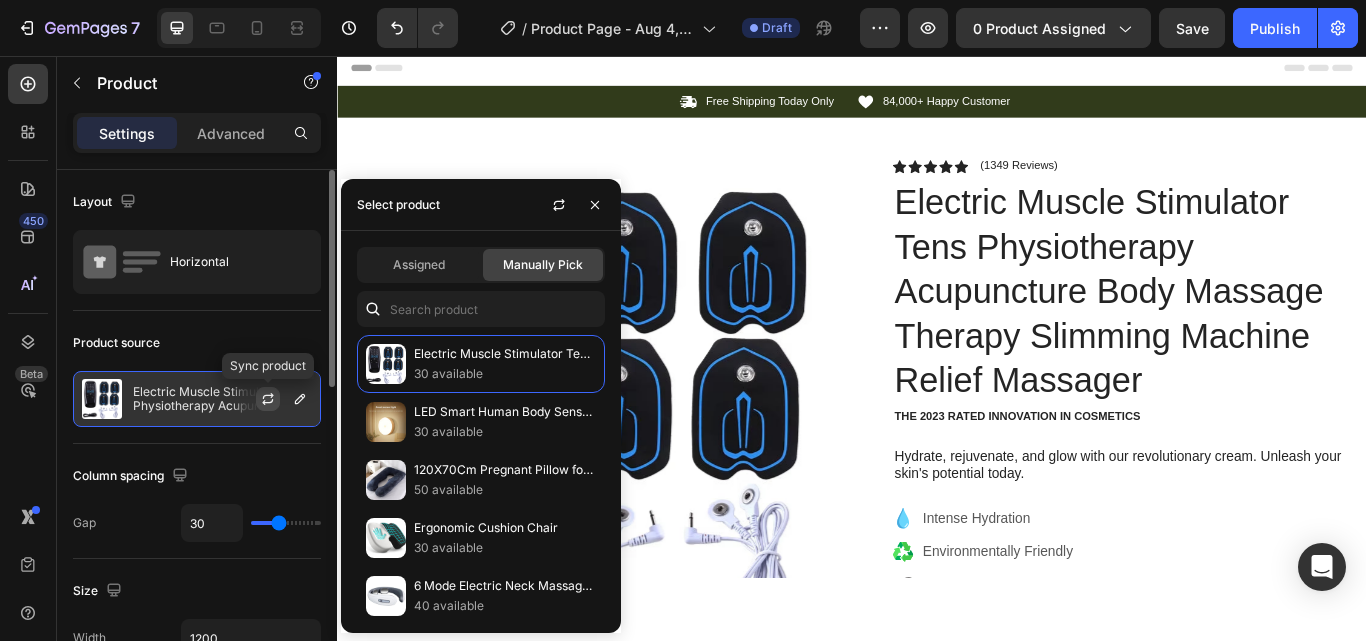 click 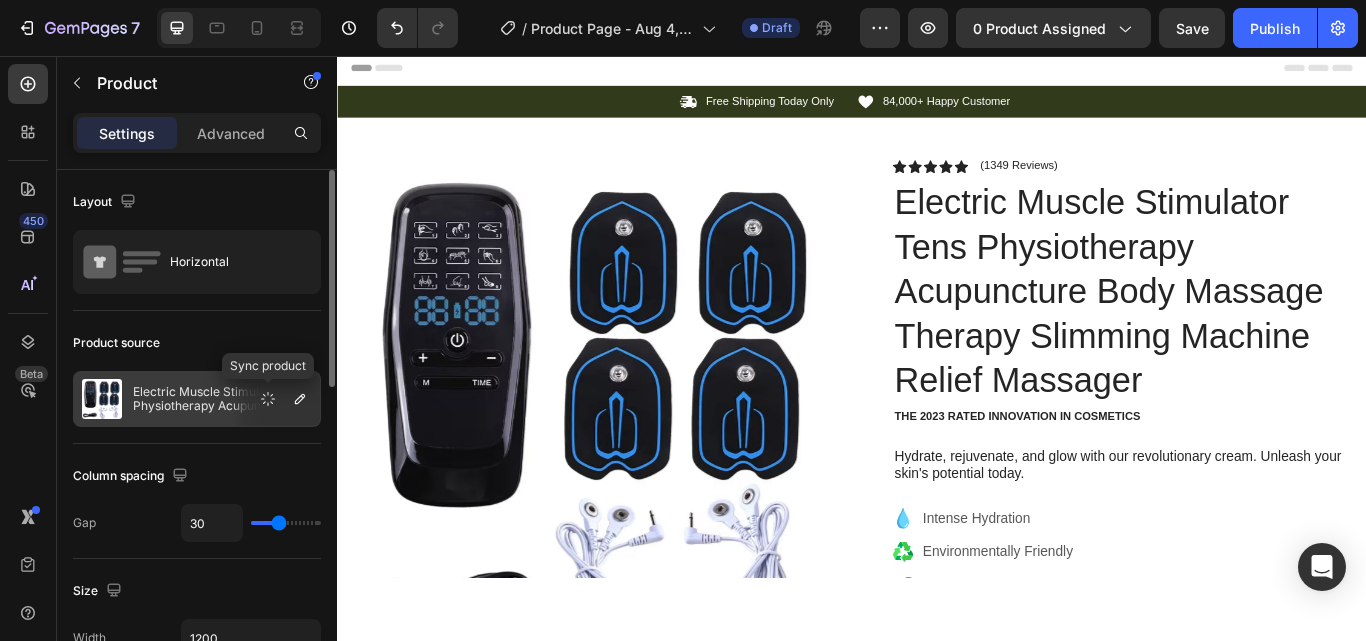 click 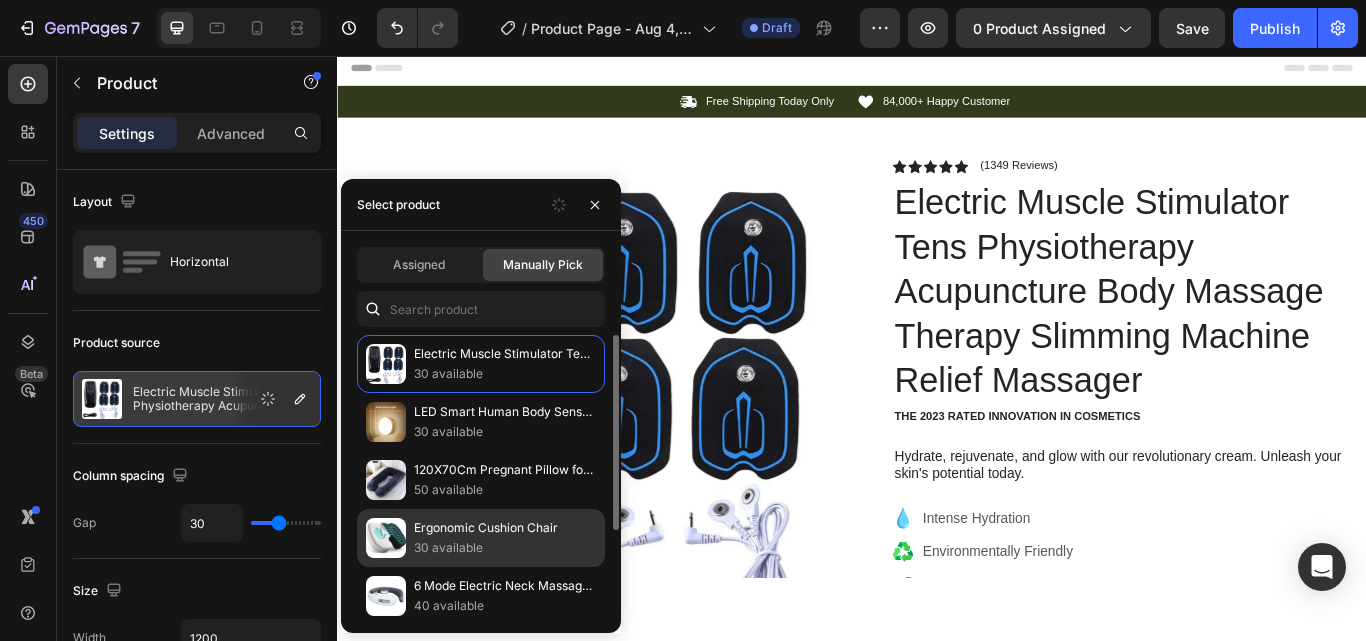 click on "Ergonomic Cushion Chair" at bounding box center (505, 528) 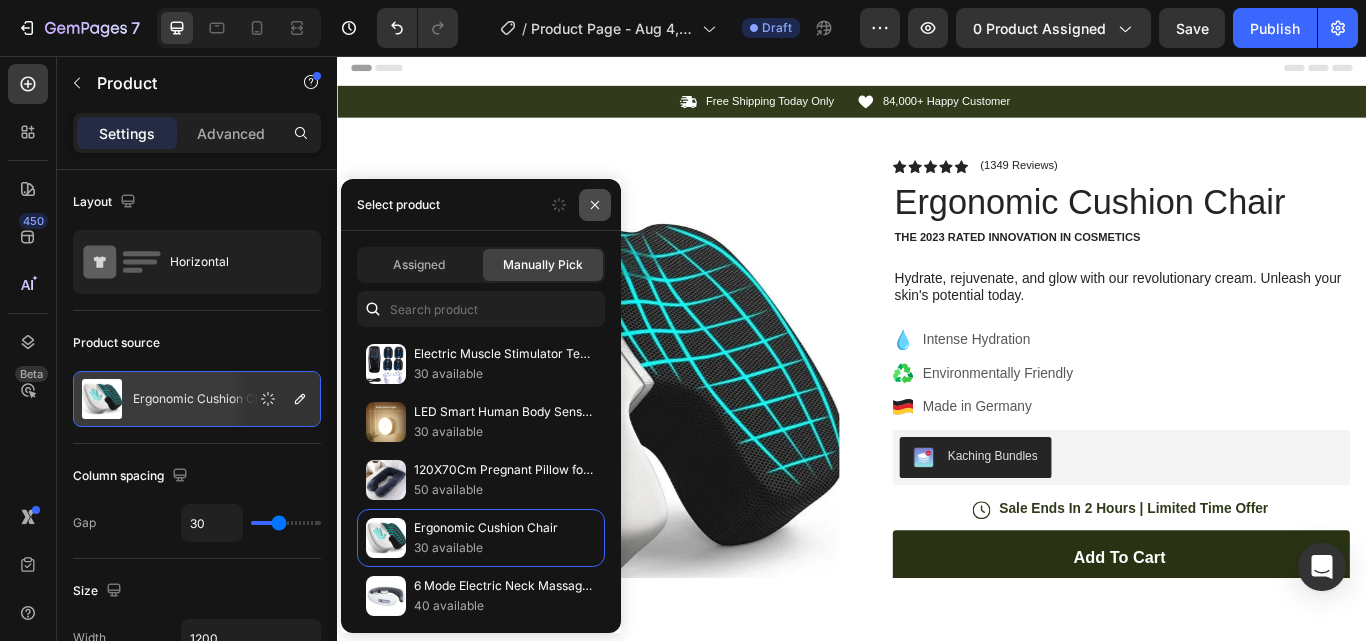click 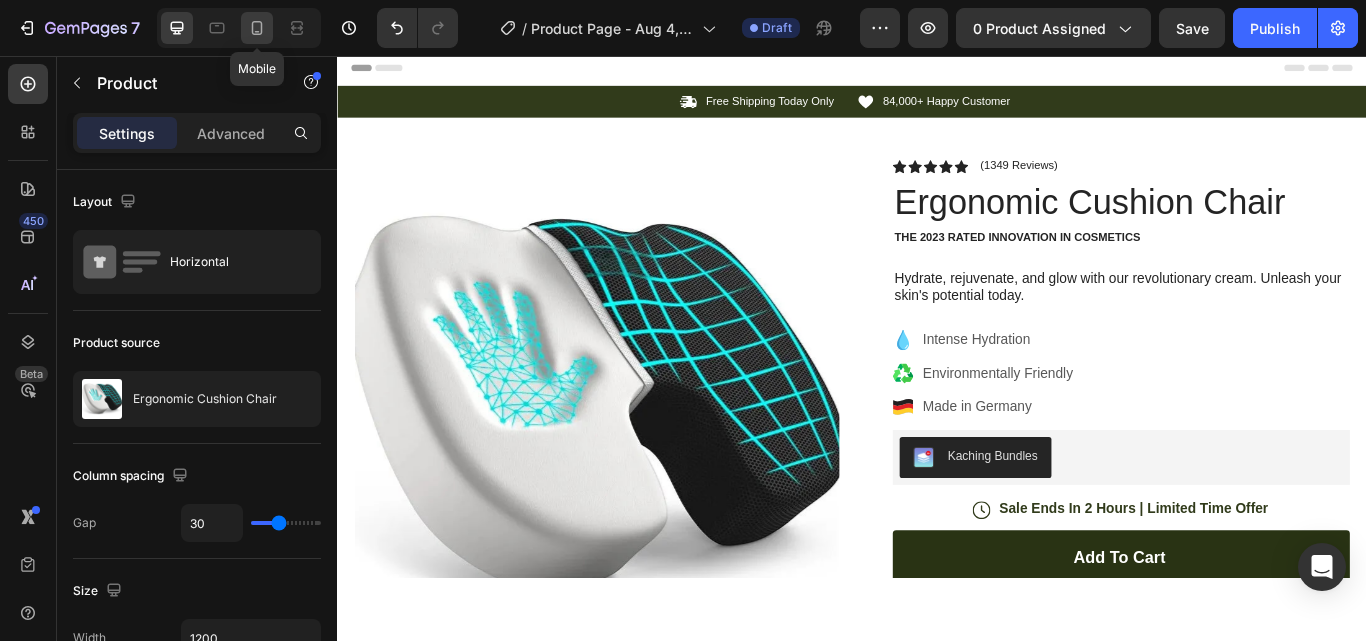click 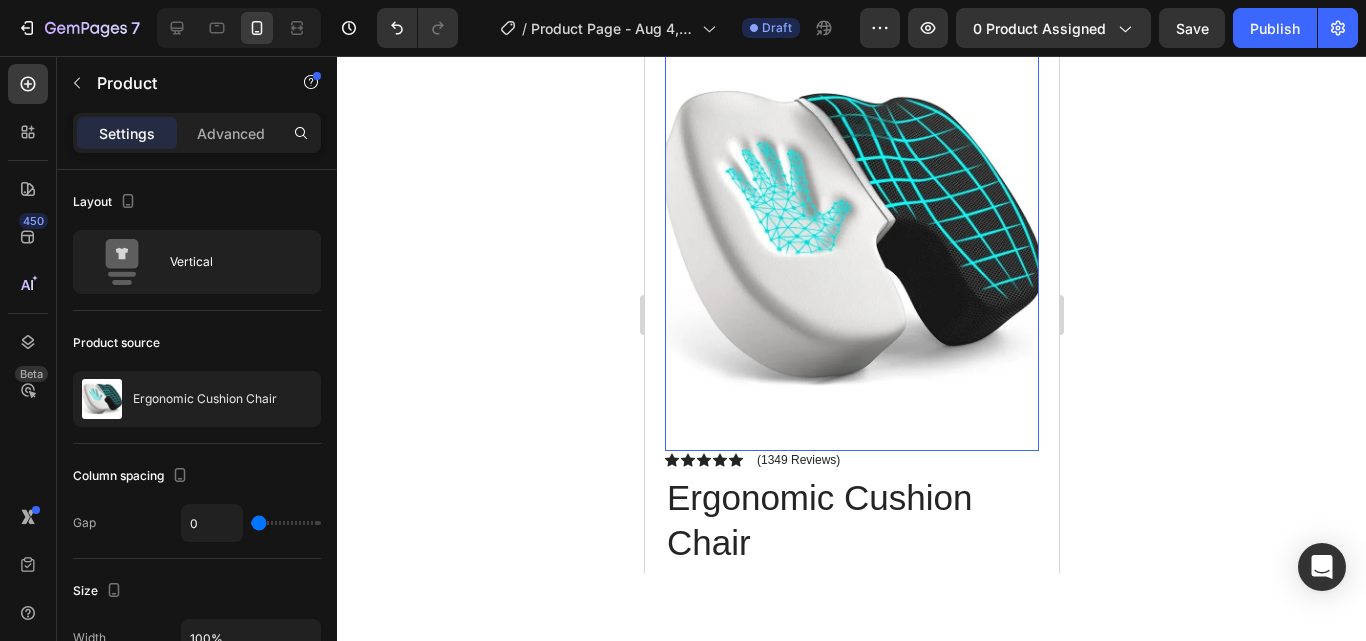 scroll, scrollTop: 0, scrollLeft: 0, axis: both 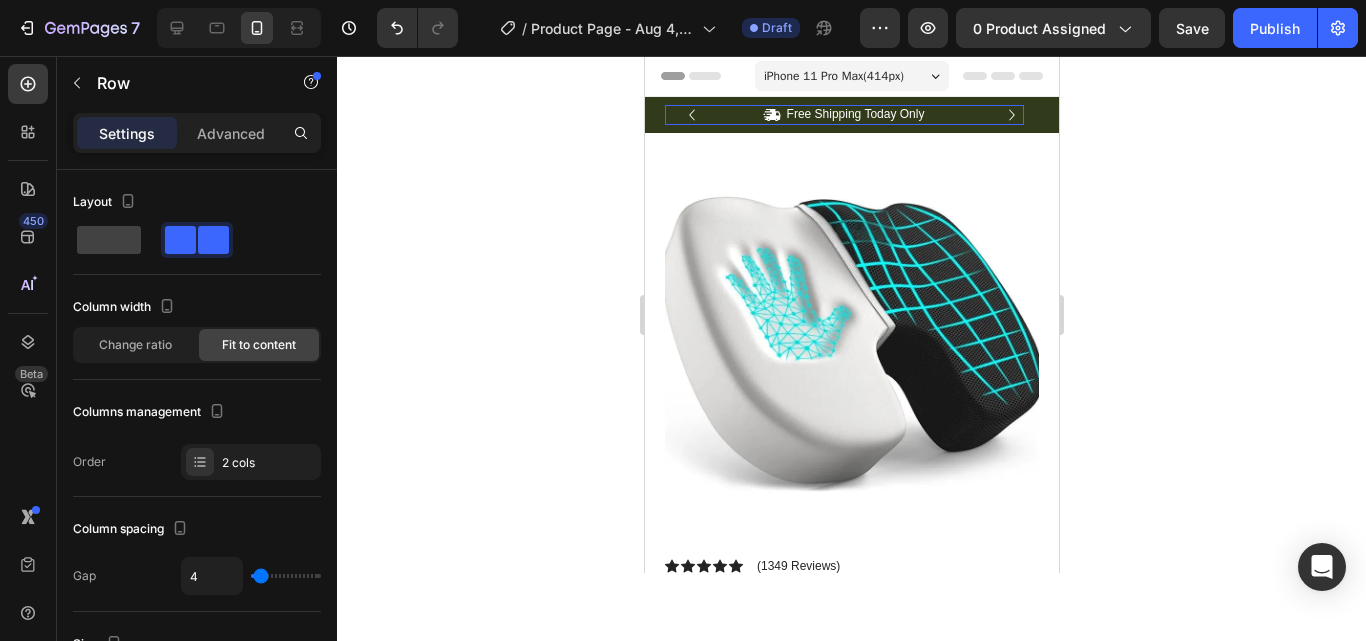 click on "Icon Free Shipping Today Only Text Block Row   0" at bounding box center [843, 115] 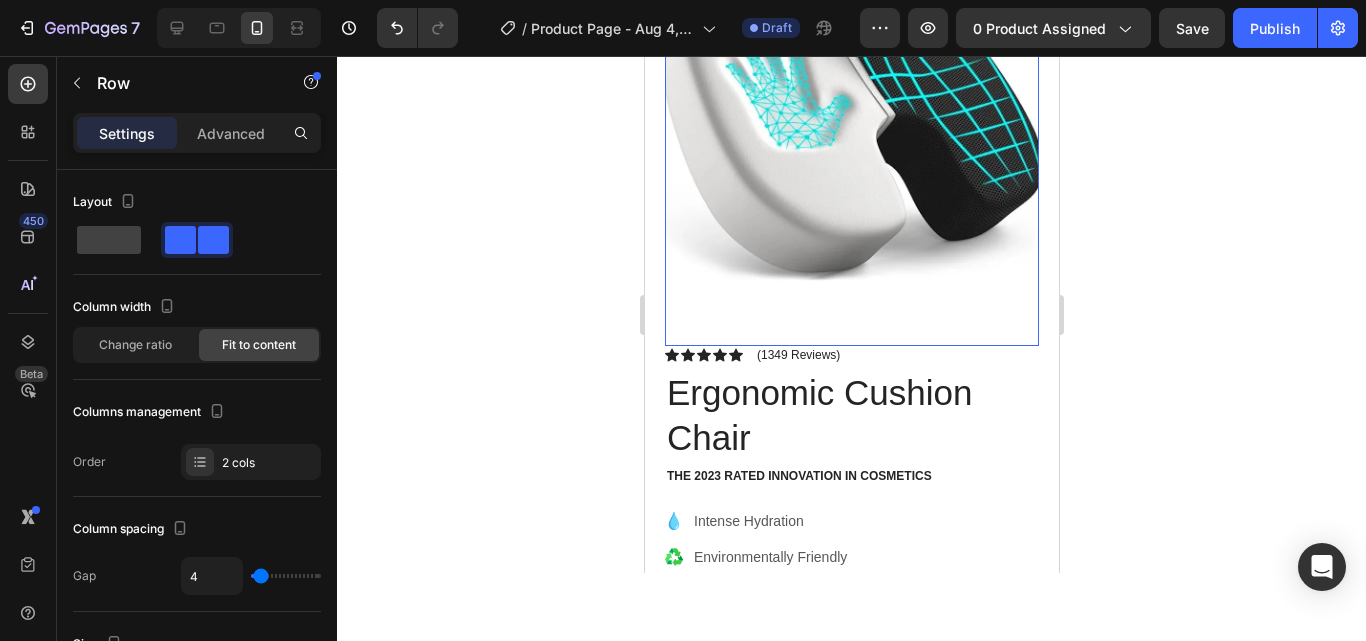 scroll, scrollTop: 338, scrollLeft: 0, axis: vertical 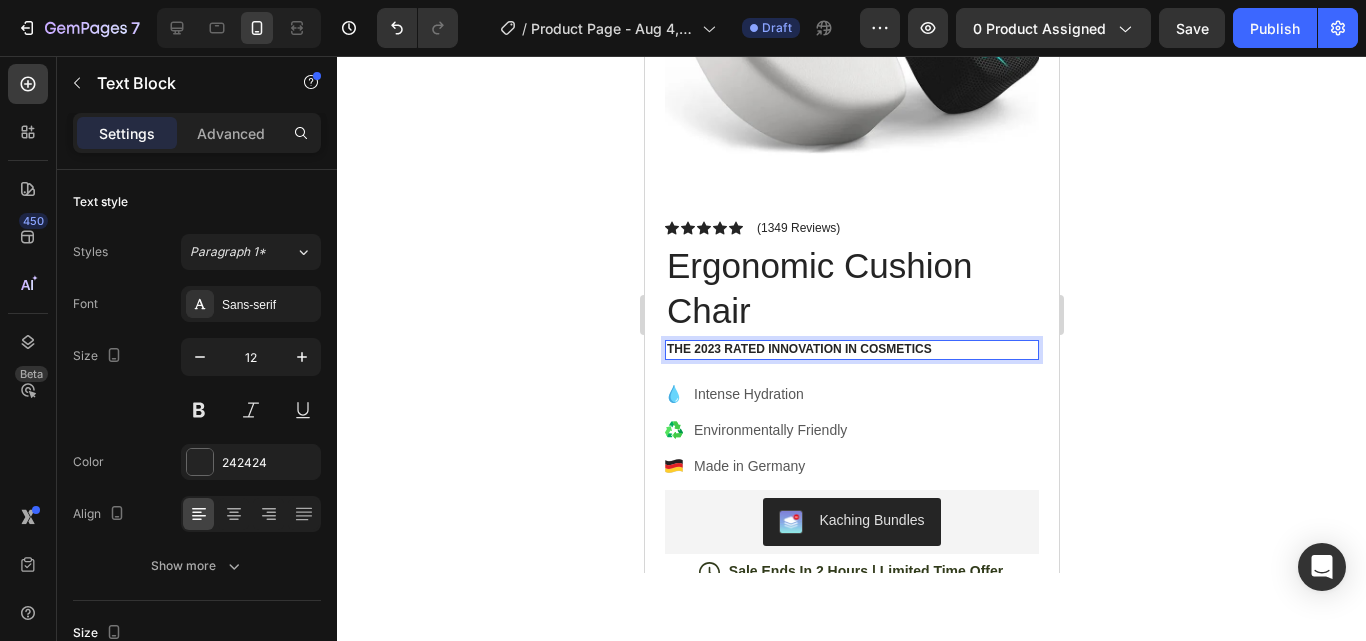 click on "The 2023 Rated Innovation in Cosmetics" at bounding box center [851, 350] 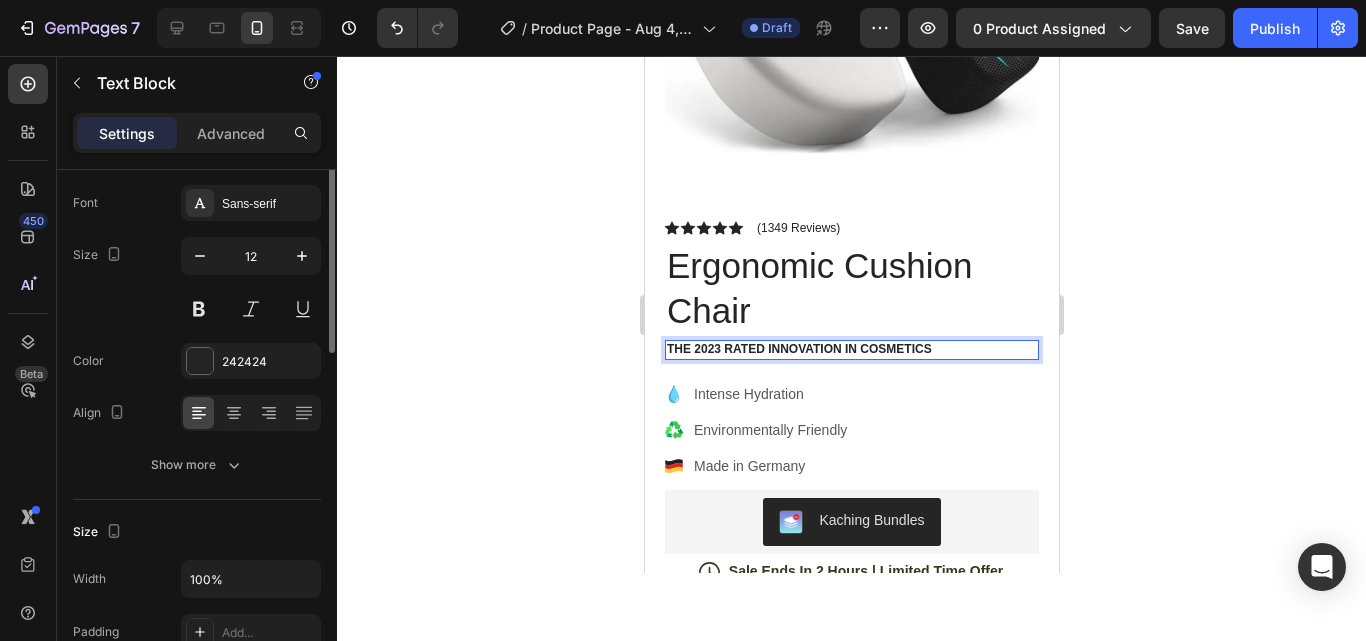 scroll, scrollTop: 0, scrollLeft: 0, axis: both 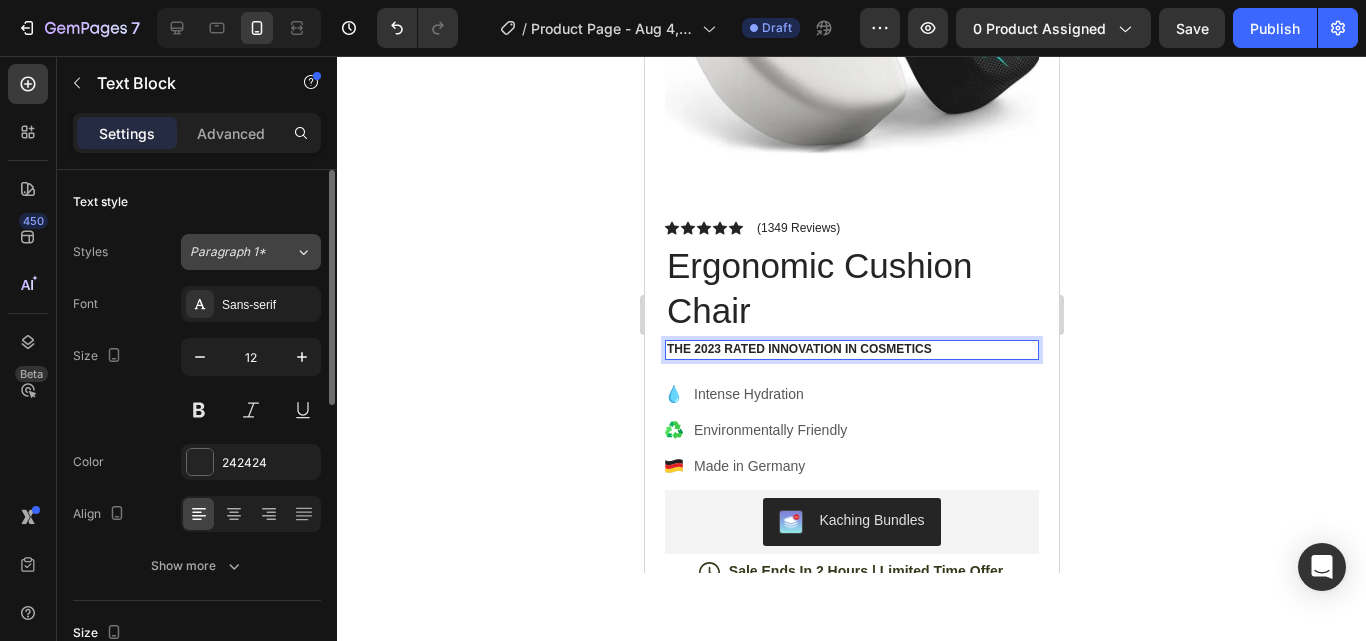 click on "Paragraph 1*" 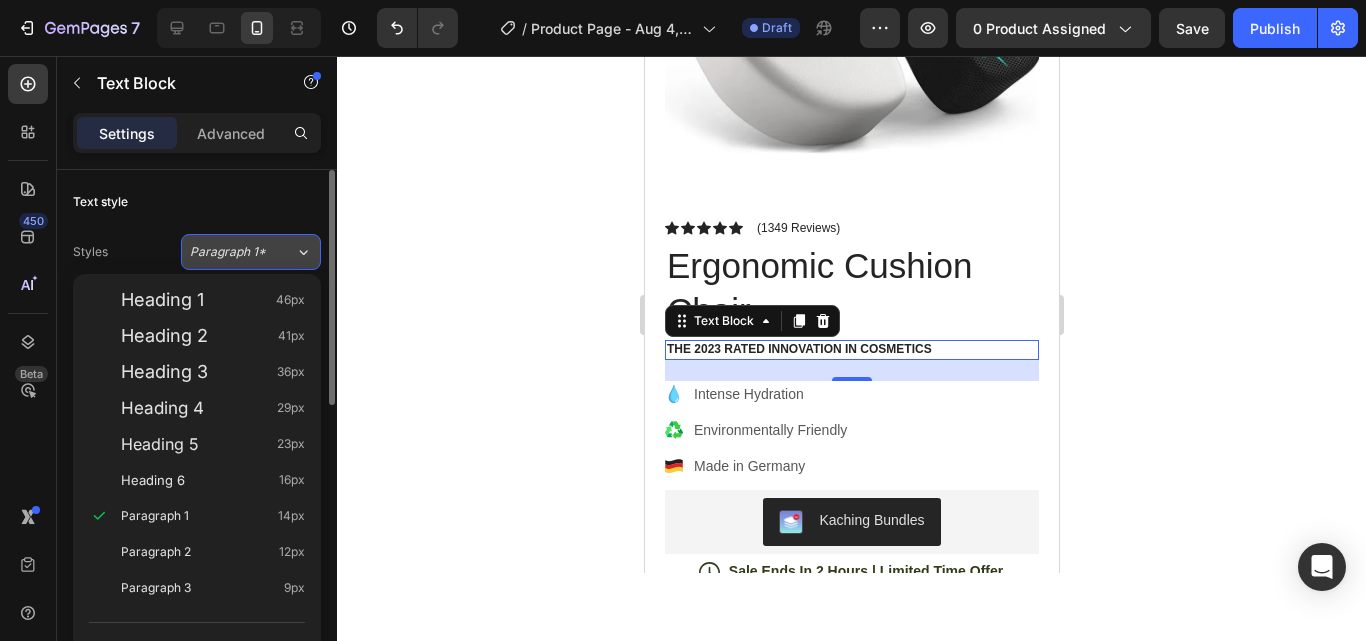 click on "Paragraph 1*" 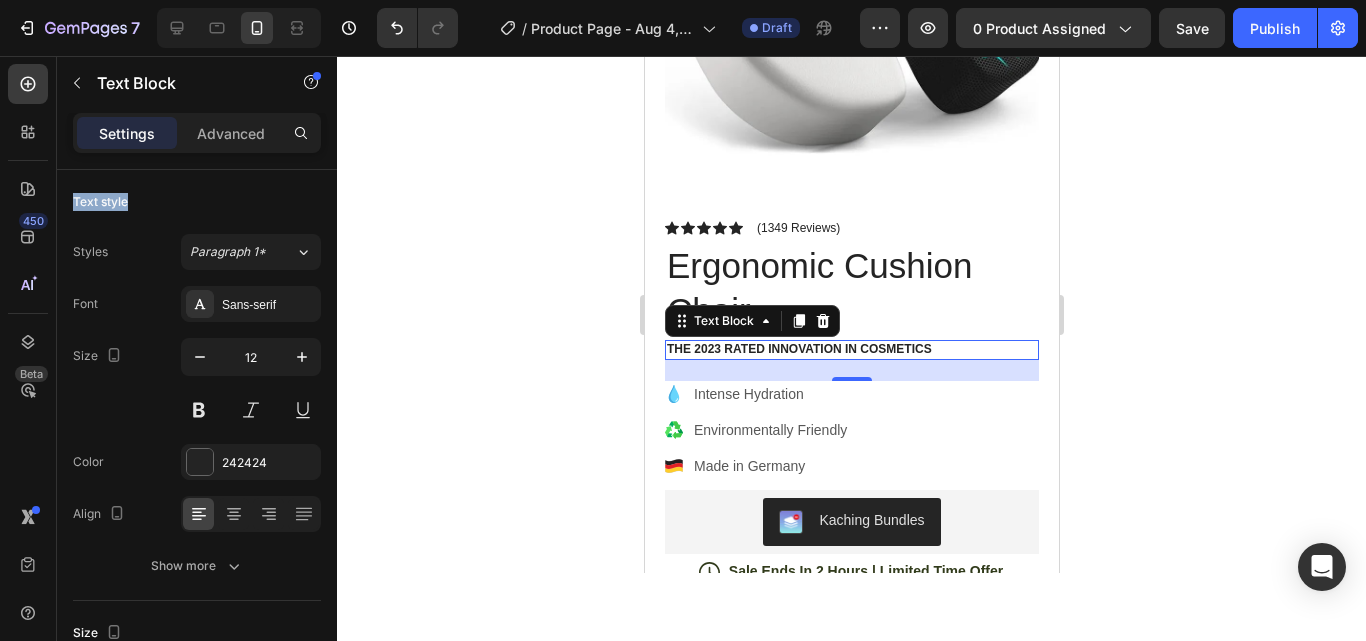 drag, startPoint x: 139, startPoint y: 198, endPoint x: 125, endPoint y: 128, distance: 71.38628 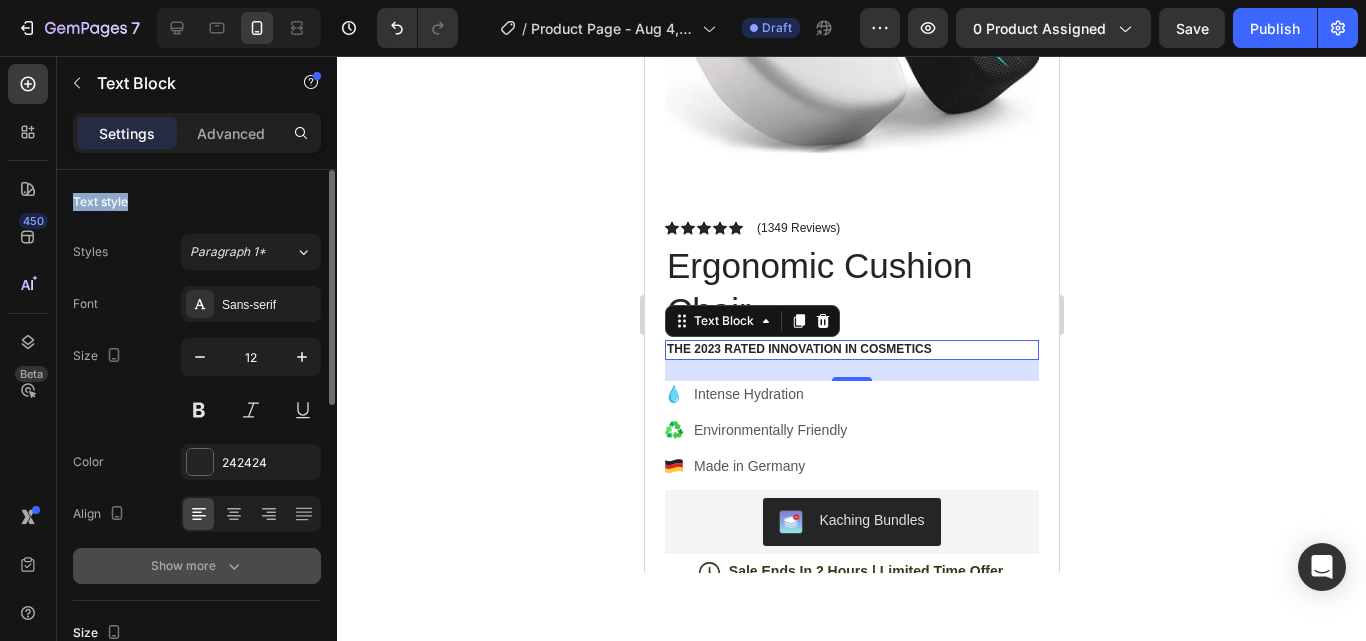 click on "Show more" at bounding box center [197, 566] 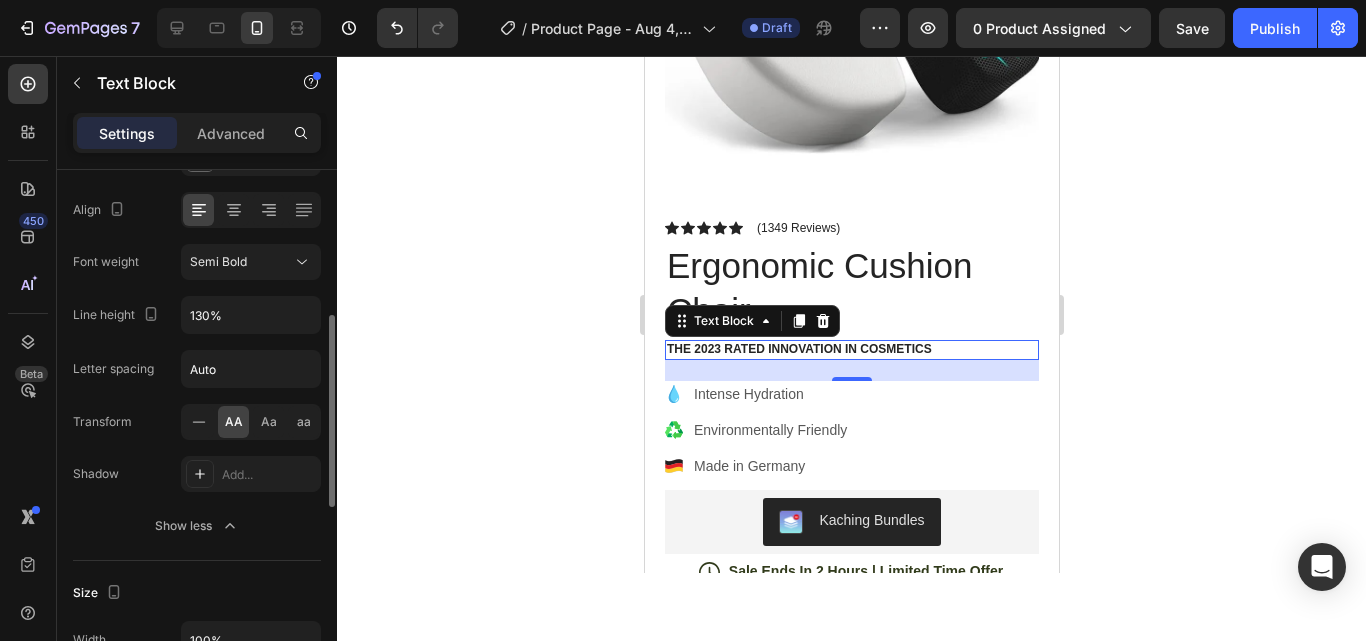 scroll, scrollTop: 329, scrollLeft: 0, axis: vertical 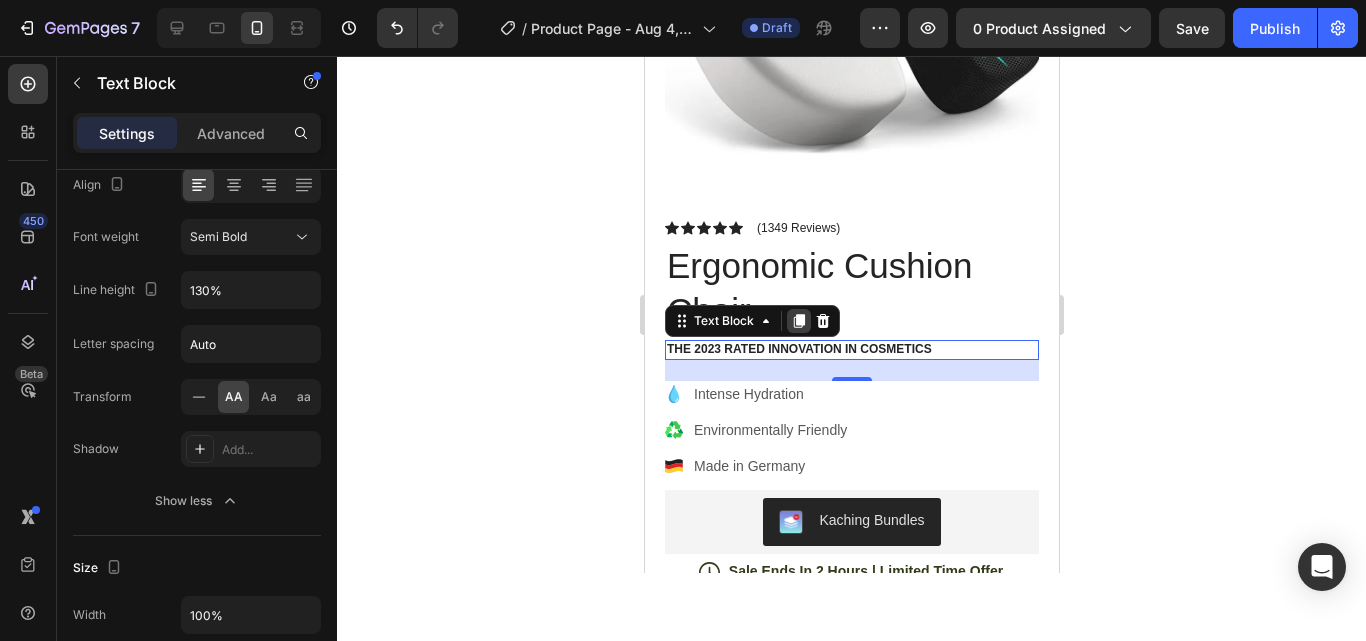 click 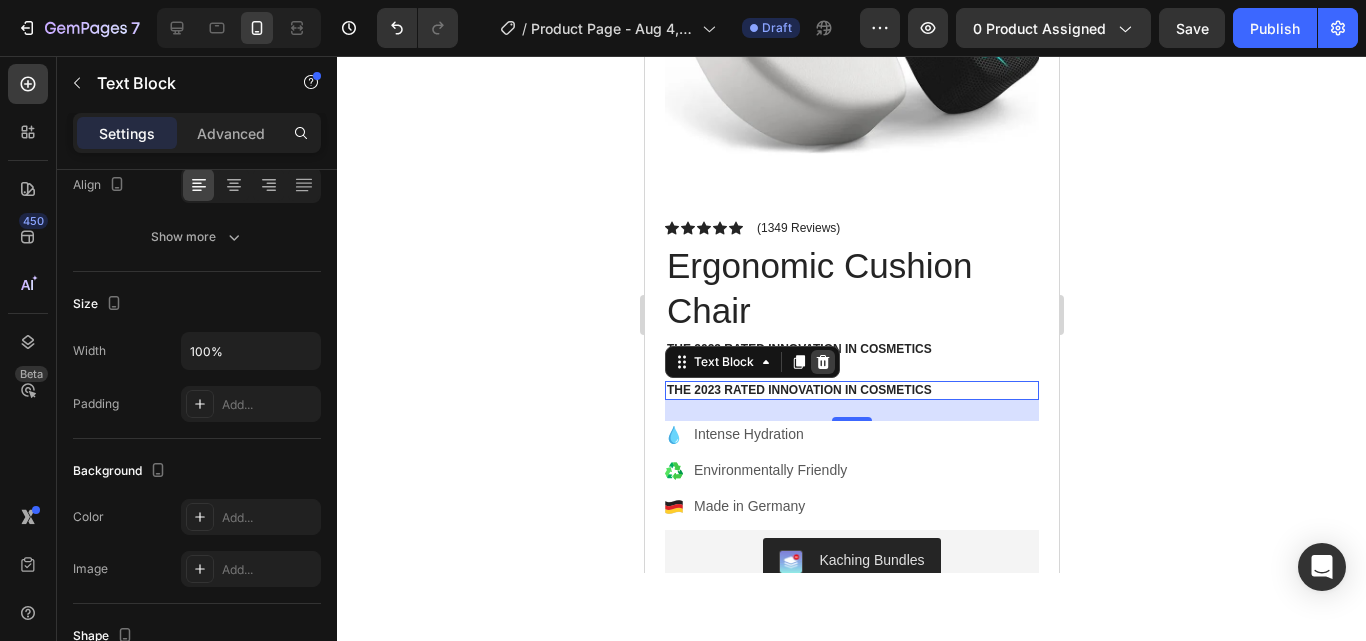 click at bounding box center (822, 362) 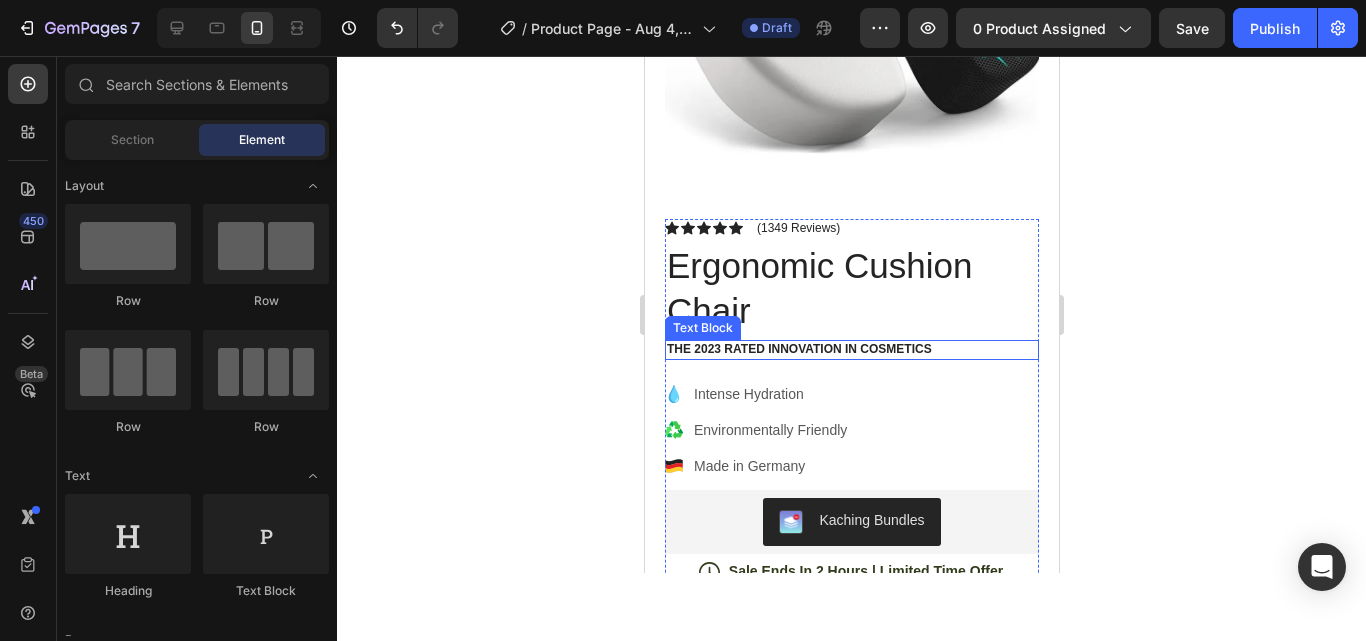 click on "The 2023 Rated Innovation in Cosmetics" at bounding box center [851, 350] 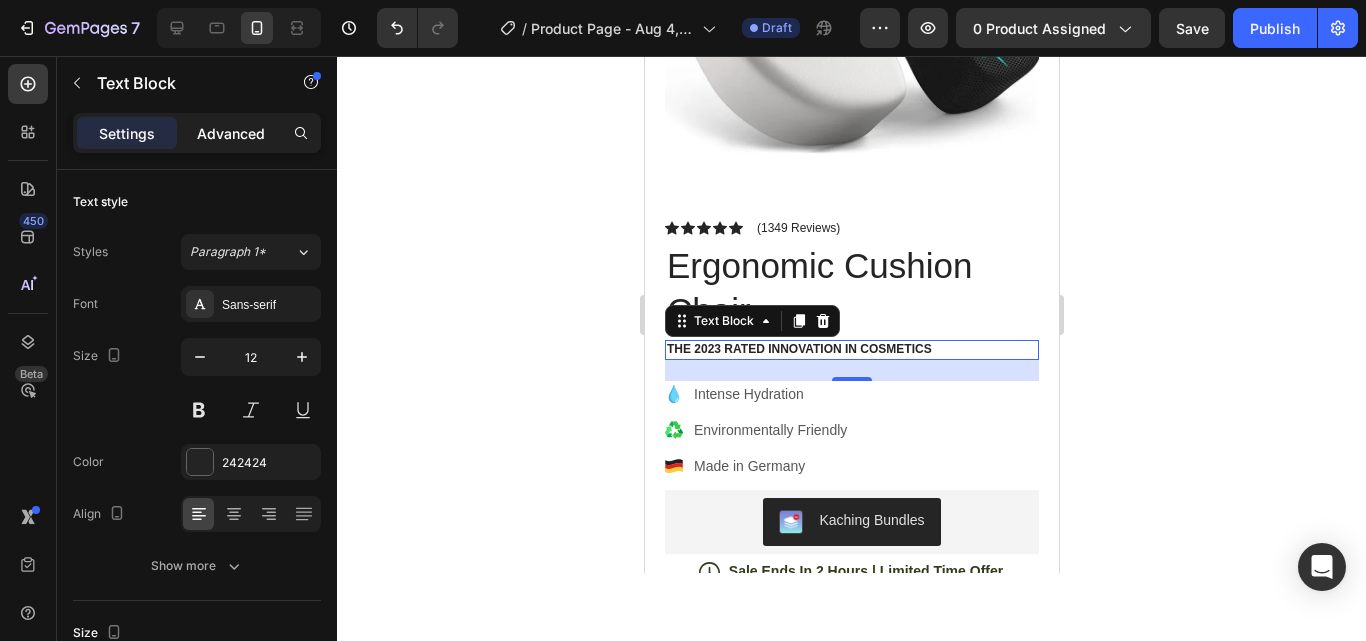 click on "Advanced" 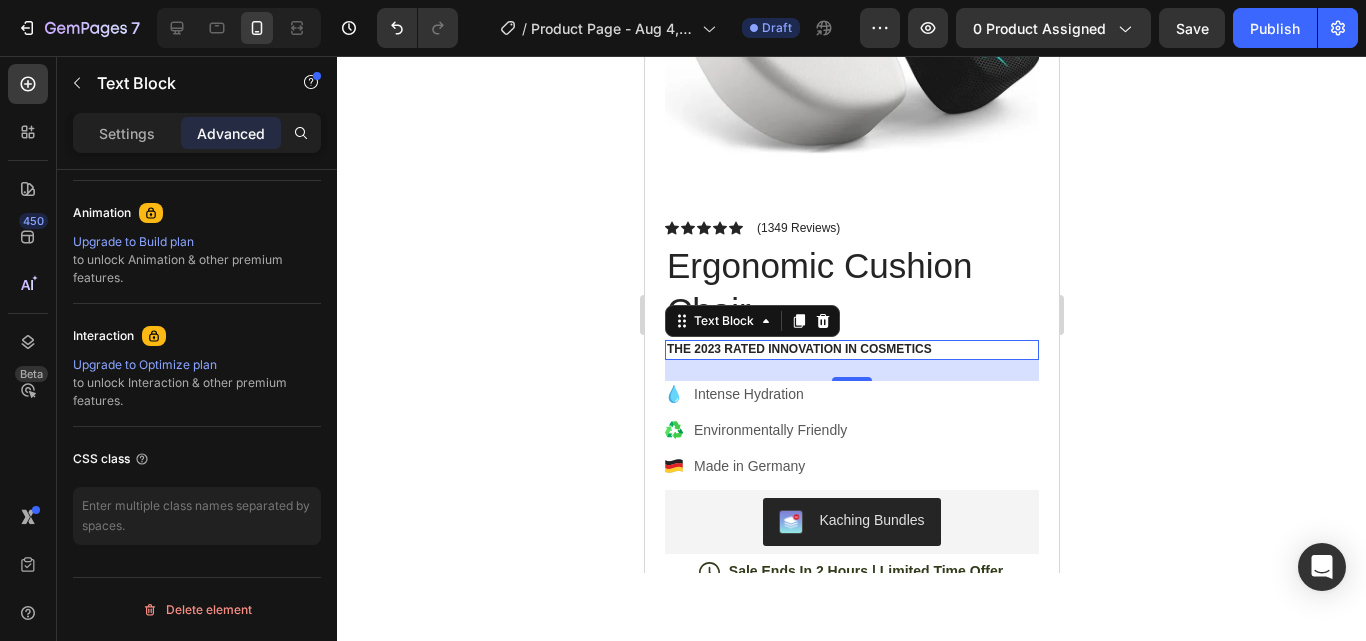 scroll, scrollTop: 0, scrollLeft: 0, axis: both 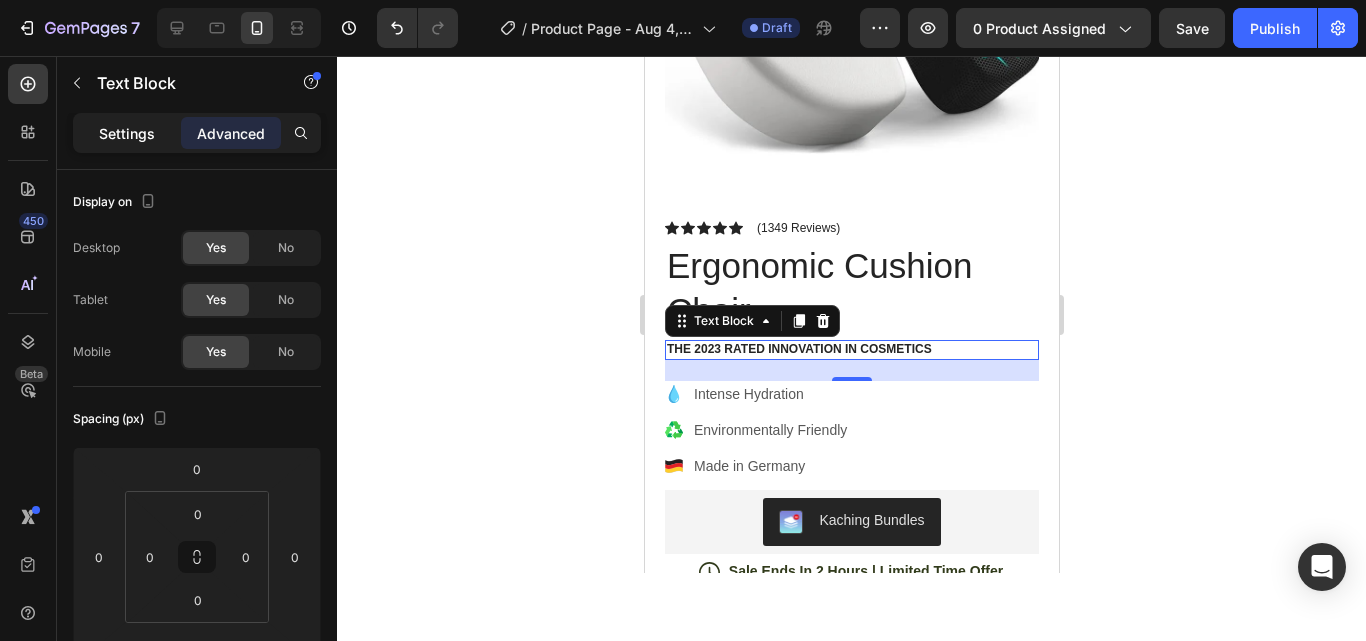 click on "Settings" at bounding box center [127, 133] 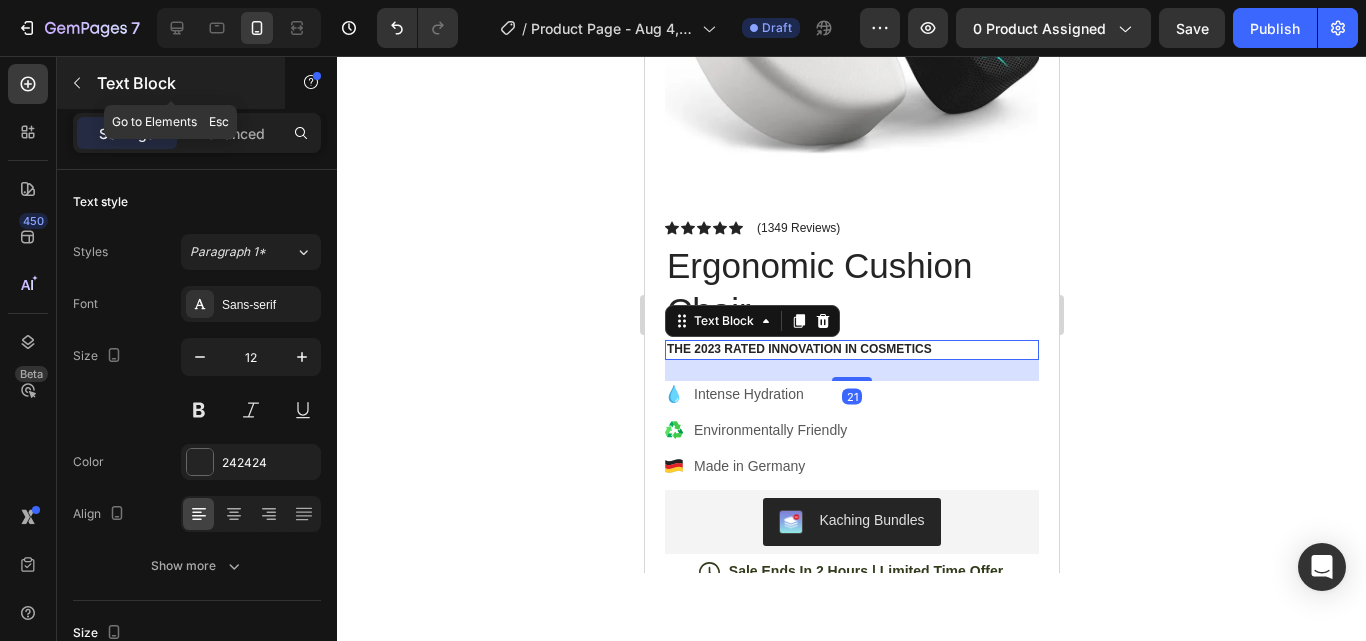 click 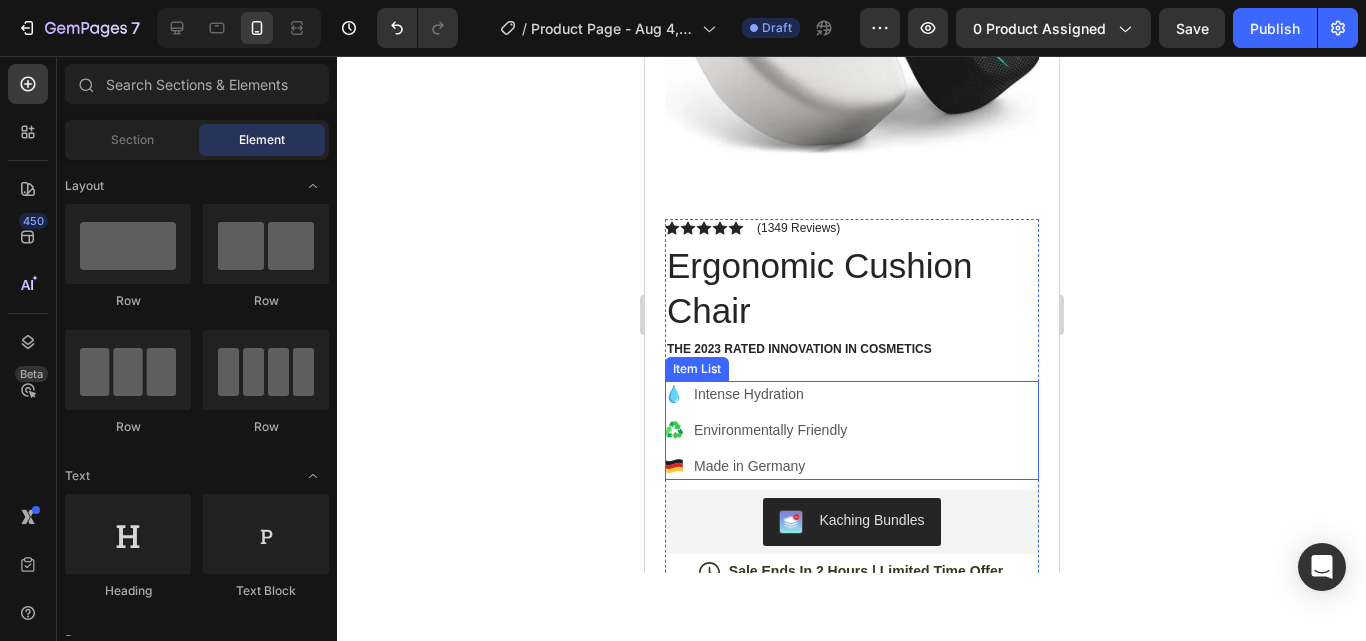 click on "Intense Hydration" at bounding box center (769, 394) 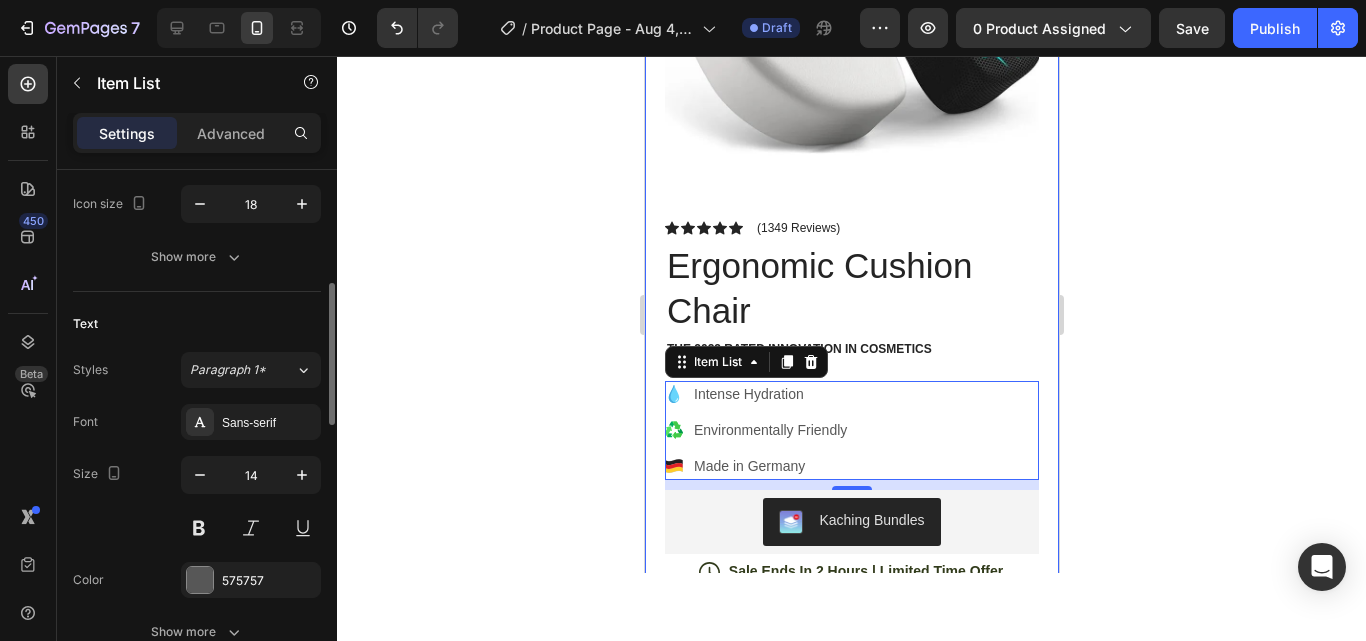 scroll, scrollTop: 419, scrollLeft: 0, axis: vertical 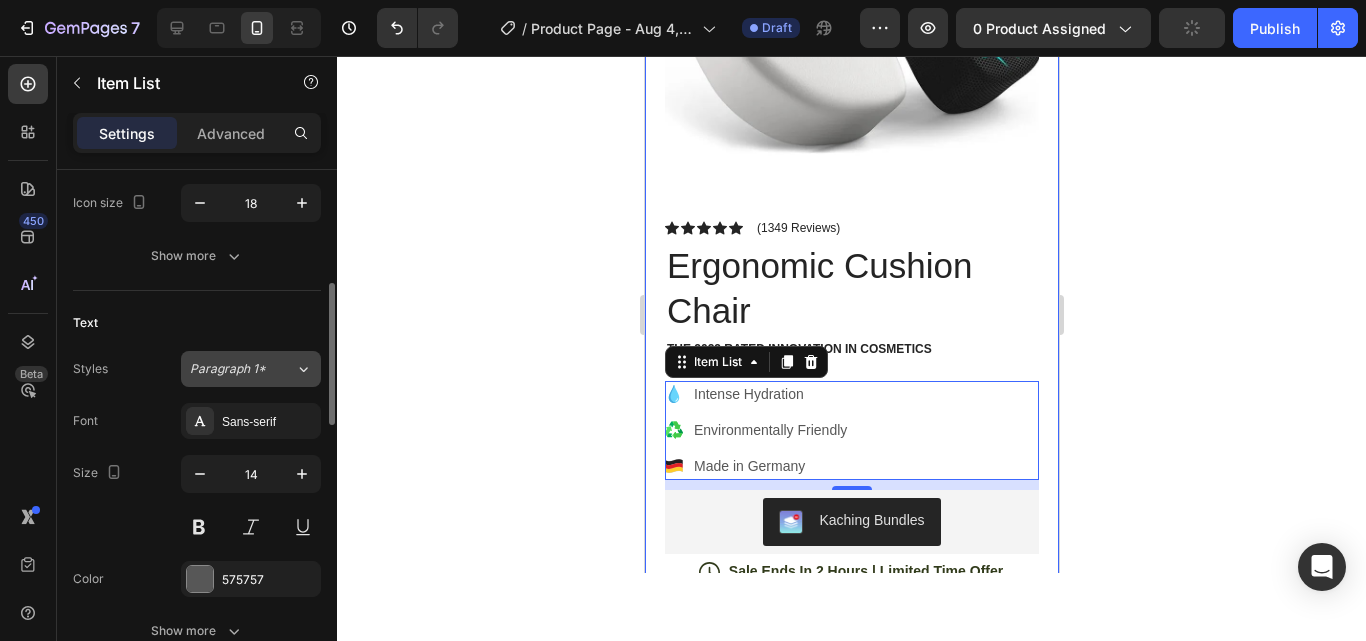 click on "Paragraph 1*" 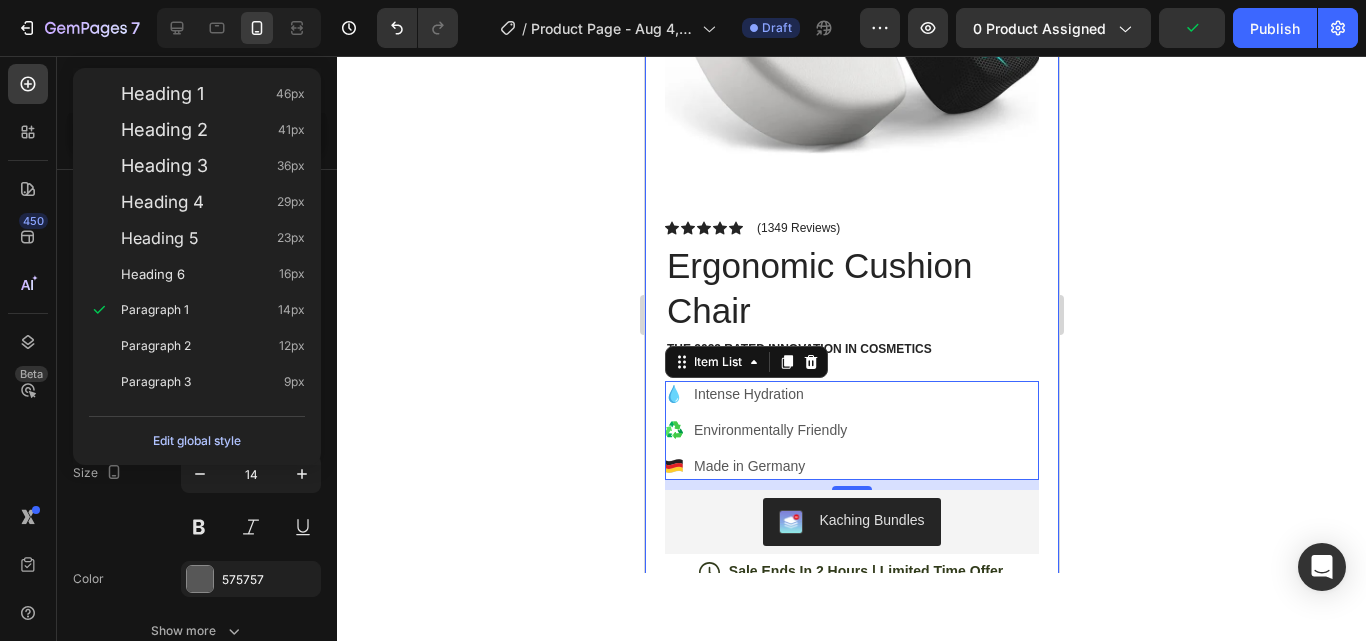 click on "Edit global style" at bounding box center [197, 441] 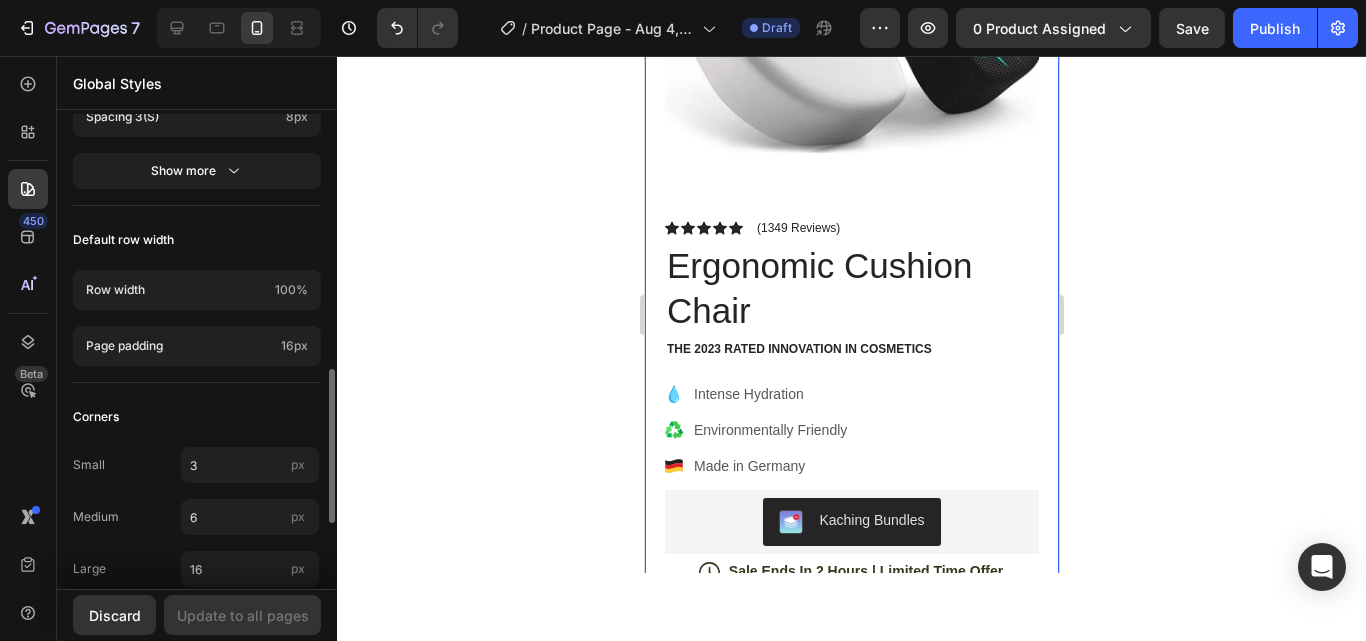 scroll, scrollTop: 990, scrollLeft: 0, axis: vertical 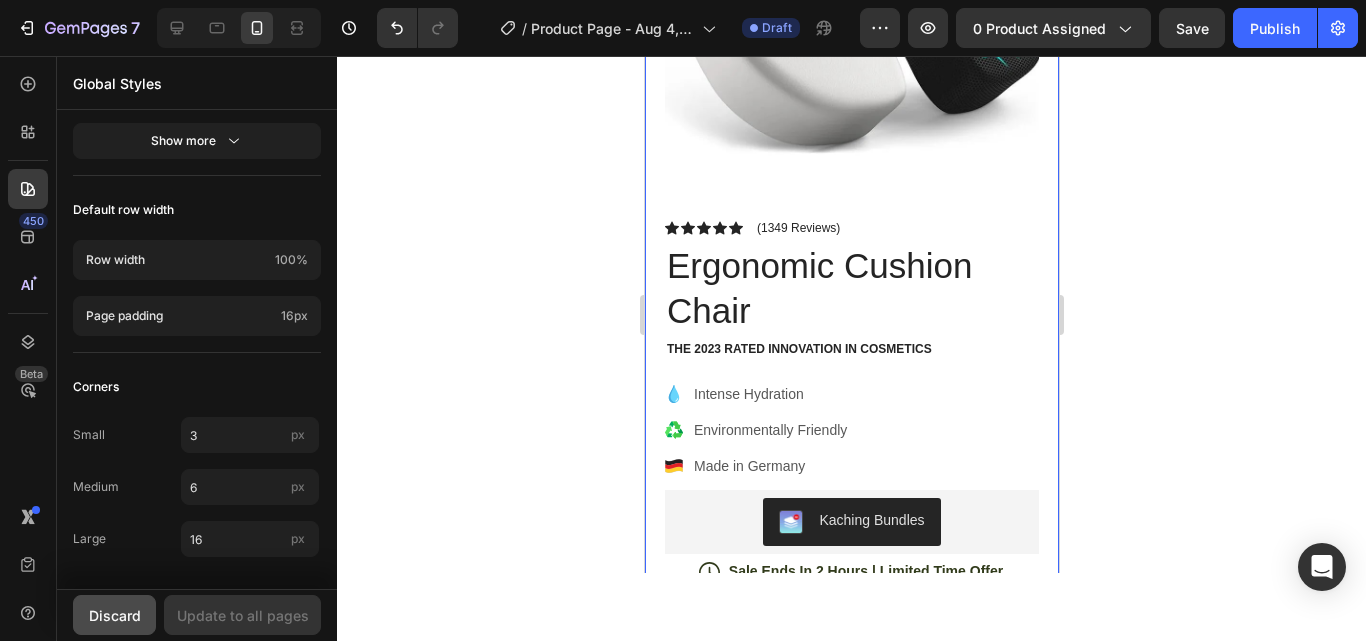 click on "Discard" at bounding box center (115, 615) 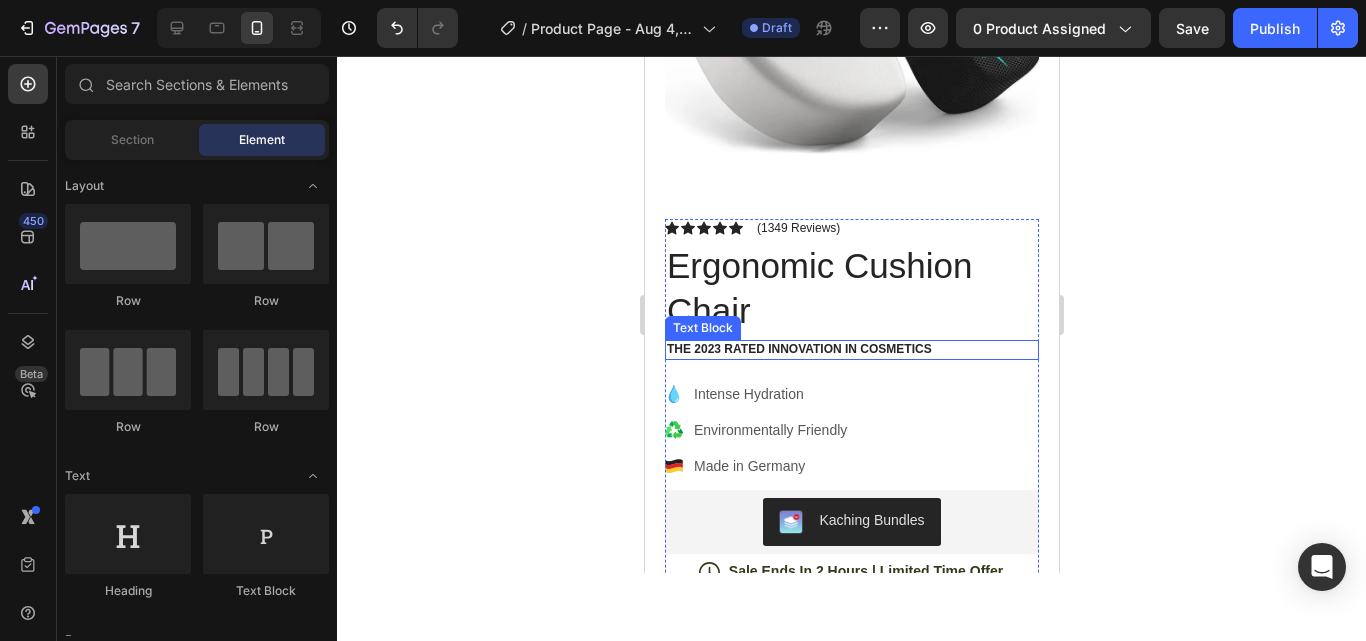 click on "The 2023 Rated Innovation in Cosmetics" at bounding box center (851, 350) 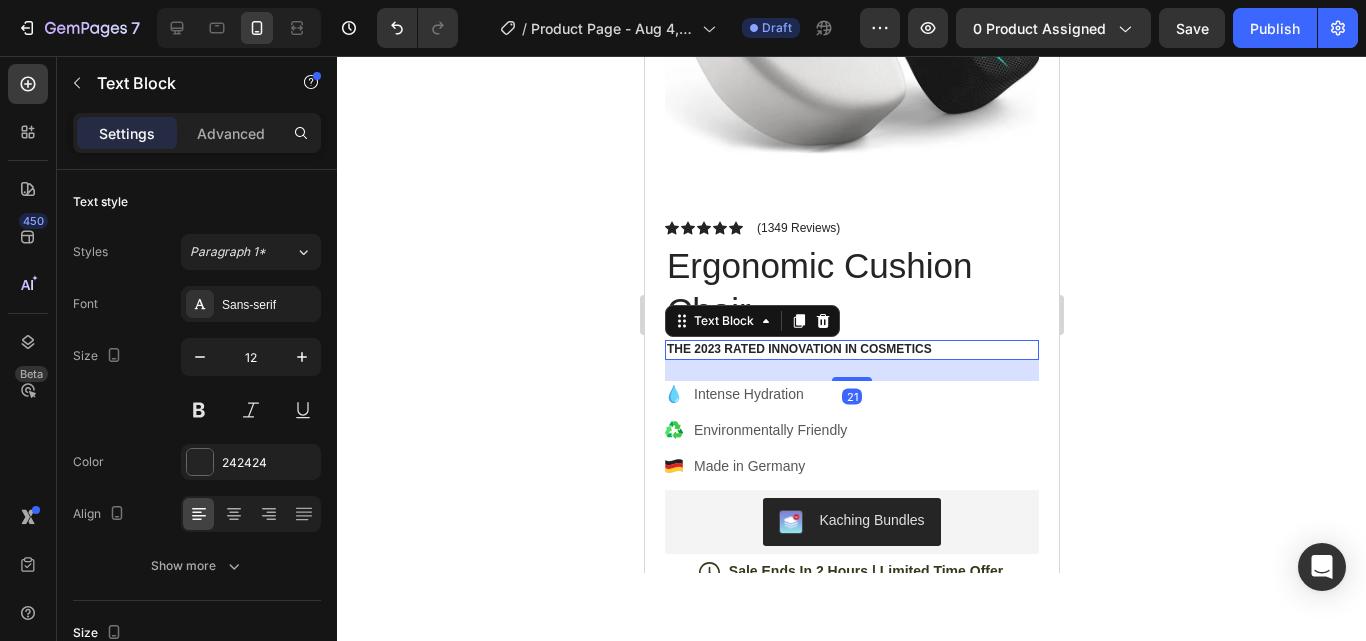 click on "The 2023 Rated Innovation in Cosmetics" at bounding box center (851, 350) 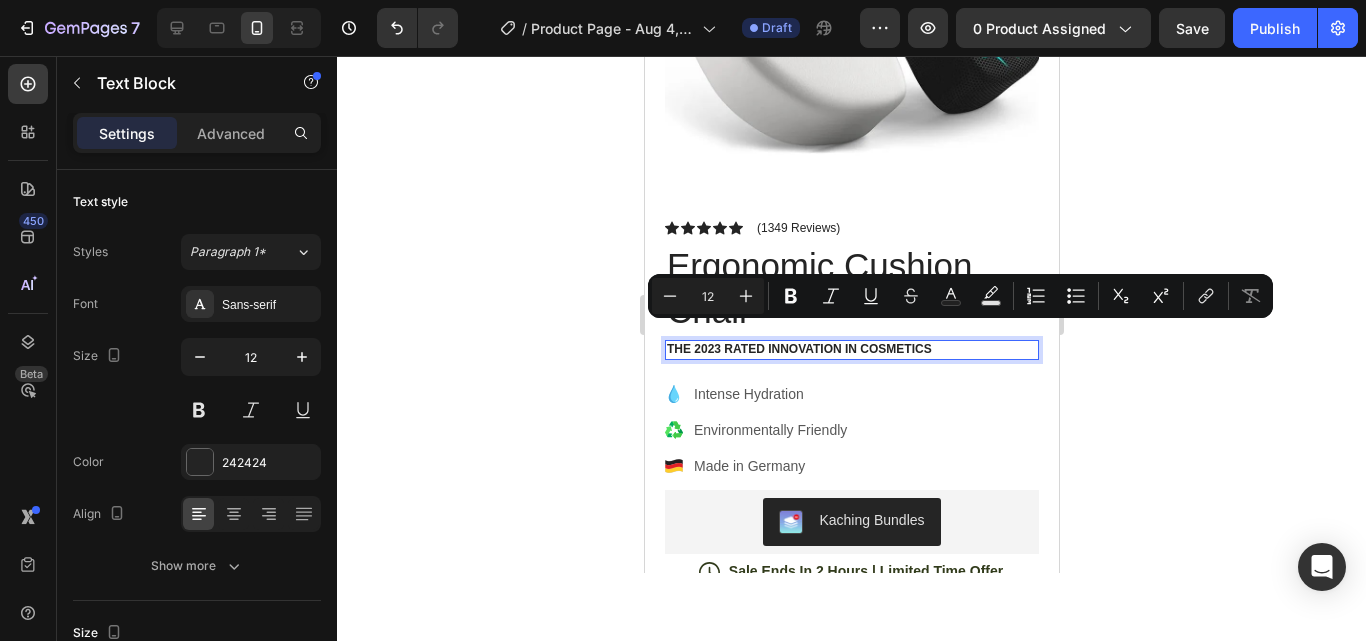 click on "The 2023 Rated Innovation in Cosmetics" at bounding box center (851, 350) 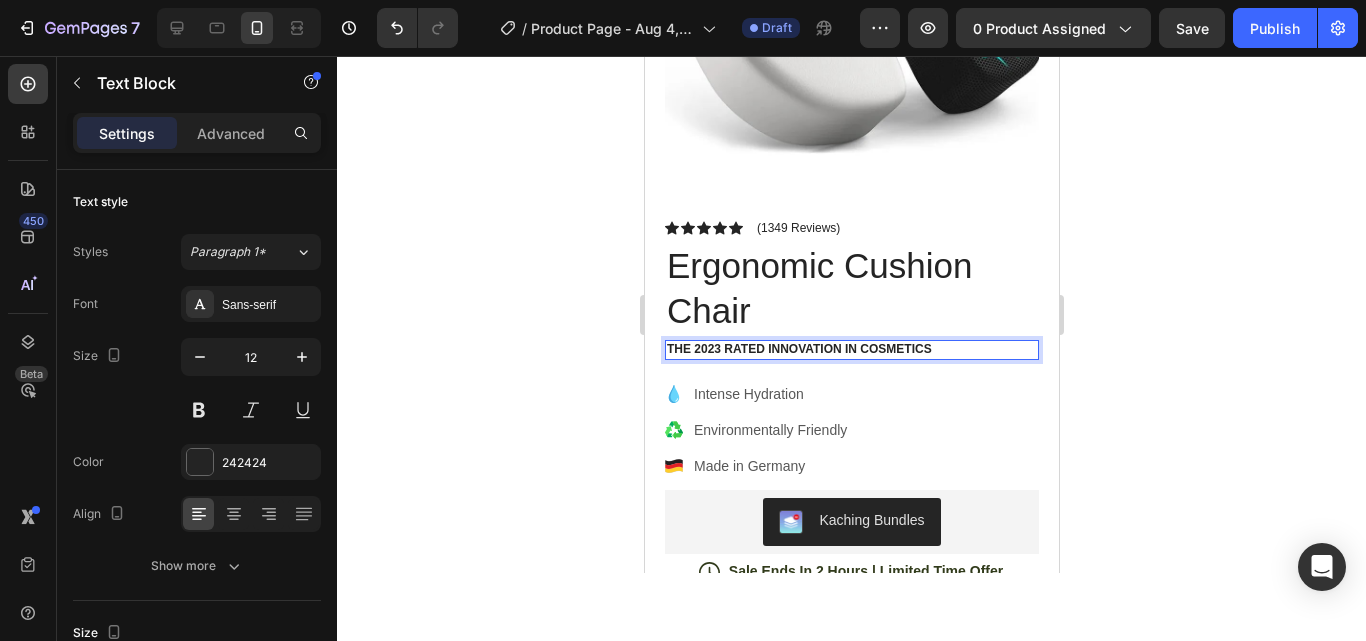 click on "The 2023 Rated Innovation in Cosmetics" at bounding box center [851, 350] 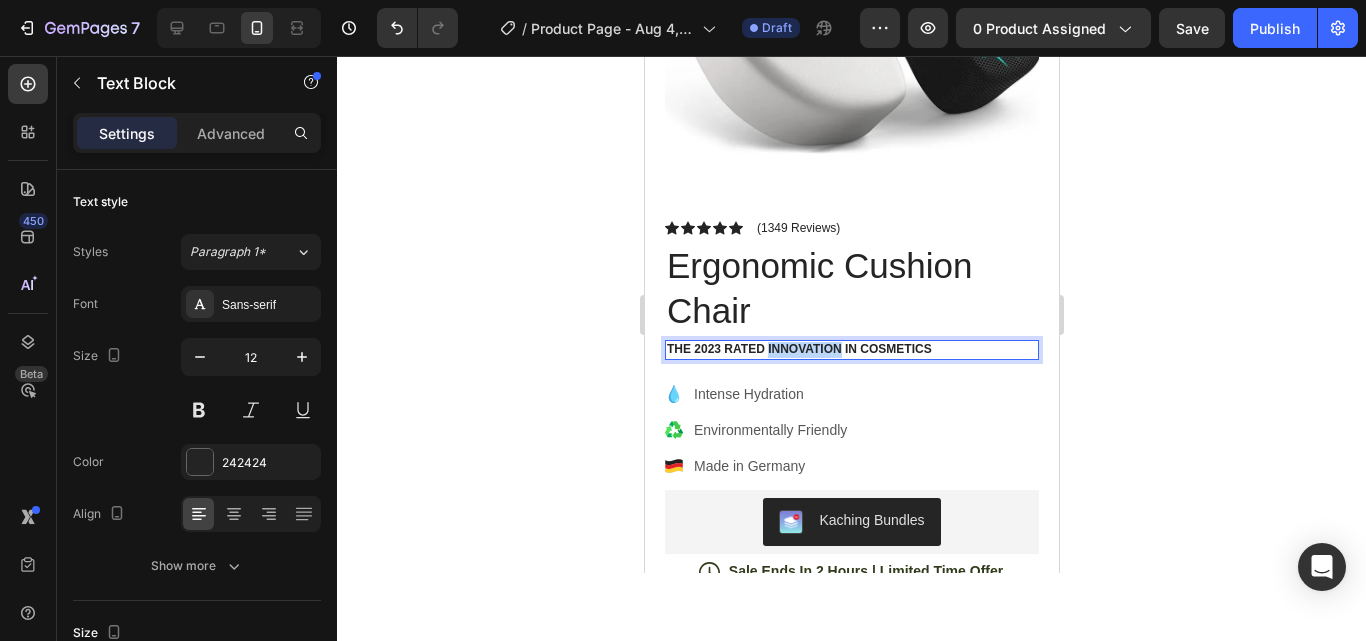 click on "The 2023 Rated Innovation in Cosmetics" at bounding box center [851, 350] 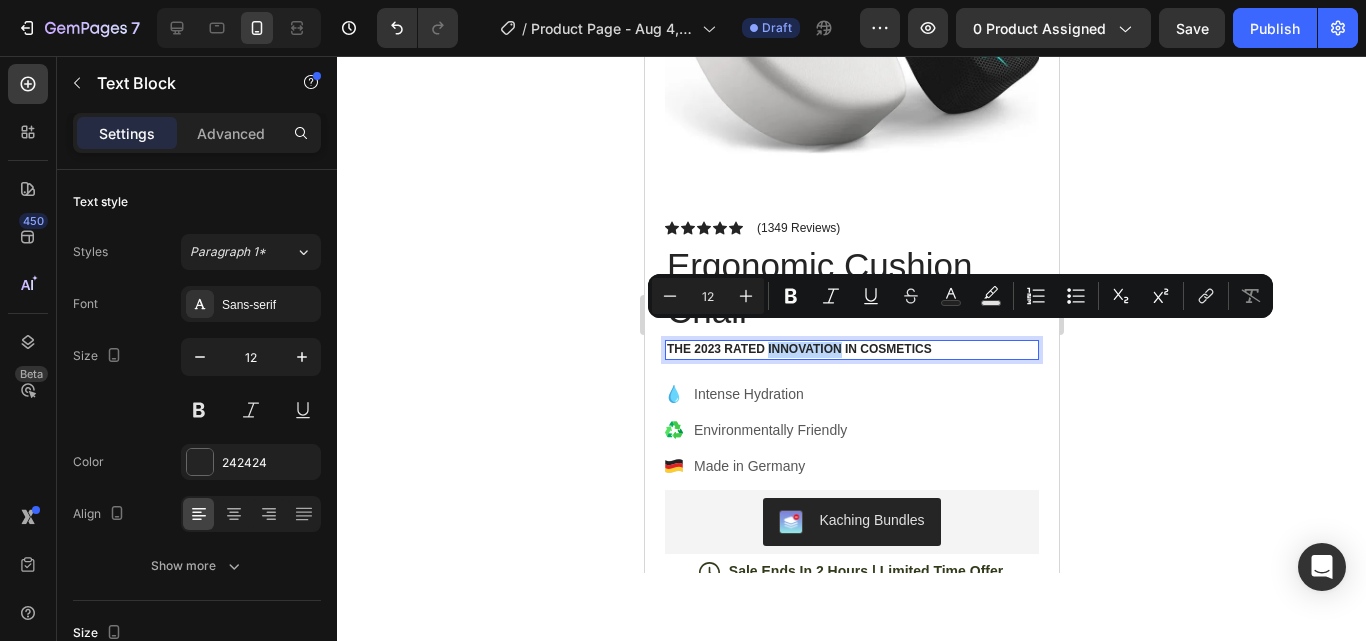 click on "The 2023 Rated Innovation in Cosmetics" at bounding box center [851, 350] 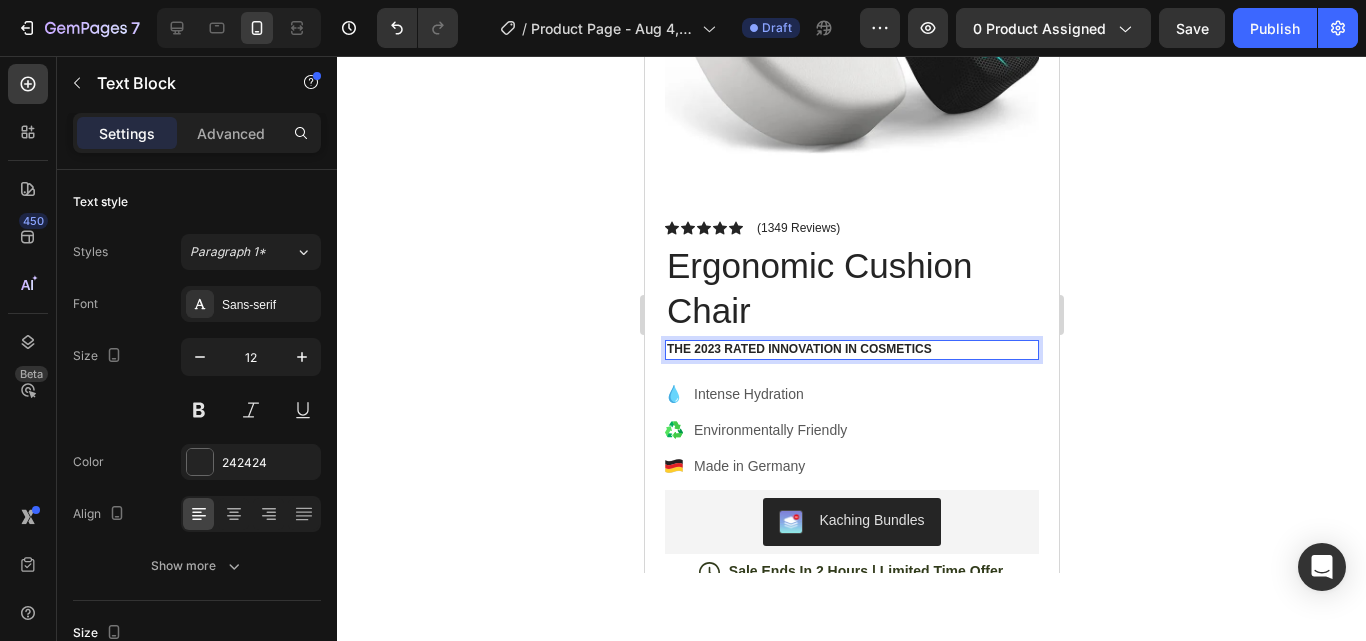 click on "The 2023 Rated Innovation in Cosmetics" at bounding box center [851, 350] 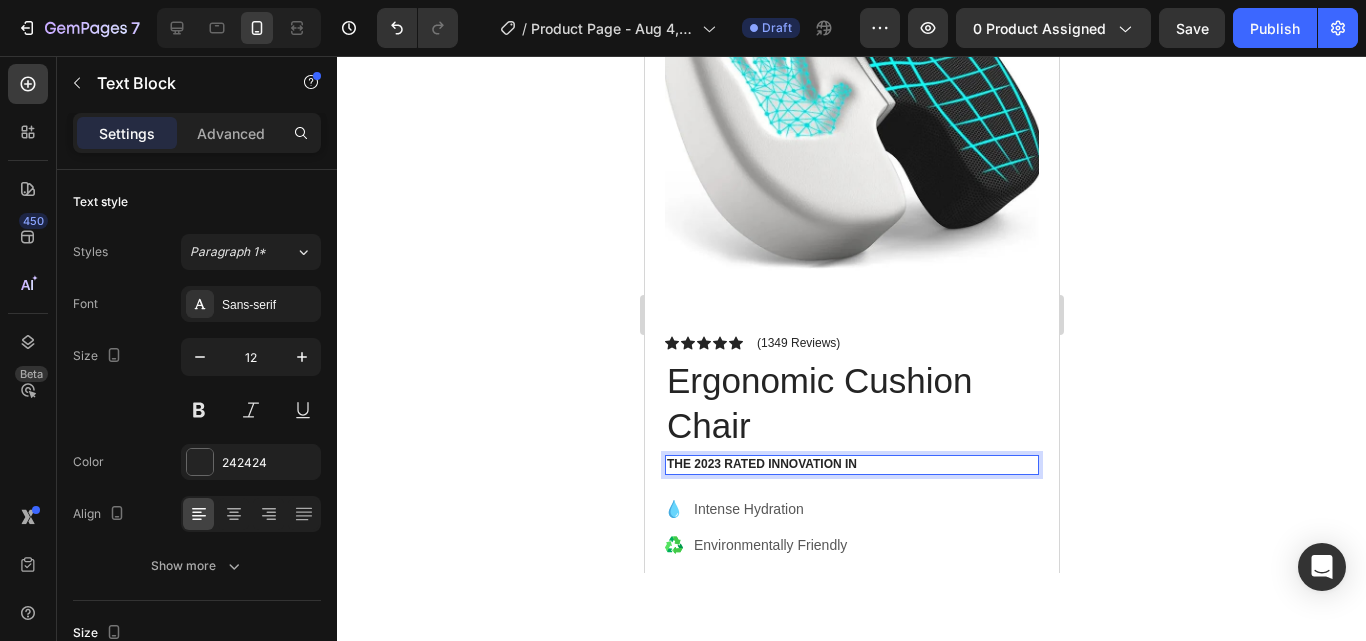 scroll, scrollTop: 271, scrollLeft: 0, axis: vertical 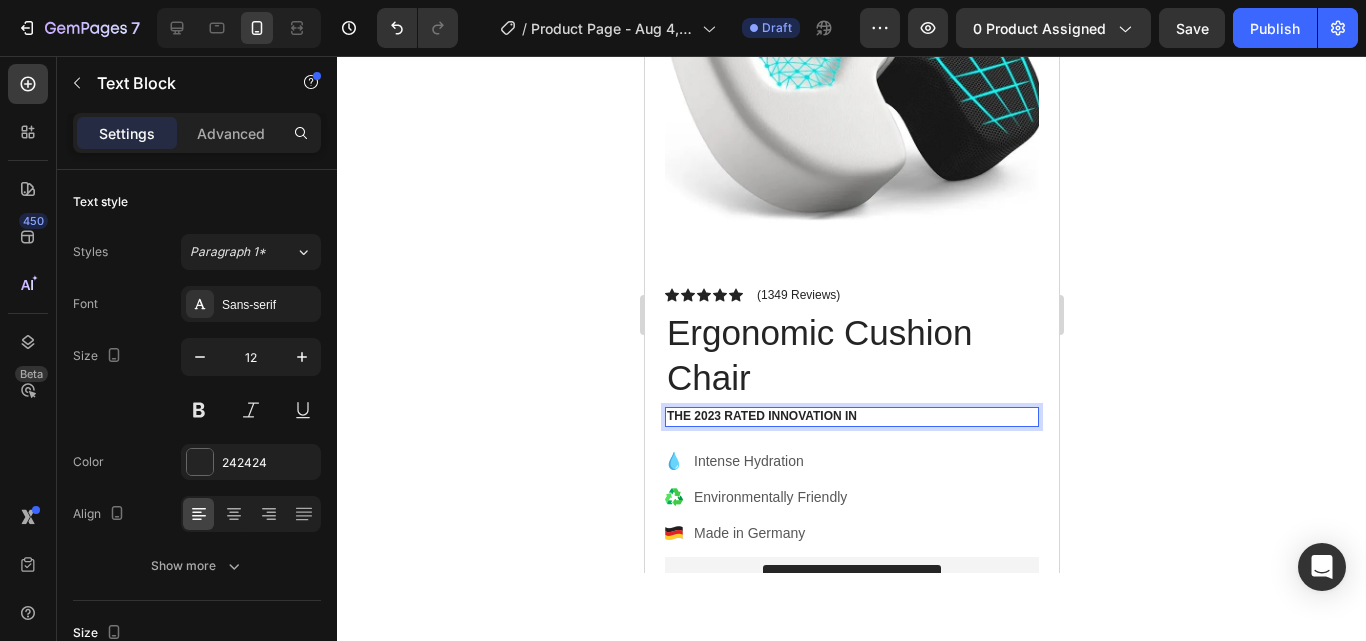 click on "The 2023 Rated Innovation in" at bounding box center (851, 417) 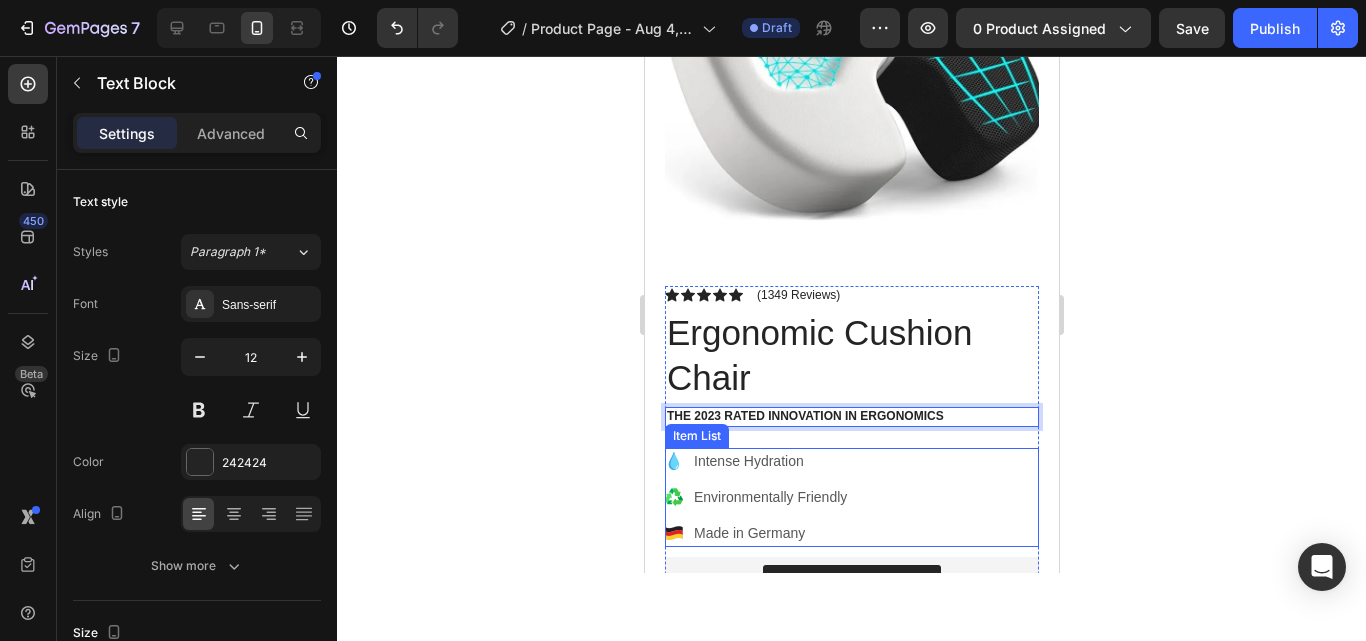 click on "Intense Hydration
Environmentally Friendly
Made in Germany" at bounding box center (851, 497) 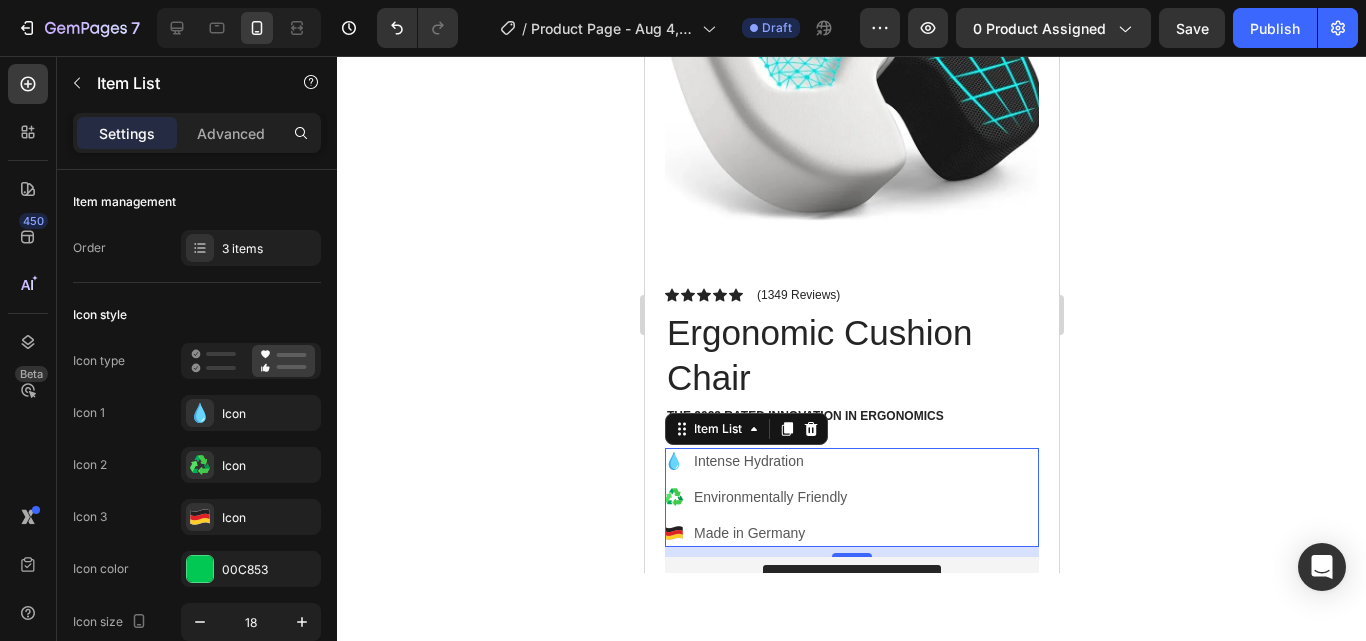 click on "Made in Germany" at bounding box center [769, 533] 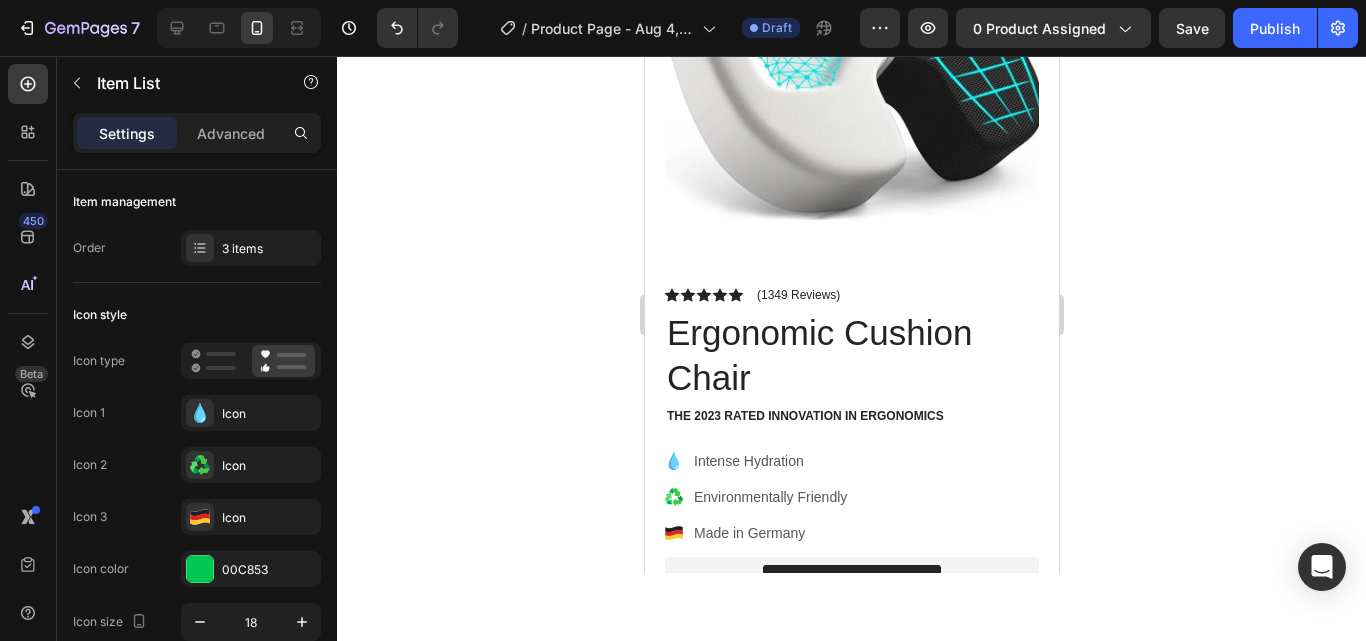 click 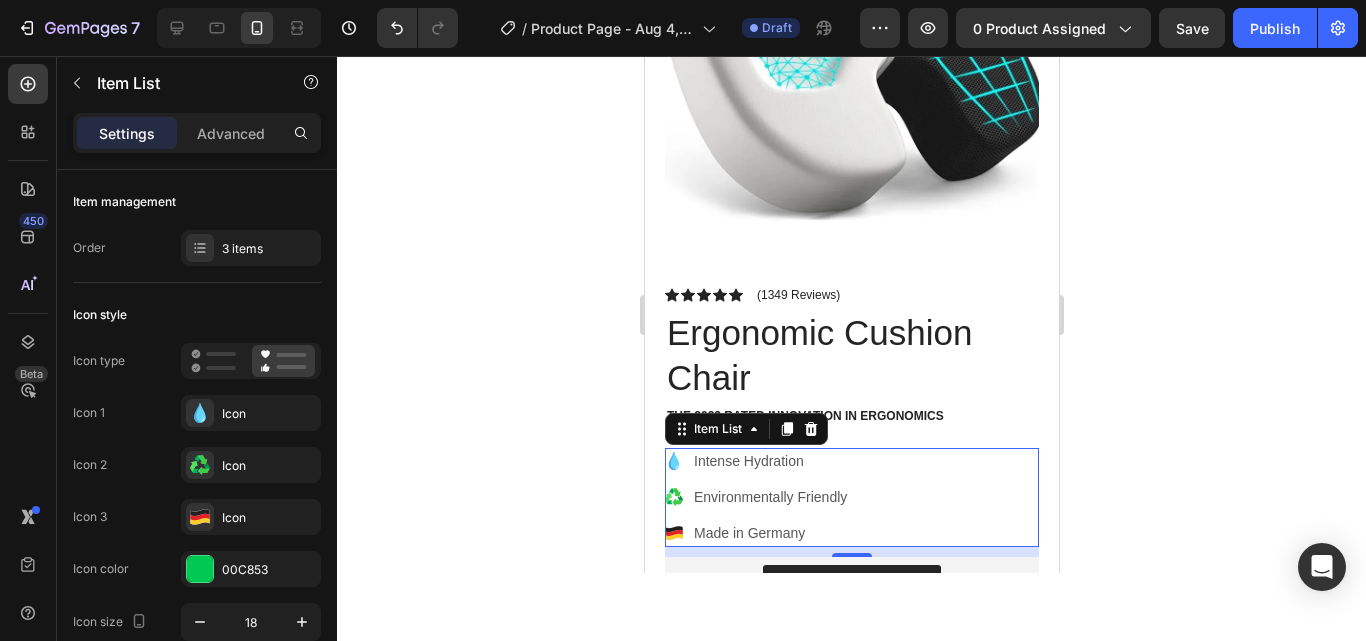 click 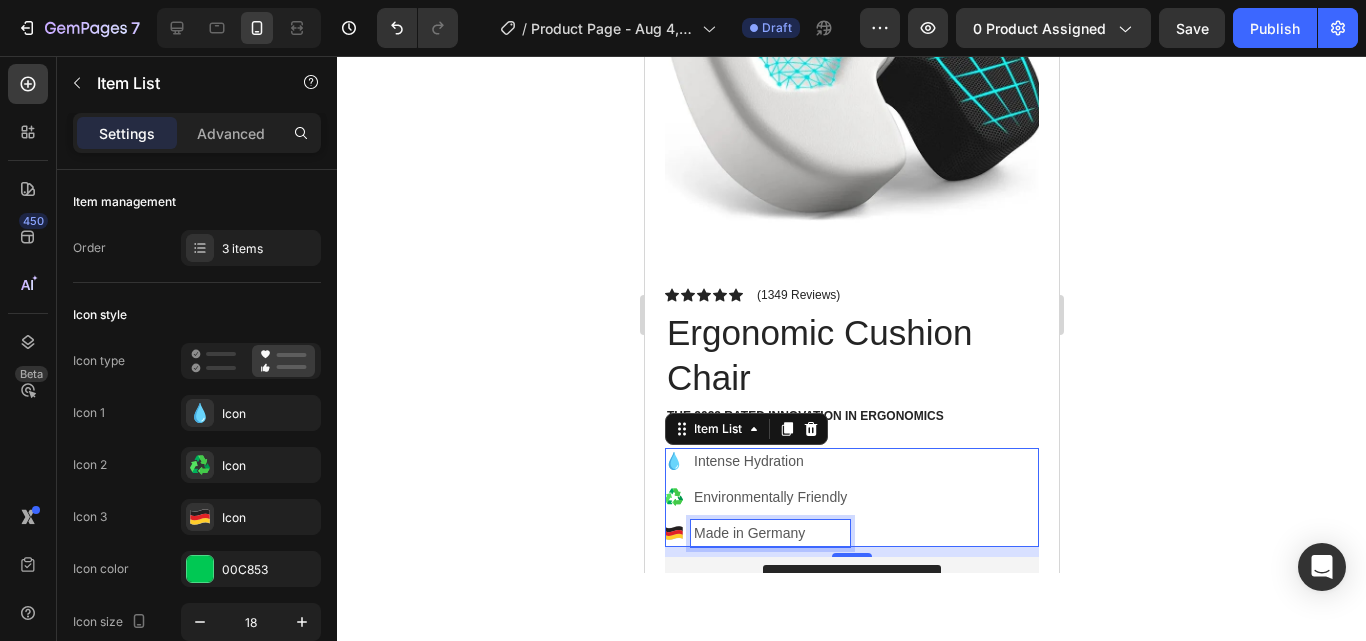 click on "Made in Germany" at bounding box center [769, 533] 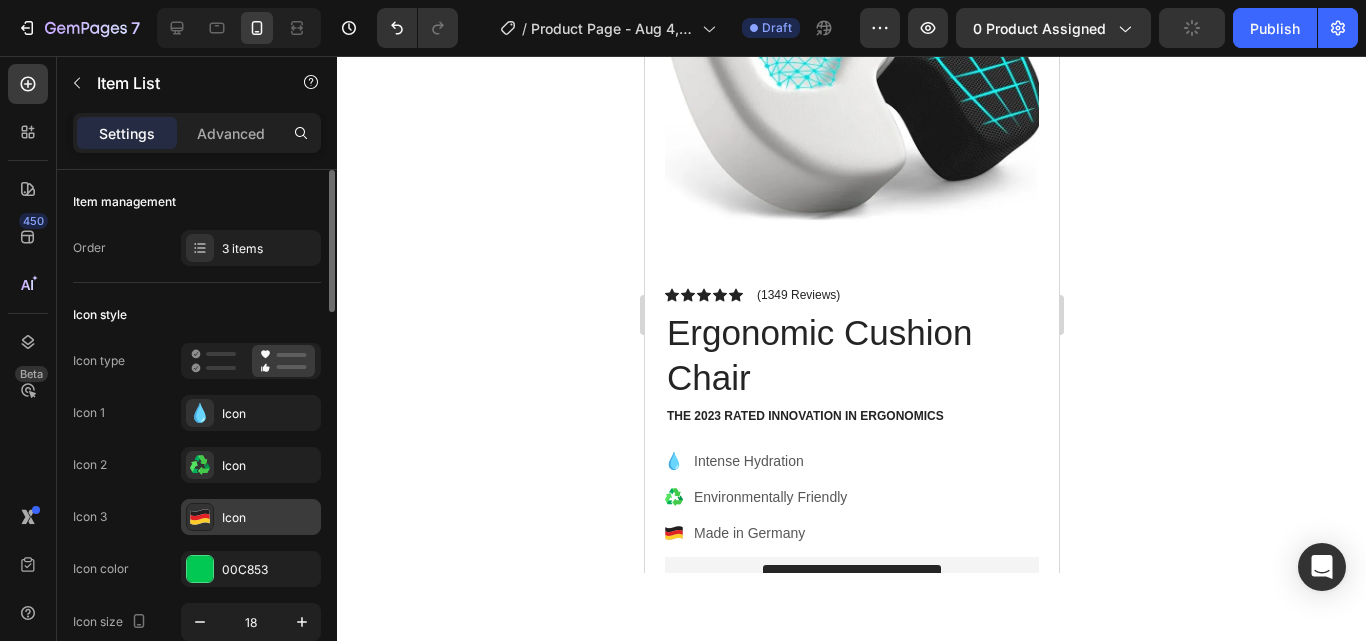 click on "Icon" at bounding box center [269, 518] 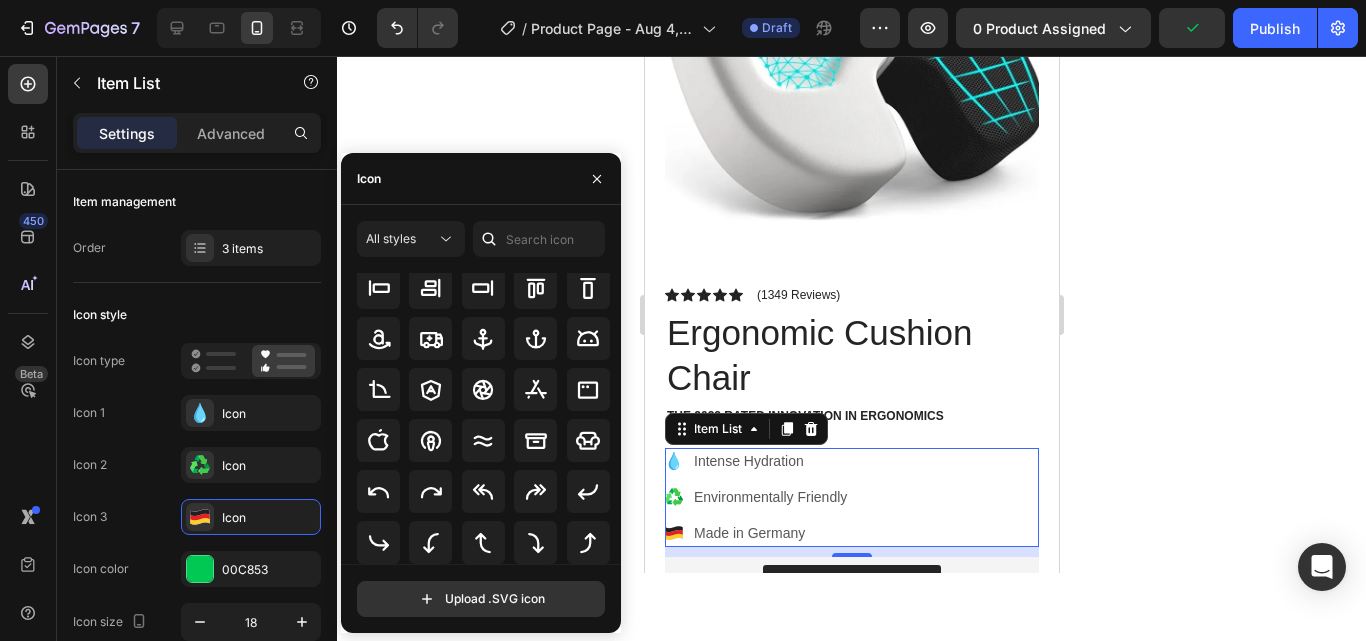 scroll, scrollTop: 0, scrollLeft: 0, axis: both 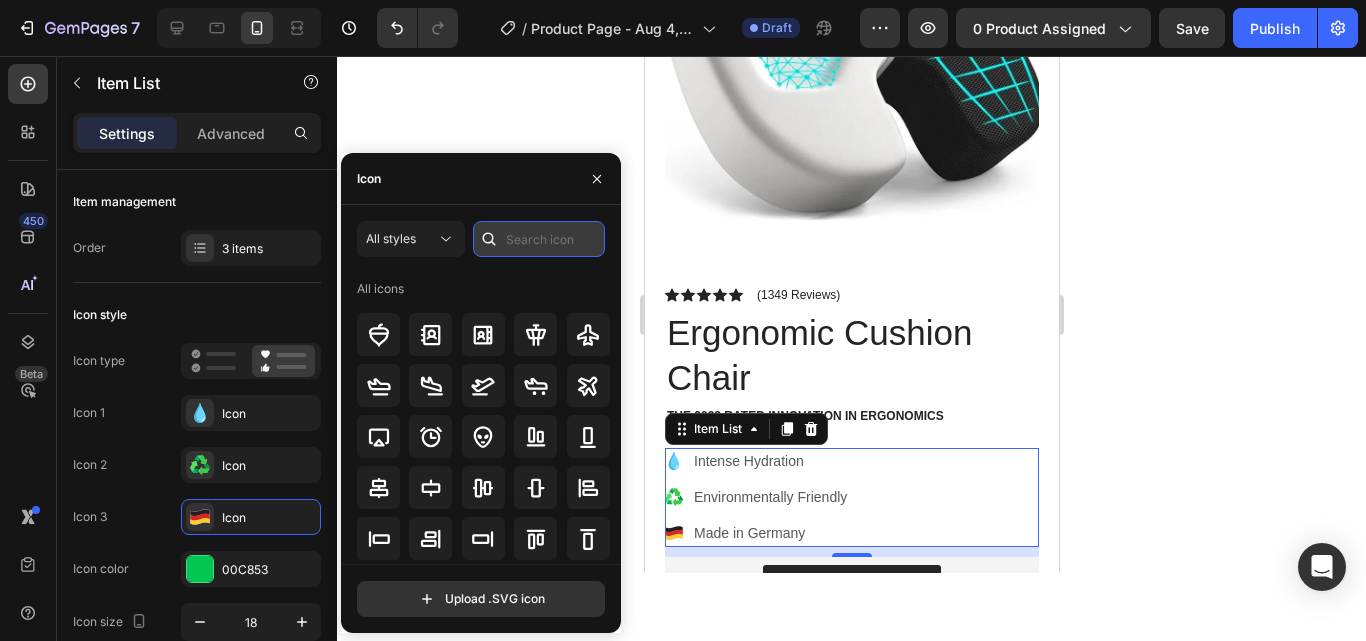 click at bounding box center (539, 239) 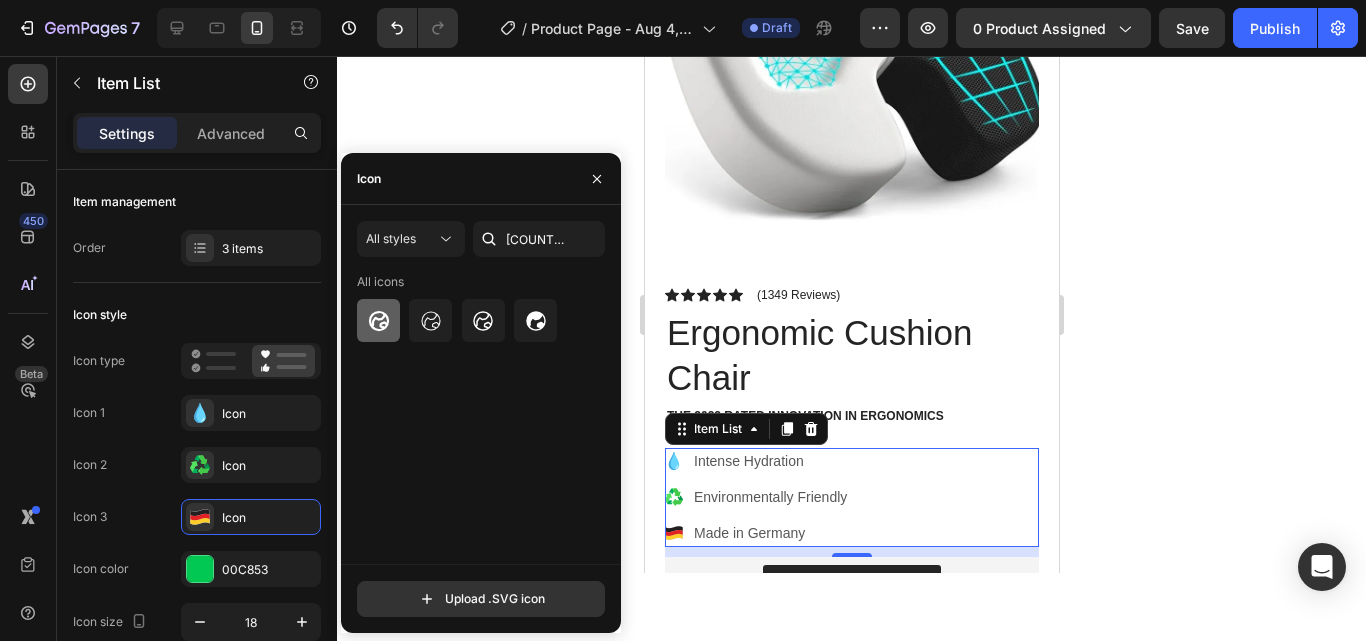 click 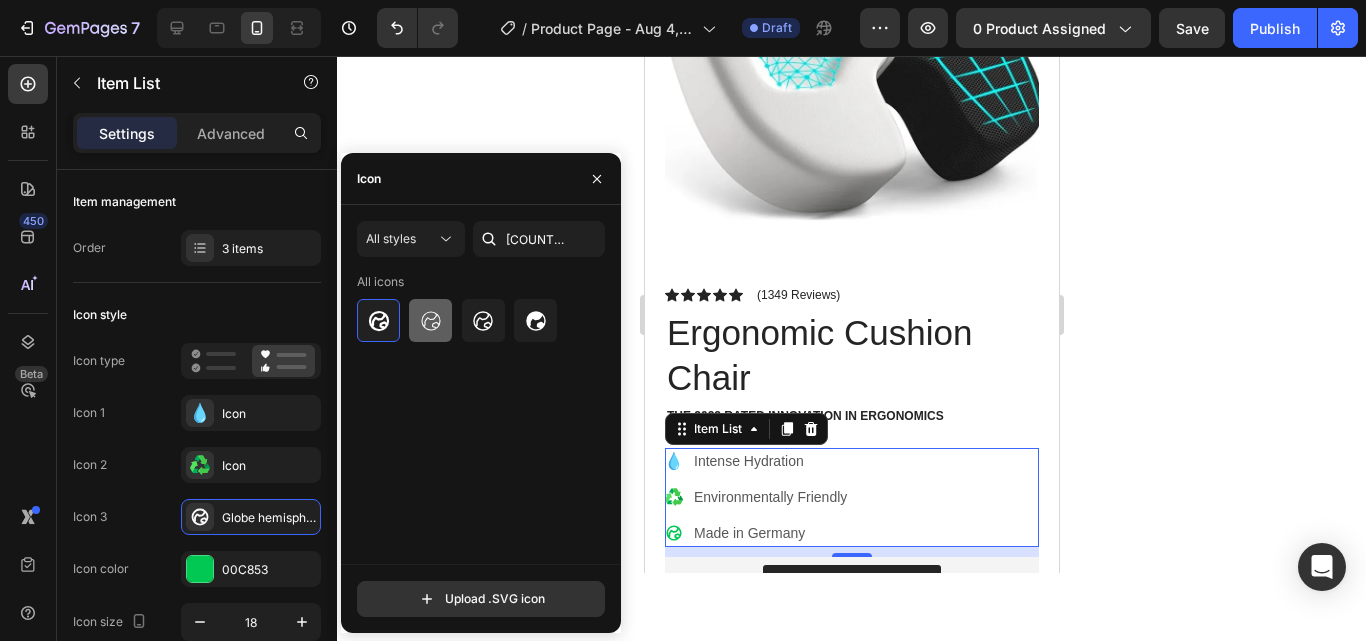 click 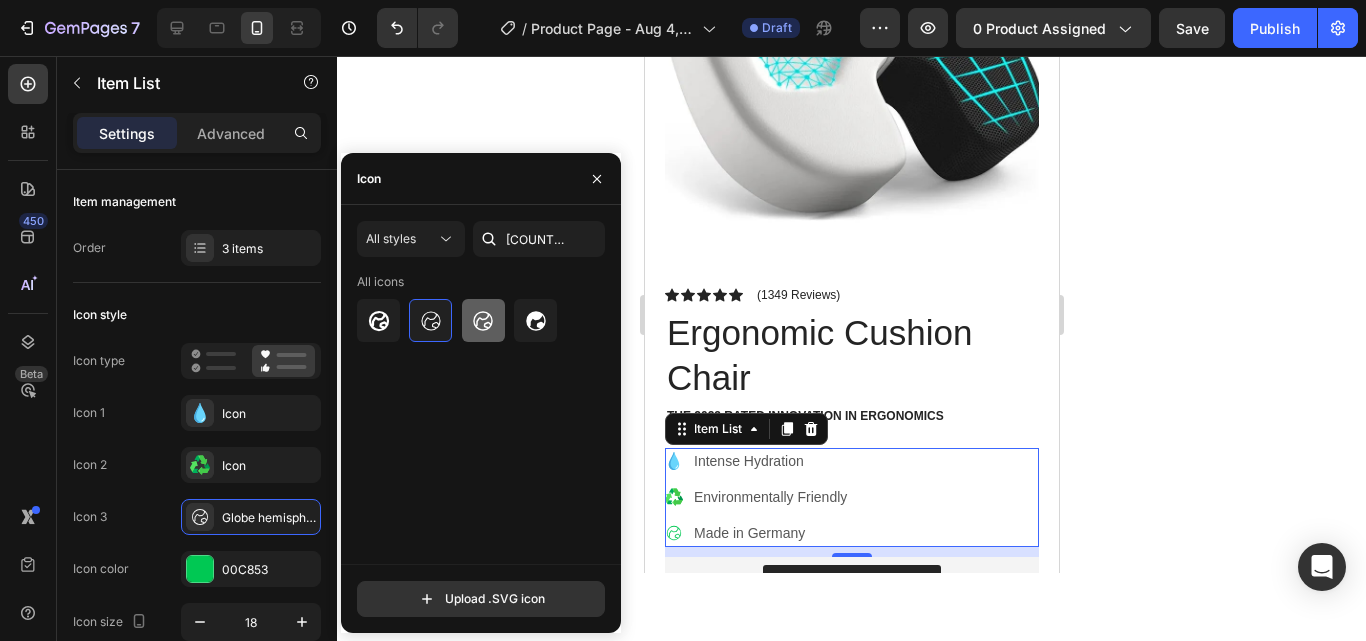 click 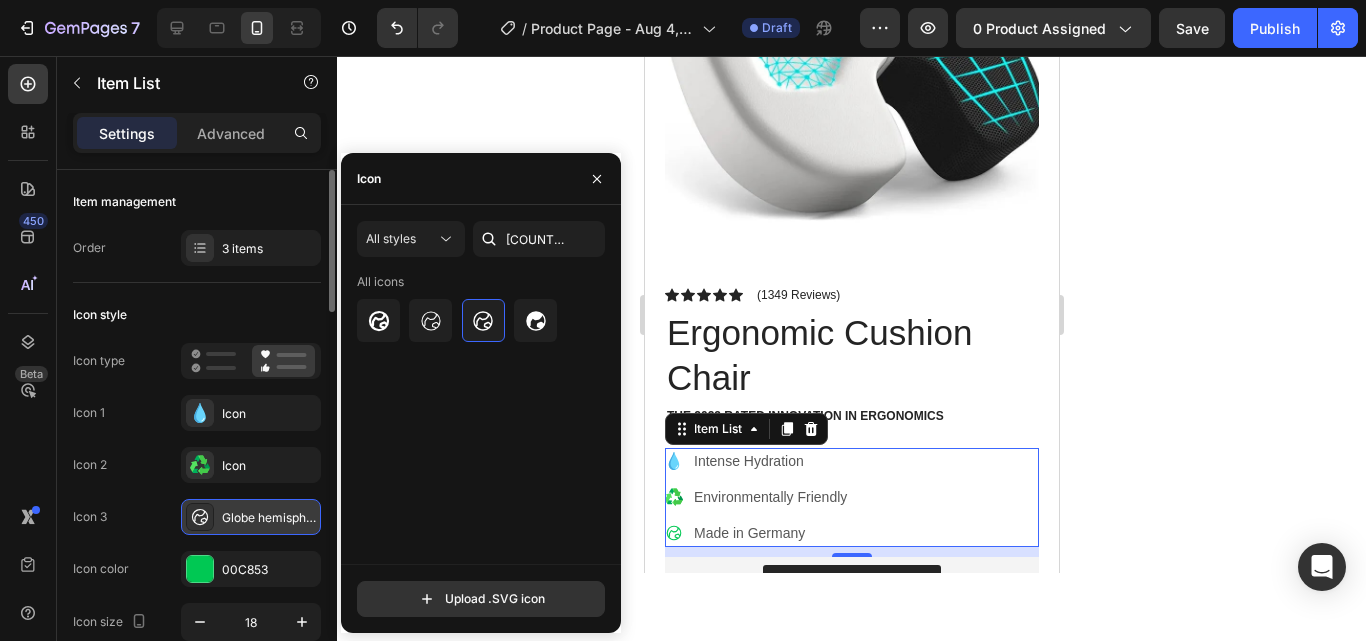 click on "Globe hemisphere east regular" at bounding box center (269, 518) 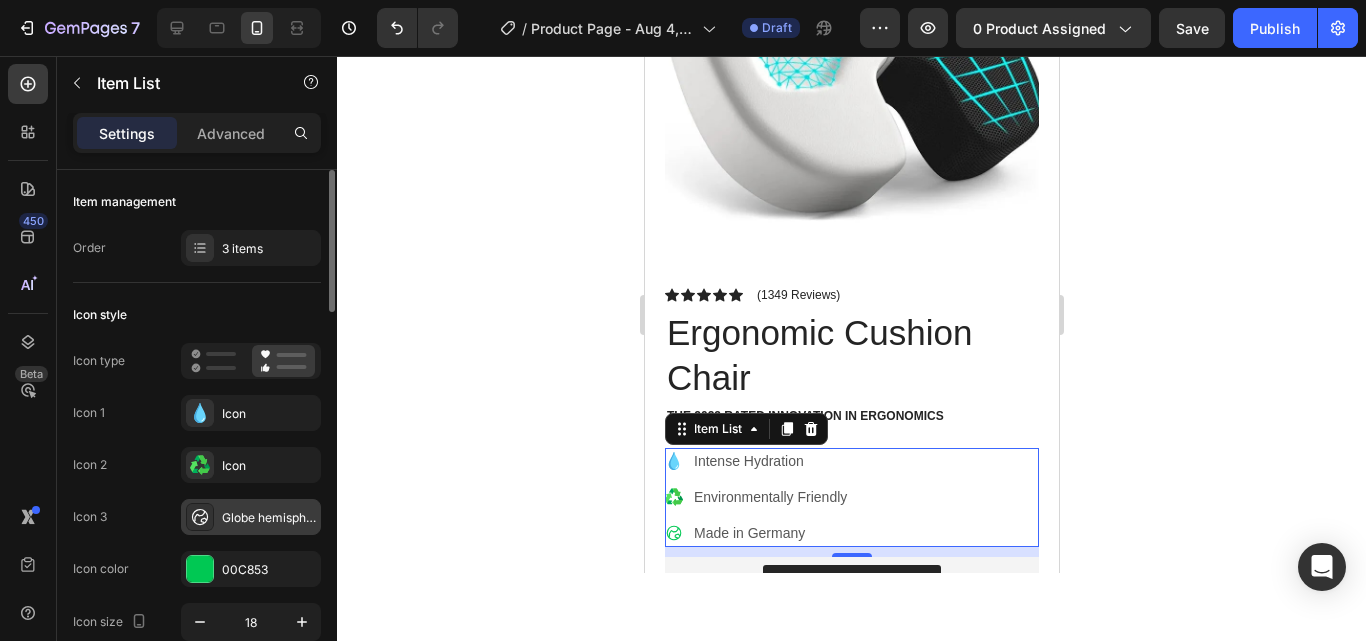 click on "Globe hemisphere east regular" at bounding box center [269, 518] 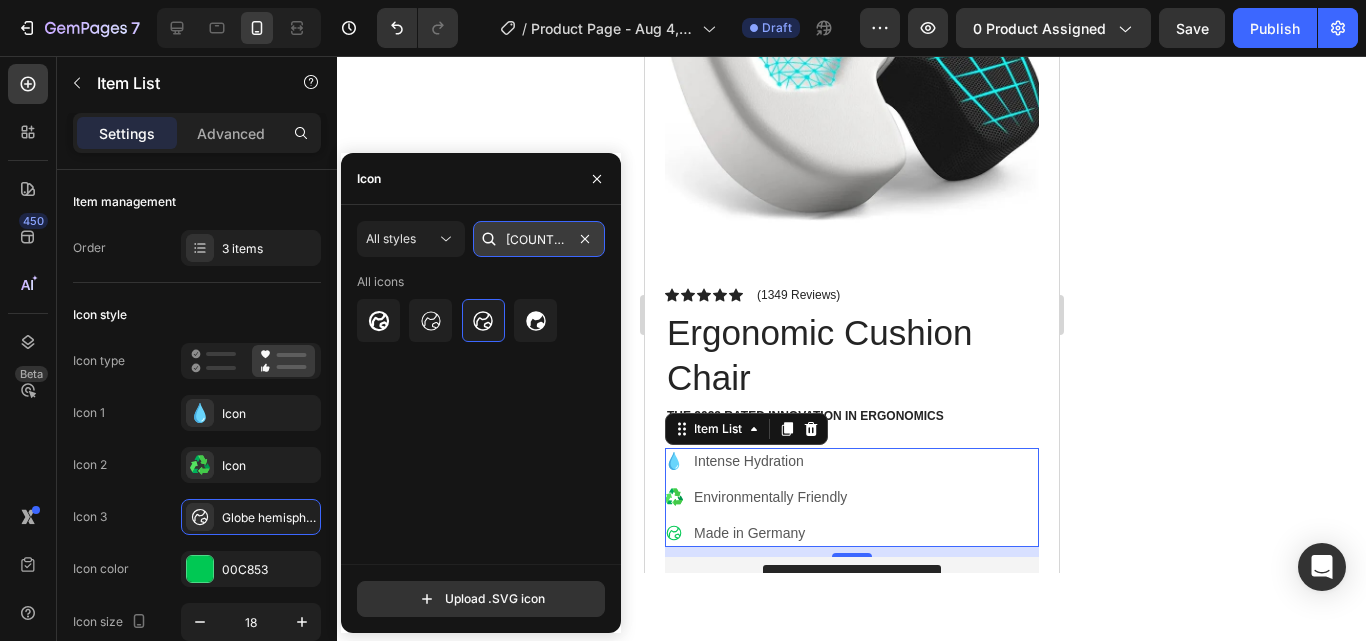 click on "[COUNTRY]" at bounding box center [539, 239] 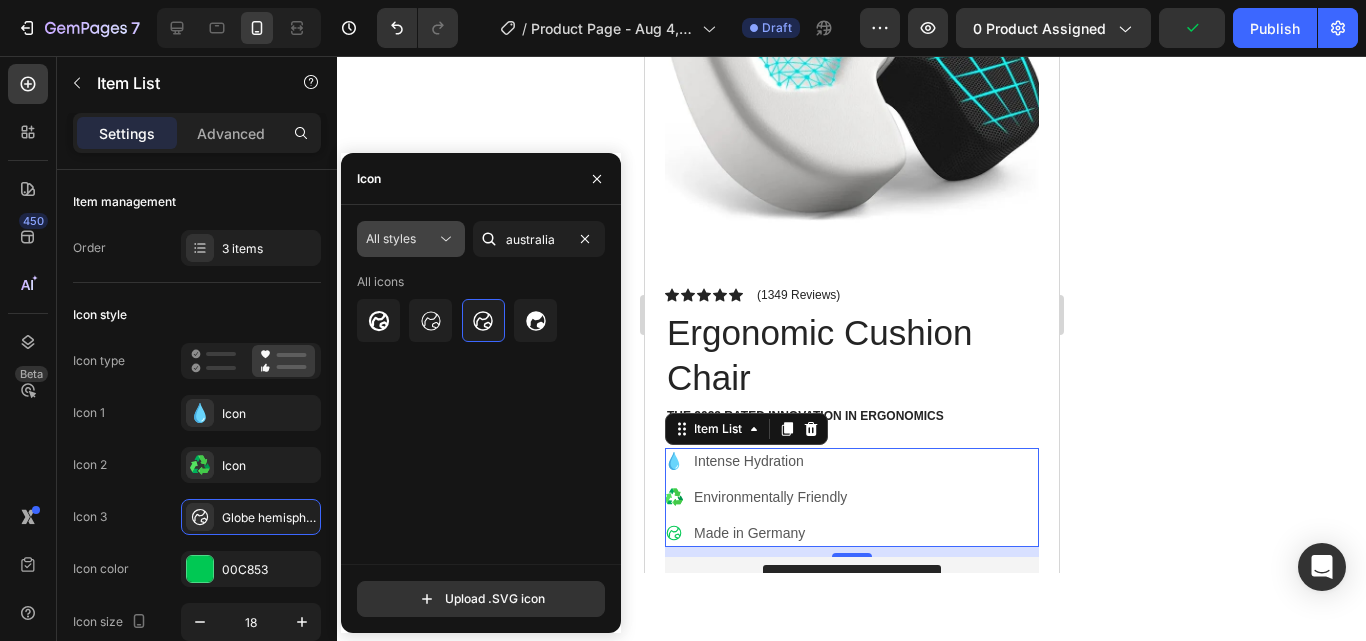 click on "All styles" at bounding box center (391, 238) 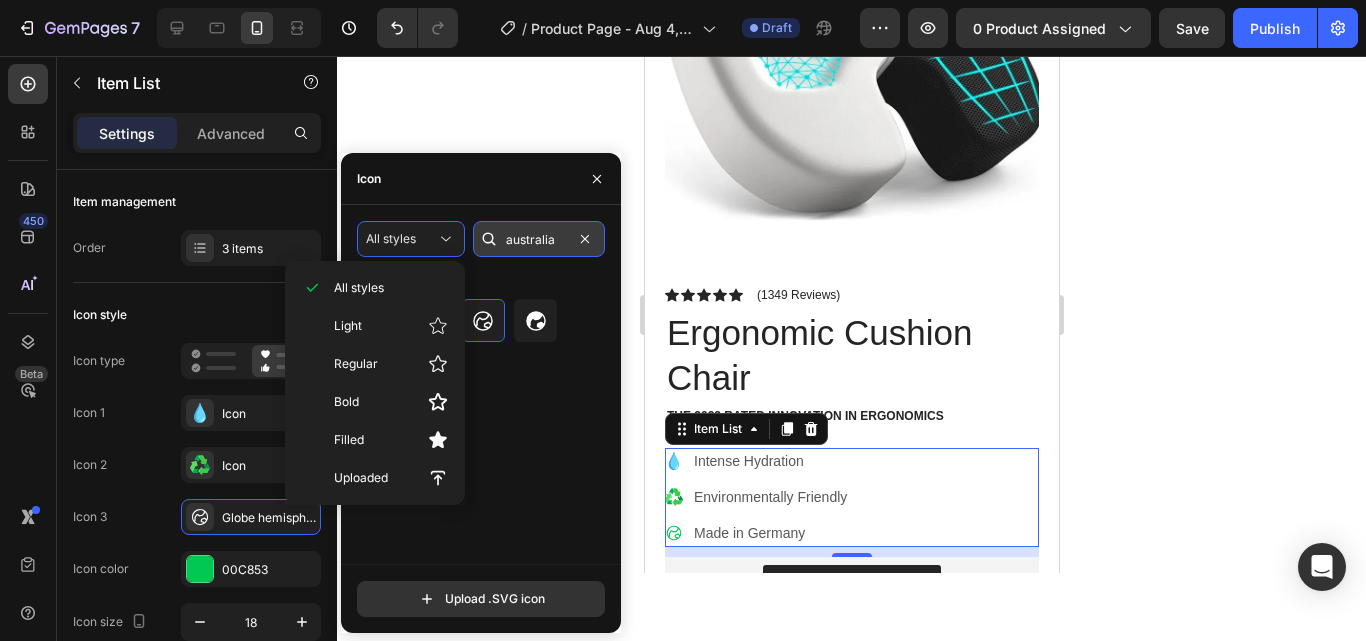 click on "australia" at bounding box center (539, 239) 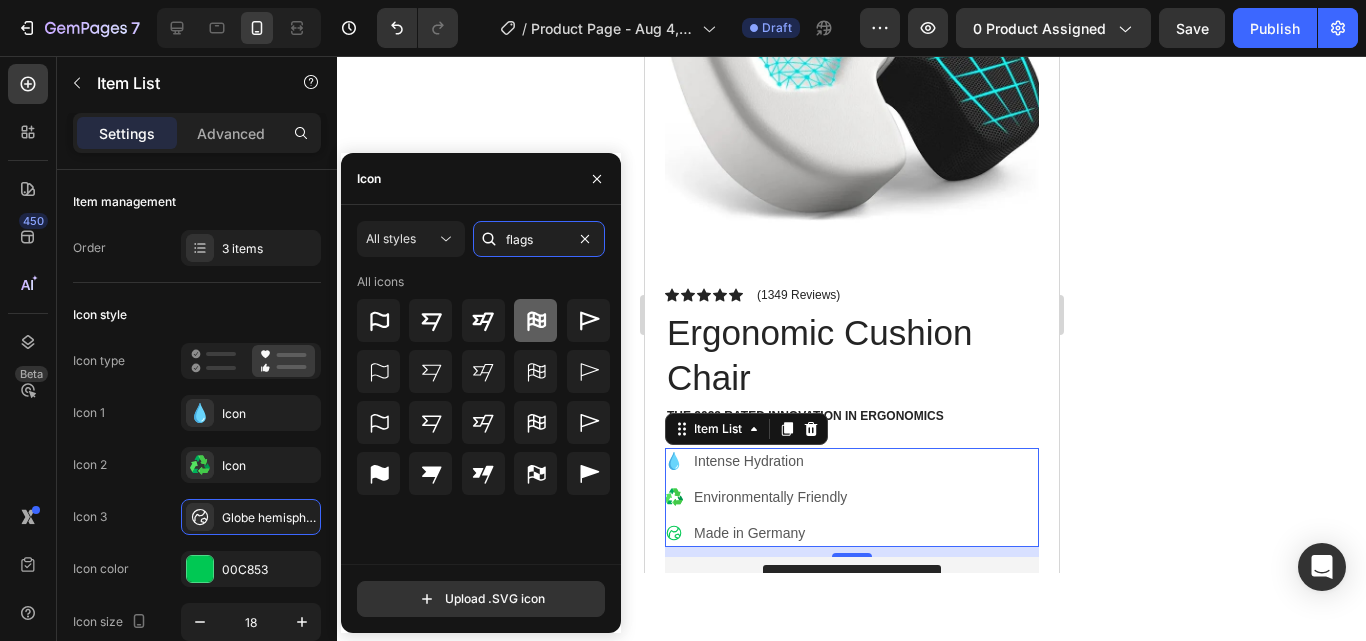 type on "flags" 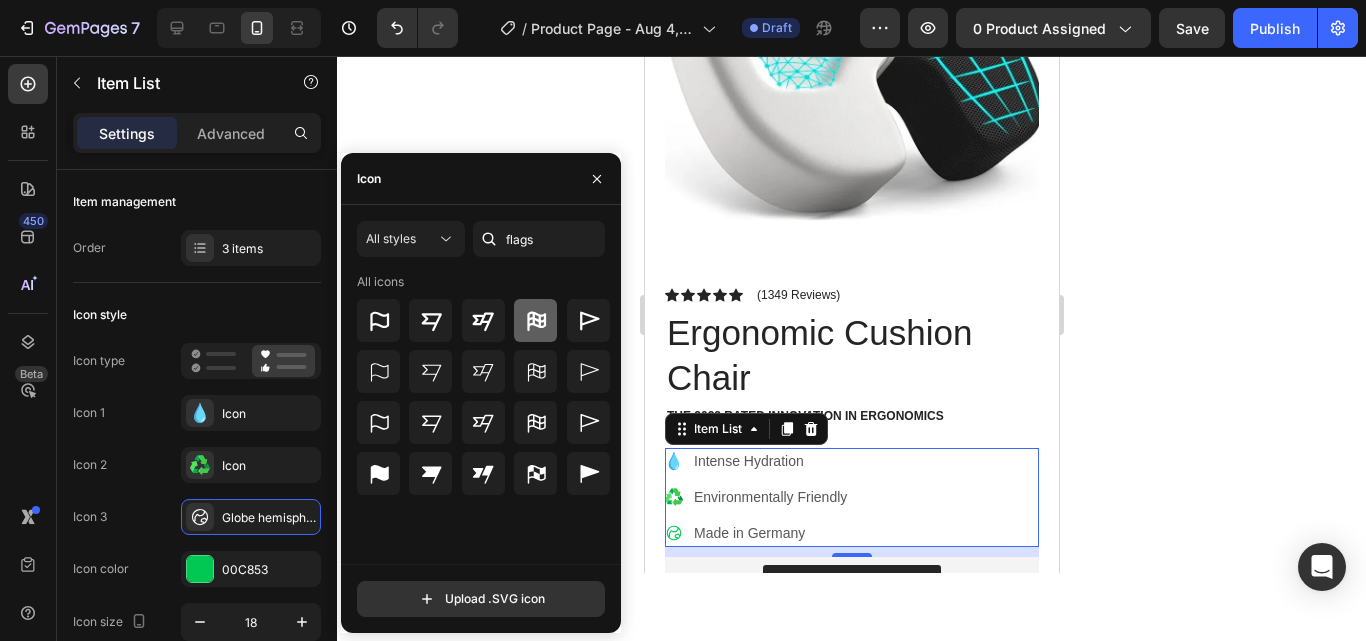 click 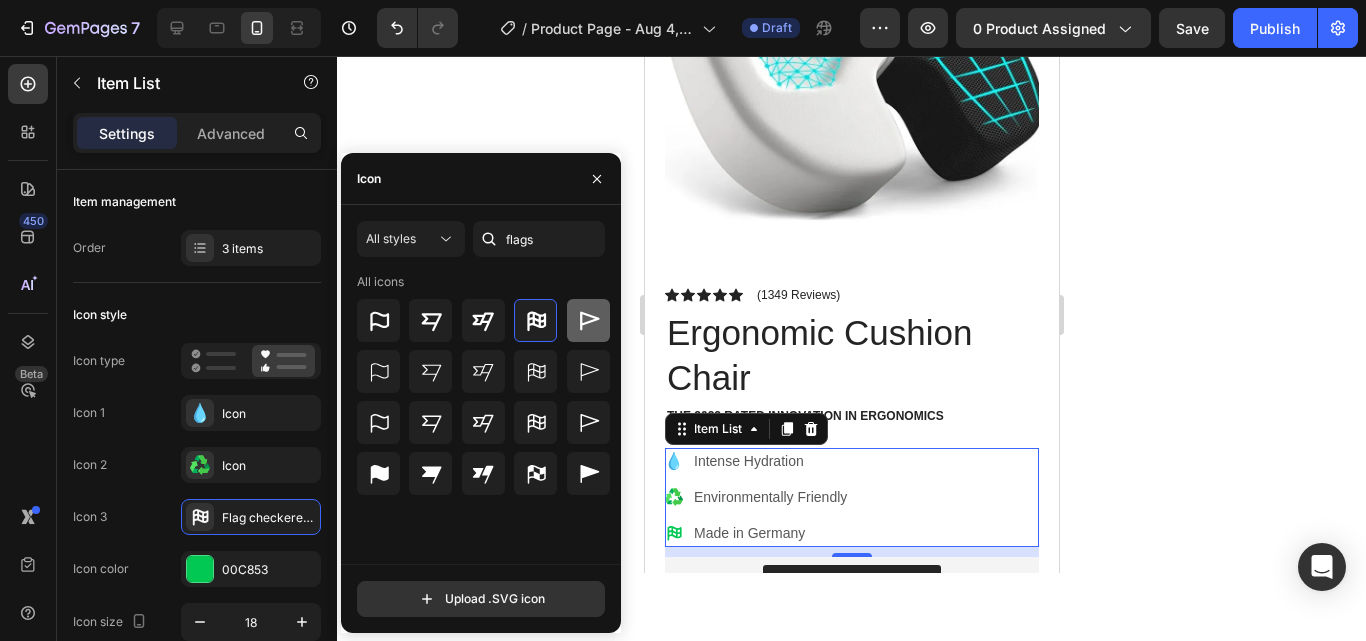 click 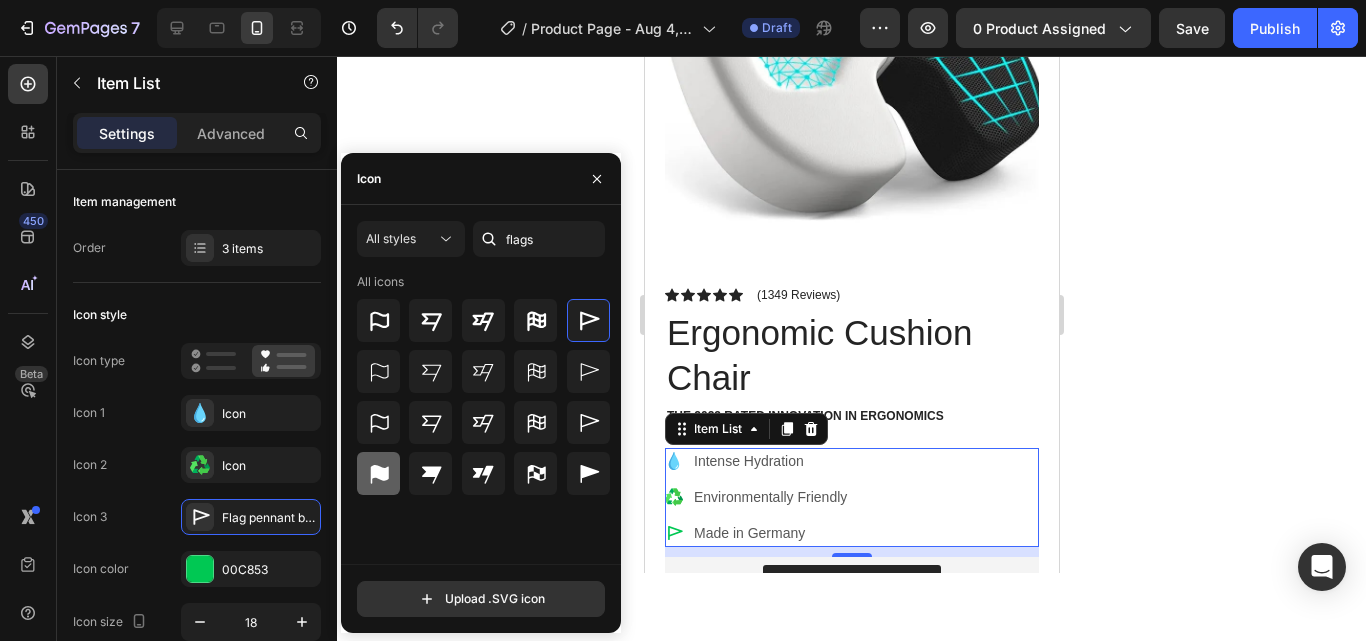 click 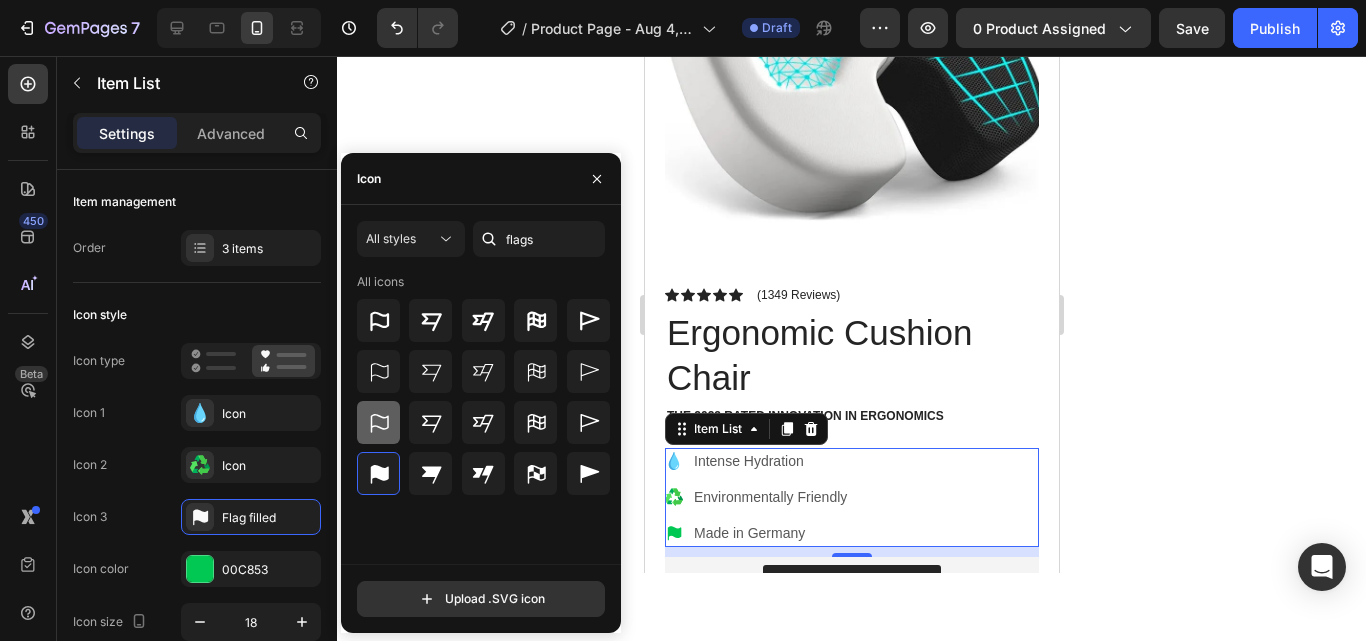 click 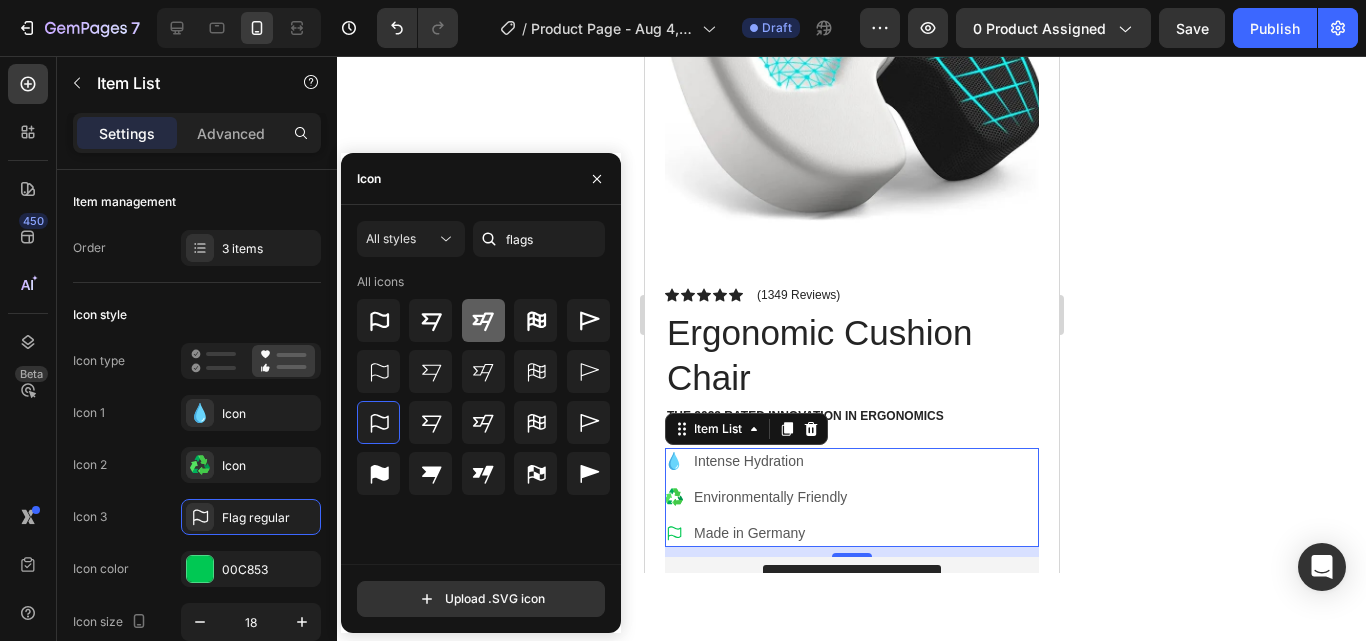 click 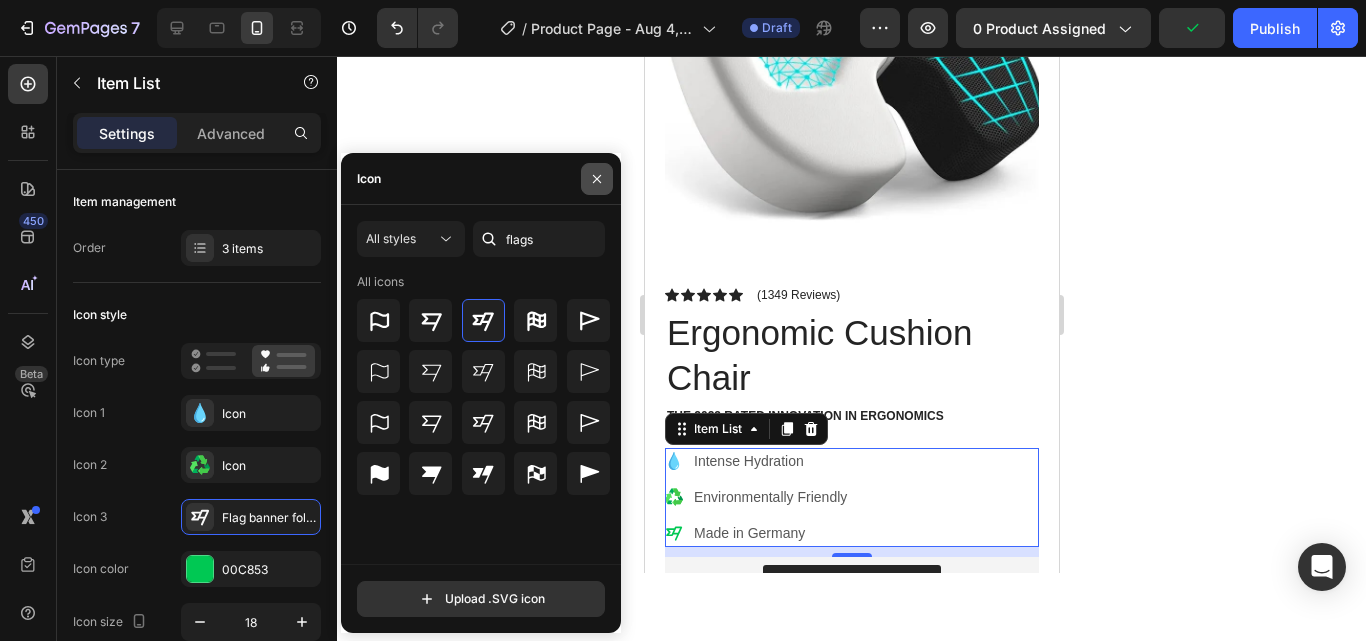 click 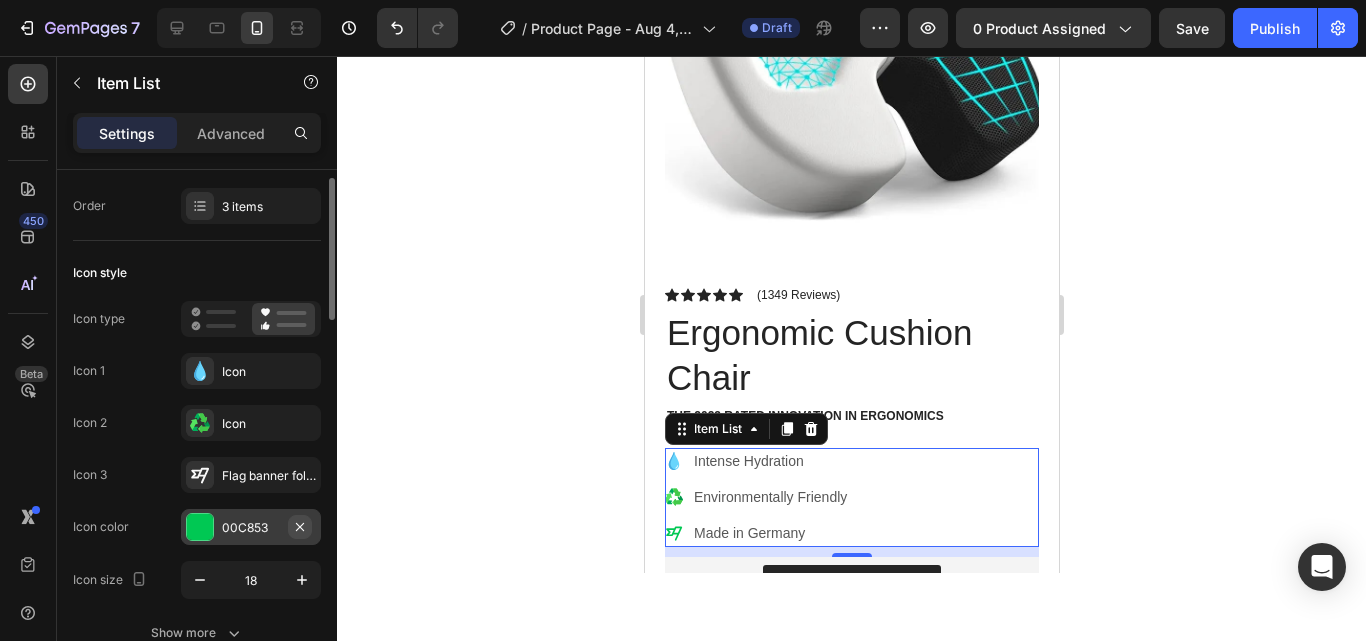 scroll, scrollTop: 40, scrollLeft: 0, axis: vertical 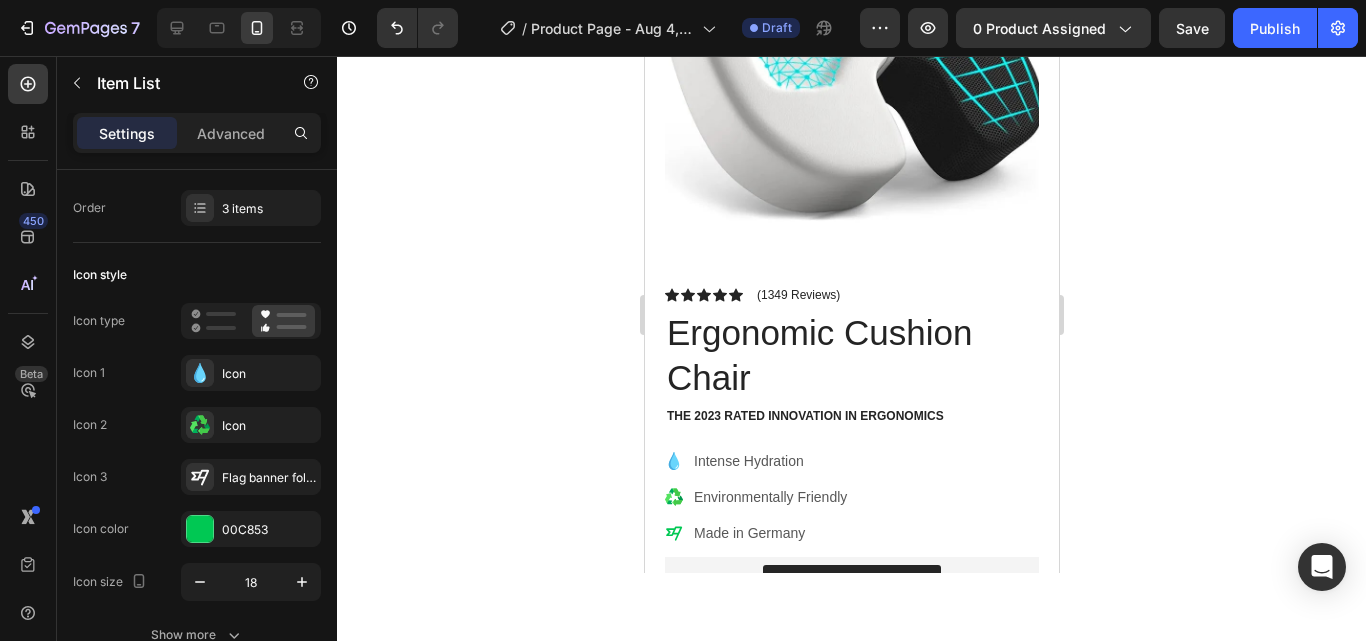 click 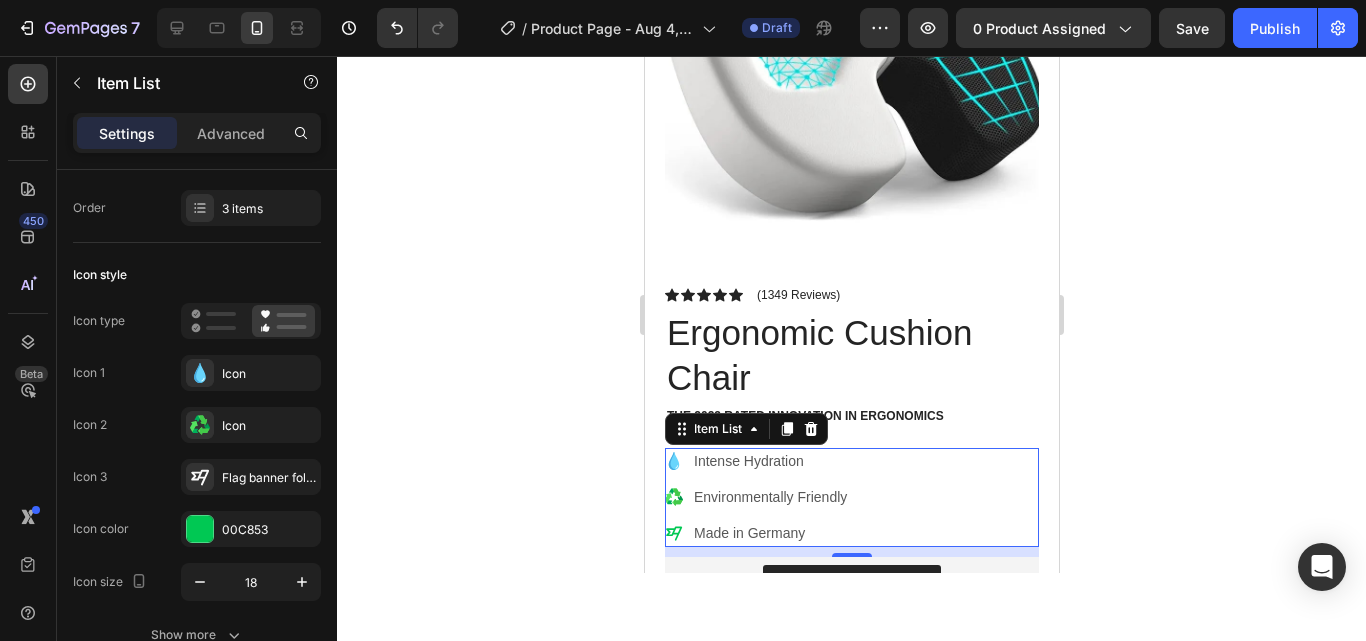 click 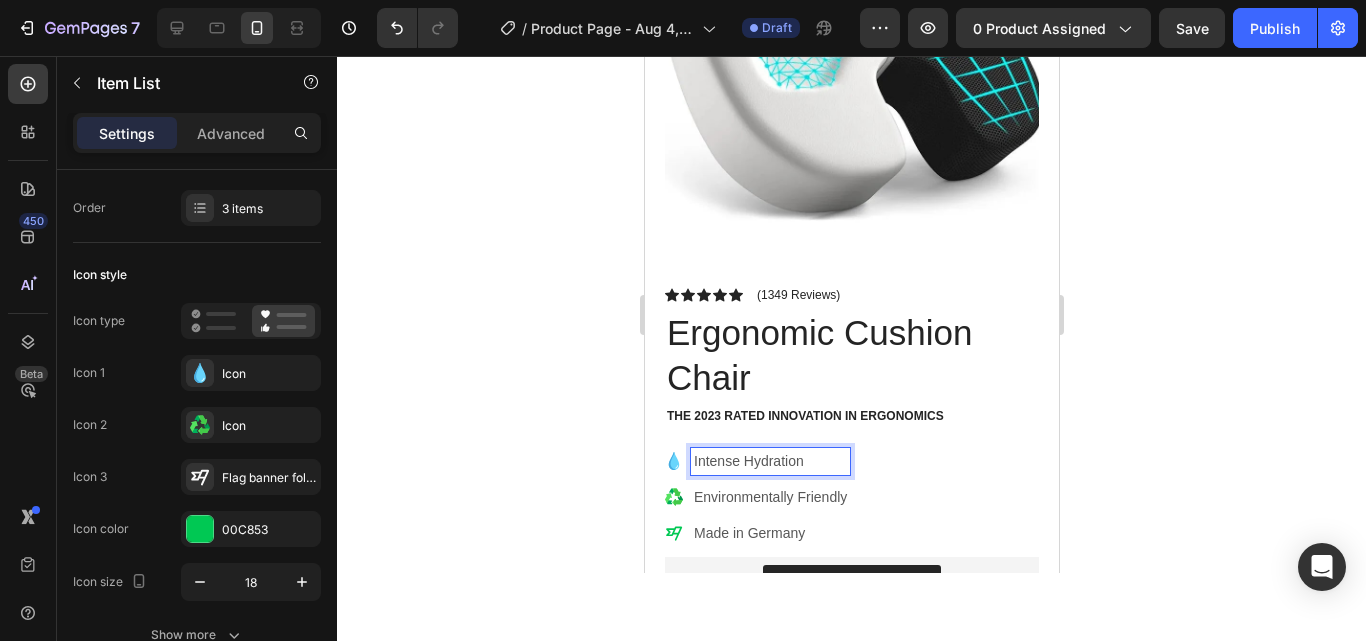 click on "Intense Hydration" at bounding box center (769, 461) 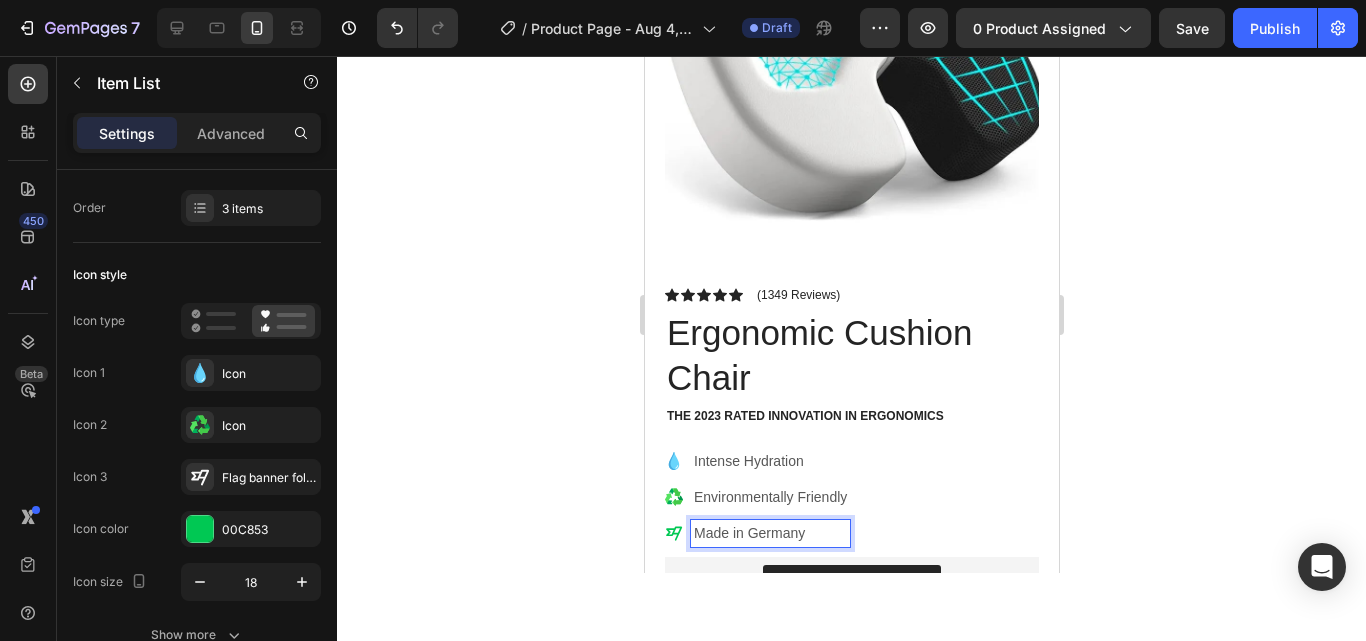 click on "Made in Germany" at bounding box center (769, 533) 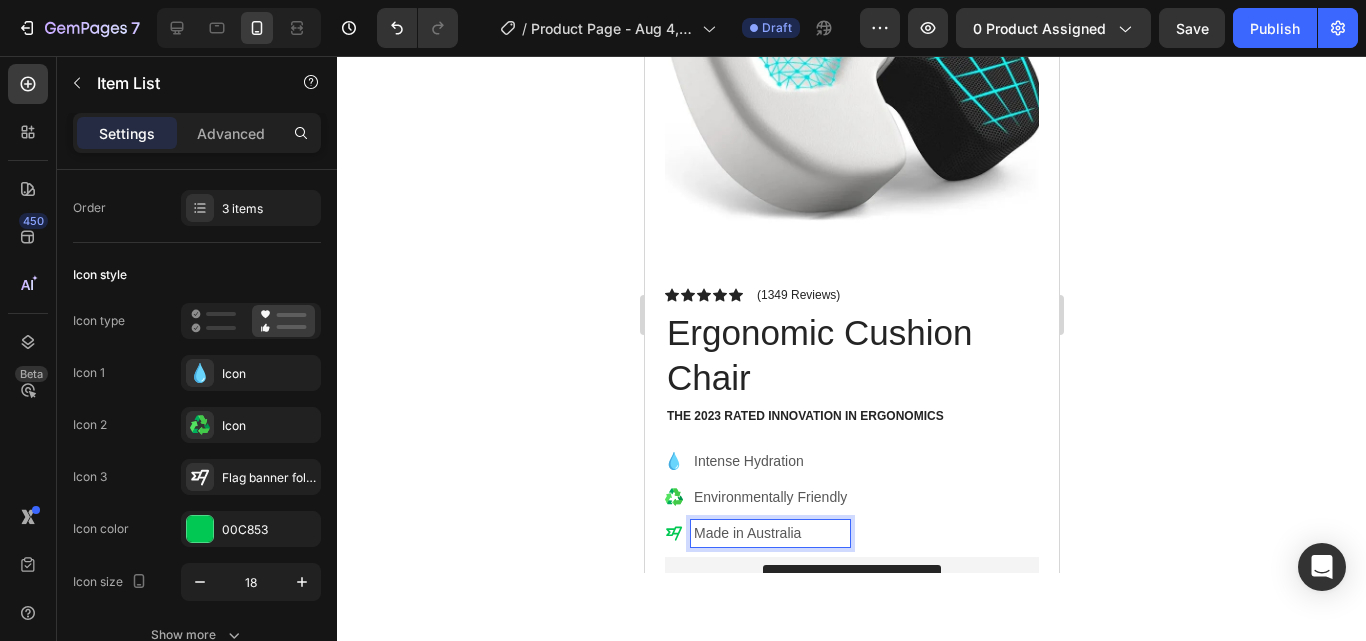 click on "Intense Hydration" at bounding box center [769, 461] 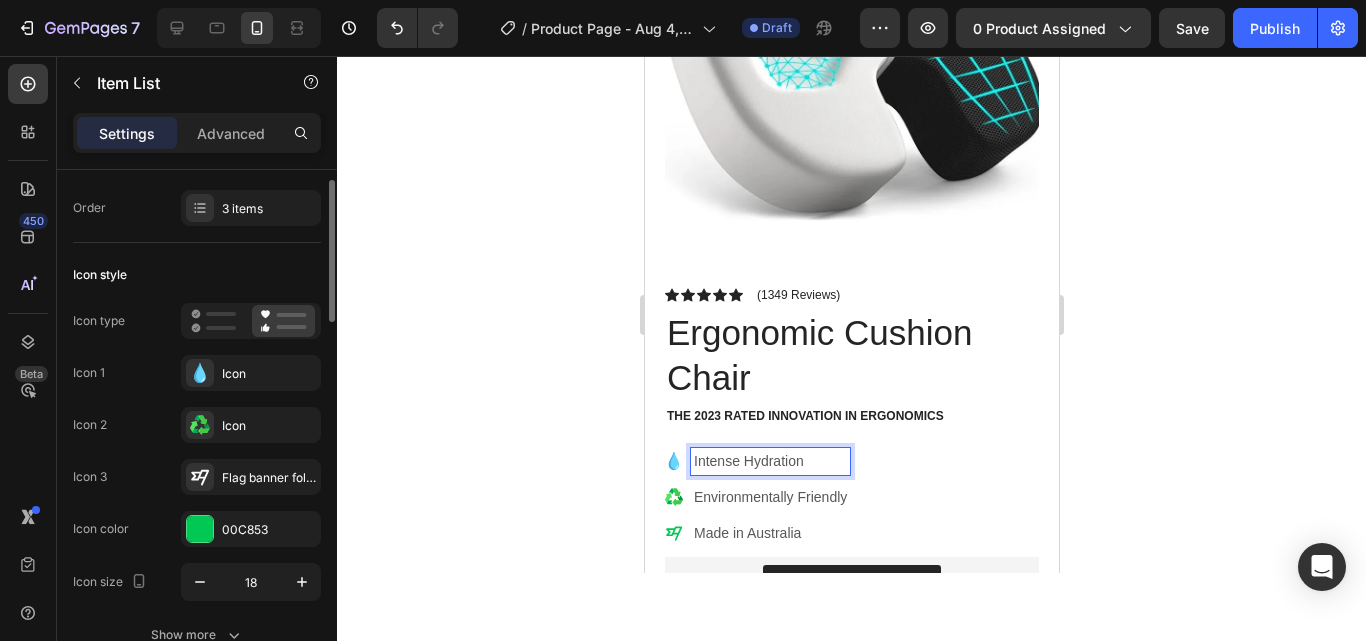 drag, startPoint x: 226, startPoint y: 365, endPoint x: 214, endPoint y: 351, distance: 18.439089 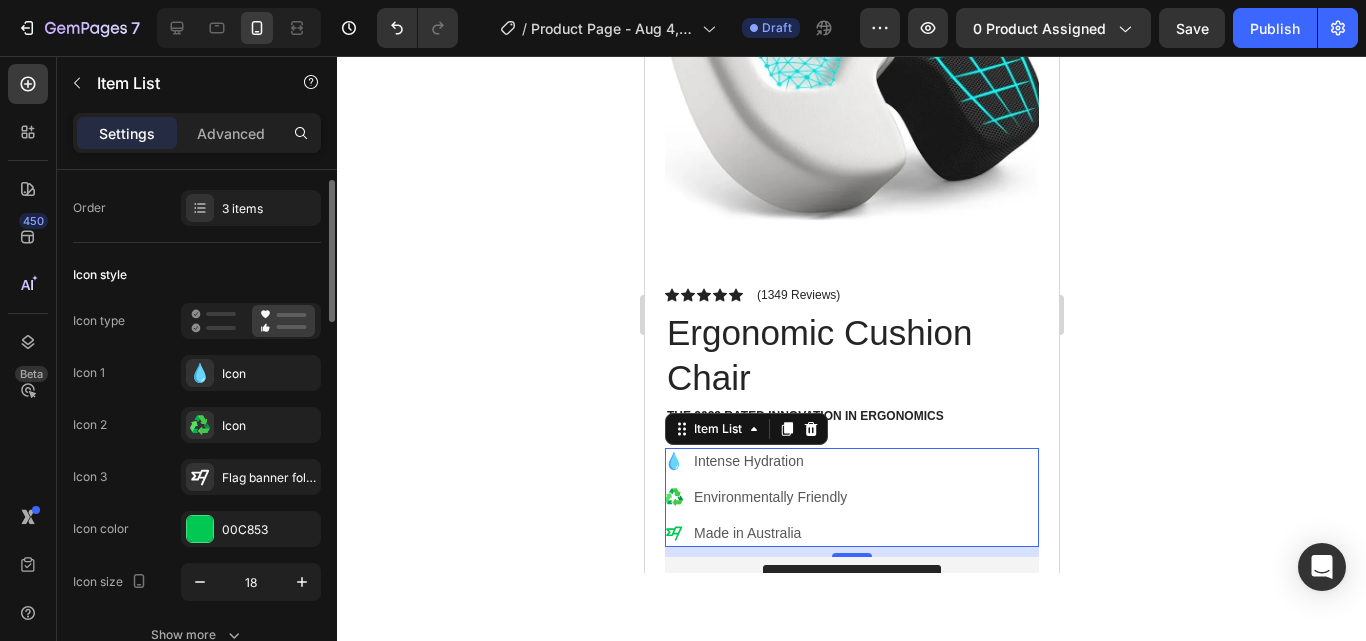 click on "Icon type  Icon 1
Icon Icon 2
Icon Icon 3
Flag banner fold bold Icon color 00C853 Icon size 18" at bounding box center [197, 452] 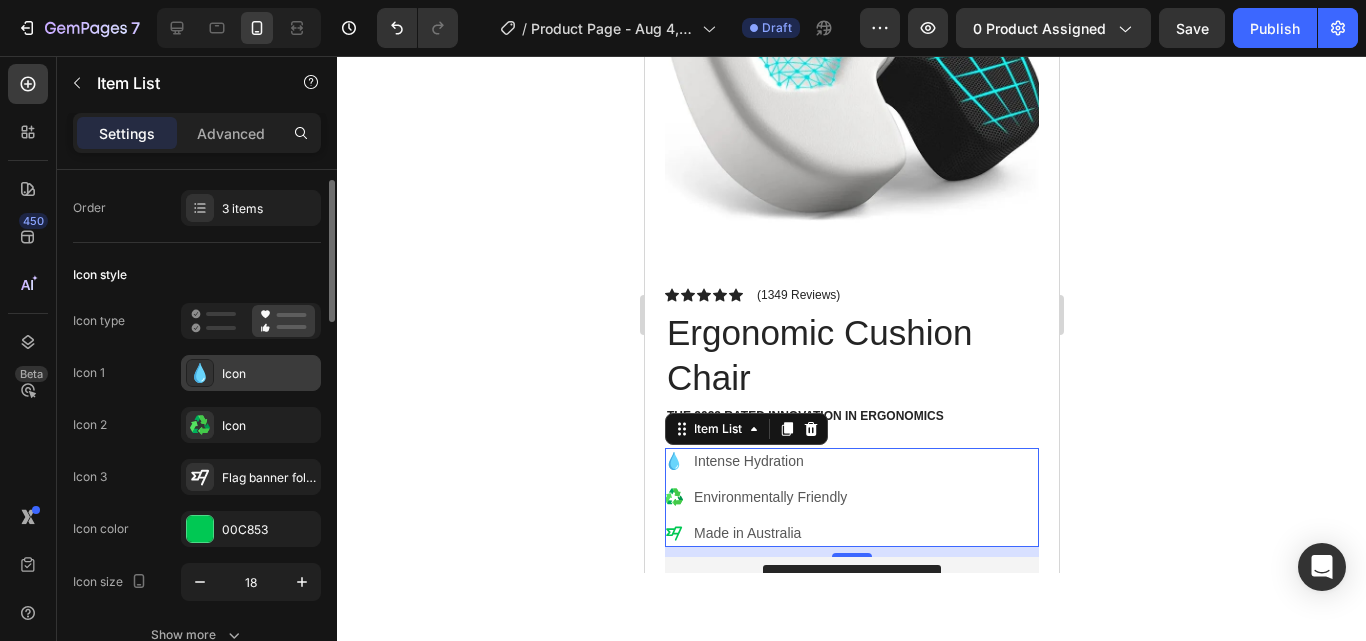 click on "Icon" at bounding box center (269, 374) 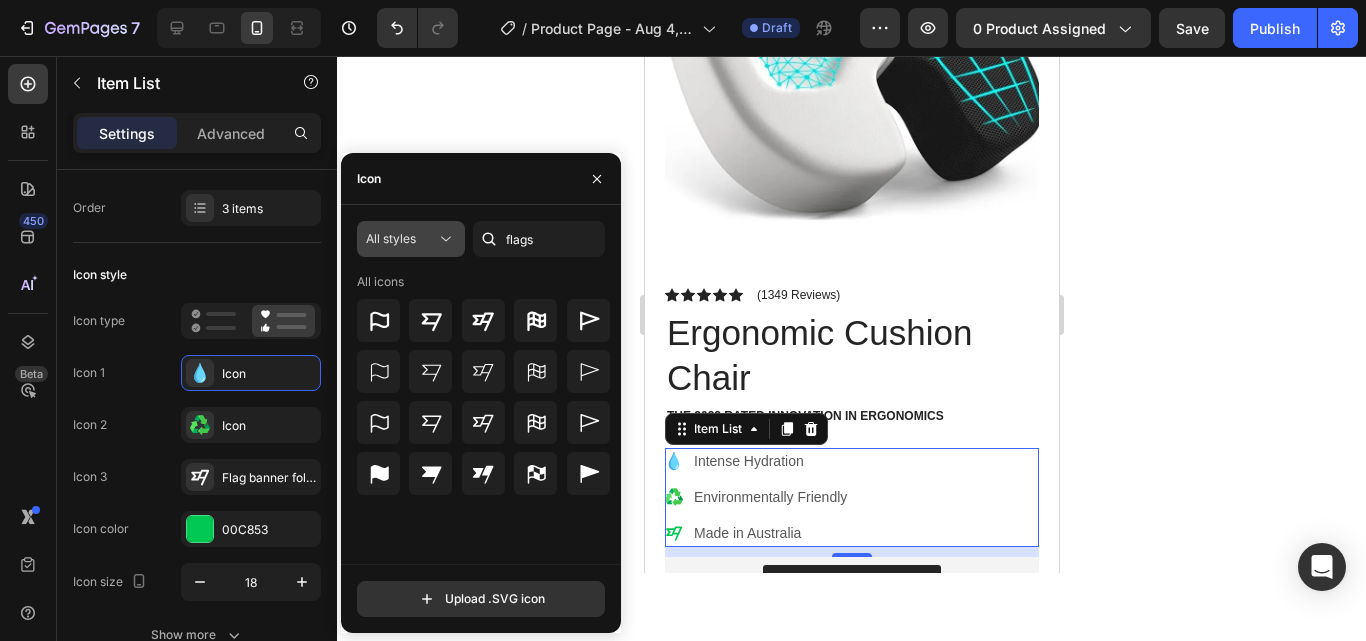 click on "All styles" 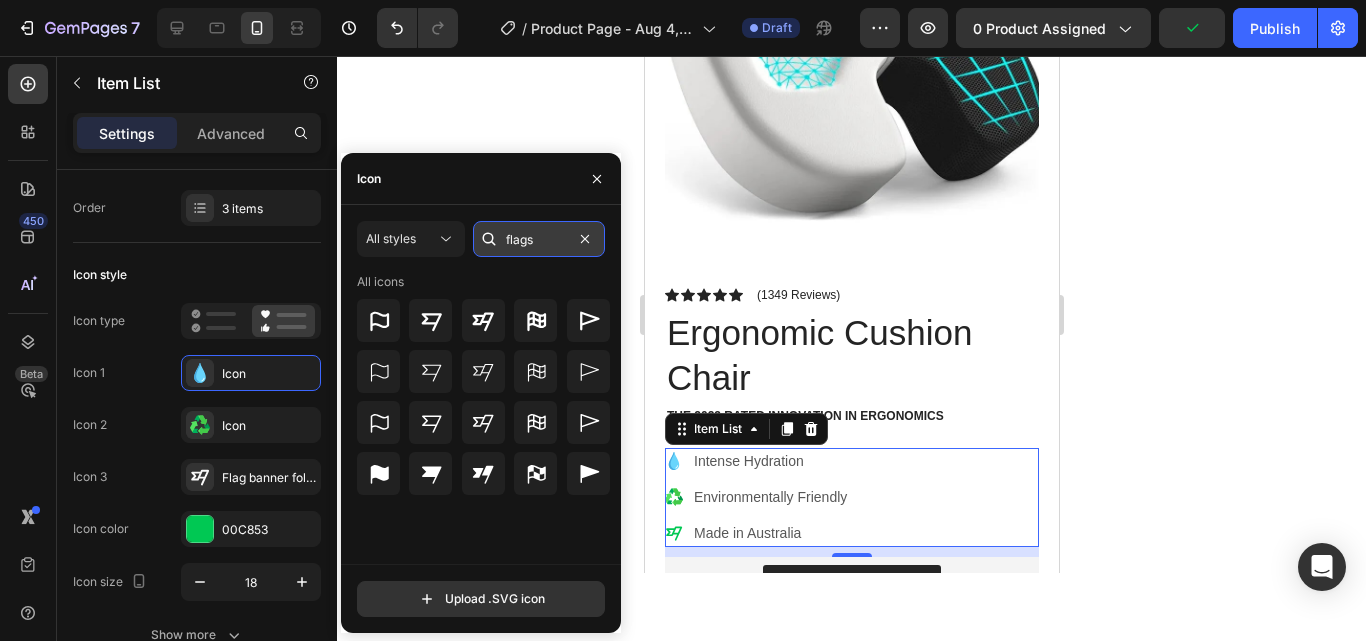 click on "flags" at bounding box center [539, 239] 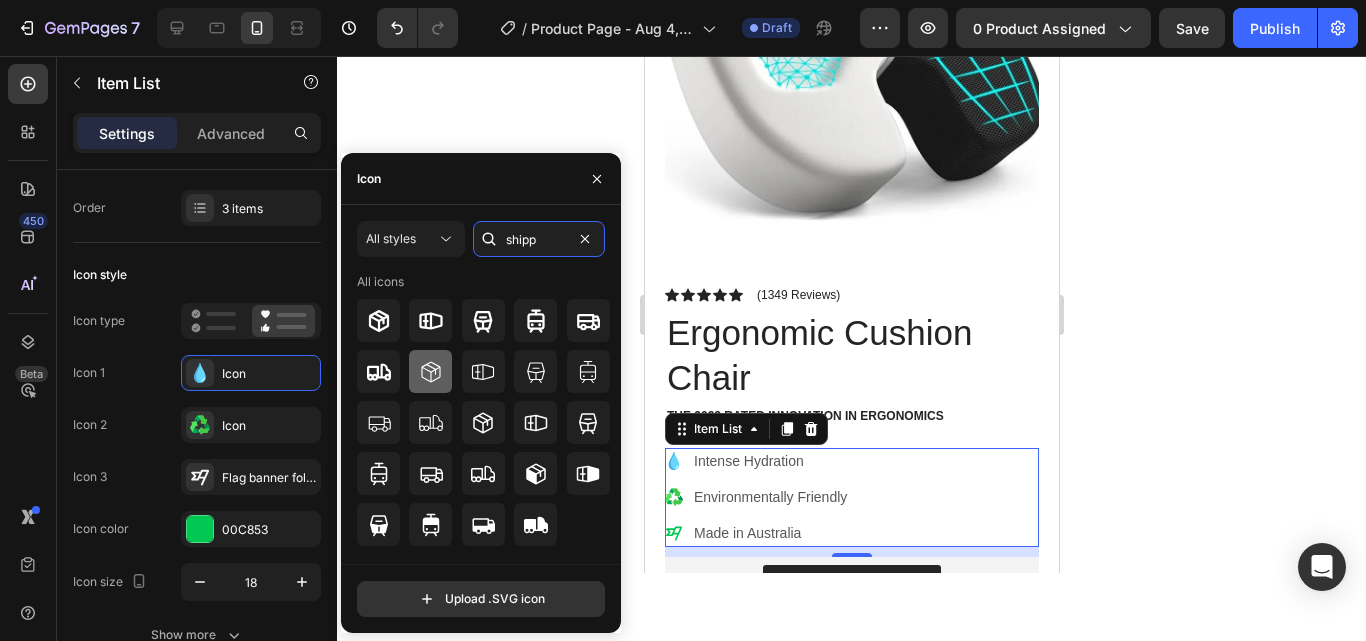 type on "shipp" 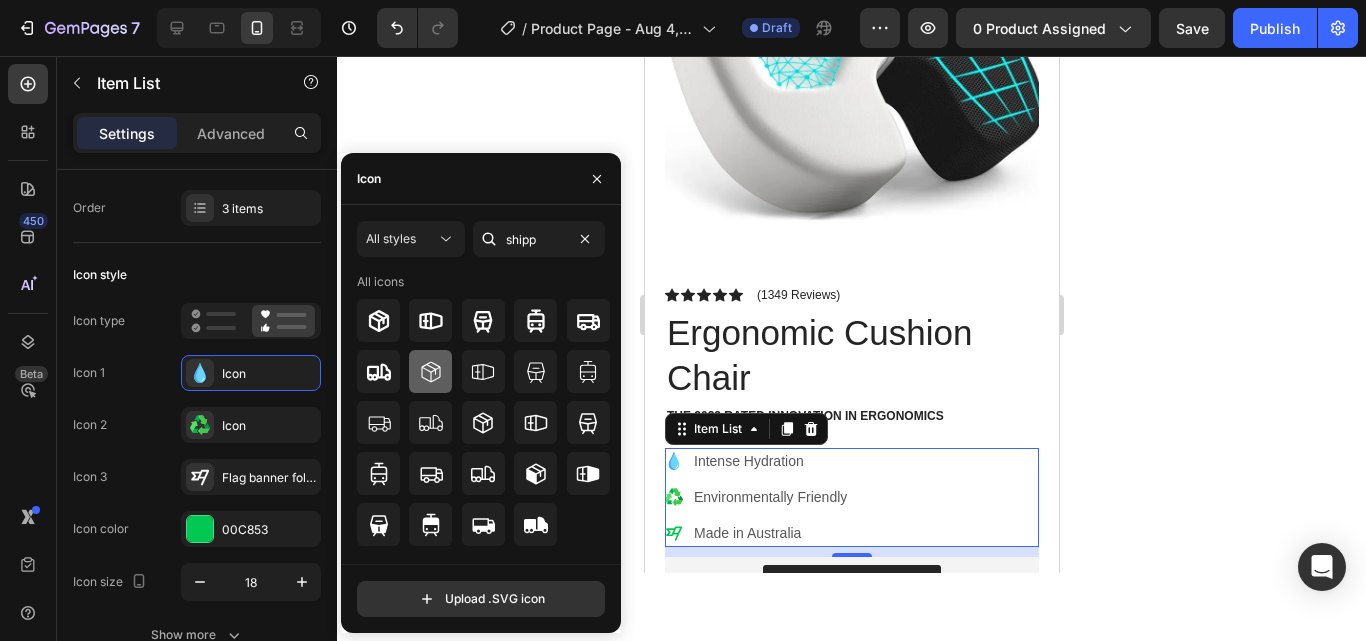 click 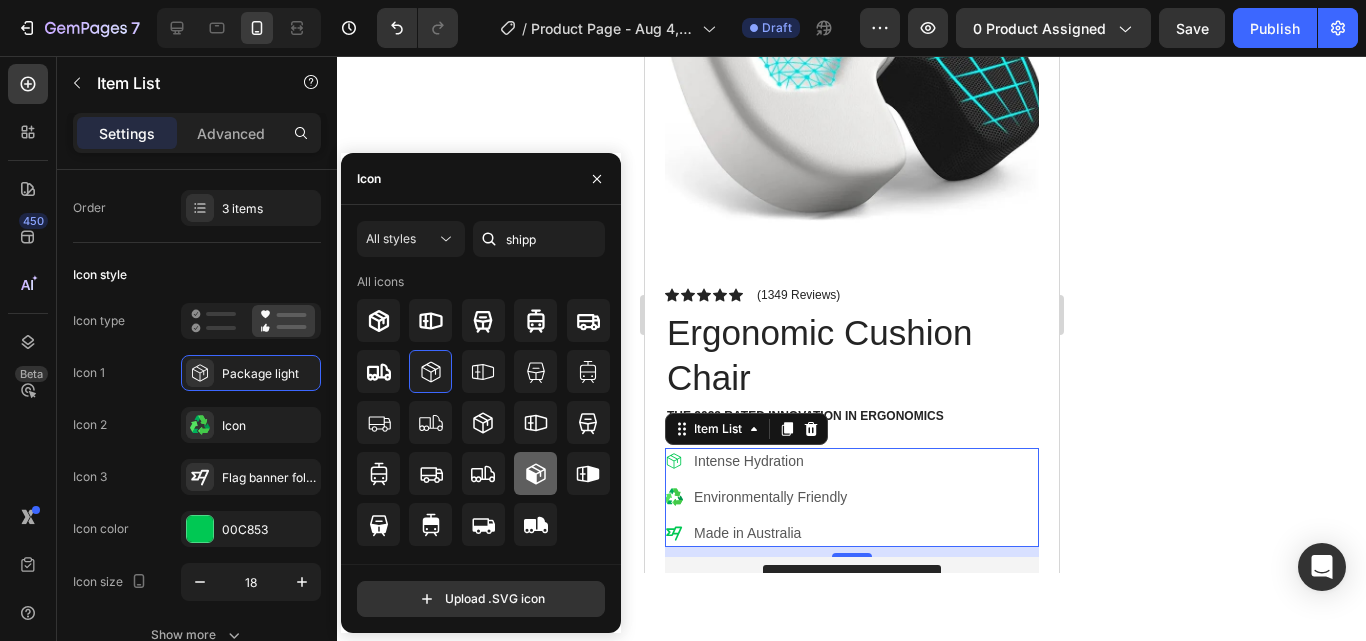 click 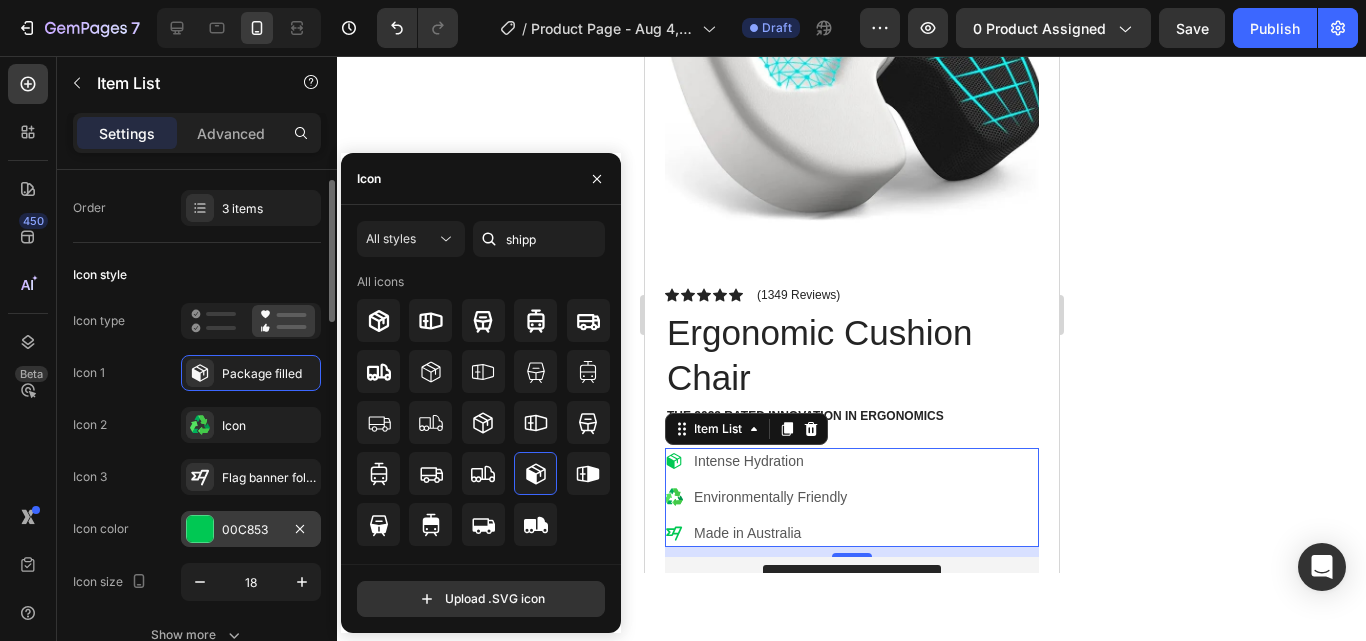 click on "00C853" at bounding box center [251, 530] 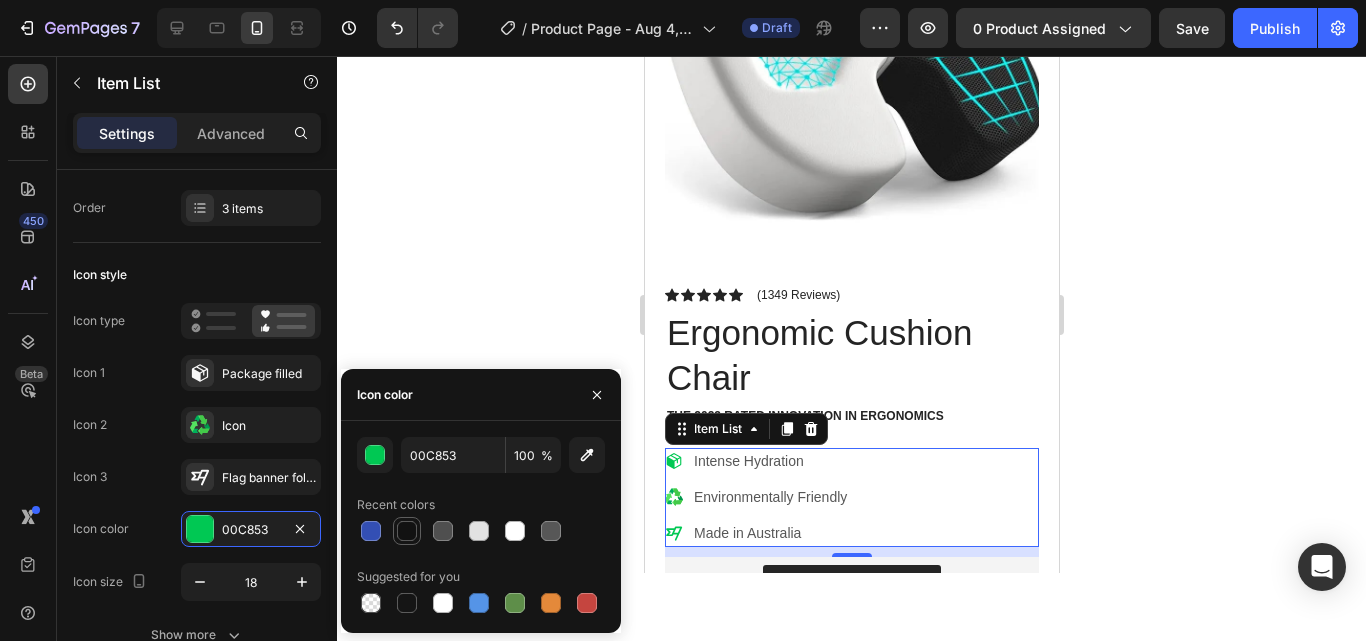 click at bounding box center (407, 531) 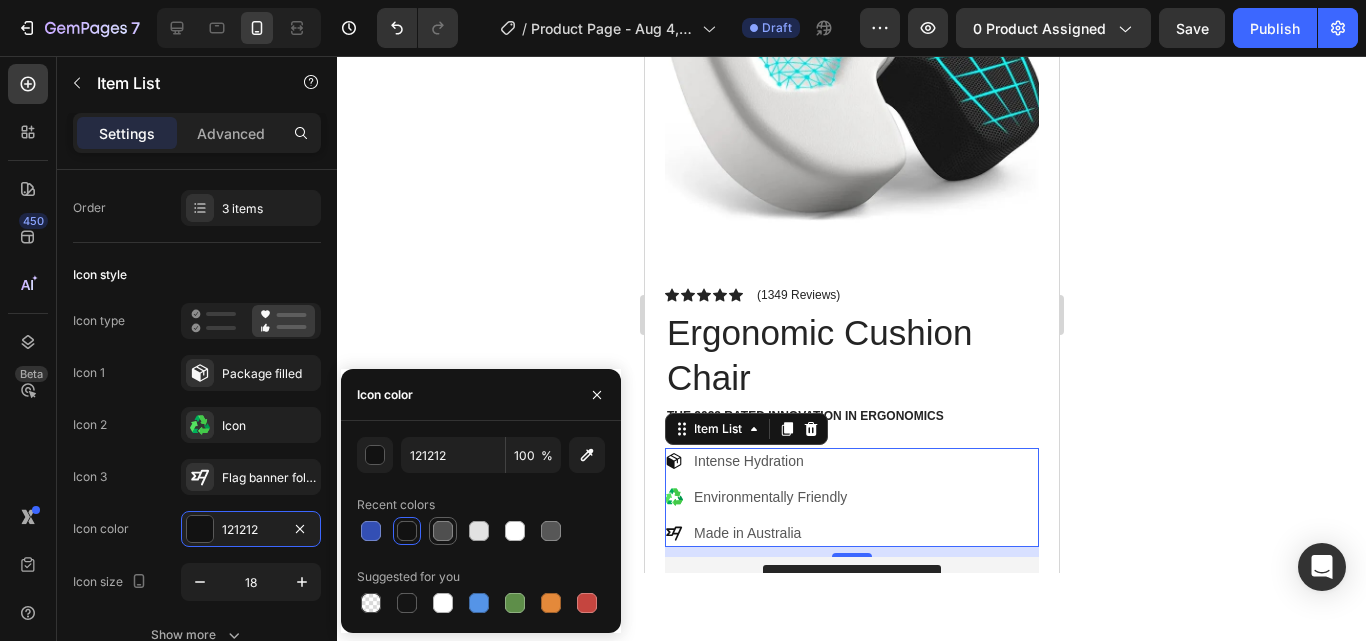 click at bounding box center (443, 531) 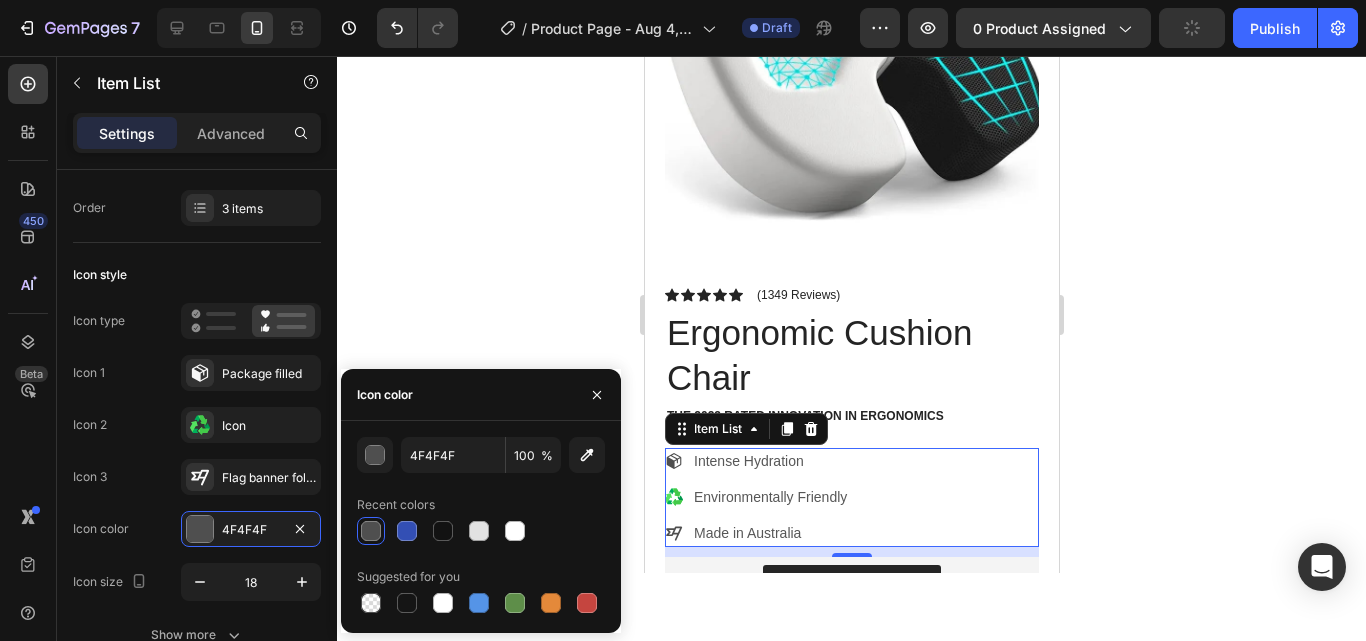 click at bounding box center (371, 531) 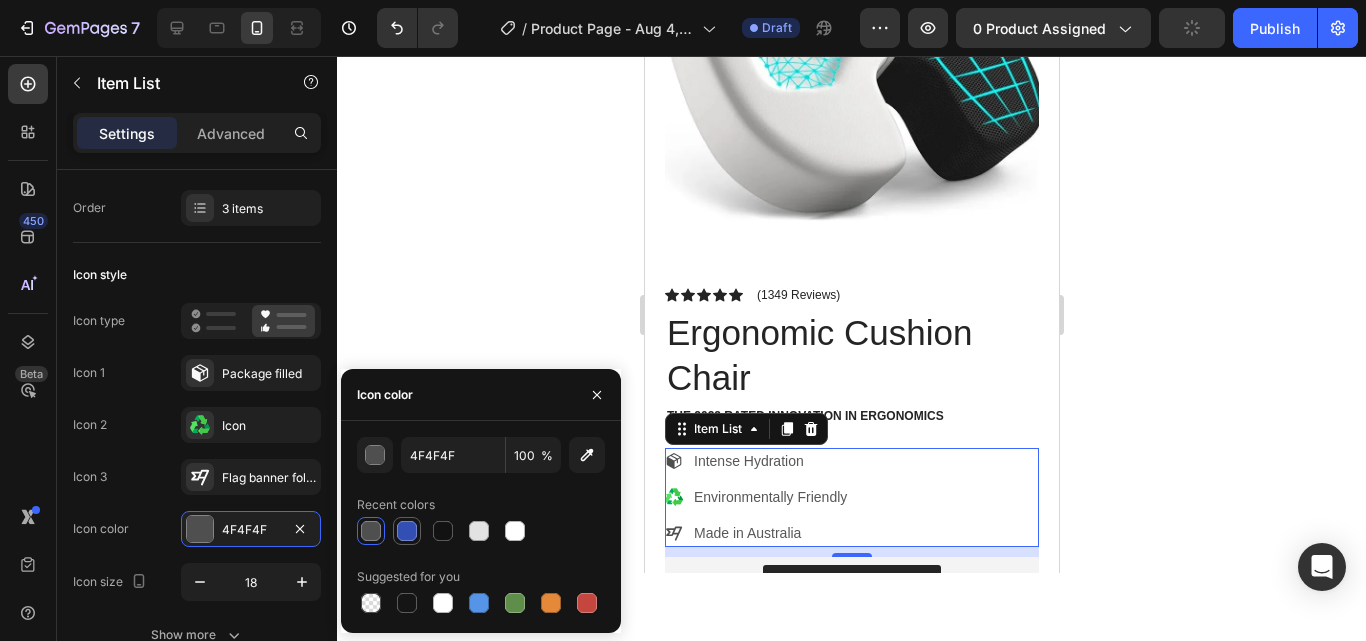 click at bounding box center [407, 531] 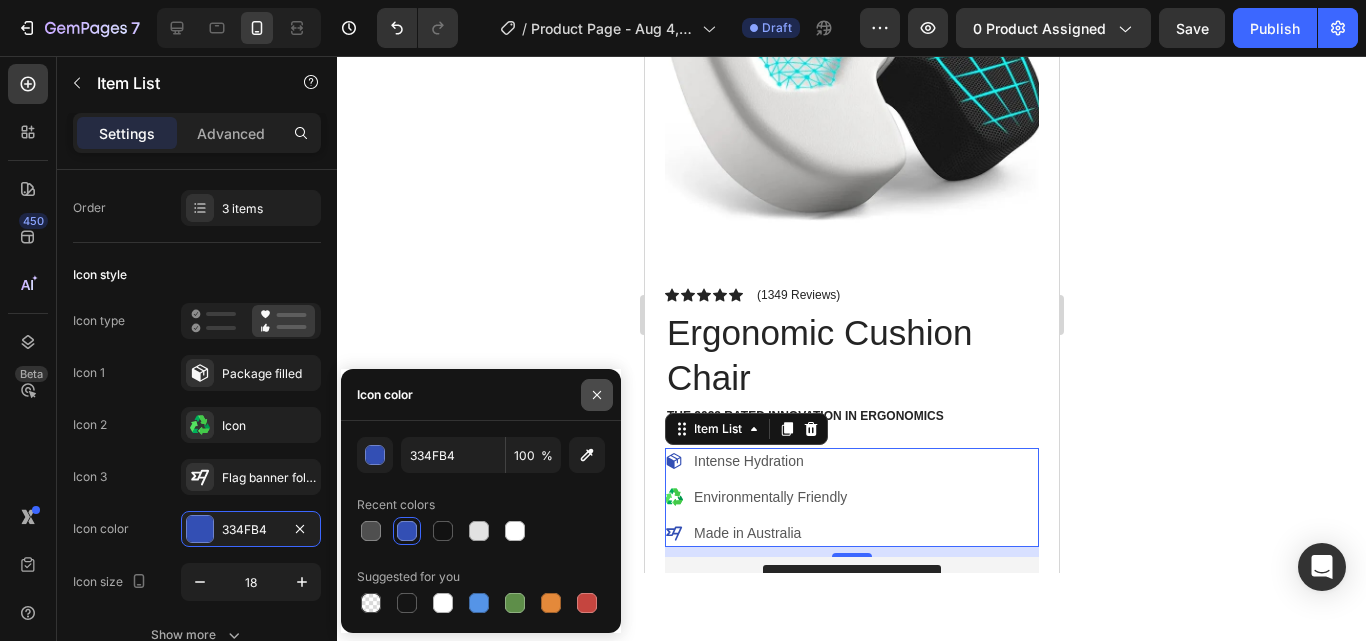 click at bounding box center (597, 395) 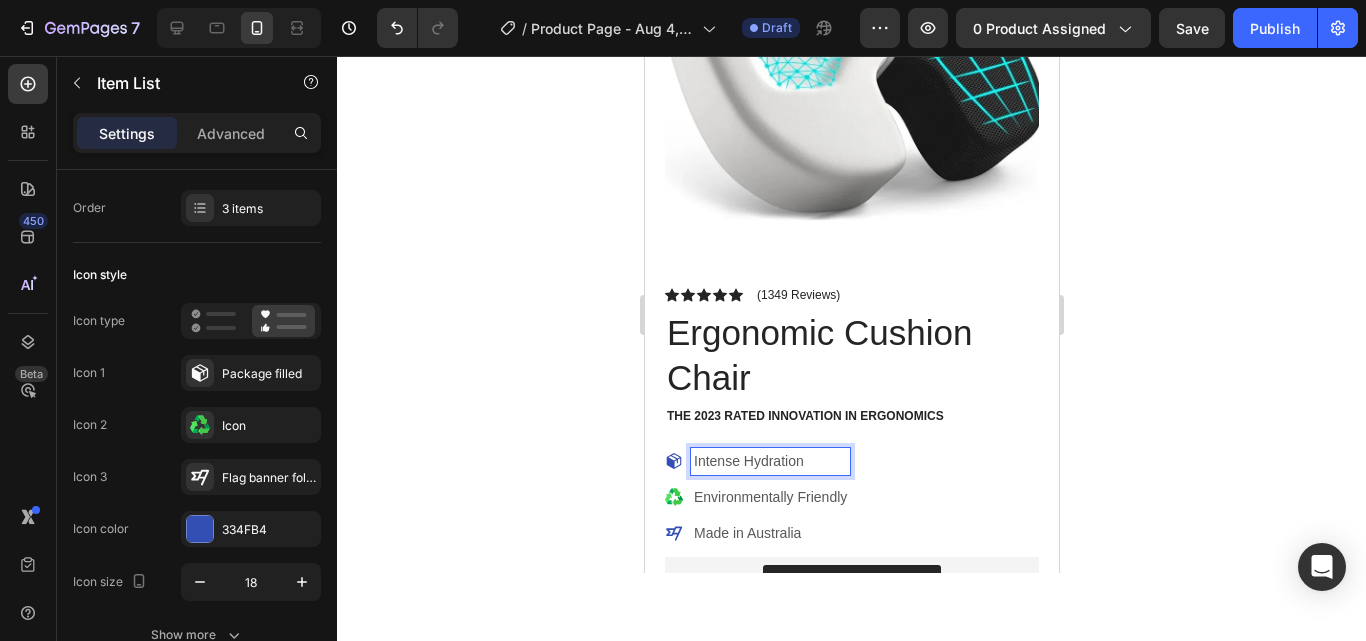 click on "Intense Hydration" at bounding box center (769, 461) 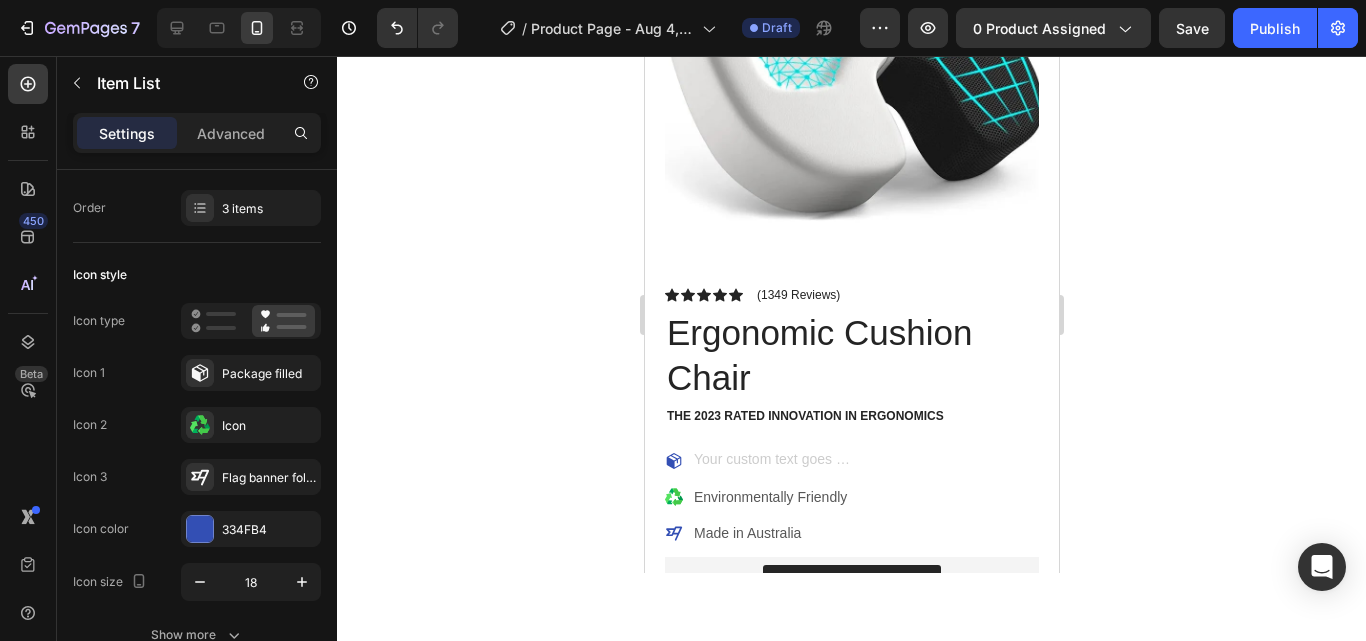 scroll, scrollTop: 265, scrollLeft: 0, axis: vertical 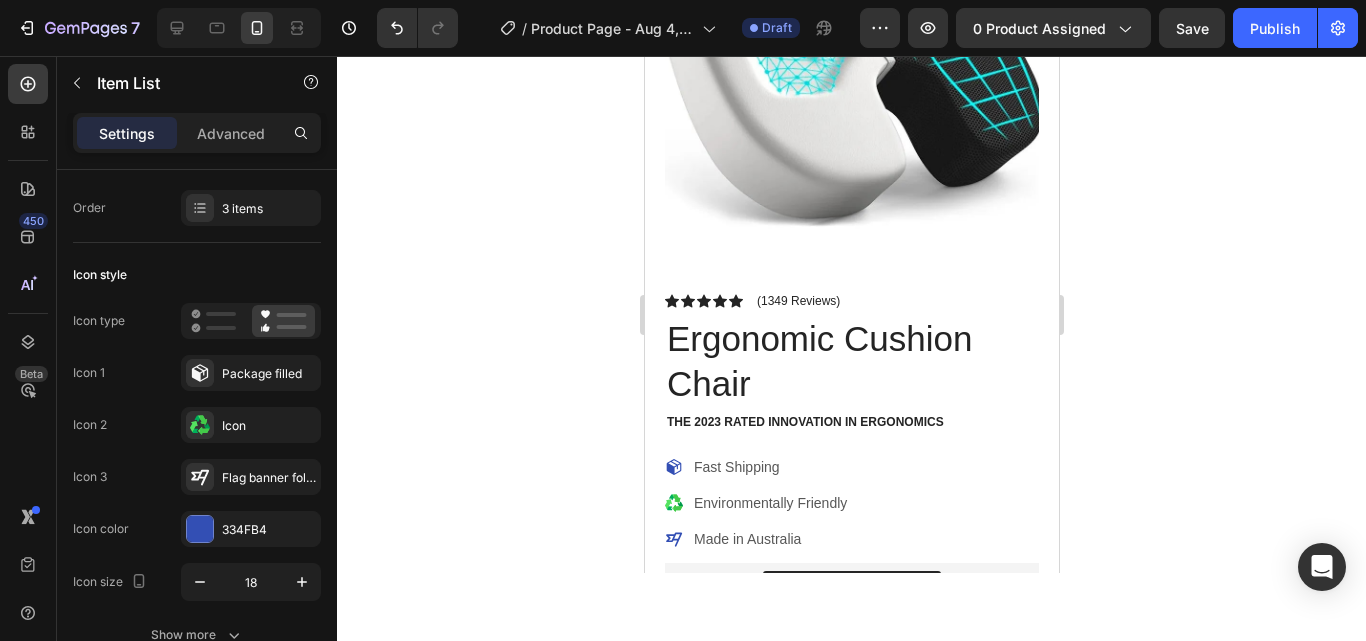 click 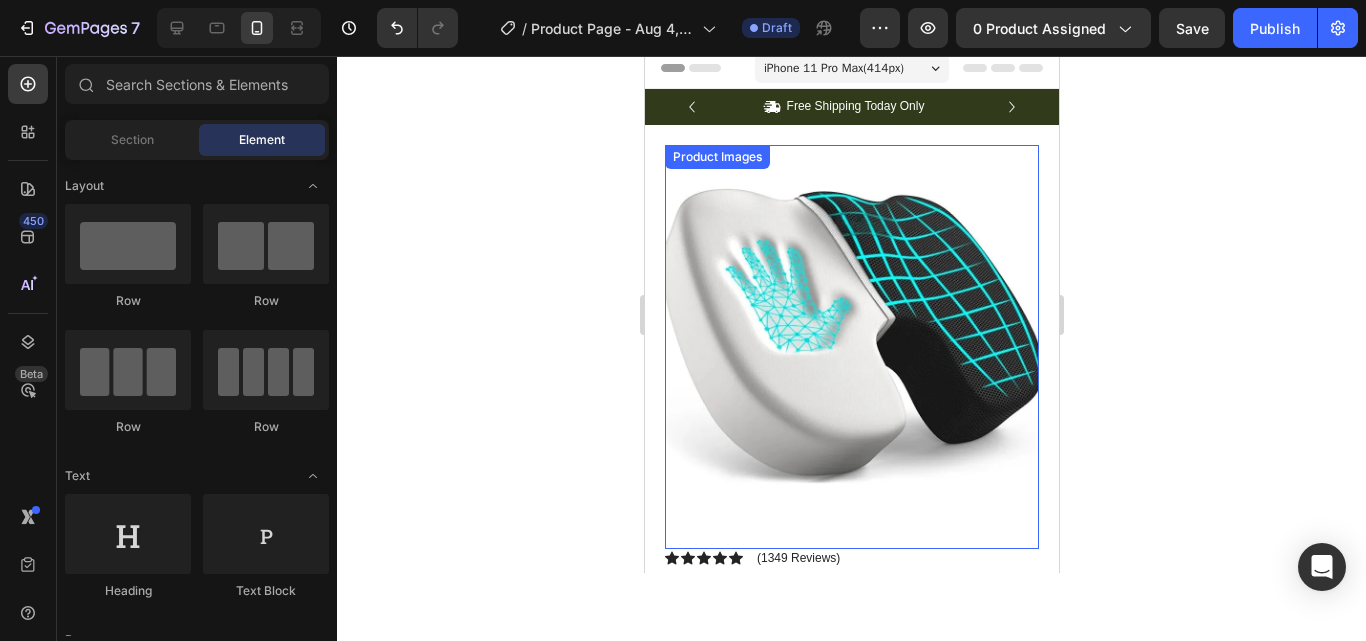 scroll, scrollTop: 0, scrollLeft: 0, axis: both 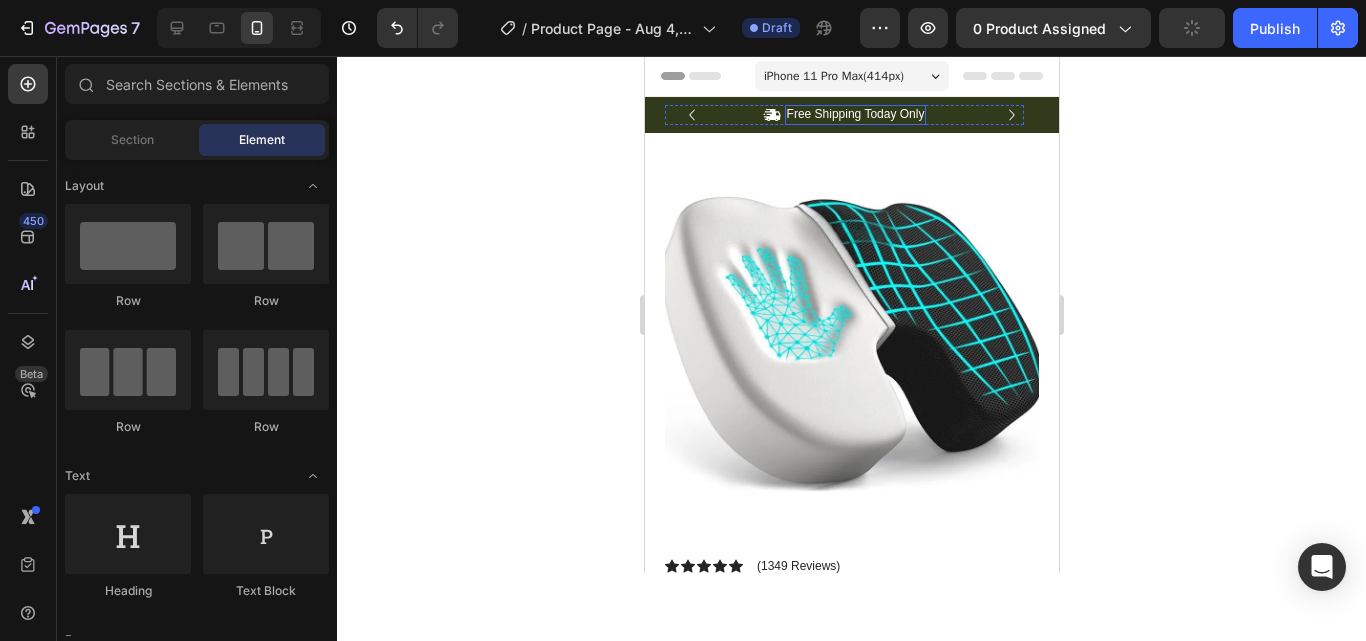 click on "Free Shipping Today Only" at bounding box center (855, 115) 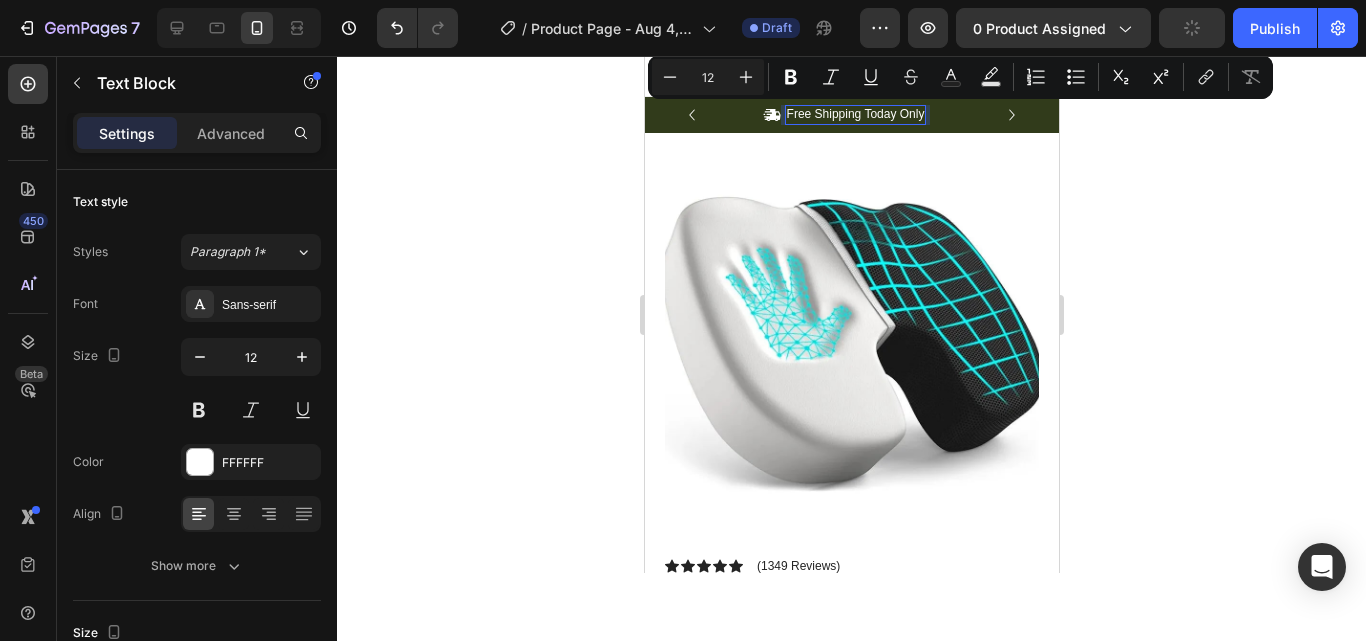 click on "Free Shipping Today Only" at bounding box center (855, 115) 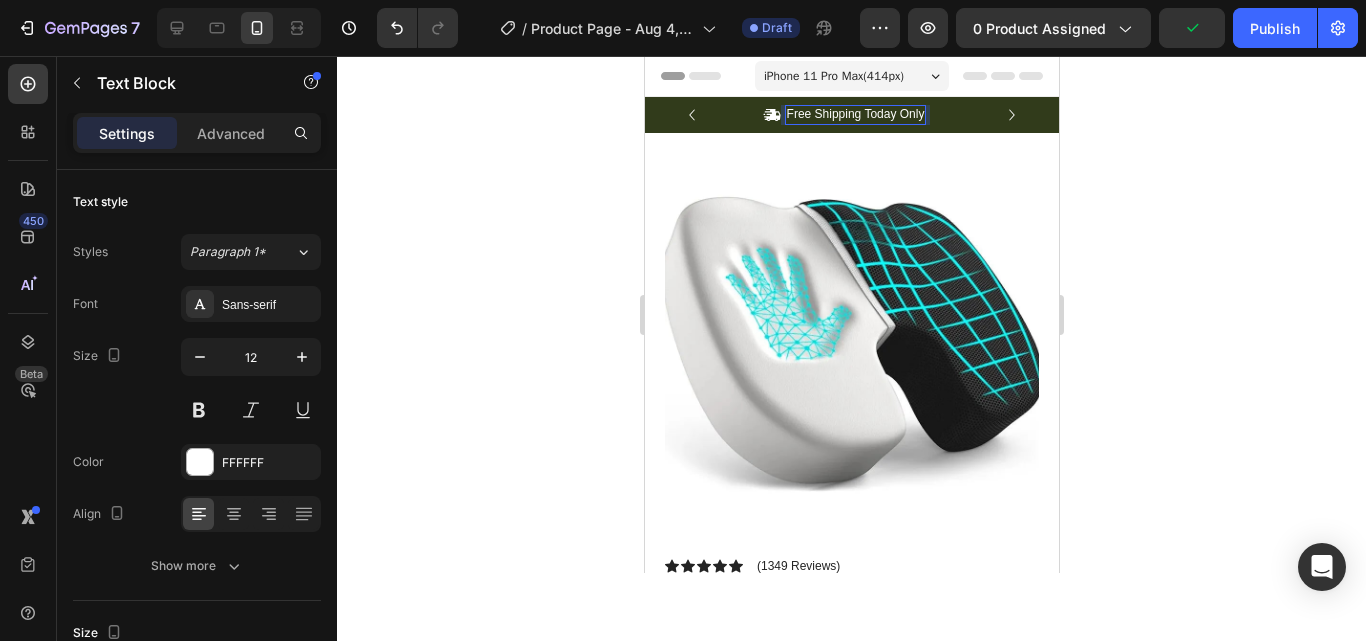 click on "Free Shipping Today Only" at bounding box center [855, 115] 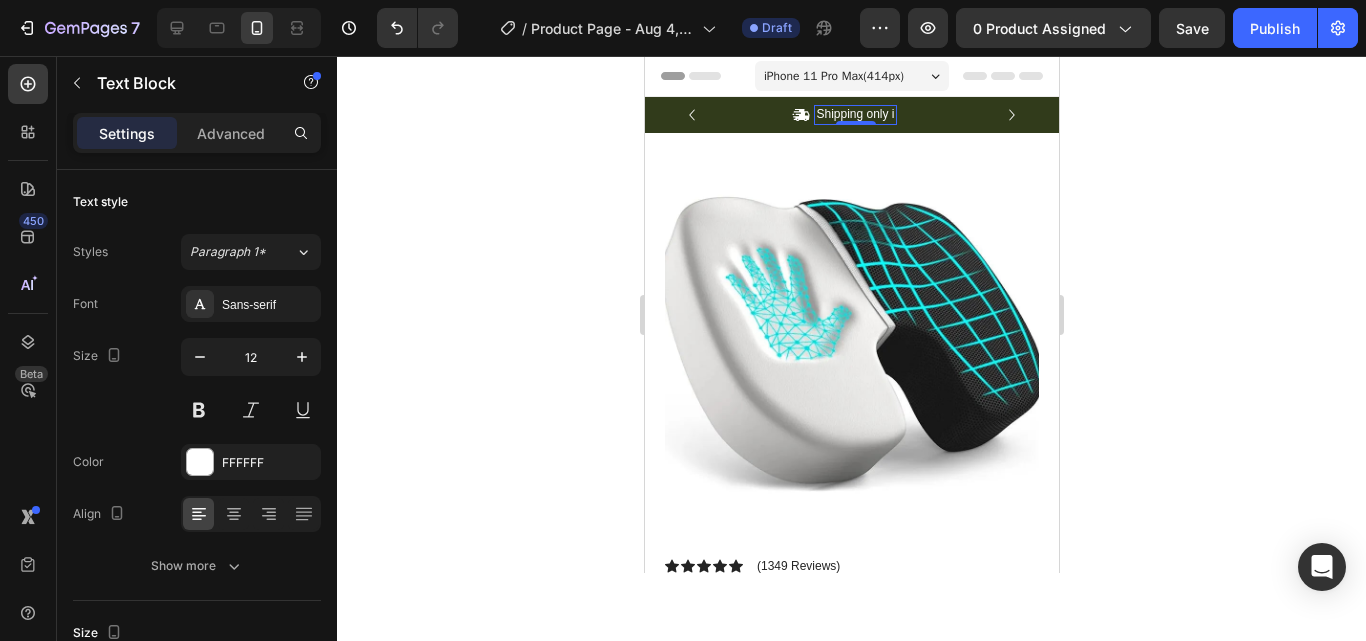 click on "Shipping only i" at bounding box center [854, 115] 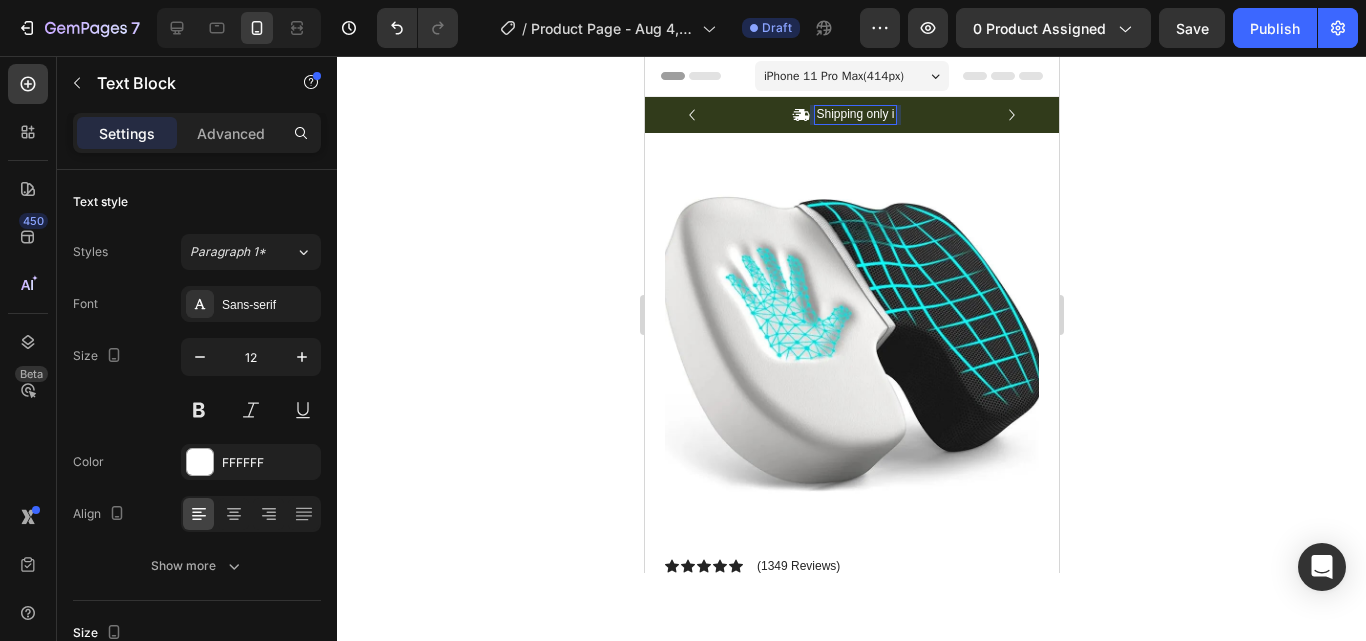 click on "Shipping only i" at bounding box center (854, 115) 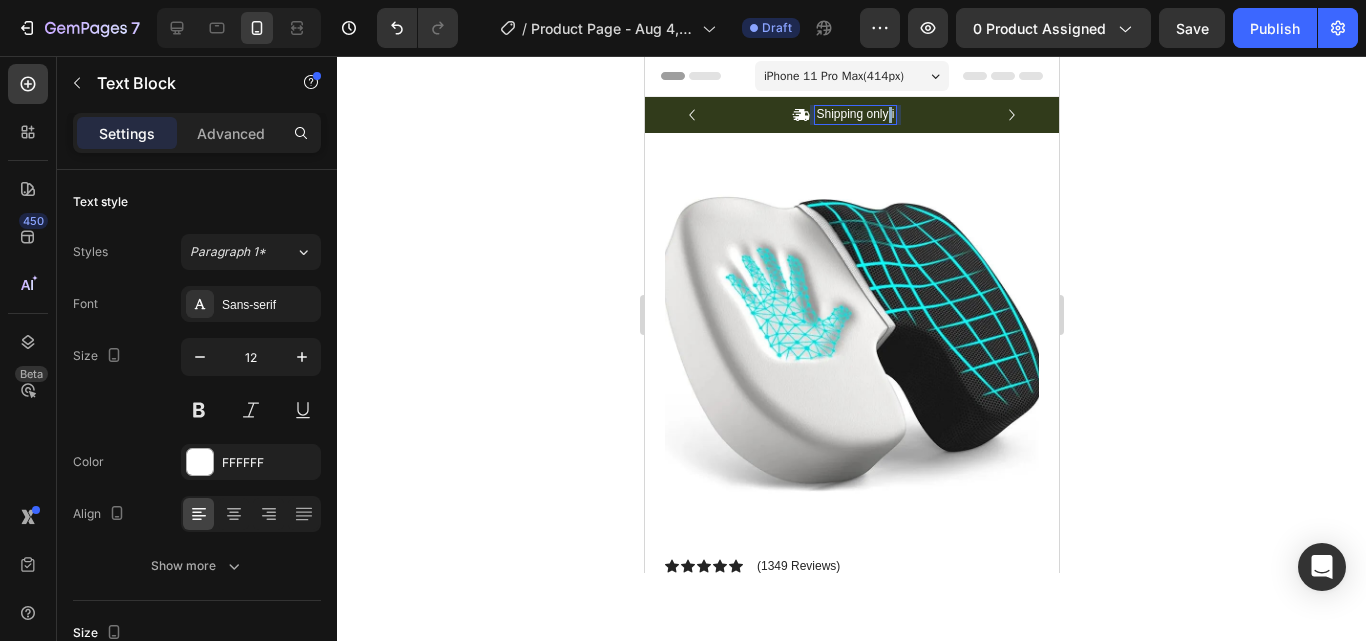 click on "Shipping only i" at bounding box center [854, 115] 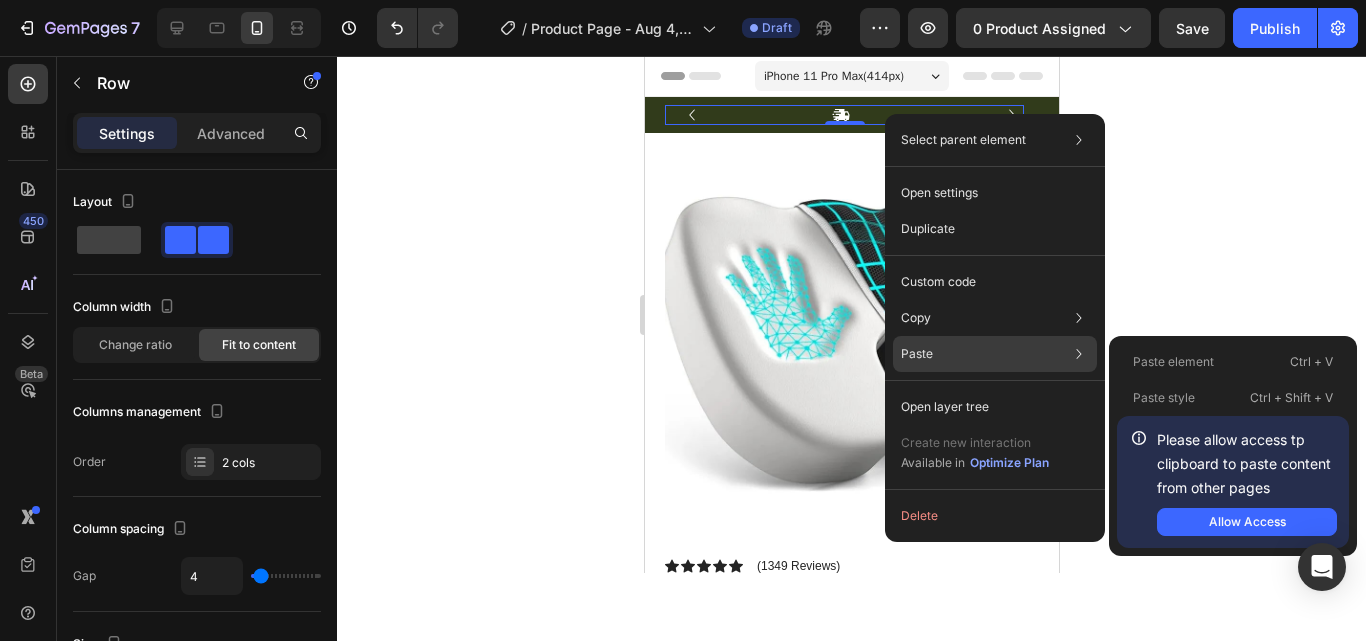 click on "Paste" at bounding box center (917, 354) 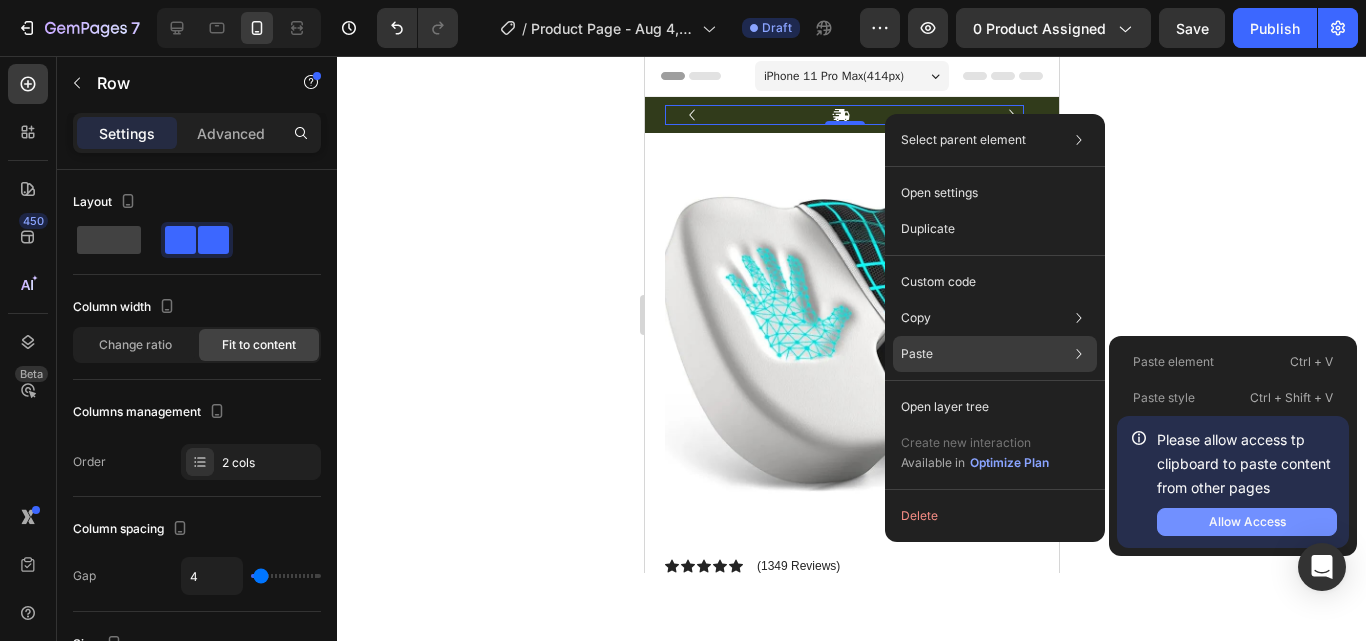 click on "Allow Access" at bounding box center [1247, 522] 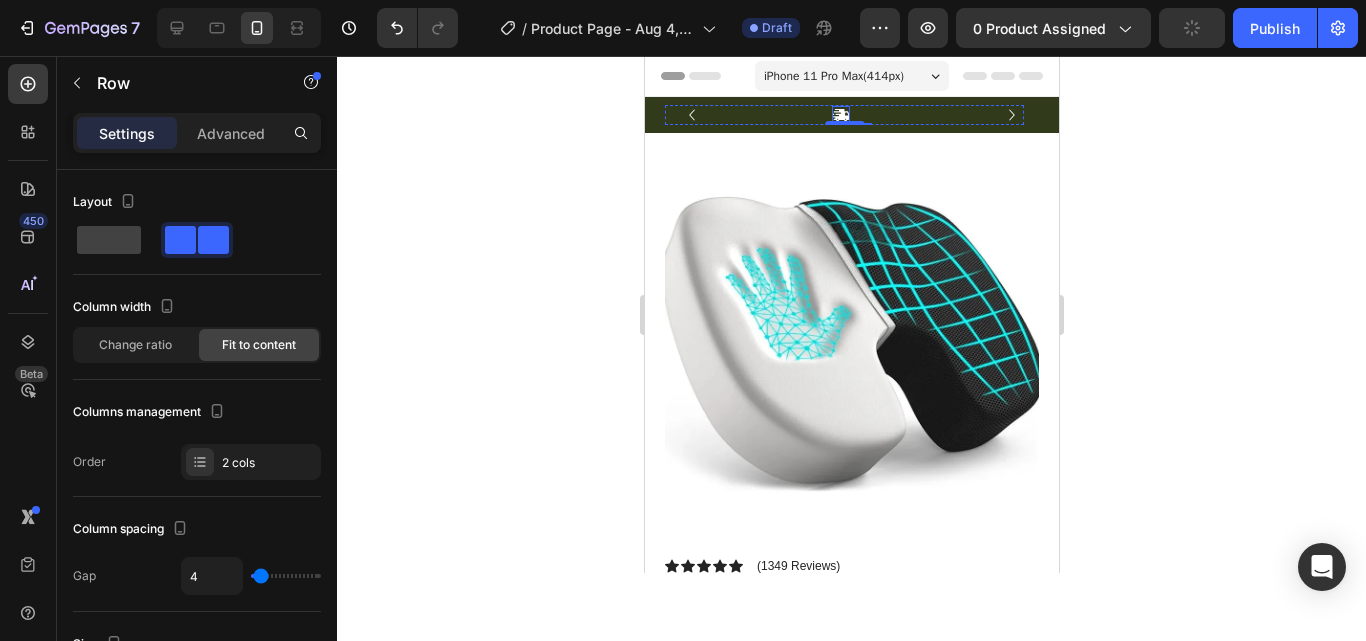 click 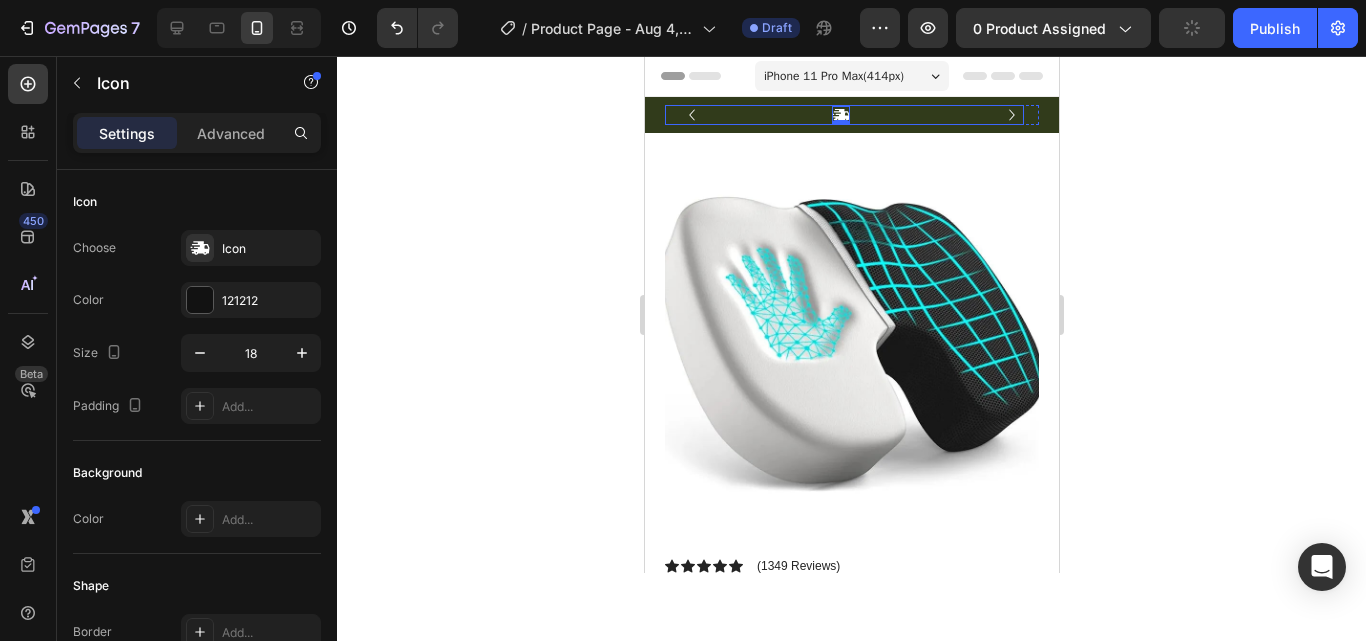 click on "Icon   0 Text Block Row" at bounding box center [843, 115] 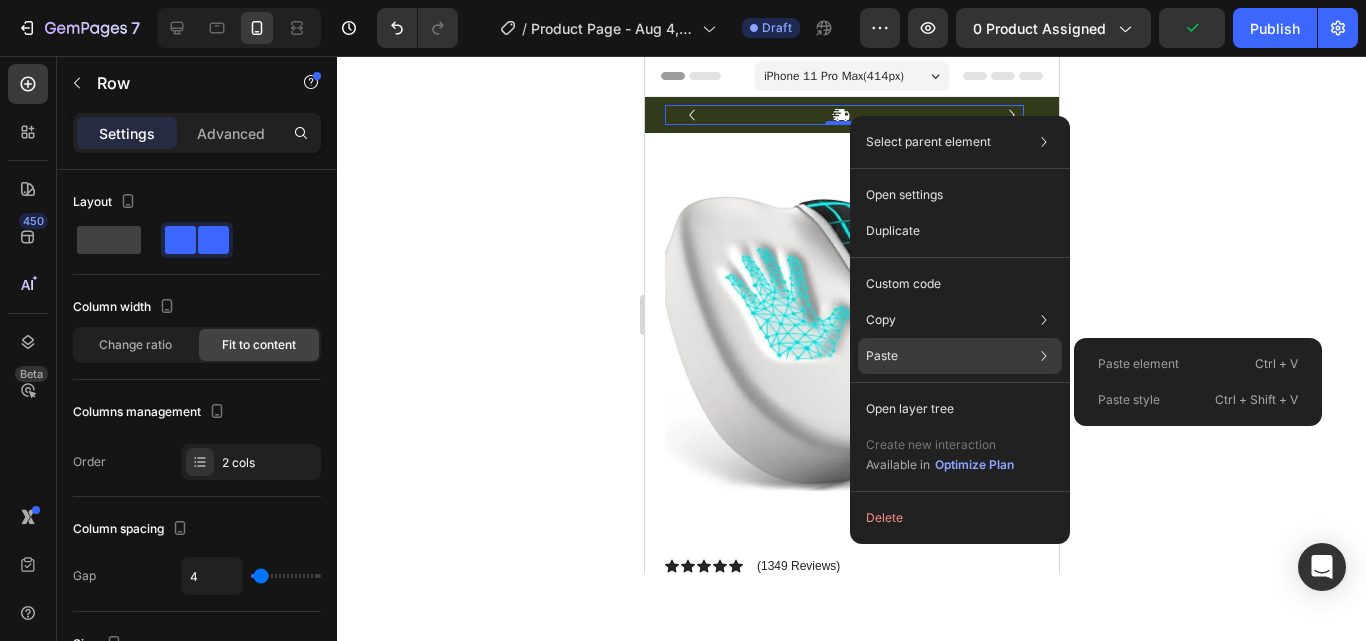 click on "Paste Paste element  Ctrl + V Paste style  Ctrl + Shift + V" 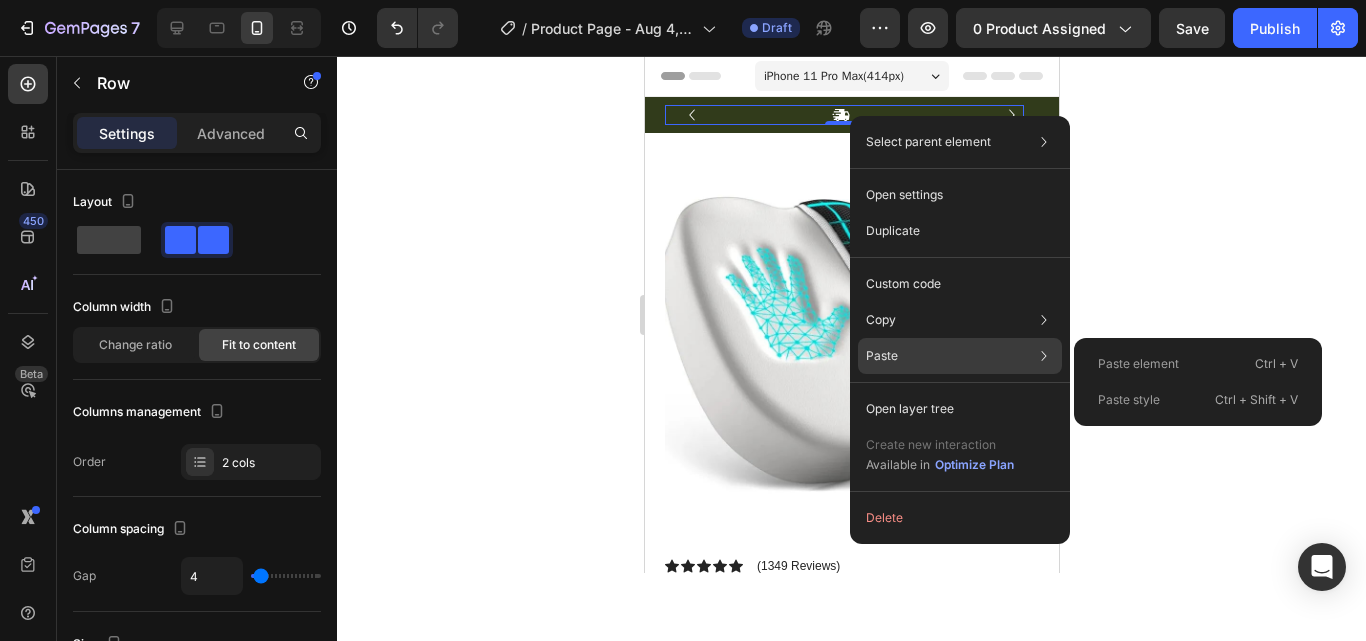 click on "Paste Paste element  Ctrl + V Paste style  Ctrl + Shift + V" 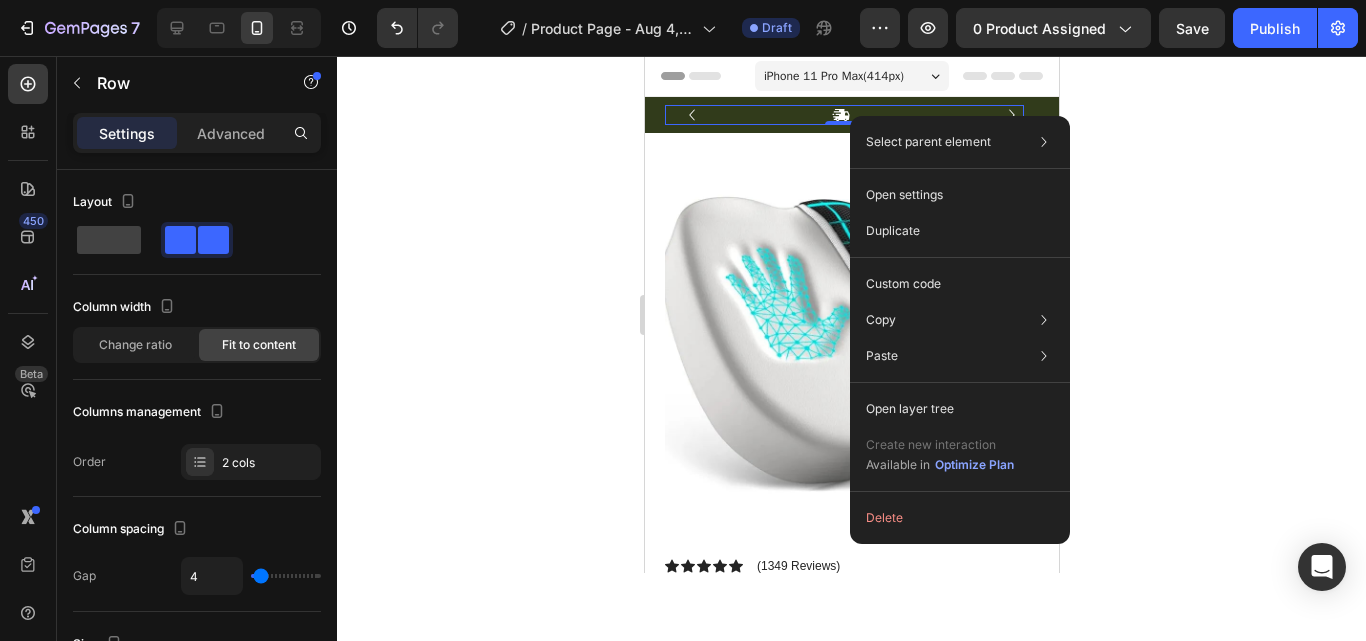 click 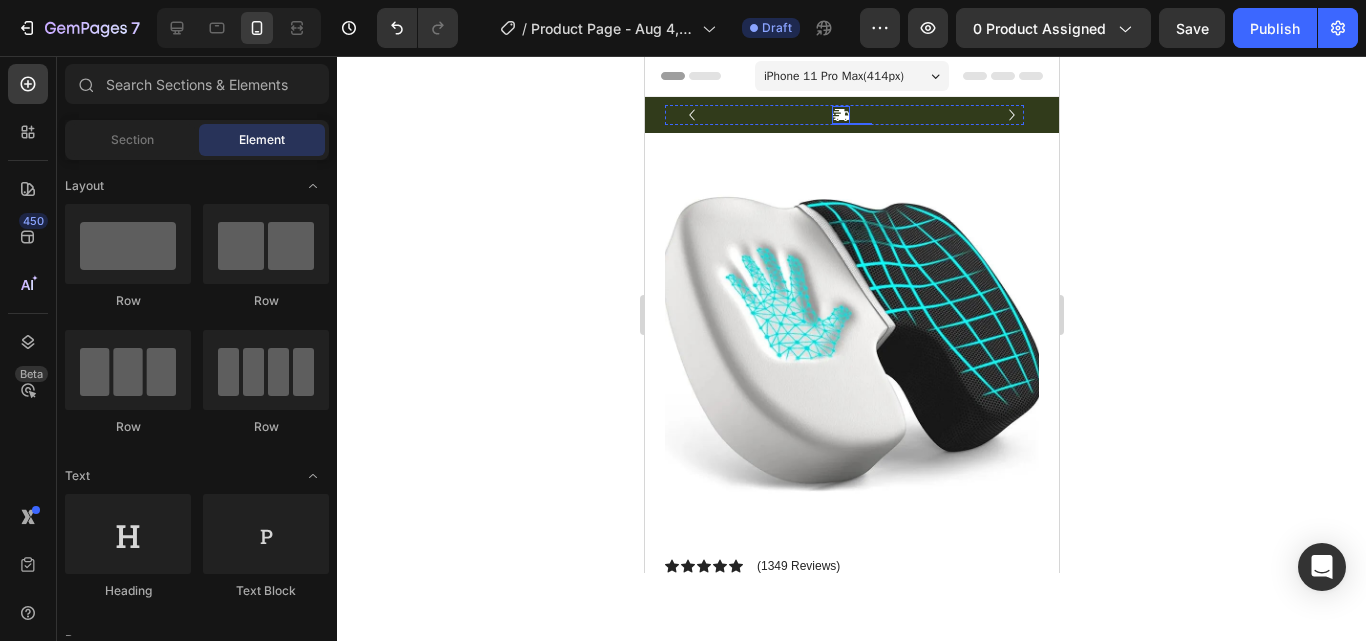 click 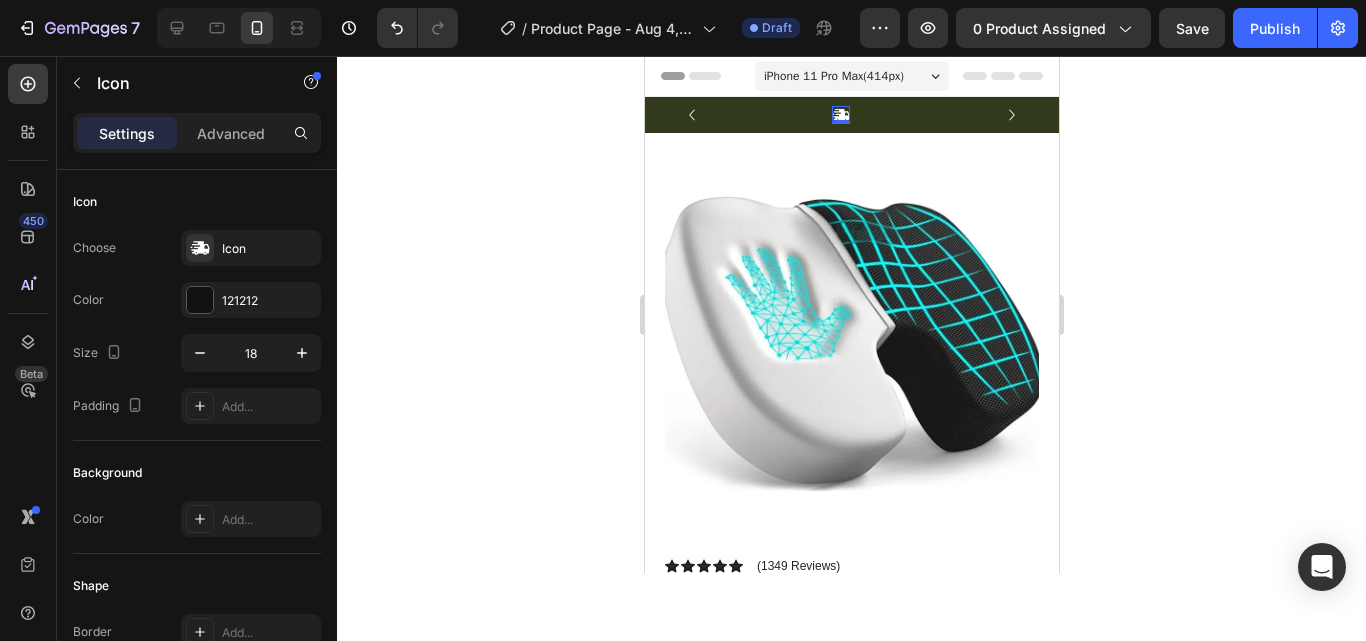 click 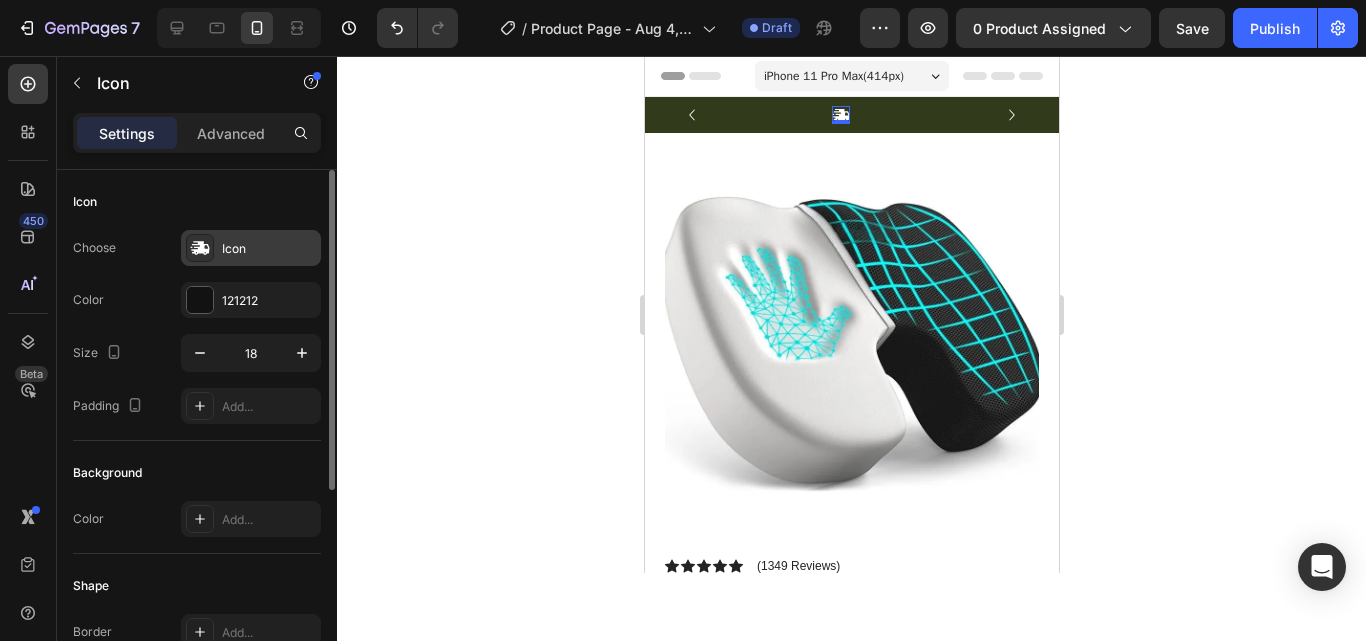 click on "Icon" at bounding box center (269, 249) 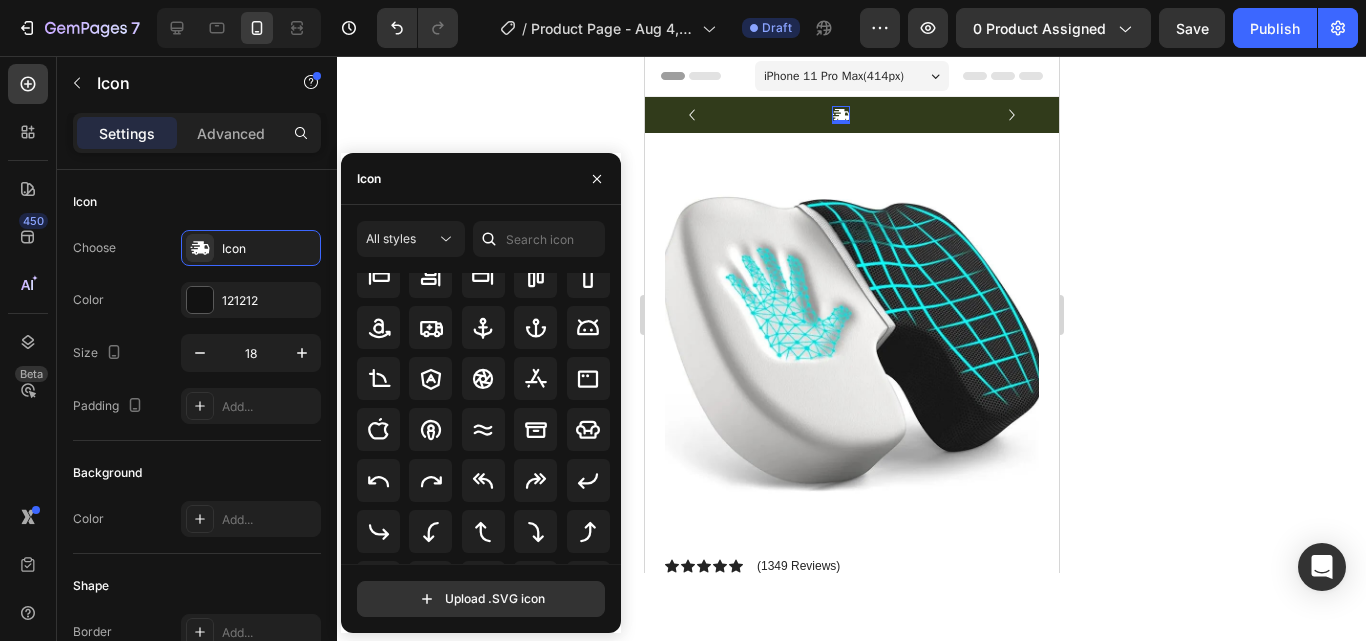 scroll, scrollTop: 0, scrollLeft: 0, axis: both 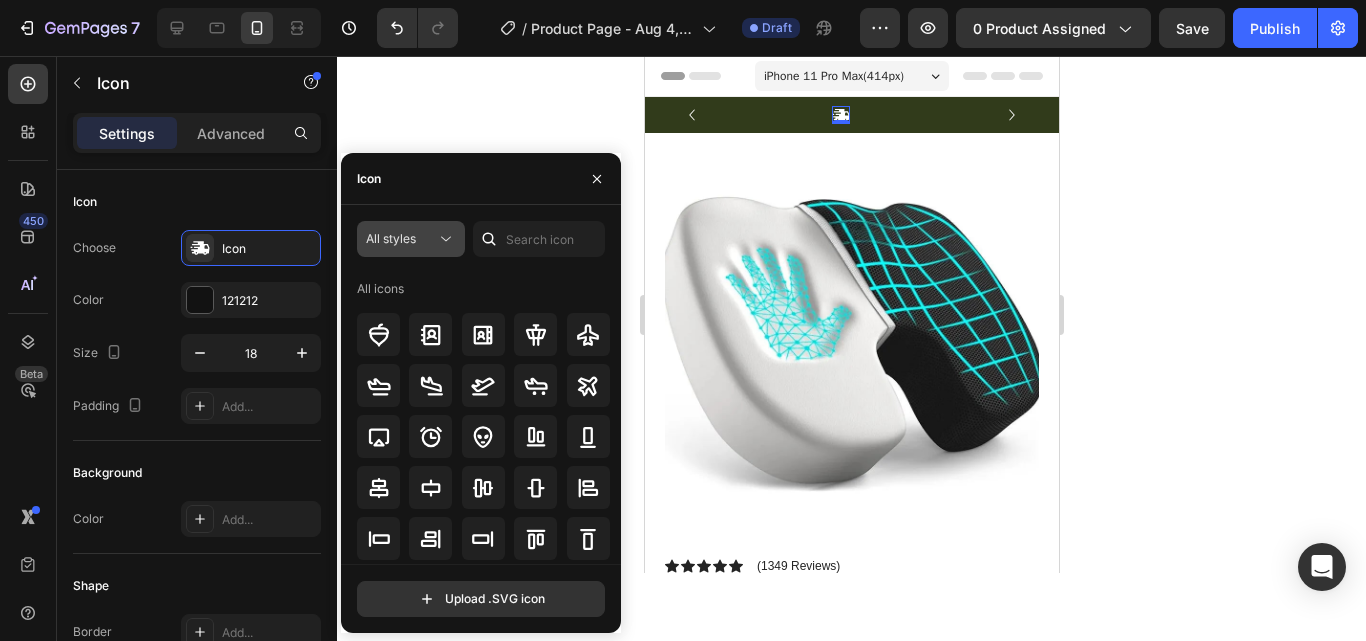 click on "All styles" at bounding box center (401, 239) 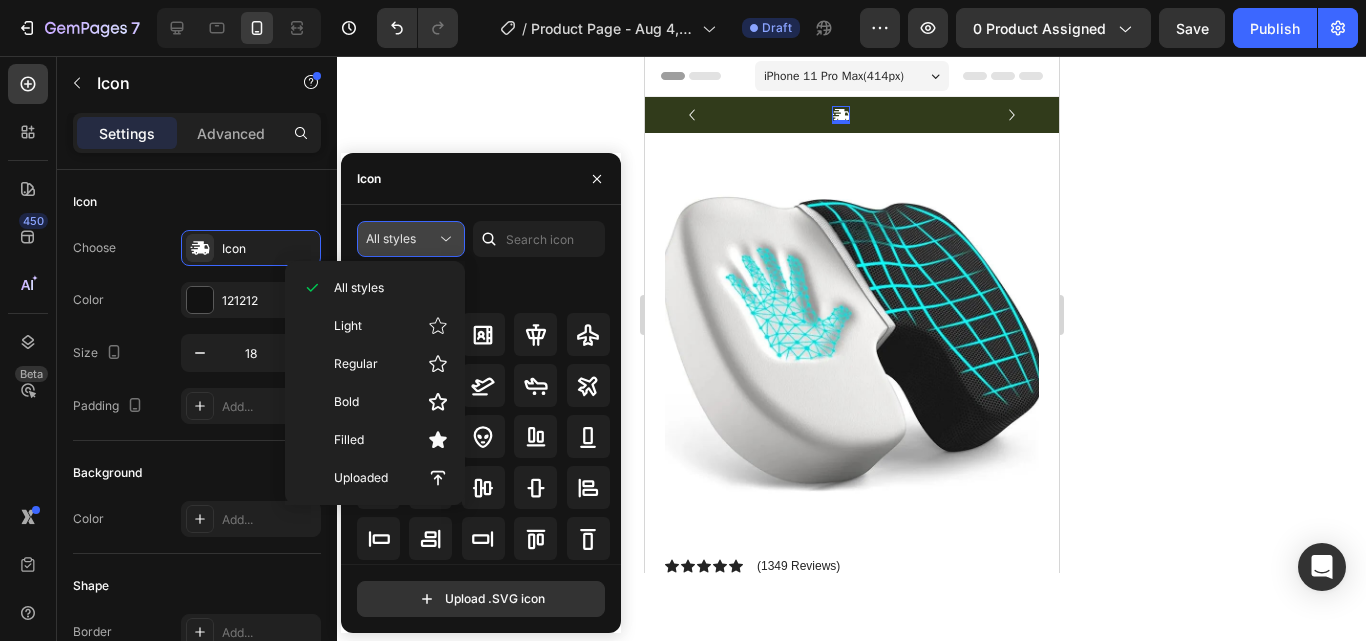 click on "All styles" 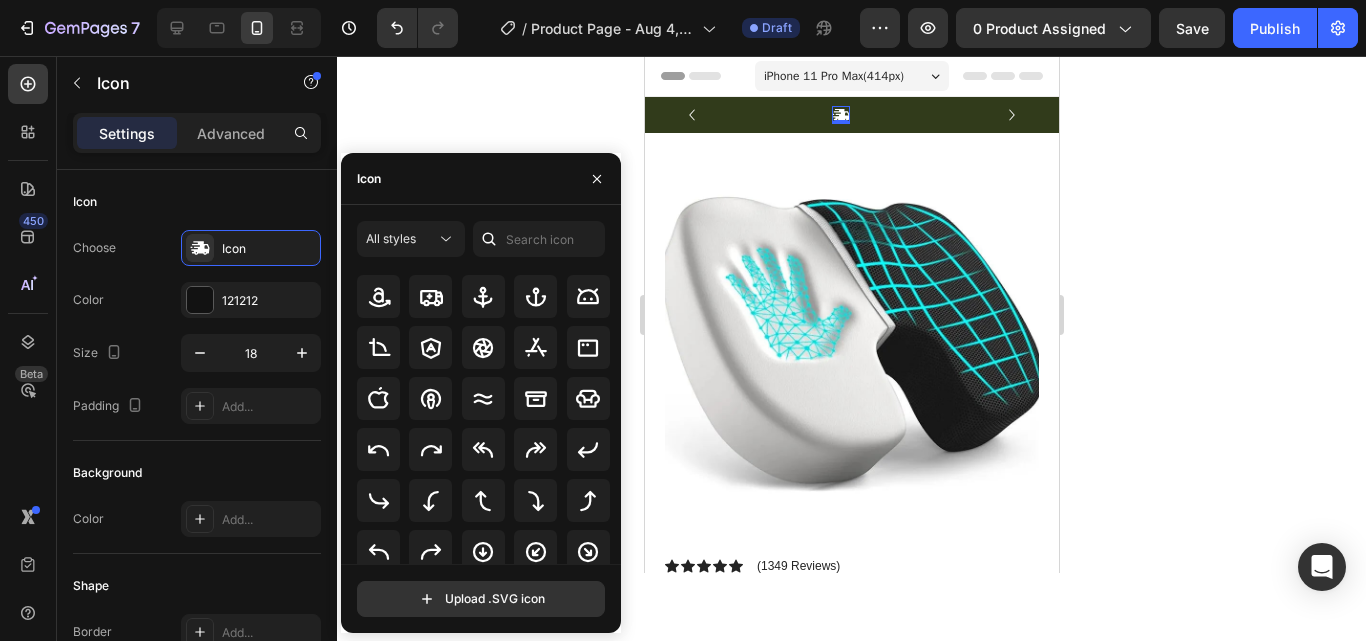 scroll, scrollTop: 0, scrollLeft: 0, axis: both 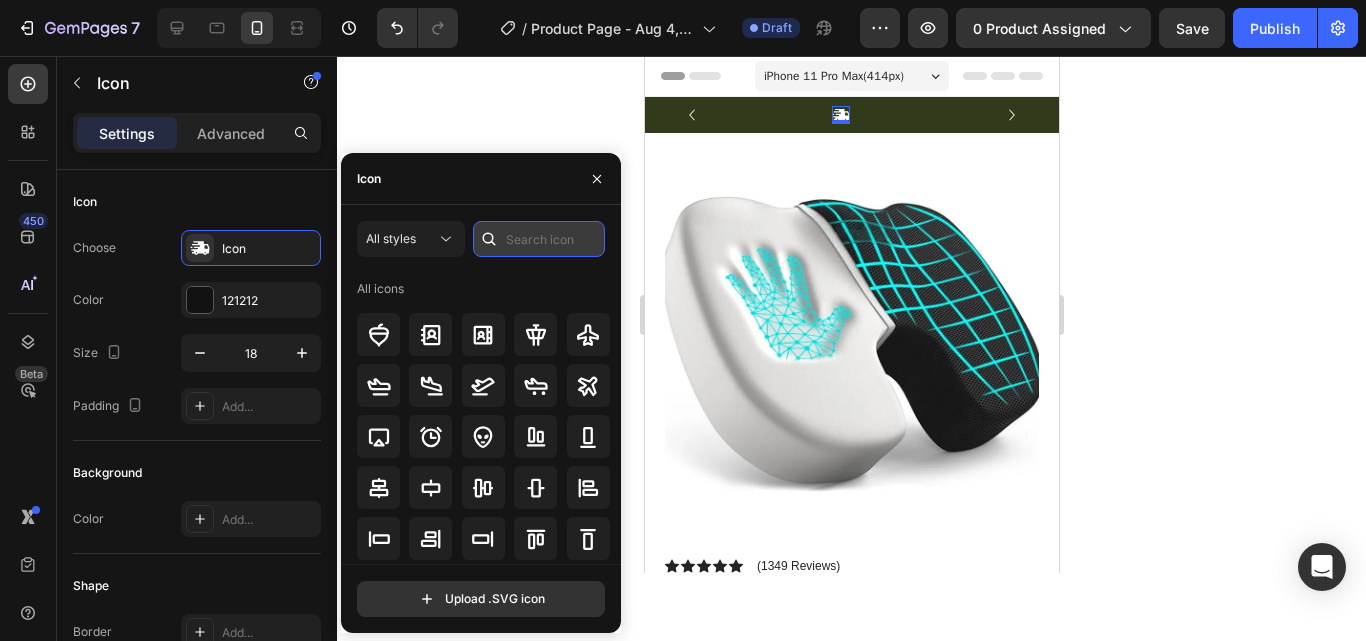 click at bounding box center (539, 239) 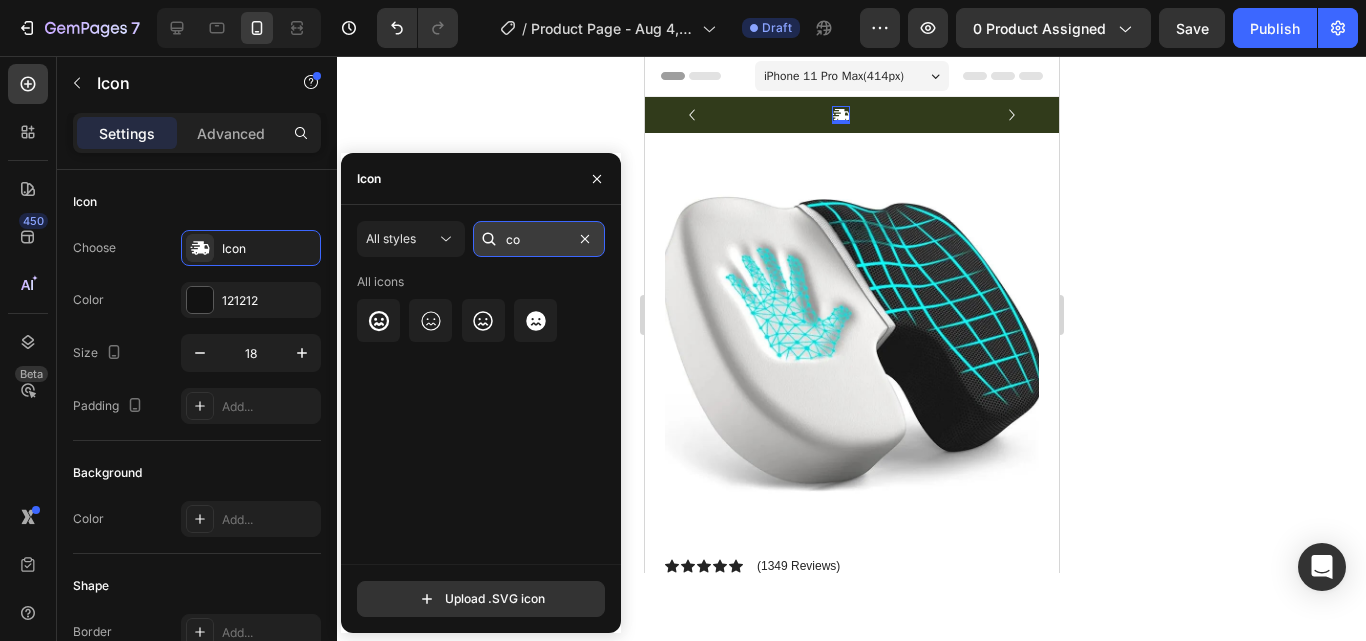type on "c" 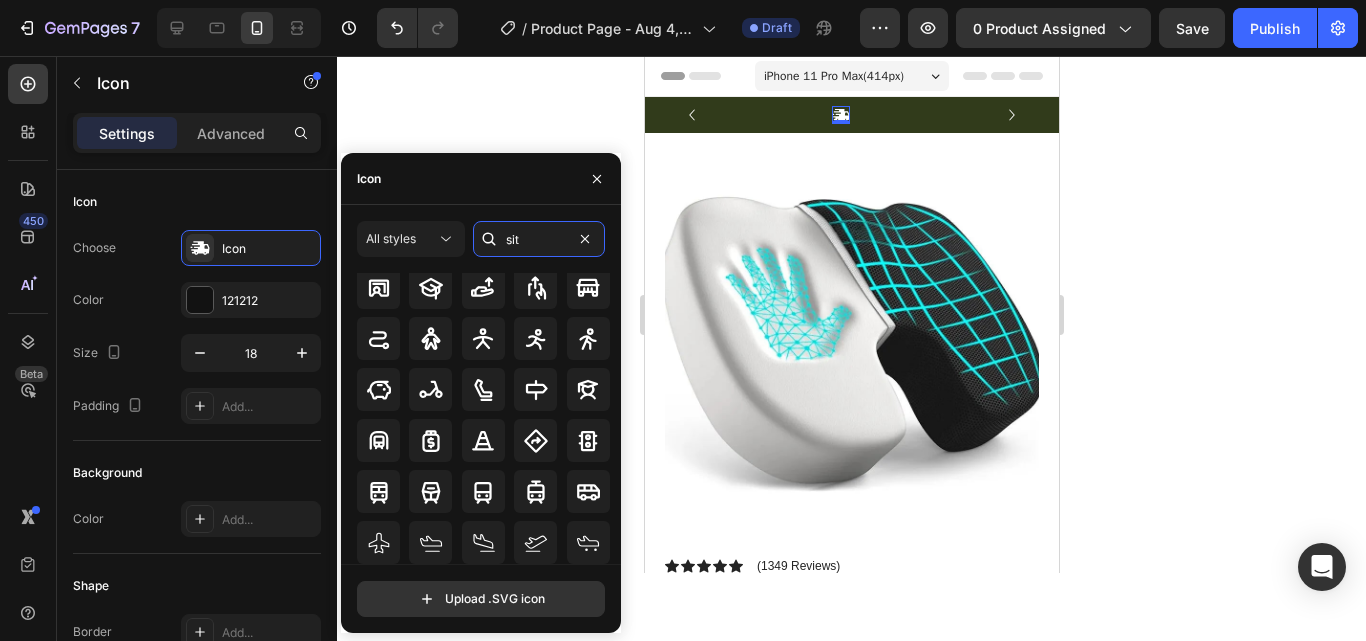 scroll, scrollTop: 0, scrollLeft: 0, axis: both 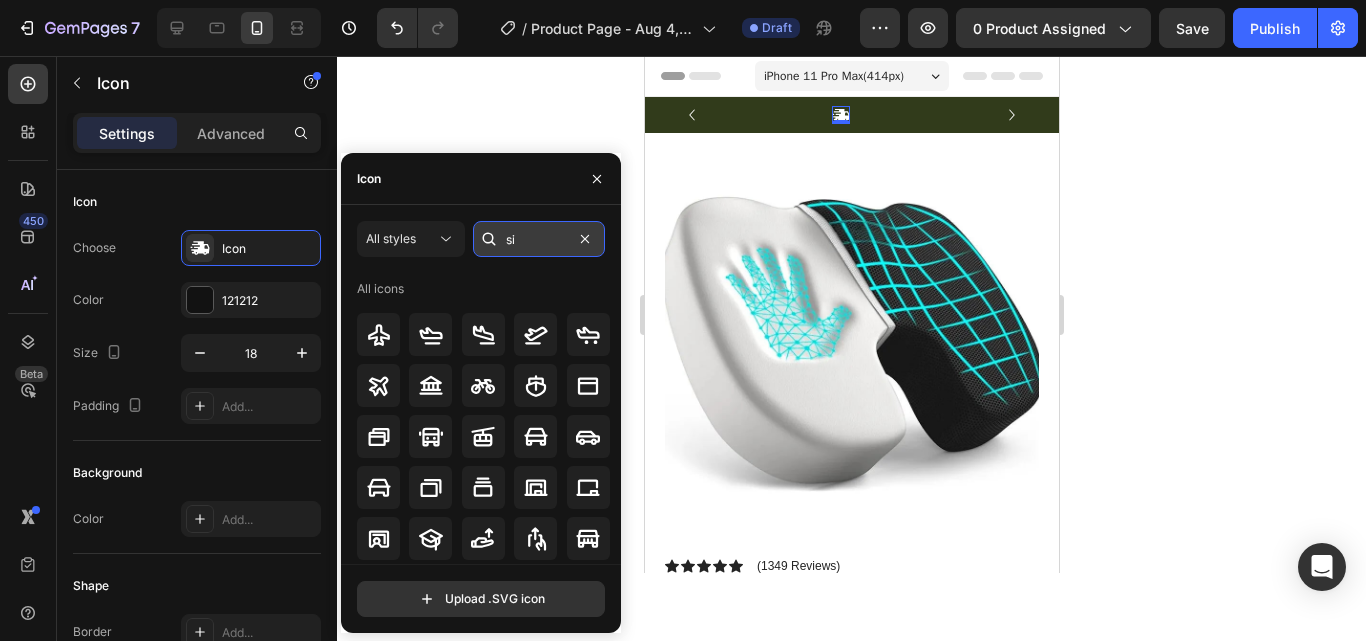 type on "s" 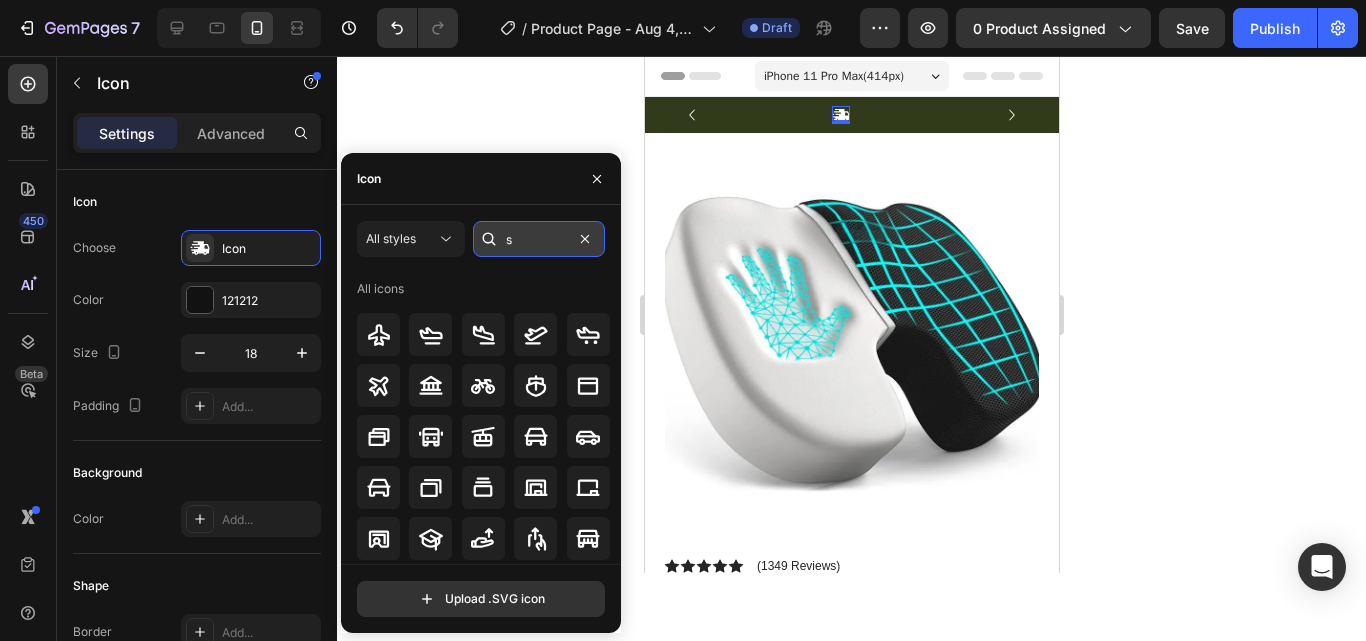 type 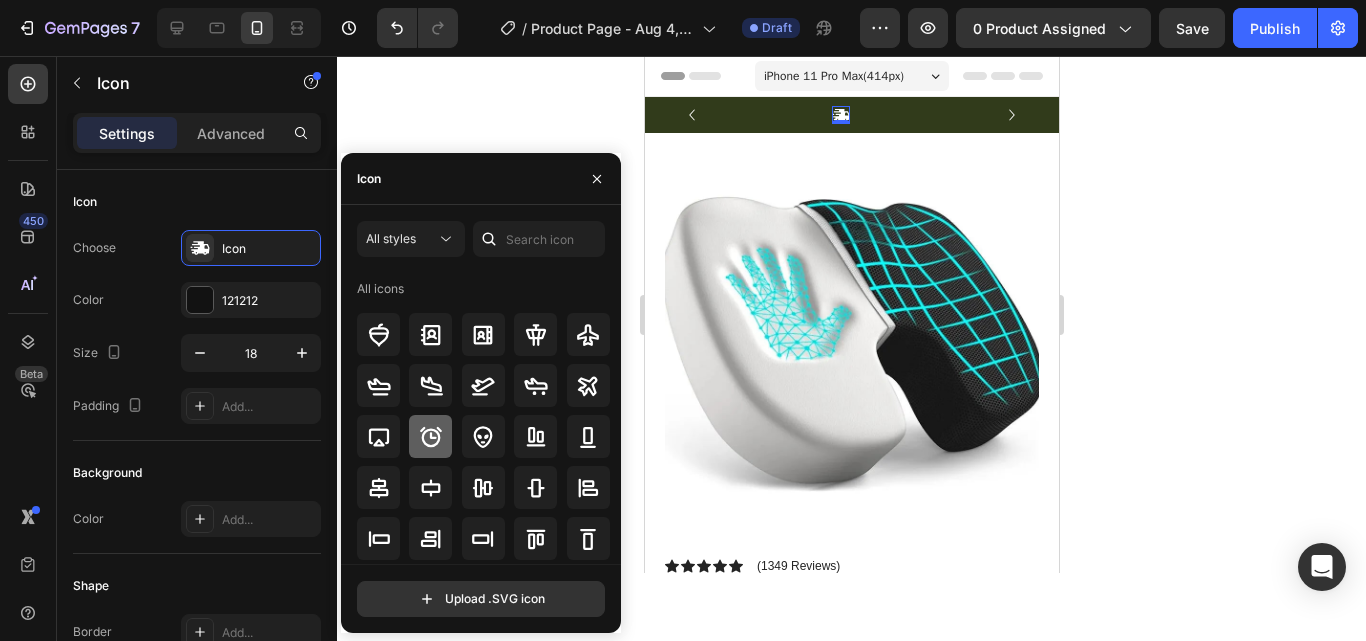 click 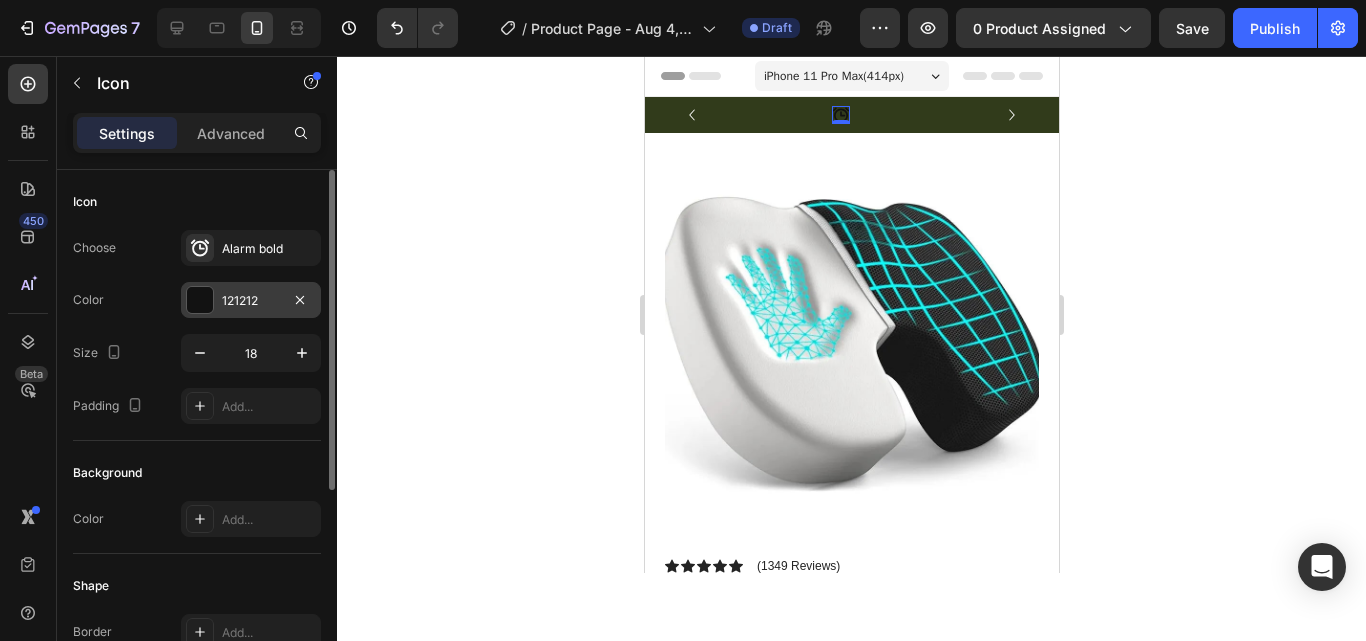 click on "121212" at bounding box center [251, 301] 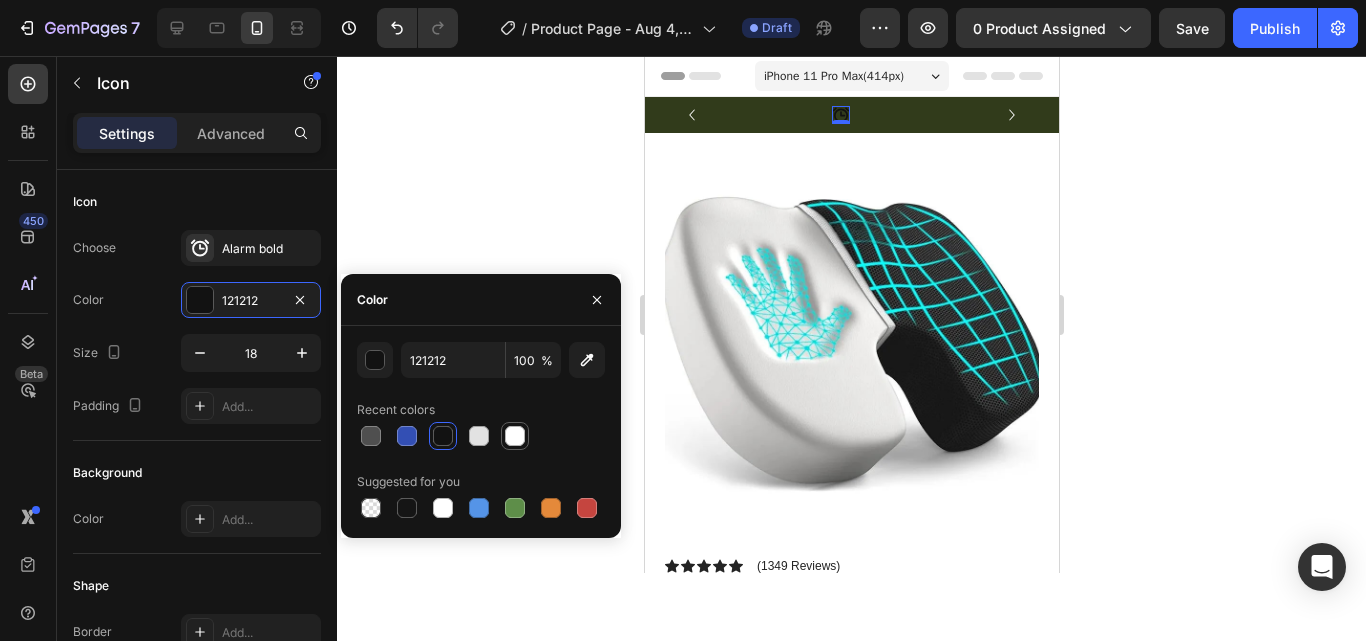 click at bounding box center [515, 436] 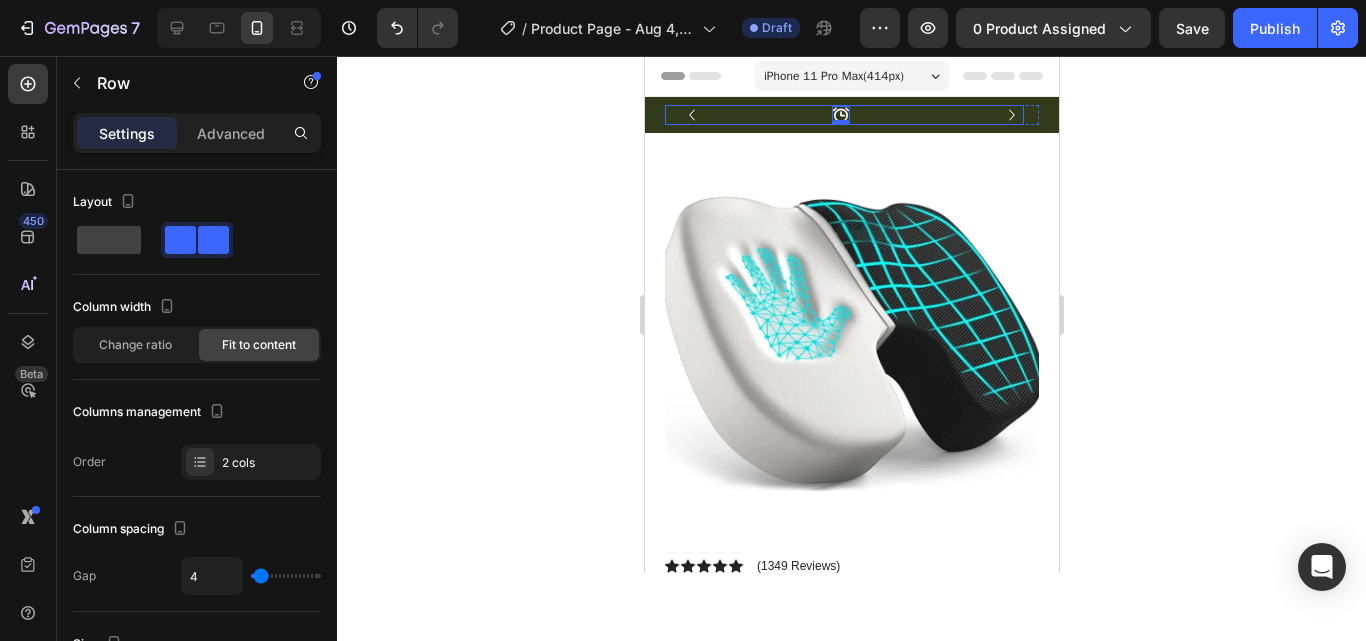 click on "Icon   0 Text Block Row" at bounding box center (843, 115) 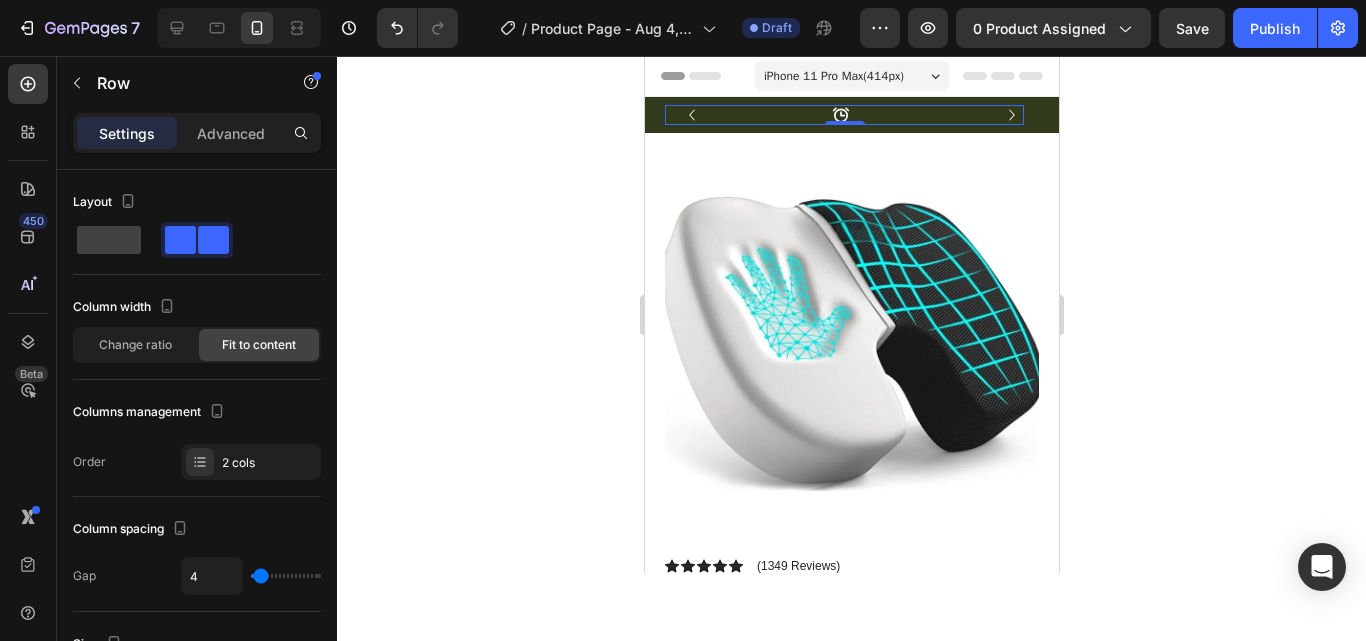 click at bounding box center [855, 115] 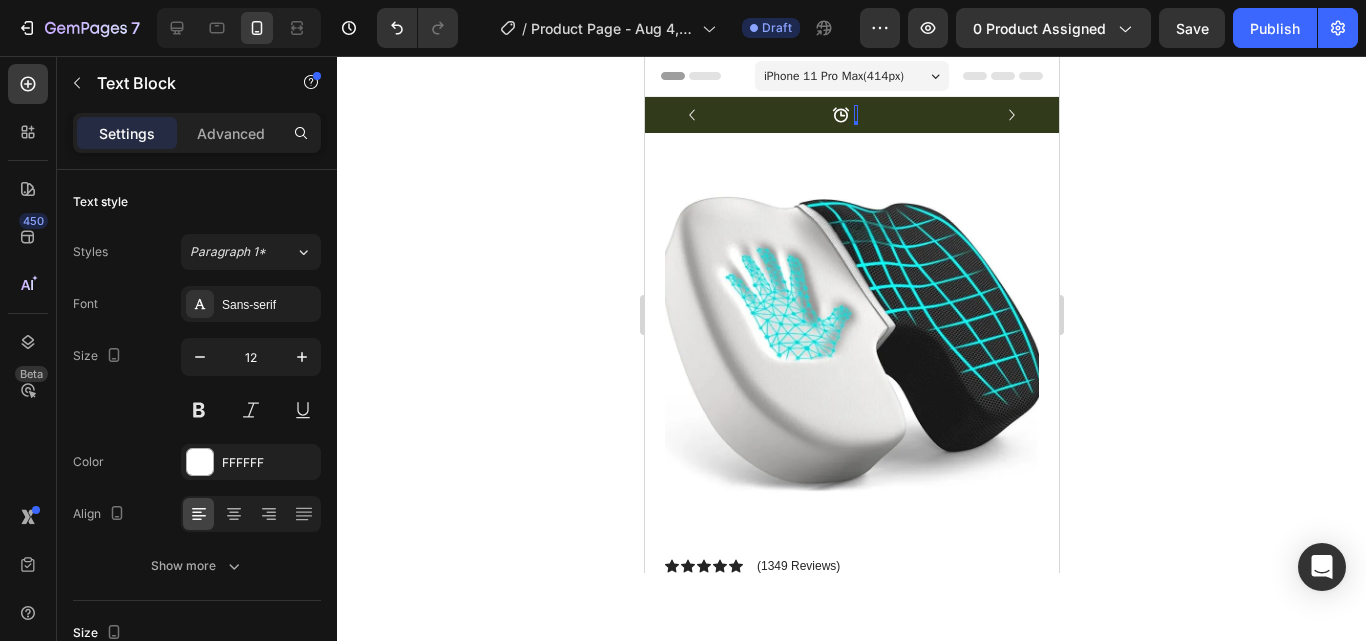click at bounding box center [855, 115] 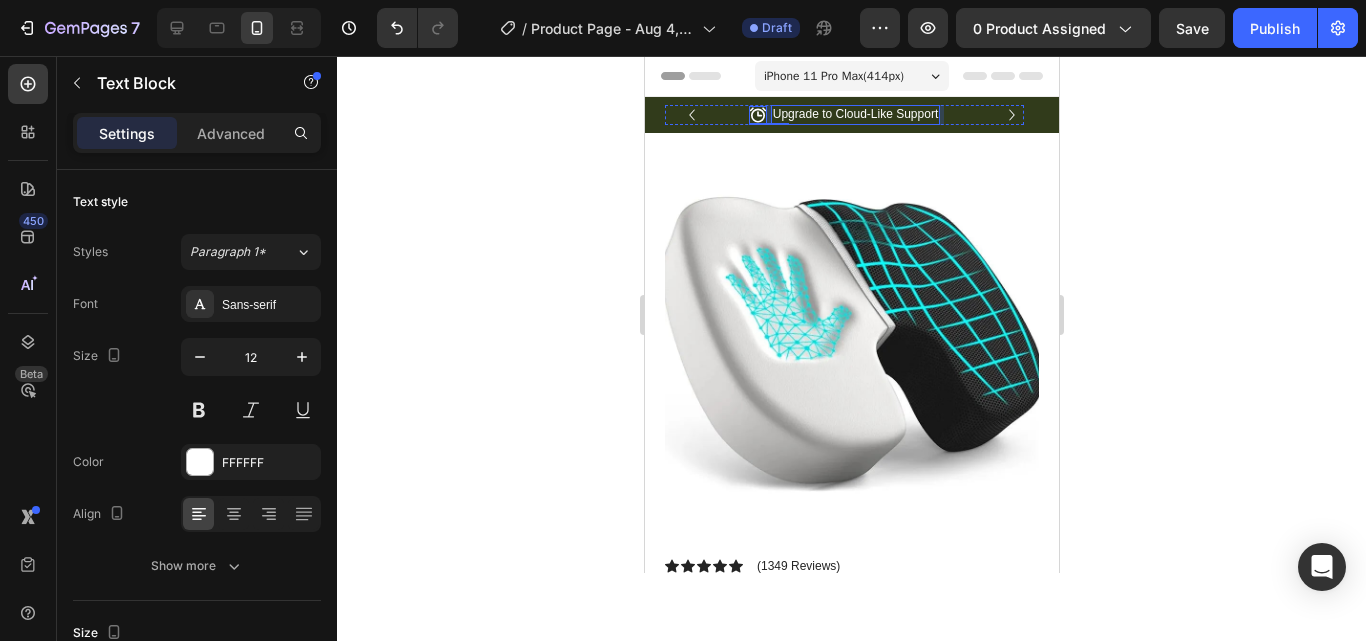 click 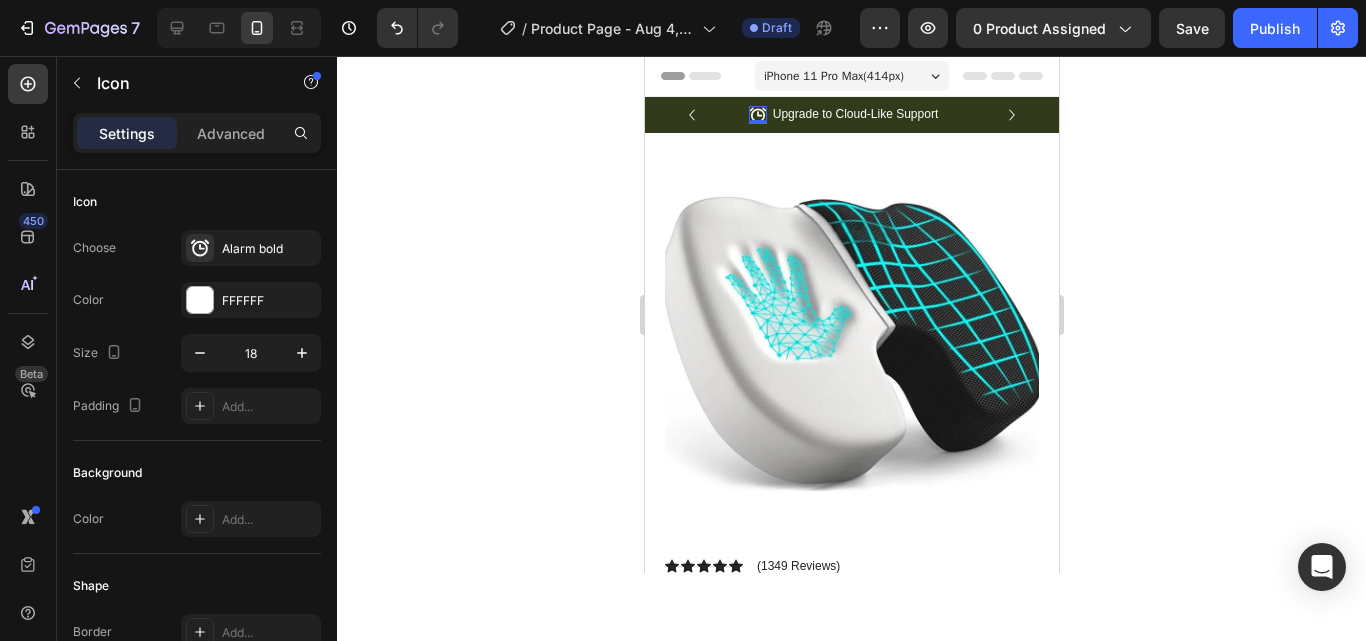 click 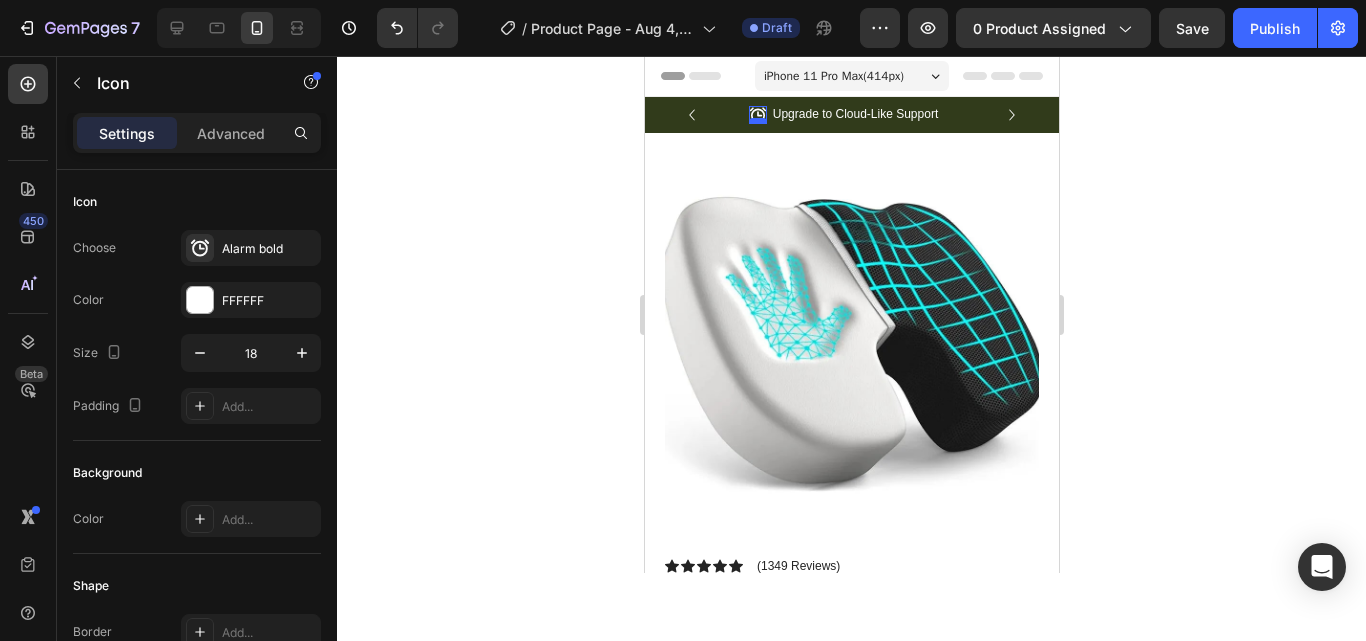 click at bounding box center [757, 121] 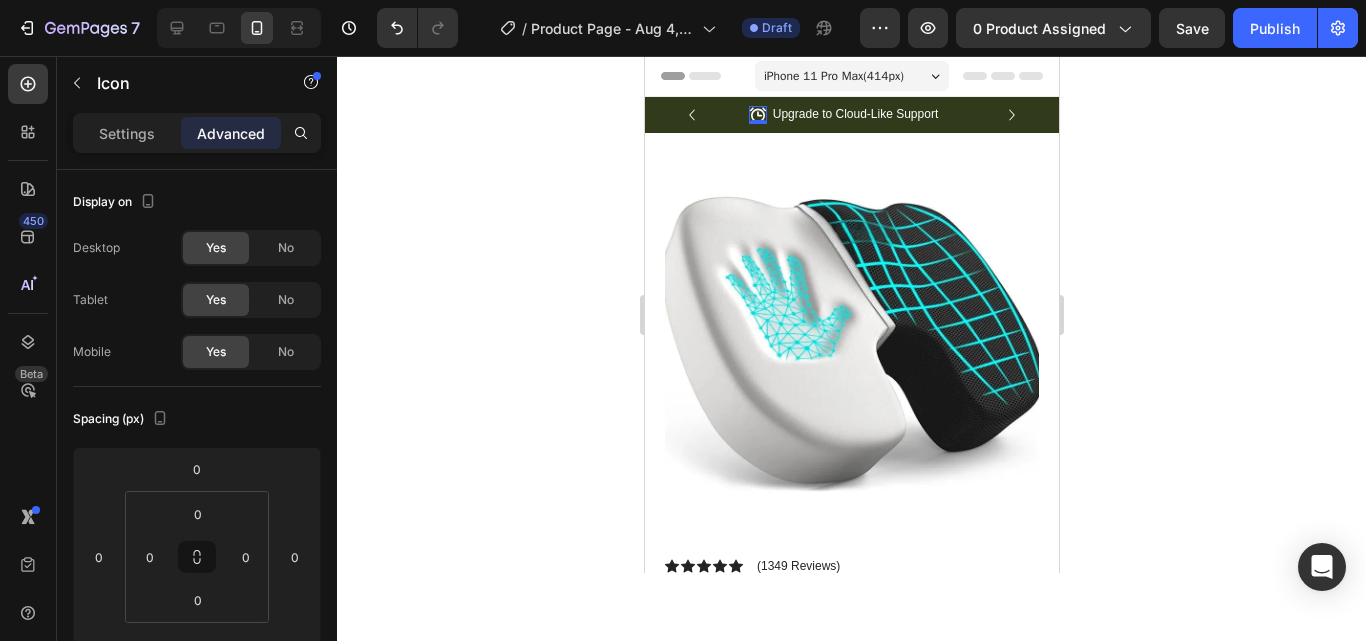 click 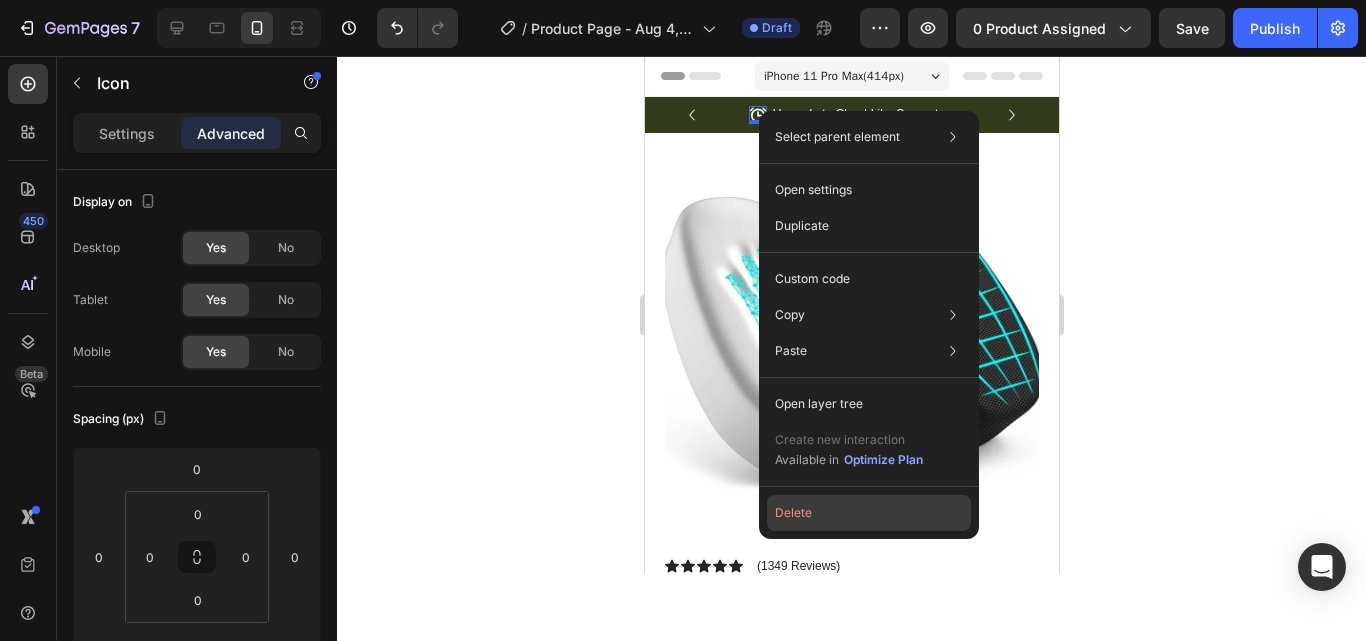 click on "Delete" 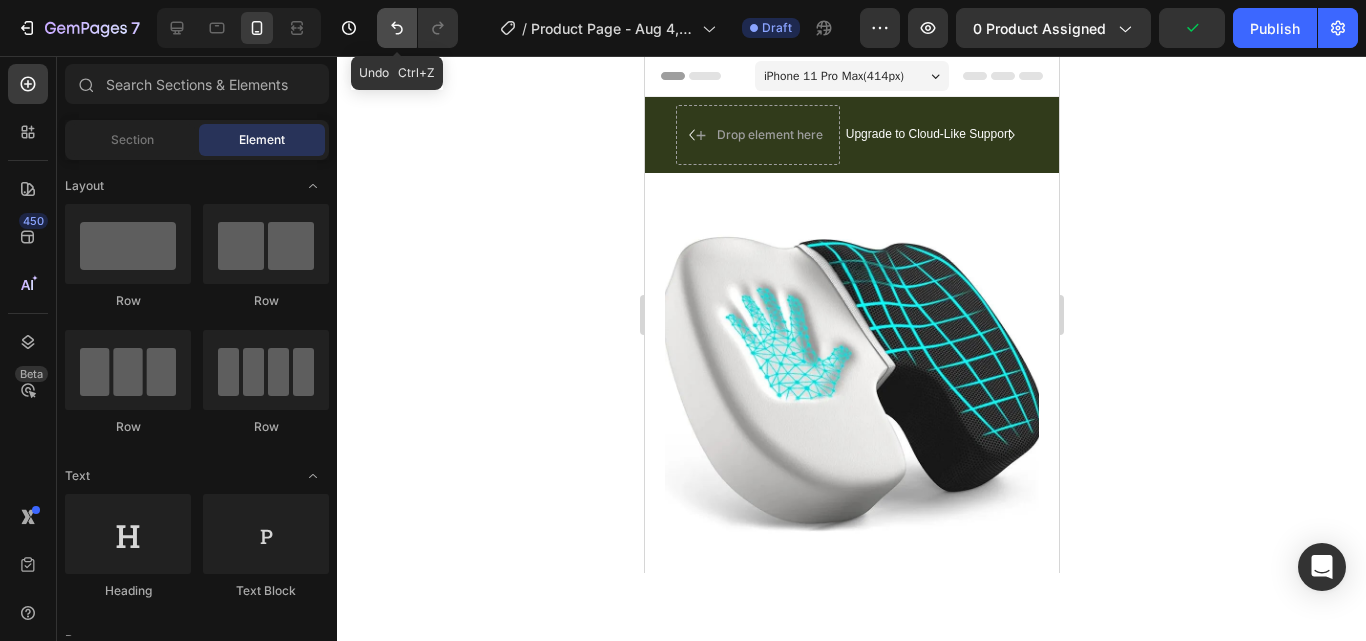 click 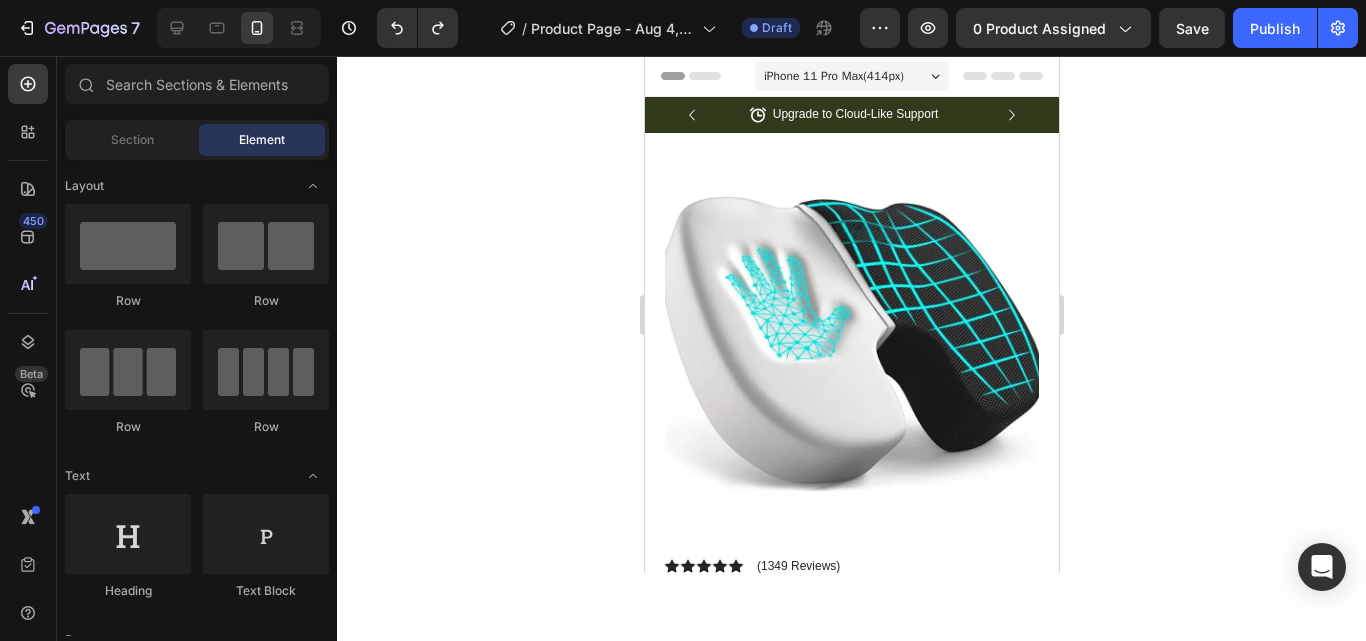 type 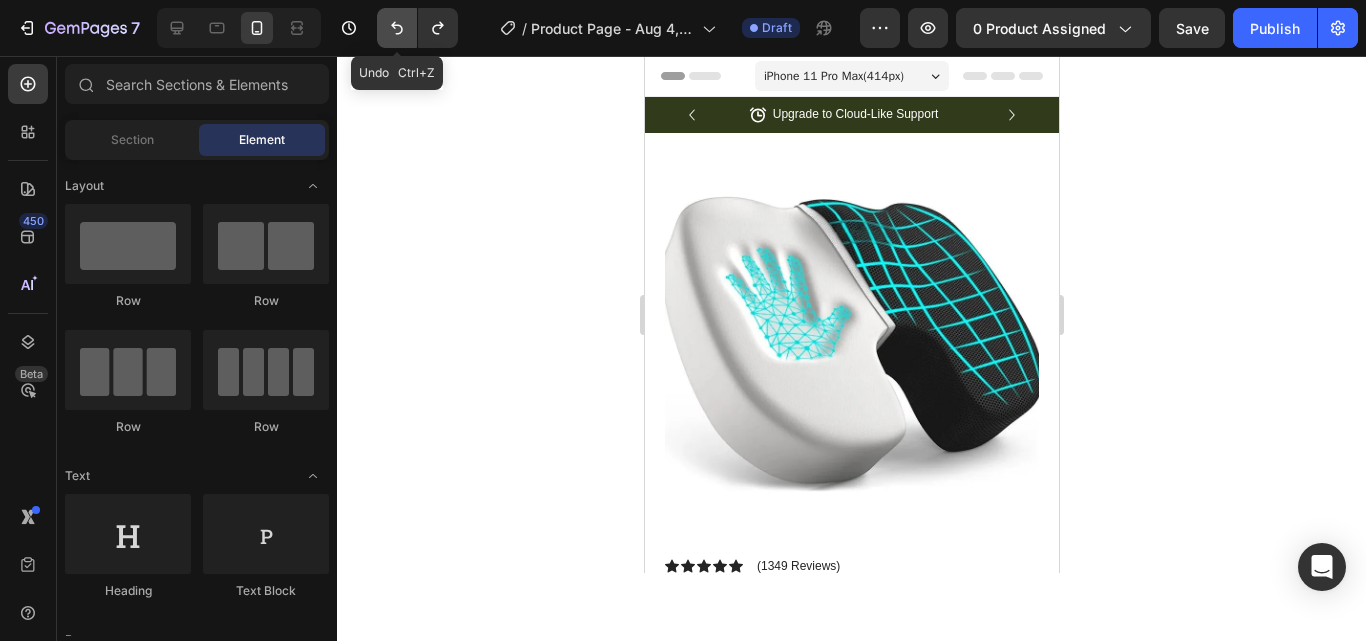 click 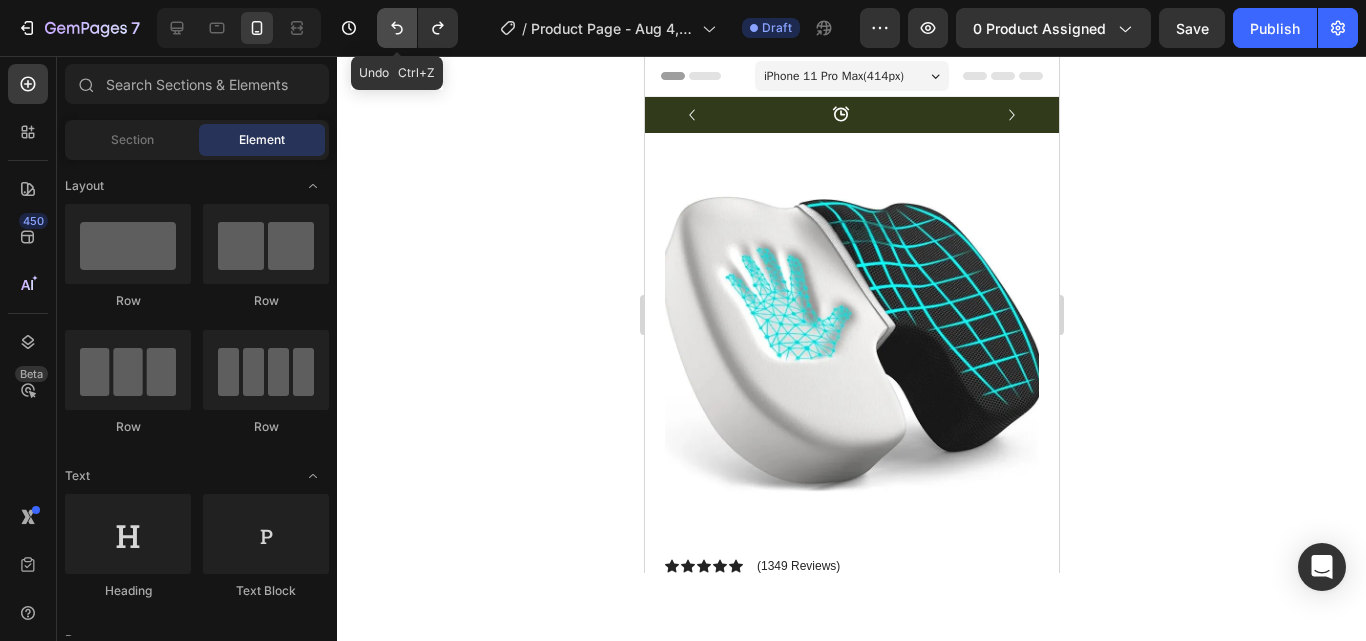 click 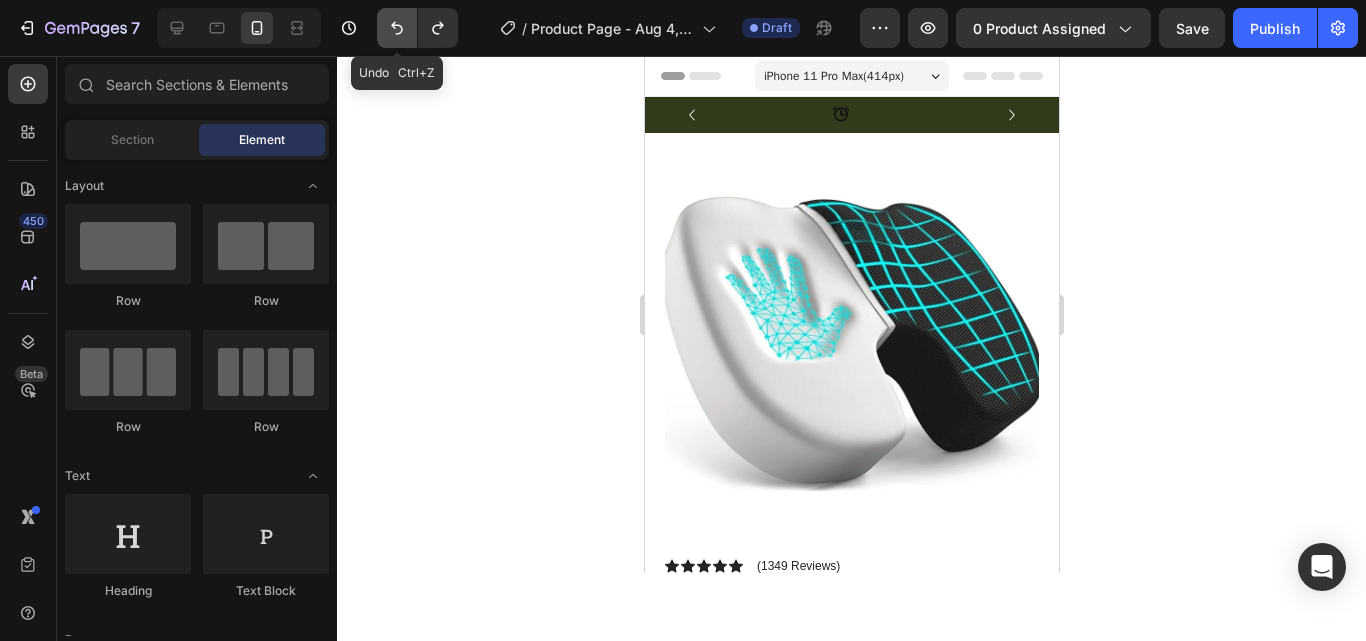 click 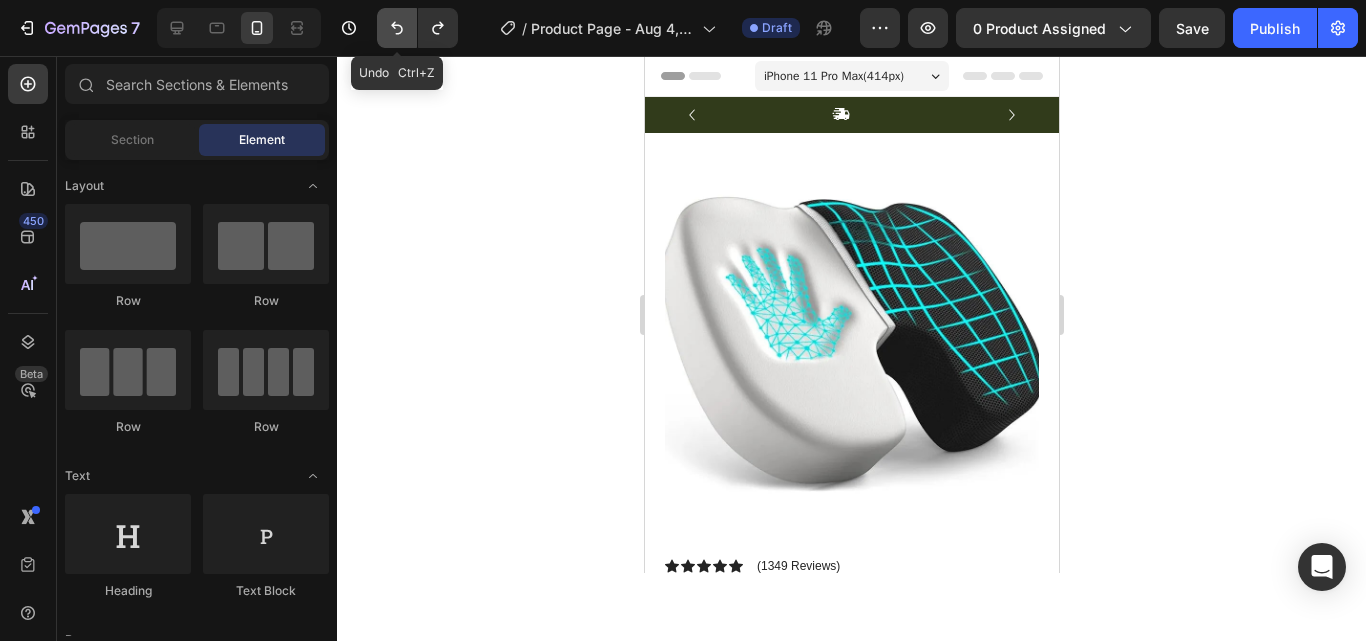 click 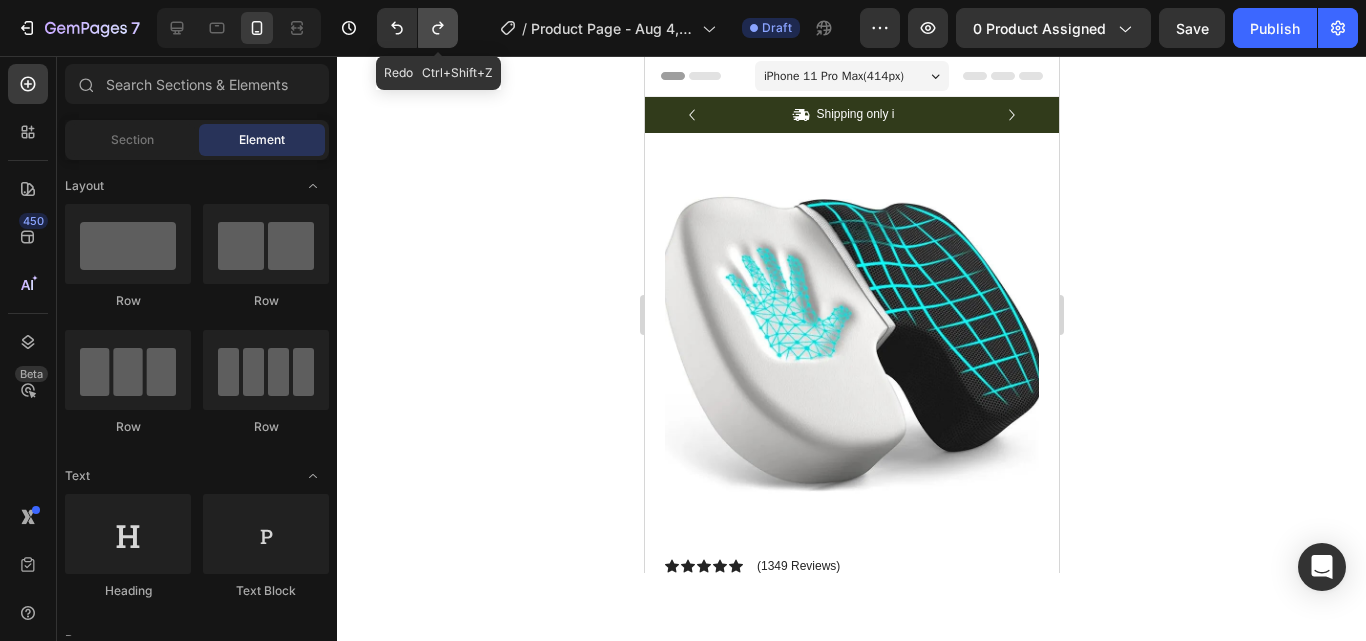 click 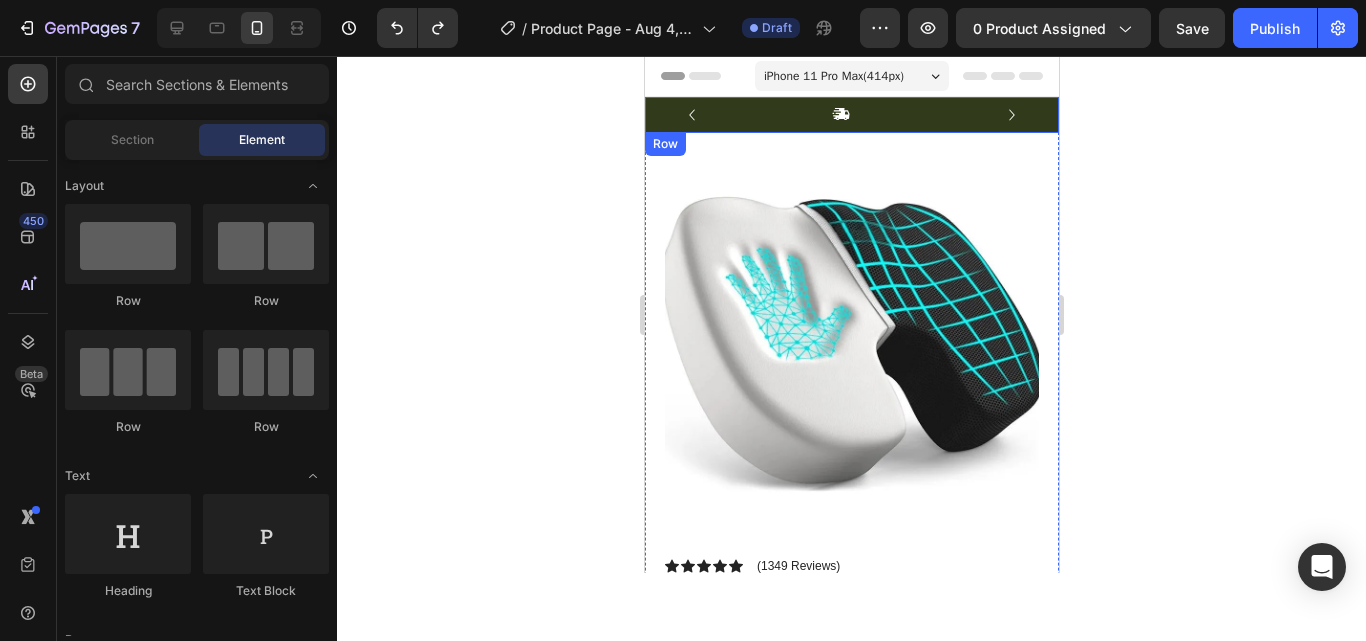 click at bounding box center (855, 114) 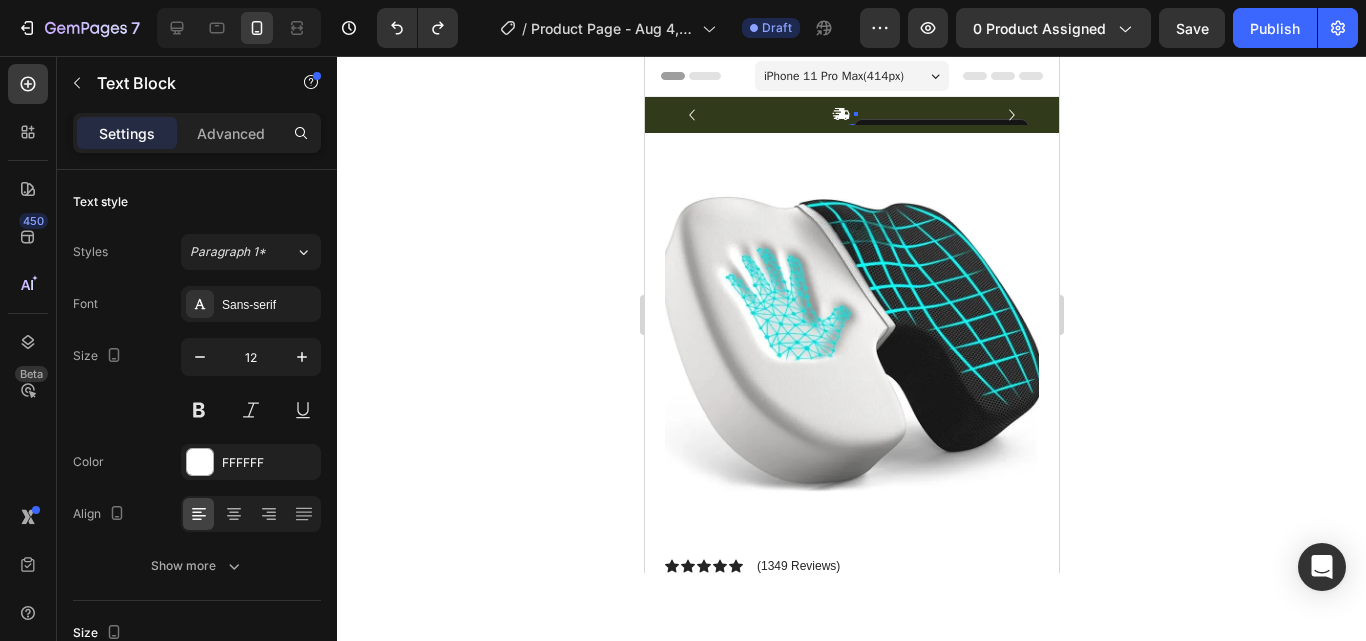 click on "Icon Text Block   0 Row" at bounding box center [843, 114] 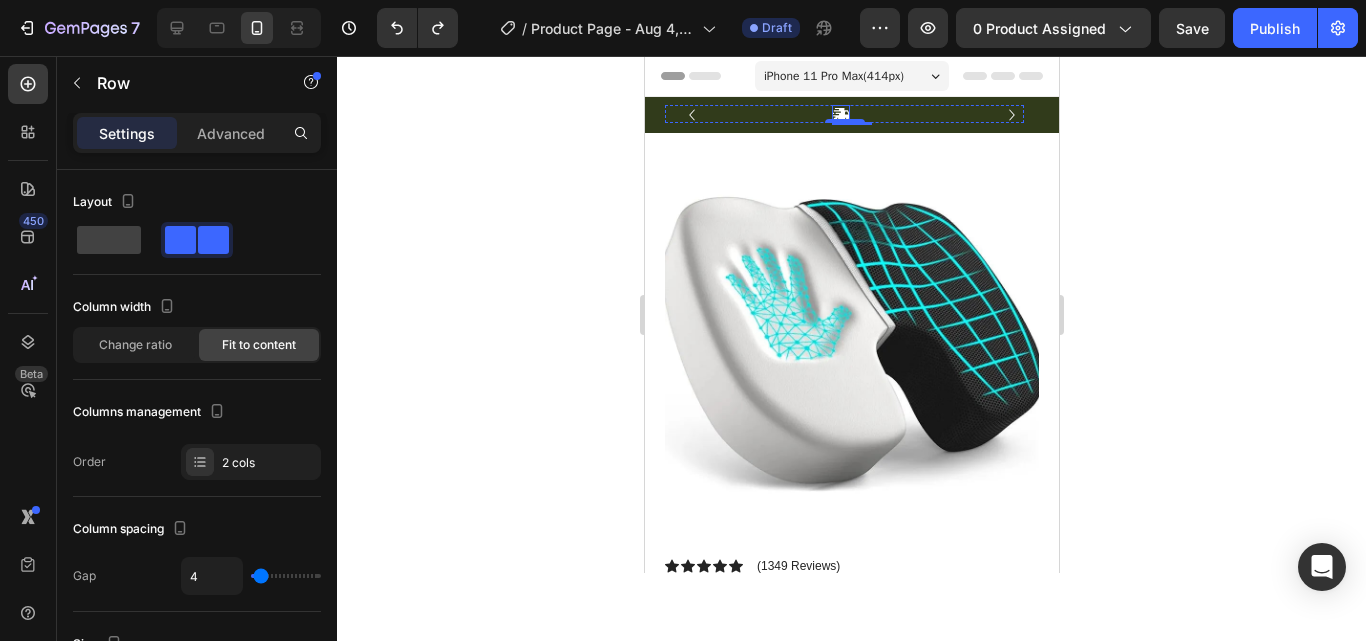 click 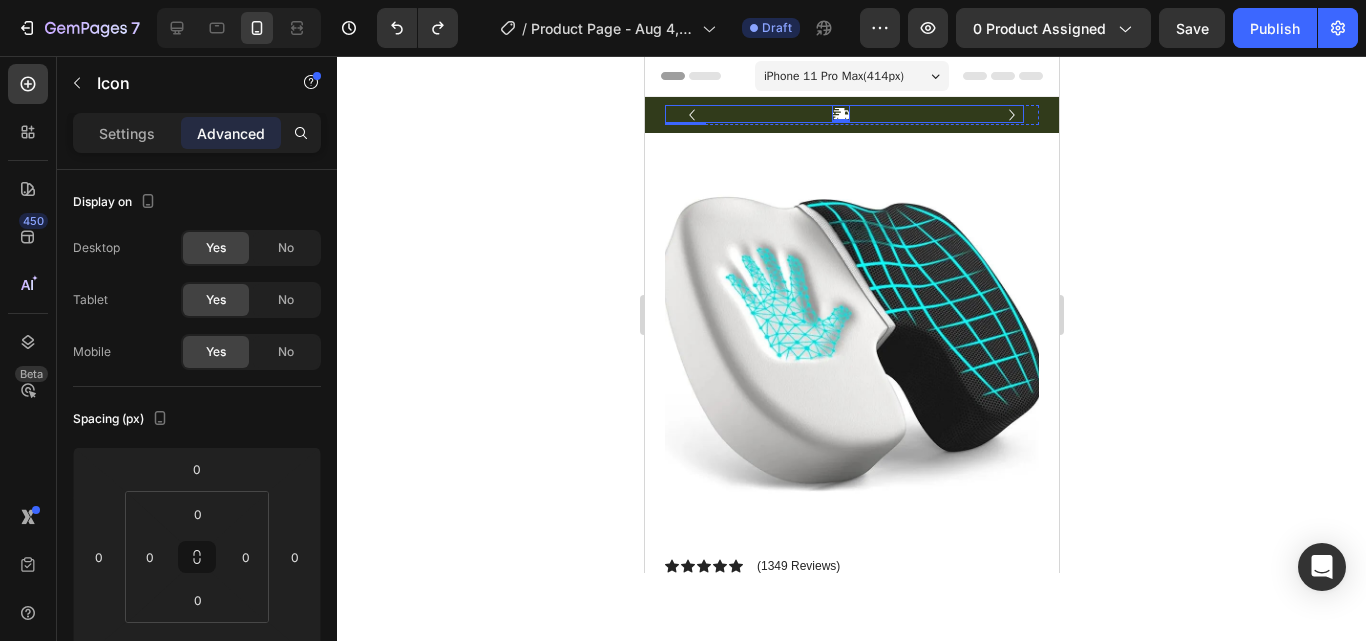 click on "Text Block" at bounding box center [855, 114] 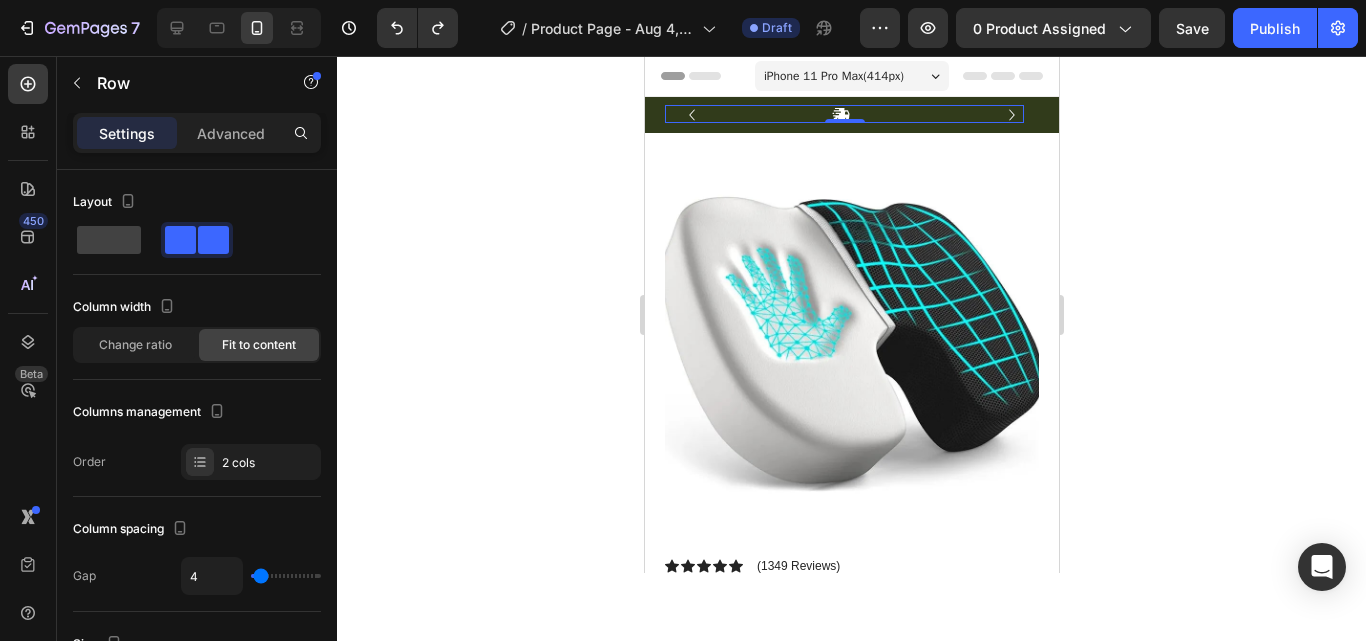 click on "Text Block" at bounding box center (855, 114) 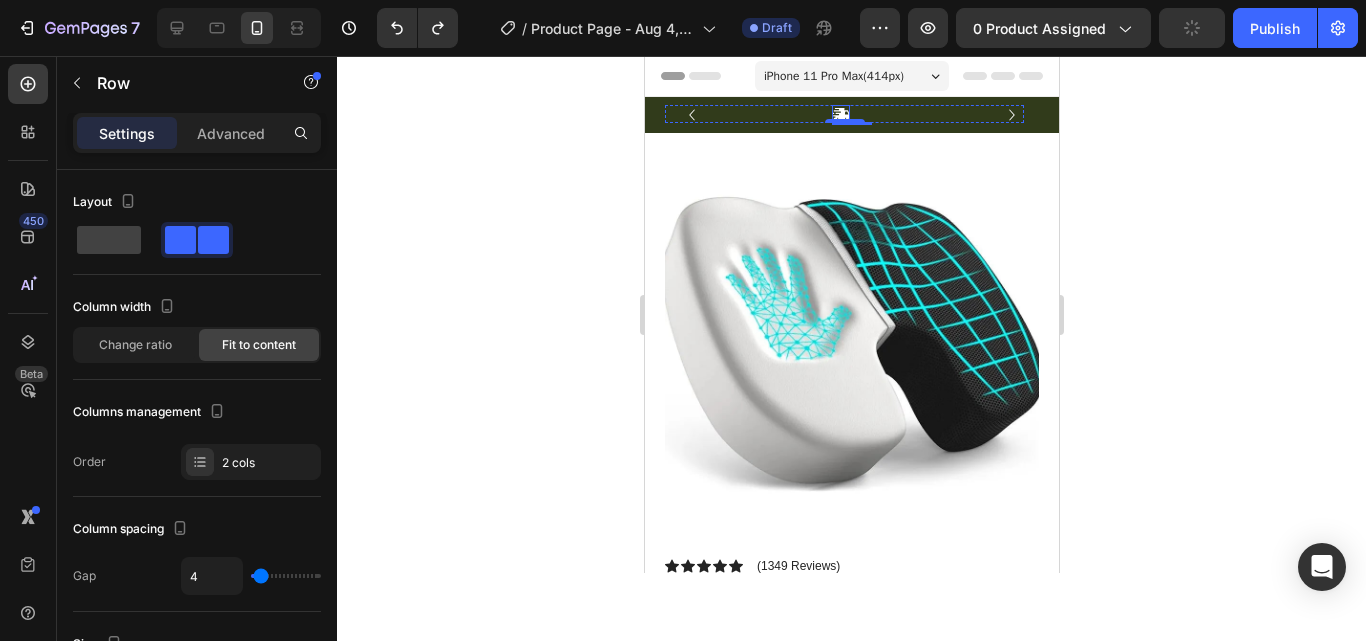 click 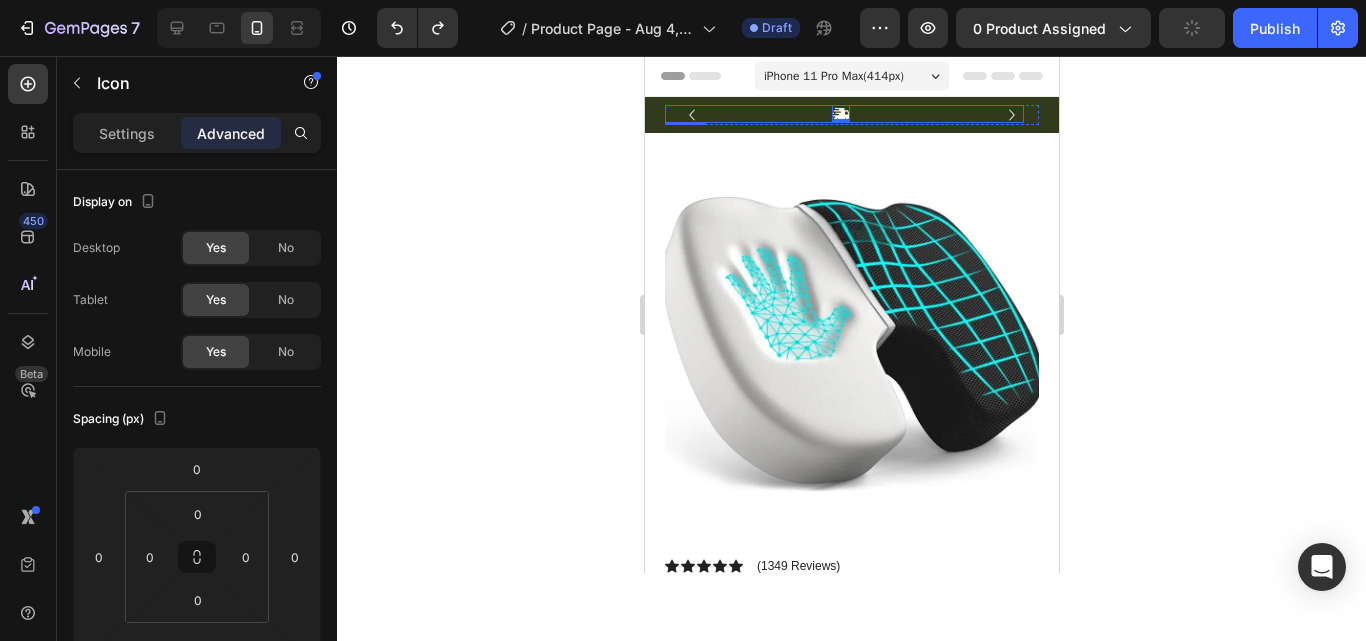 click on "Icon   0 Text Block Row" at bounding box center [843, 114] 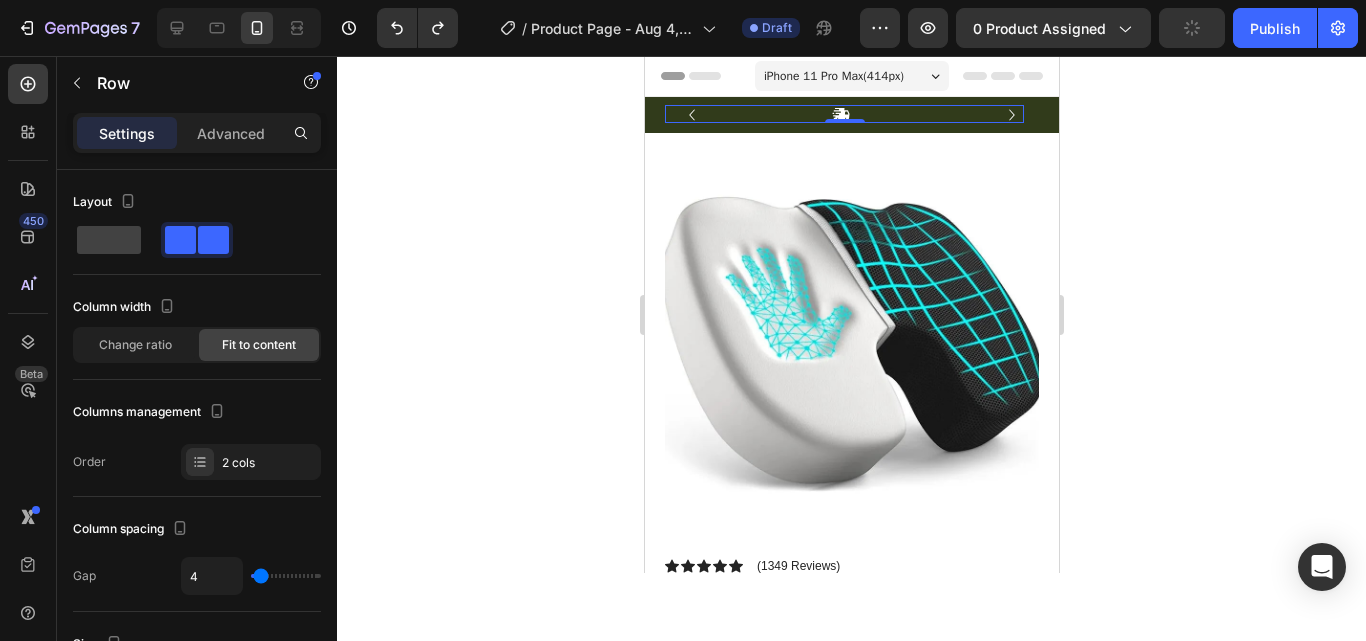 click on "Icon Text Block Row   0" at bounding box center (843, 114) 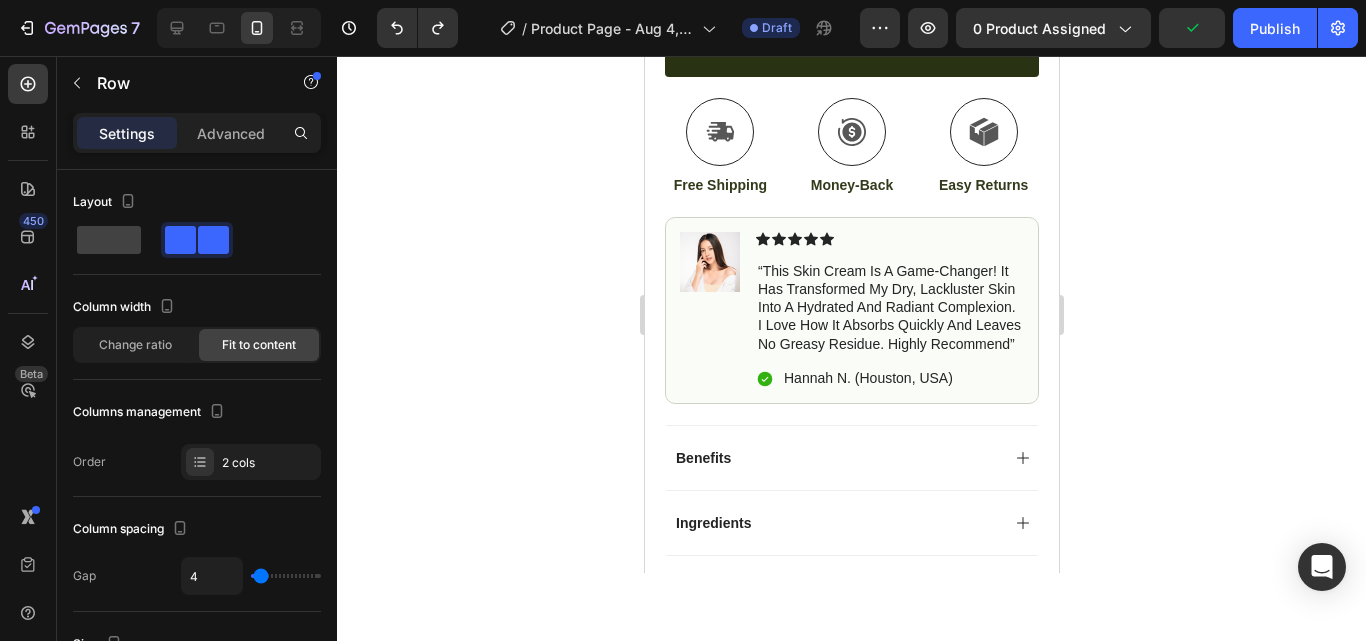 scroll, scrollTop: 0, scrollLeft: 0, axis: both 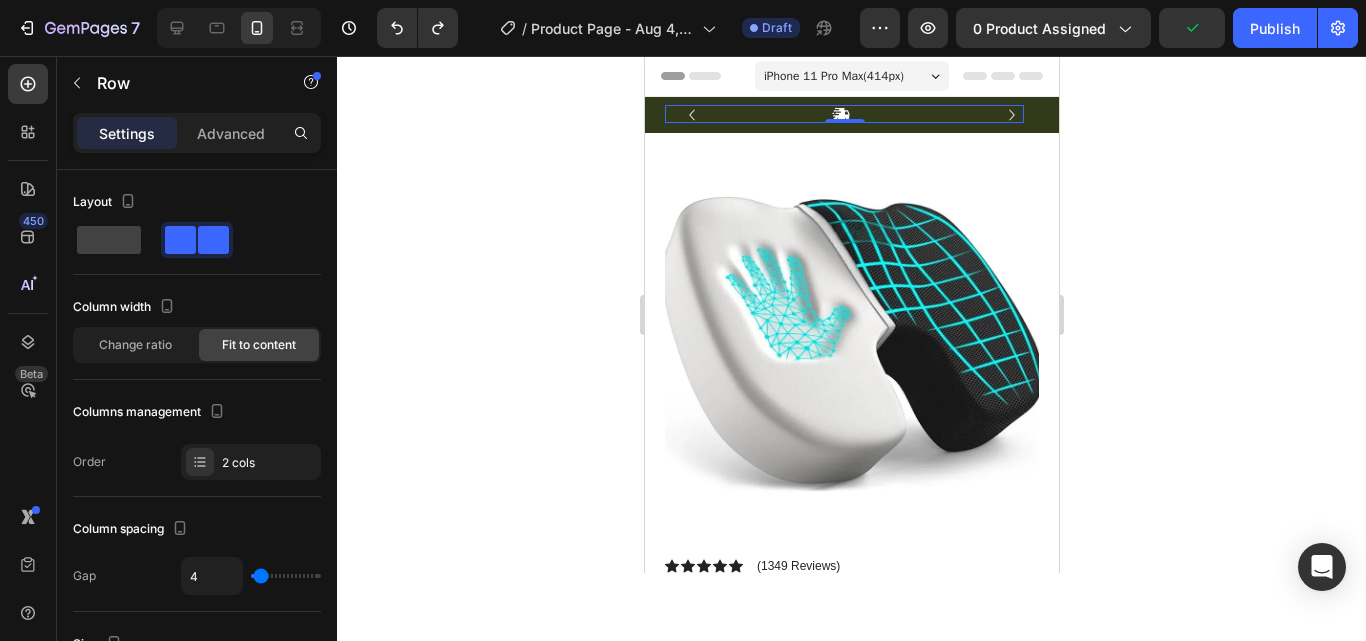 click on "Icon Text Block Row   0" at bounding box center (843, 114) 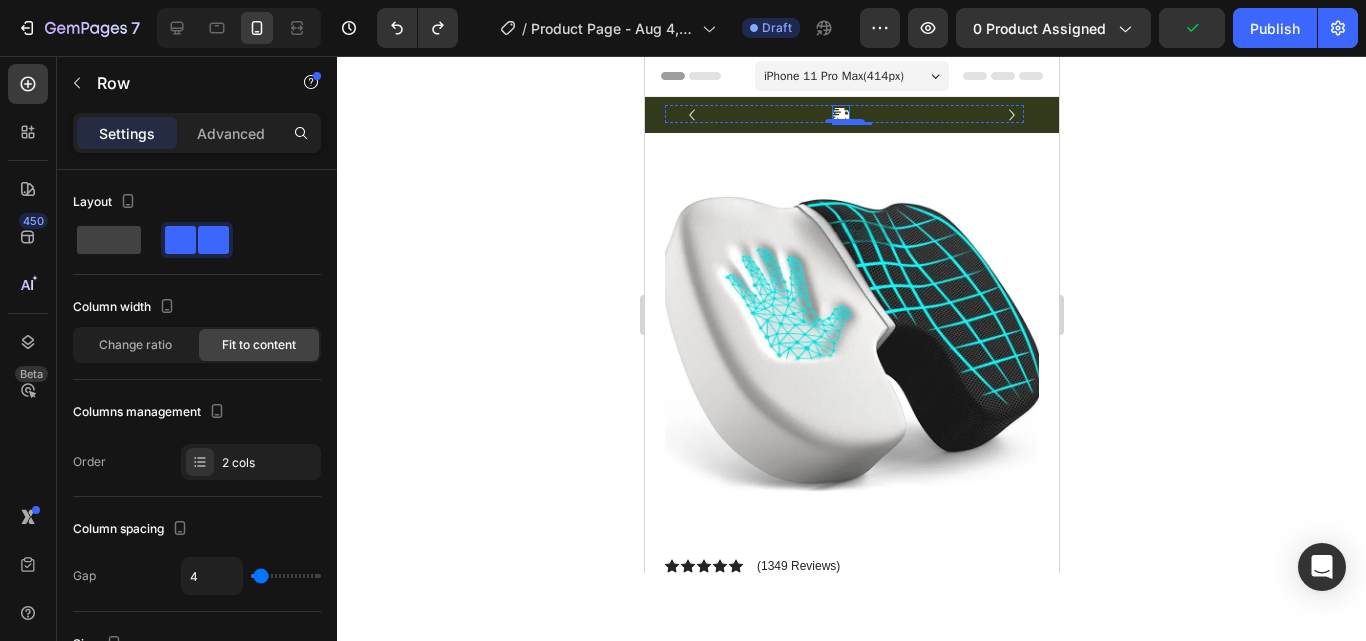 click 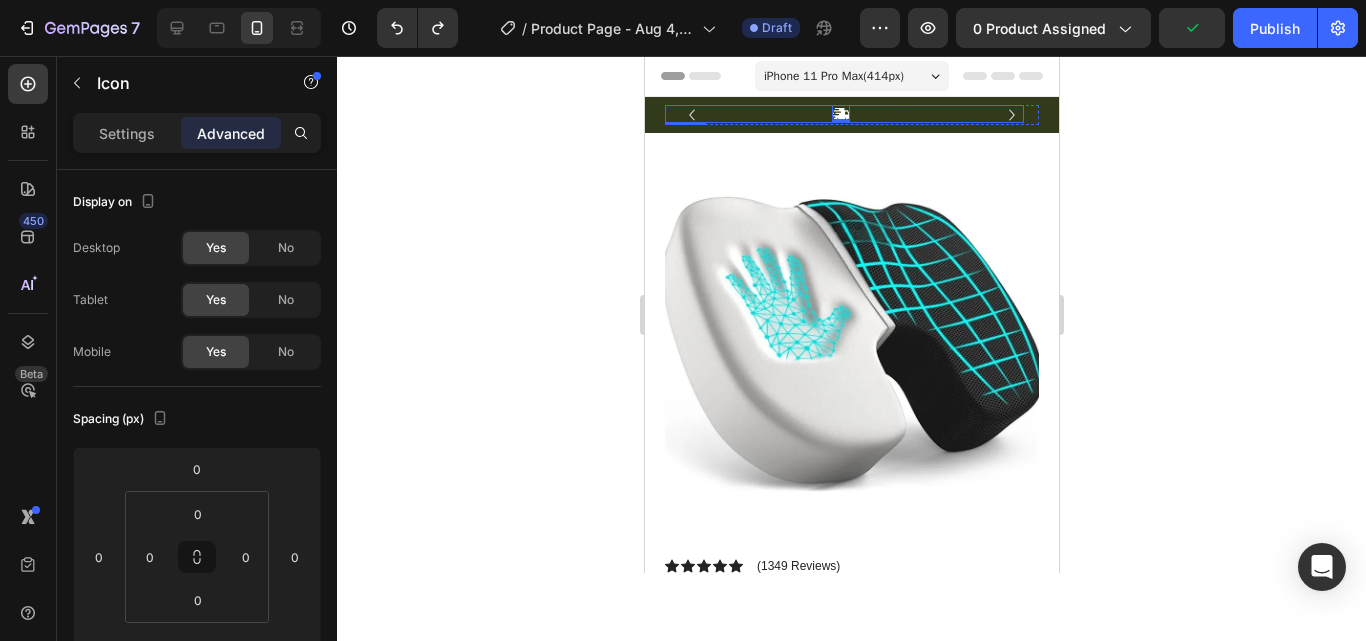 click on "Icon   0 Text Block Row" at bounding box center [843, 114] 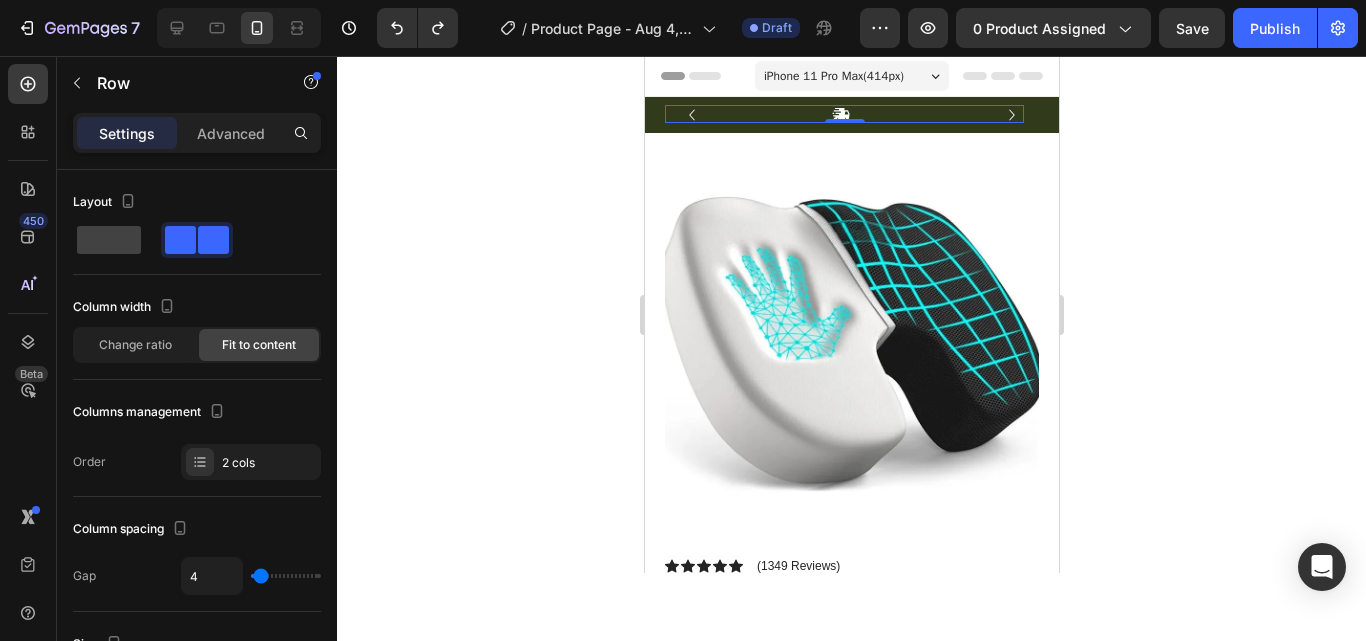 click on "Icon Text Block Row   0" at bounding box center [843, 114] 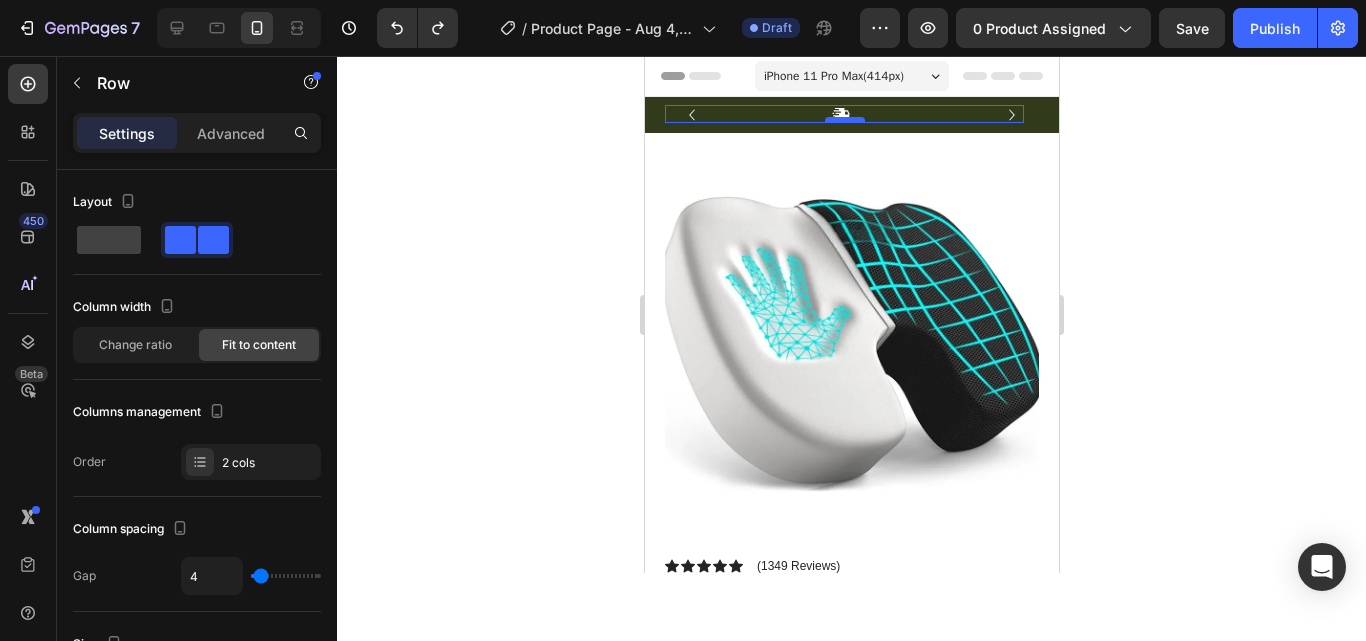 click at bounding box center [844, 120] 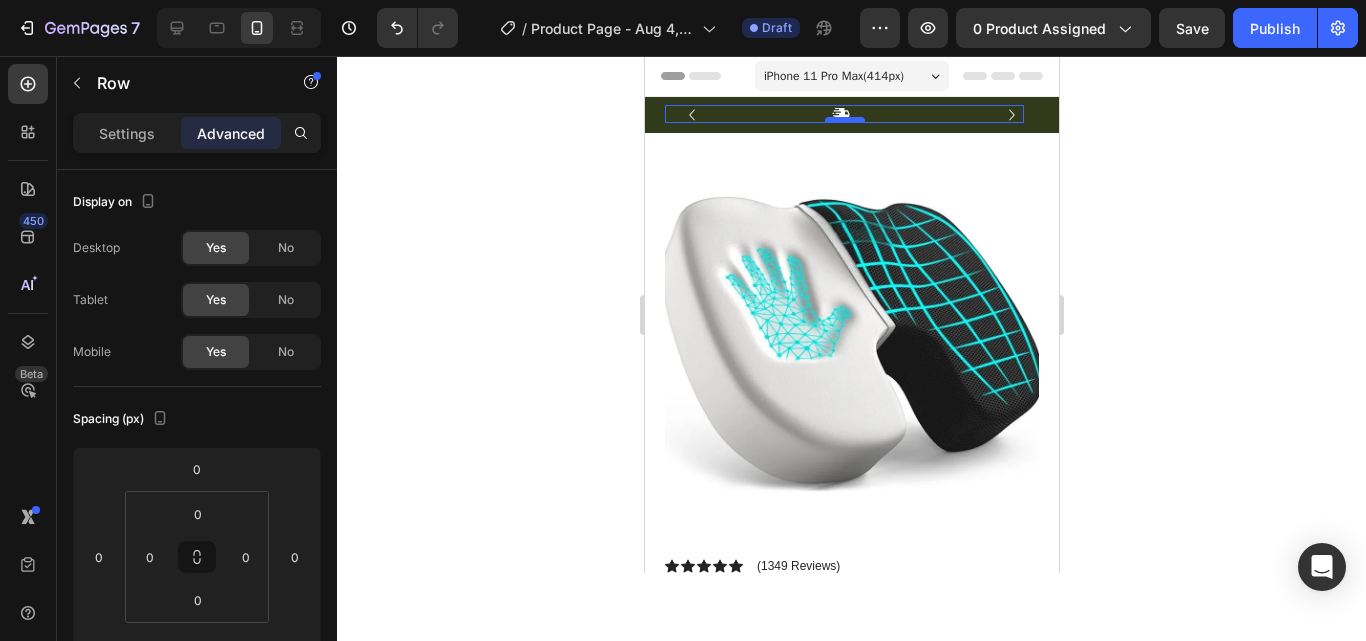 click at bounding box center [844, 120] 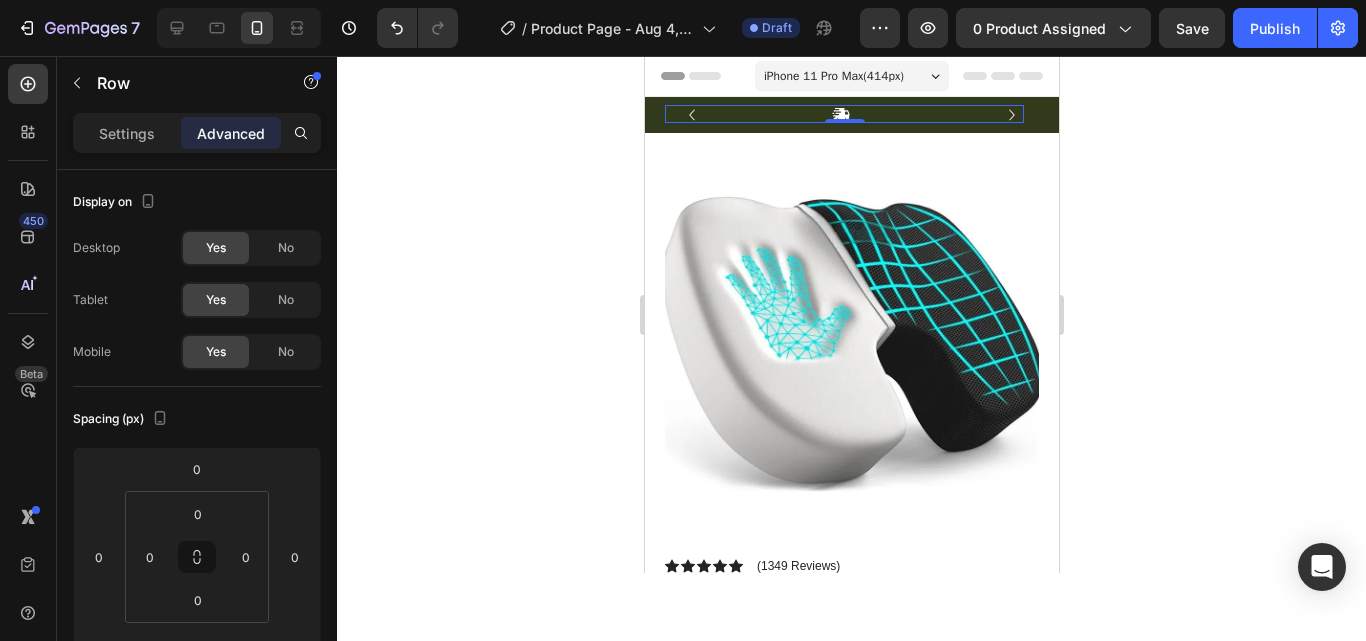click on "Icon Text Block Row   0" at bounding box center [843, 114] 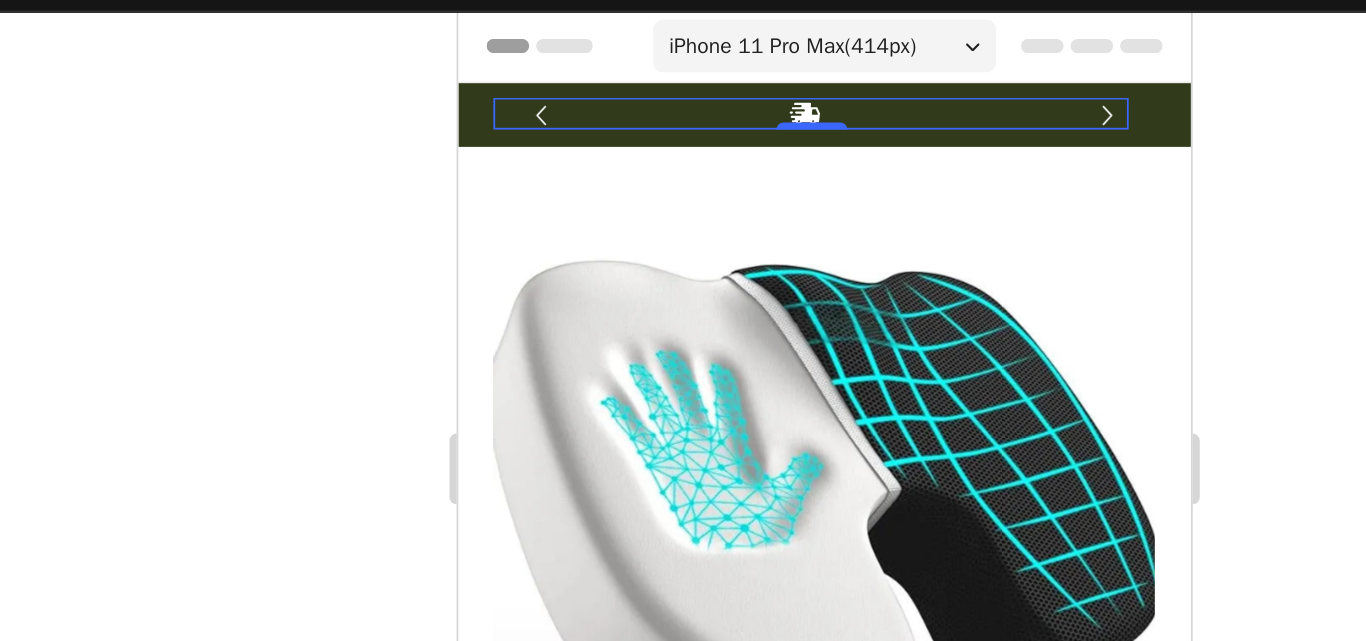 click on "Text Block" at bounding box center [668, 68] 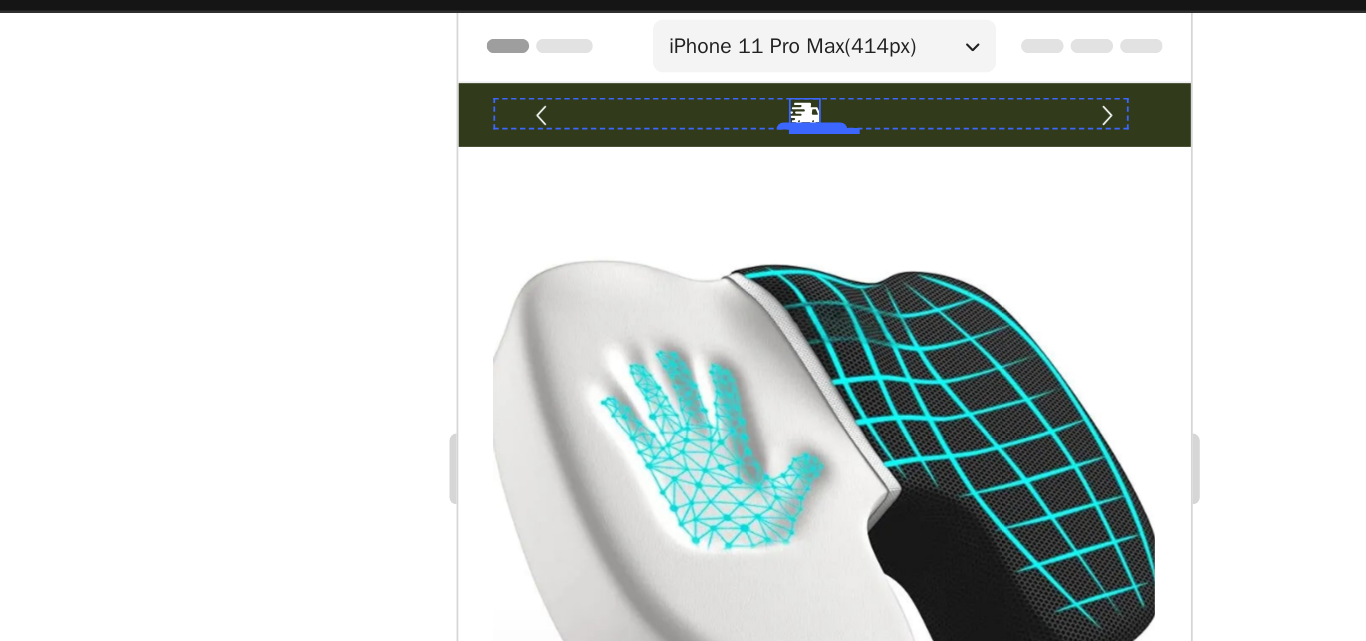 click 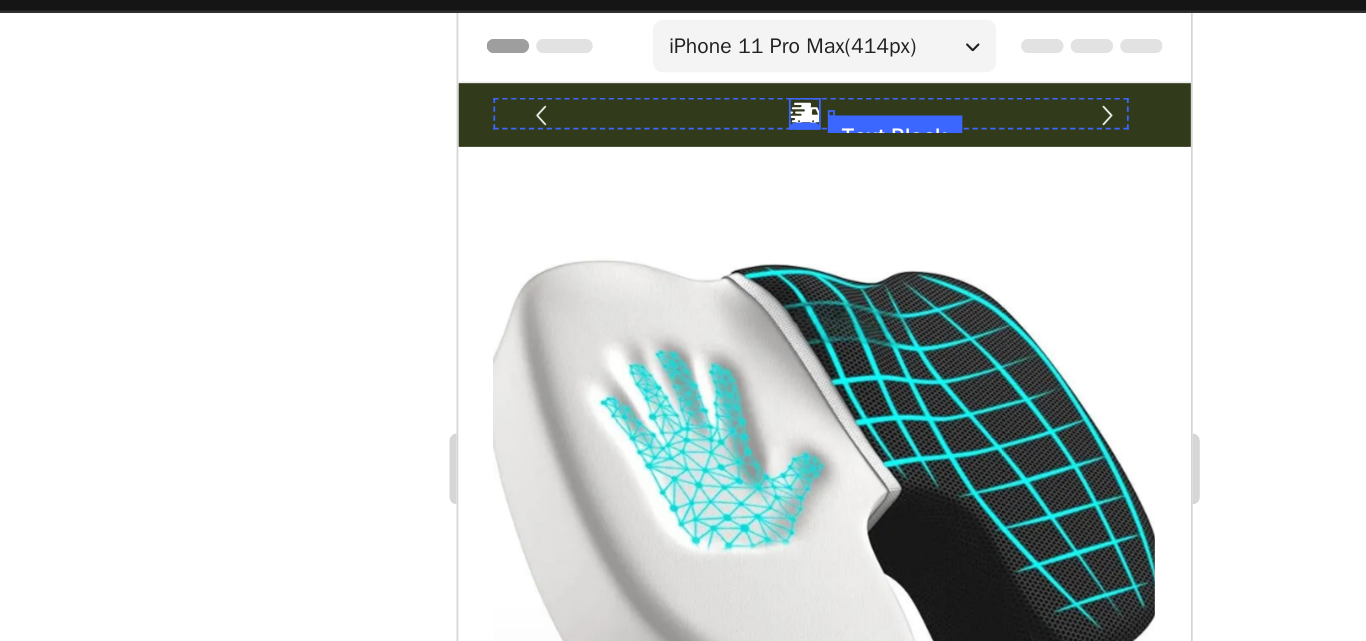 click on "Icon   0 Text Block Row" at bounding box center [656, 68] 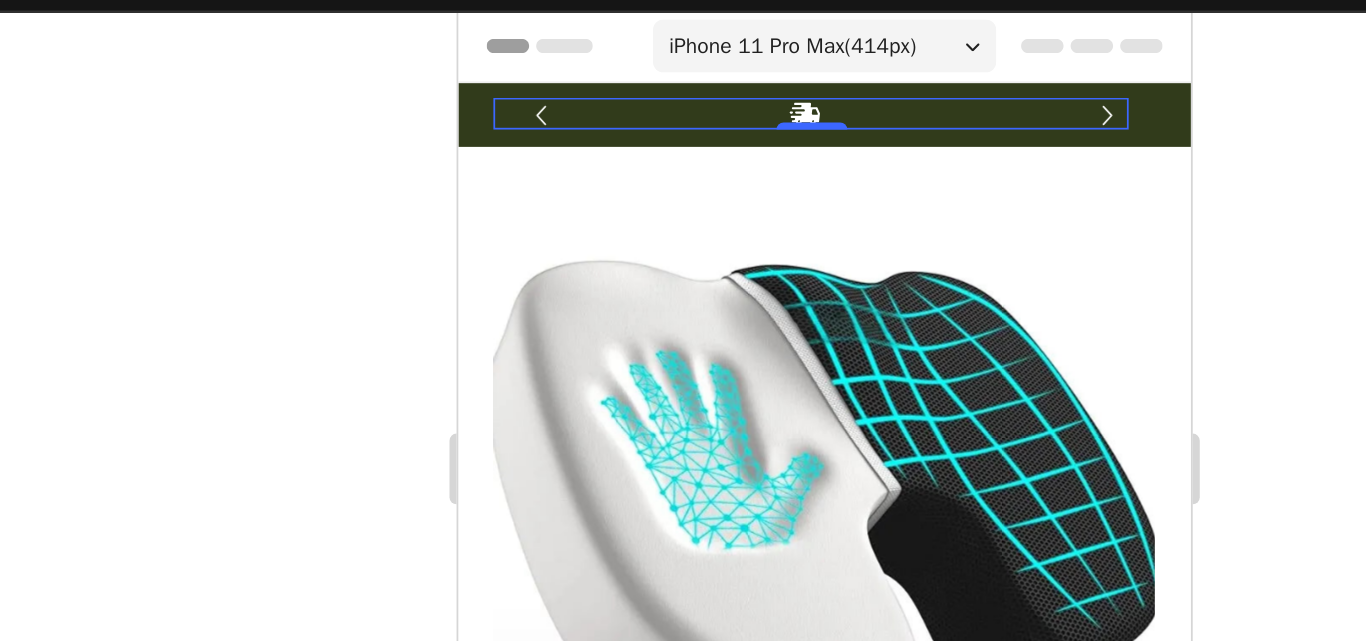 click on "Icon Text Block Row   0" at bounding box center [656, 68] 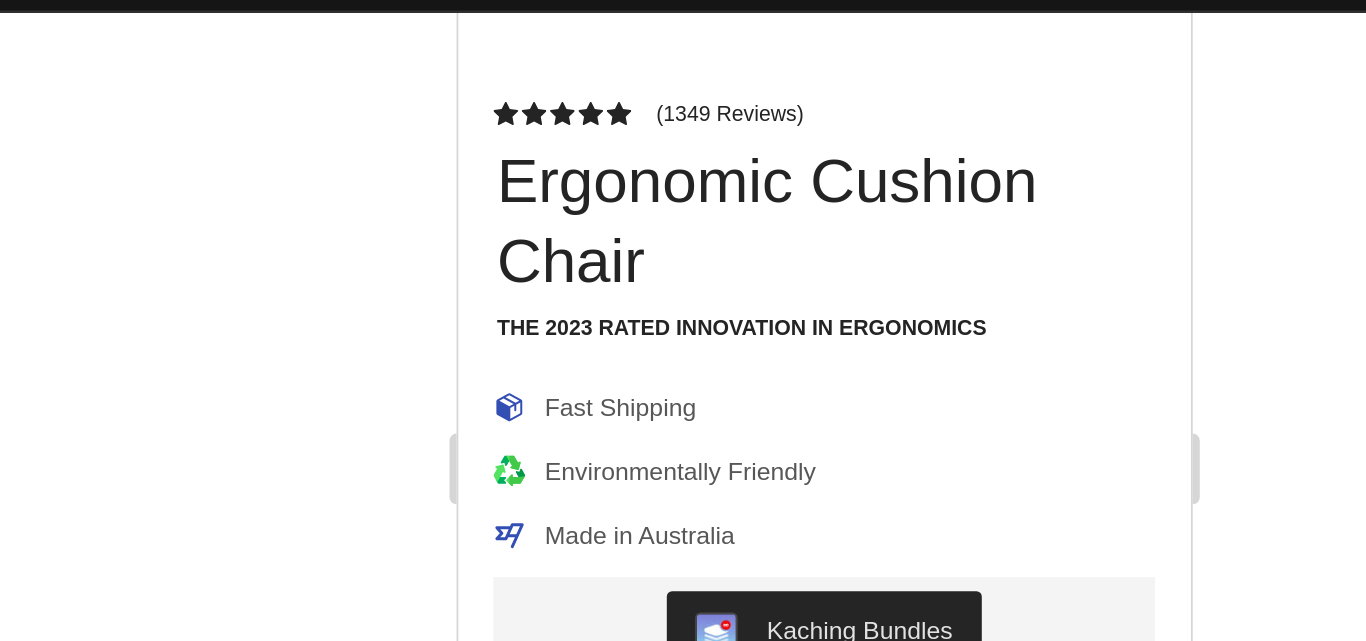 scroll, scrollTop: 0, scrollLeft: 0, axis: both 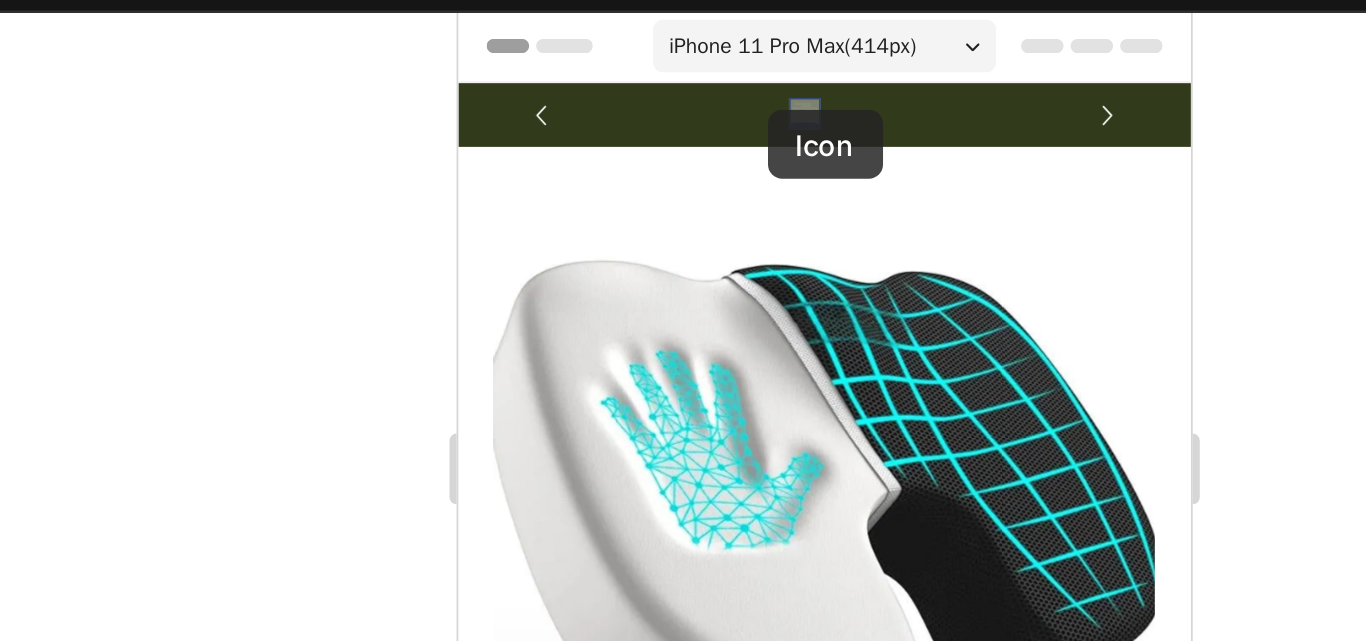 drag, startPoint x: 645, startPoint y: 67, endPoint x: 632, endPoint y: 66, distance: 13.038404 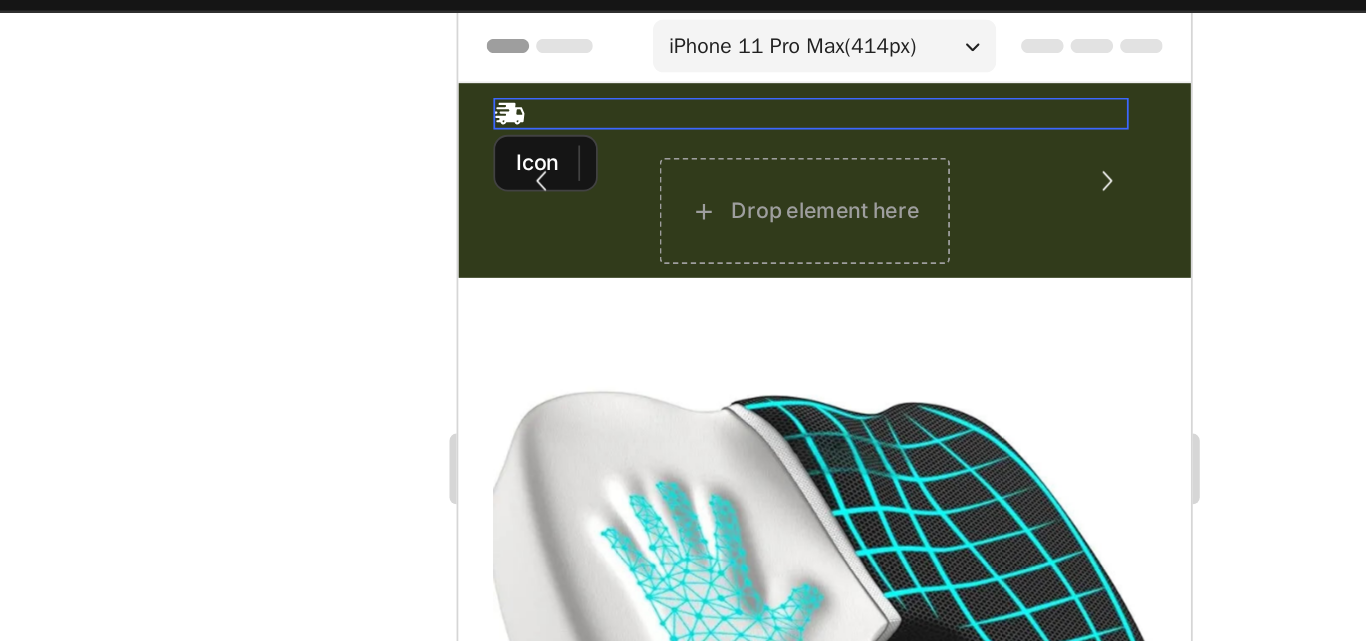 click on "Icon" at bounding box center [656, 68] 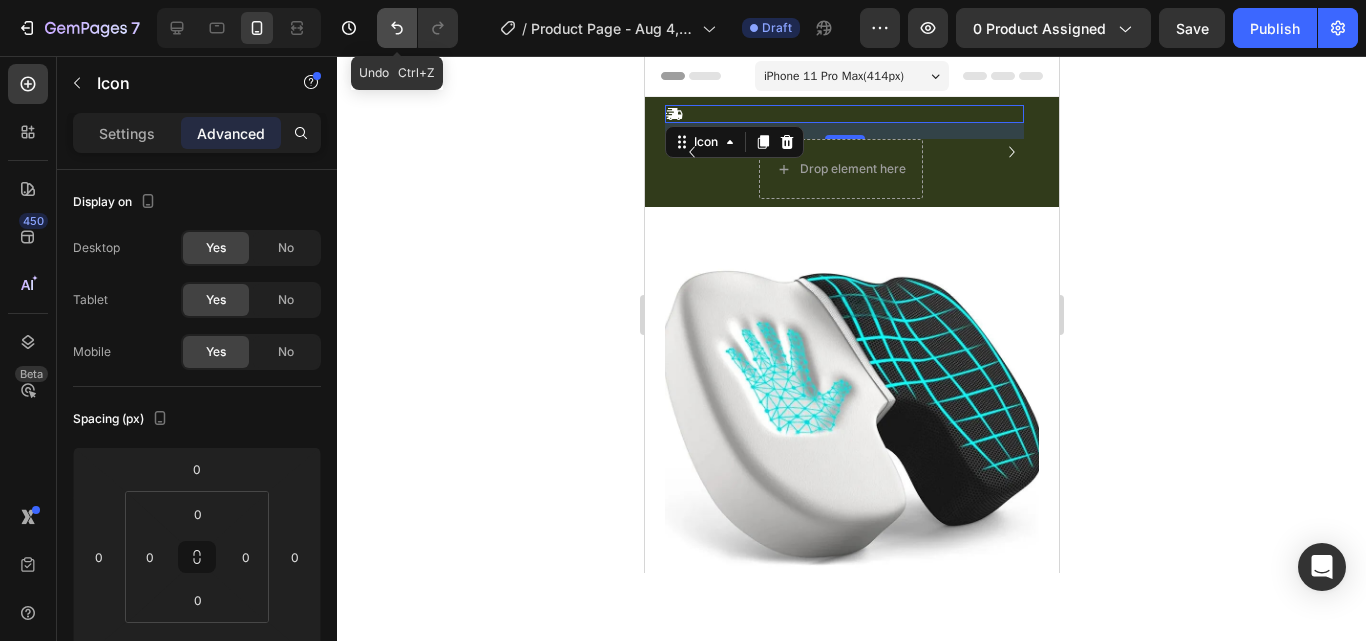 click 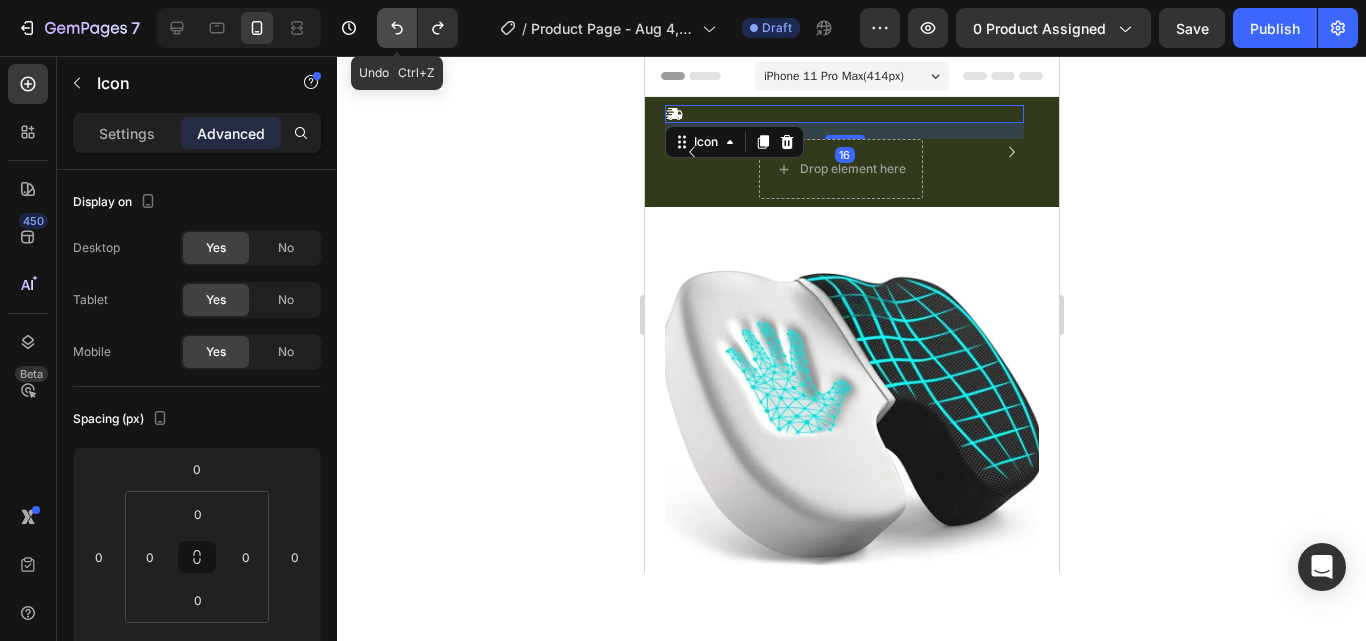 click 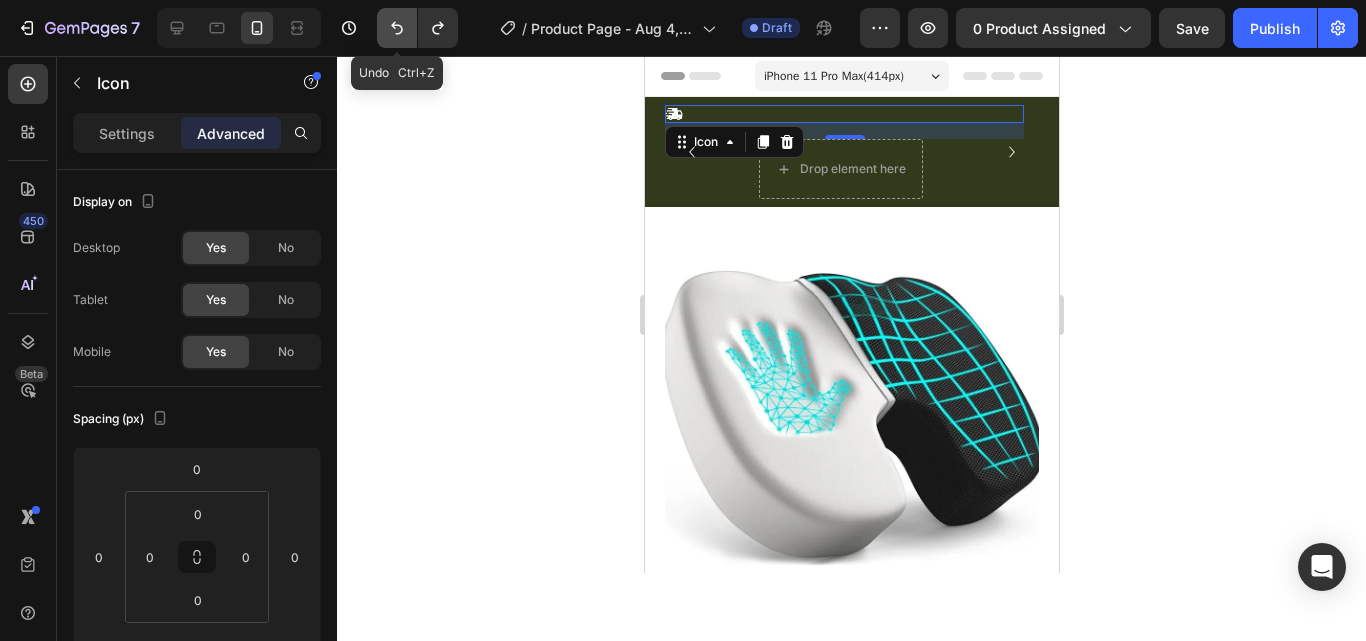 click 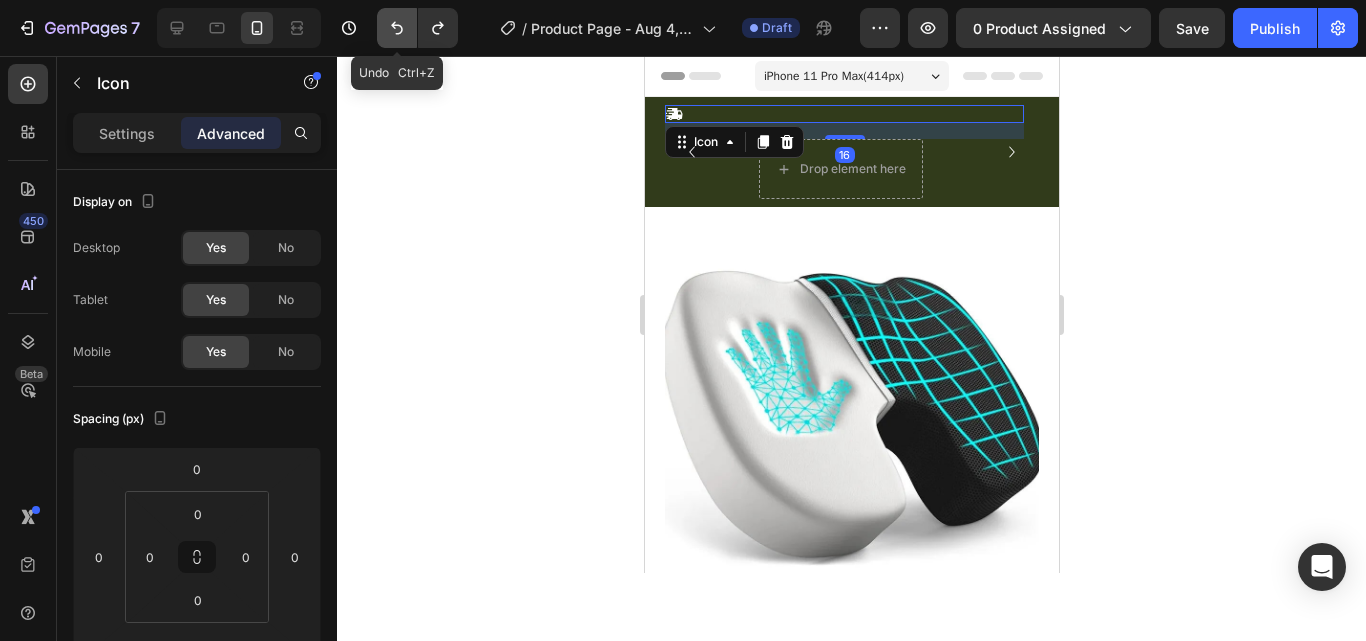 click 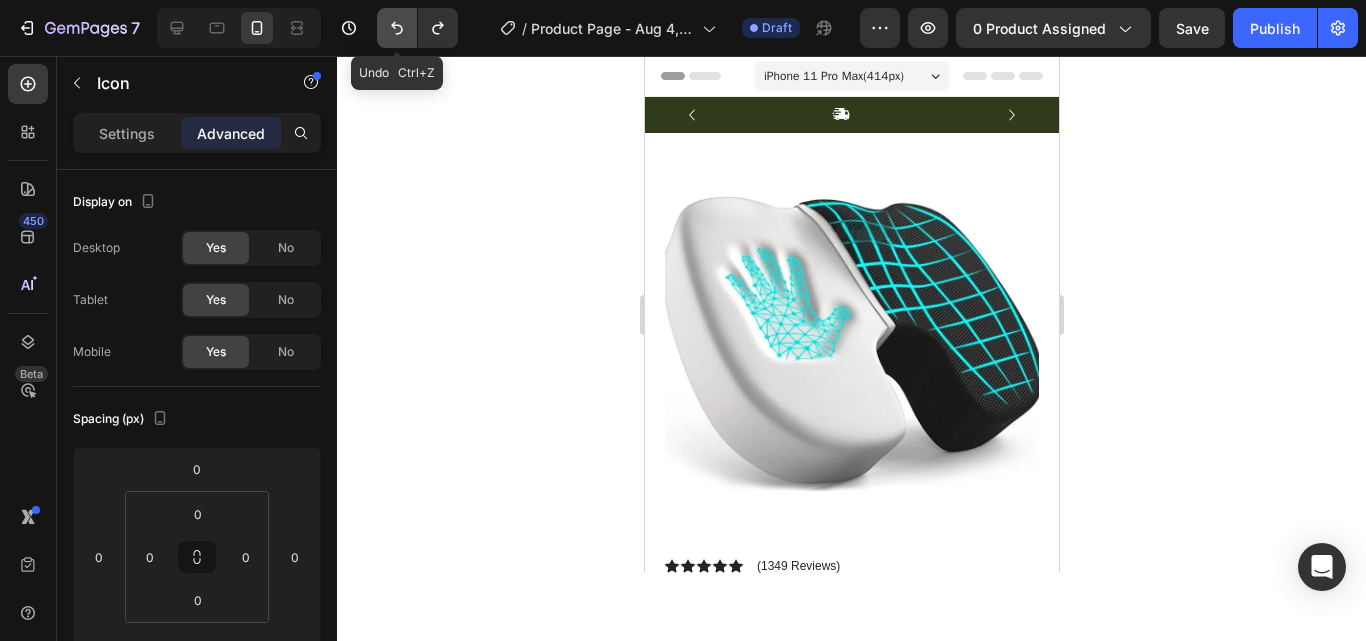 click 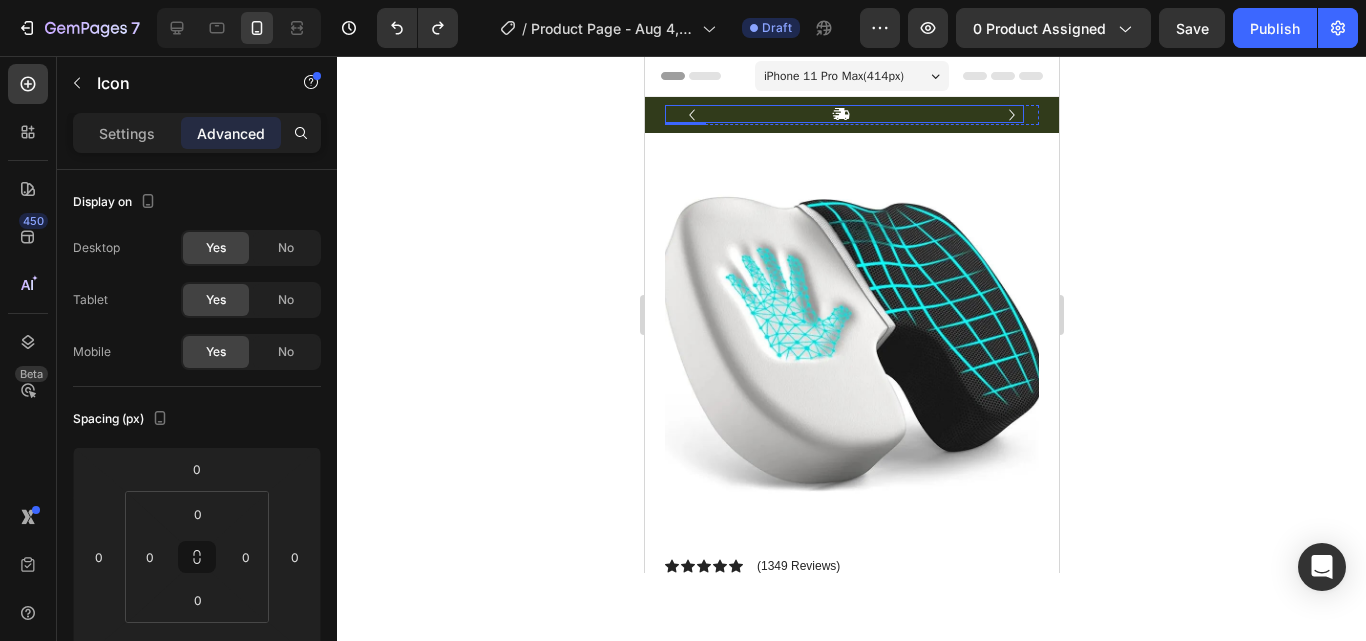 click on "Icon Text Block Row" at bounding box center (843, 114) 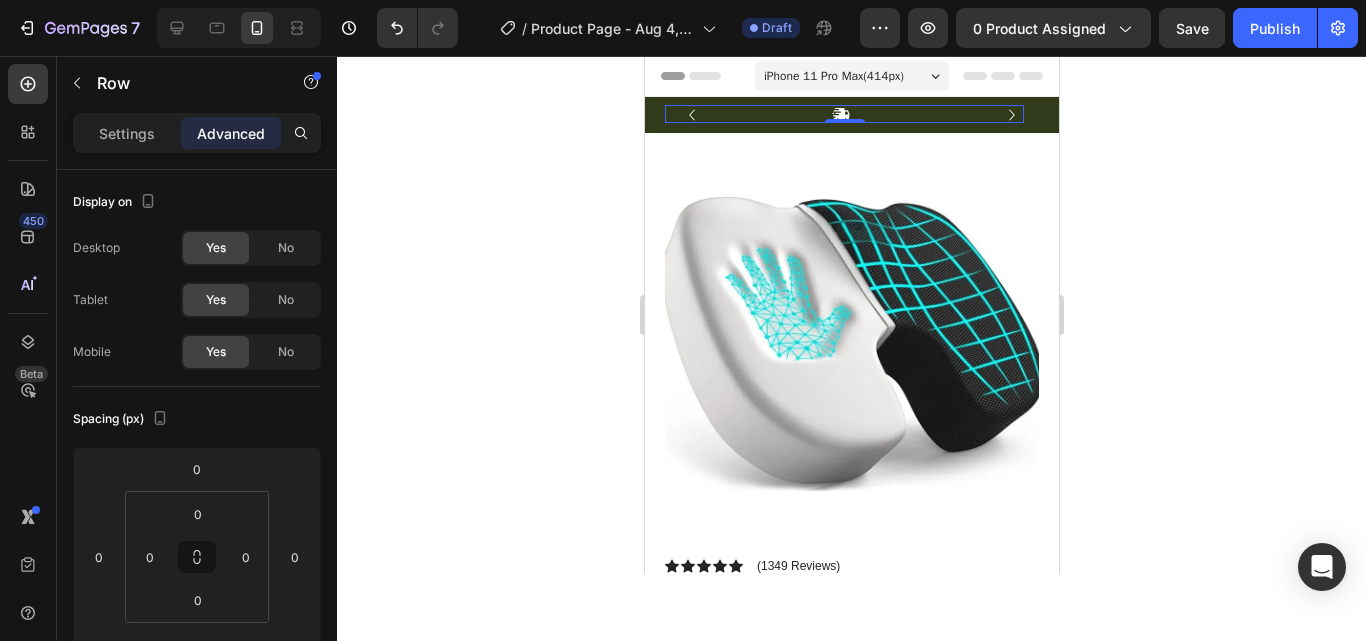 click on "Icon Text Block Row   0" at bounding box center [843, 114] 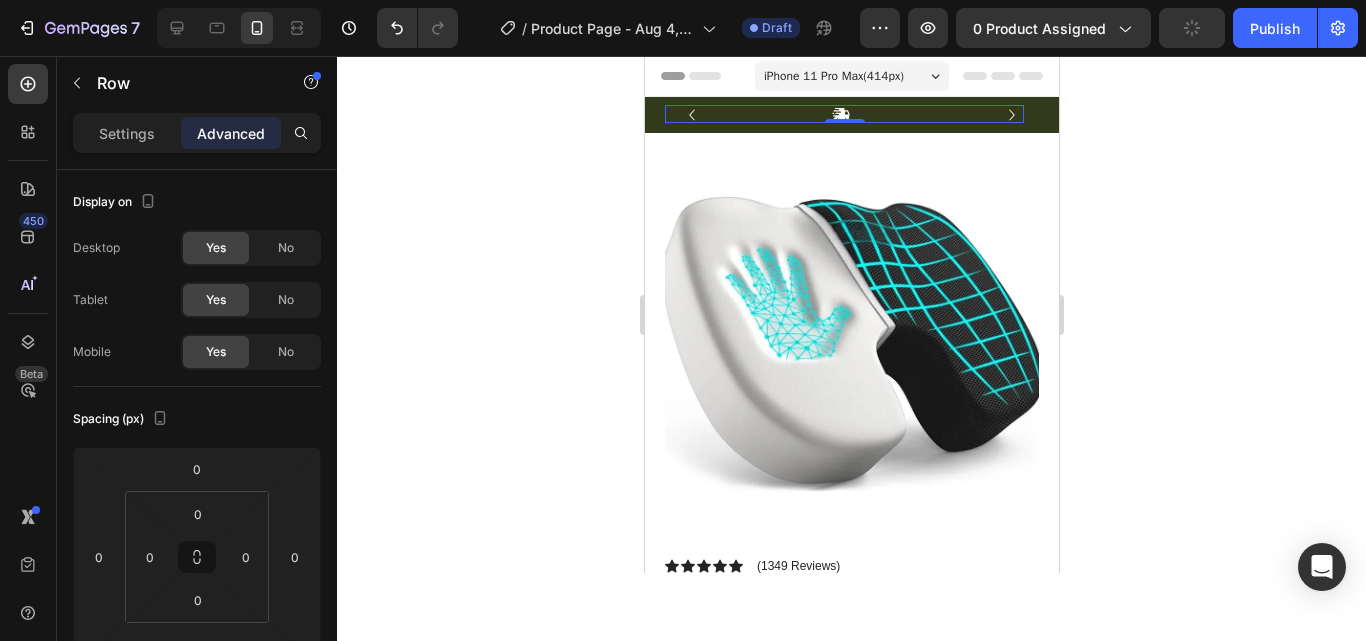 click 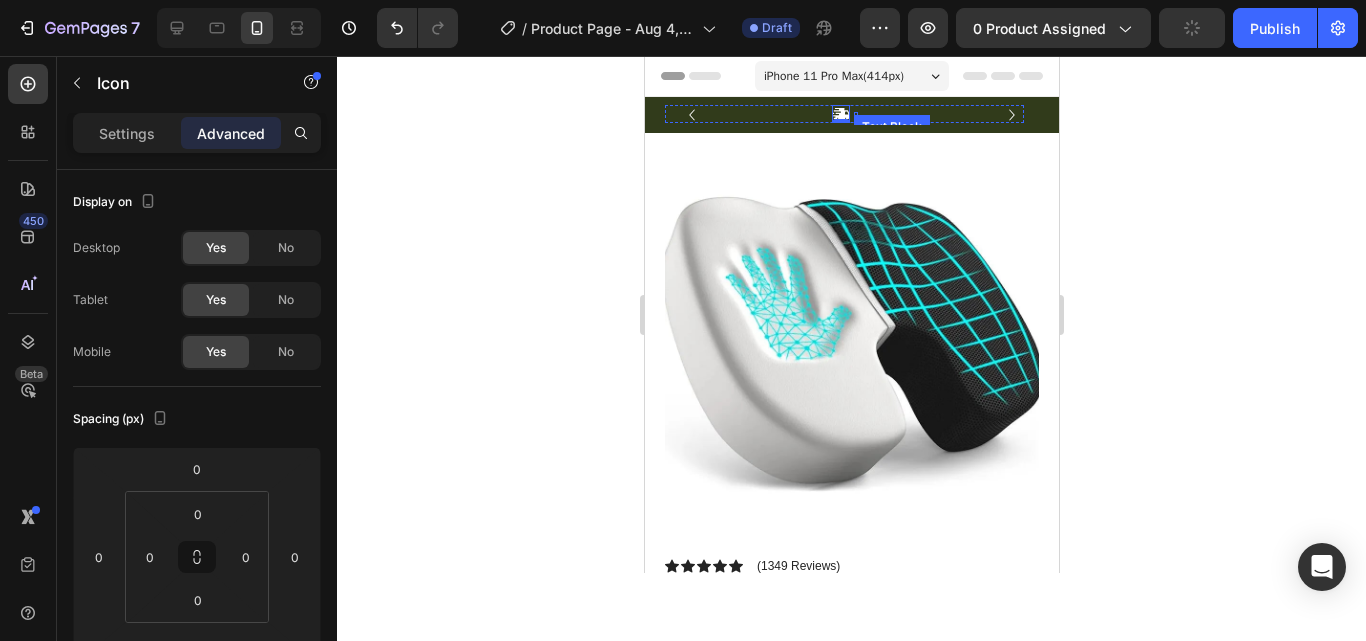 click on "Text Block" at bounding box center (855, 114) 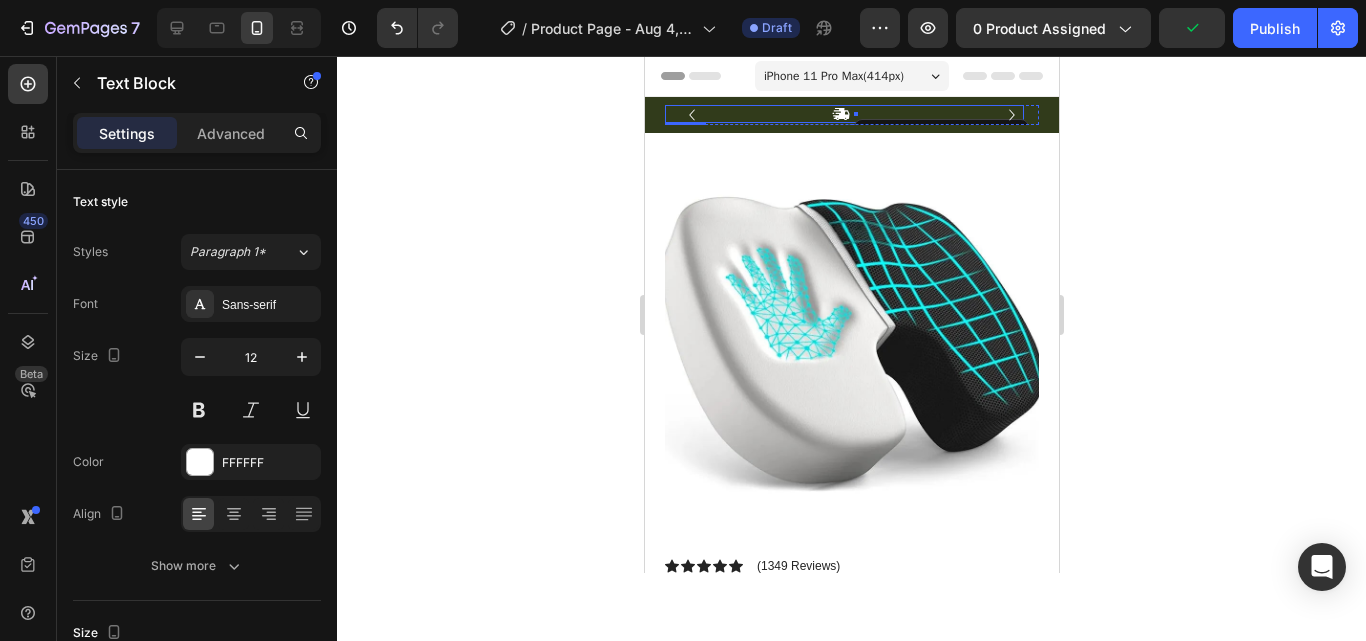 click on "Icon Text Block   0 Row" at bounding box center [843, 114] 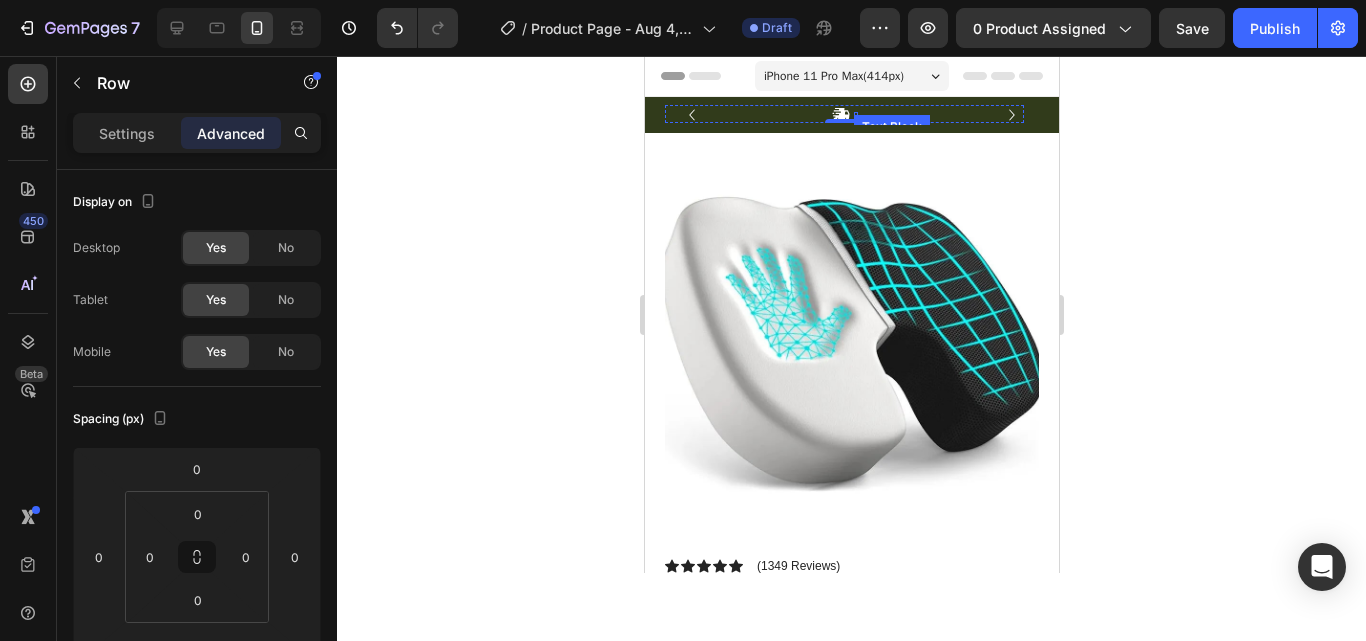 click at bounding box center [855, 114] 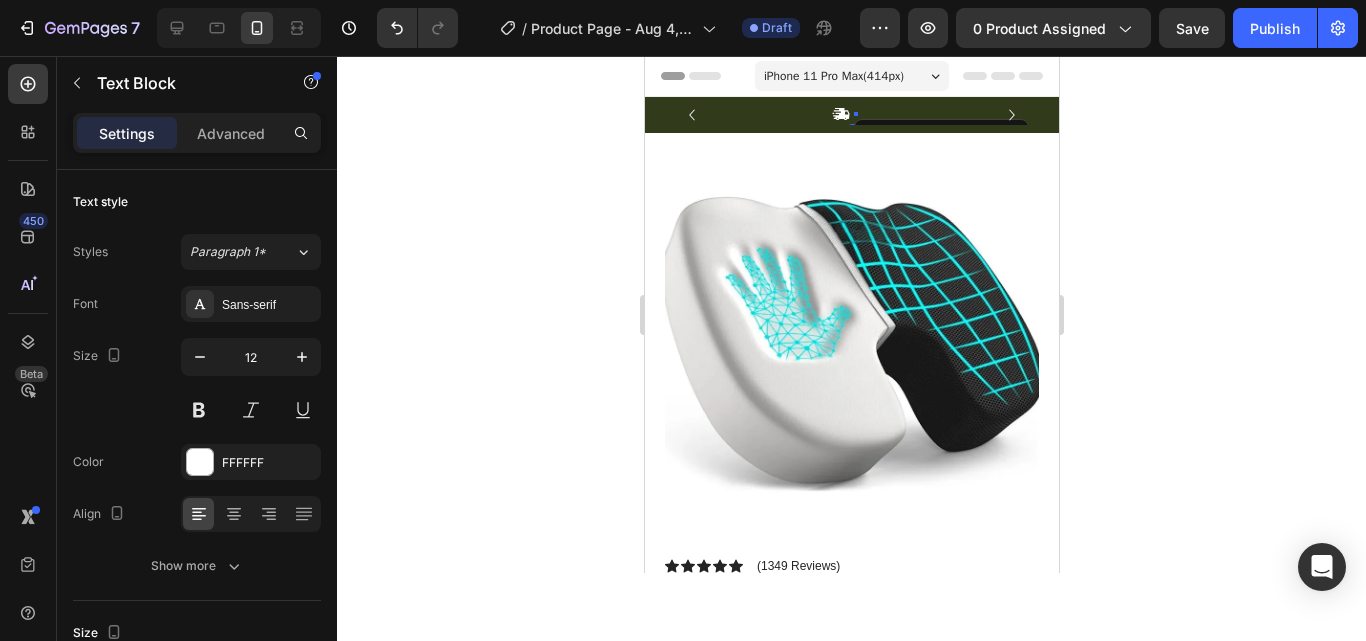 click at bounding box center (855, 114) 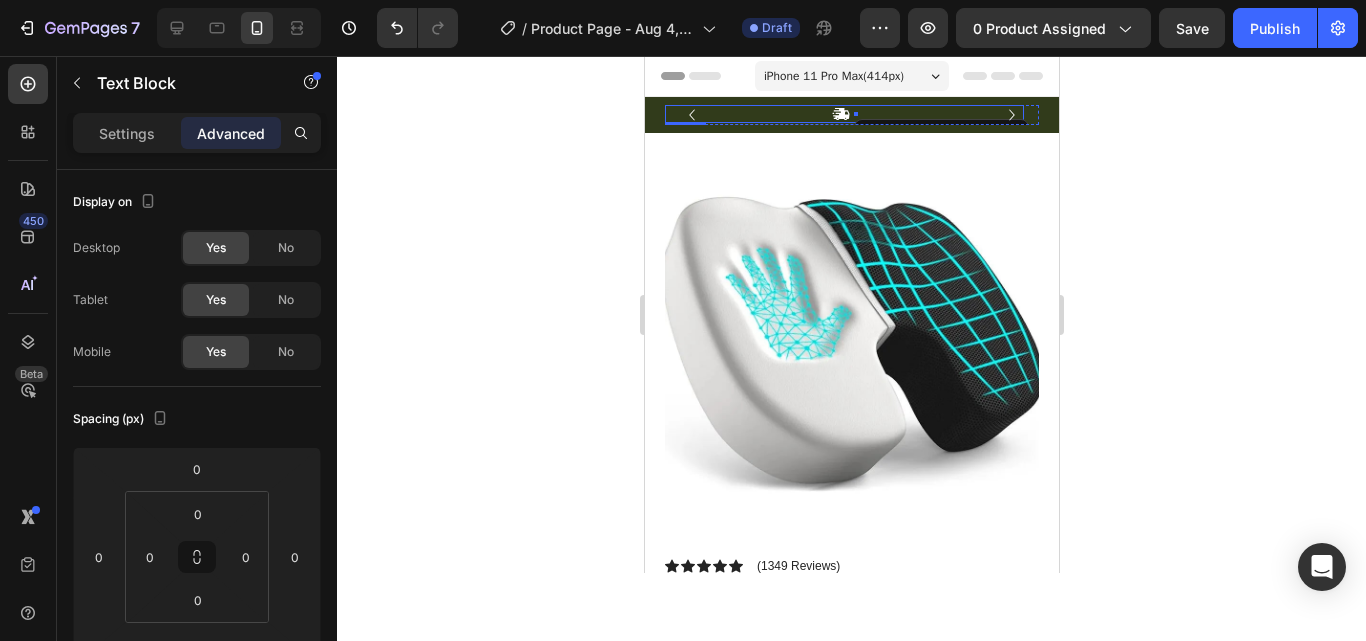 click on "Icon Text Block   0 Row" at bounding box center (843, 114) 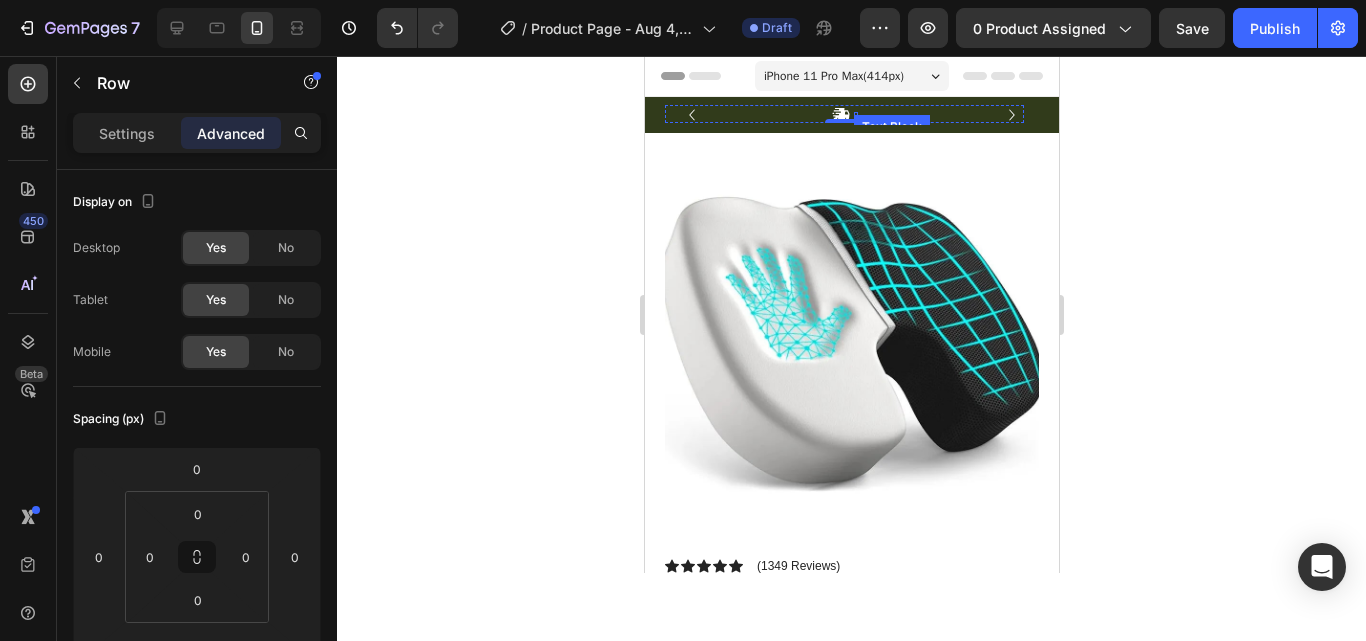 click at bounding box center [855, 114] 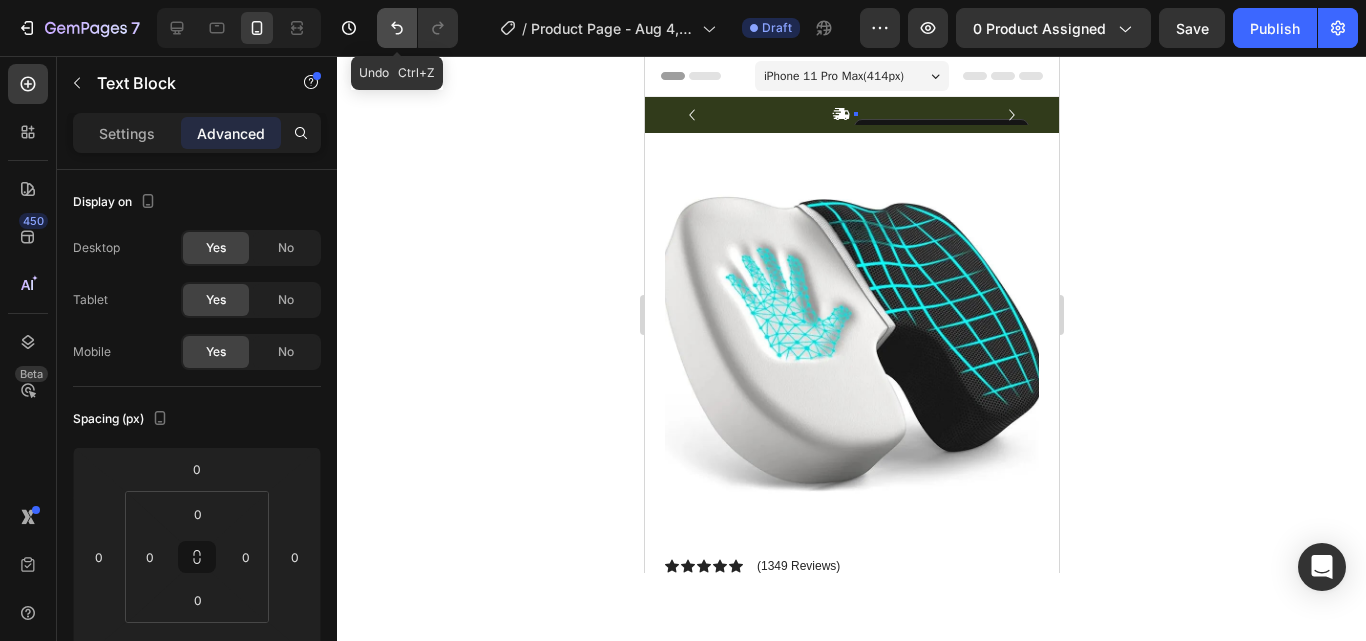 click 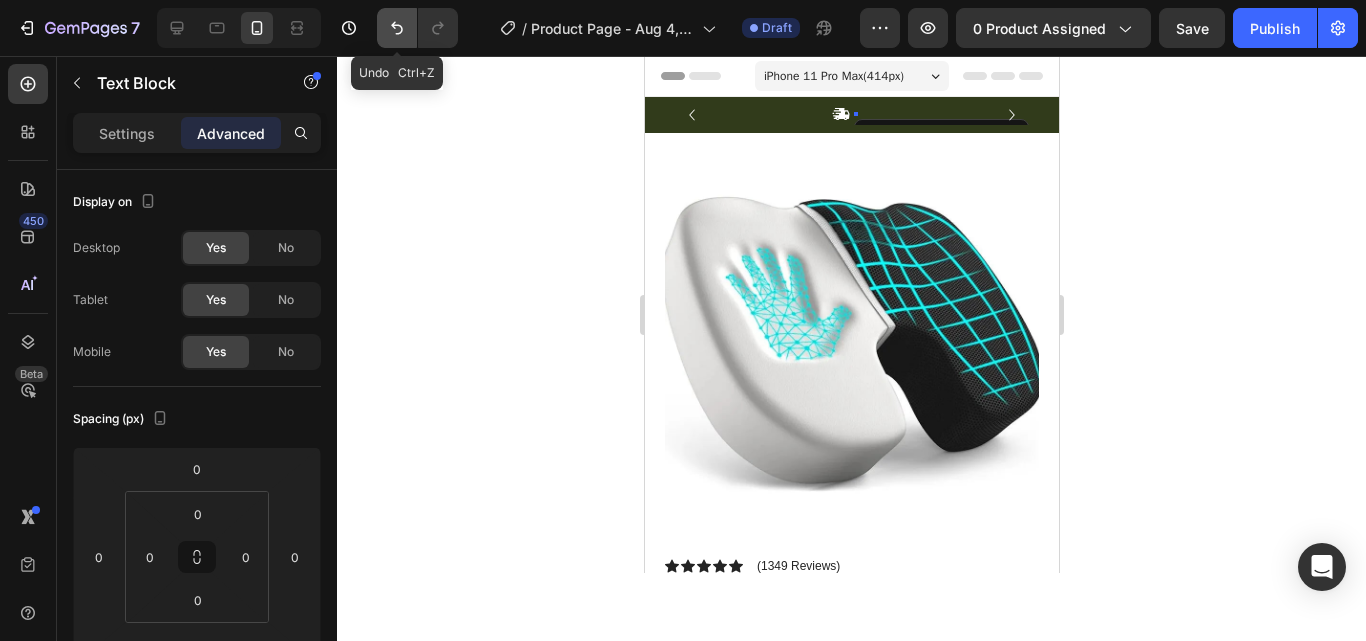 click 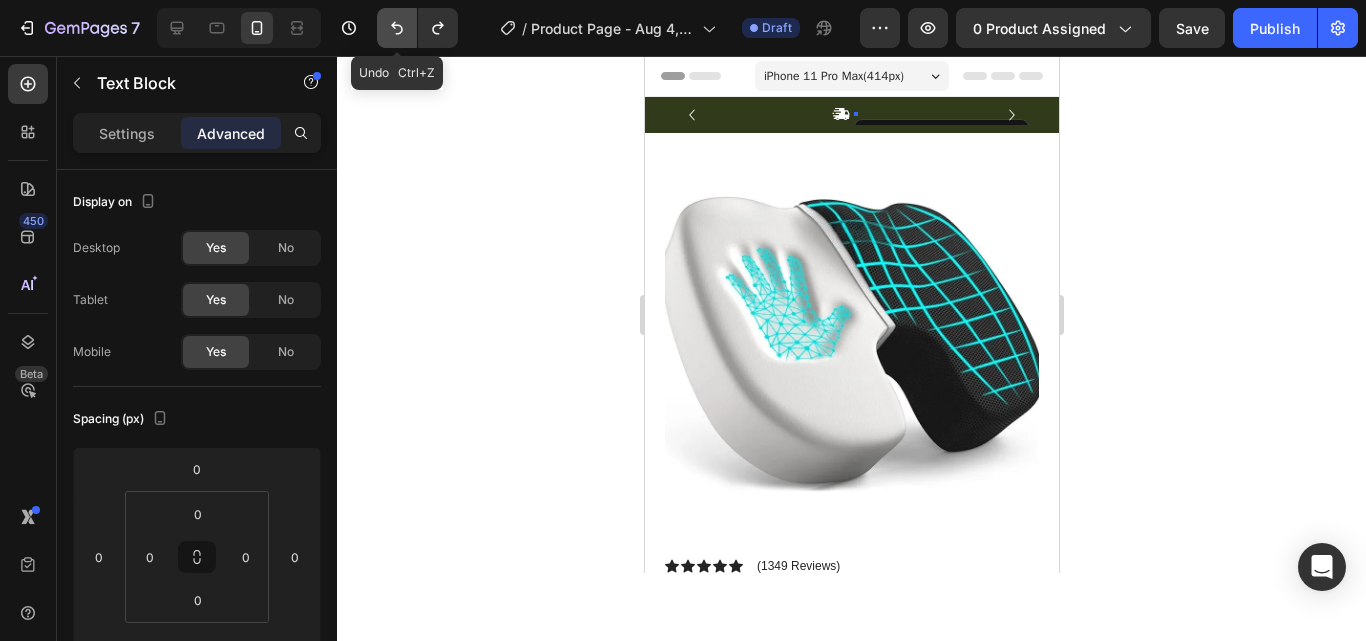 click 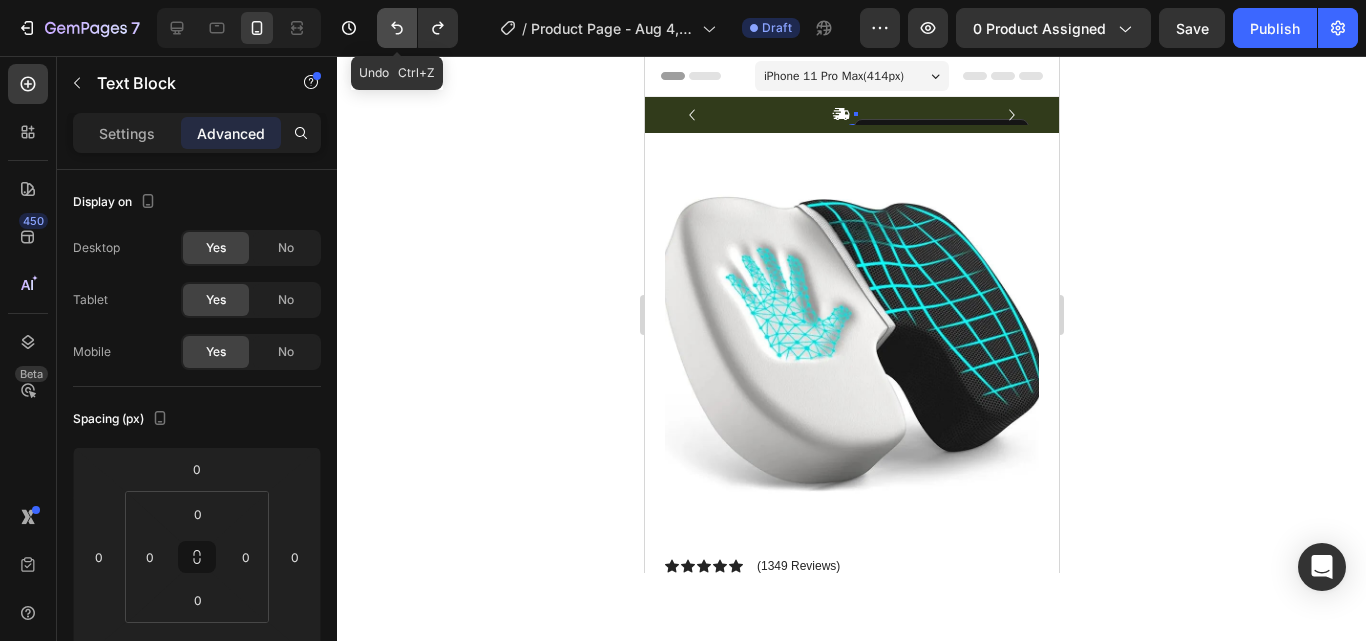 click 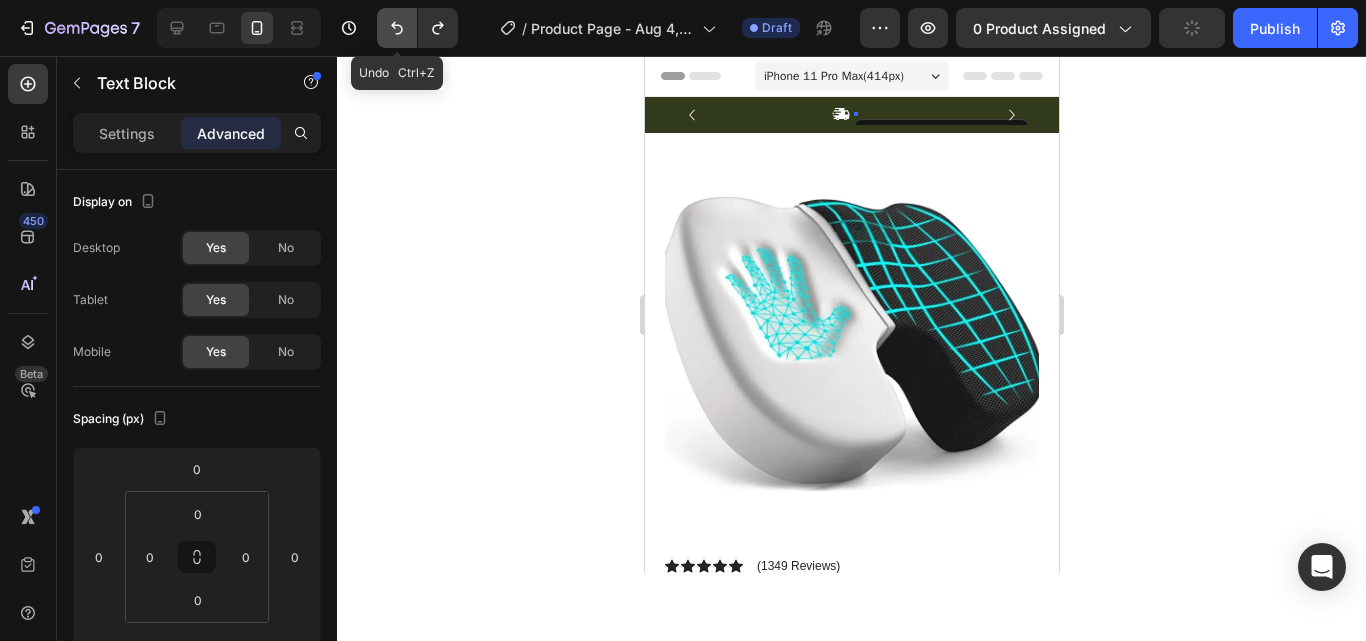 click 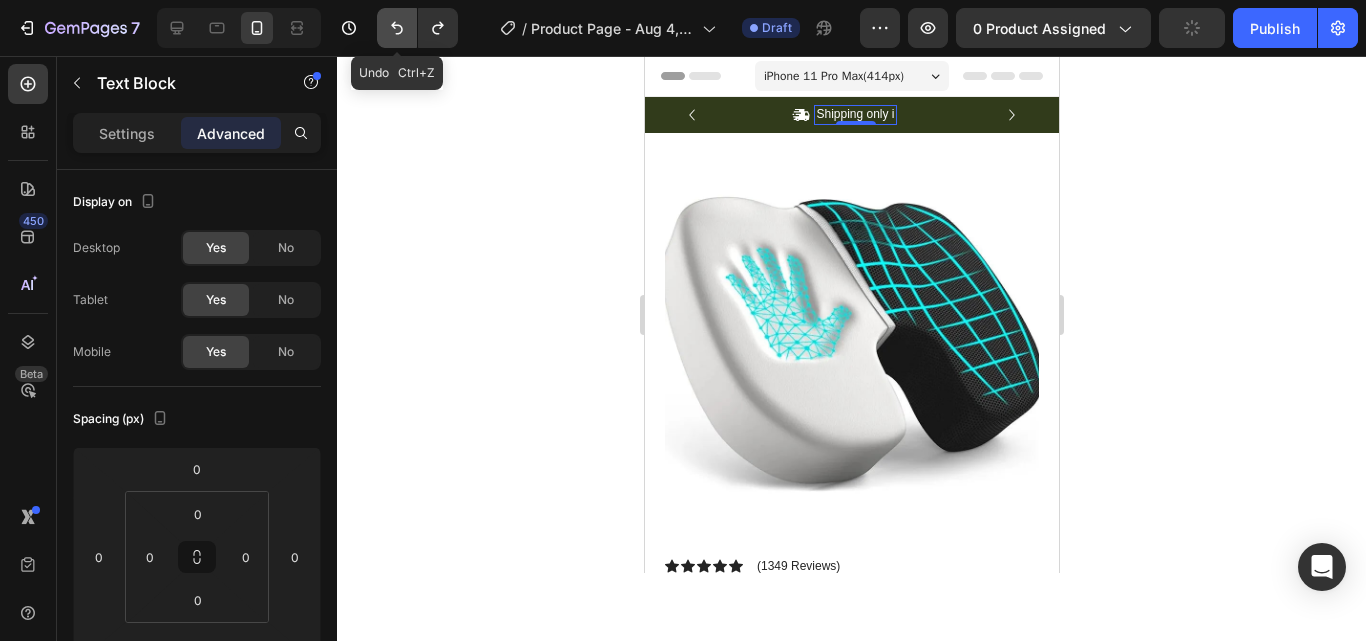 click 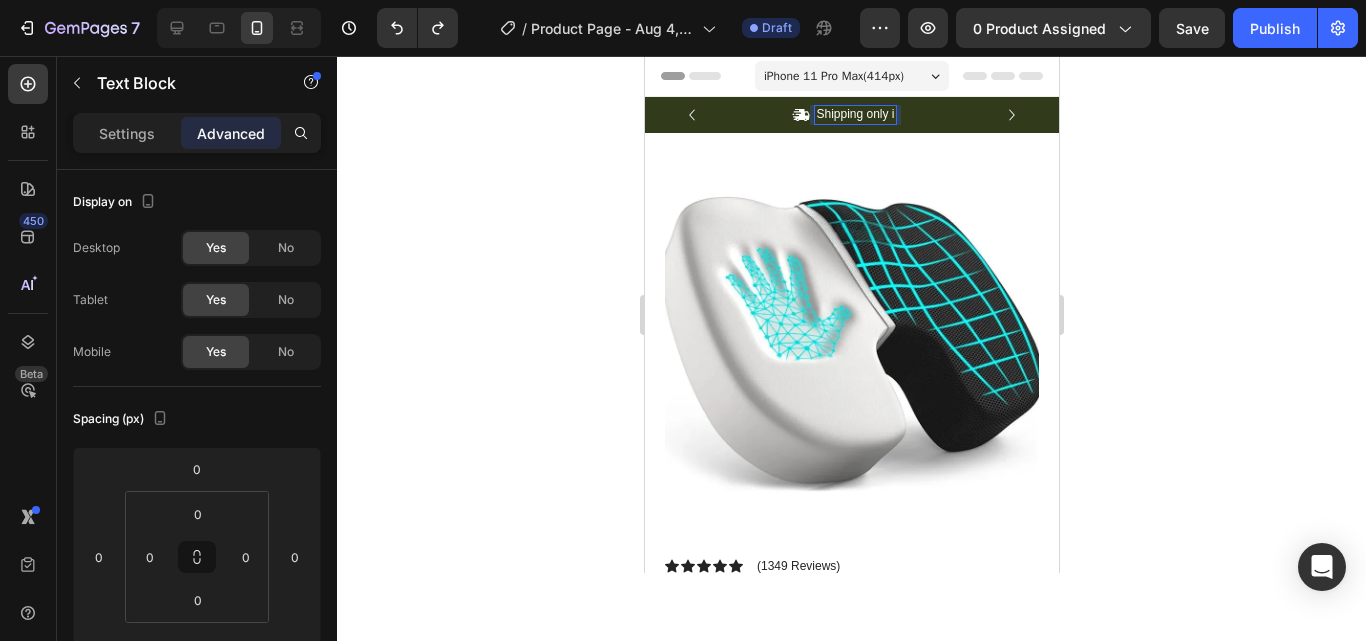 click on "Shipping only i" at bounding box center (854, 115) 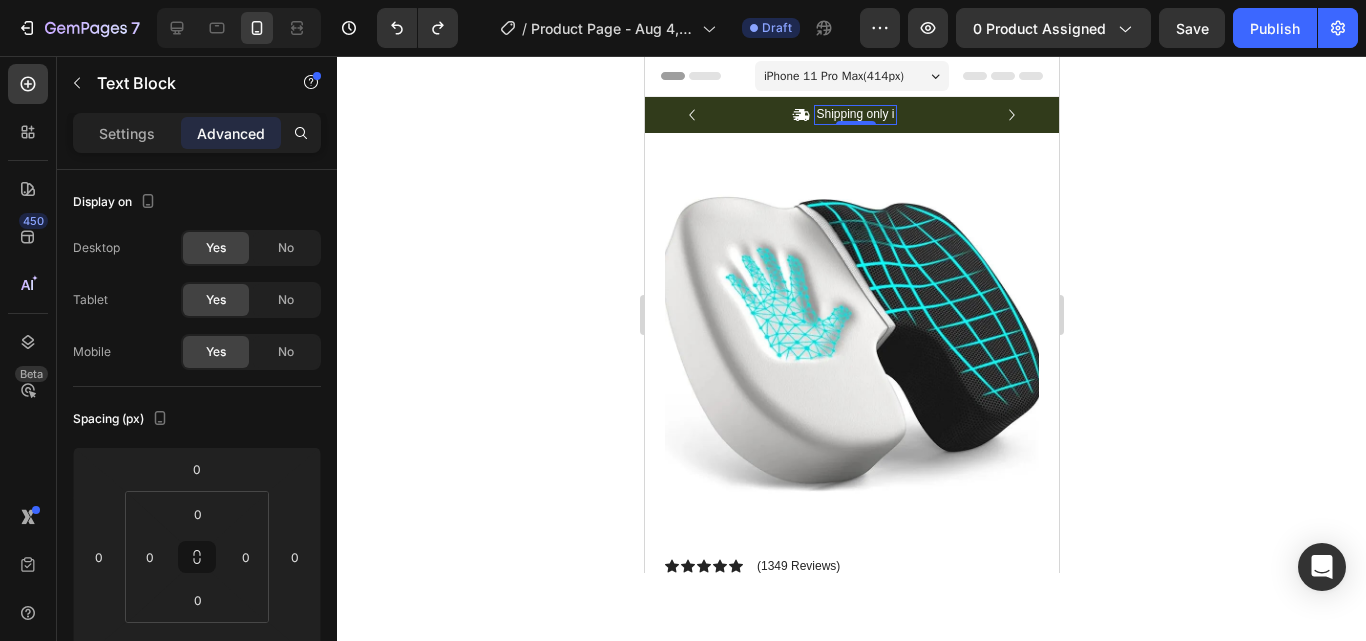 click on "Shipping only i" at bounding box center (854, 115) 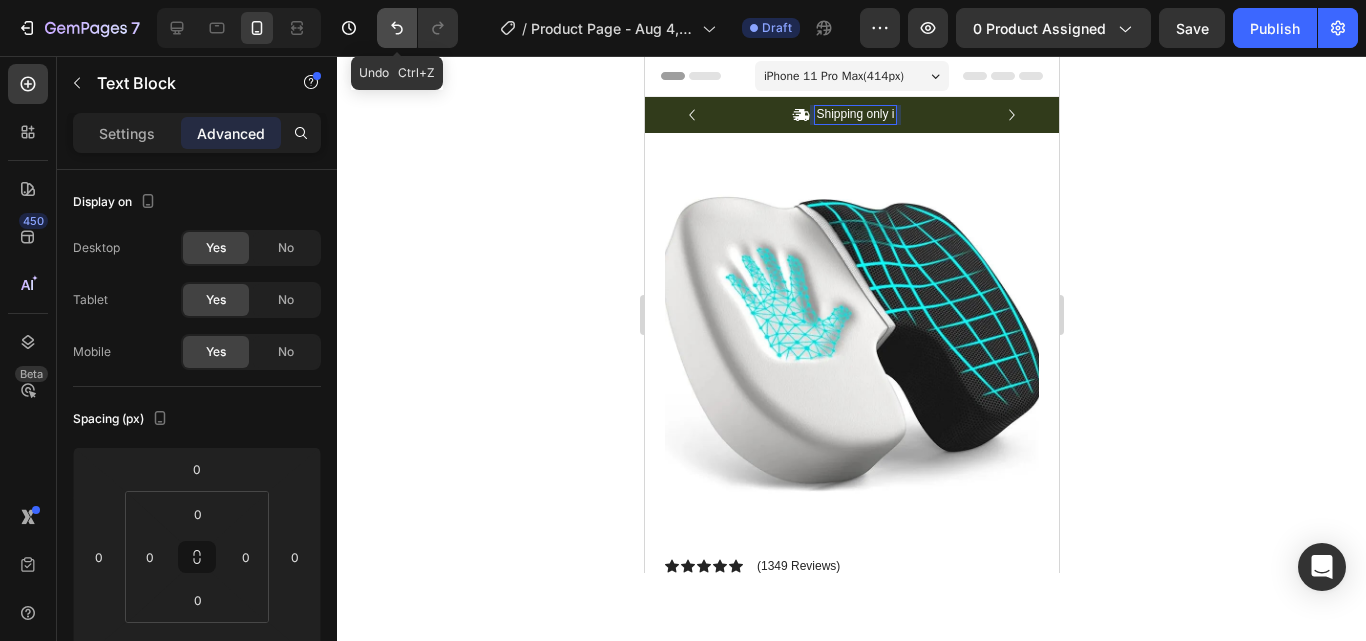 click 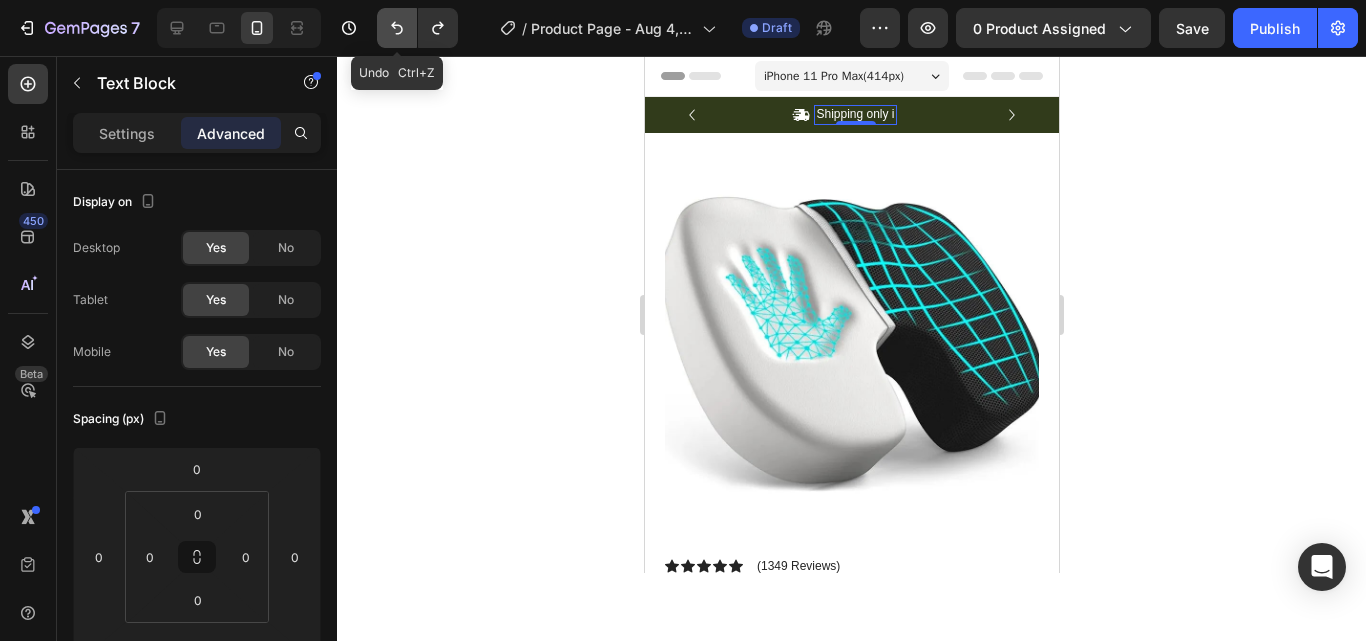 click 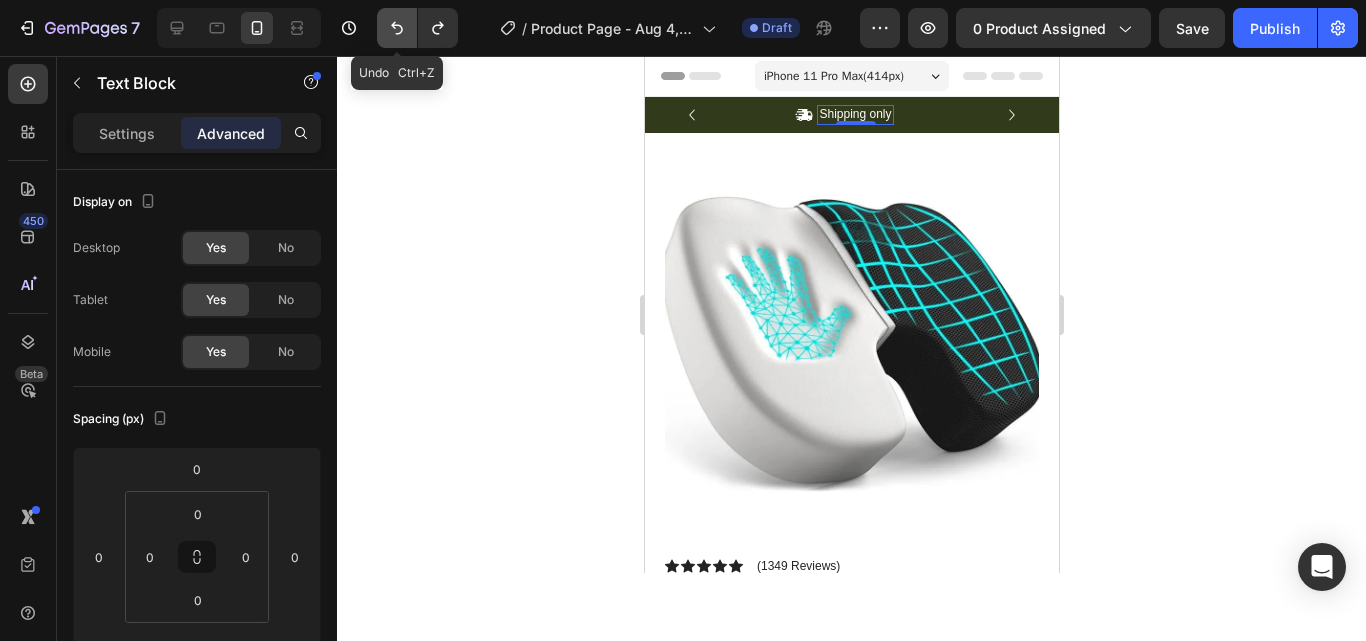 click 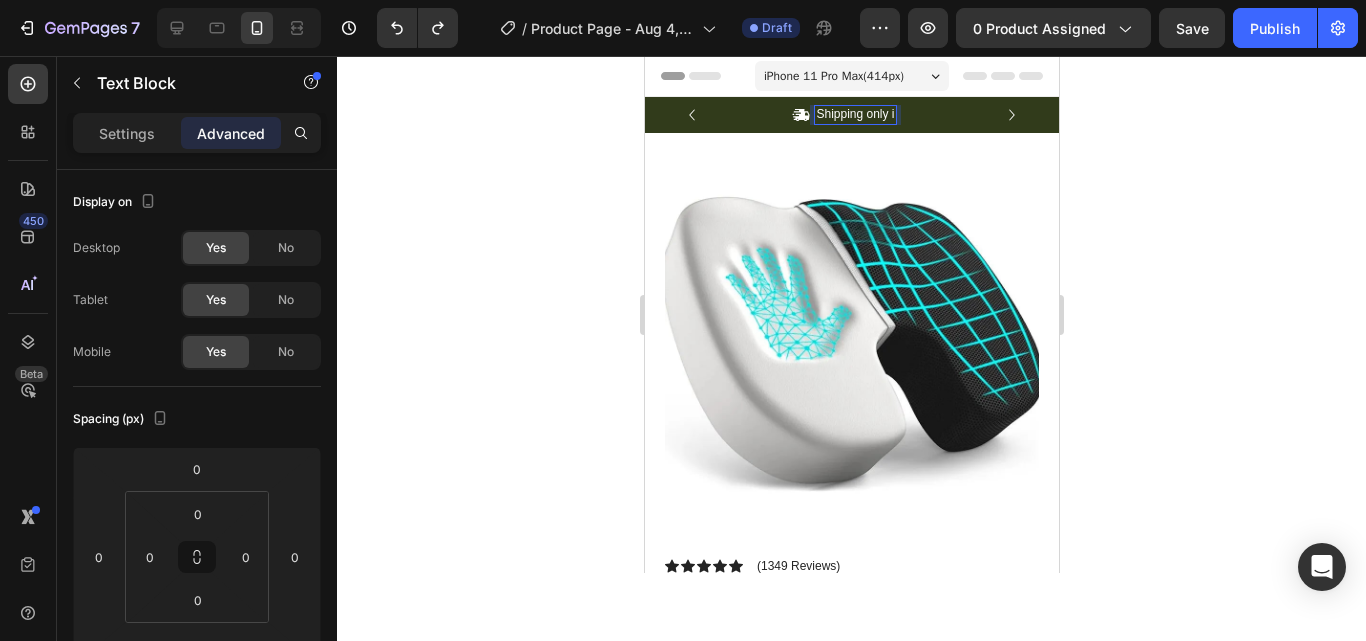 click on "Shipping only i" at bounding box center (854, 115) 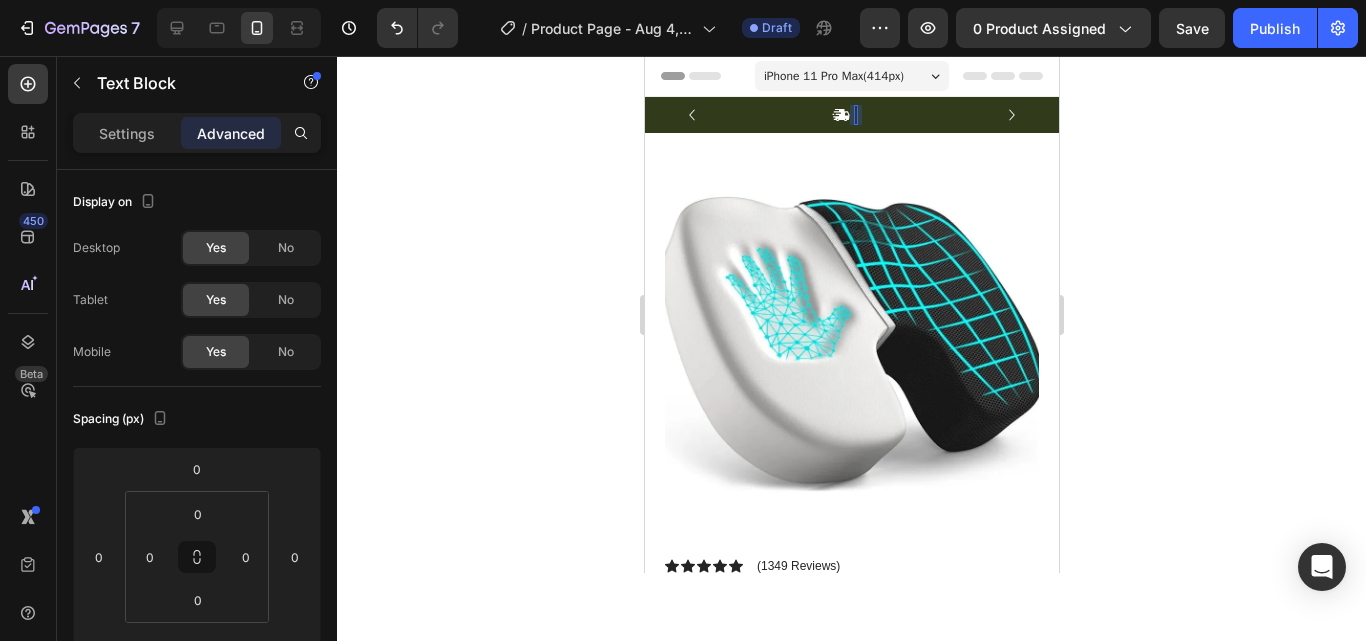 click at bounding box center (855, 115) 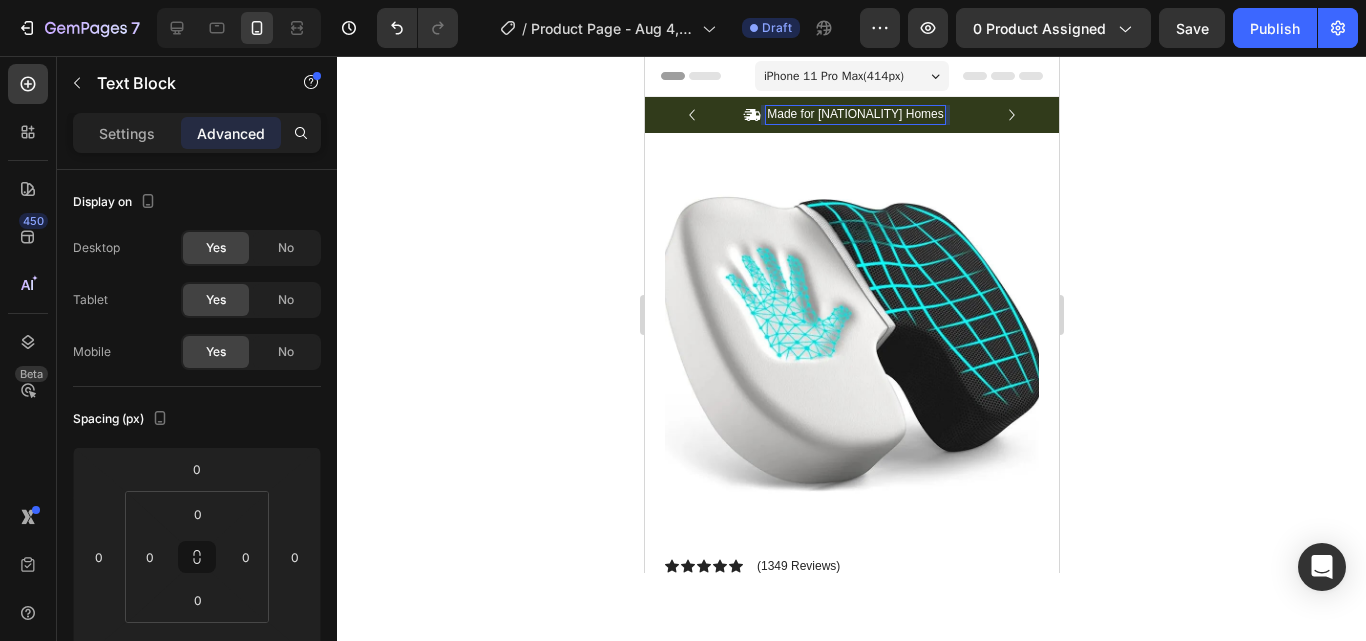click 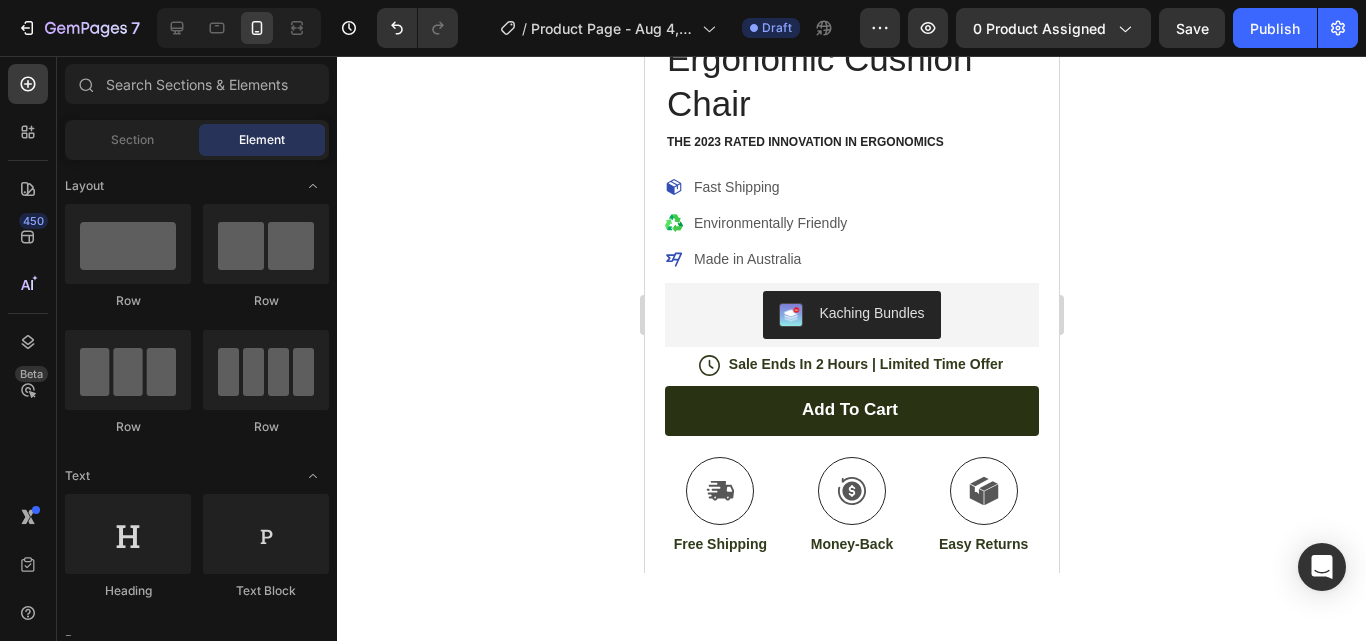 scroll, scrollTop: 546, scrollLeft: 0, axis: vertical 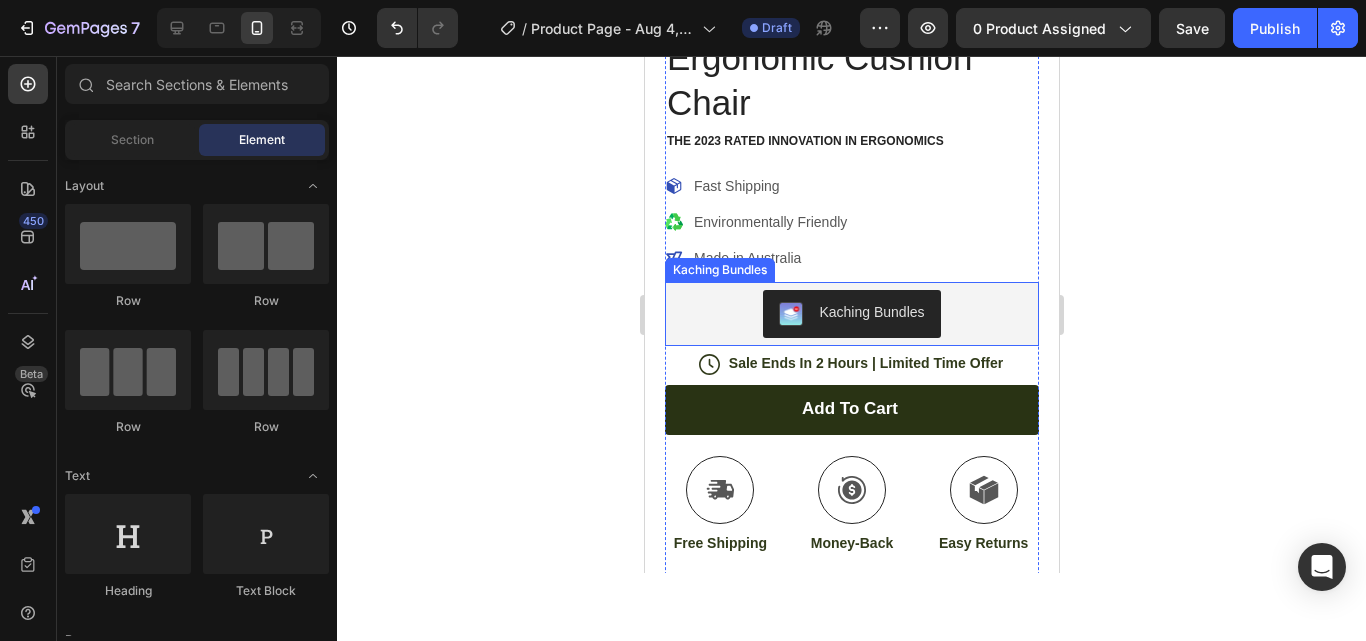 click on "Kaching Bundles" at bounding box center [851, 314] 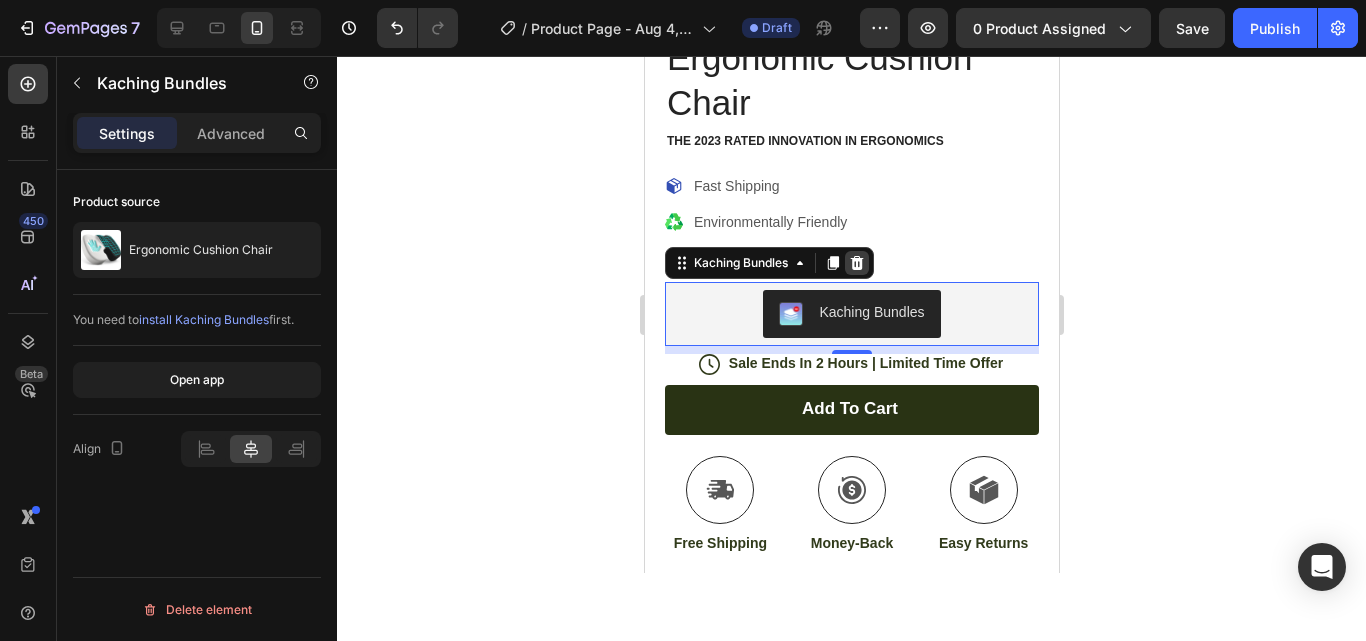 click at bounding box center (856, 263) 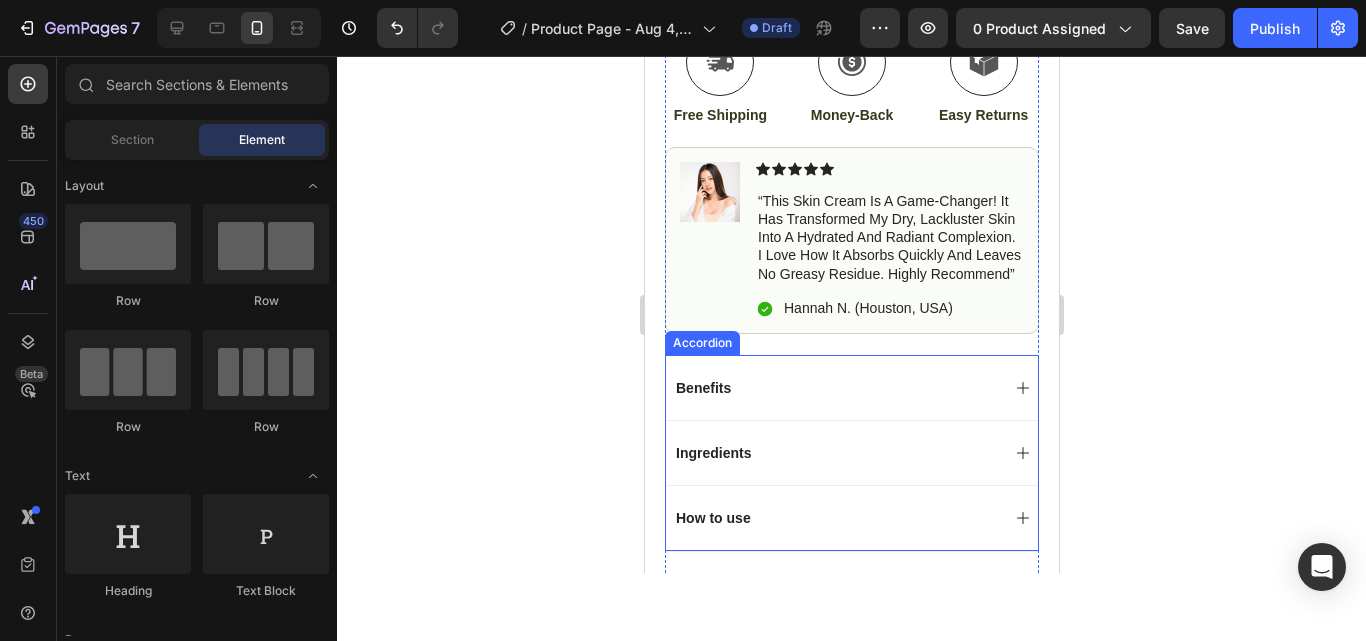 scroll, scrollTop: 999, scrollLeft: 0, axis: vertical 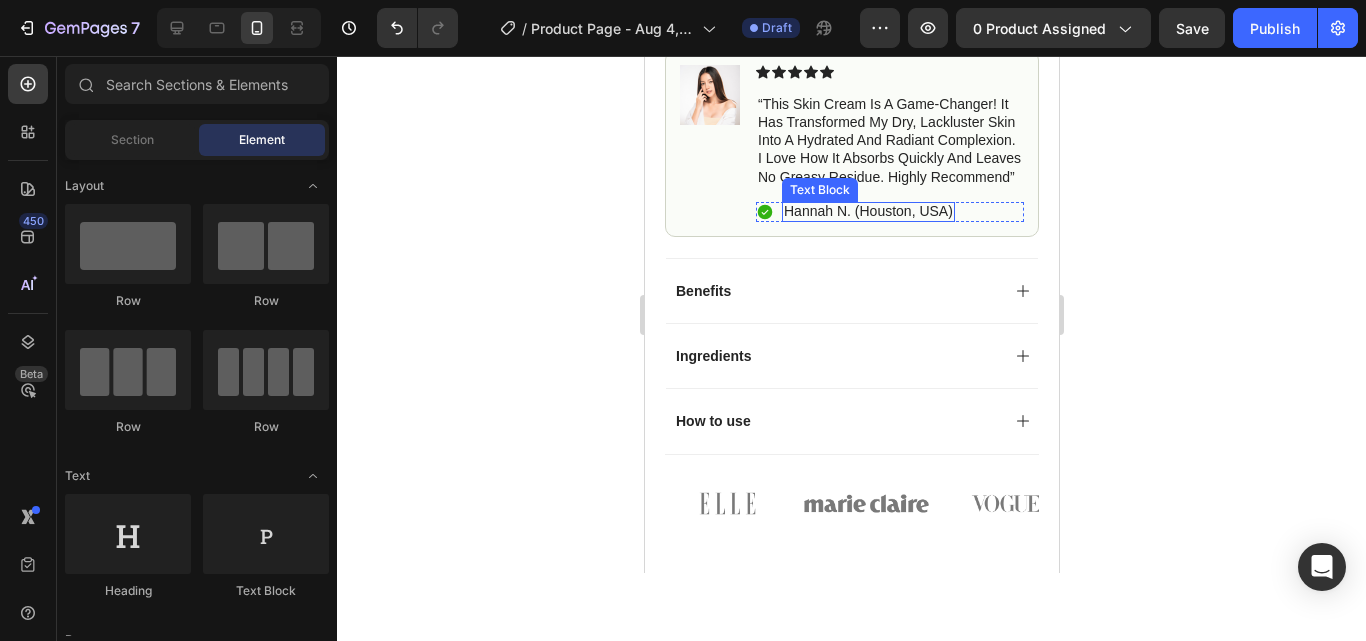 click on "Hannah N. (Houston, USA)" at bounding box center (867, 211) 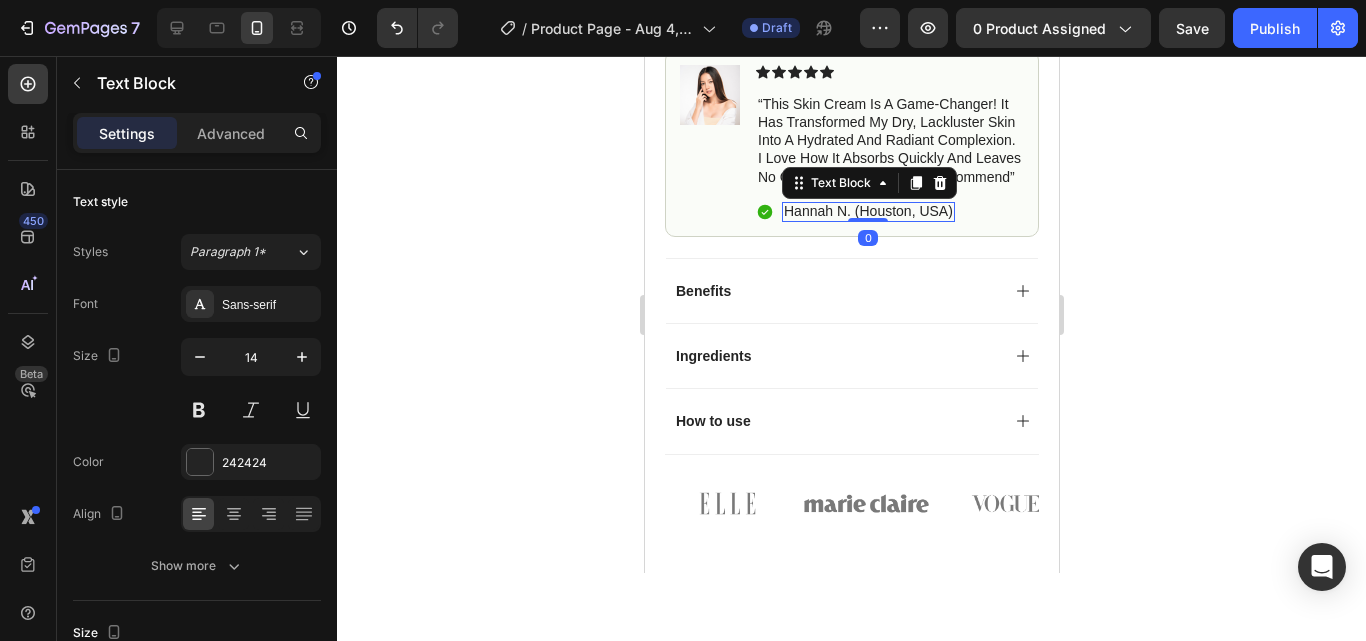 click on "Hannah N. (Houston, USA)" at bounding box center (867, 211) 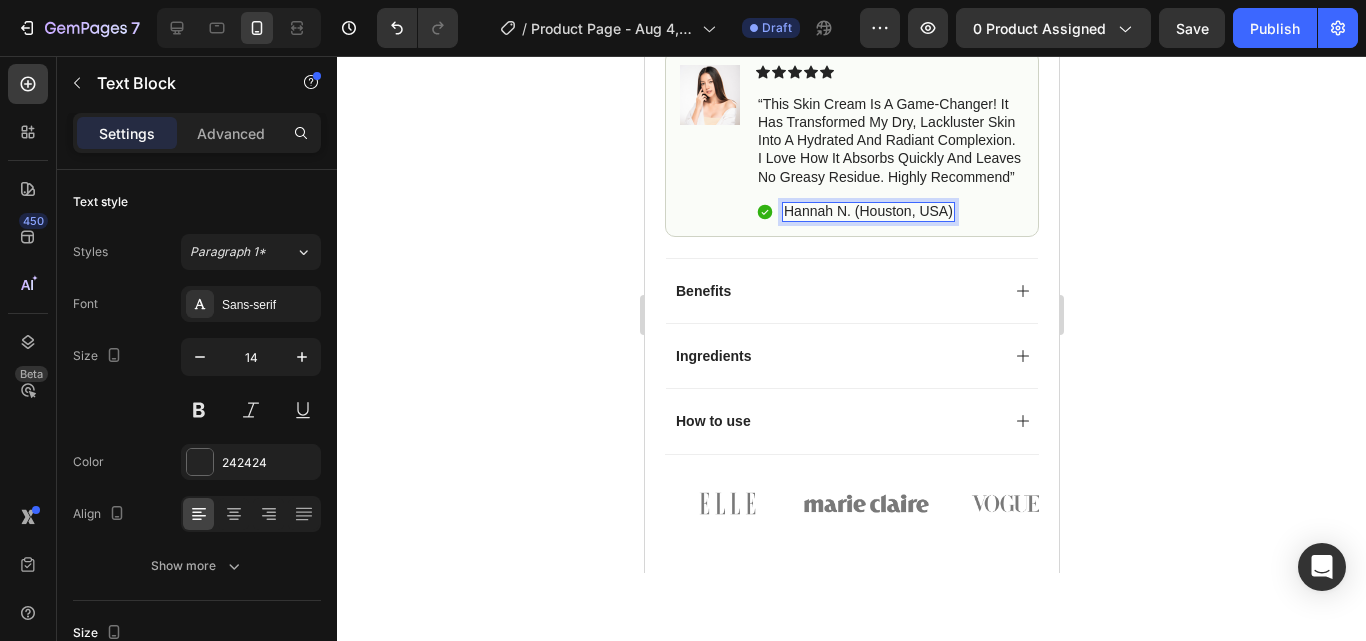 click on "Hannah N. (Houston, USA)" at bounding box center (867, 211) 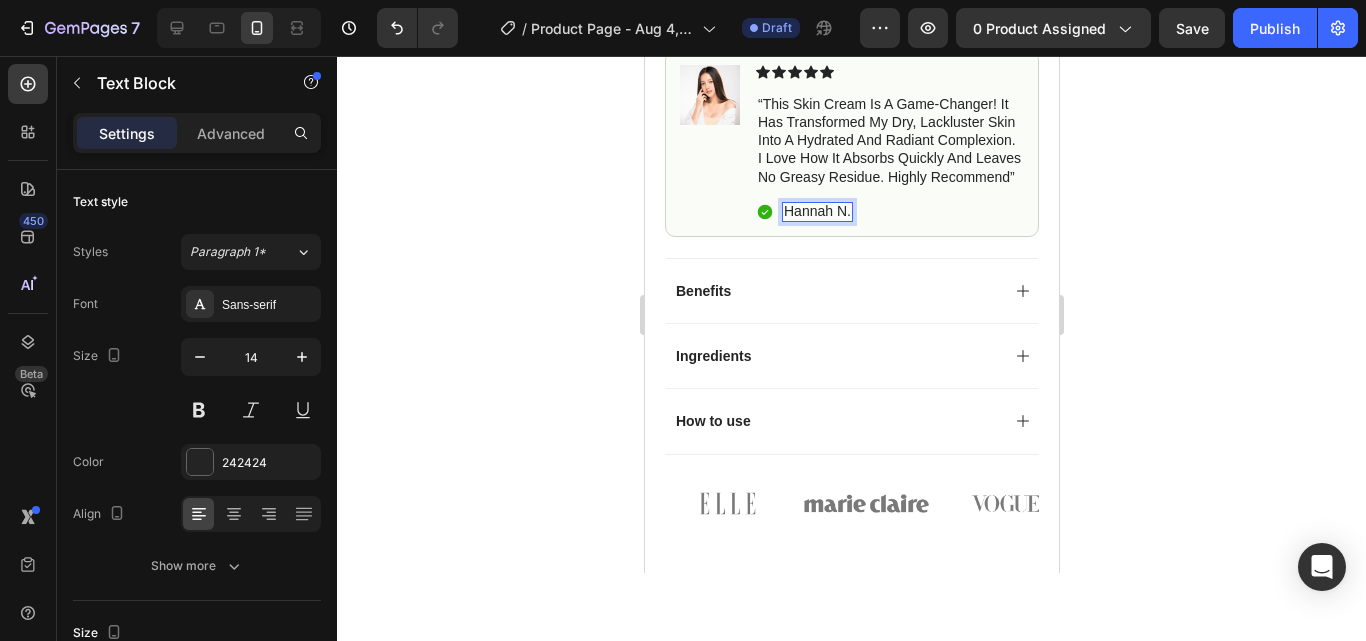 click 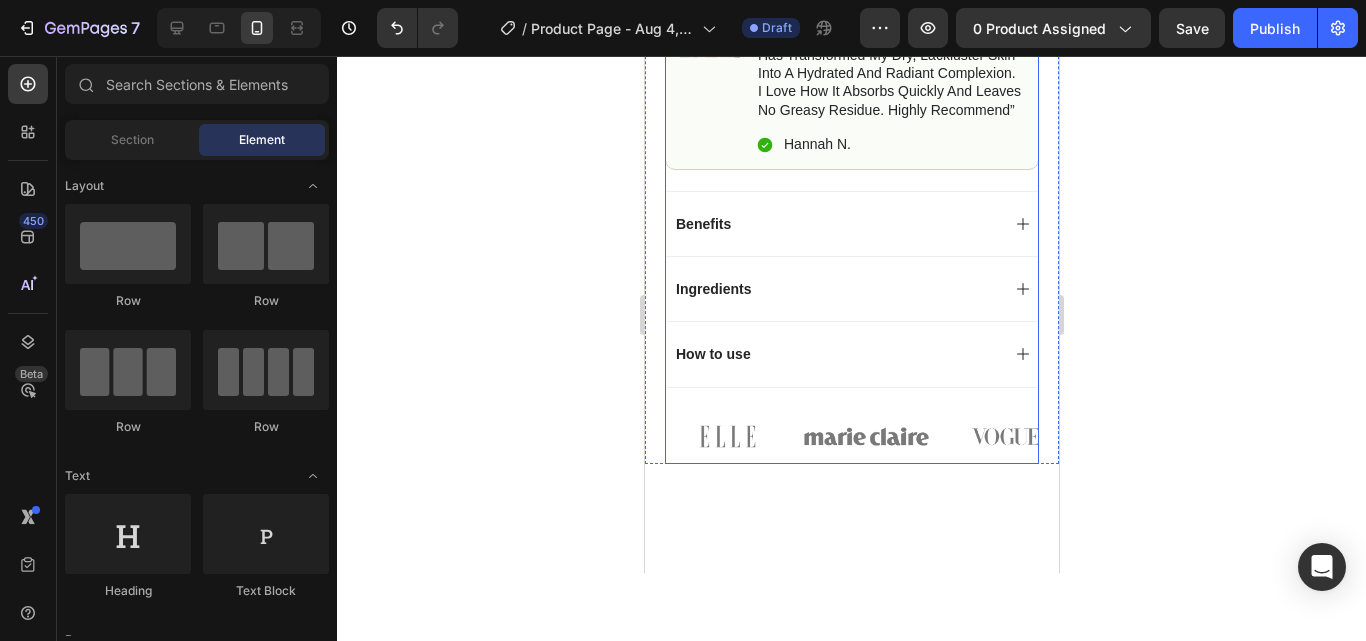 scroll, scrollTop: 1068, scrollLeft: 0, axis: vertical 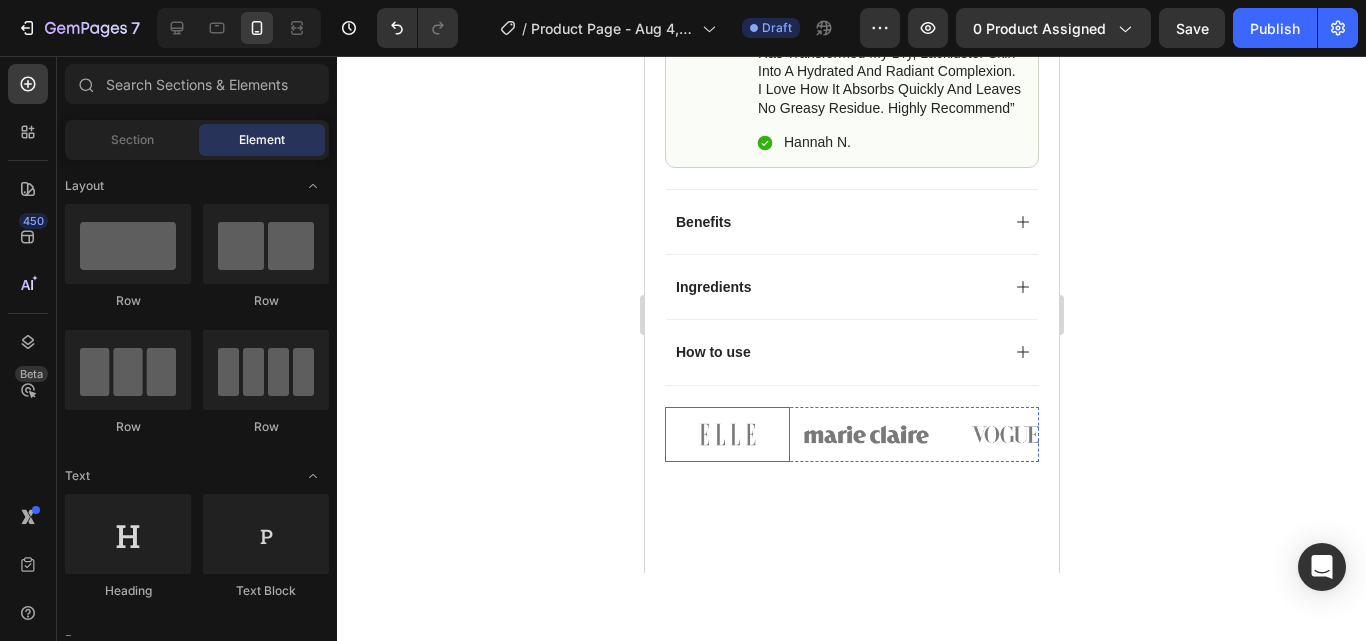 click at bounding box center [726, 434] 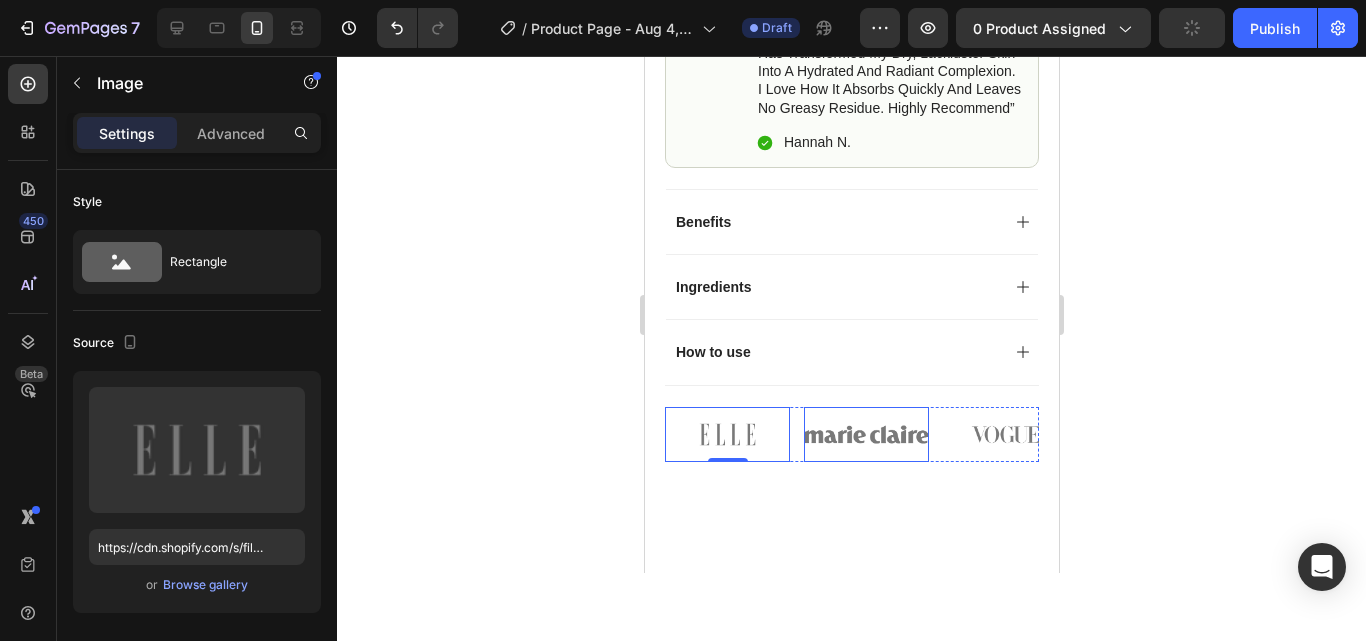 click at bounding box center (865, 434) 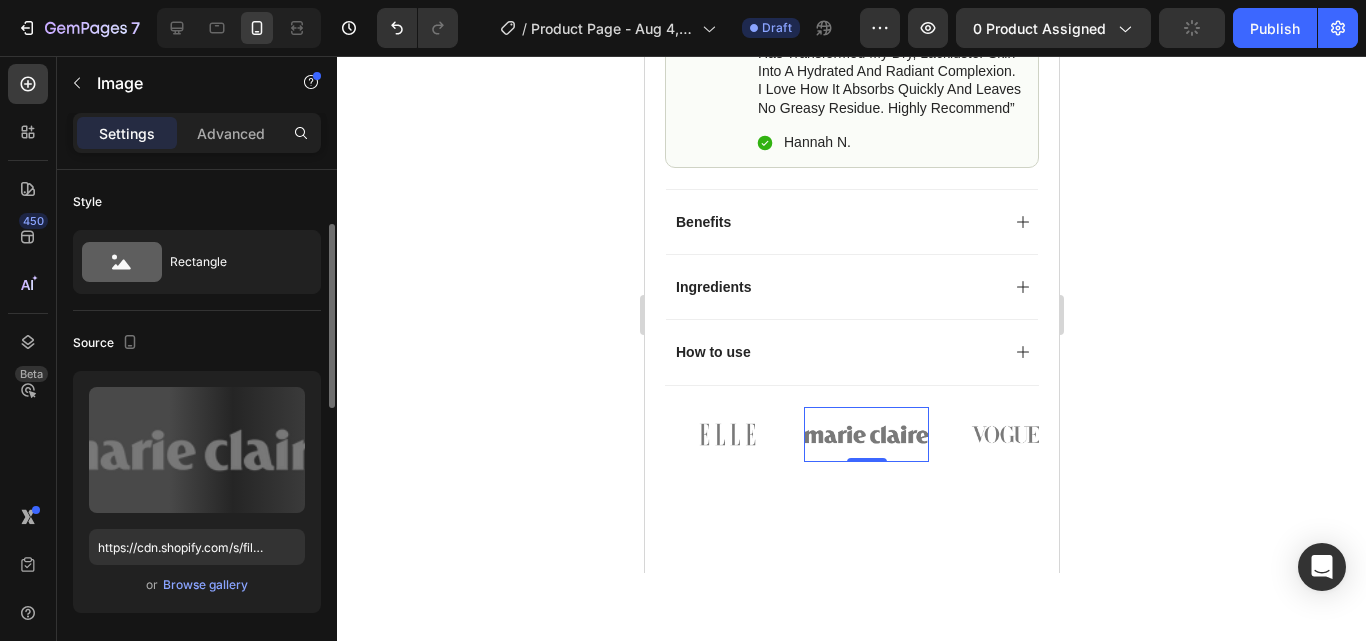 scroll, scrollTop: 40, scrollLeft: 0, axis: vertical 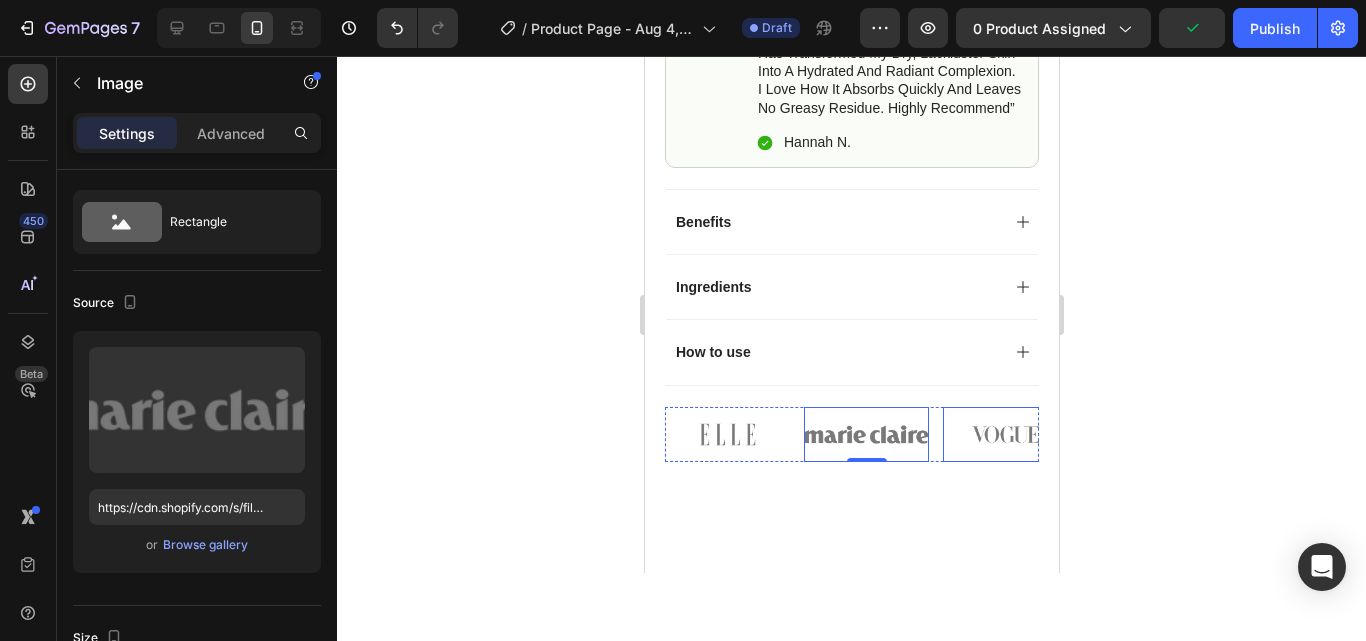 click at bounding box center (1004, 434) 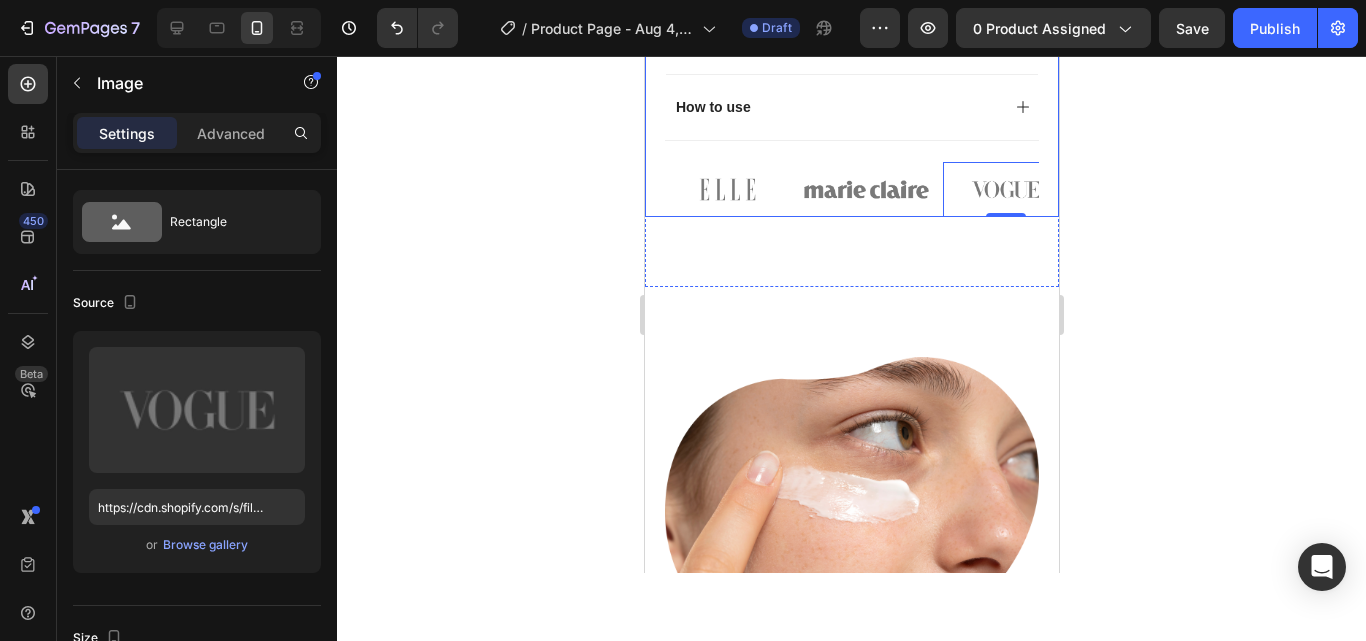 scroll, scrollTop: 1314, scrollLeft: 0, axis: vertical 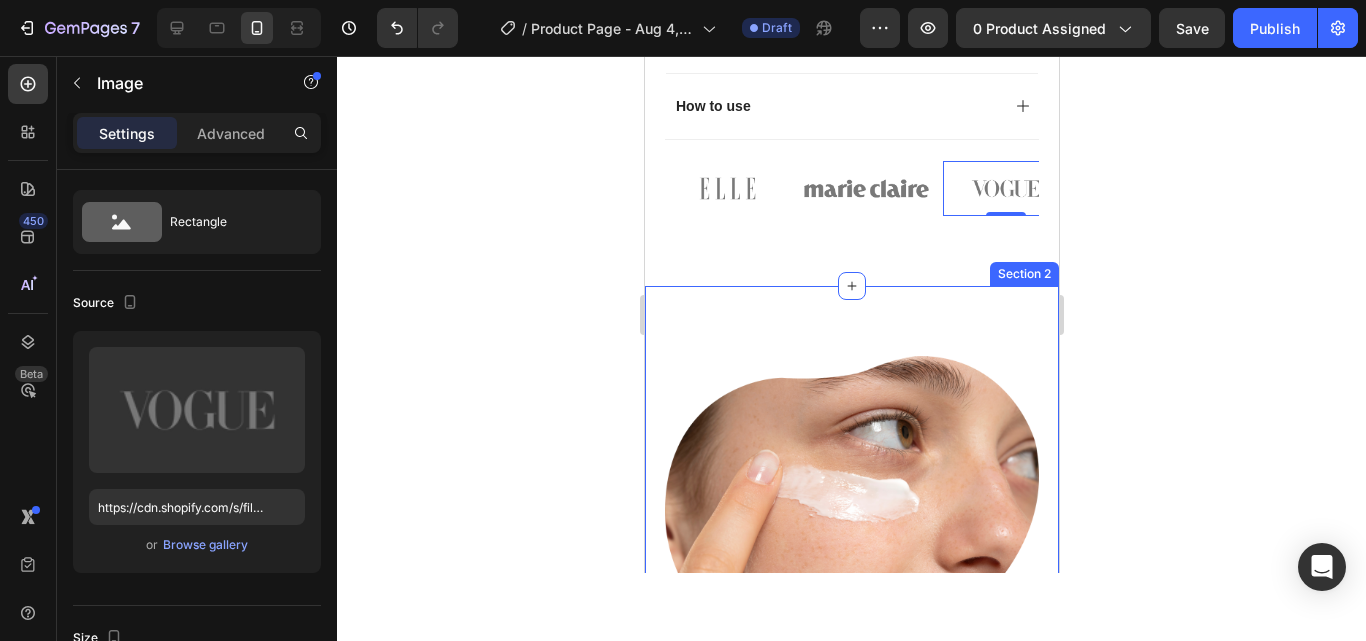 click on ""Simply life-changing skincare." Heading Discover the secret to effortless skincare with our amazing cream. Designed to simplify your daily routine, this game-changing product delivers remarkable results with minimal effort.   Say goodbye to complicated multi-step routines and hello to a streamlined approach that saves you time and energy. Our cream is packed with powerful ingredients that work harmoniously to nourish and rejuvenate your skin, leaving it looking and feeling its best. With just a few simple steps, you can achieve a radiant complexion that reflects your natural beauty. Experience the joy of effortless skincare and unlock a newfound confidence in your daily routine.   Try our cream today and embrace the simplicity of beautiful skin. Text Block Row Image Row ...and the best part is, you'll confidently strut the streets with radiant and flawless skin Heading     Text Block Row Image Row Section 2" at bounding box center (851, 1123) 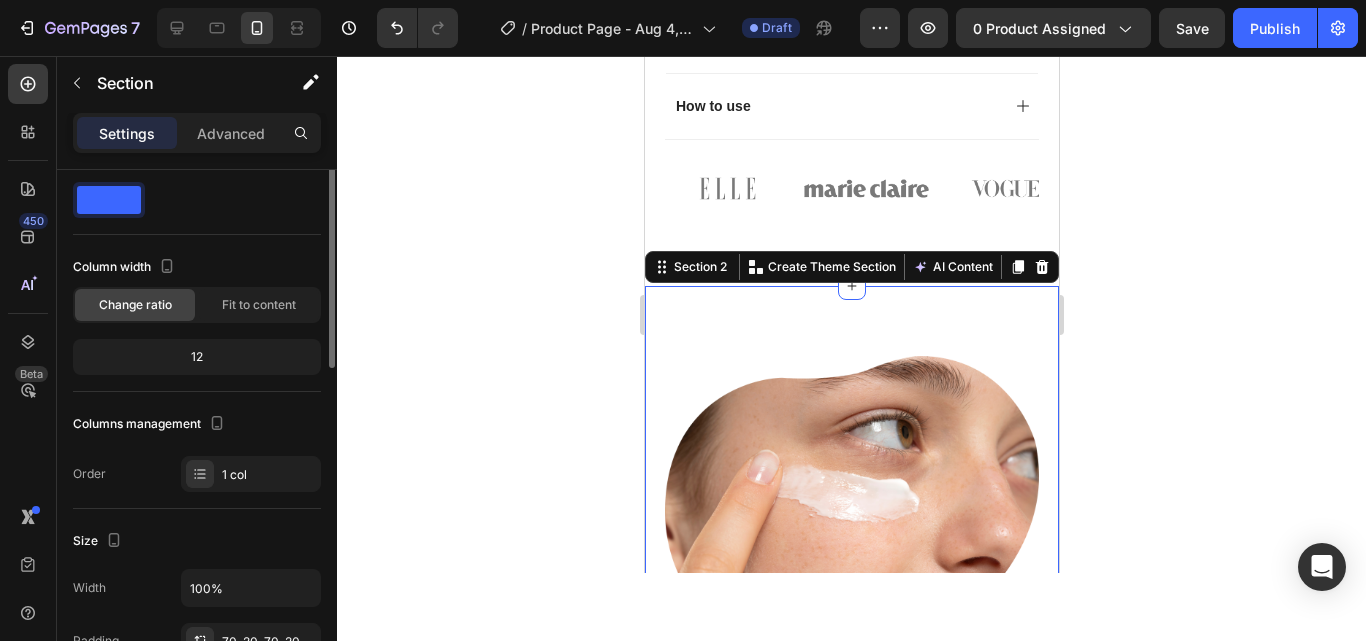 scroll, scrollTop: 0, scrollLeft: 0, axis: both 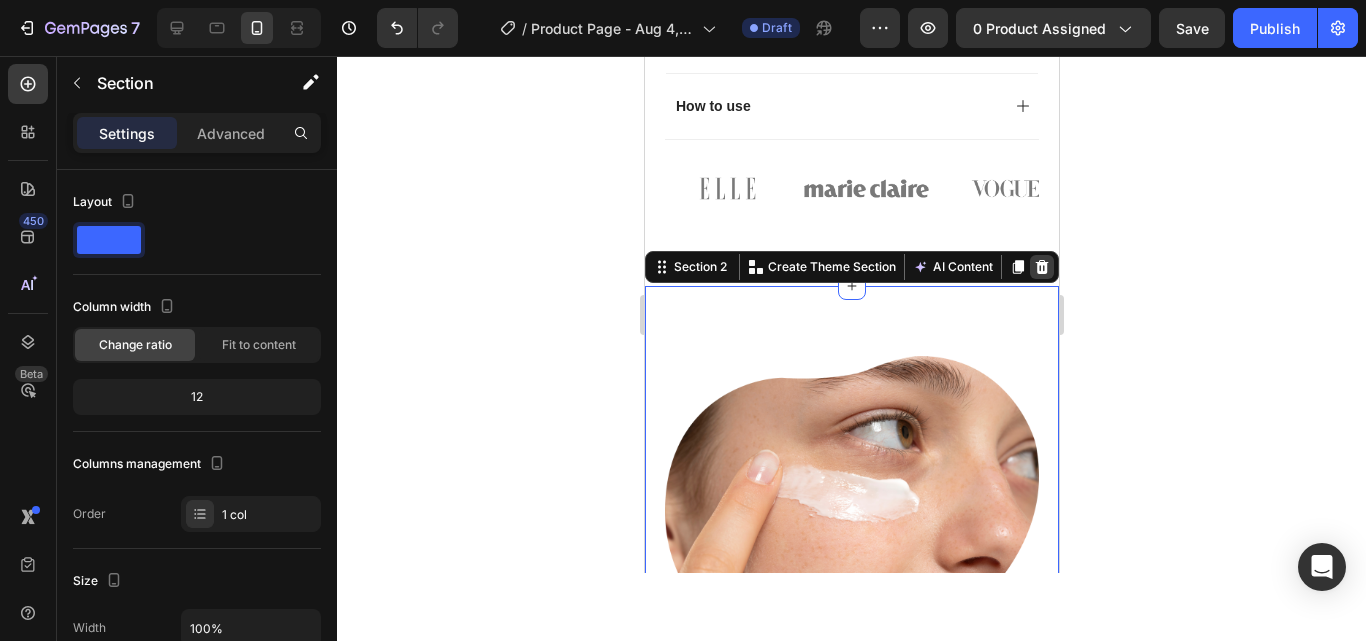 click 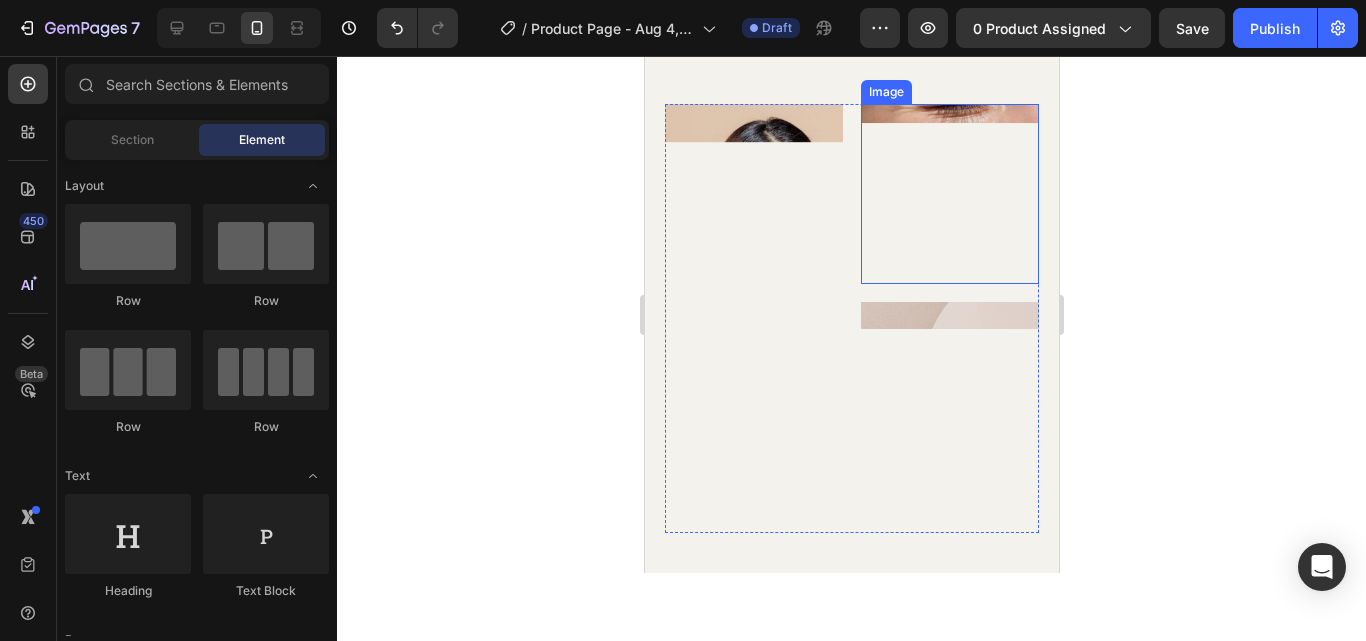 scroll, scrollTop: 1177, scrollLeft: 0, axis: vertical 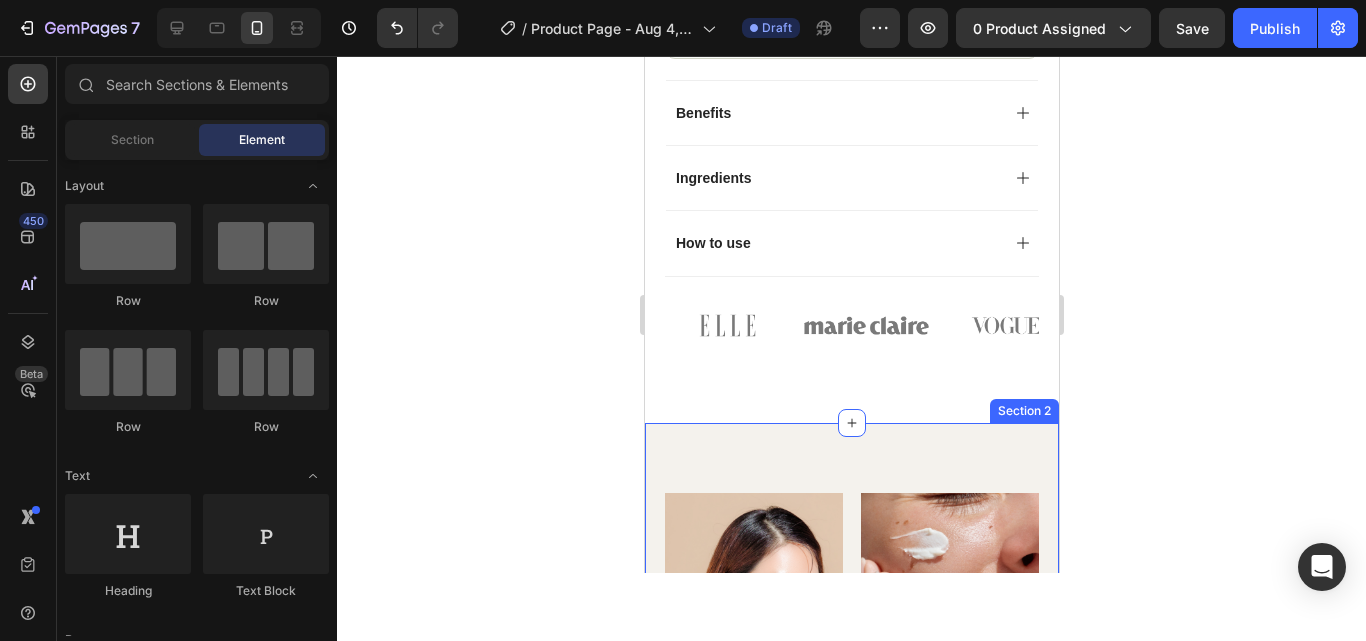 click on "Section 2" at bounding box center (1023, 411) 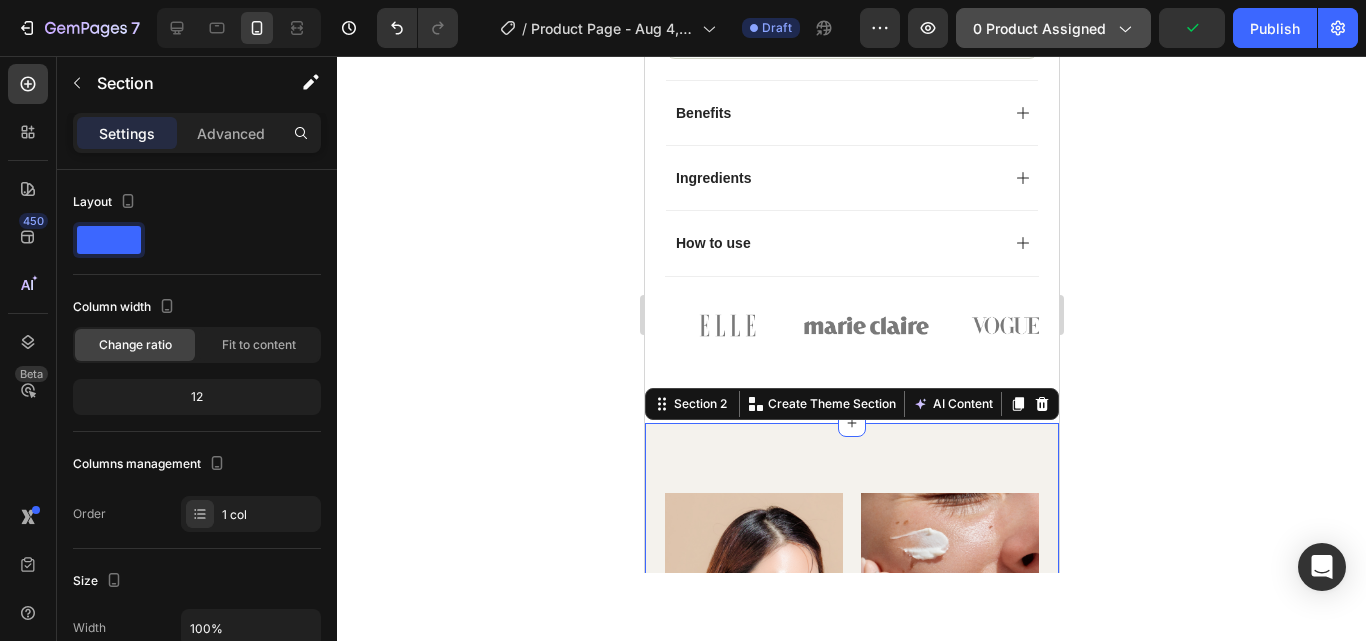 click on "0 product assigned" at bounding box center (1053, 28) 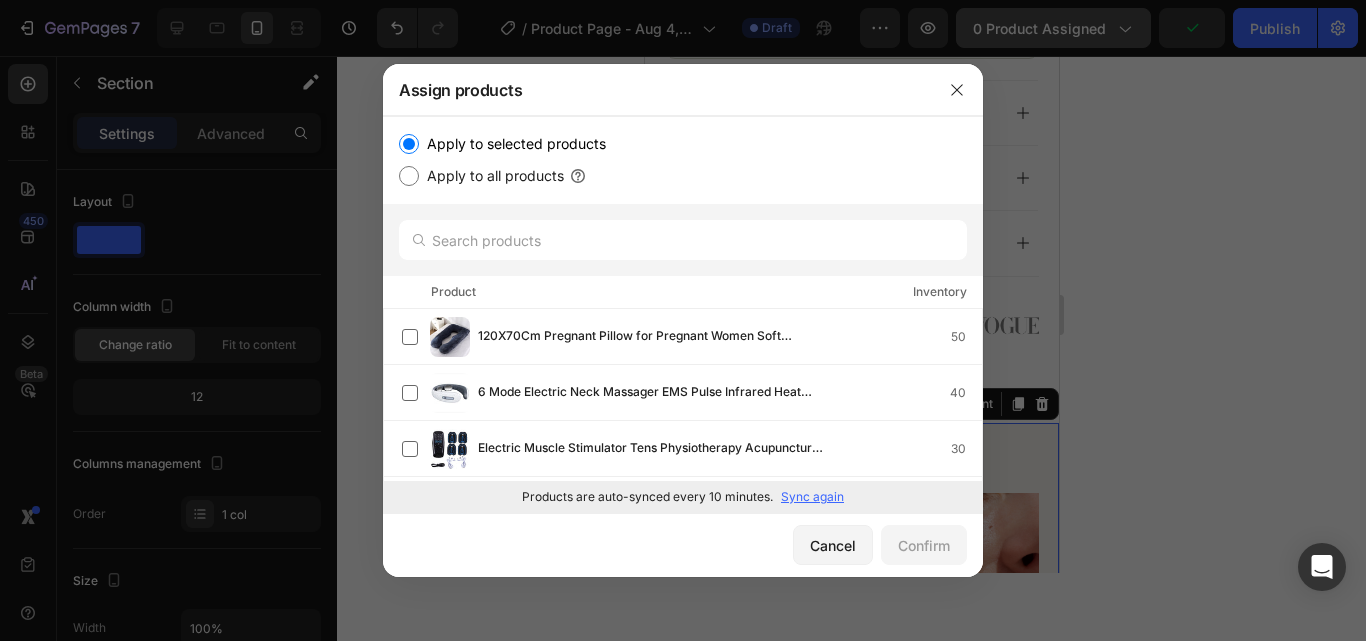 click at bounding box center [683, 320] 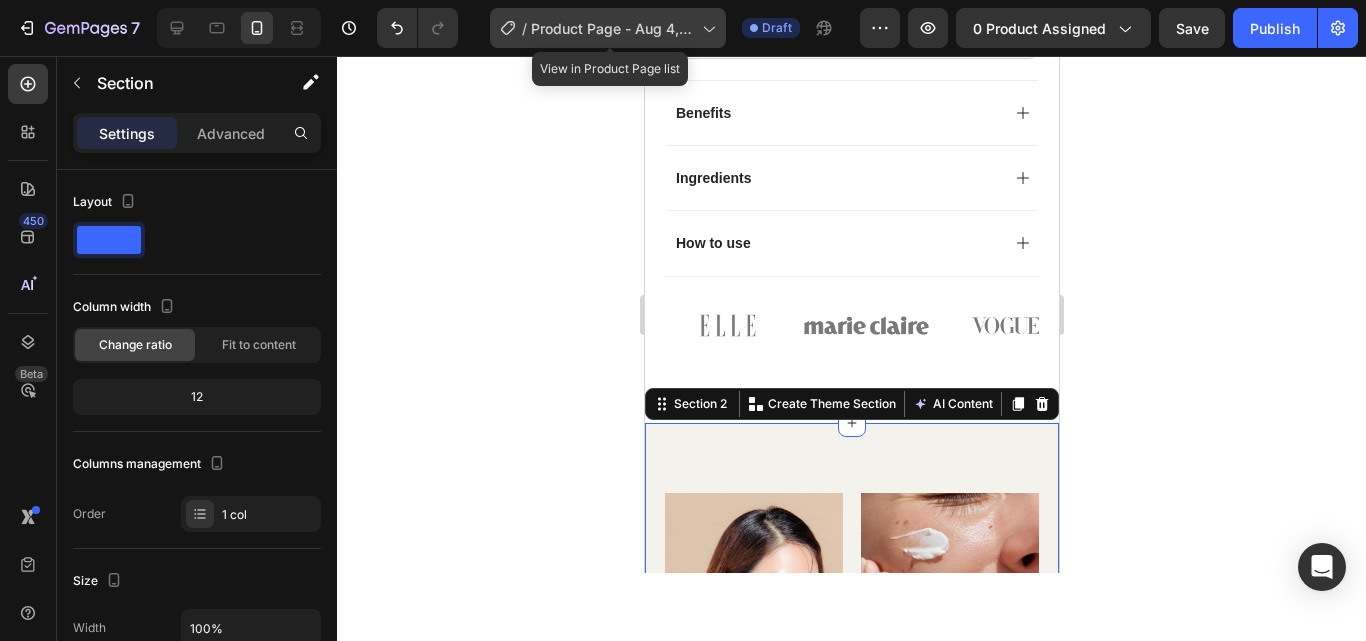 click on "Product Page - Aug 4, 10:35:32" at bounding box center [612, 28] 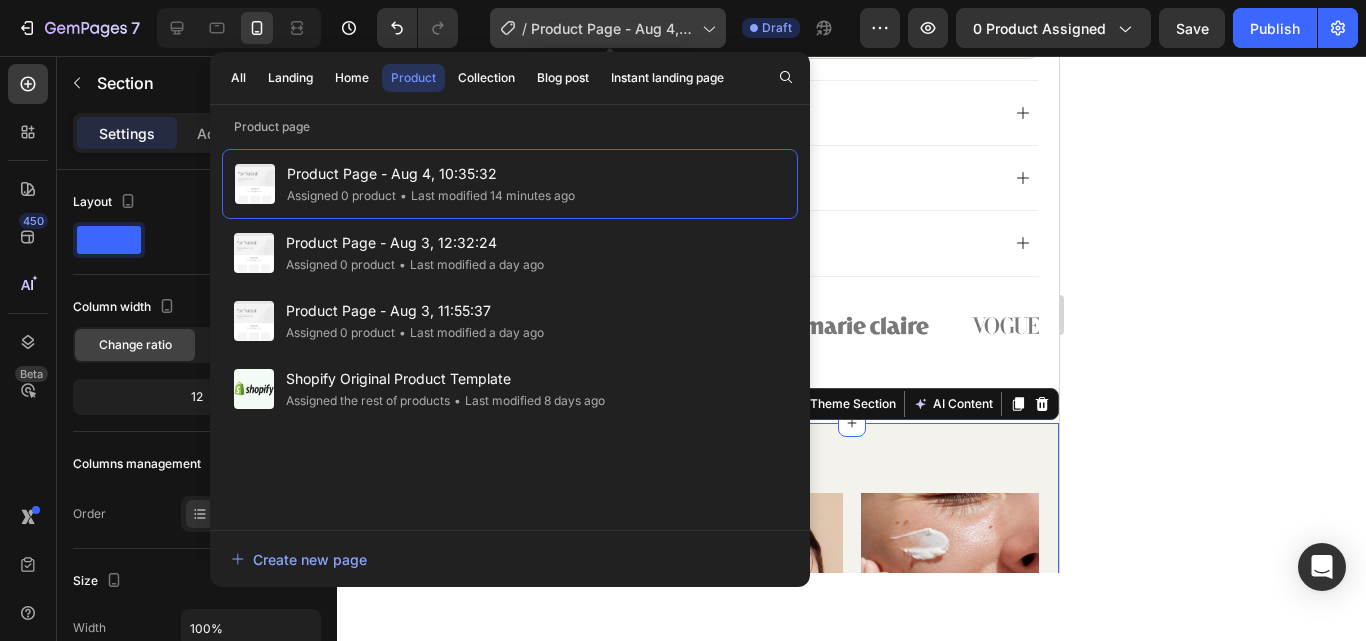 click on "Product Page - Aug 4, 10:35:32" at bounding box center [612, 28] 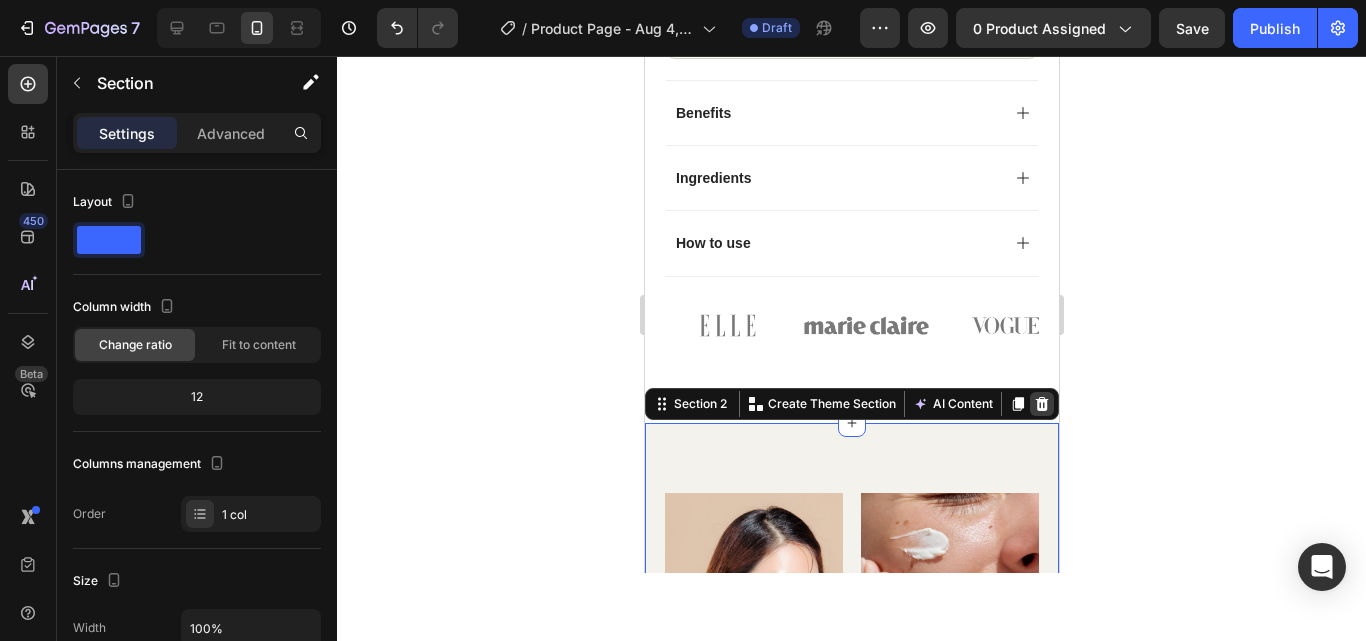 click at bounding box center [1041, 404] 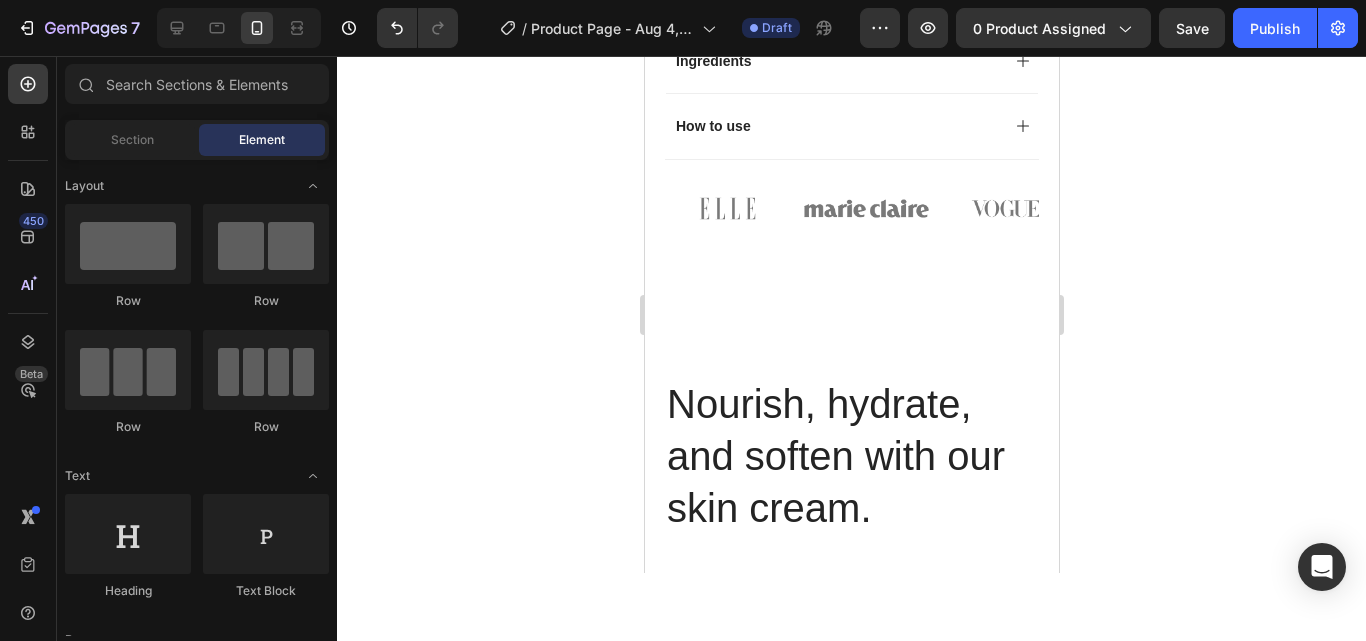 scroll, scrollTop: 1293, scrollLeft: 0, axis: vertical 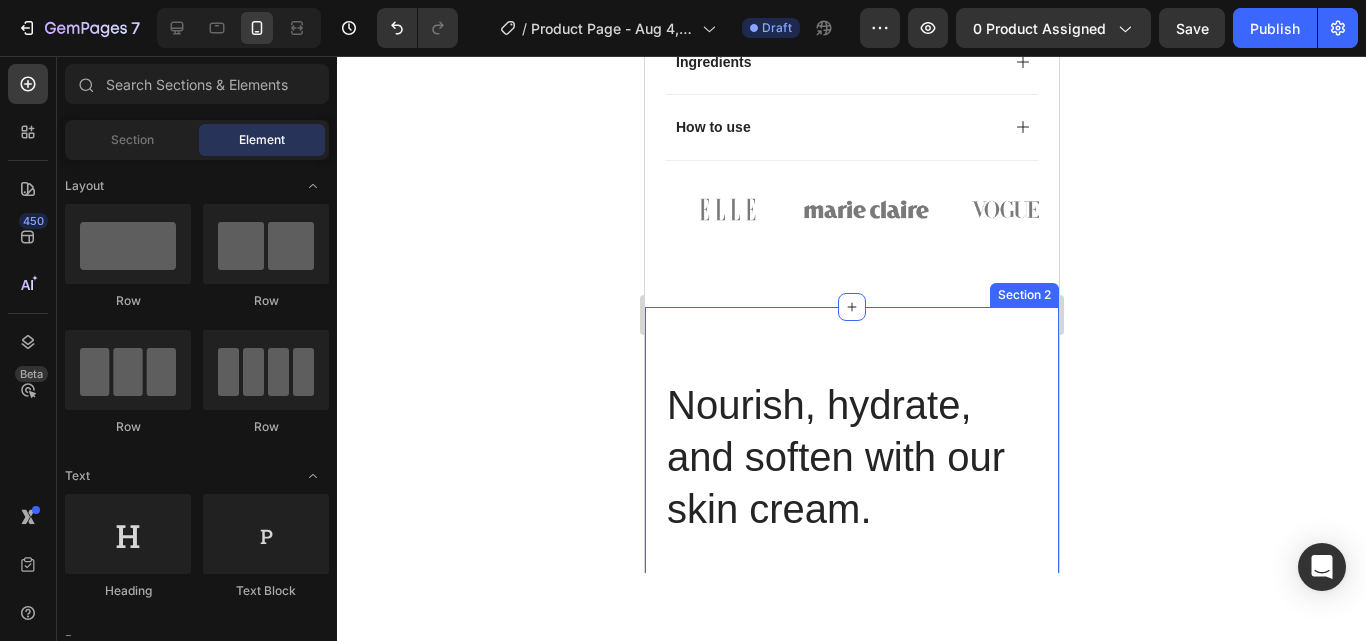 click on "Section 2" at bounding box center (1023, 295) 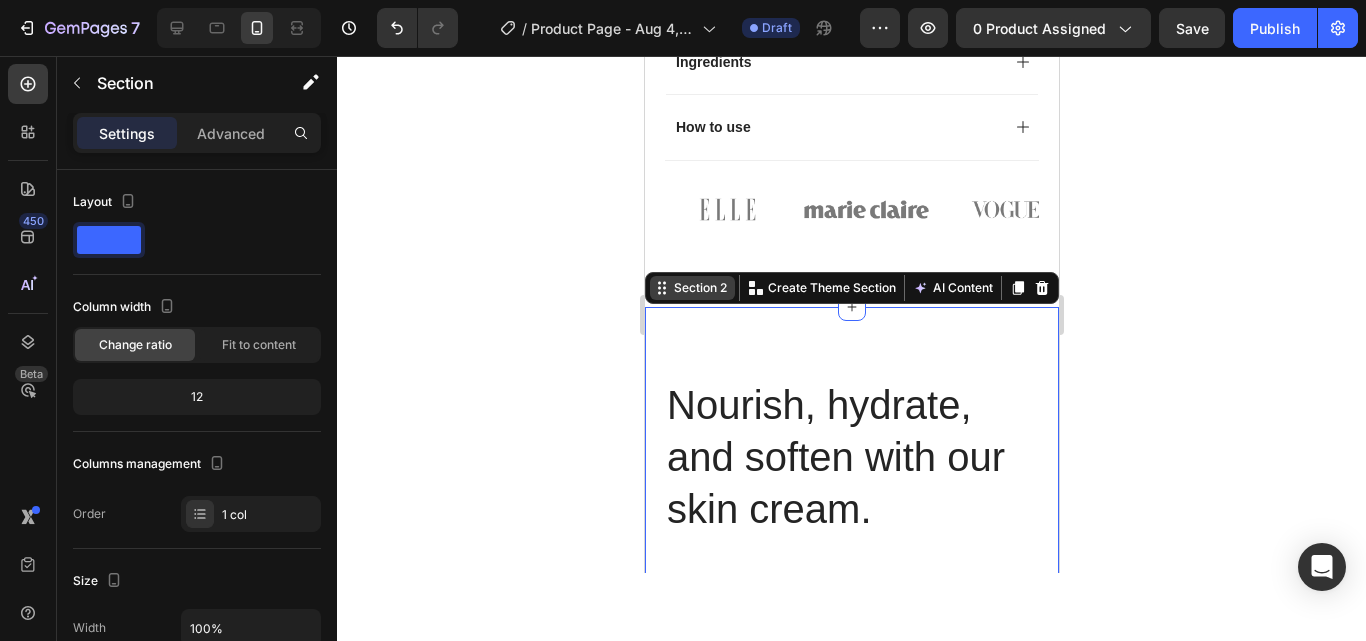 click on "Section 2" at bounding box center [699, 288] 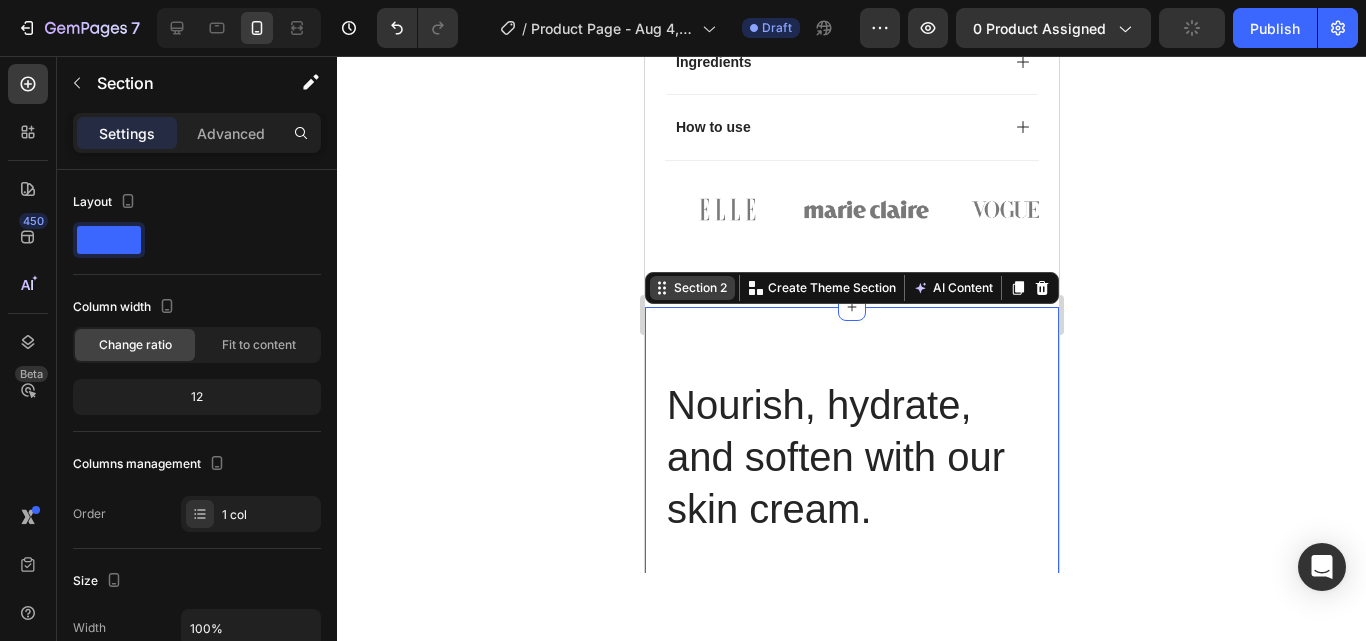 click on "Section 2" at bounding box center [699, 288] 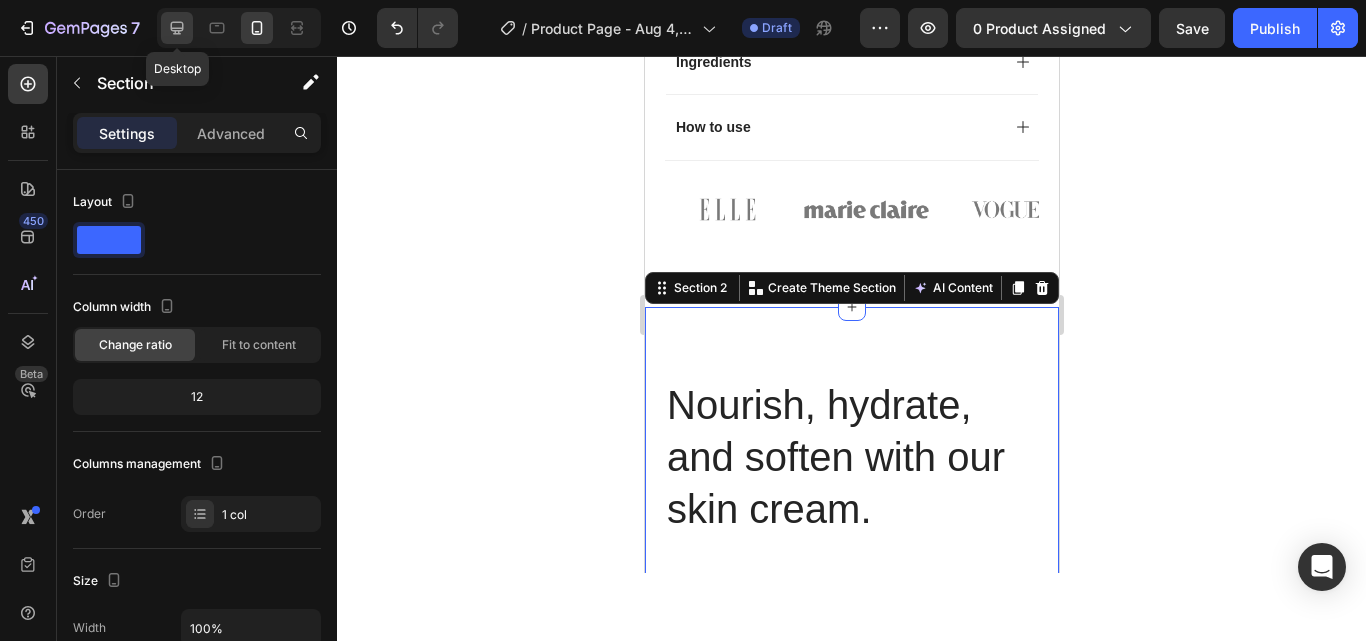 click 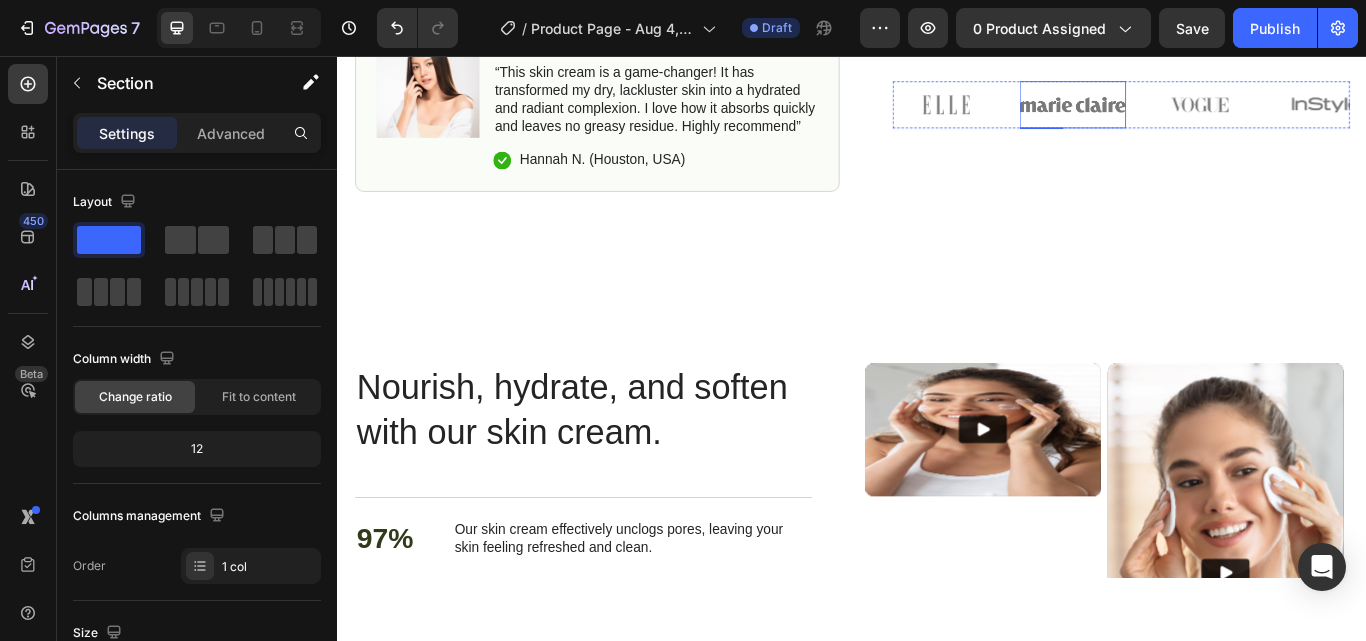 scroll, scrollTop: 1036, scrollLeft: 0, axis: vertical 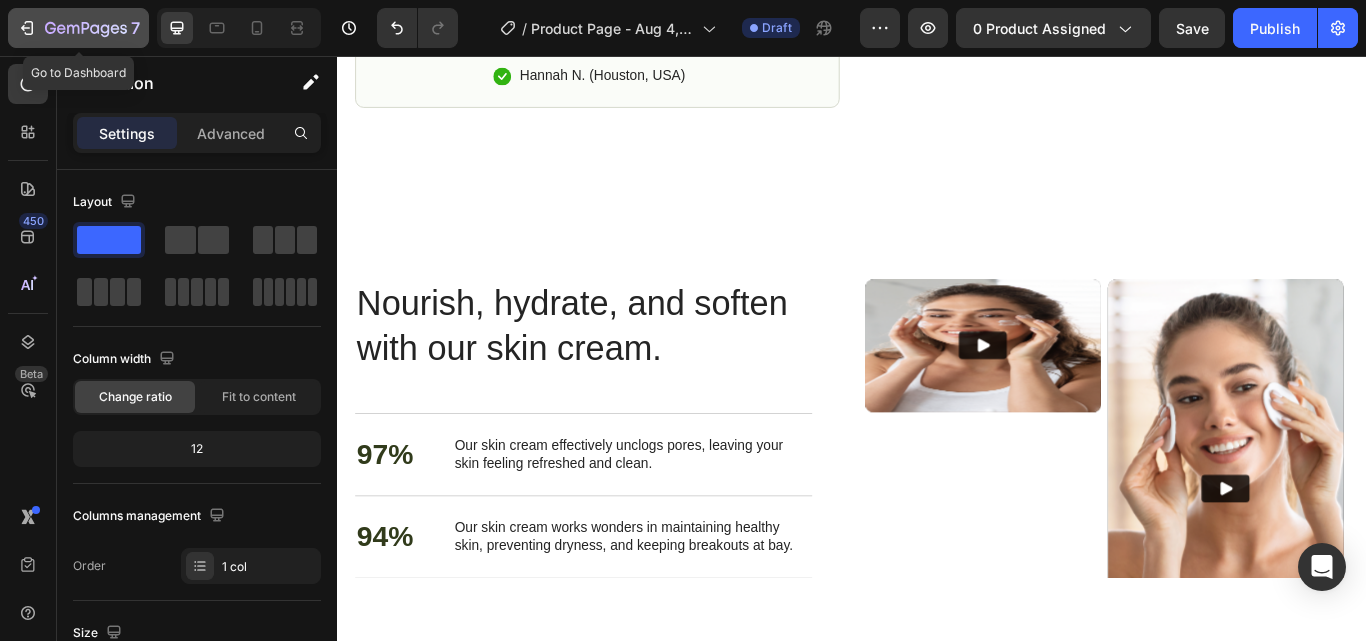 click on "7" 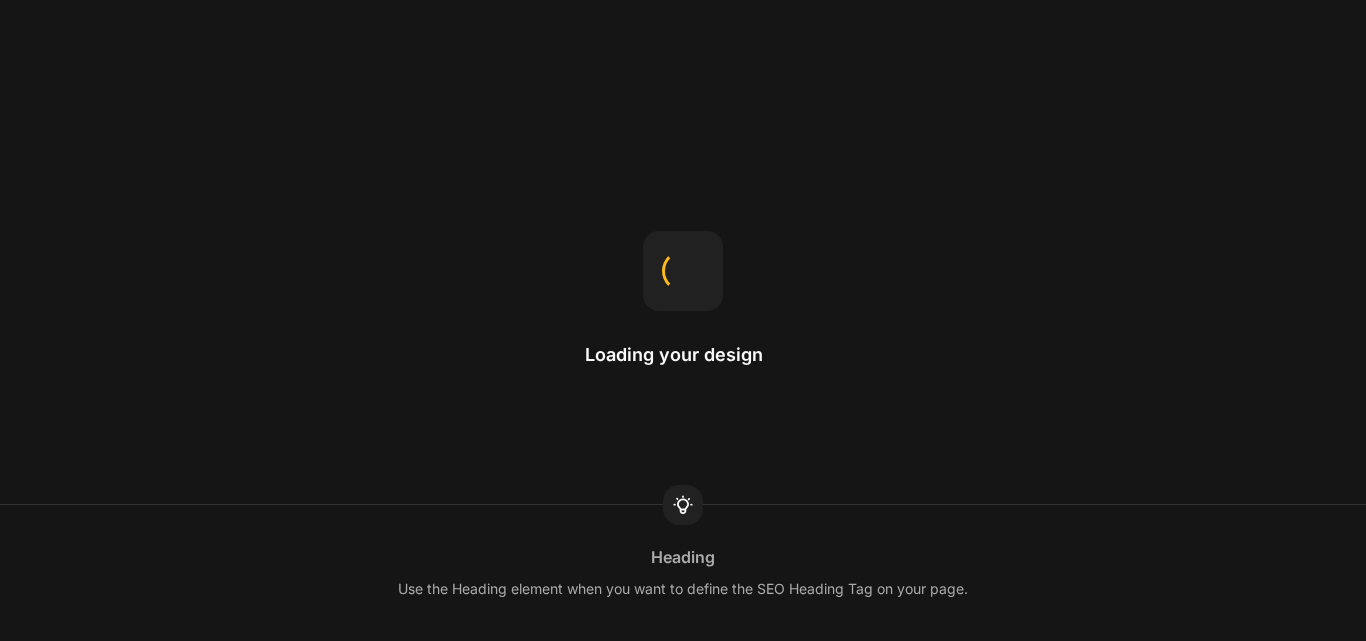 scroll, scrollTop: 0, scrollLeft: 0, axis: both 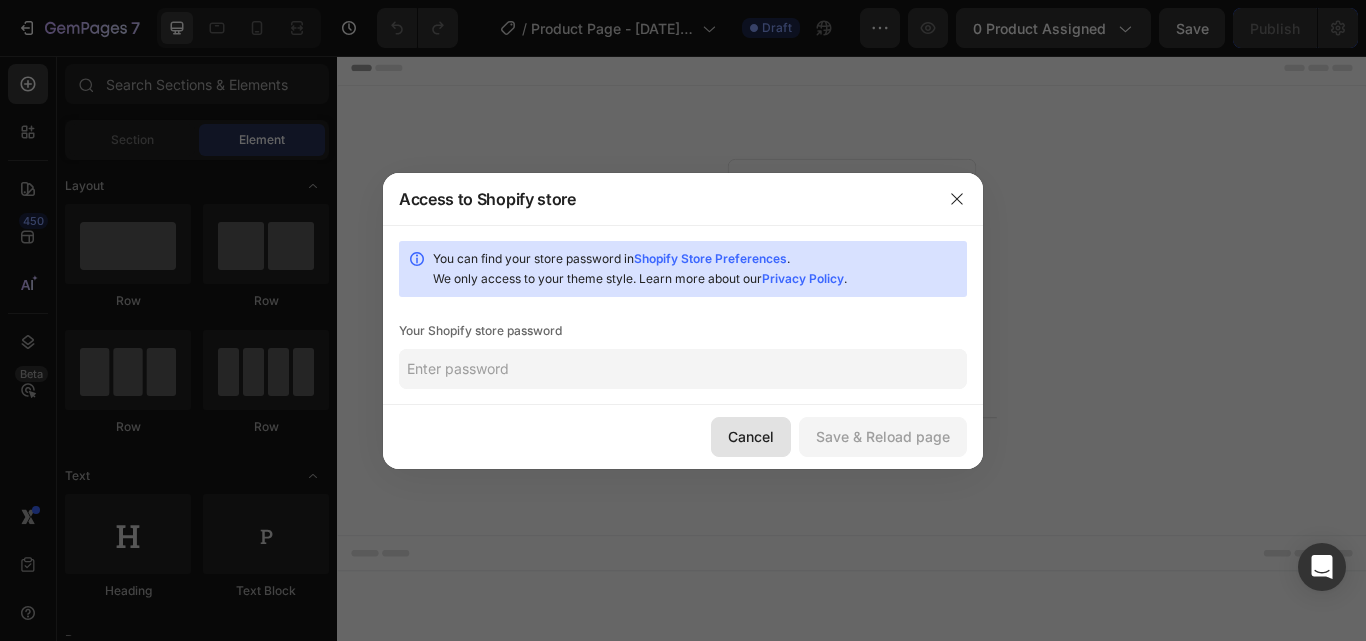 click on "Cancel" at bounding box center [751, 436] 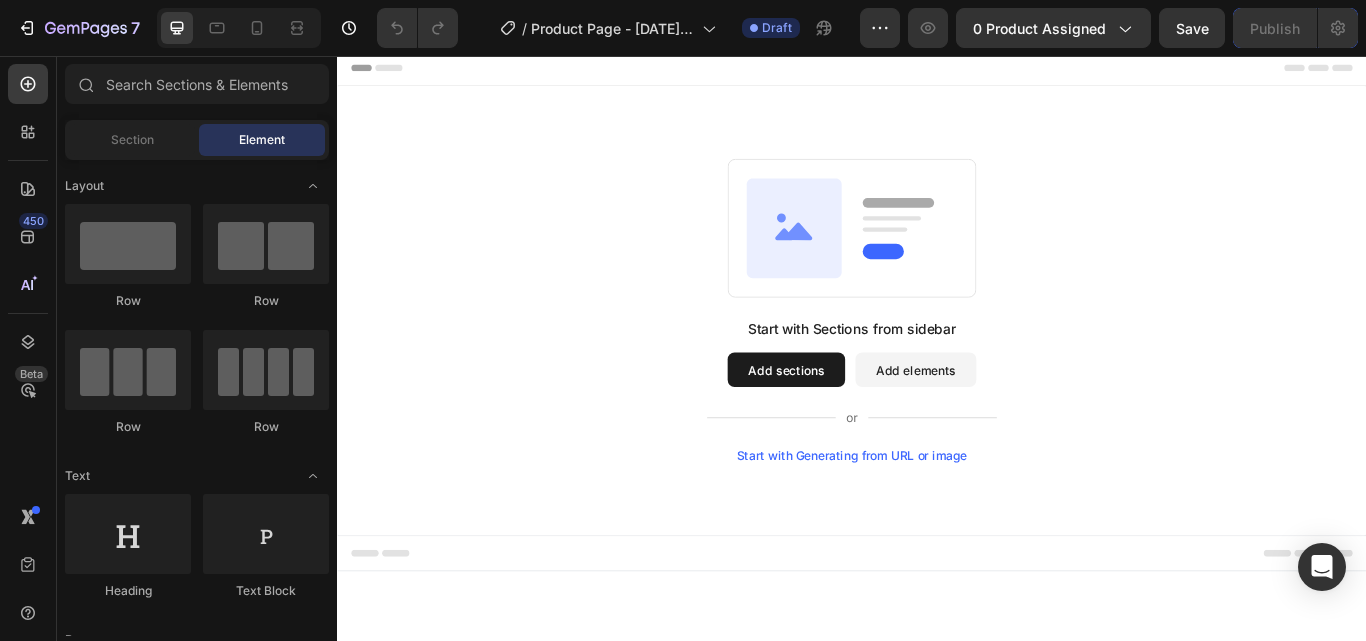 click on "Start with Generating from URL or image" at bounding box center [937, 523] 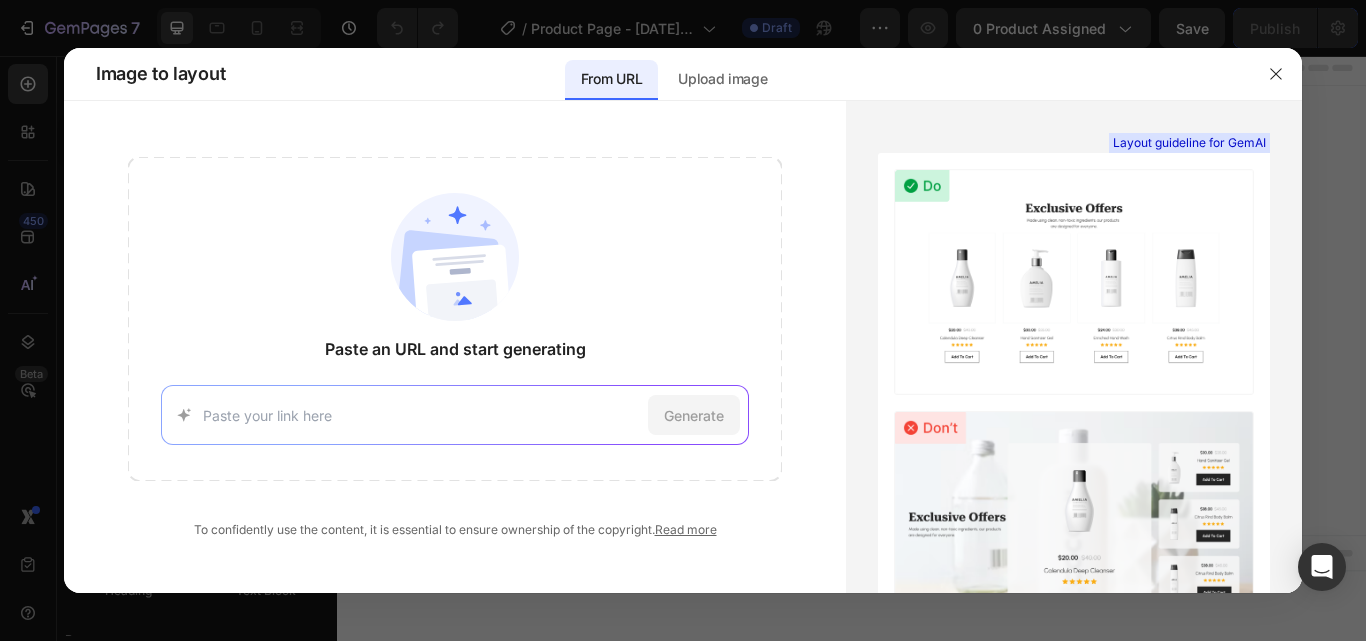 click on "Generate" at bounding box center [455, 415] 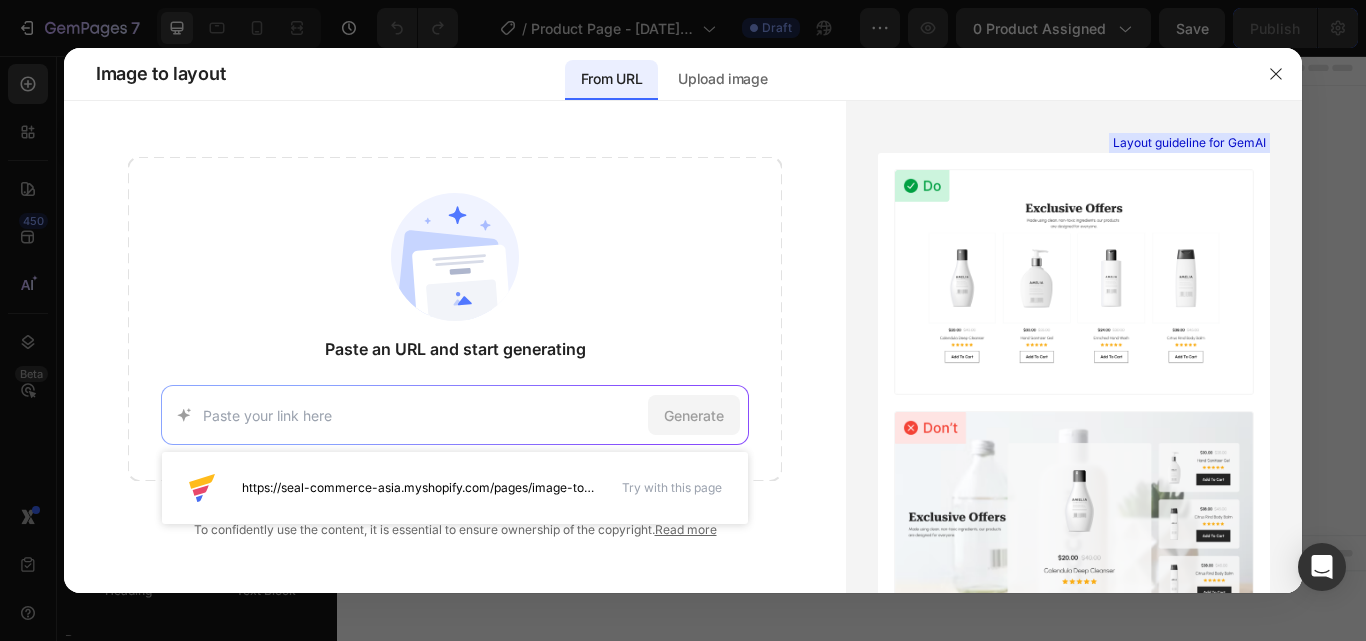 click at bounding box center [422, 415] 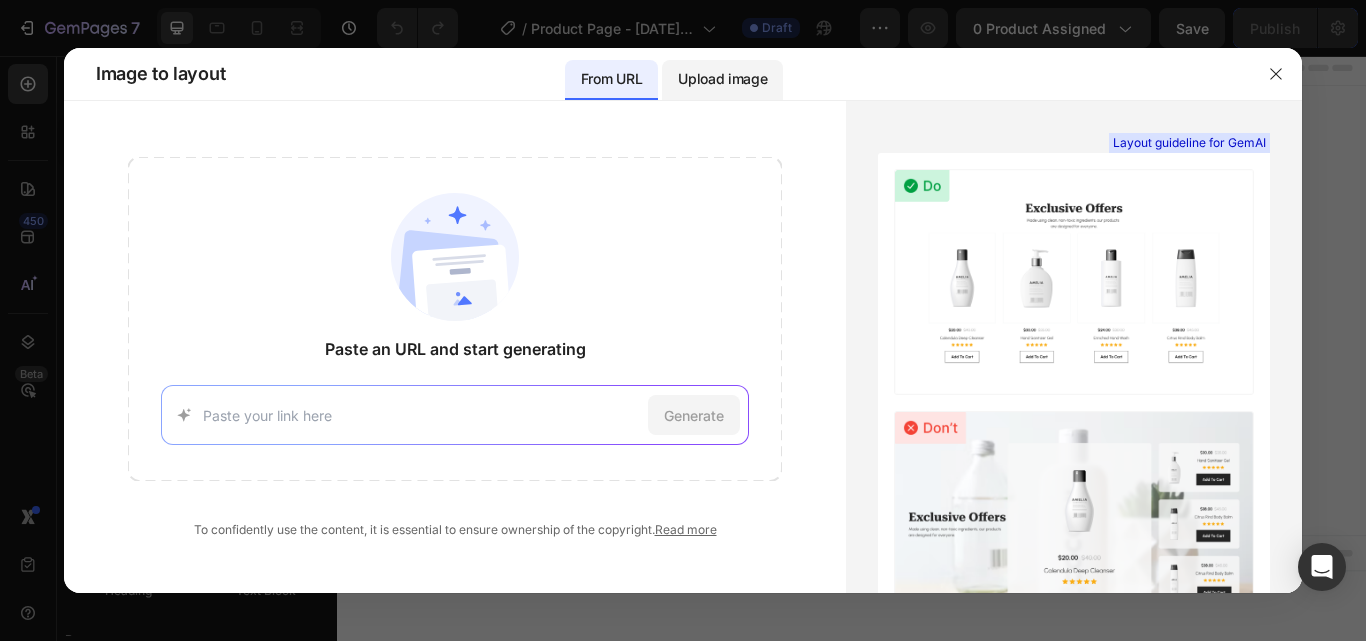click on "Upload image" at bounding box center [722, 79] 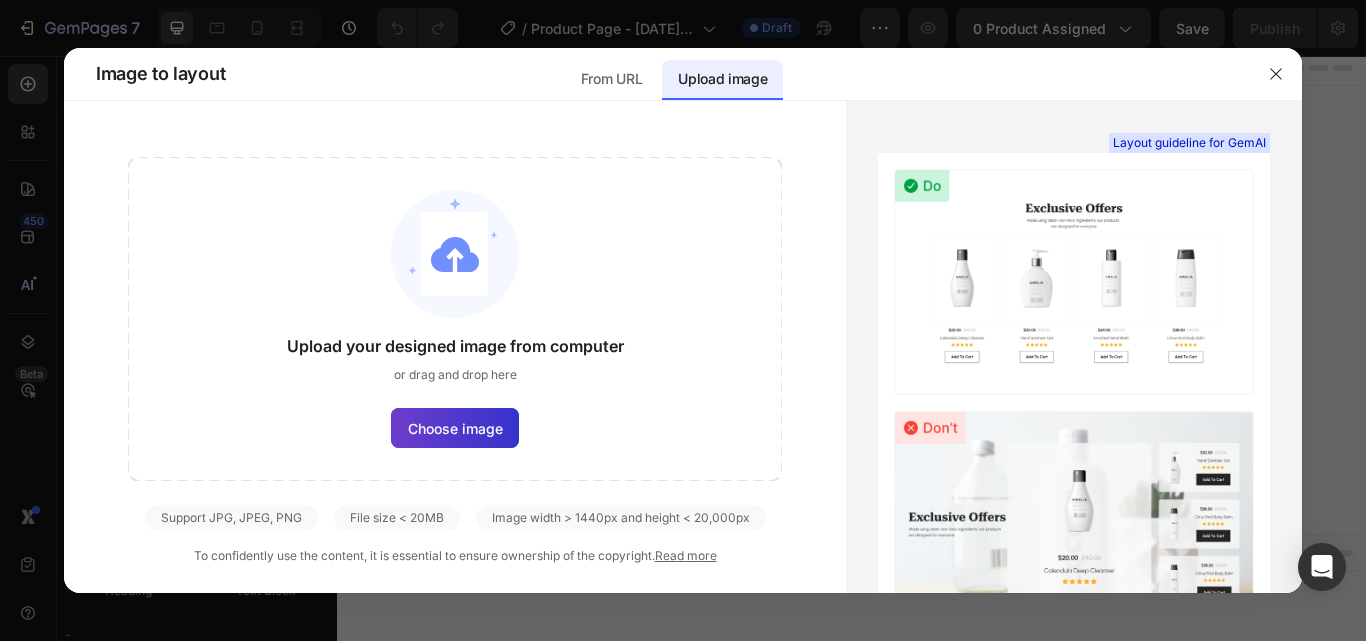 click on "Choose image" at bounding box center (455, 428) 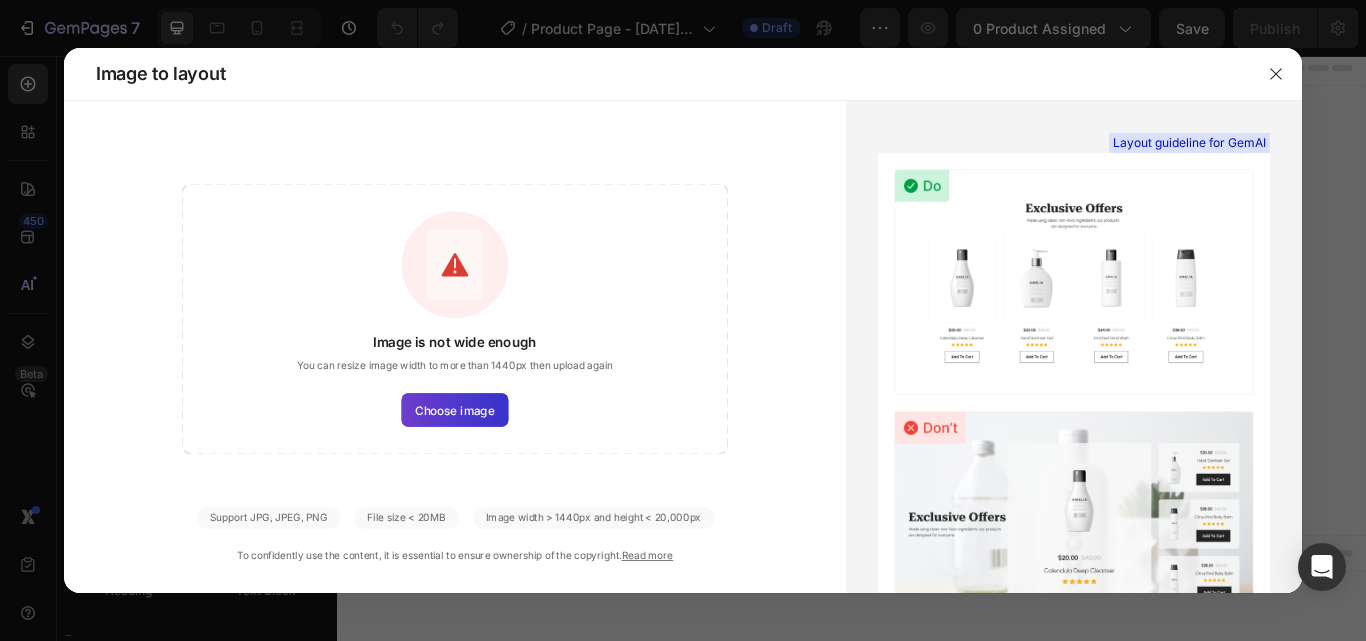 click on "Choose image" at bounding box center (454, 410) 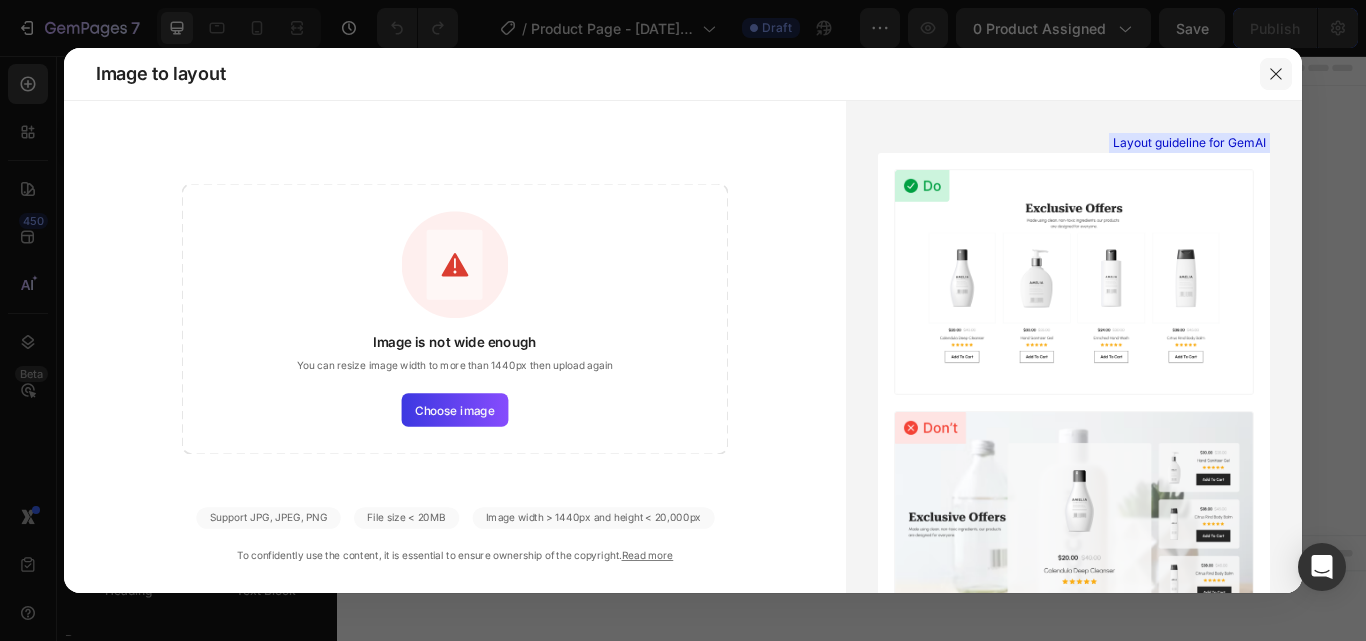 click 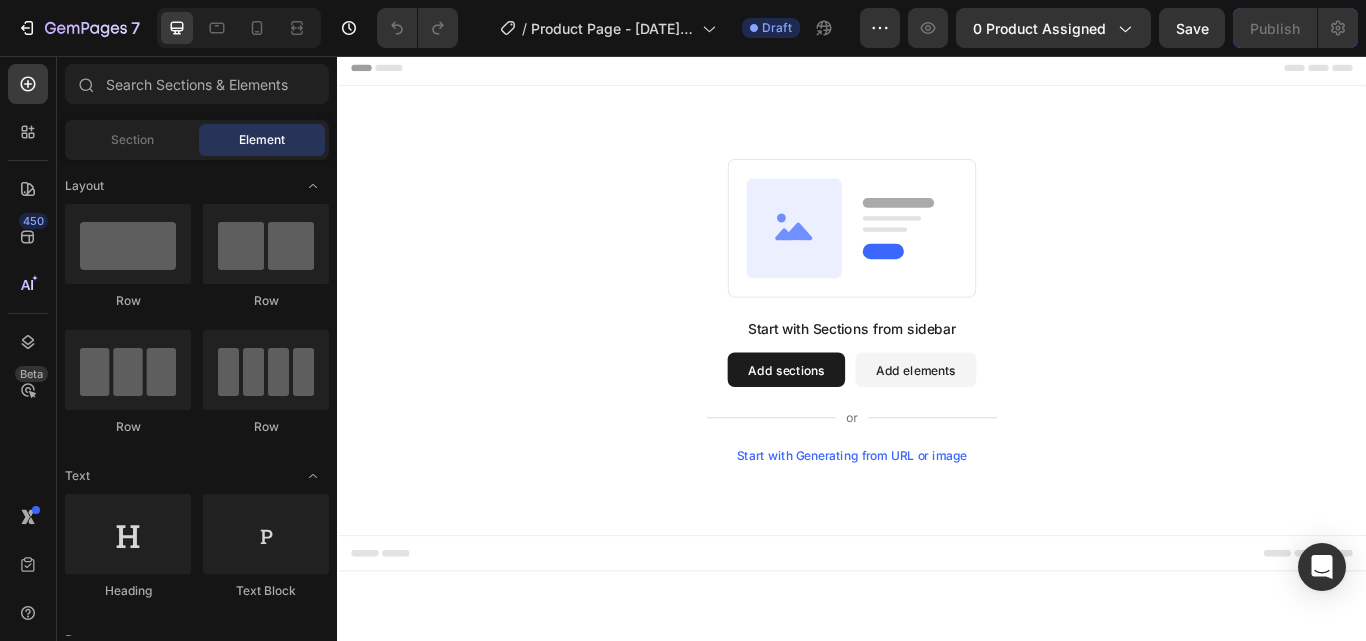 click on "Add sections" at bounding box center (860, 423) 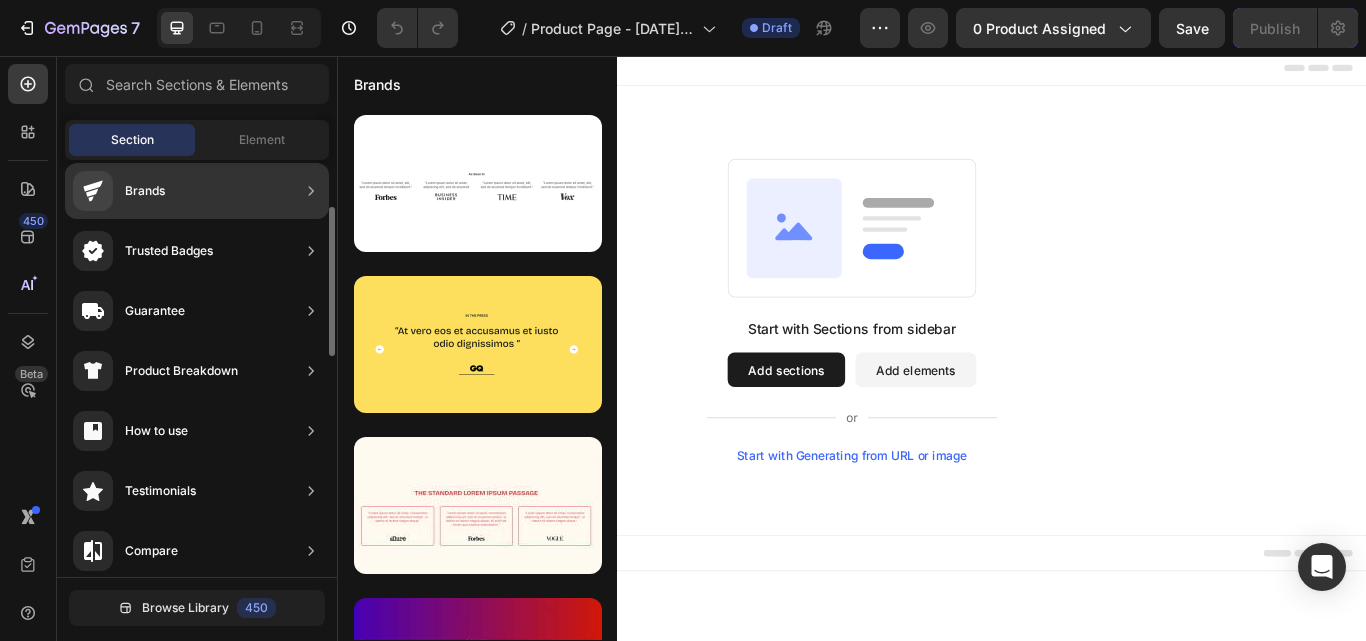 scroll, scrollTop: 0, scrollLeft: 0, axis: both 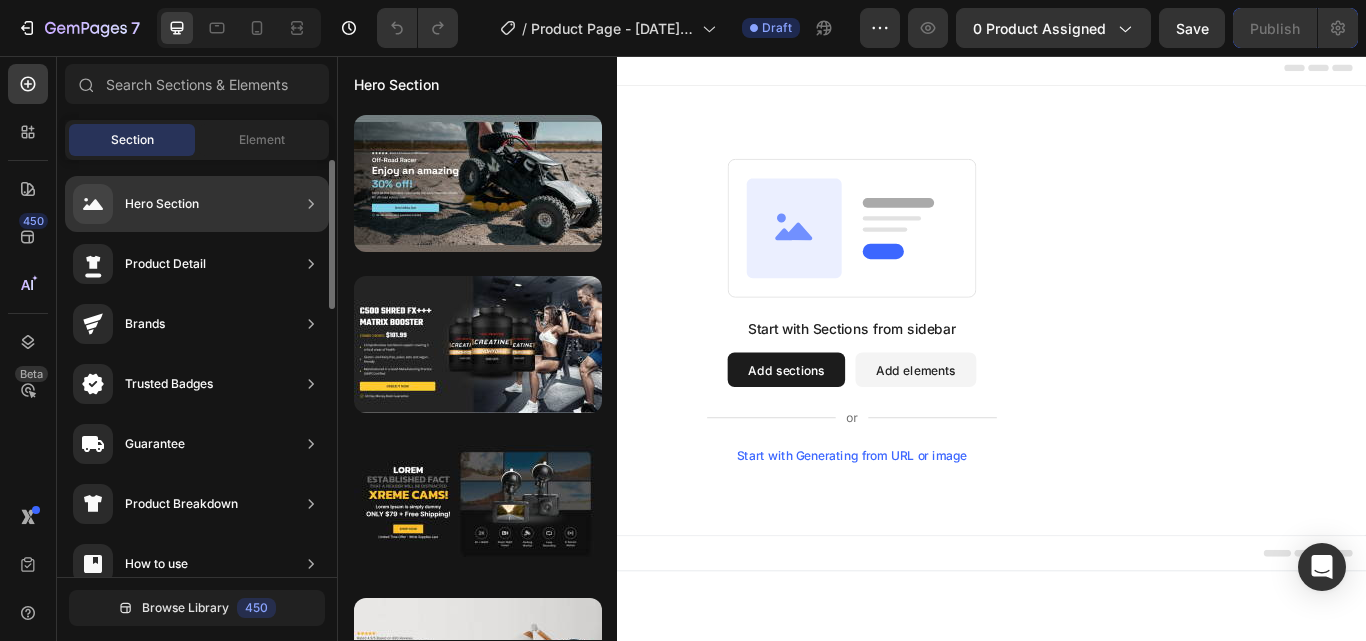click on "Hero Section" 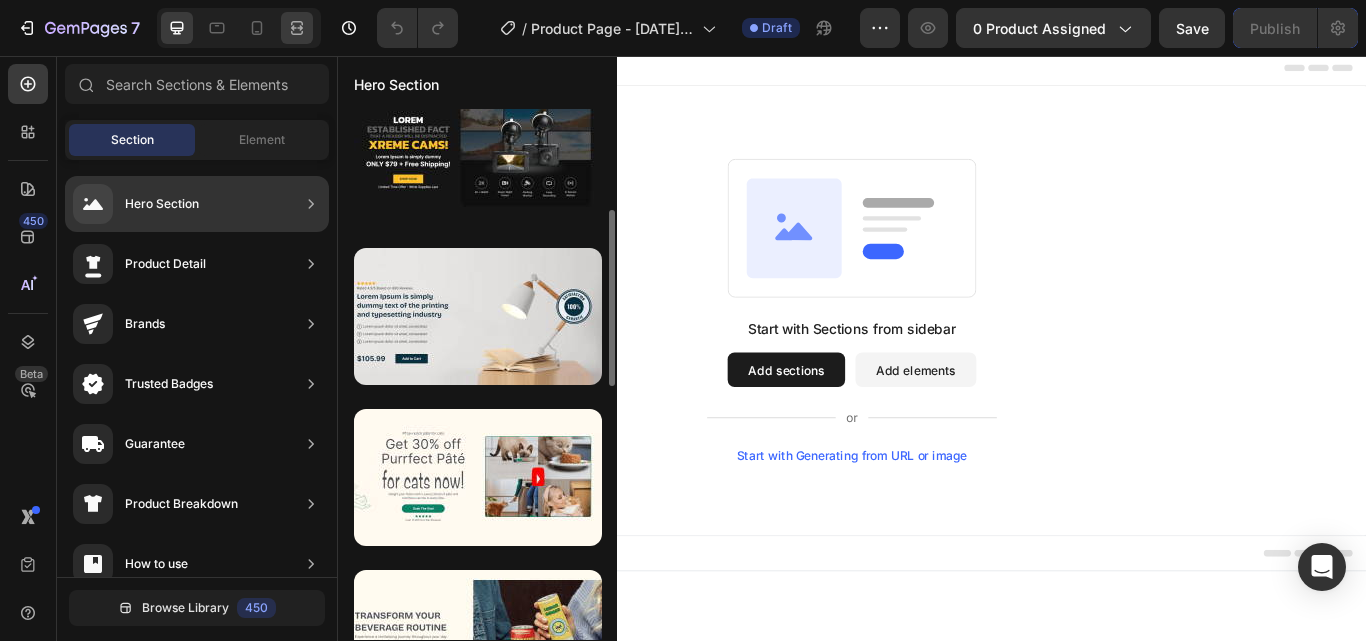 scroll, scrollTop: 0, scrollLeft: 0, axis: both 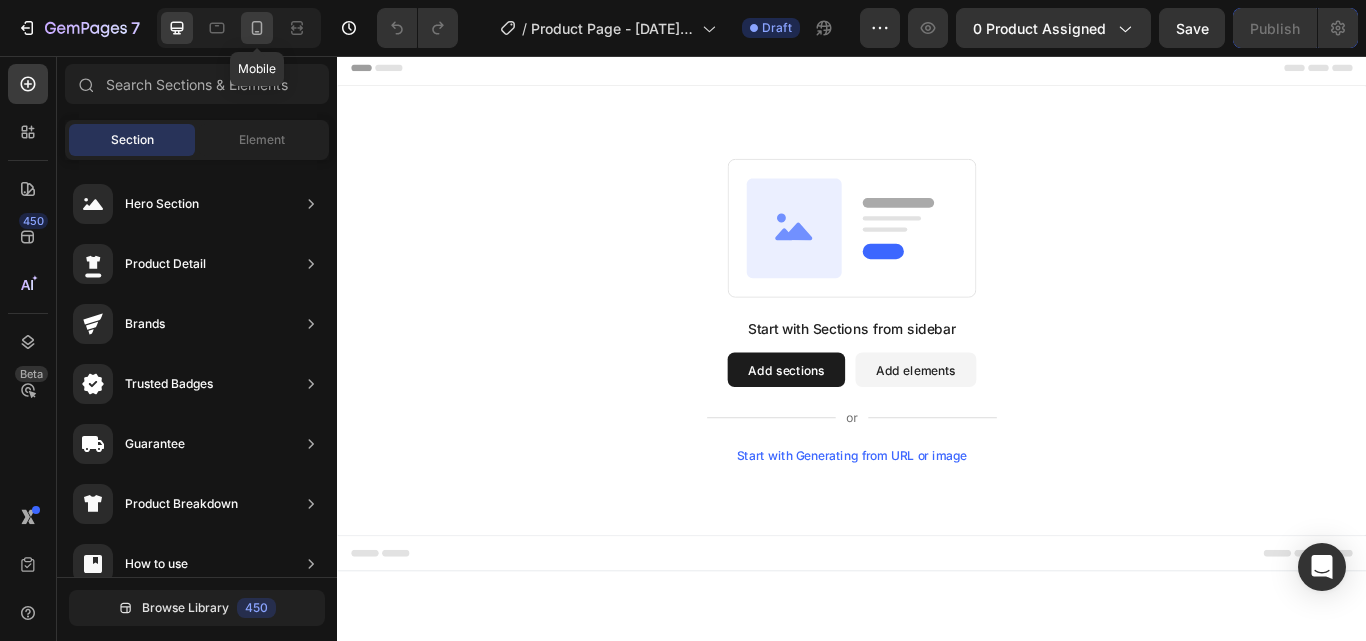 click 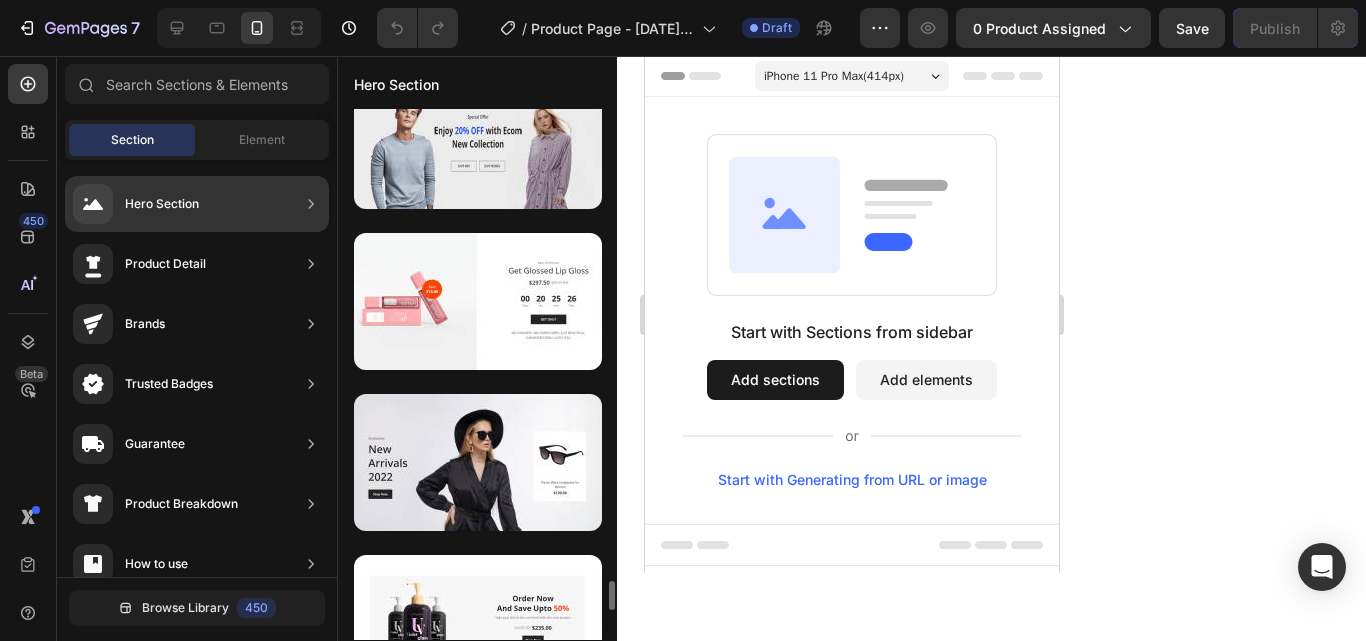 scroll, scrollTop: 8252, scrollLeft: 0, axis: vertical 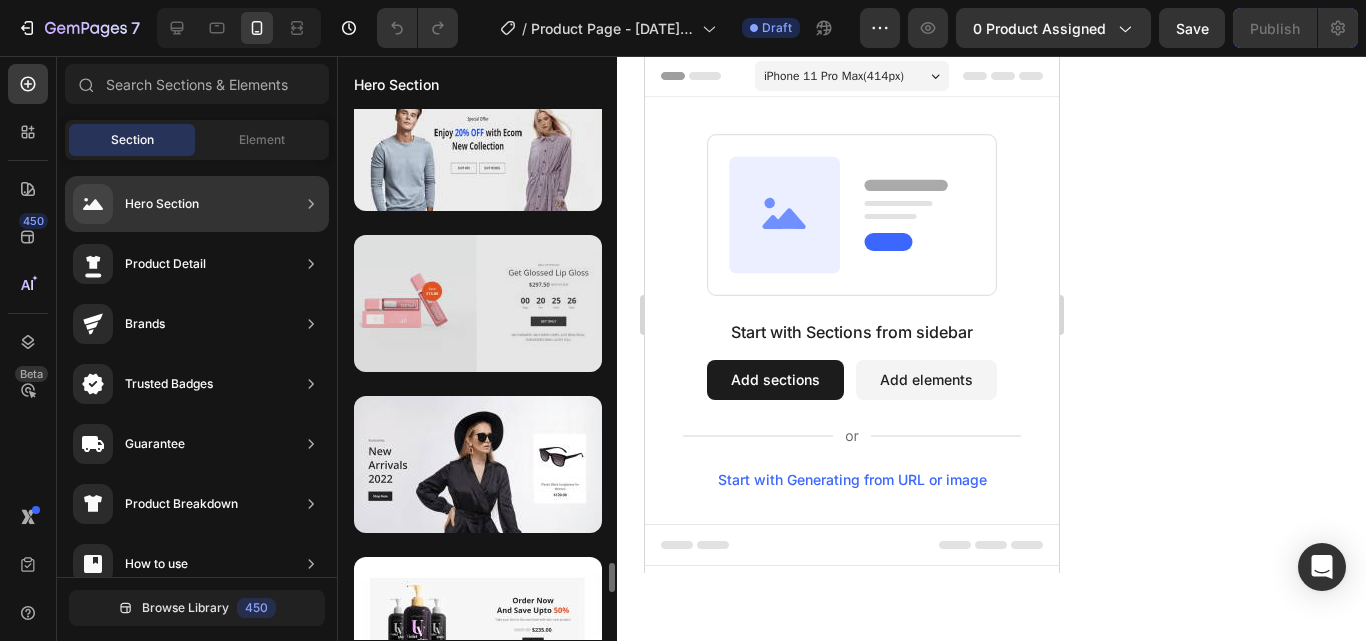 click at bounding box center (478, 303) 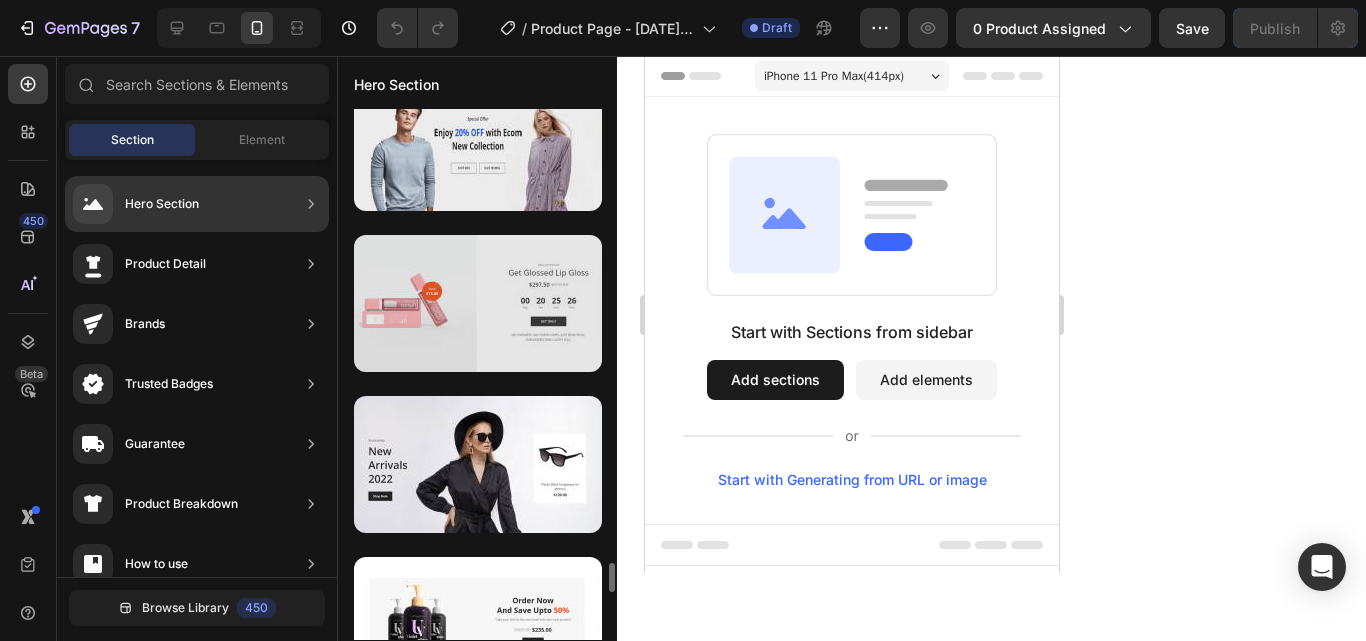 click at bounding box center [478, 303] 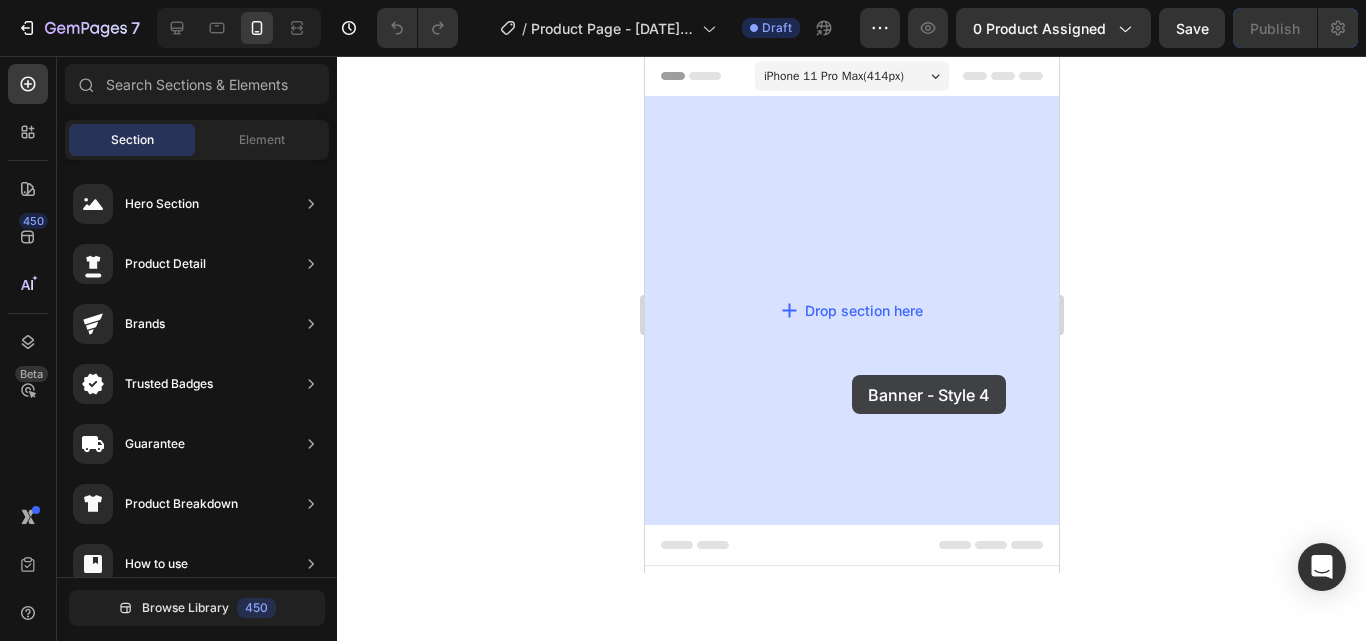 drag, startPoint x: 1153, startPoint y: 374, endPoint x: 831, endPoint y: 359, distance: 322.34918 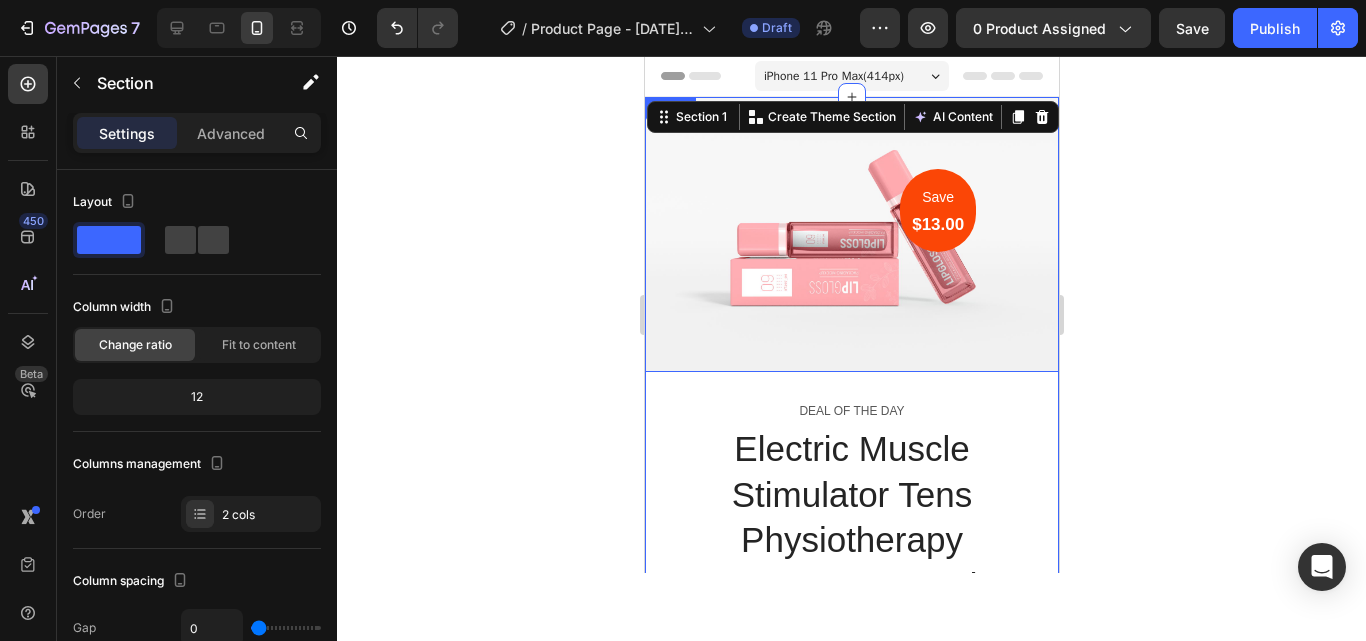 click at bounding box center (851, 234) 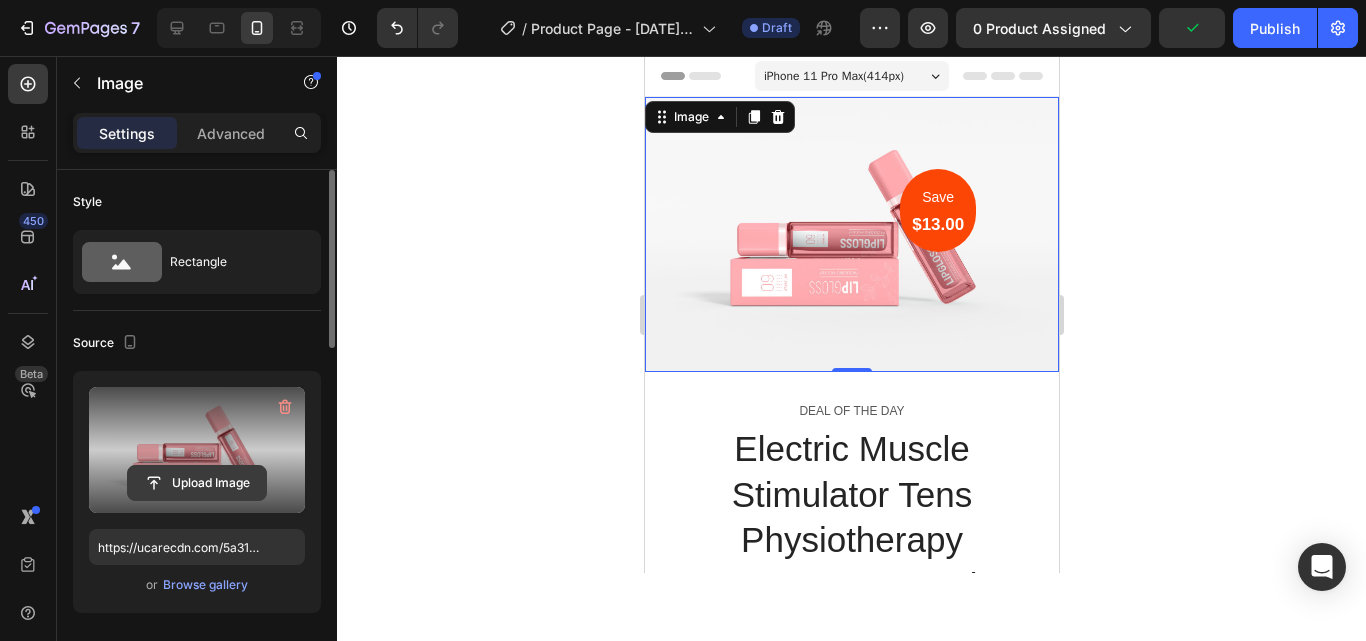 click 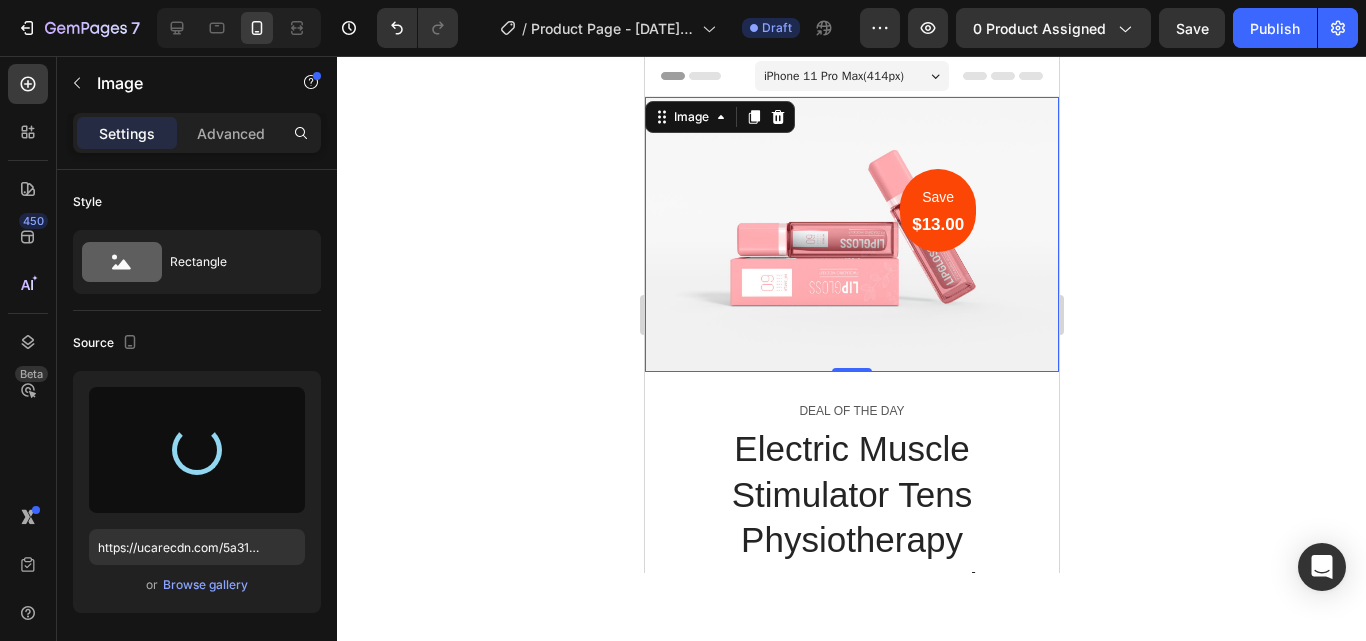 type on "https://cdn.shopify.com/s/files/1/0960/3363/6684/files/gempages_576132056191337034-4d95e625-020f-4d74-8c46-f1715e937424.jpg" 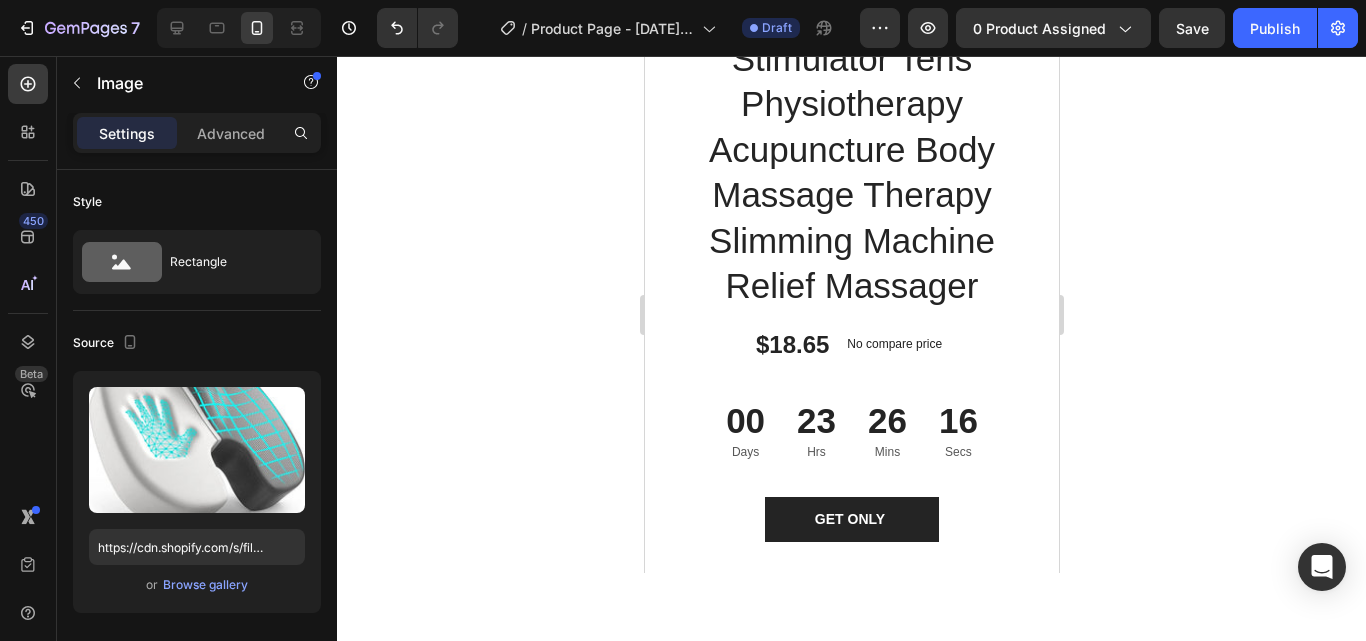 scroll, scrollTop: 529, scrollLeft: 0, axis: vertical 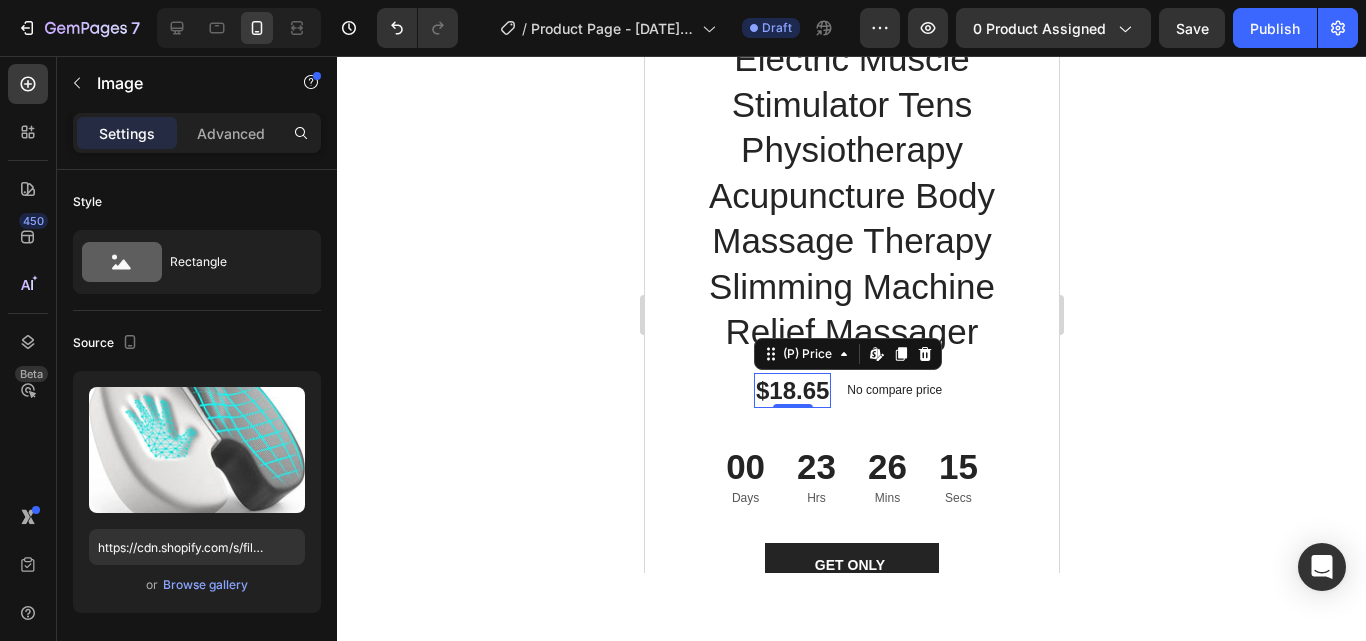 click on "$18.65" at bounding box center [791, 390] 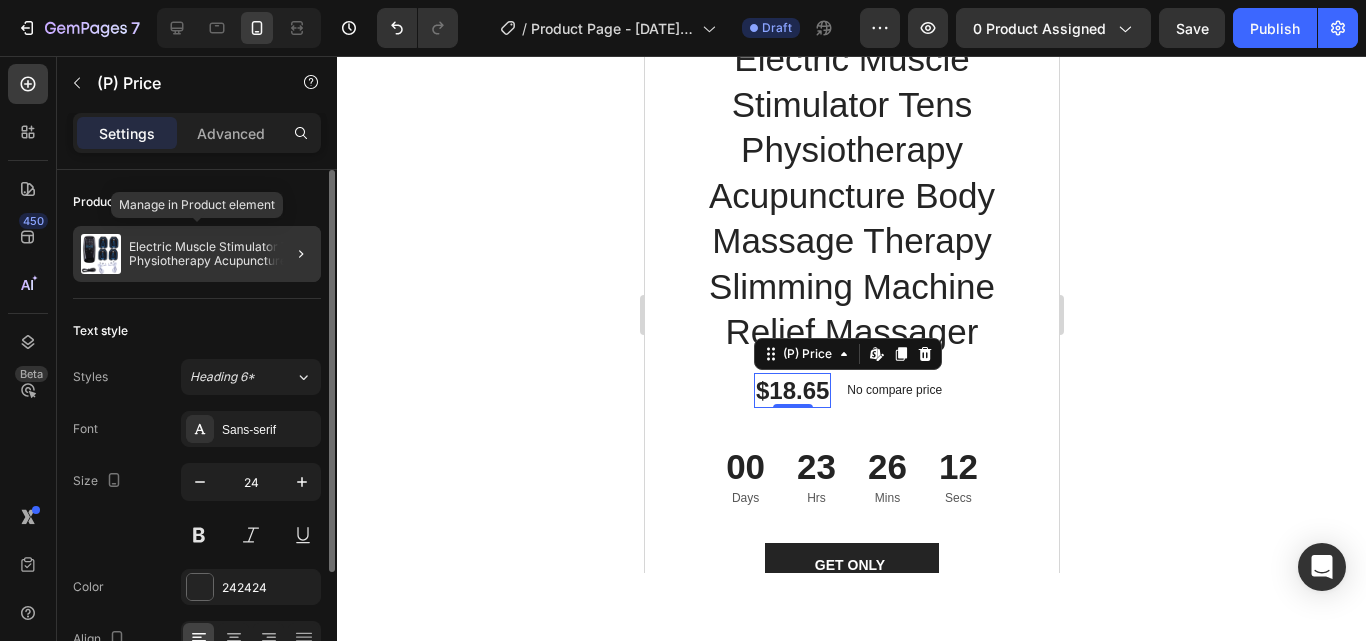 click on "Electric Muscle Stimulator Tens Physiotherapy Acupuncture Body Massage Therapy Slimming Machine Relief Massager" 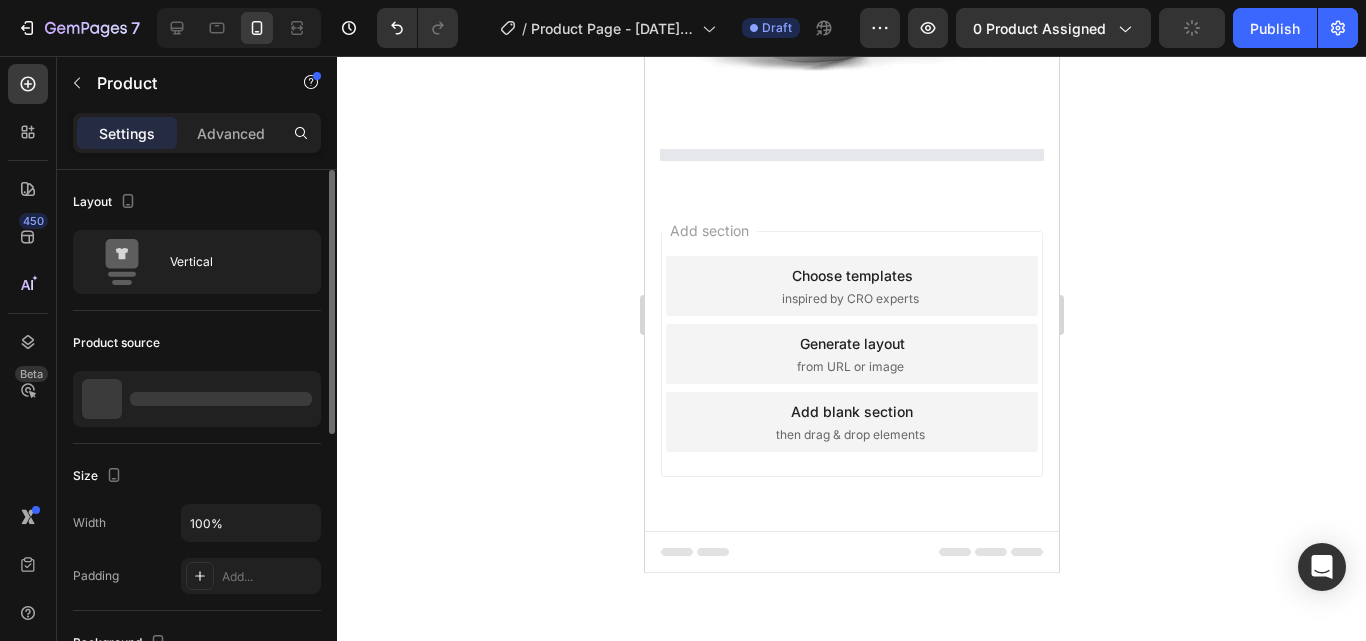 scroll, scrollTop: 377, scrollLeft: 0, axis: vertical 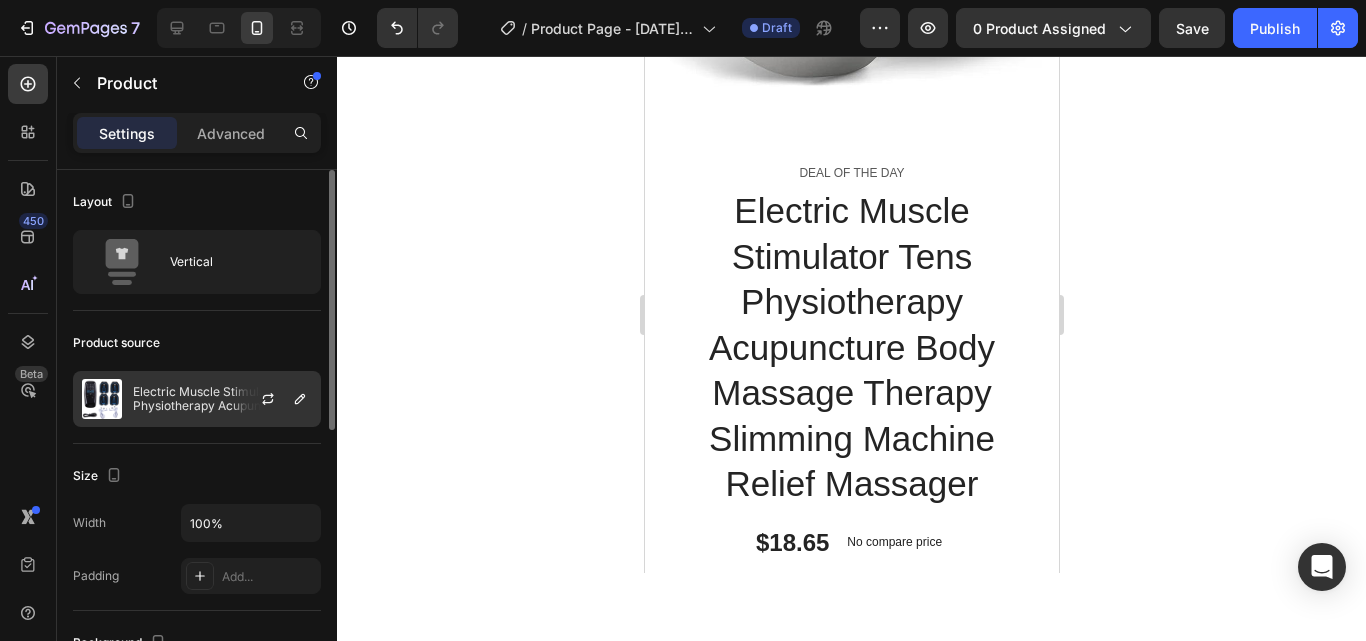 click at bounding box center (276, 399) 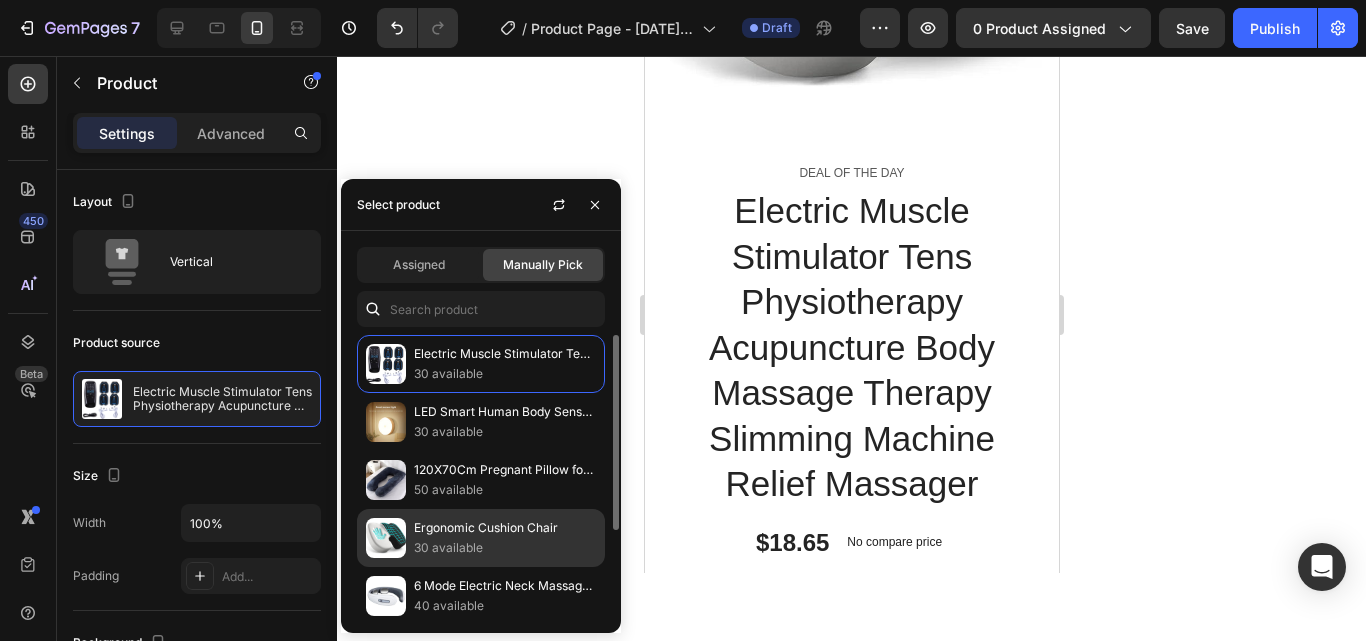 click at bounding box center [386, 538] 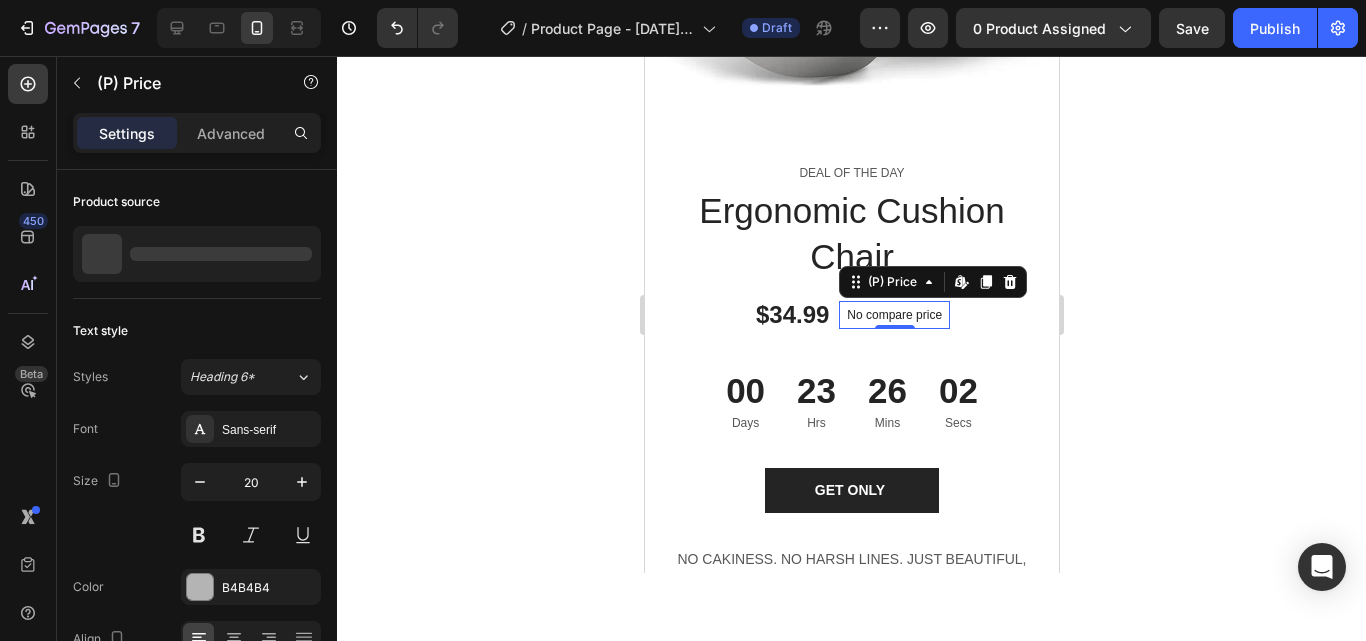 click on "No compare price" at bounding box center (893, 315) 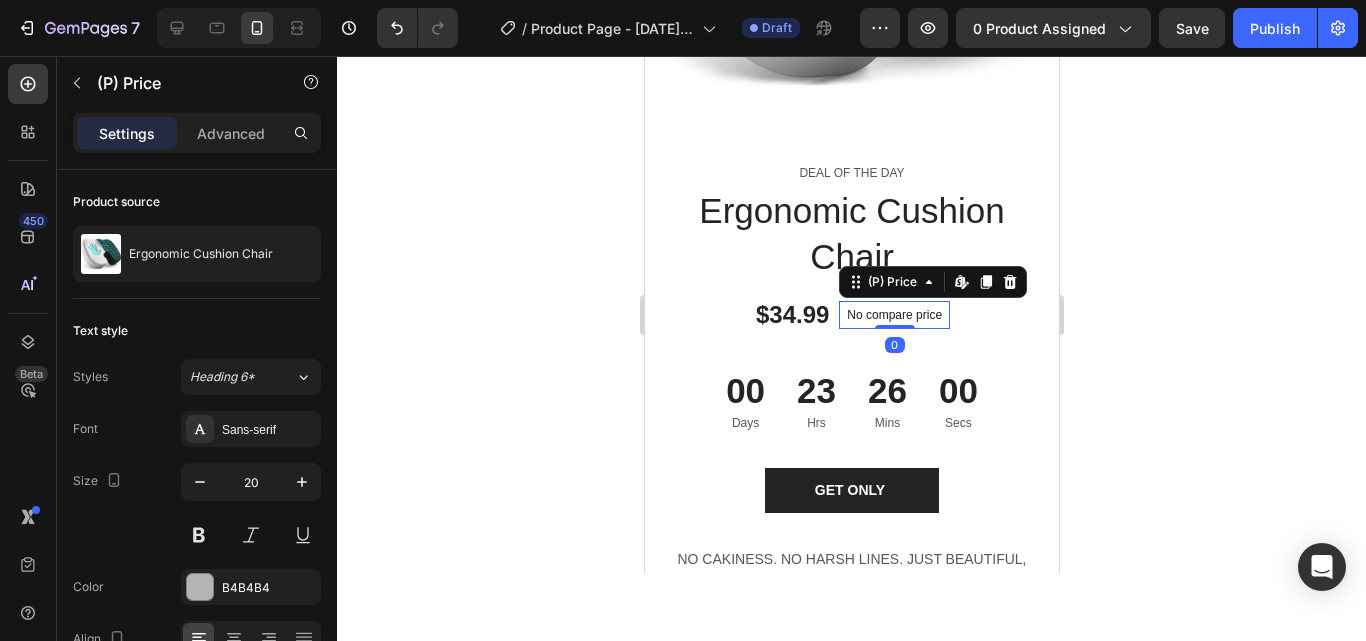 click on "No compare price" at bounding box center (893, 315) 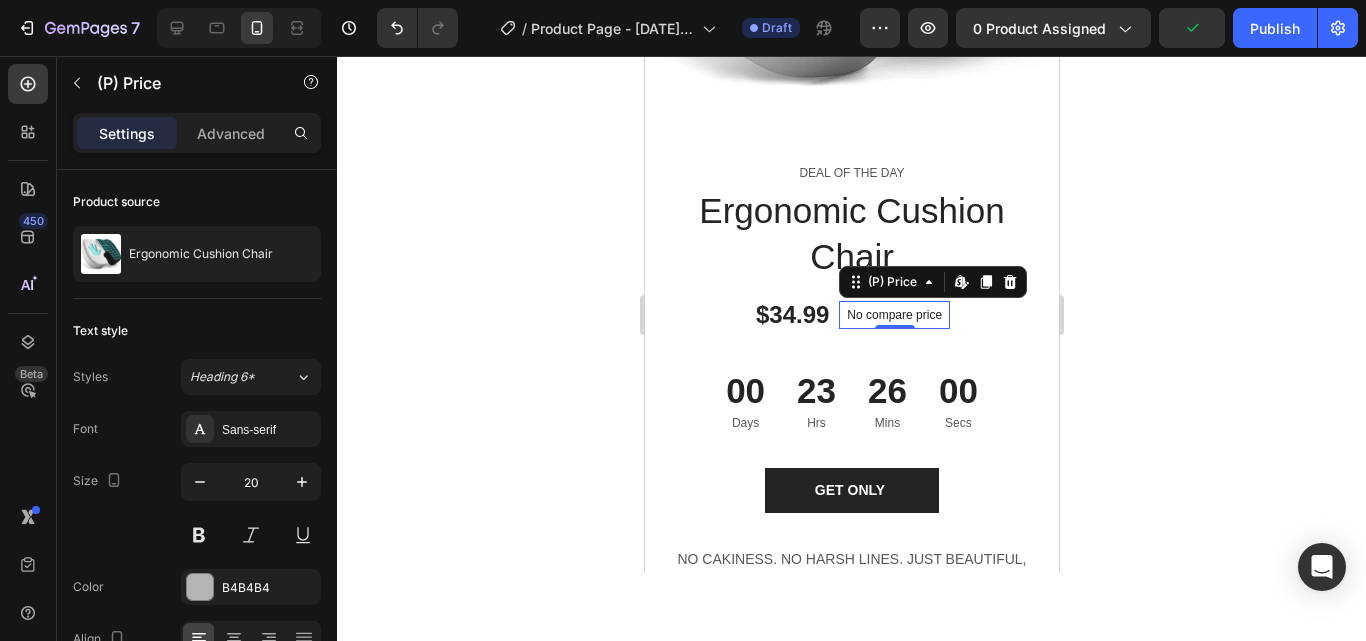 click on "No compare price" at bounding box center [893, 315] 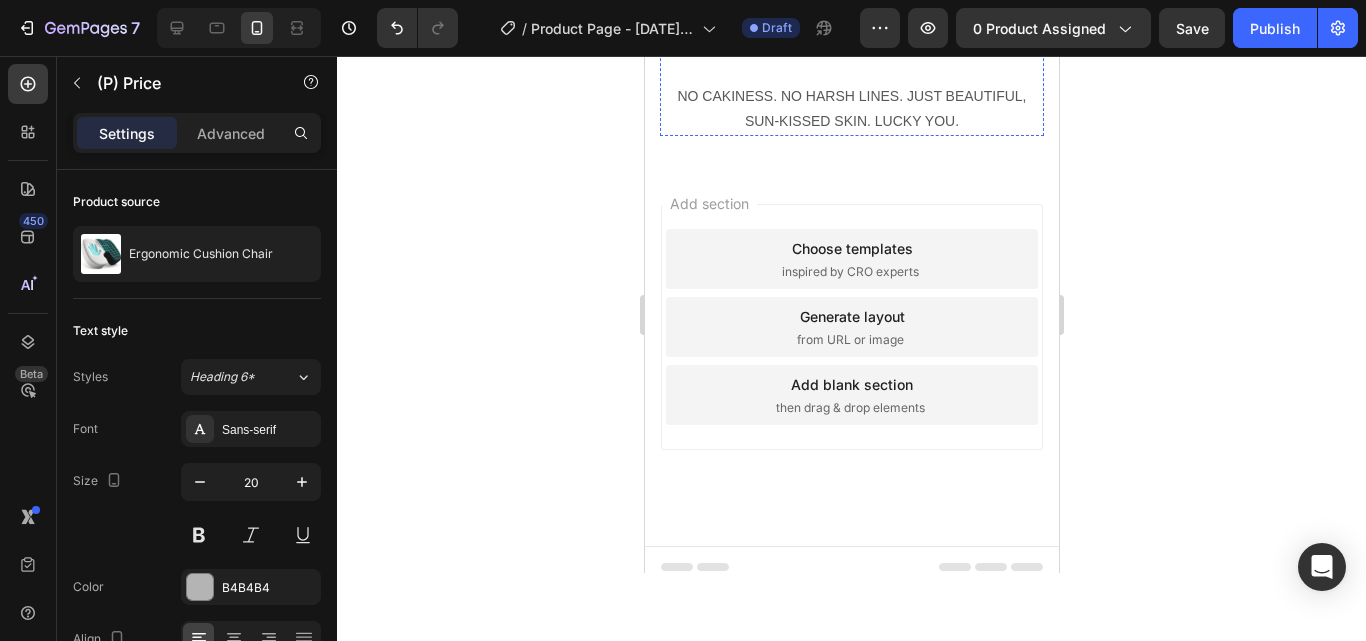 scroll, scrollTop: 0, scrollLeft: 0, axis: both 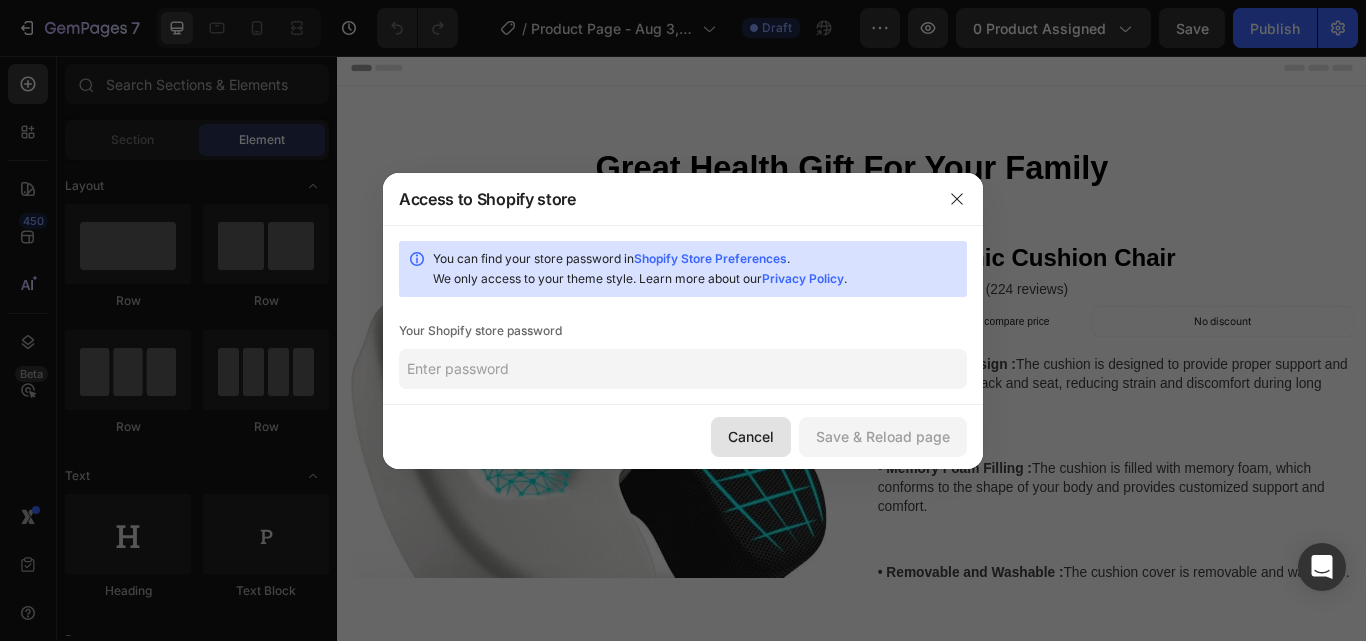click on "Cancel" at bounding box center (751, 436) 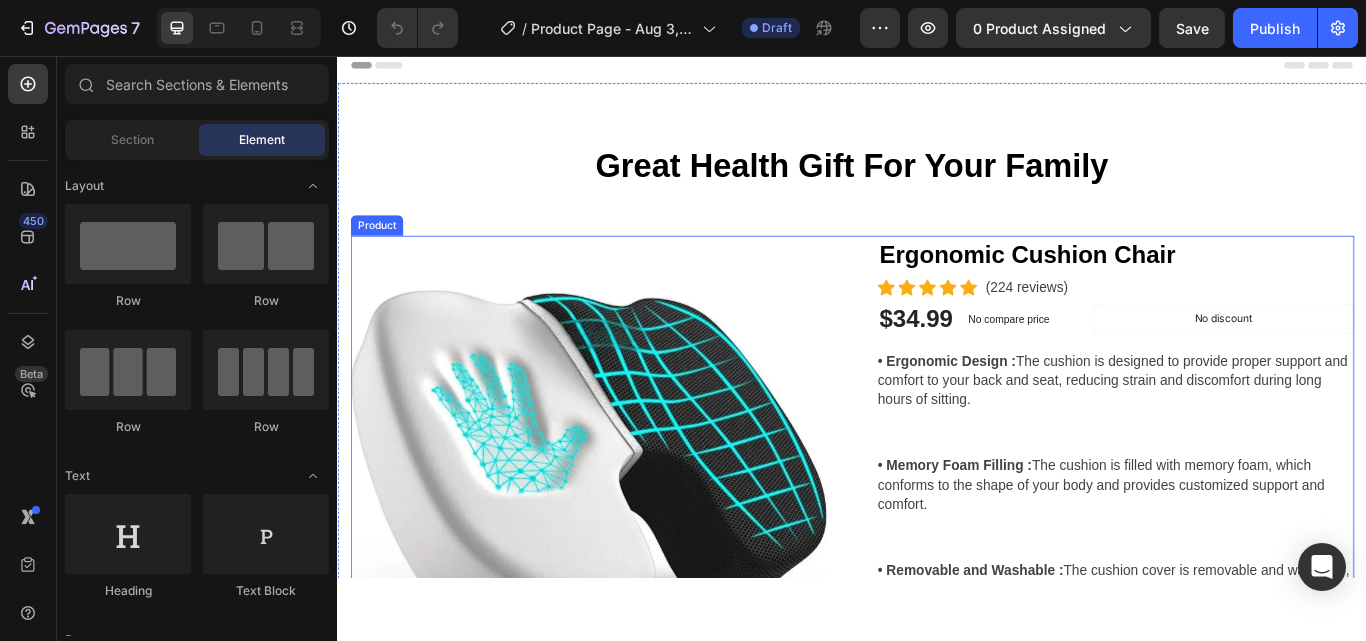scroll, scrollTop: 0, scrollLeft: 0, axis: both 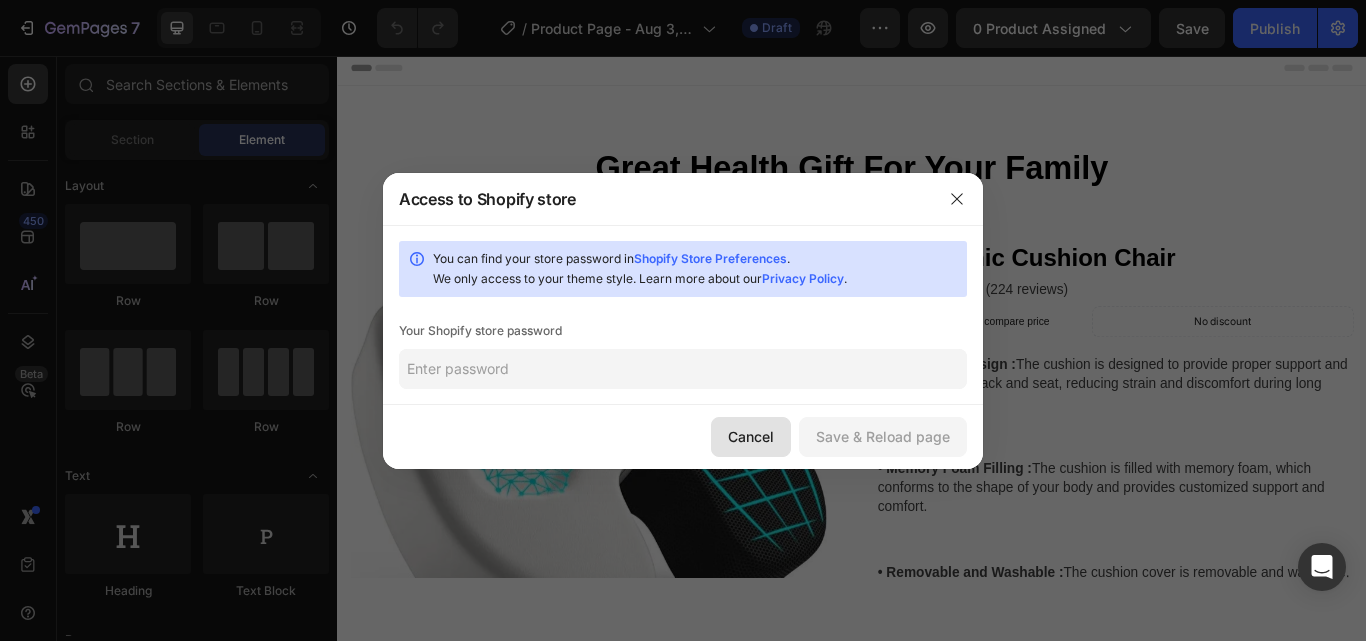 click on "Cancel" at bounding box center (751, 436) 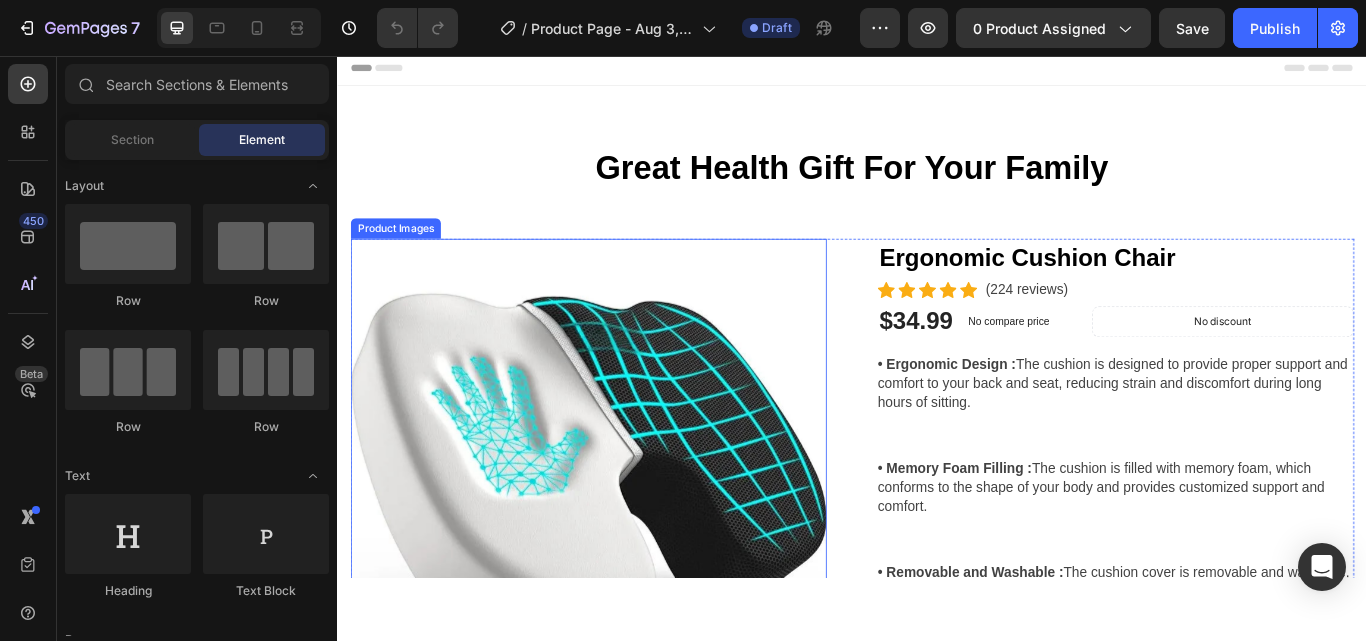 click at bounding box center [629, 547] 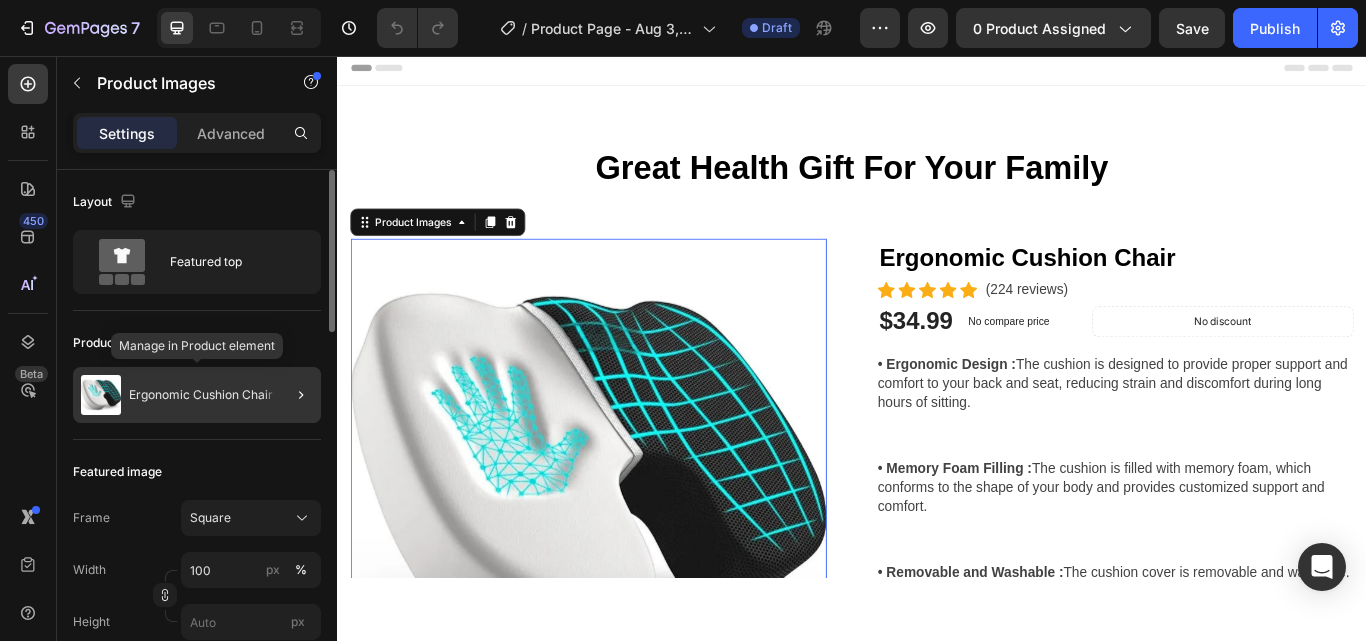click on "Ergonomic Cushion Chair" 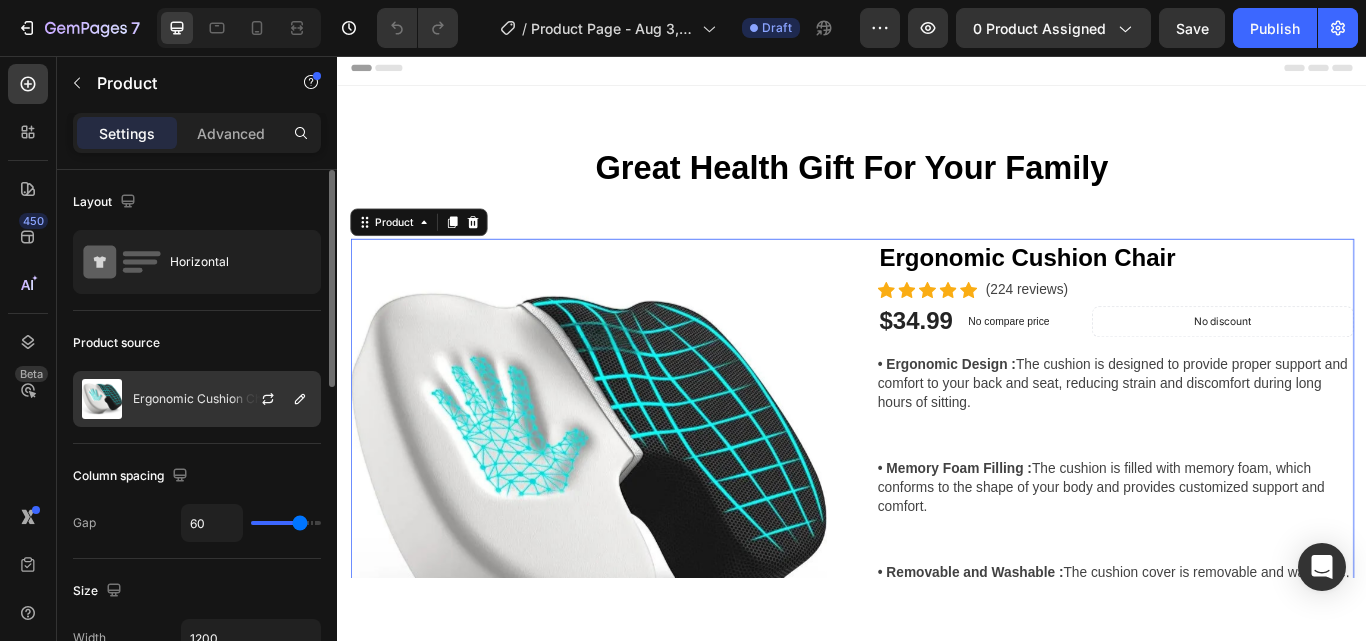 click on "Ergonomic Cushion Chair" at bounding box center [205, 399] 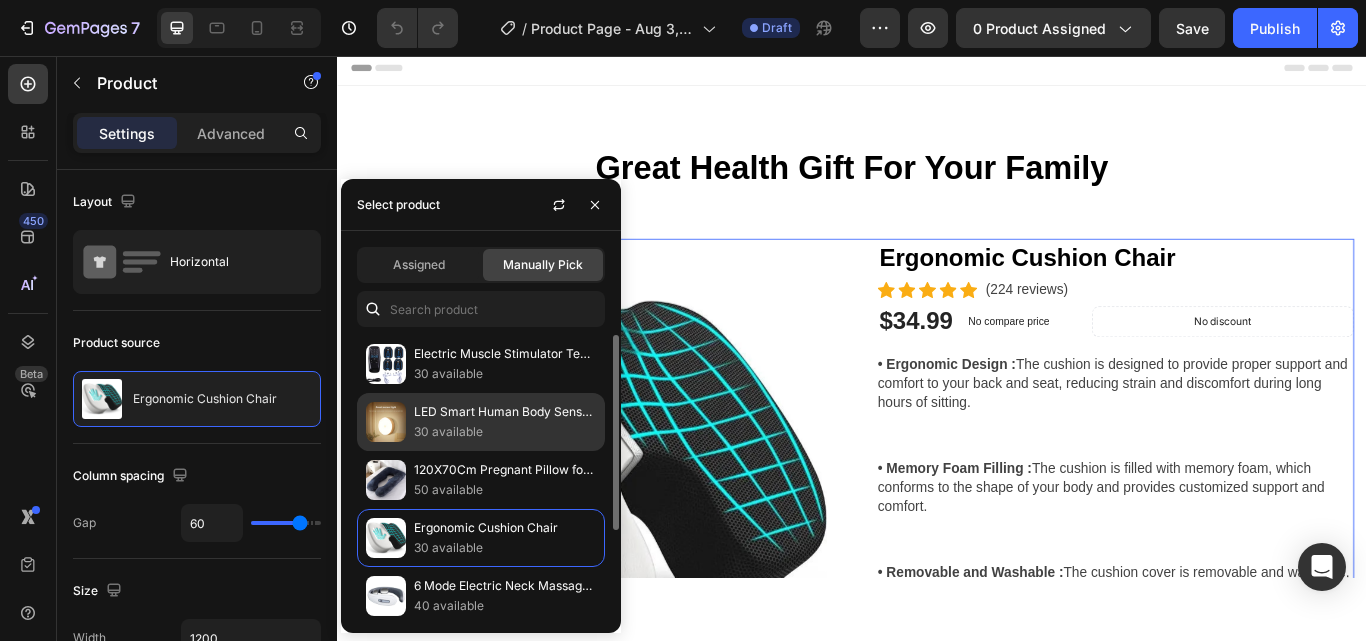 click on "LED Smart Human Body Sensor Night Lamp Emergency Automatic Lighting USB Charging Wireless Magentic Suction Use Night Light" at bounding box center [505, 412] 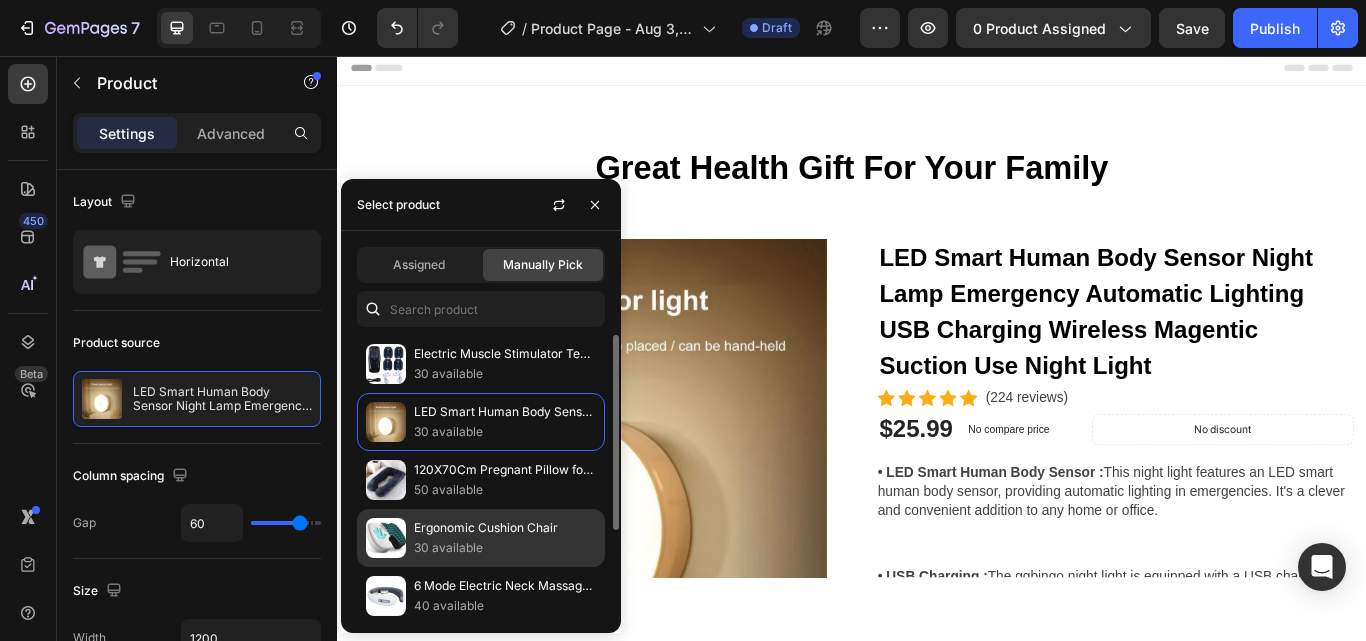 click on "Ergonomic Cushion Chair" at bounding box center (505, 528) 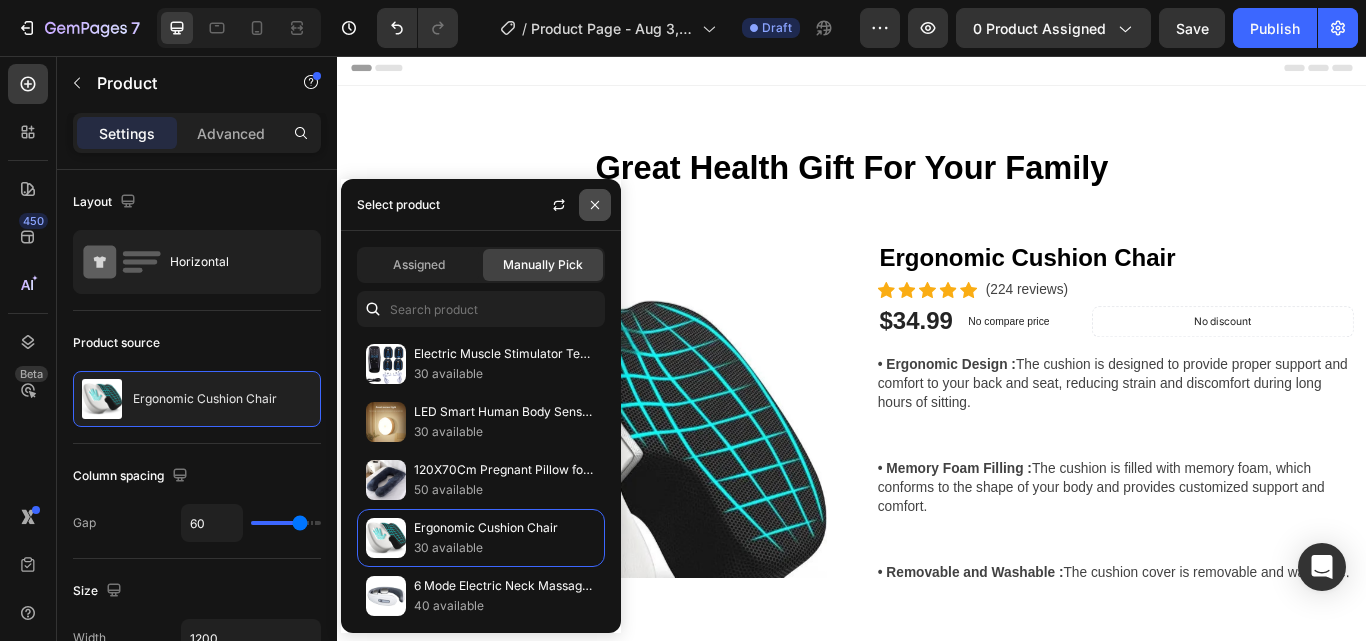 click 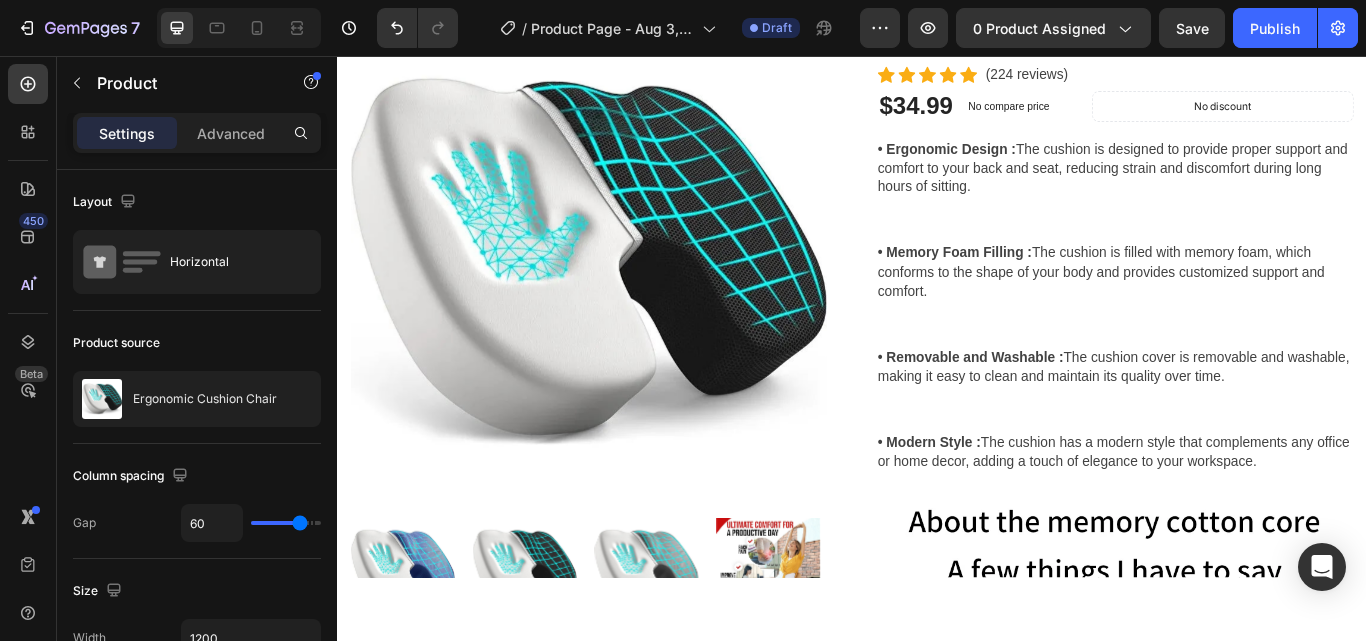 scroll, scrollTop: 0, scrollLeft: 0, axis: both 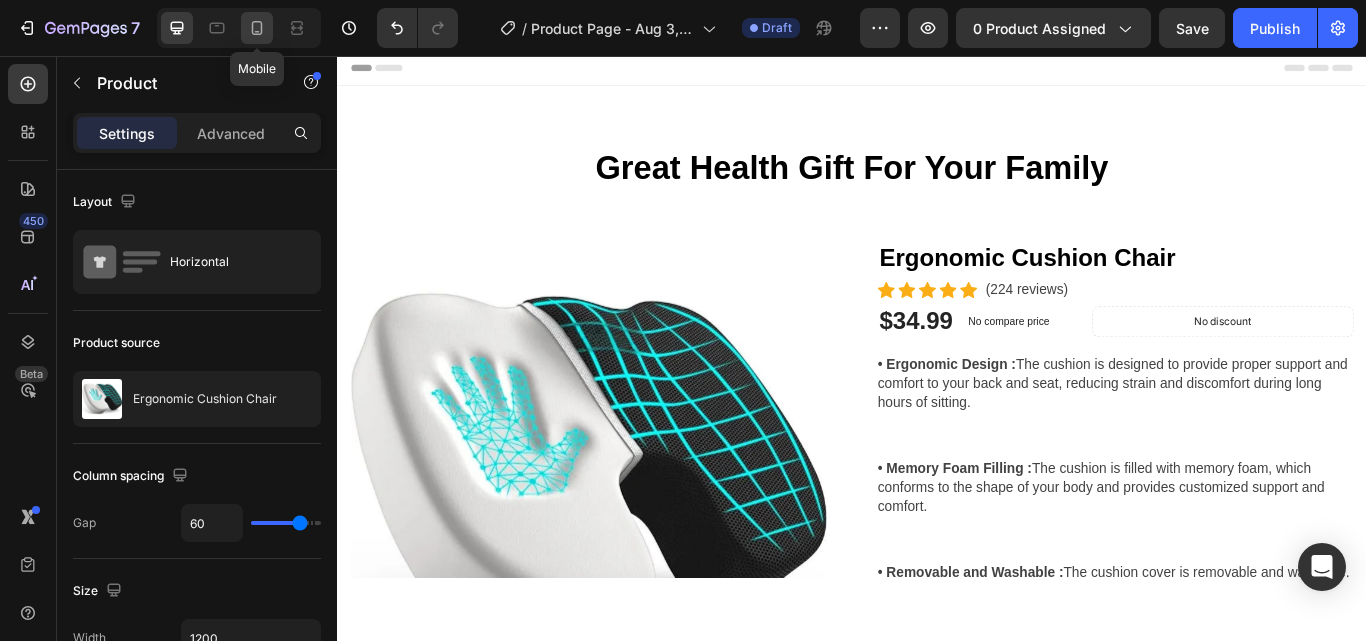 click 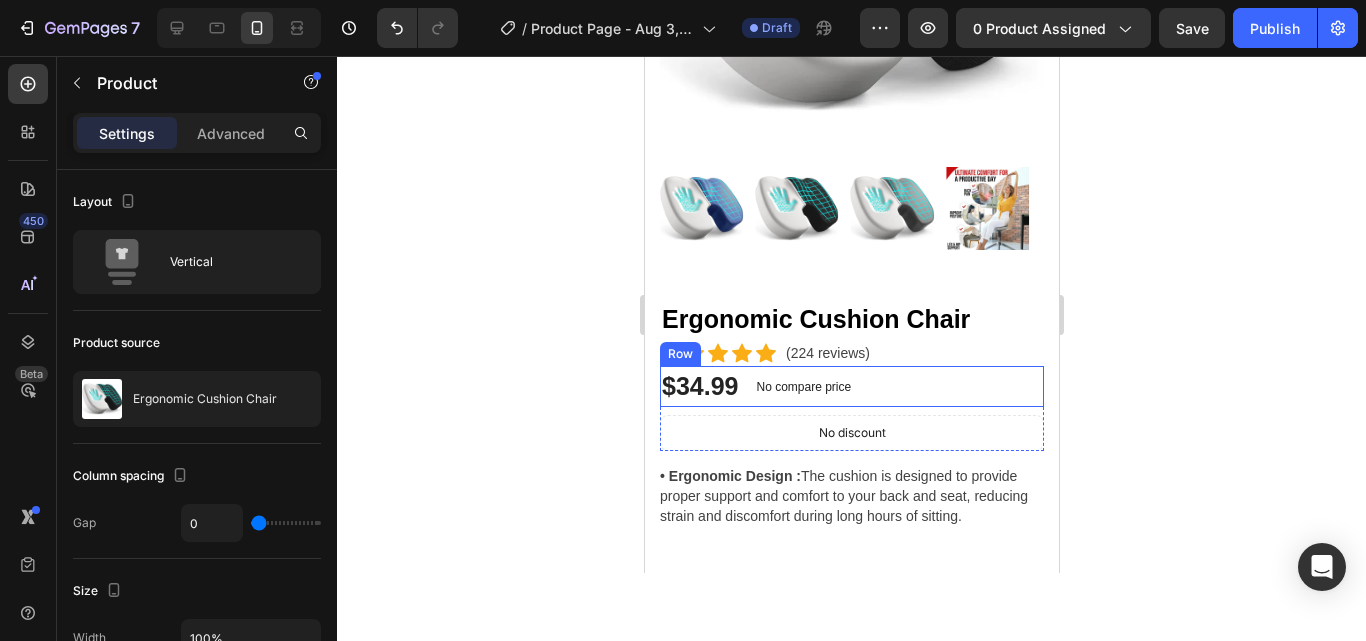 scroll, scrollTop: 587, scrollLeft: 0, axis: vertical 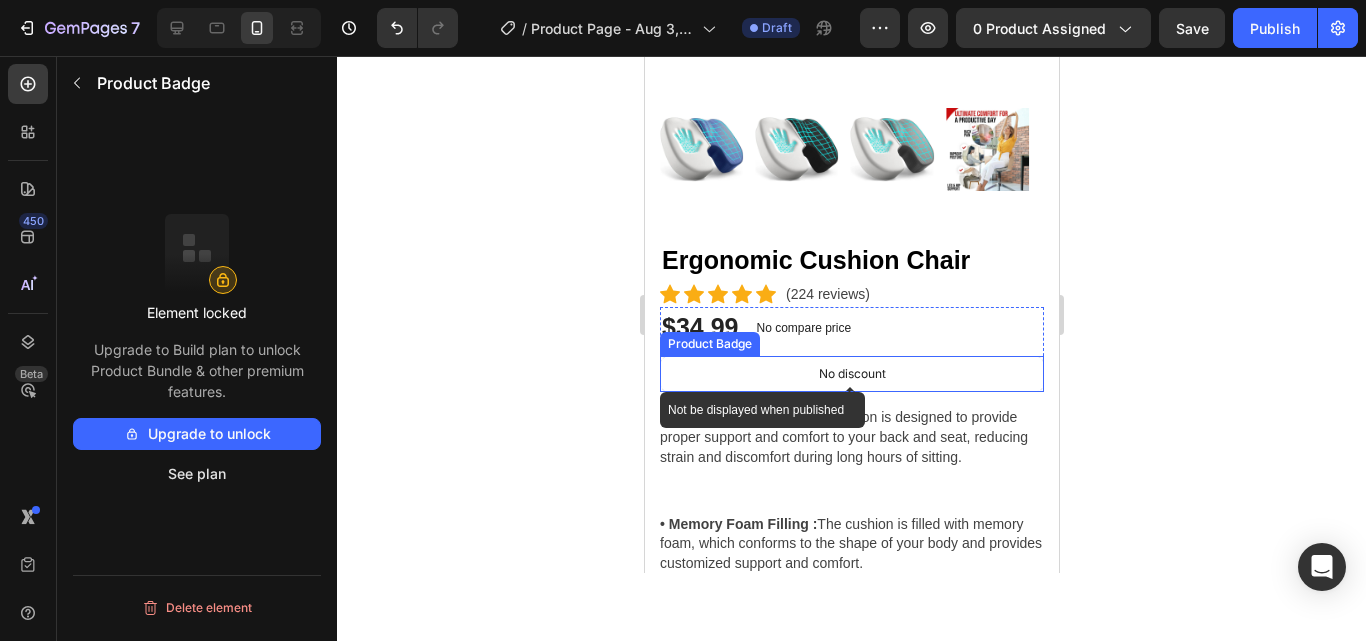 click on "No discount" at bounding box center [851, 374] 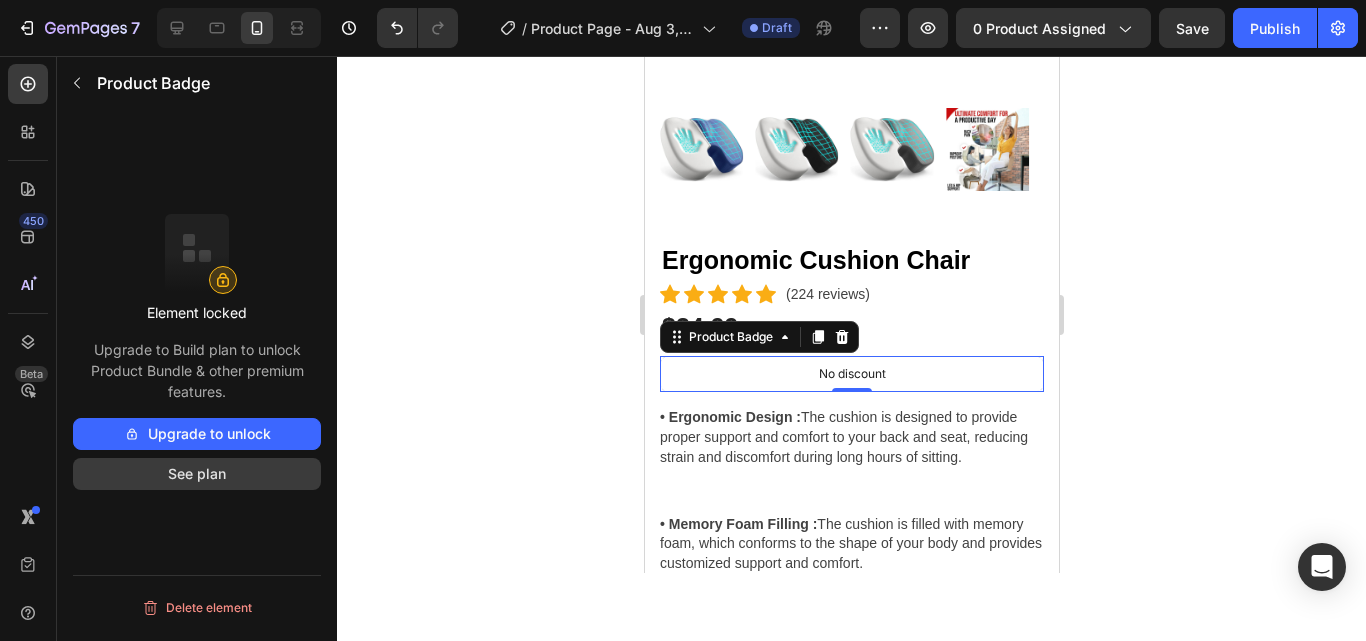 click on "See plan" at bounding box center [197, 474] 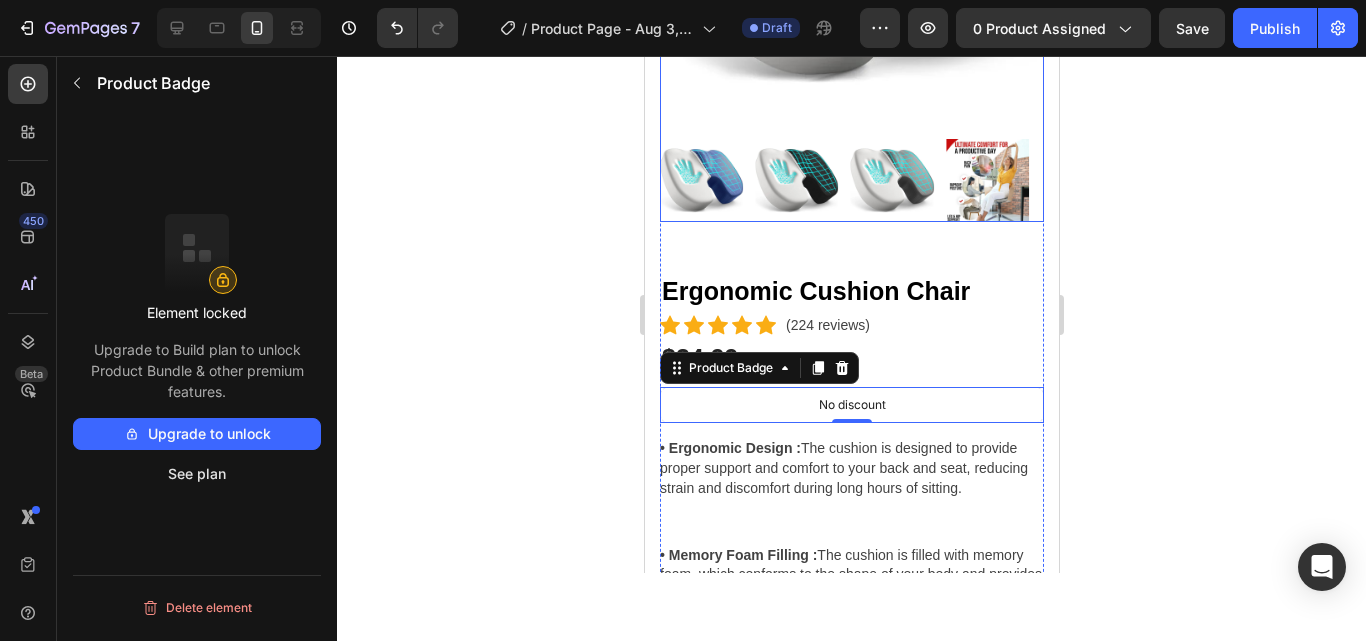 scroll, scrollTop: 559, scrollLeft: 0, axis: vertical 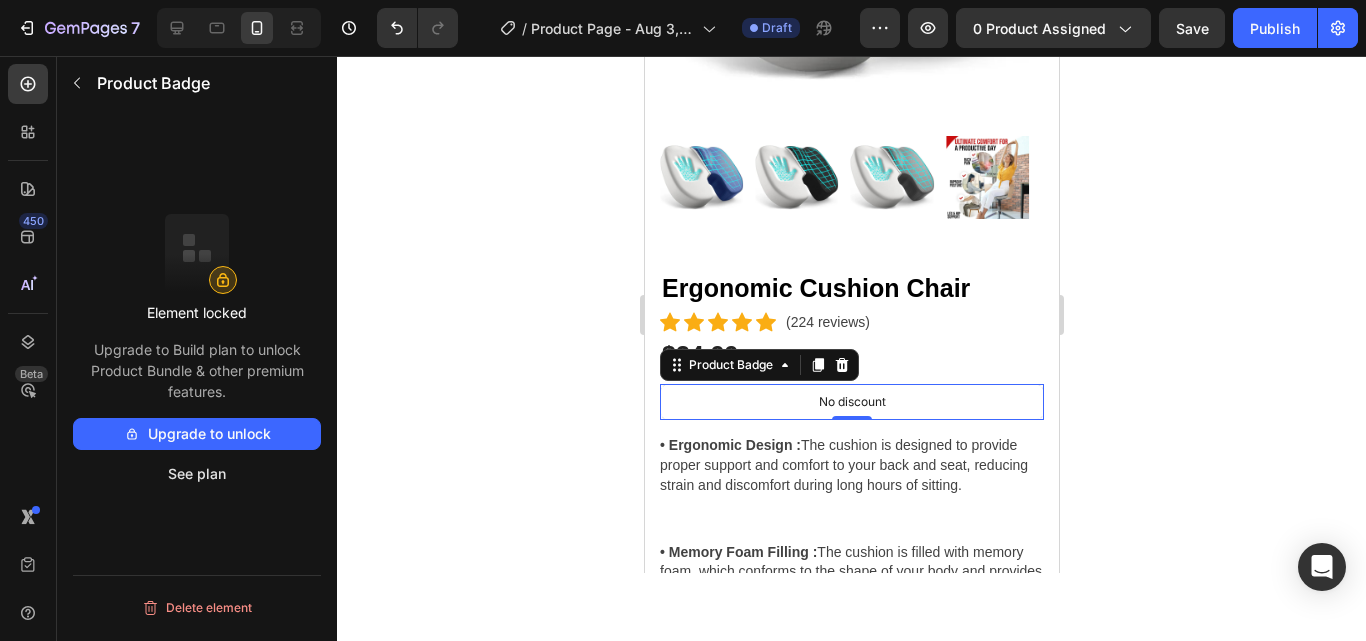 click 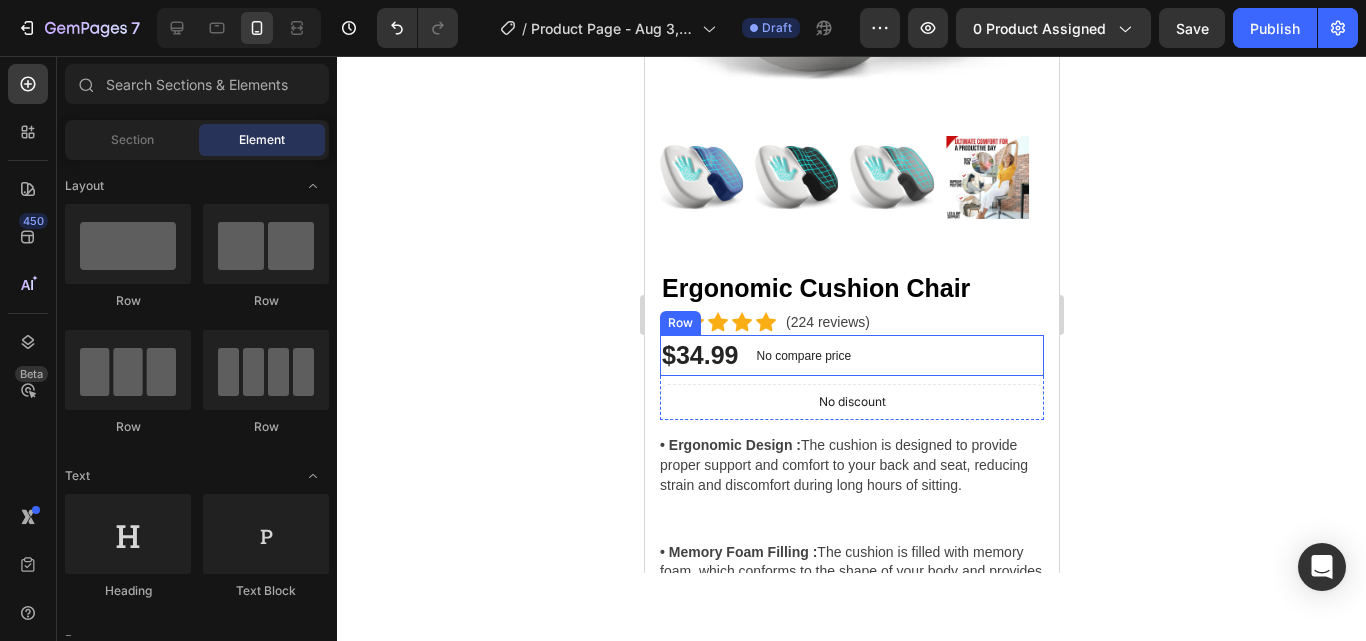 click on "$34.99 (P) Price (P) Price No compare price (P) Price Row" at bounding box center (851, 356) 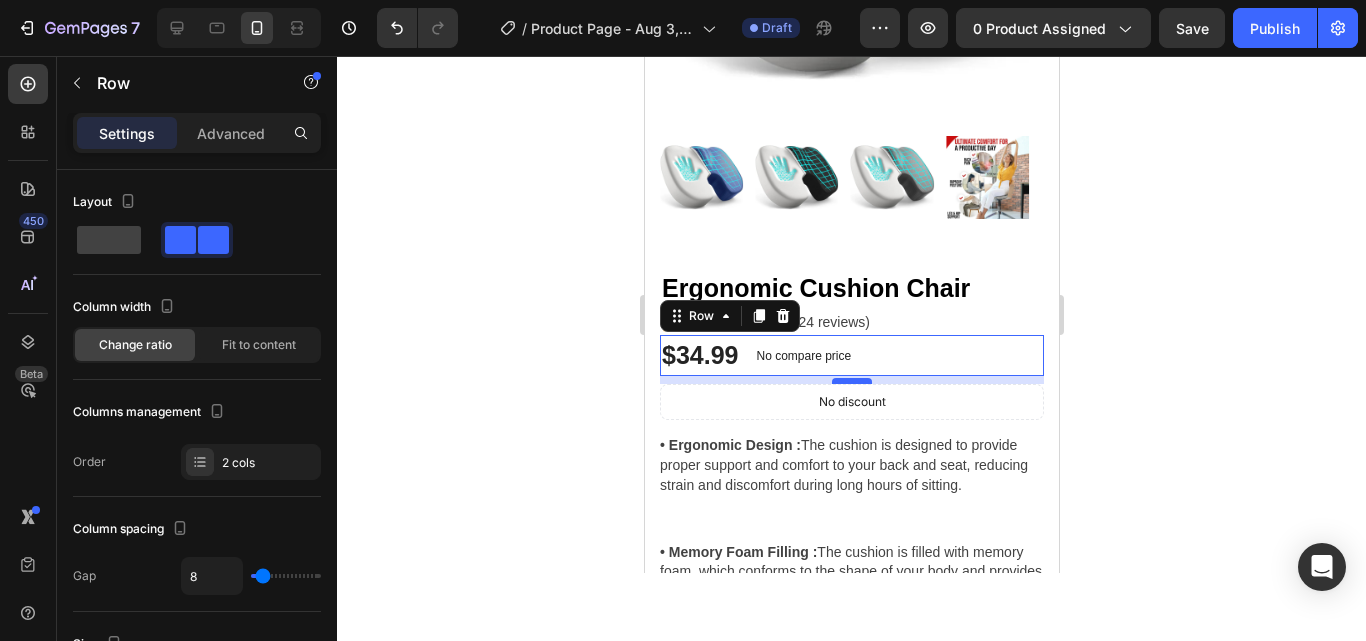 click at bounding box center (851, 381) 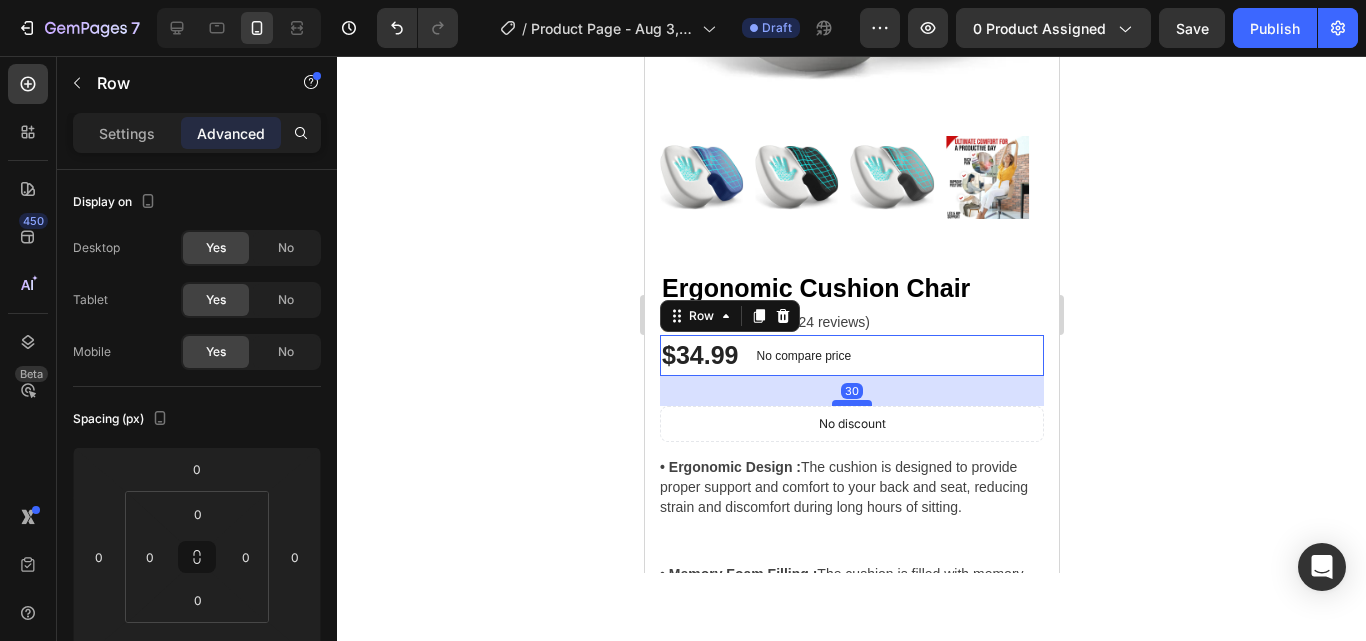drag, startPoint x: 851, startPoint y: 363, endPoint x: 858, endPoint y: 389, distance: 26.925823 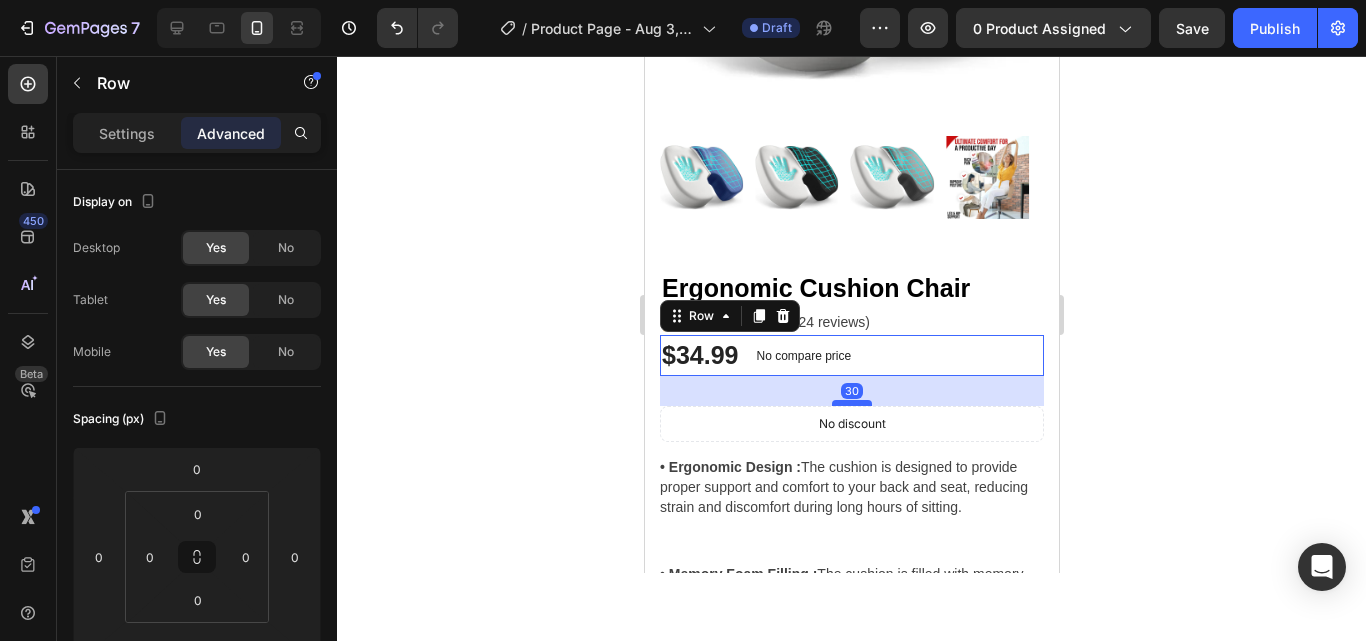 click at bounding box center (851, 403) 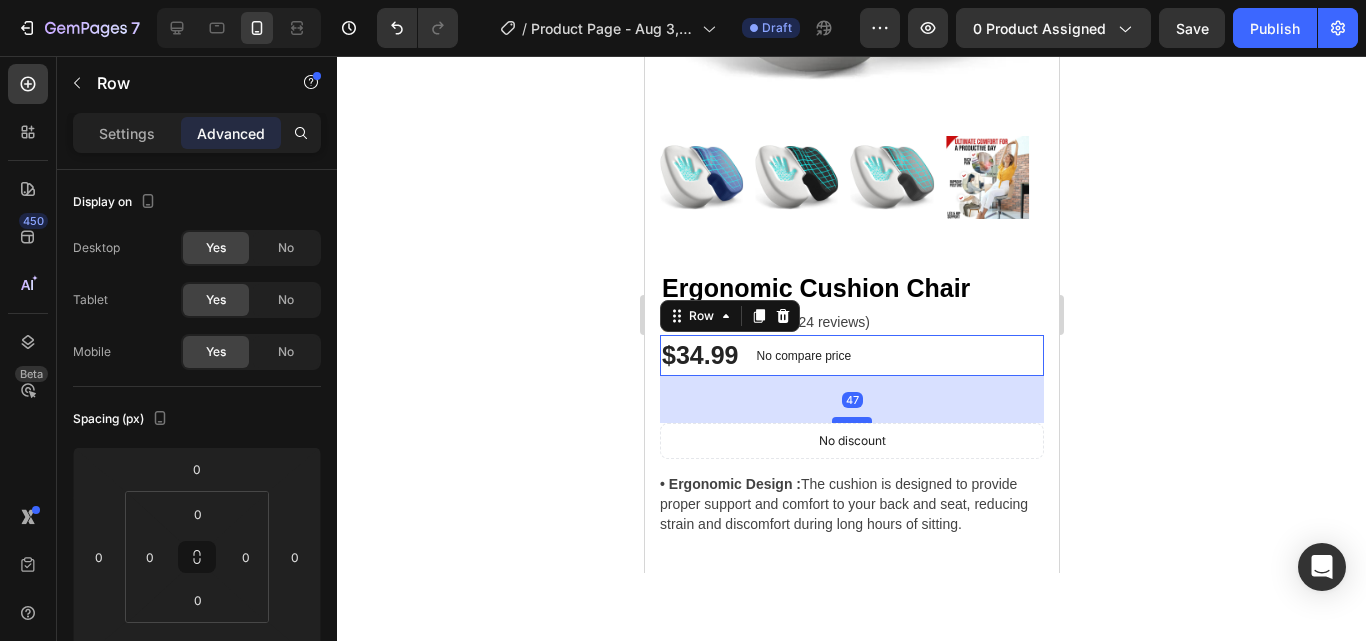 drag, startPoint x: 858, startPoint y: 389, endPoint x: 856, endPoint y: 402, distance: 13.152946 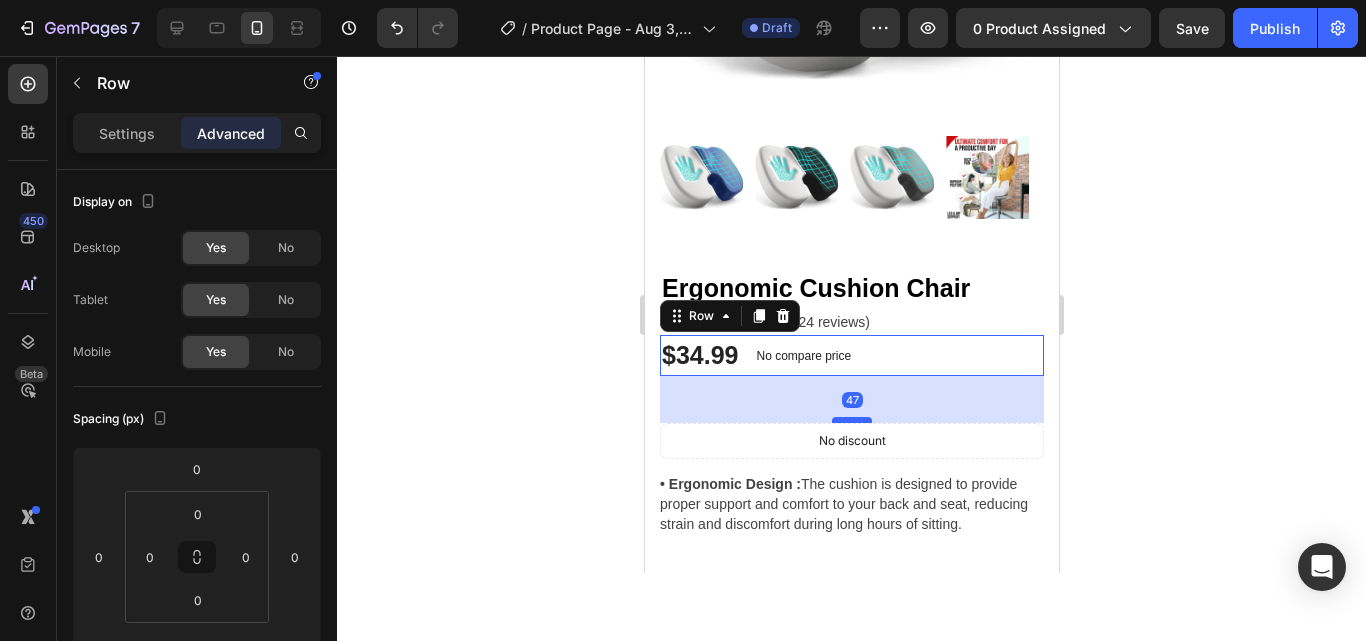 click at bounding box center [851, 420] 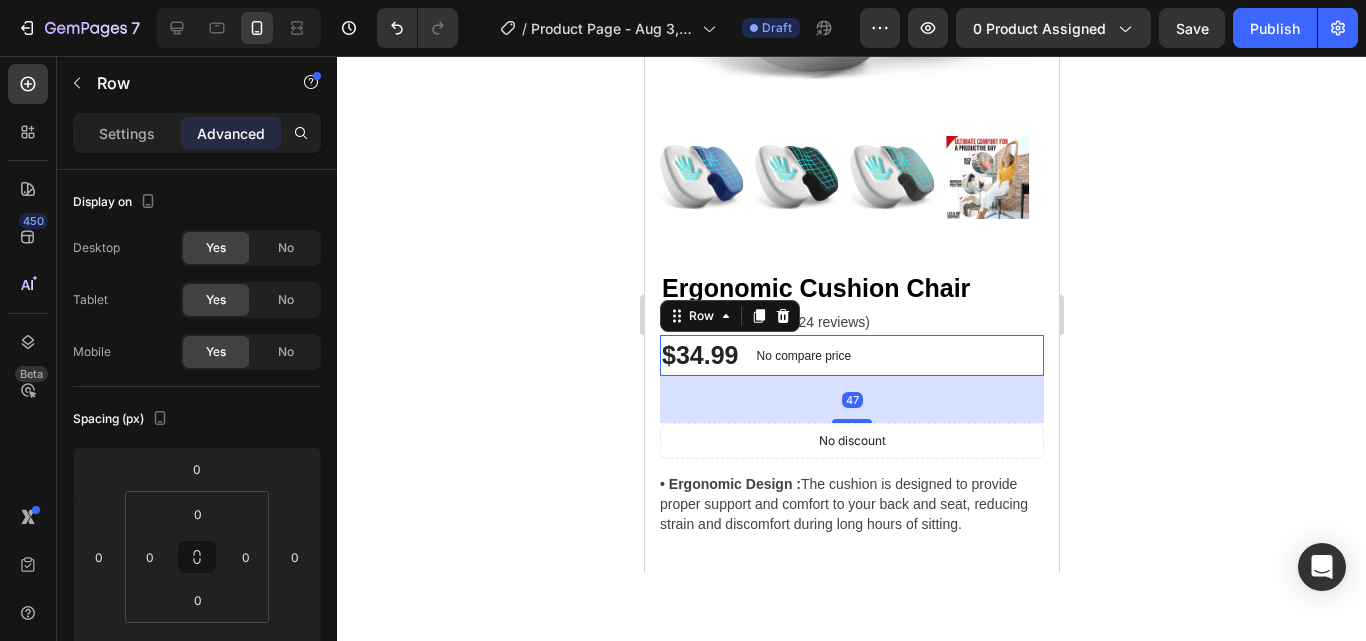 click on "47" at bounding box center [851, 399] 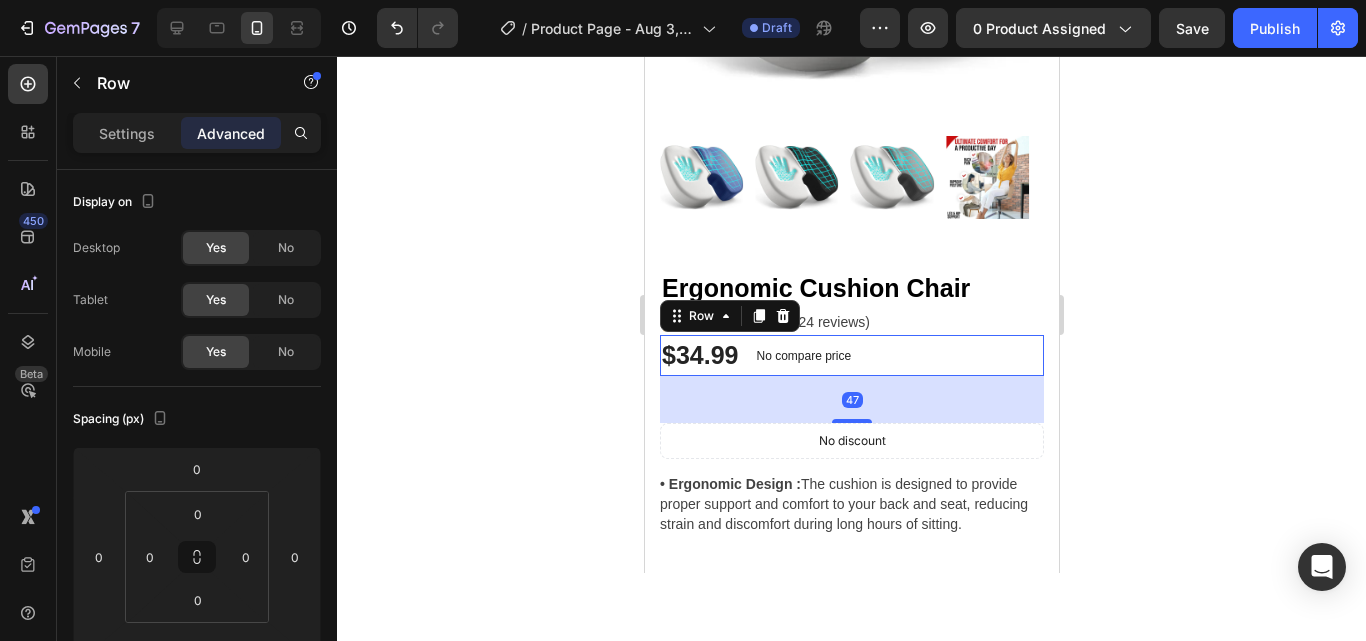 click 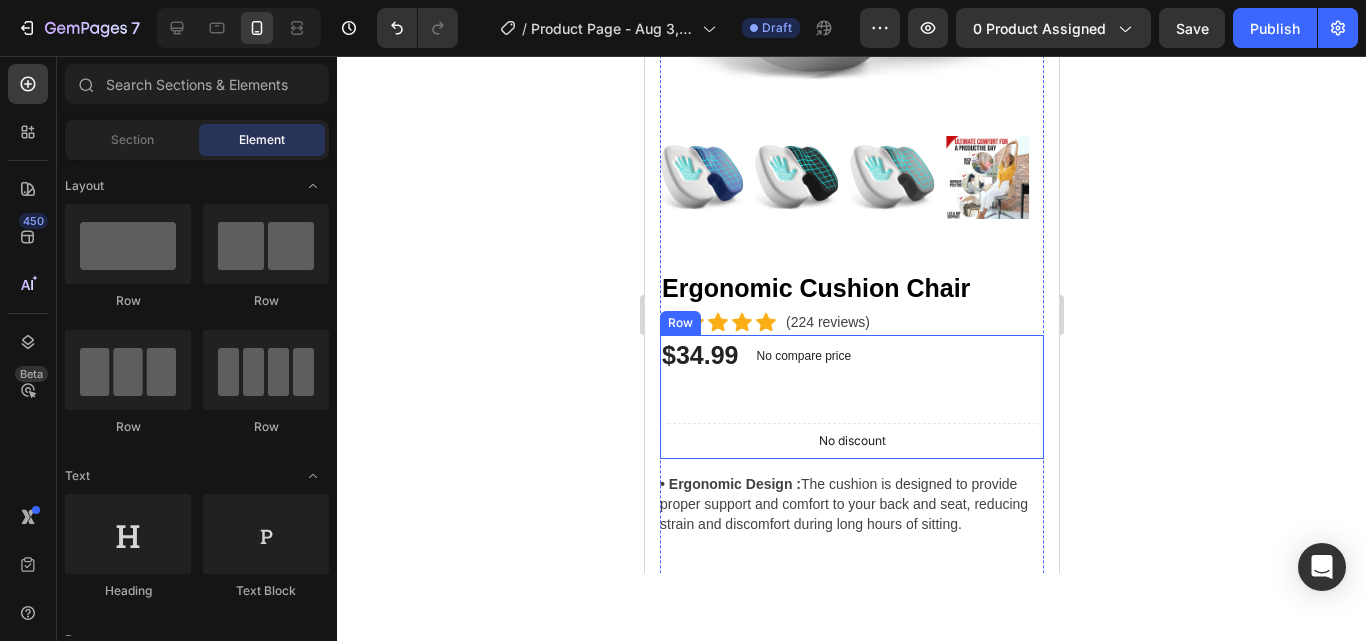 click on "$34.99 (P) Price (P) Price No compare price (P) Price Row" at bounding box center (851, 379) 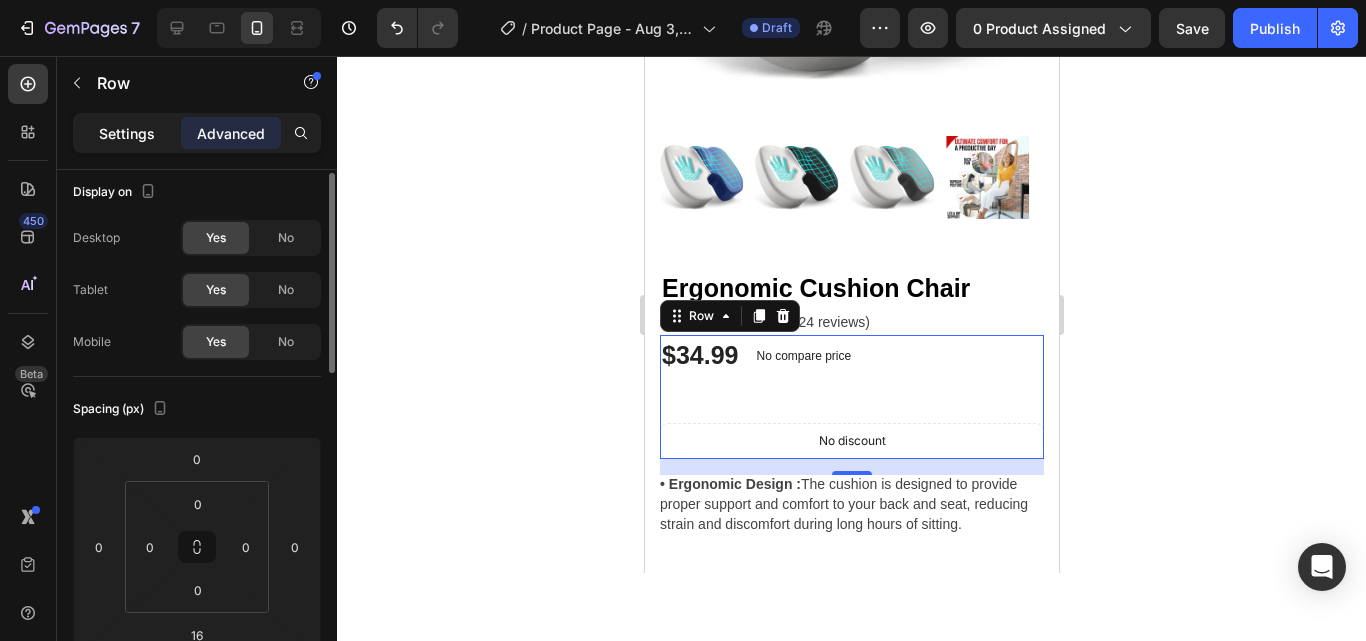 scroll, scrollTop: 17, scrollLeft: 0, axis: vertical 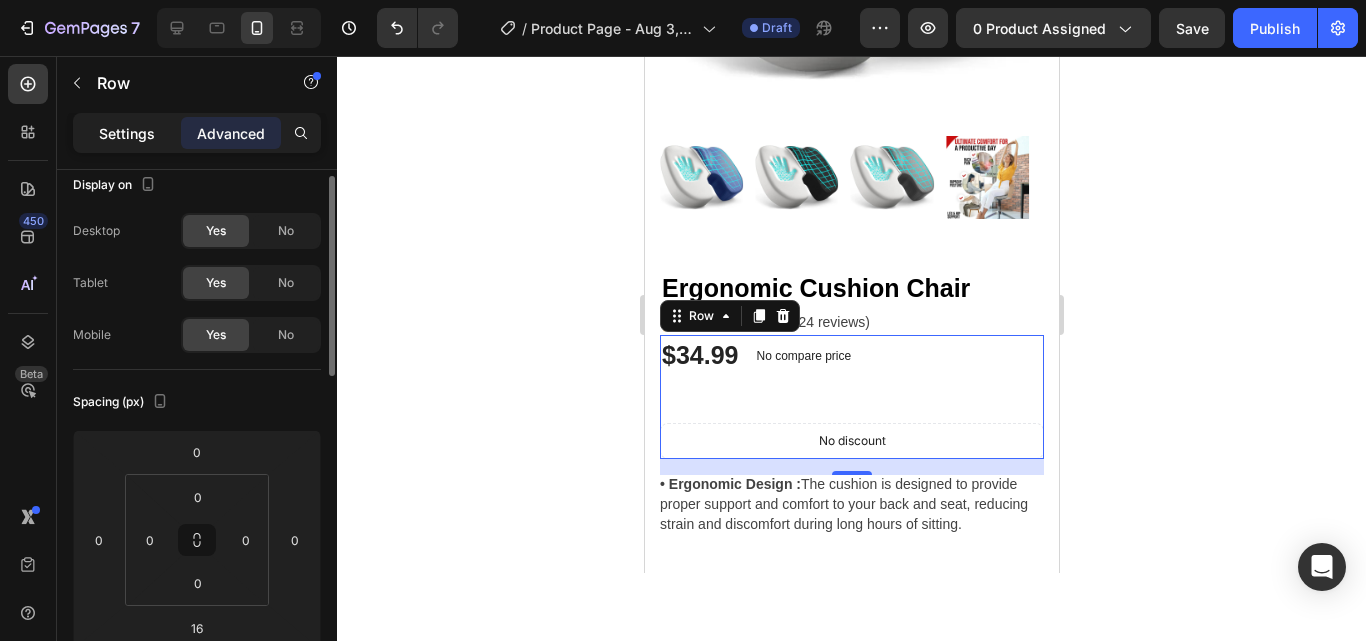 click on "Settings" at bounding box center [127, 133] 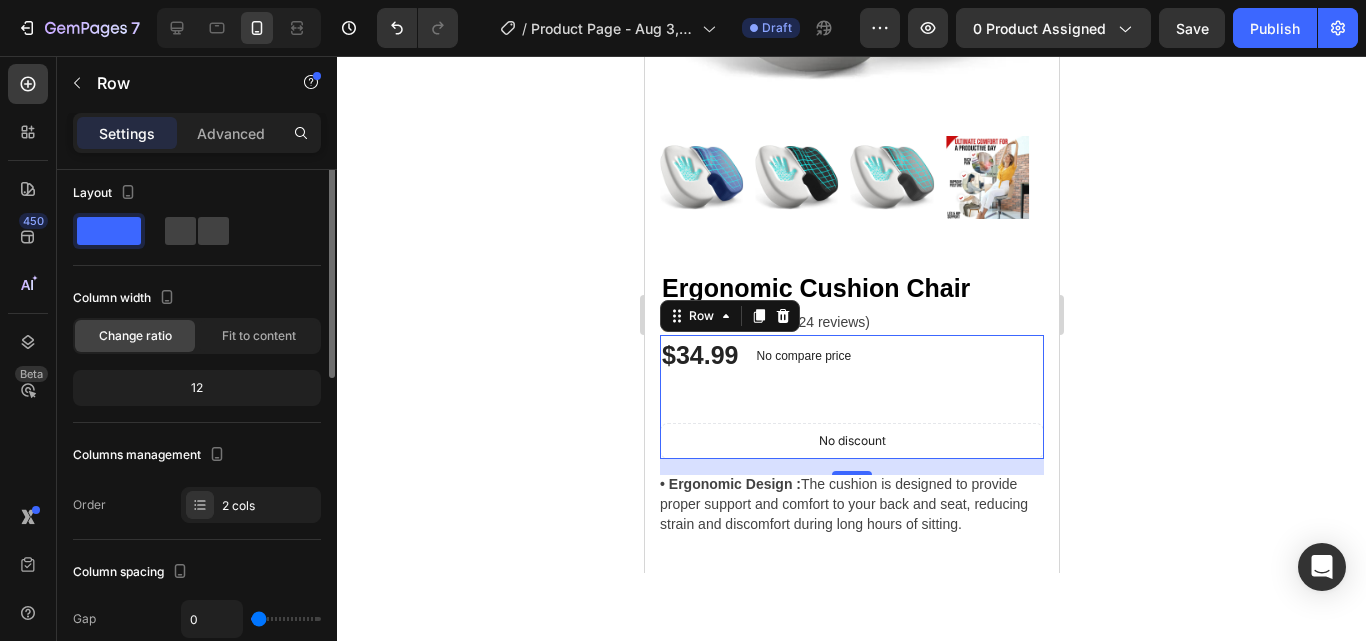 scroll, scrollTop: 0, scrollLeft: 0, axis: both 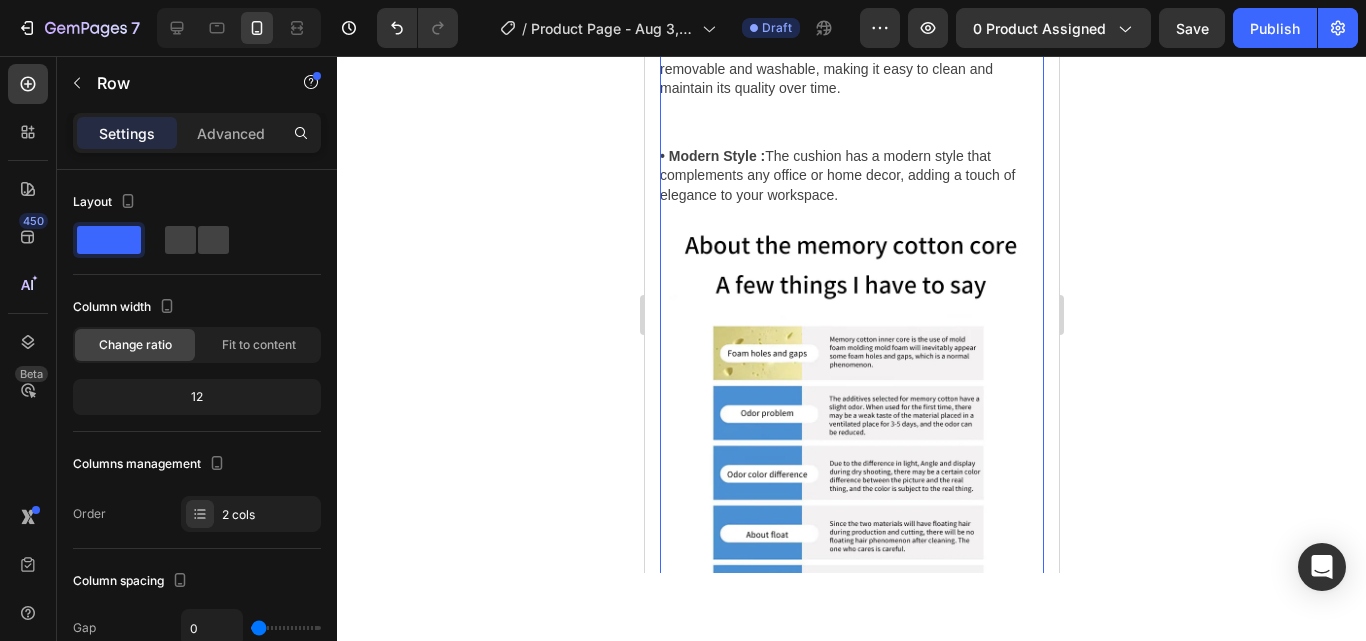click at bounding box center [851, 418] 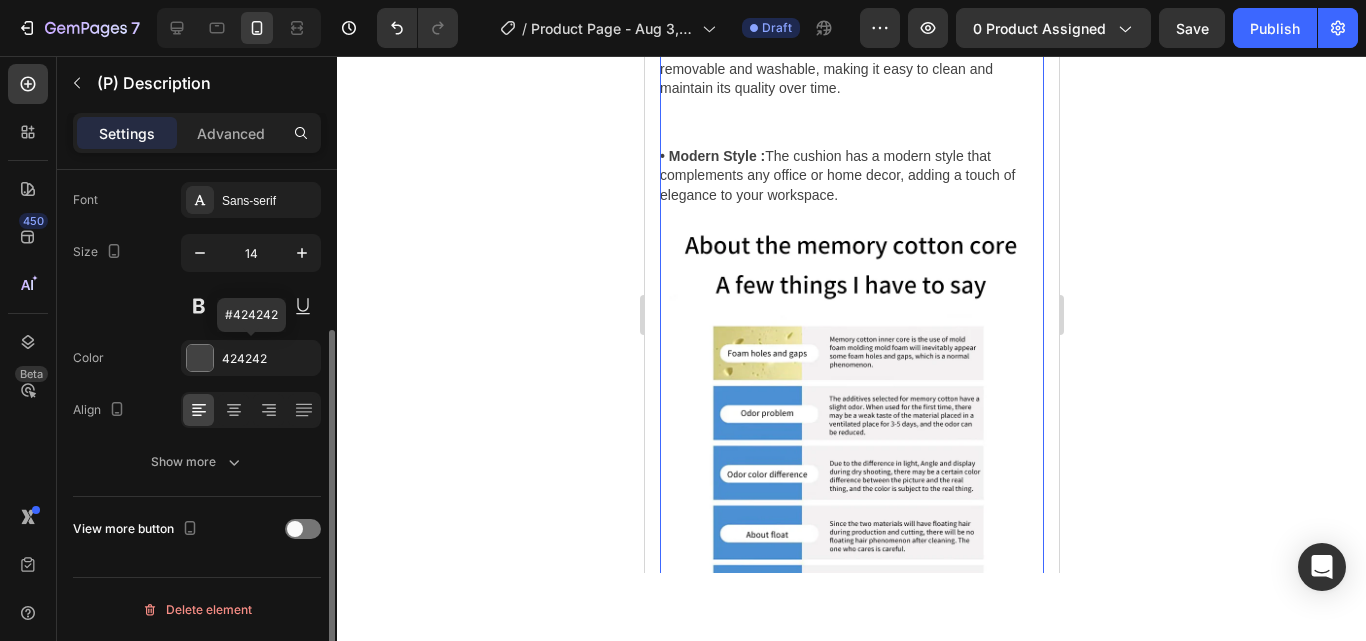 scroll, scrollTop: 0, scrollLeft: 0, axis: both 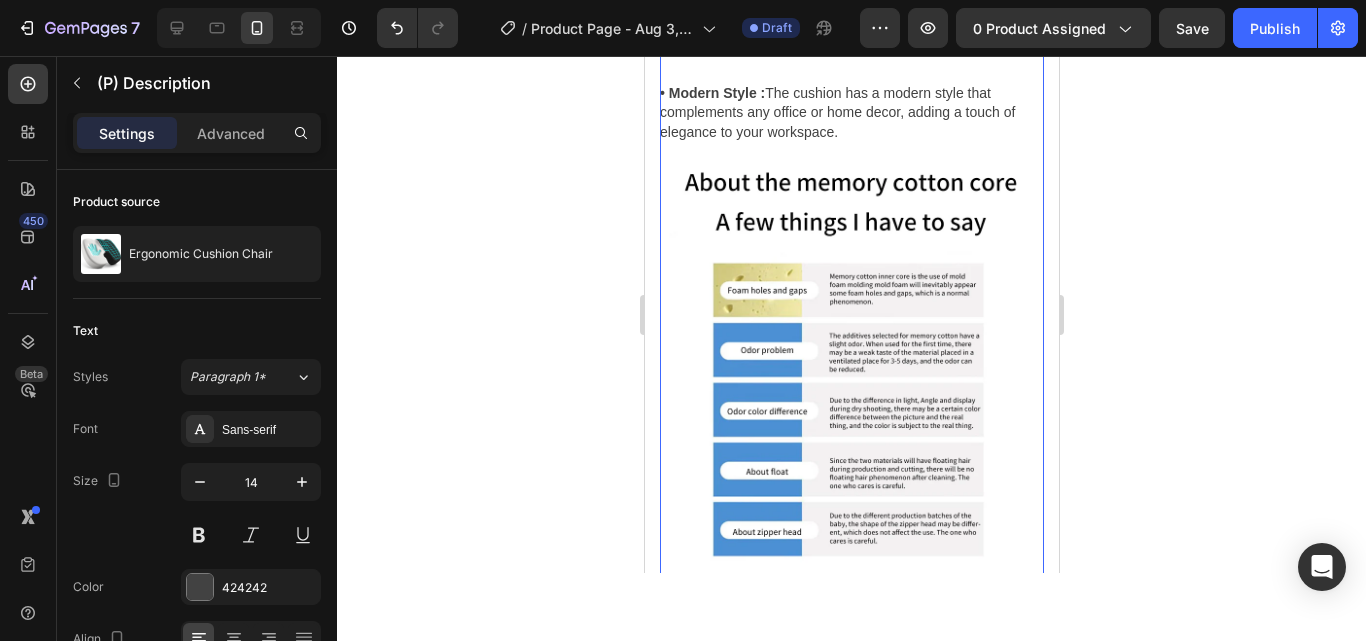 click 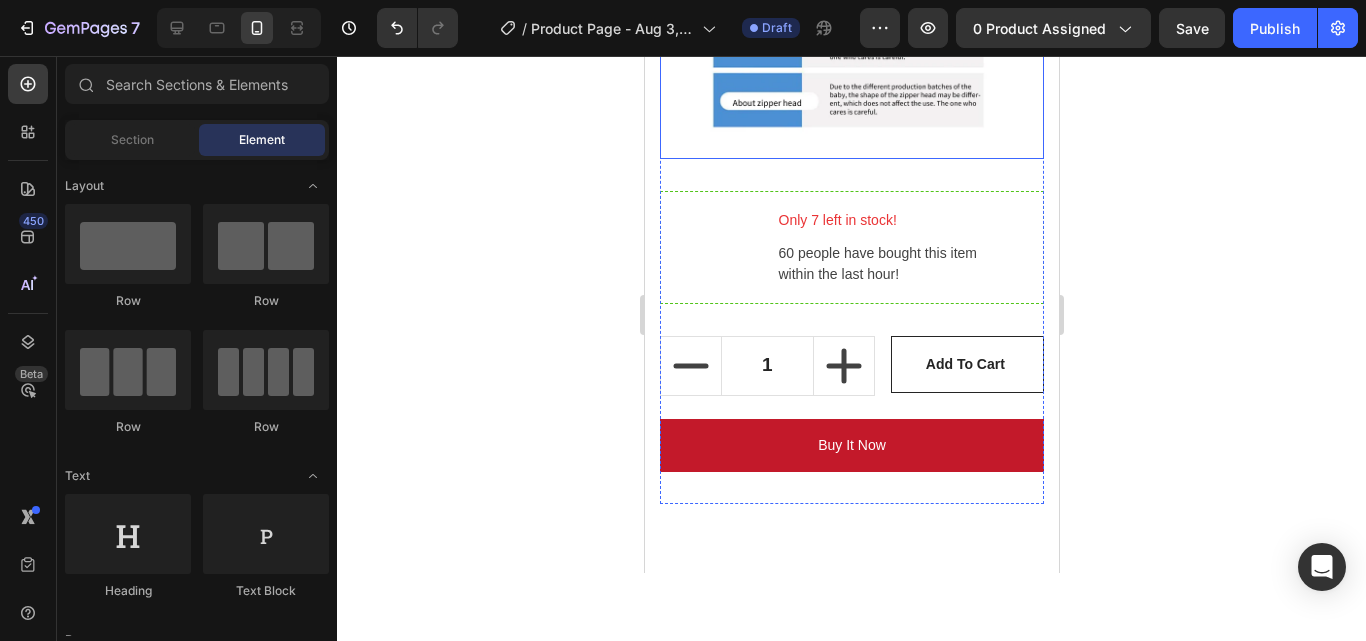 scroll, scrollTop: 1695, scrollLeft: 0, axis: vertical 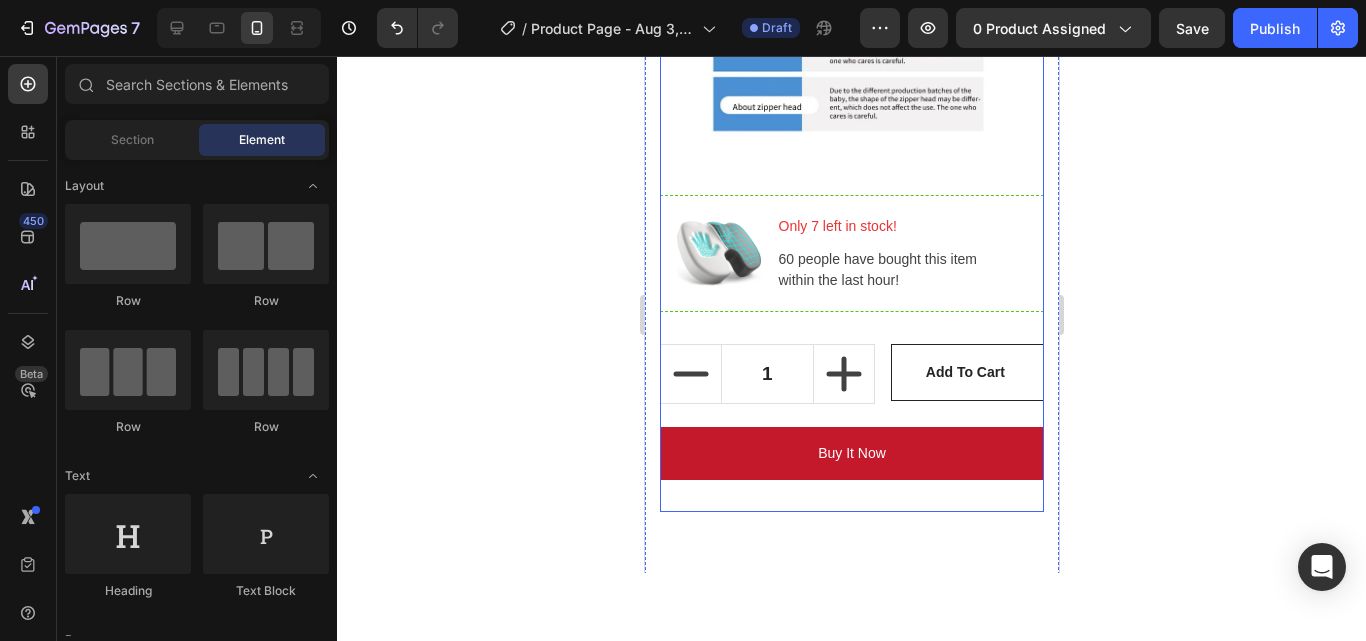click on "Ergonomic Cushion Chair (P) Title                Icon                Icon                Icon                Icon                Icon Icon List Hoz (224 reviews) Text block Row $34.99 (P) Price (P) Price No compare price (P) Price Row No discount   Not be displayed when published Product Badge Row
• Ergonomic Design : The cushion is designed to provide proper support and comfort to your back and seat, reducing strain and discomfort during long hours of sitting.
• Memory Foam Filling : The cushion is filled with memory foam, which conforms to the shape of your body and provides customized support and comfort.
• Removable and Washable : The cushion cover is removable and washable, making it easy to clean and maintain its quality over time.
• Modern Style : The cushion has a modern style that complements any office or home decor, adding a touch of elegance to your workspace.
(P) Description Image Only 7 left in stock! Text block 60 people have bought this item Row 1" at bounding box center [851, -178] 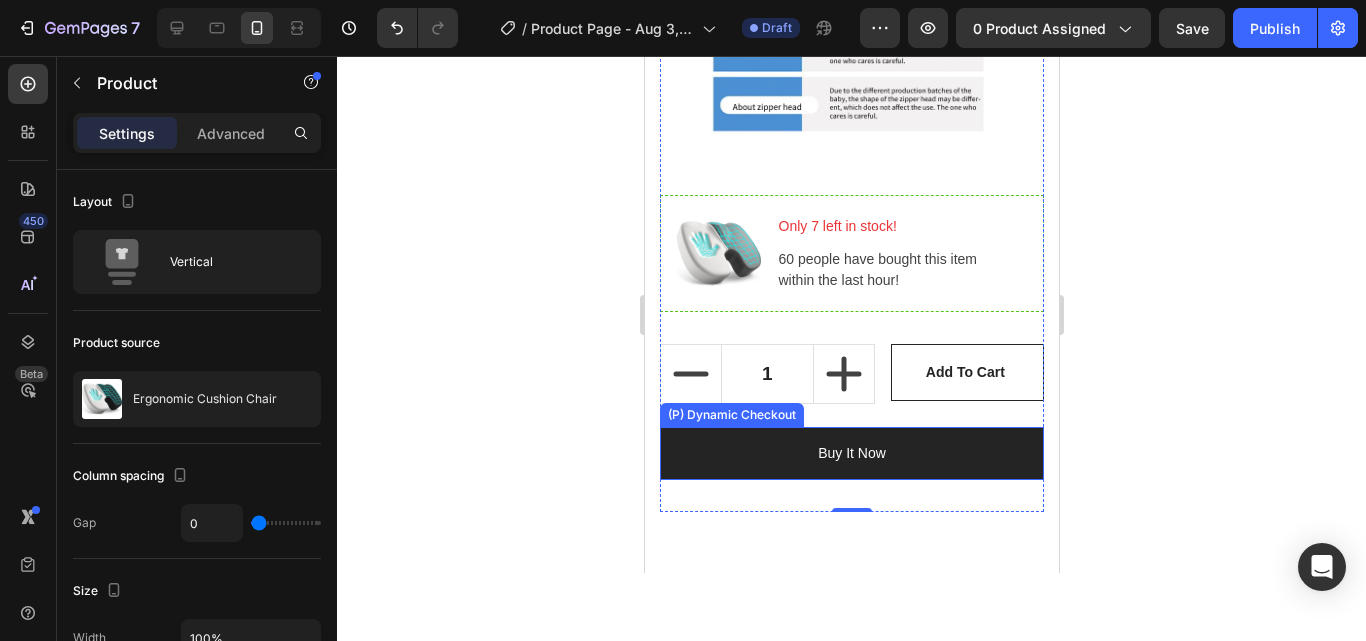 click on "Buy it now" at bounding box center [851, 453] 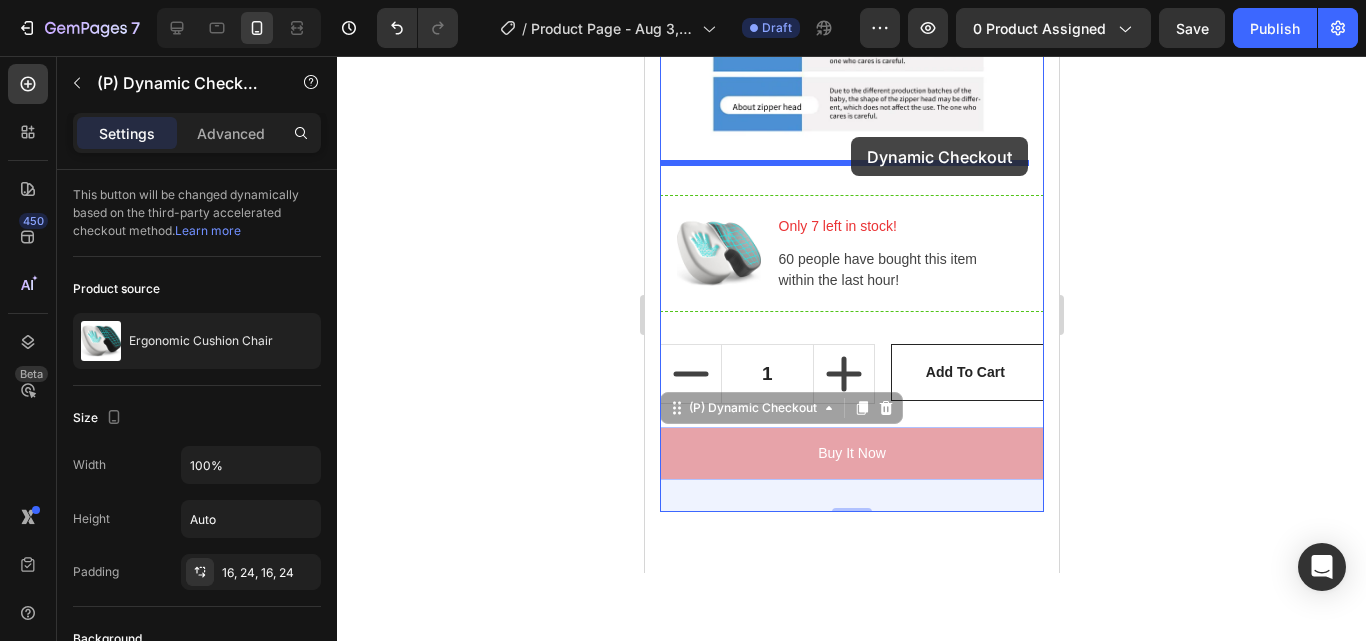 drag, startPoint x: 835, startPoint y: 404, endPoint x: 850, endPoint y: 137, distance: 267.42102 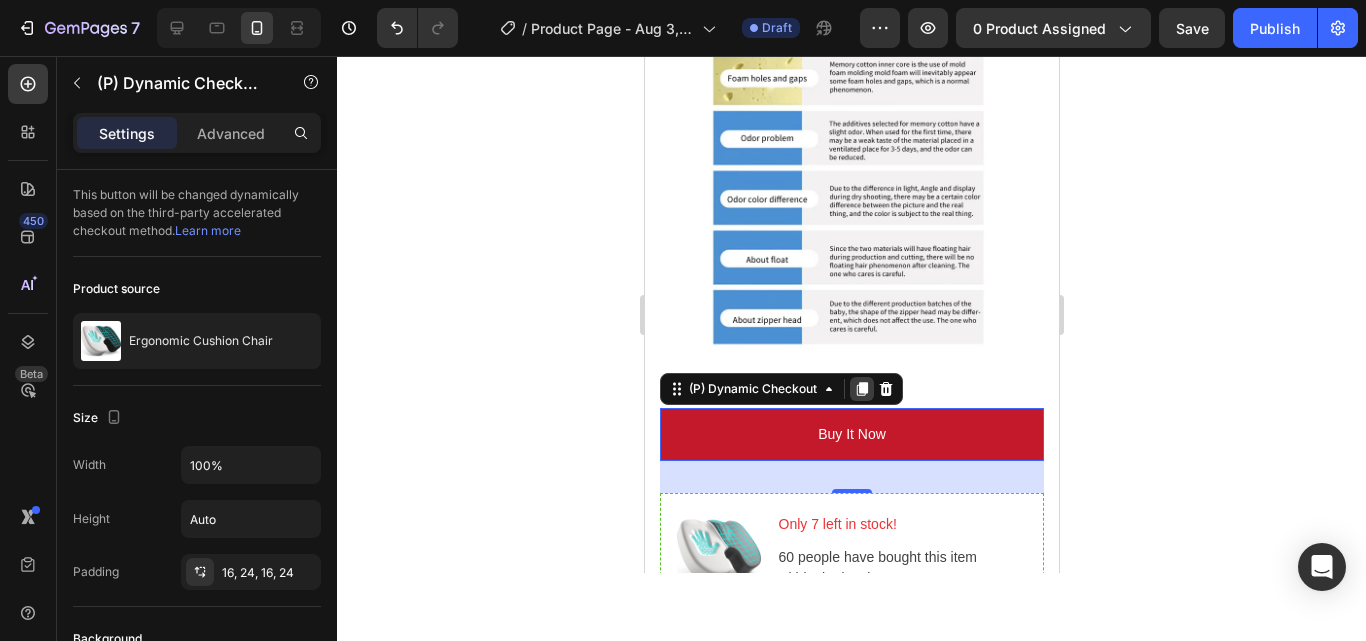 scroll, scrollTop: 1481, scrollLeft: 0, axis: vertical 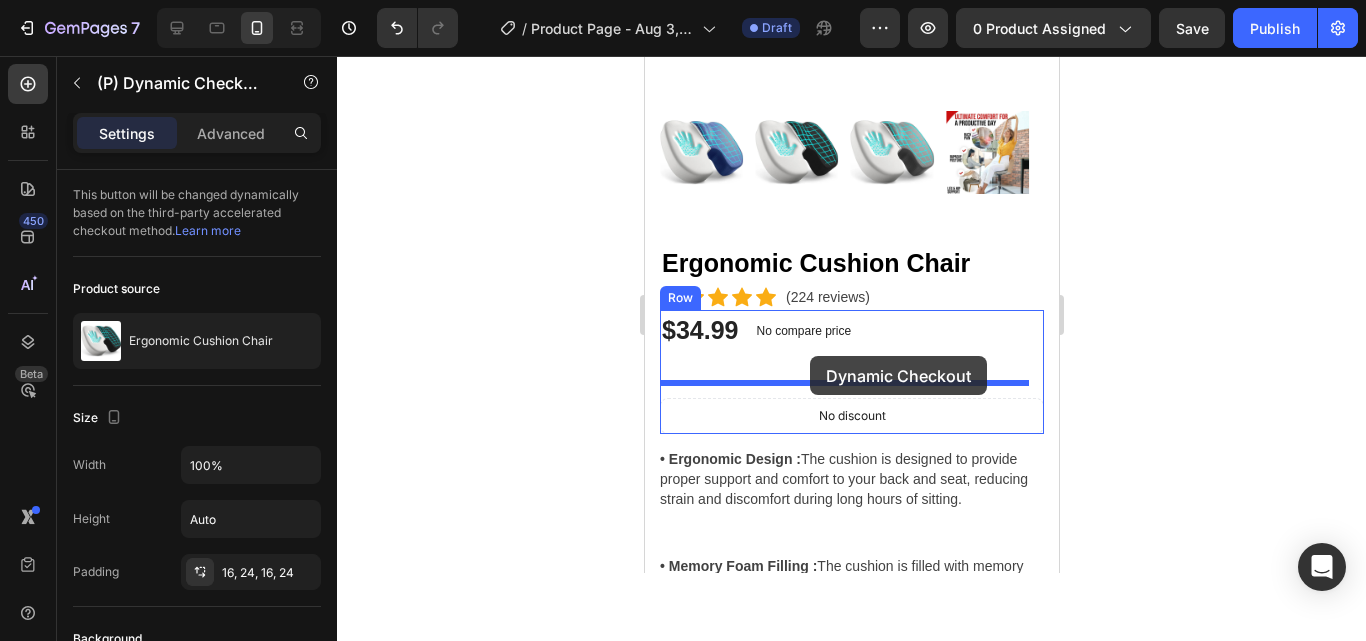 drag, startPoint x: 820, startPoint y: 401, endPoint x: 809, endPoint y: 356, distance: 46.32494 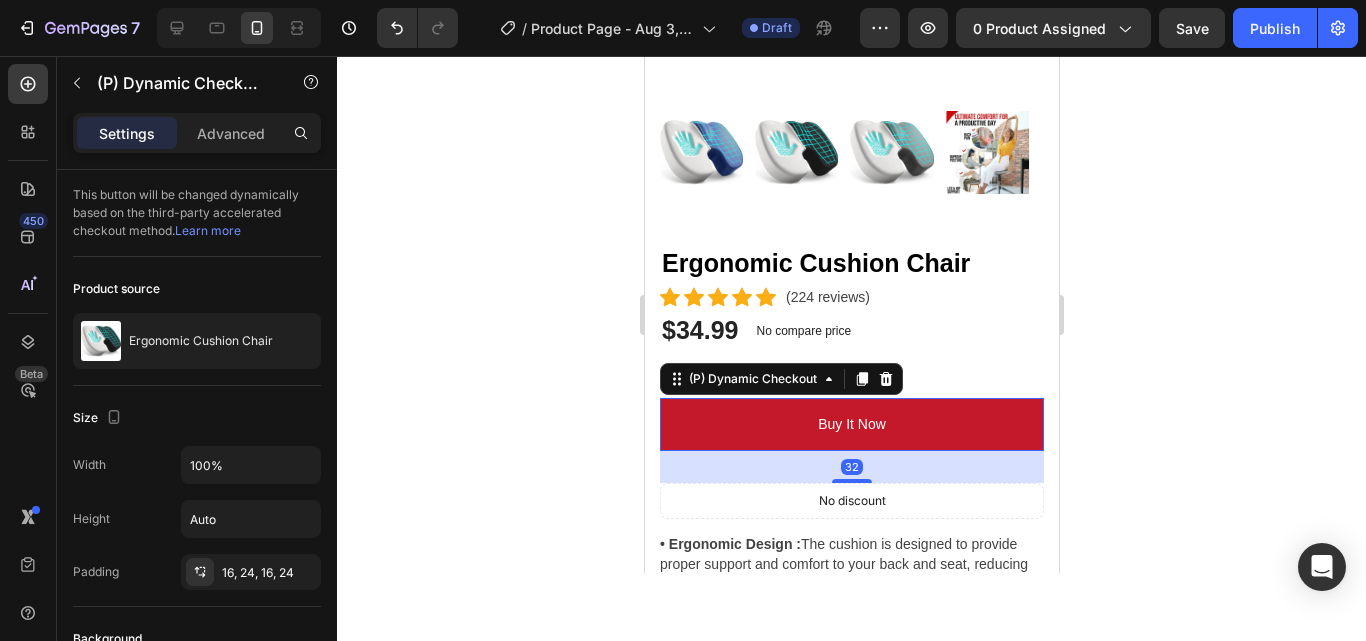 click 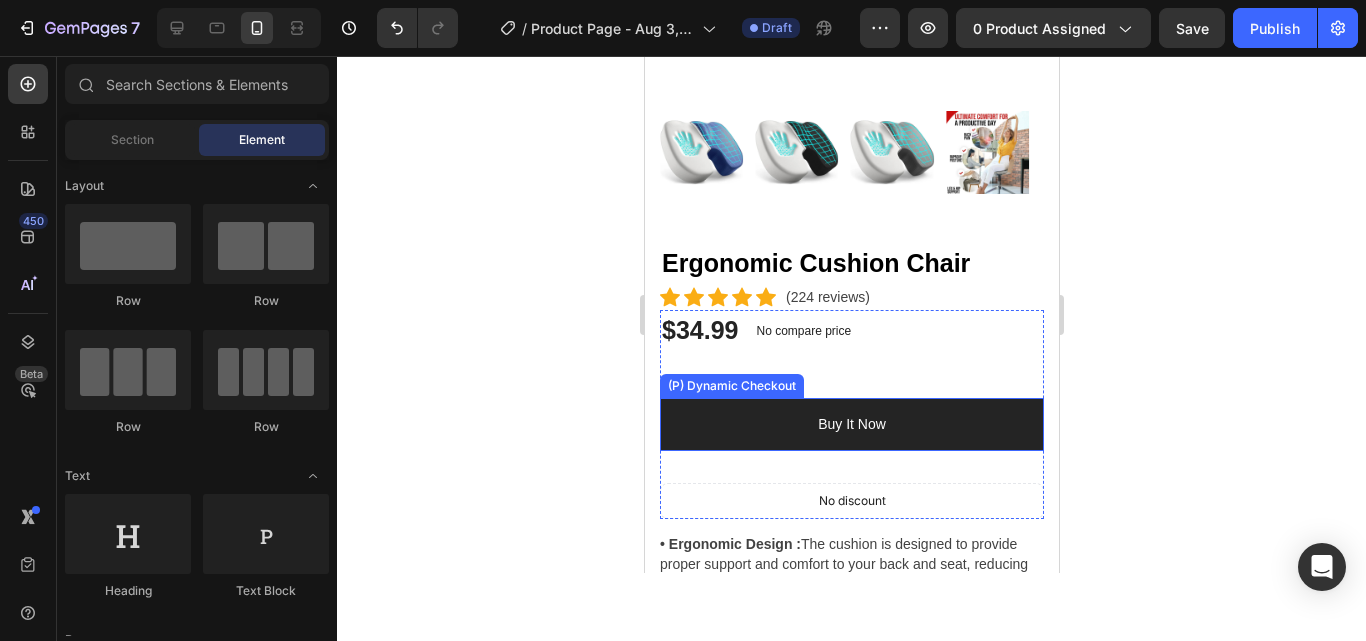 click on "Buy it now" at bounding box center [851, 424] 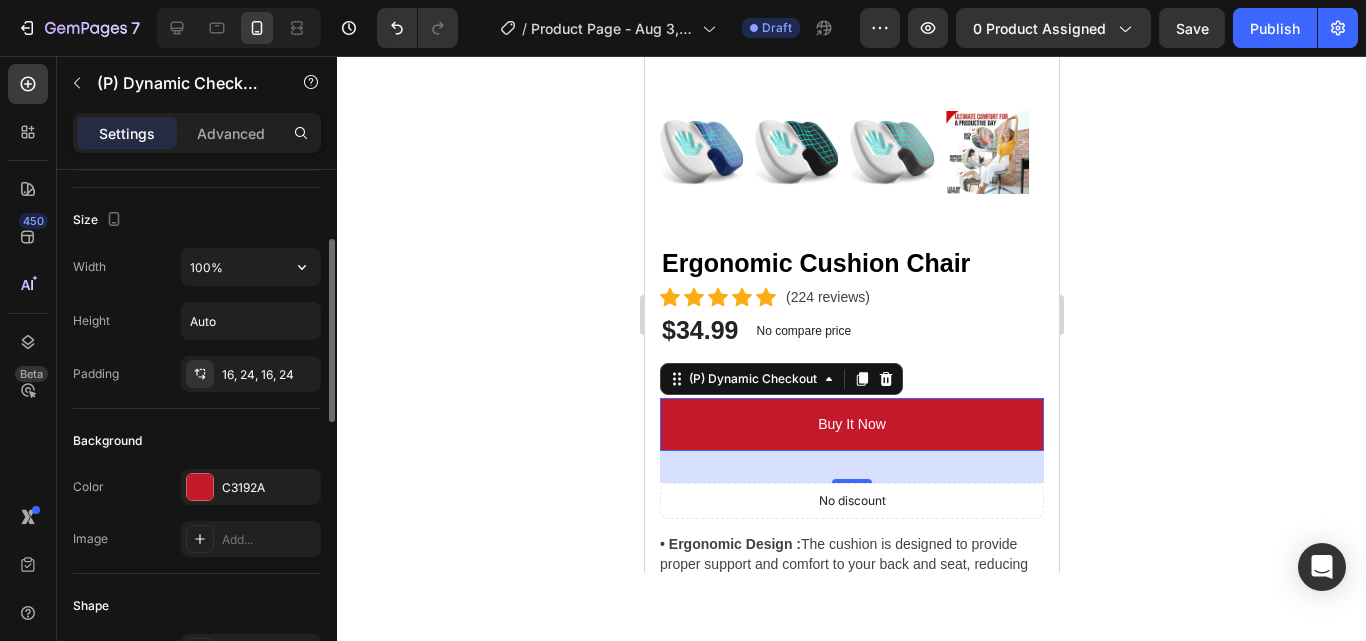 scroll, scrollTop: 247, scrollLeft: 0, axis: vertical 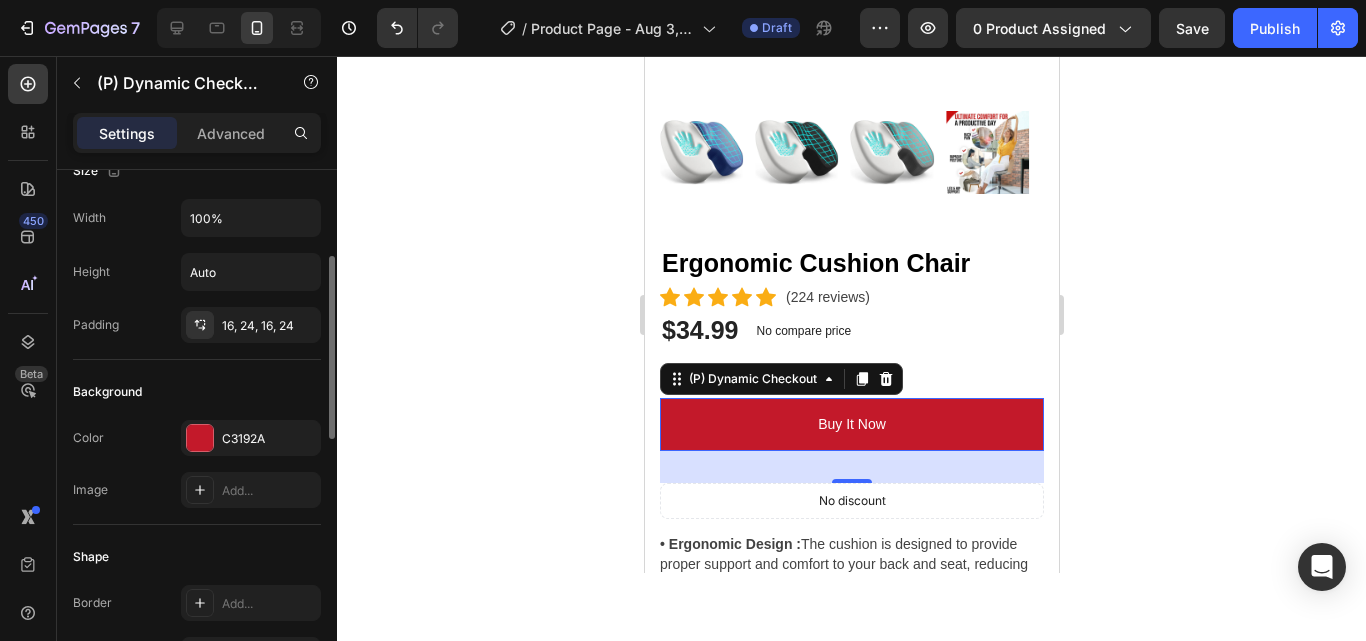 click on "Color C3192A Image Add..." at bounding box center [197, 464] 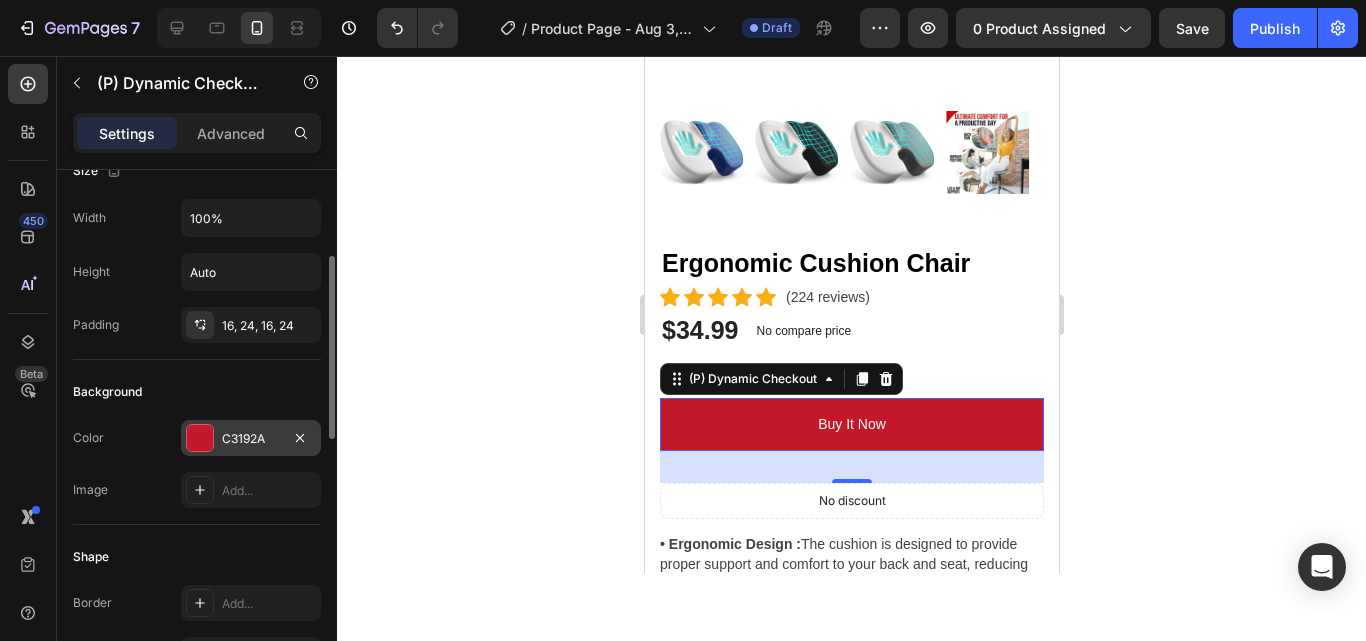 click on "C3192A" at bounding box center (251, 438) 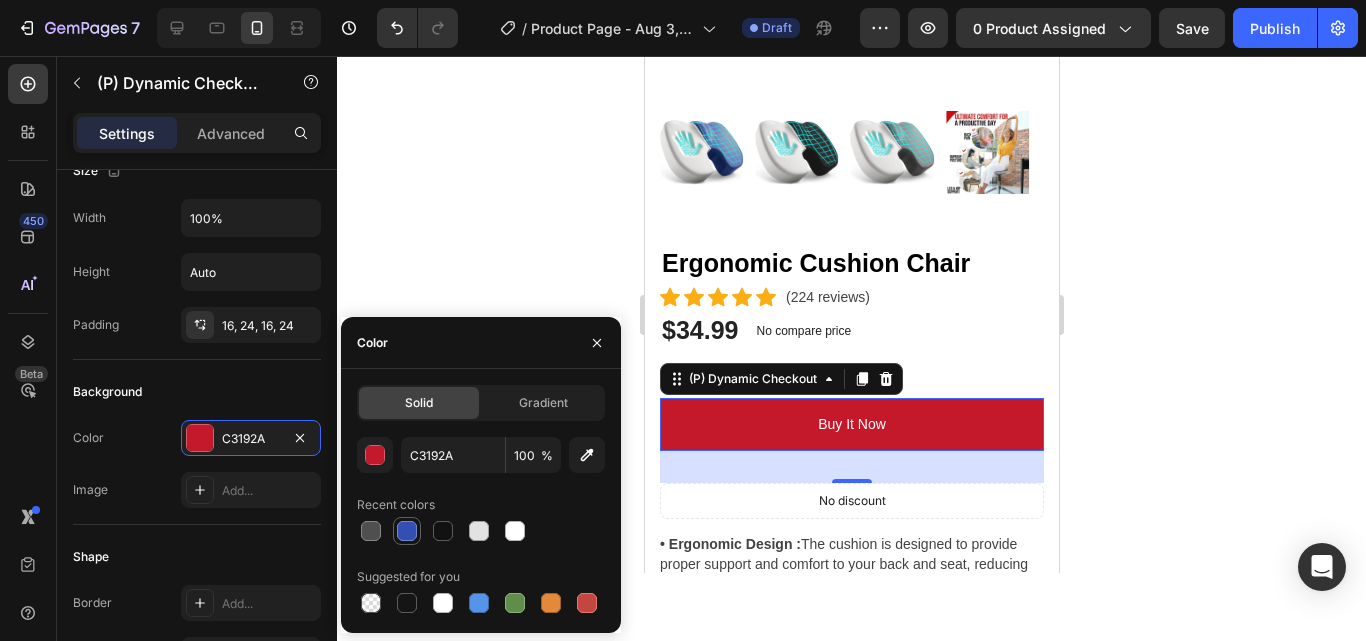 click at bounding box center [407, 531] 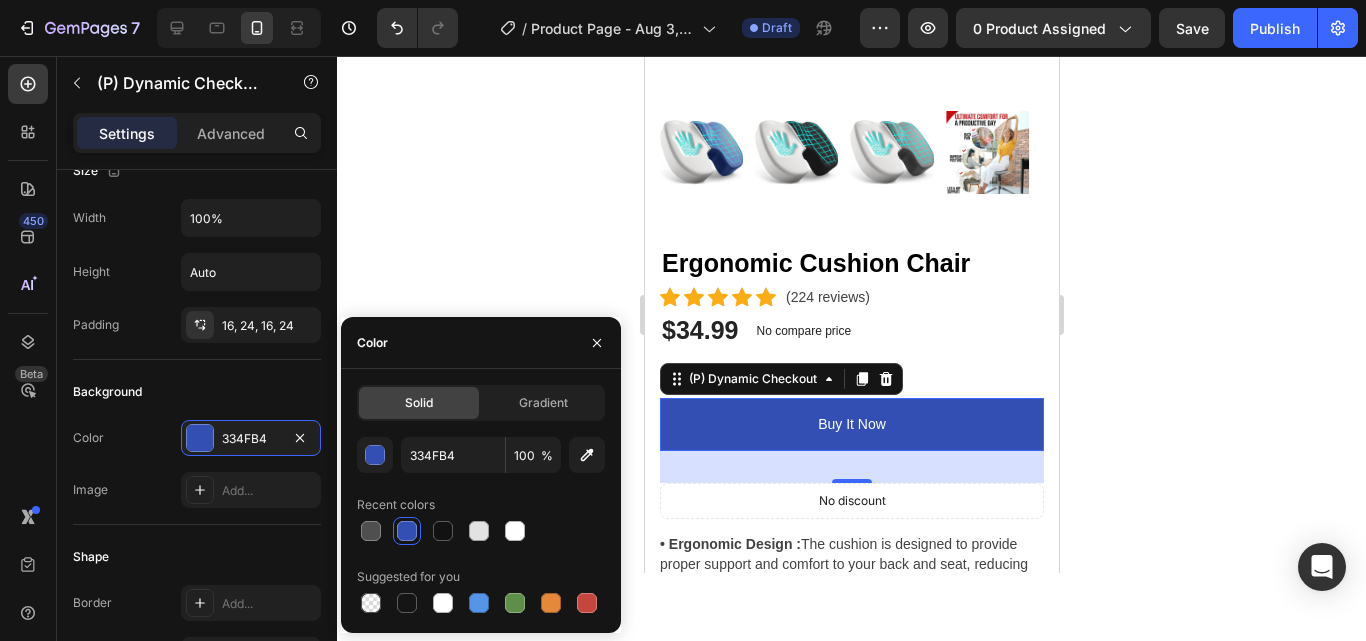 click 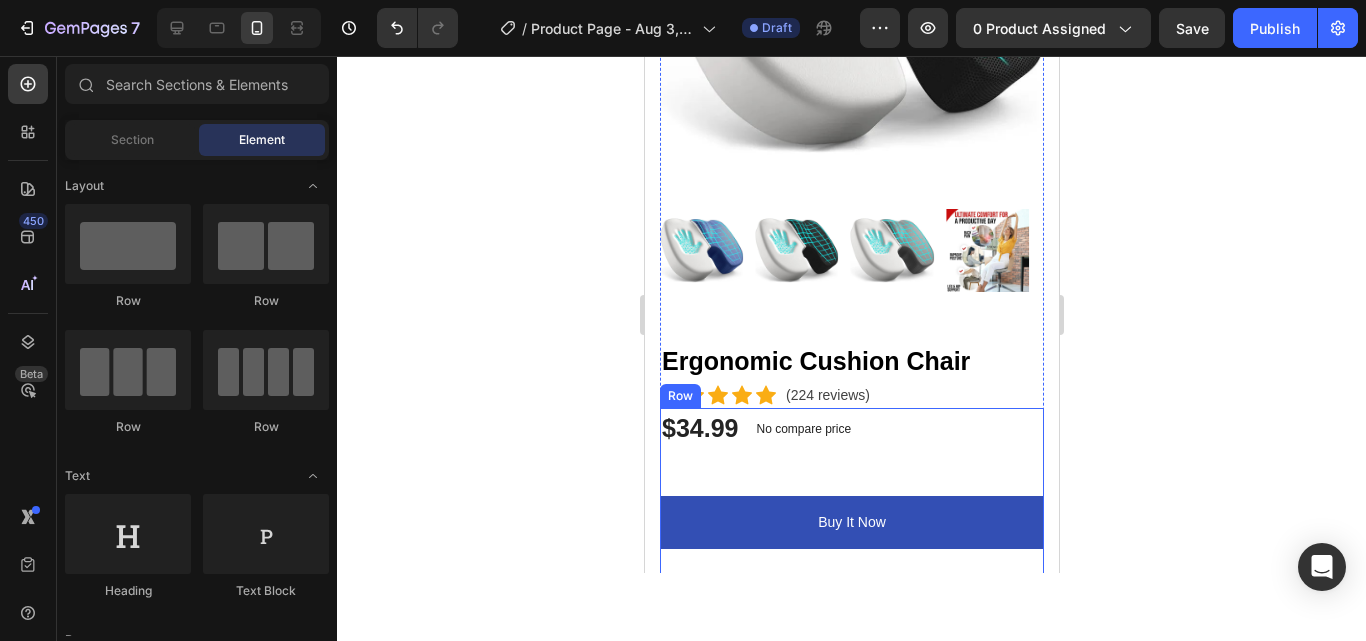 scroll, scrollTop: 453, scrollLeft: 0, axis: vertical 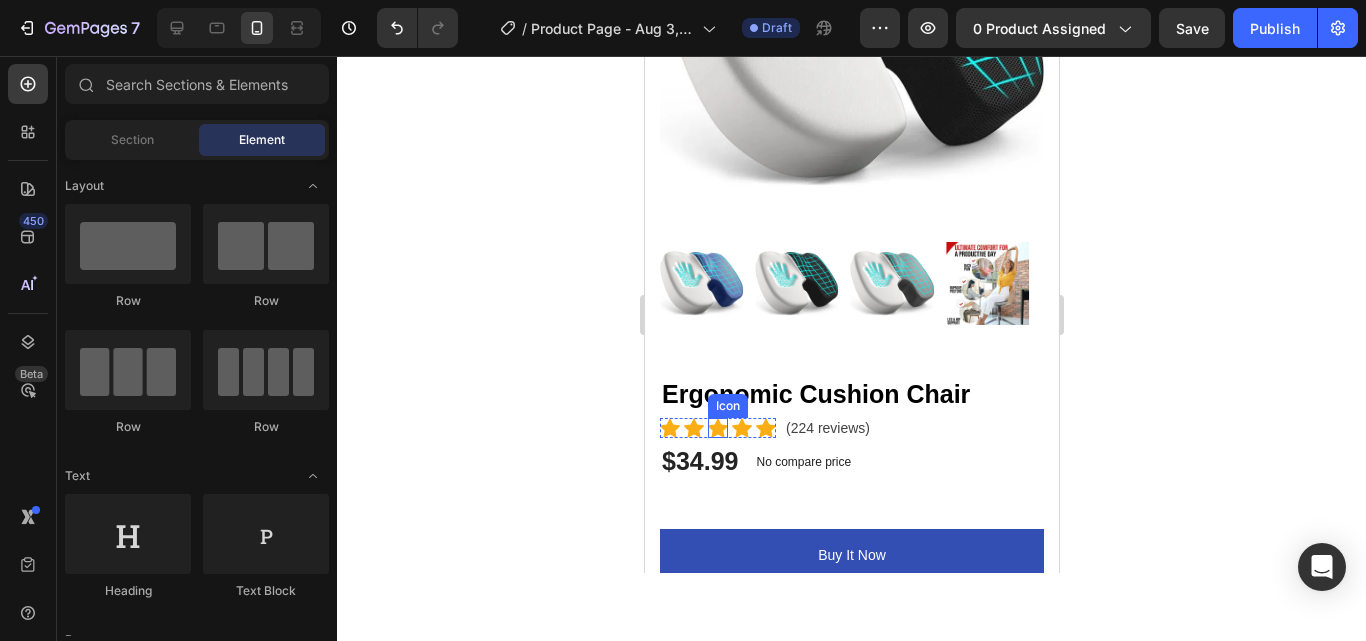 click 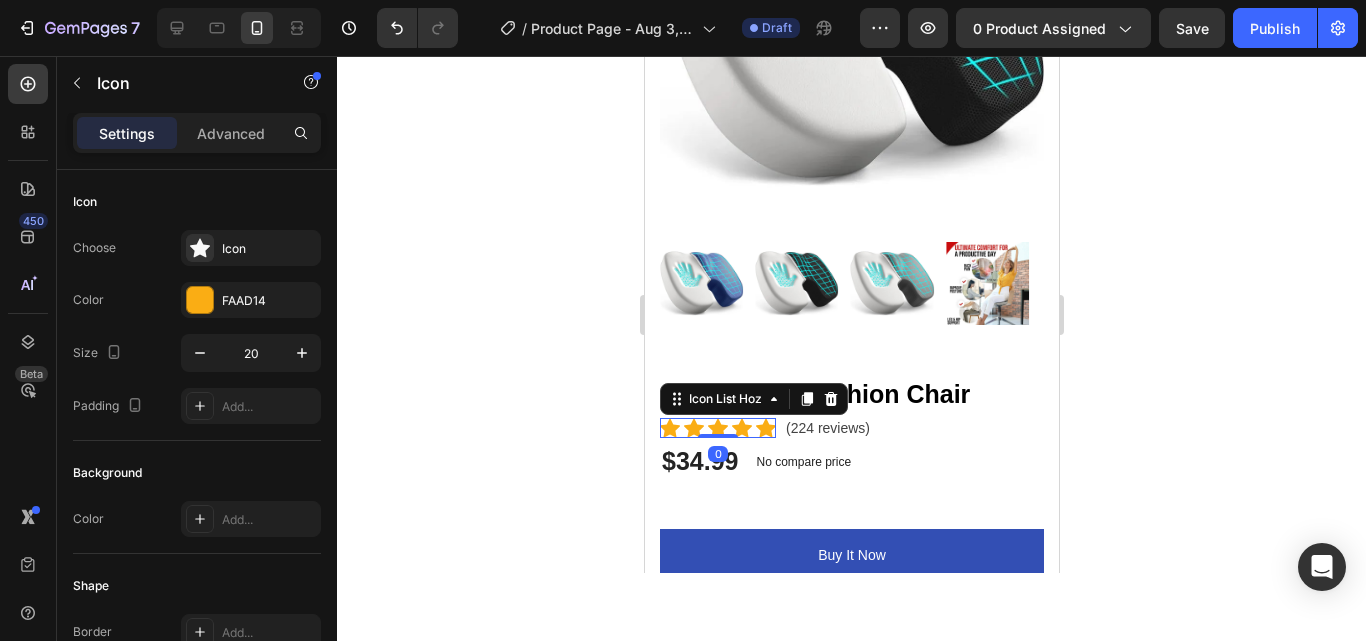 click on "Icon                Icon                Icon                Icon                Icon" at bounding box center (717, 428) 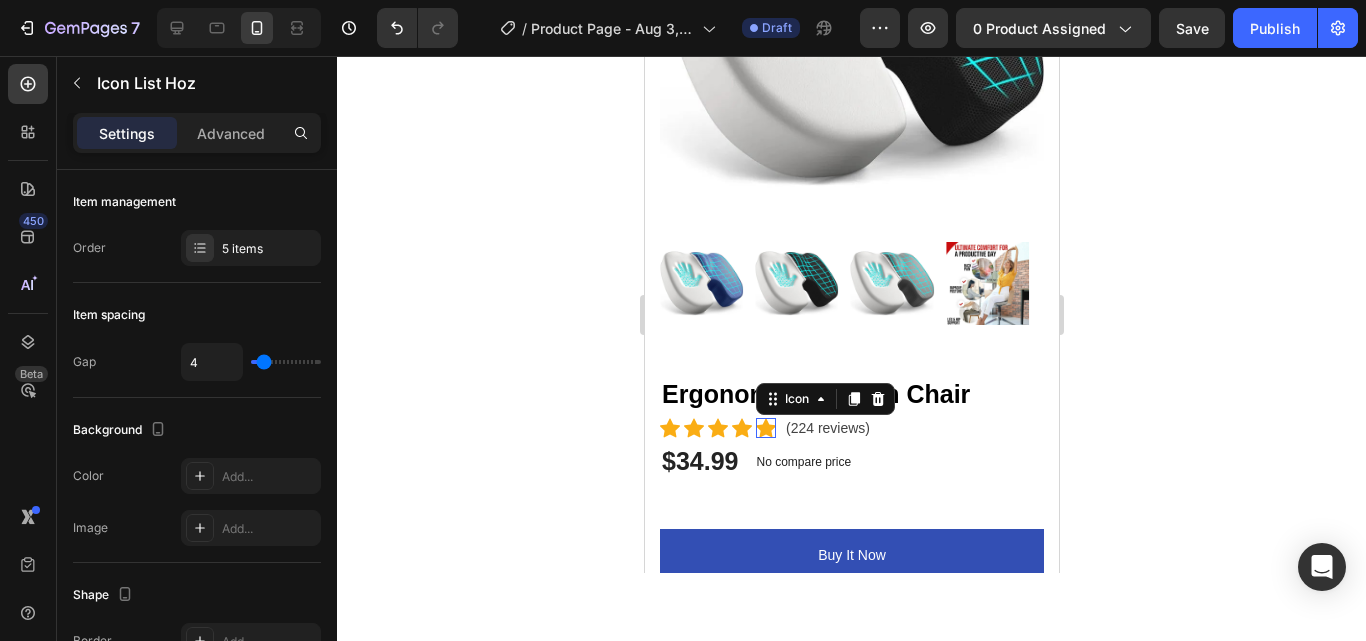 click 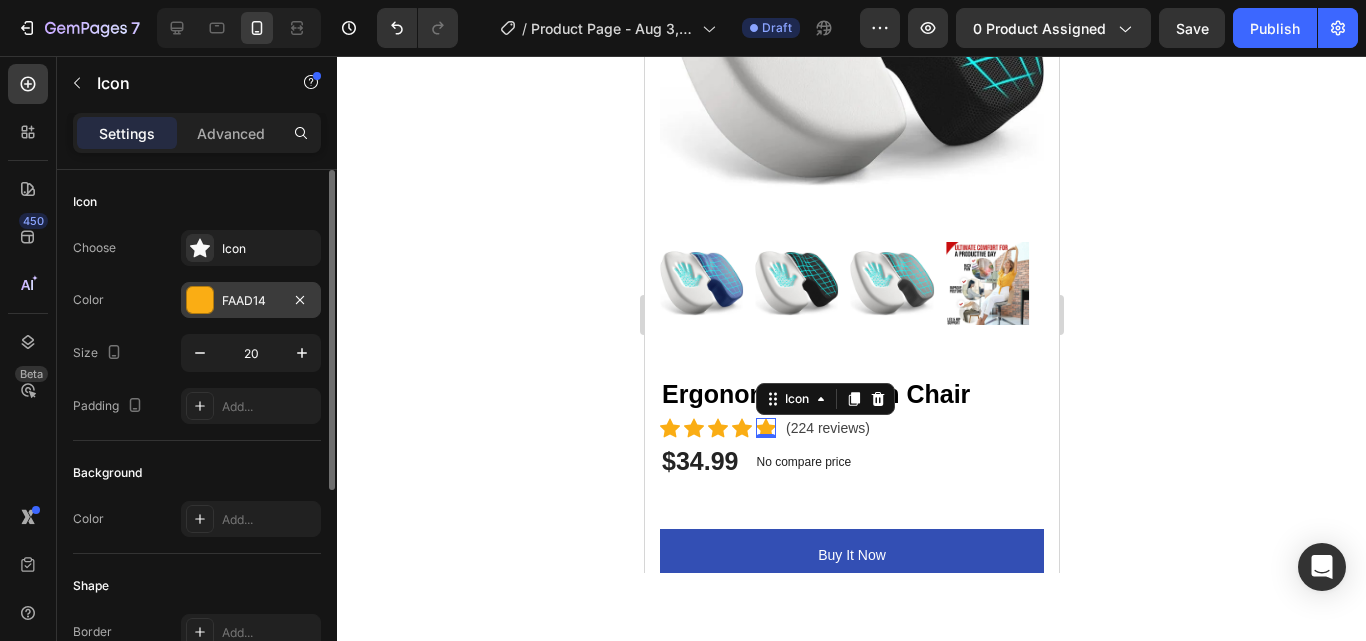 click on "FAAD14" at bounding box center (251, 300) 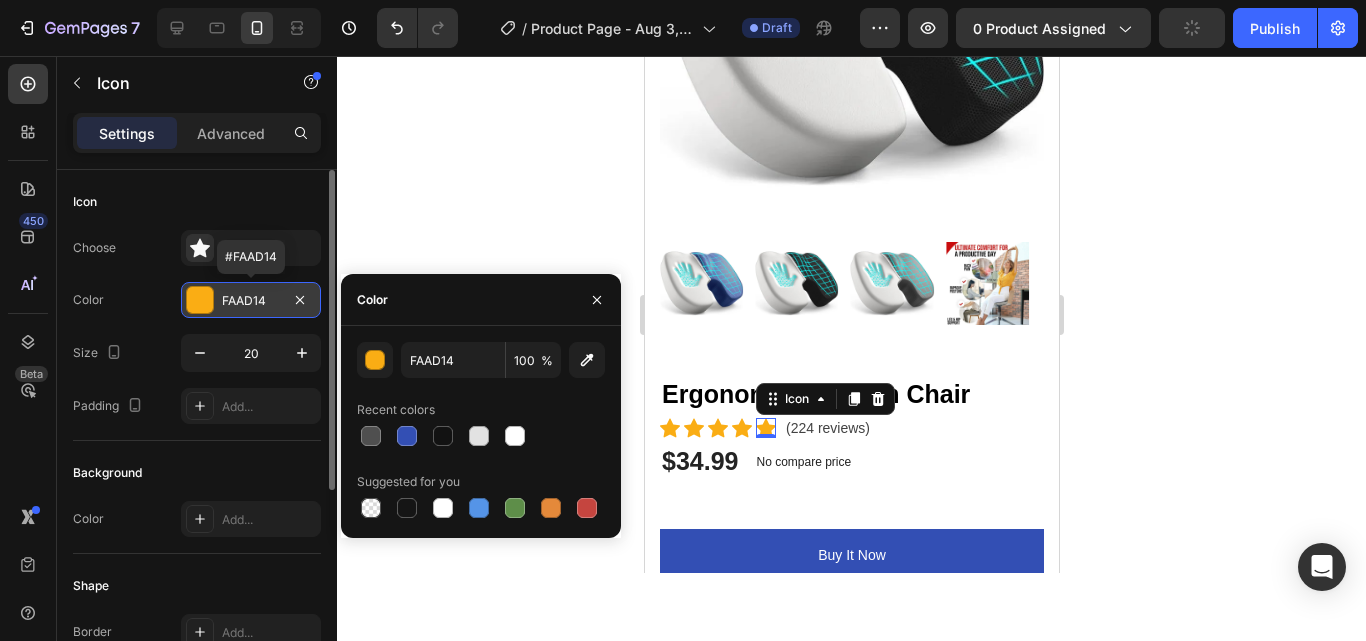 click on "FAAD14" at bounding box center (251, 300) 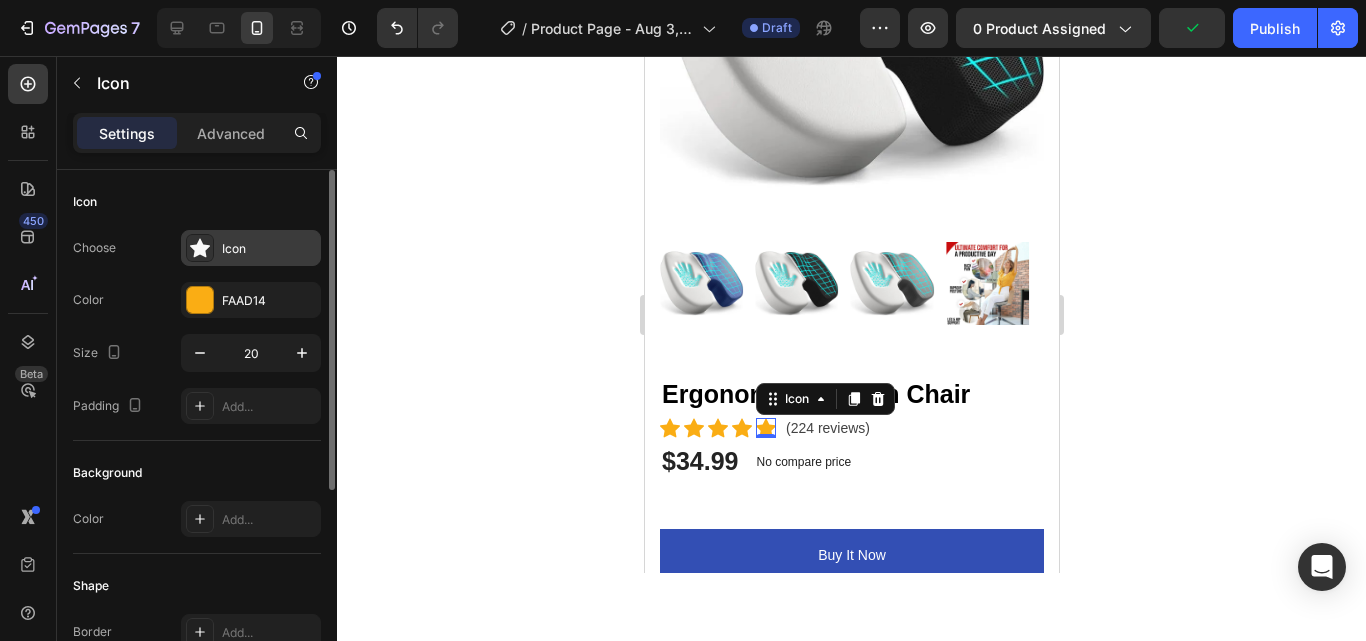 click on "Icon" at bounding box center [269, 249] 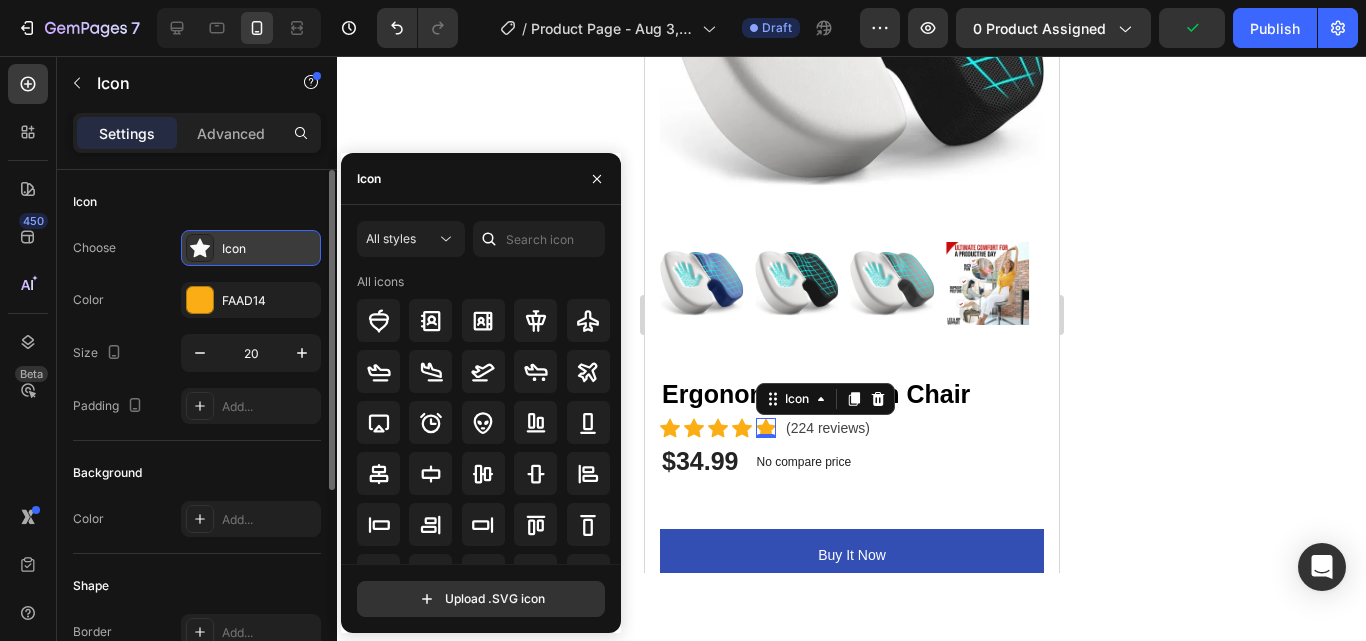 click on "Icon" at bounding box center [269, 249] 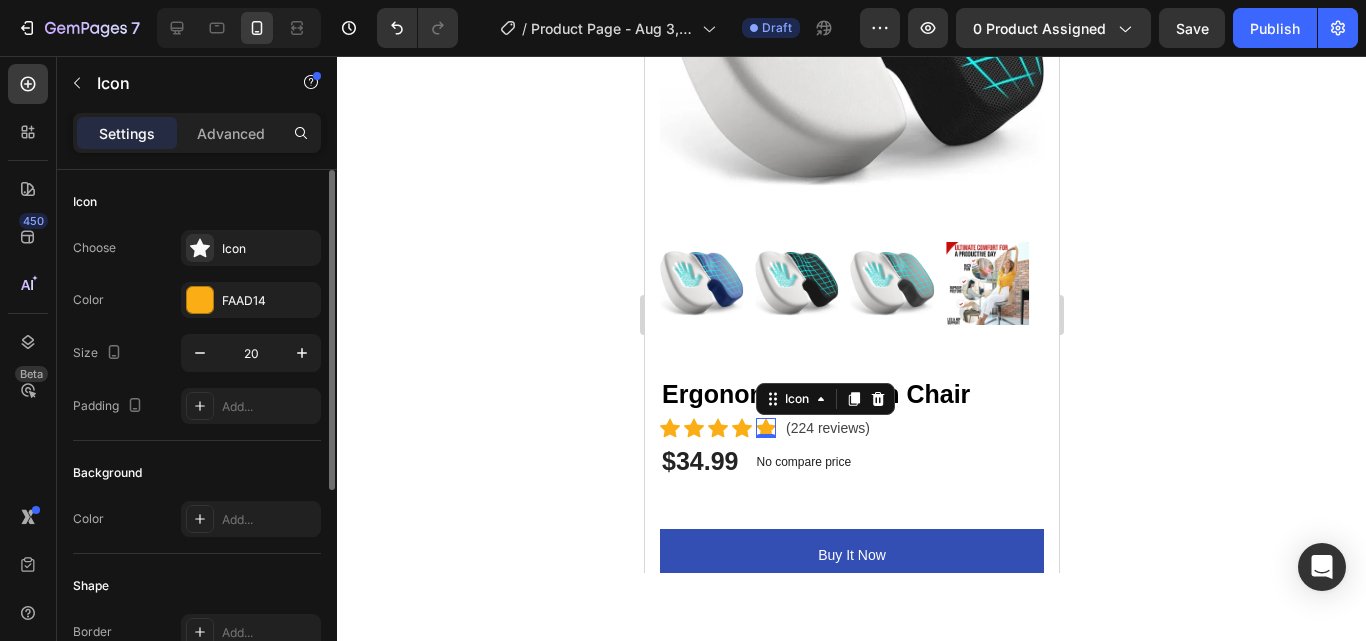click on "Choose                Icon Color FAAD14 Size 20 Padding Add..." at bounding box center (197, 327) 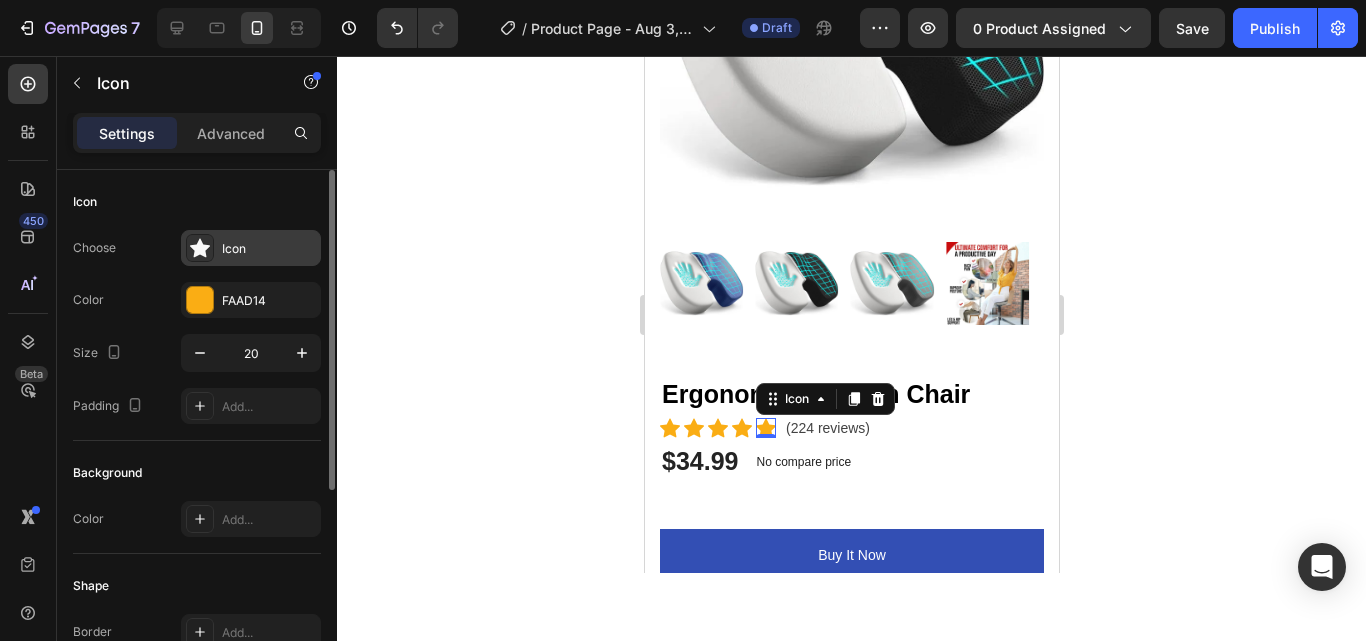 click on "Icon" at bounding box center [251, 248] 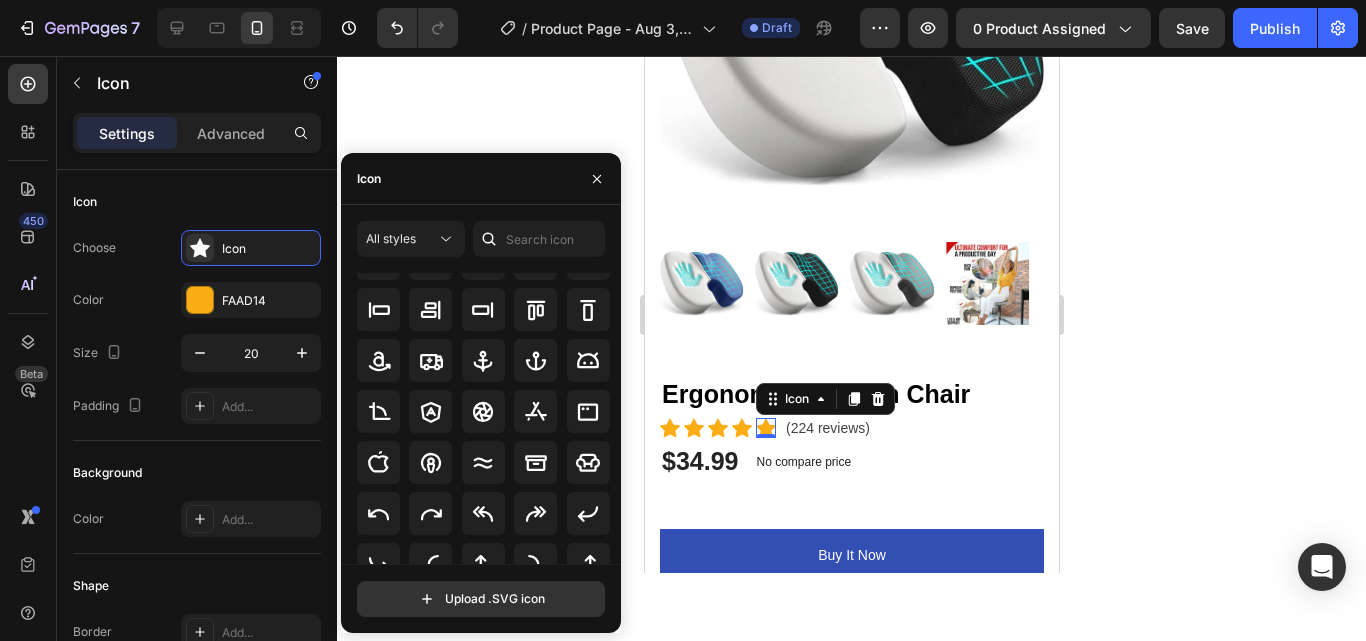 scroll, scrollTop: 0, scrollLeft: 0, axis: both 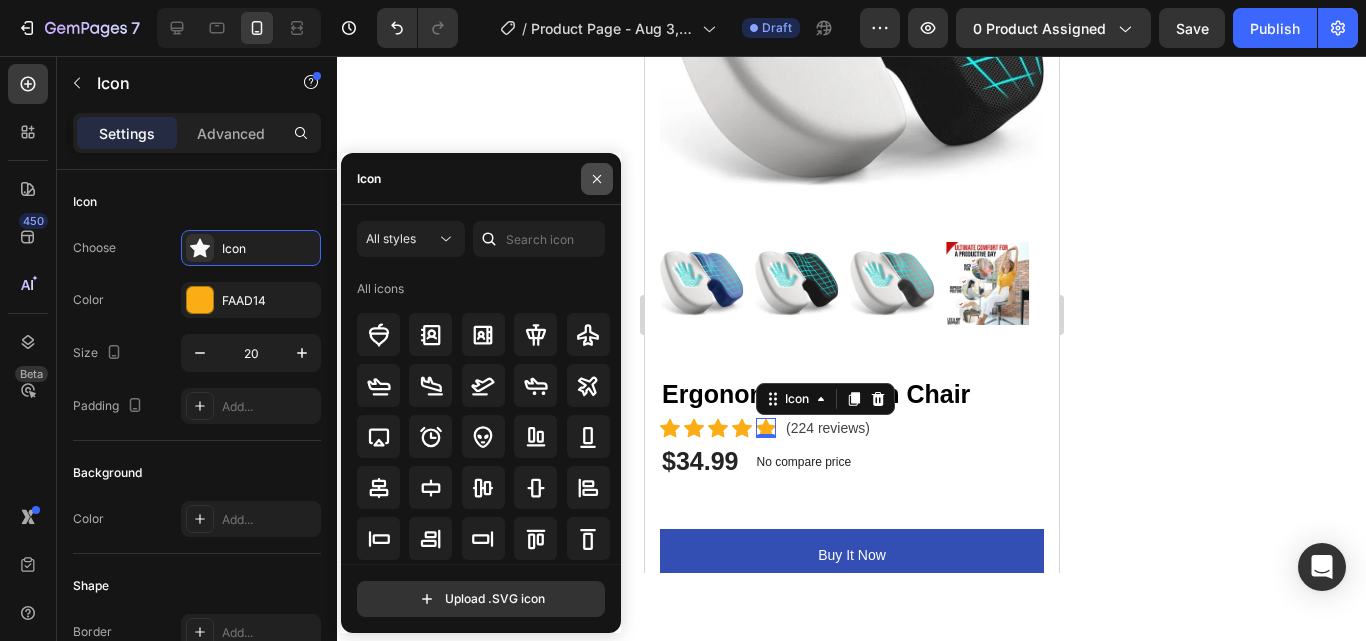 click 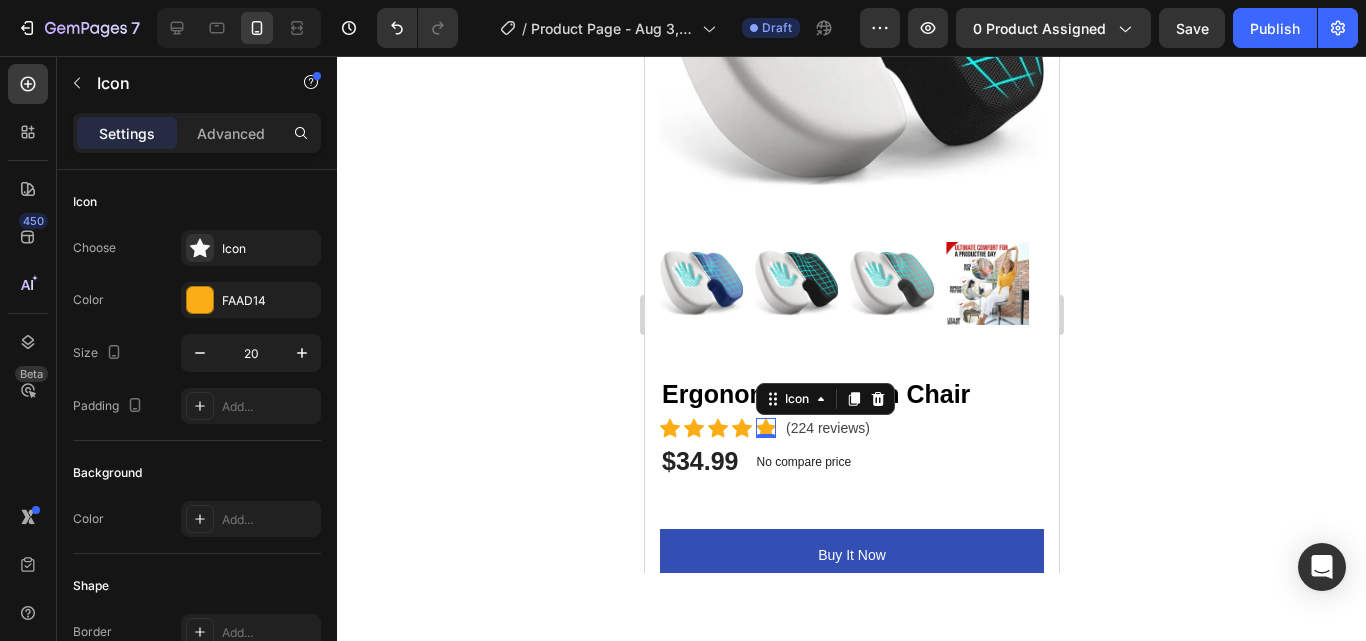 click 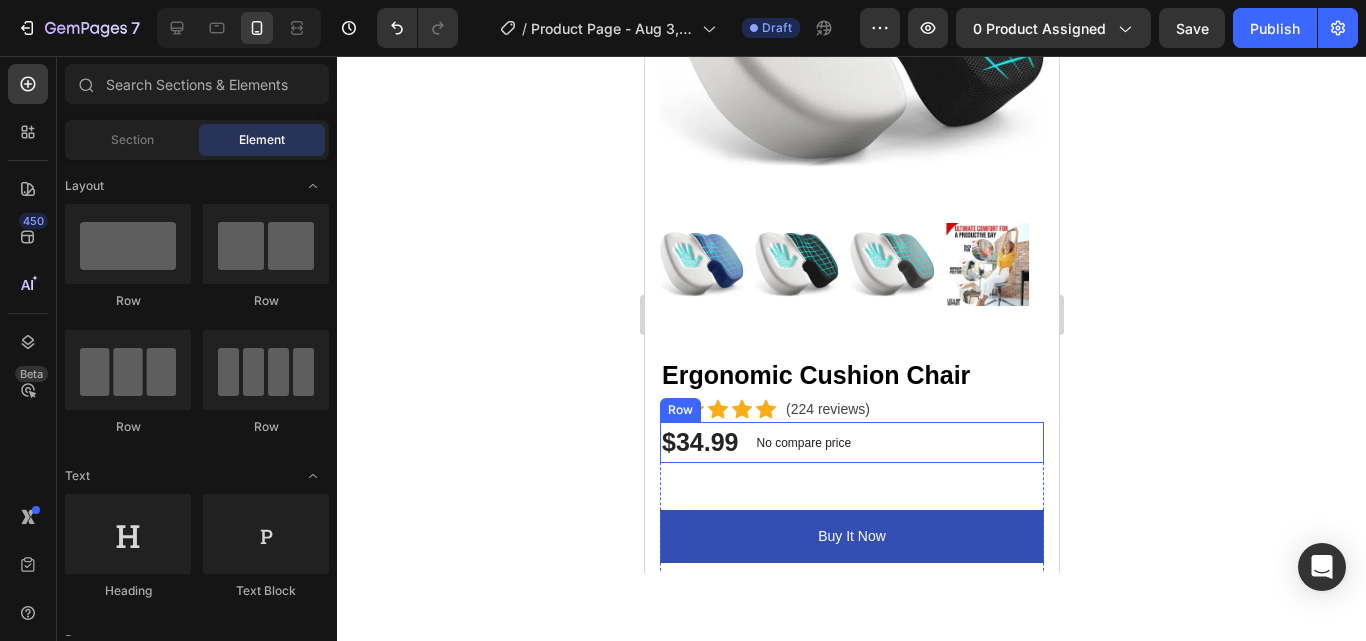 scroll, scrollTop: 476, scrollLeft: 0, axis: vertical 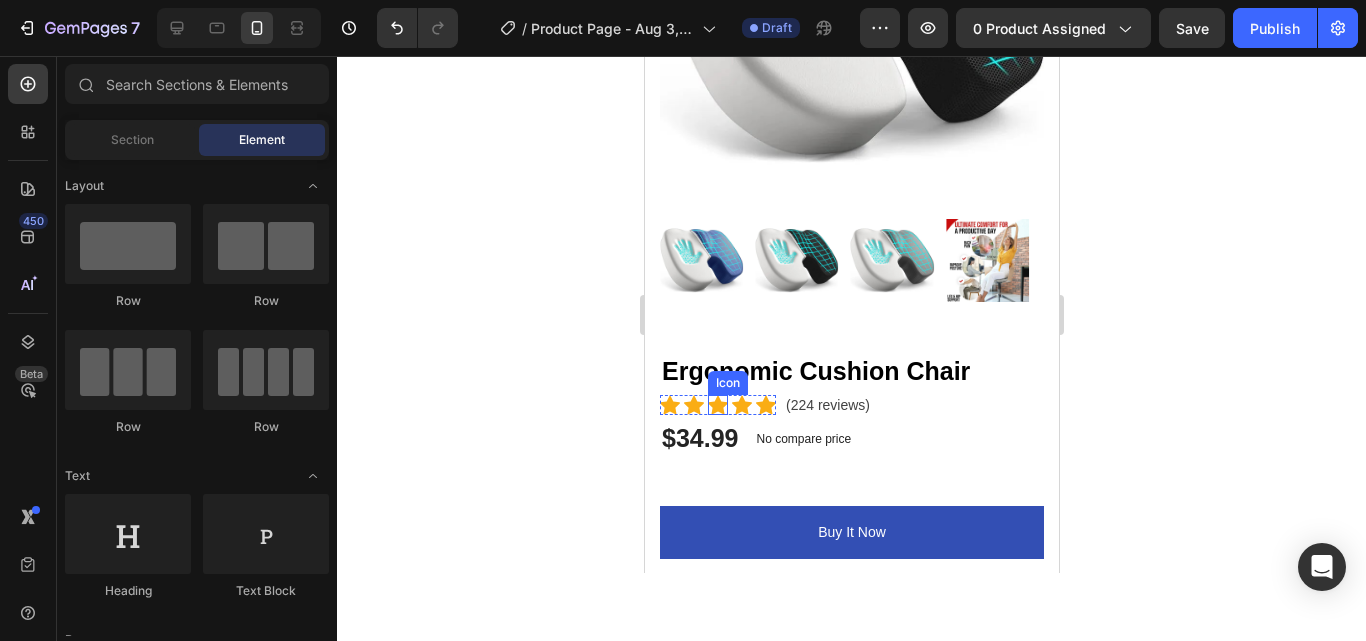 click 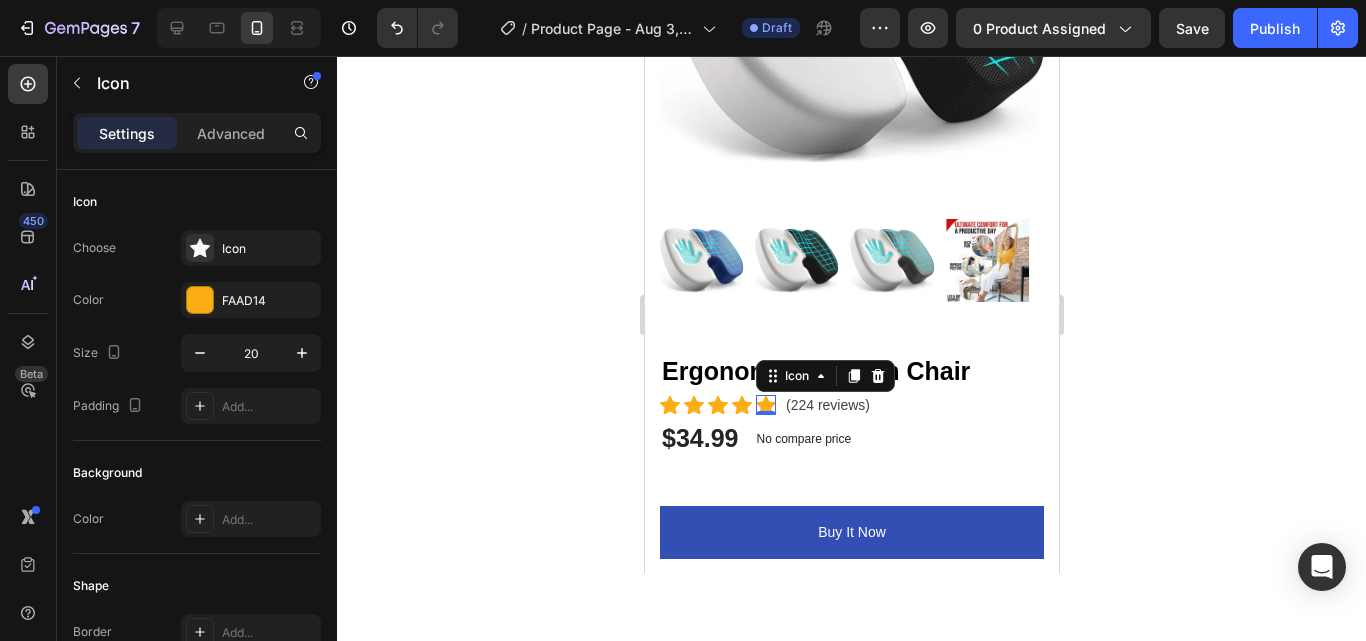 click 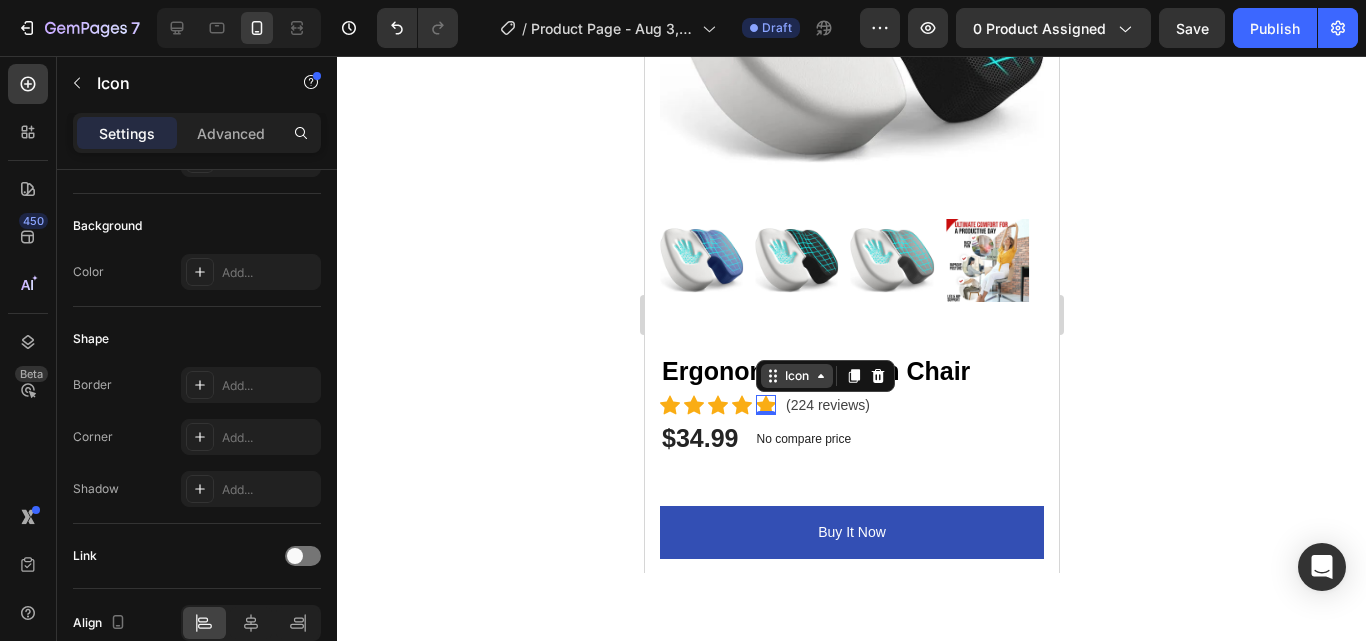 click on "Icon" at bounding box center [796, 376] 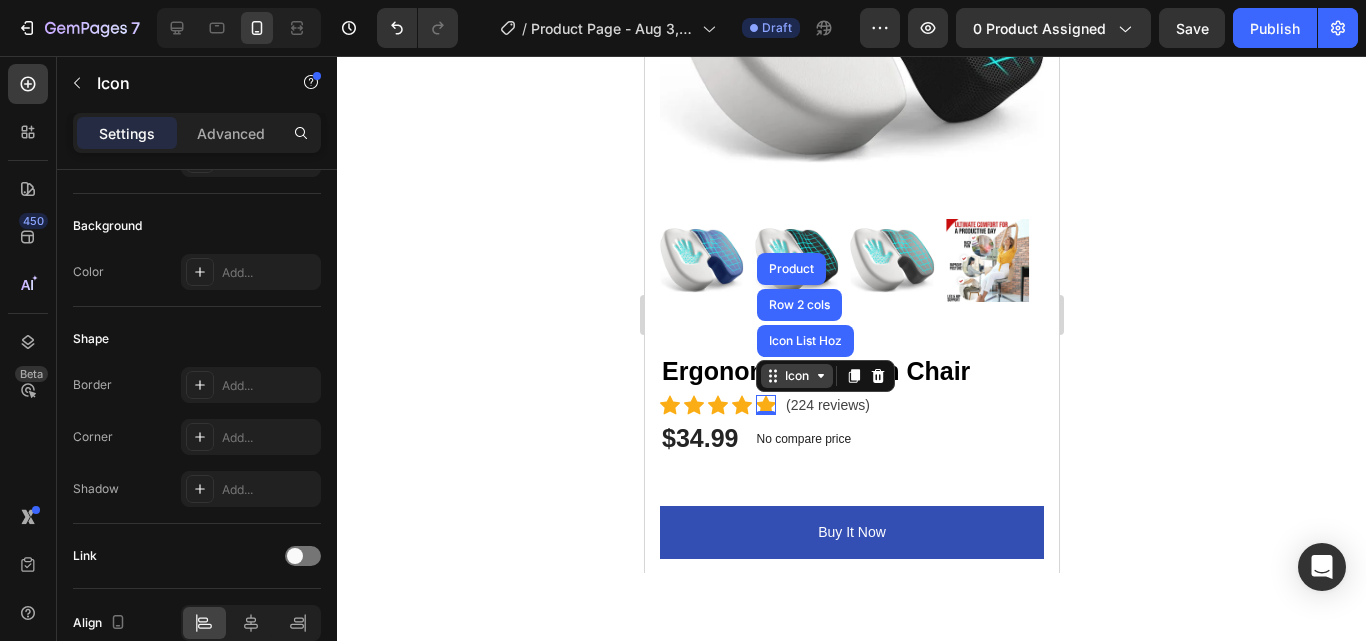 click on "Icon" at bounding box center (796, 376) 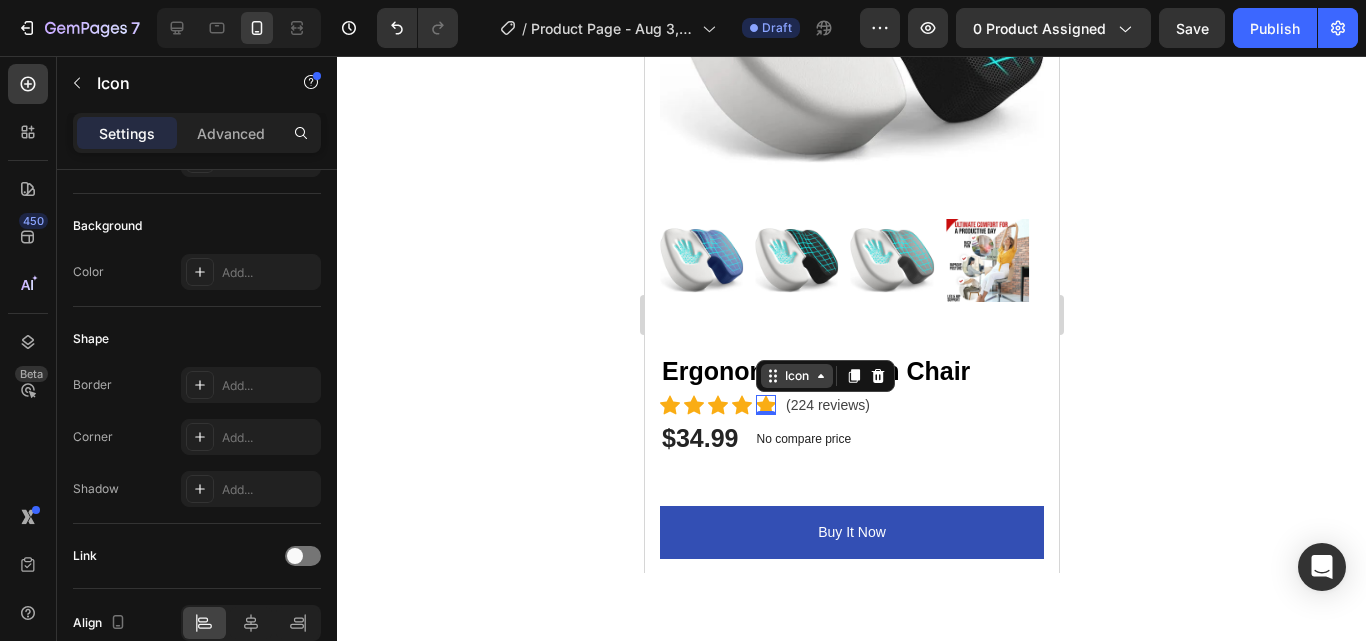 click on "Icon" at bounding box center (796, 376) 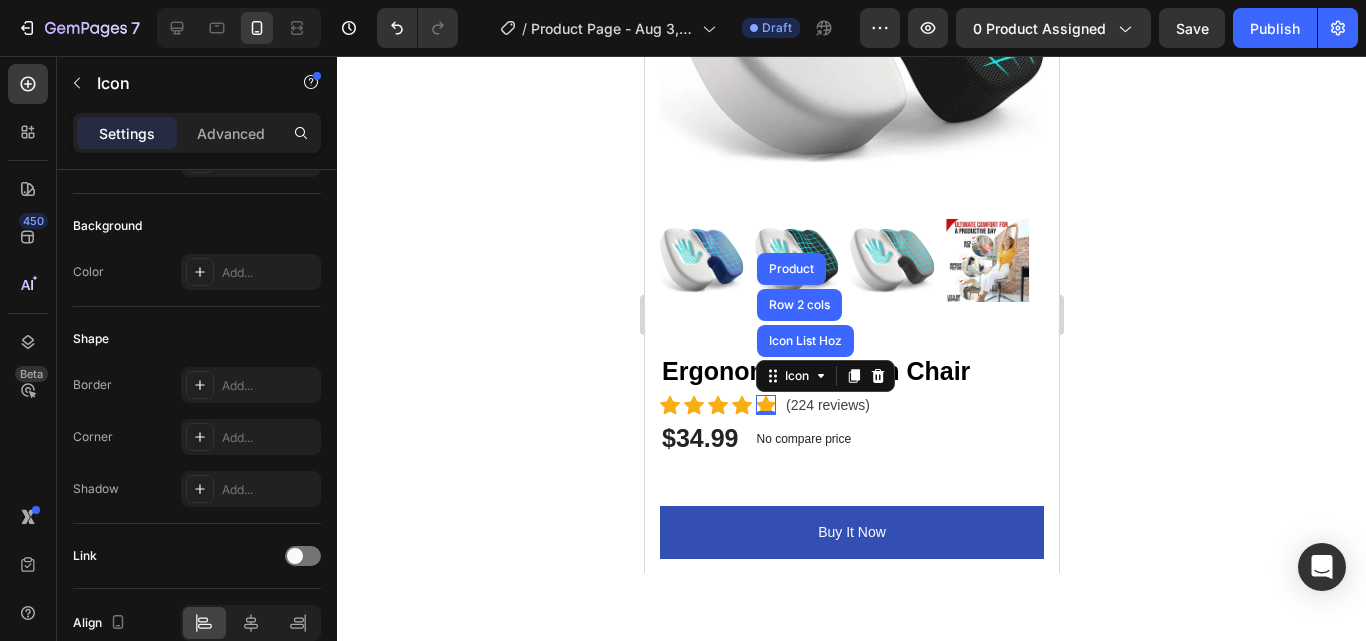 click 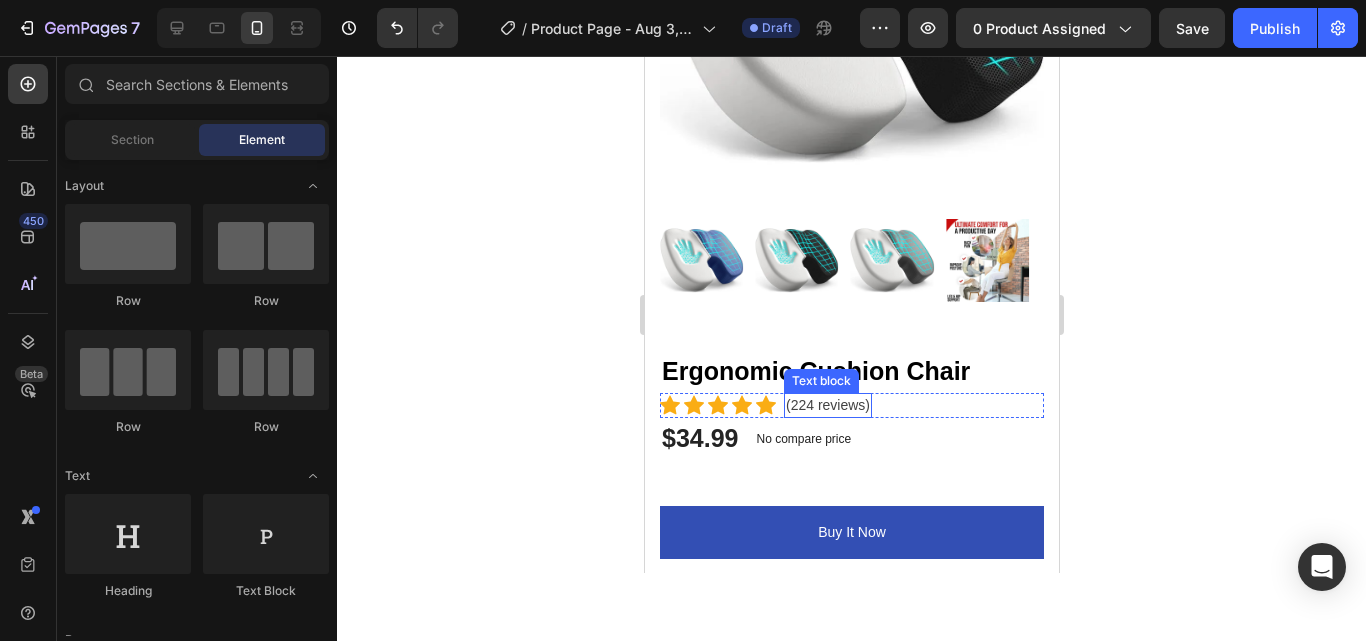 click on "(224 reviews)" at bounding box center [827, 405] 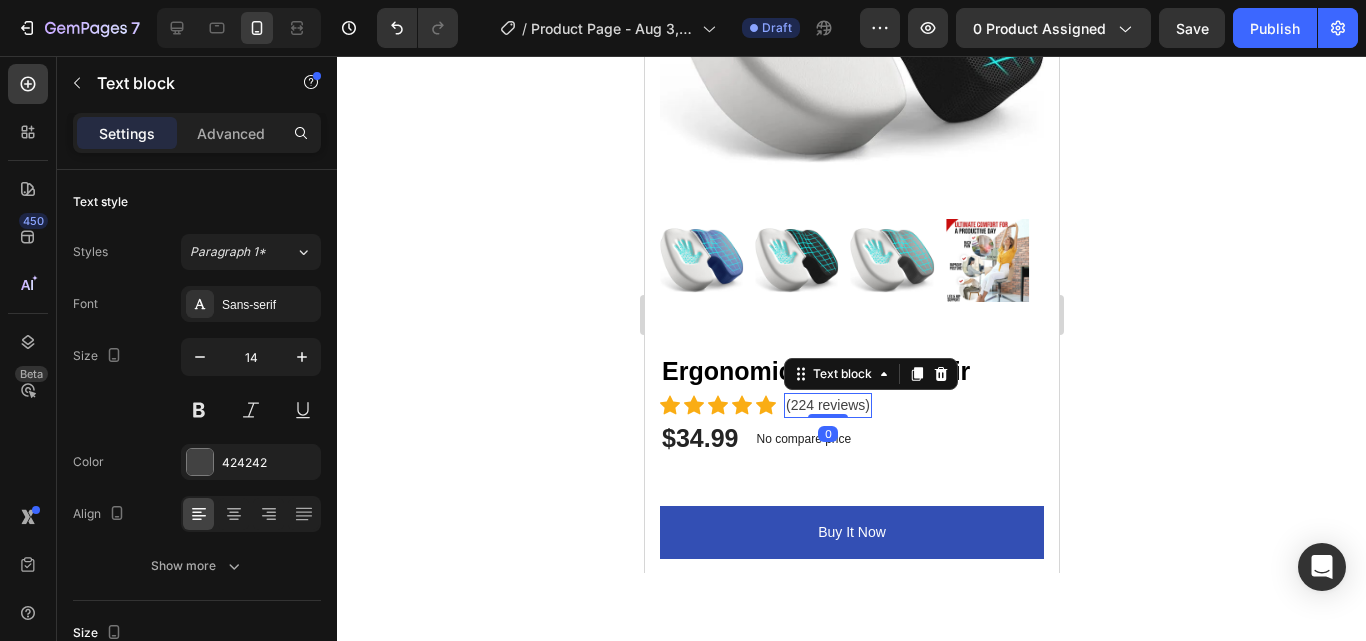 click on "(224 reviews)" at bounding box center (827, 405) 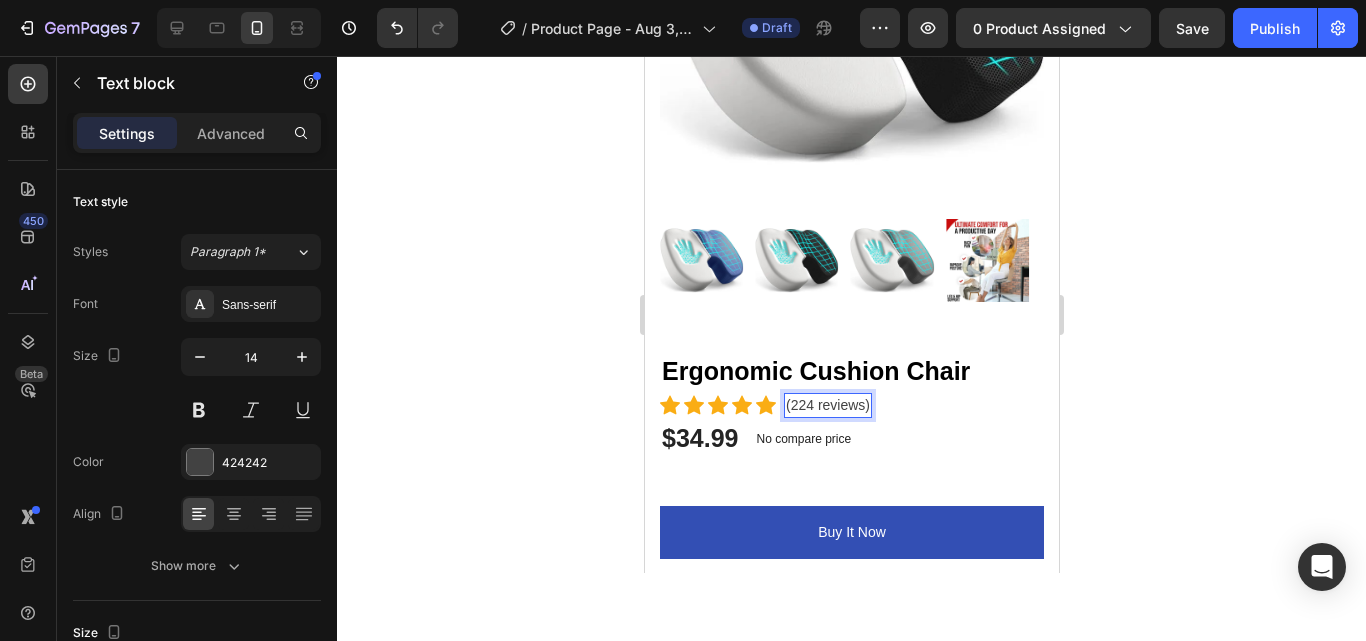 click on "(224 reviews)" at bounding box center (827, 405) 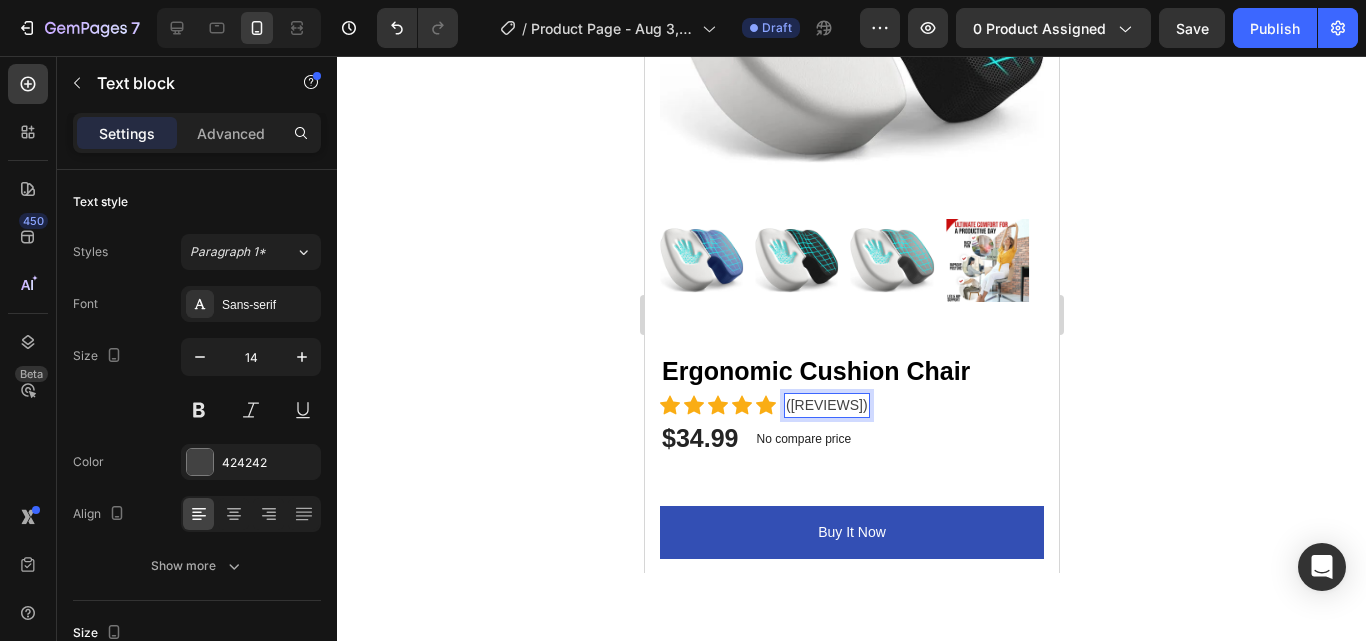 click 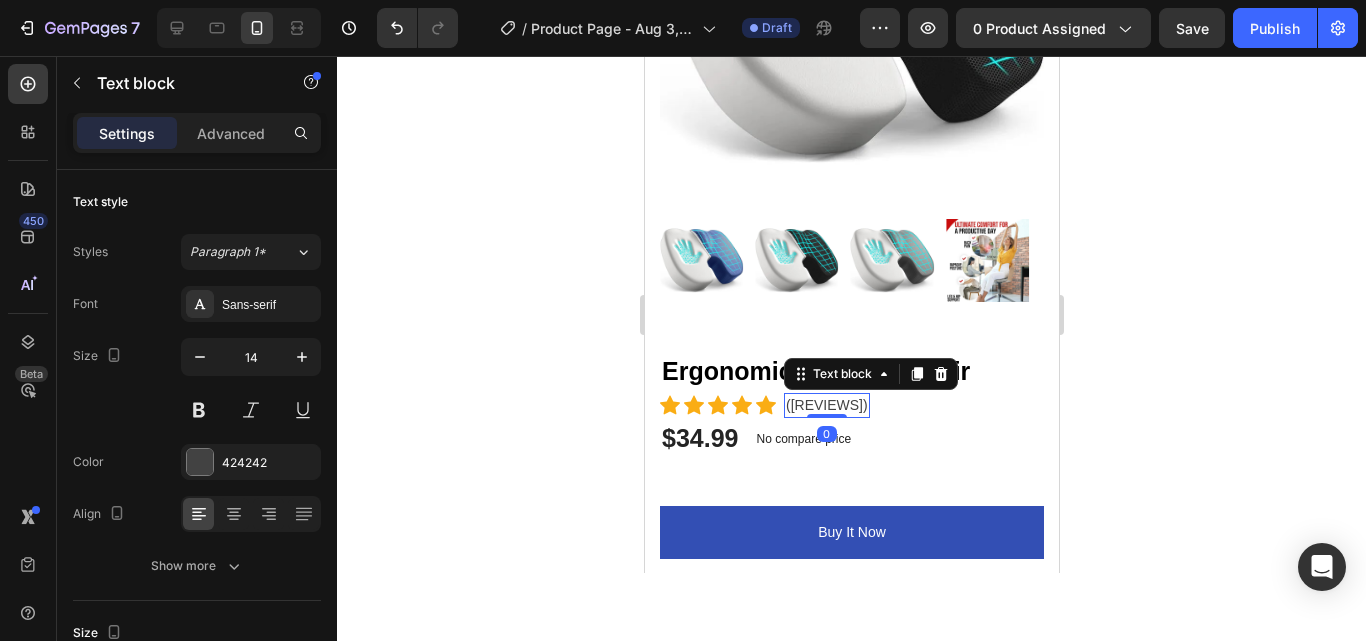 click 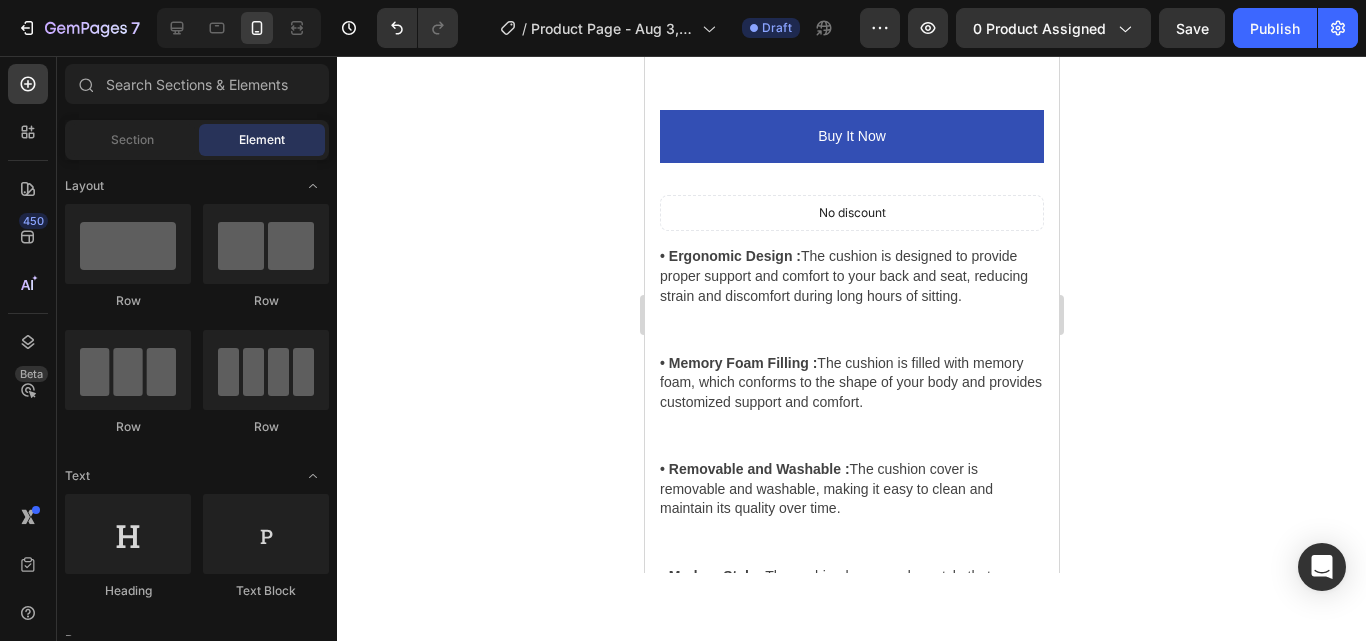 scroll, scrollTop: 873, scrollLeft: 0, axis: vertical 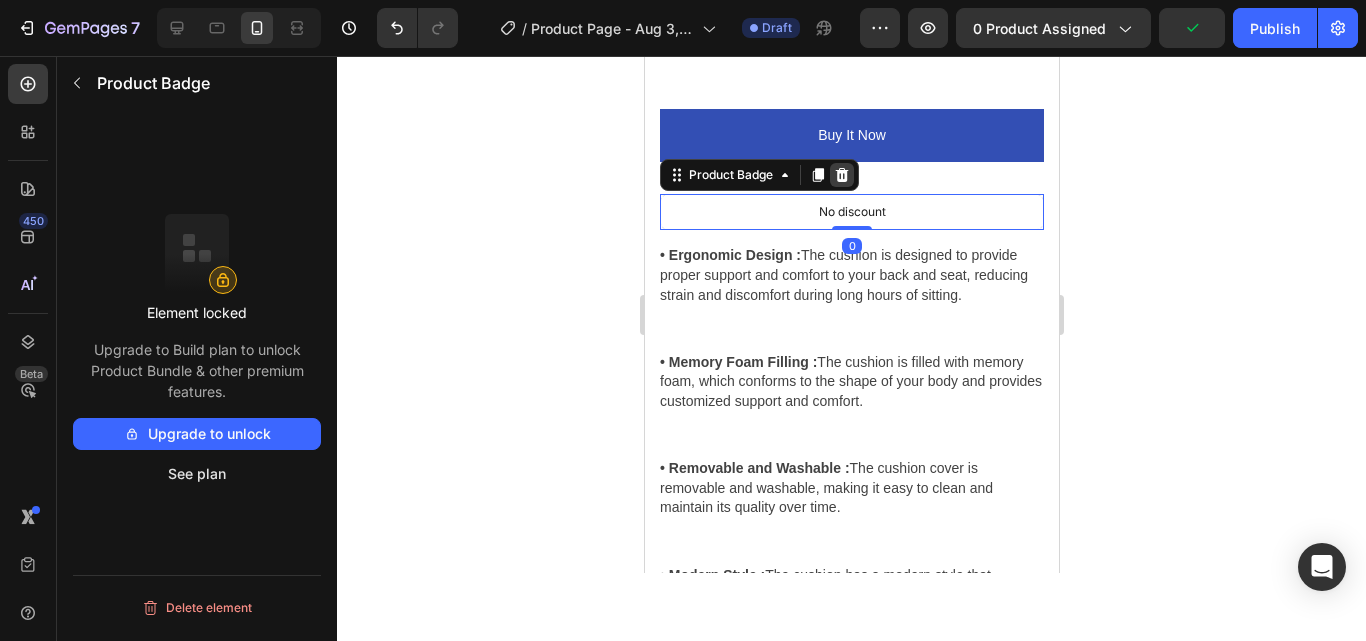 click 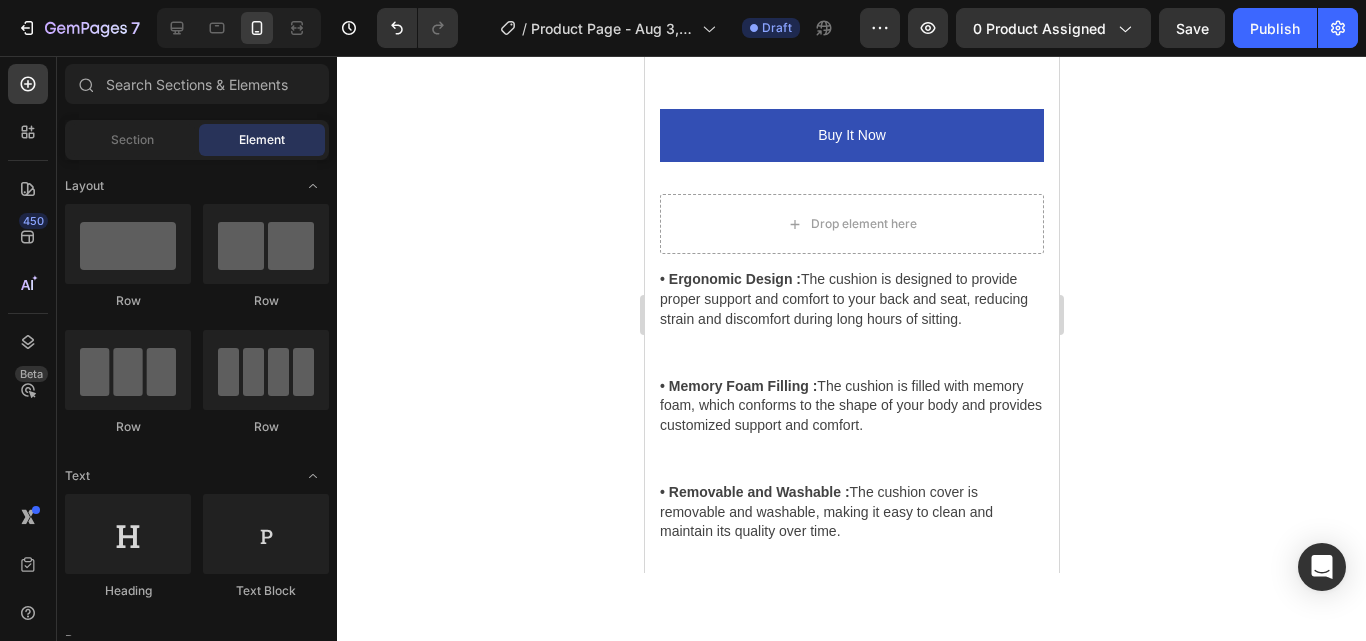 click 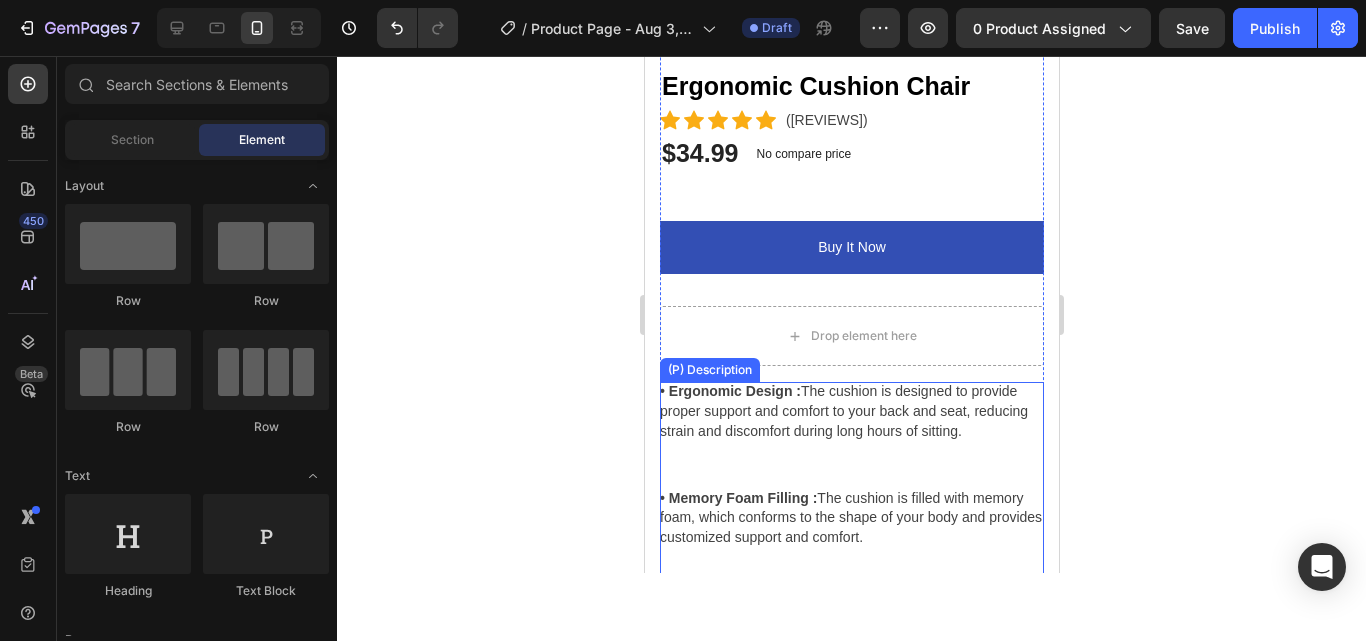 scroll, scrollTop: 755, scrollLeft: 0, axis: vertical 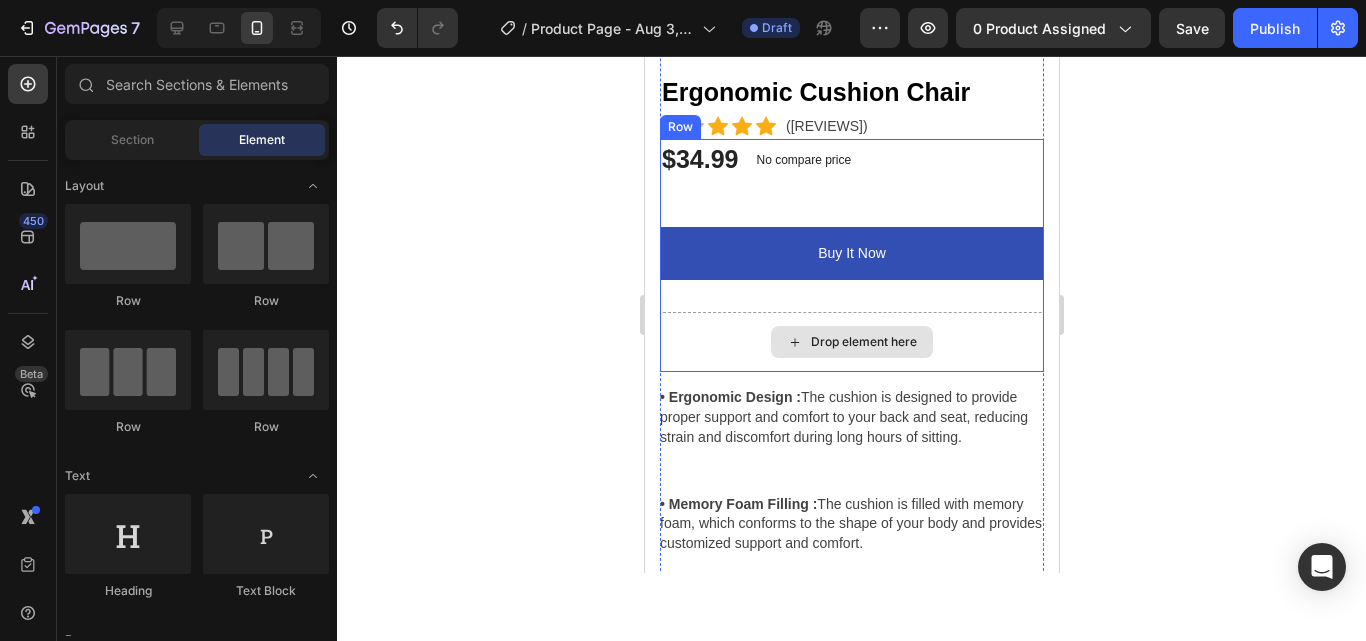 click on "Drop element here" at bounding box center (851, 342) 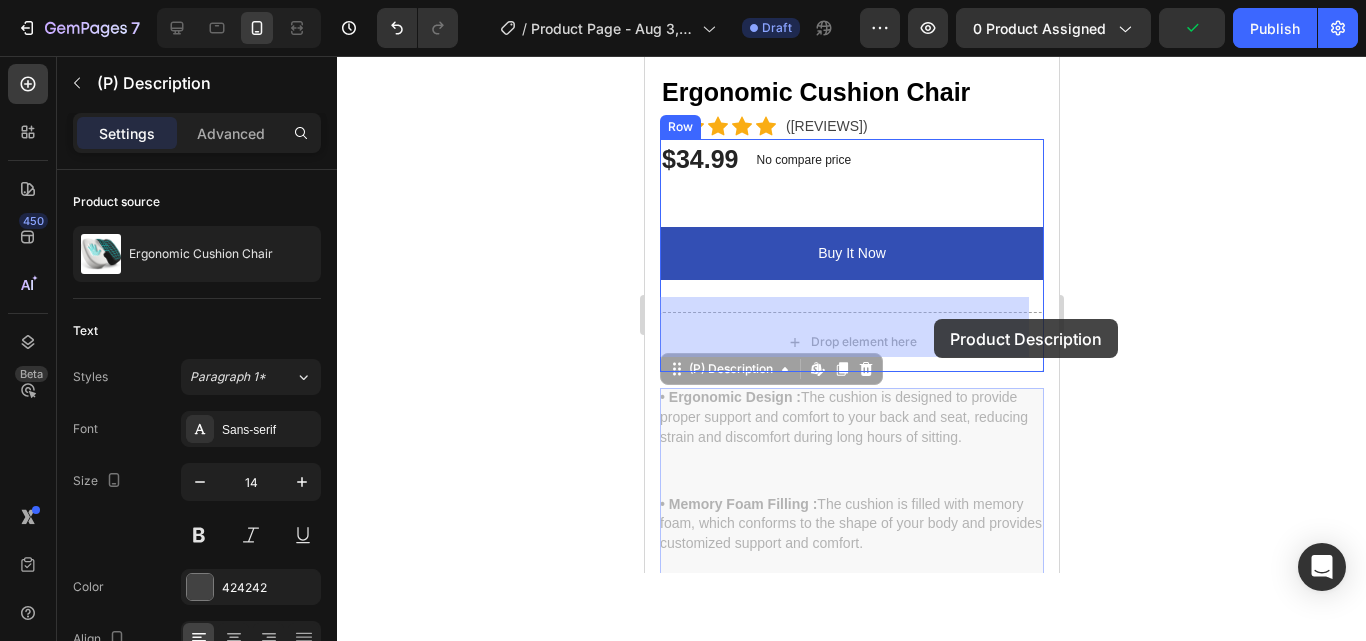 drag, startPoint x: 905, startPoint y: 407, endPoint x: 933, endPoint y: 319, distance: 92.34717 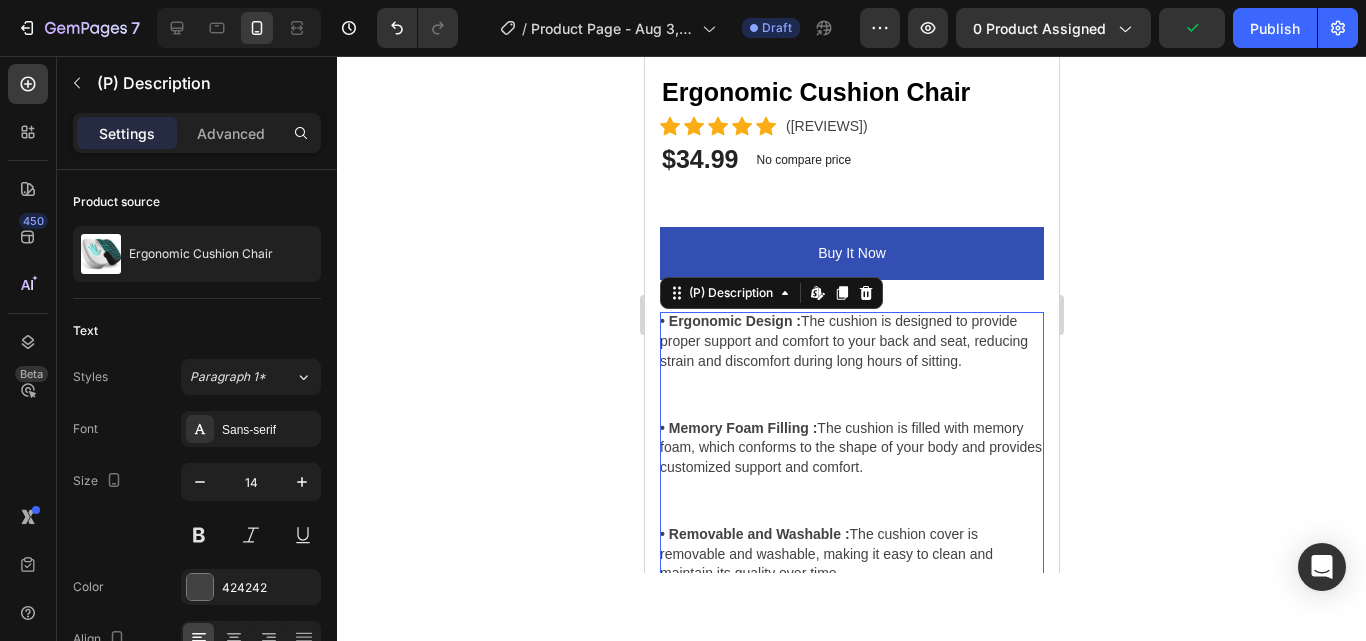 click 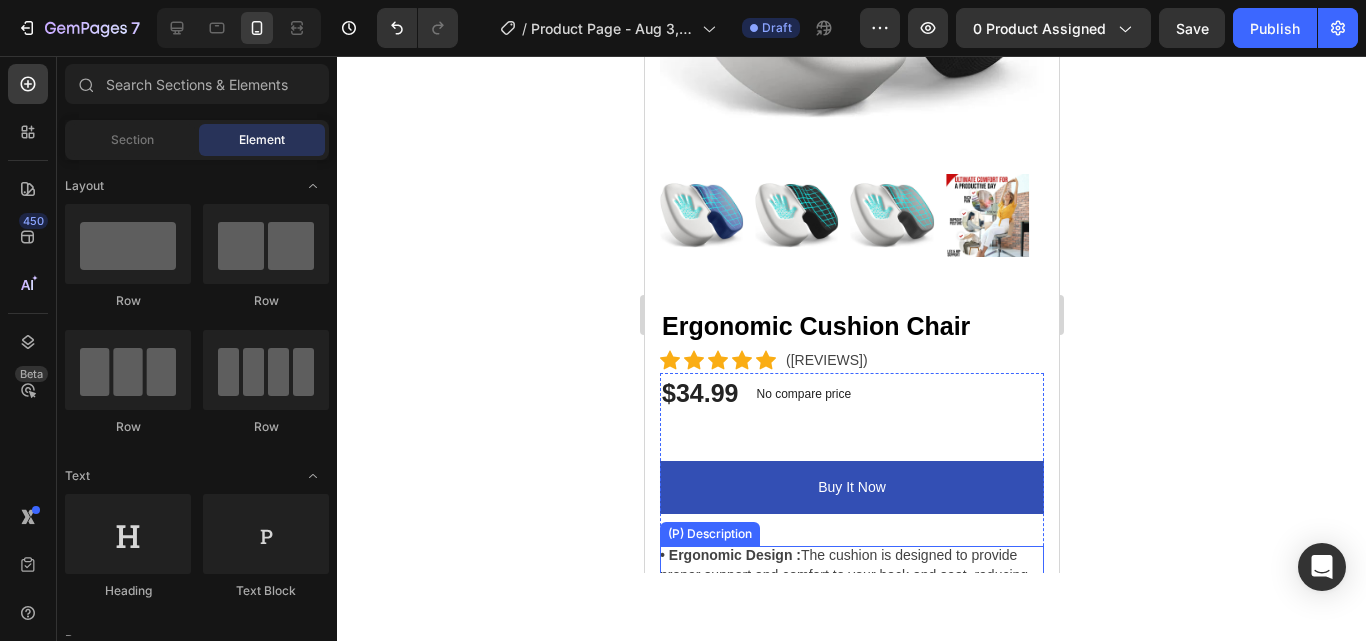 scroll, scrollTop: 520, scrollLeft: 0, axis: vertical 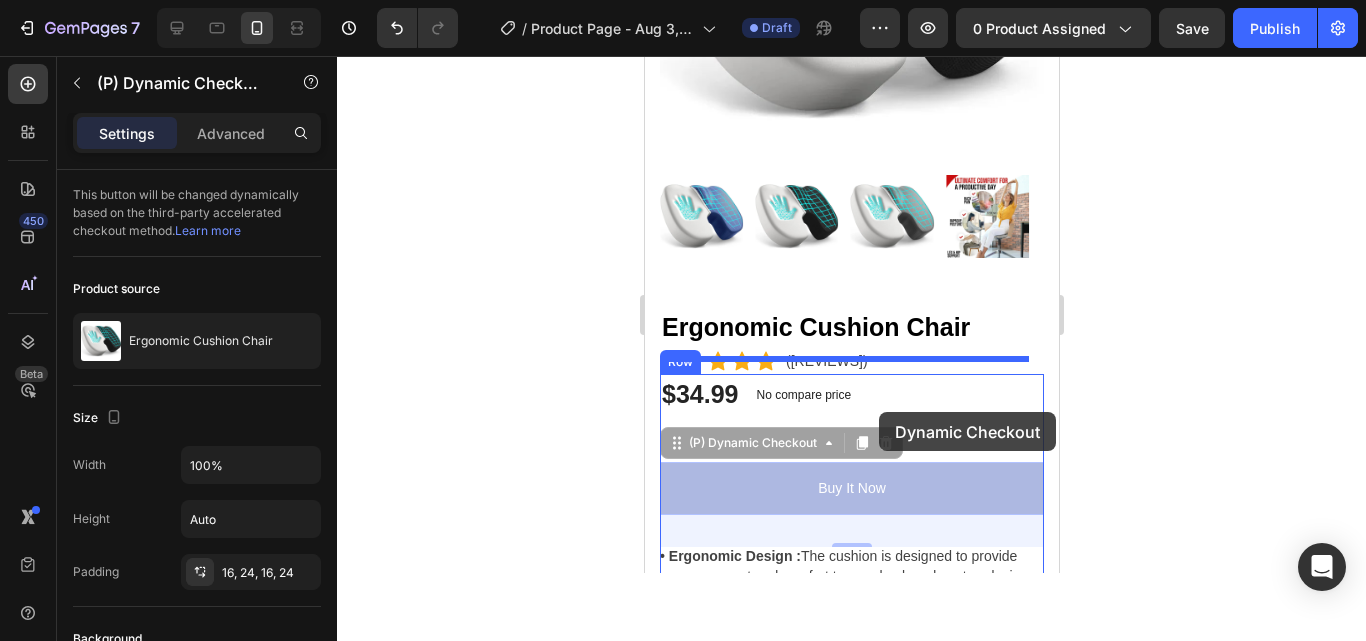 drag, startPoint x: 874, startPoint y: 451, endPoint x: 878, endPoint y: 413, distance: 38.209946 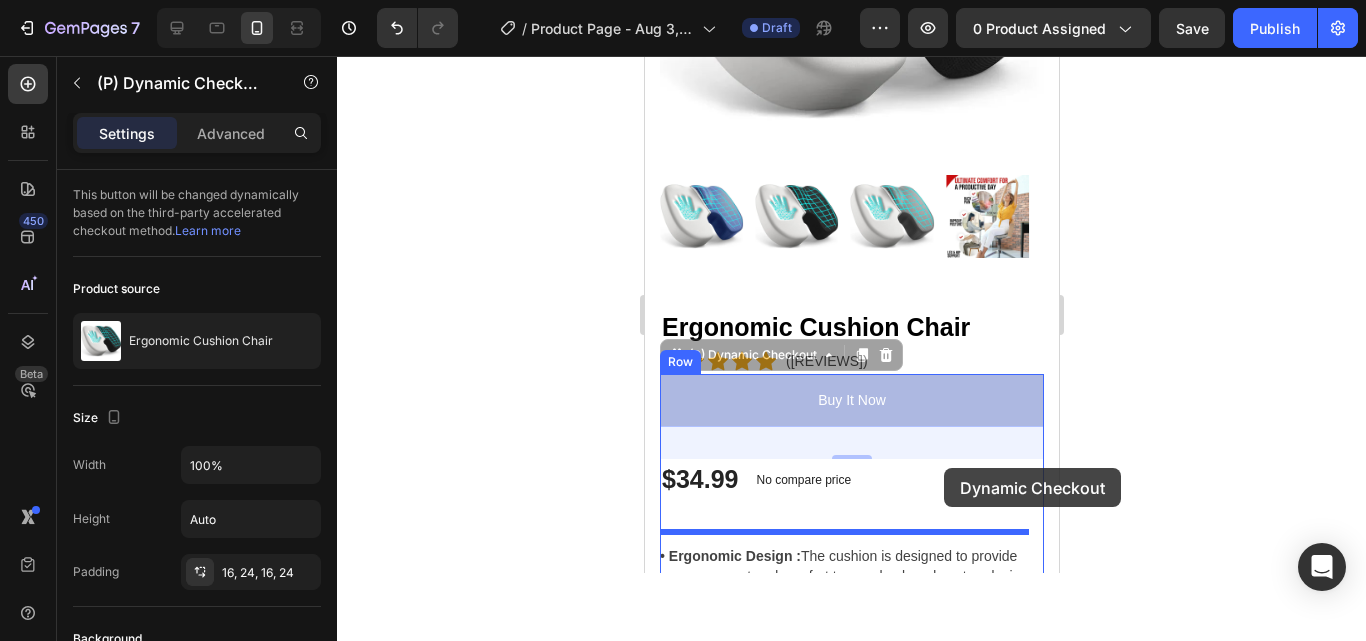 drag, startPoint x: 961, startPoint y: 395, endPoint x: 943, endPoint y: 467, distance: 74.215904 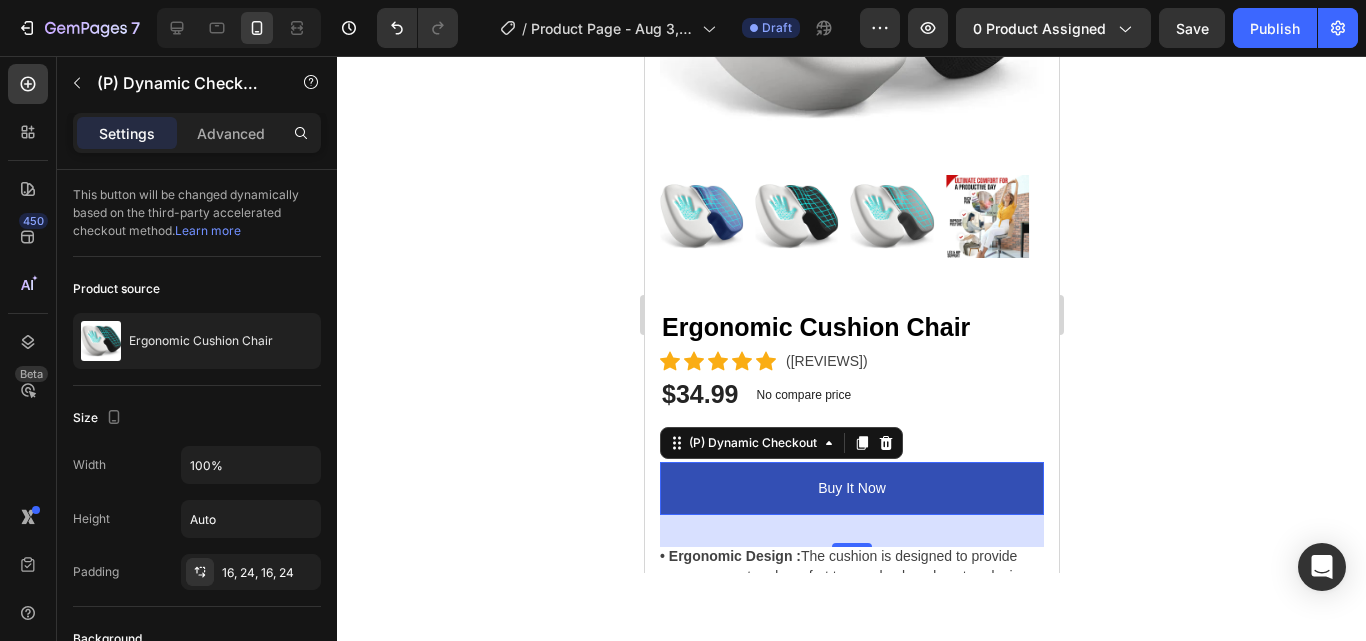 click 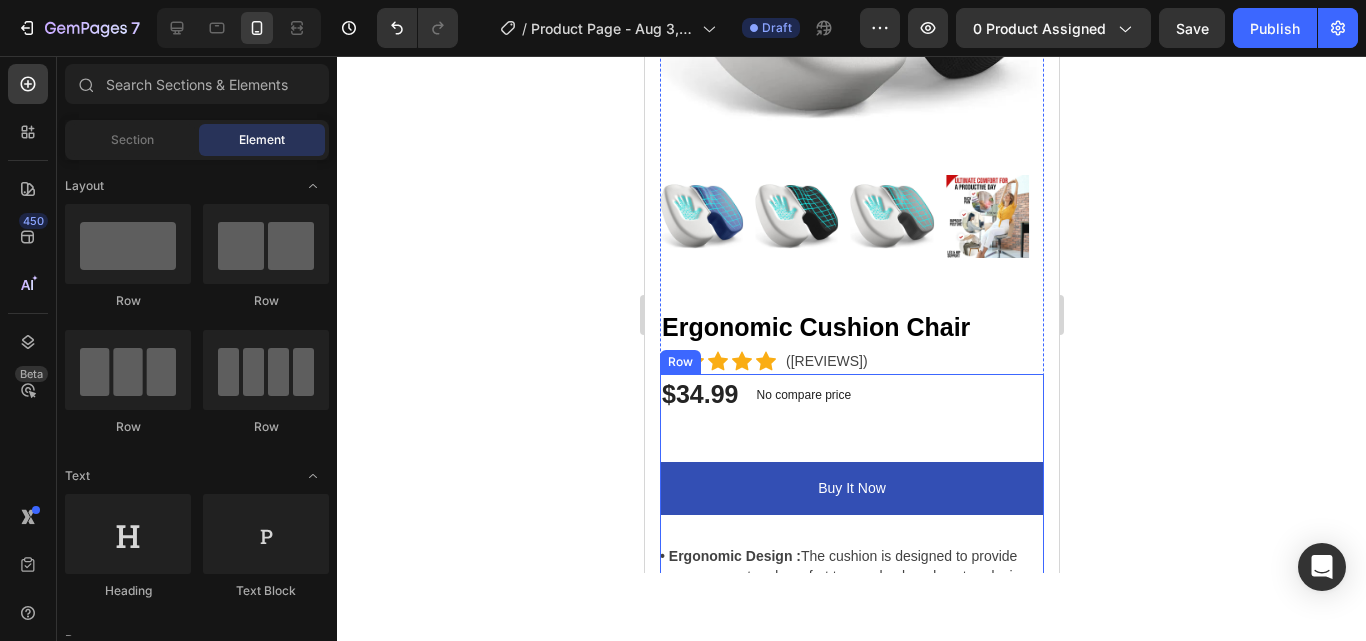 click on "$34.99 (P) Price (P) Price No compare price (P) Price Row Buy it now (P) Dynamic Checkout" at bounding box center [851, 461] 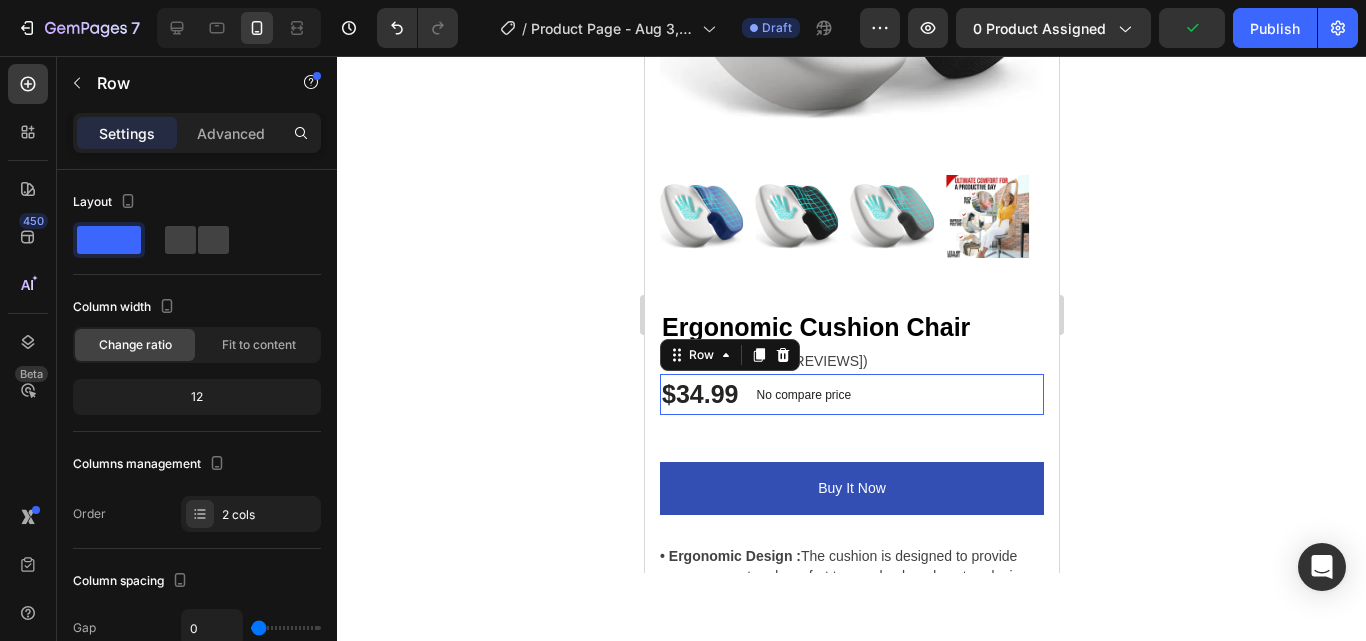 click on "$34.99 (P) Price (P) Price No compare price (P) Price Row   0" at bounding box center (851, 395) 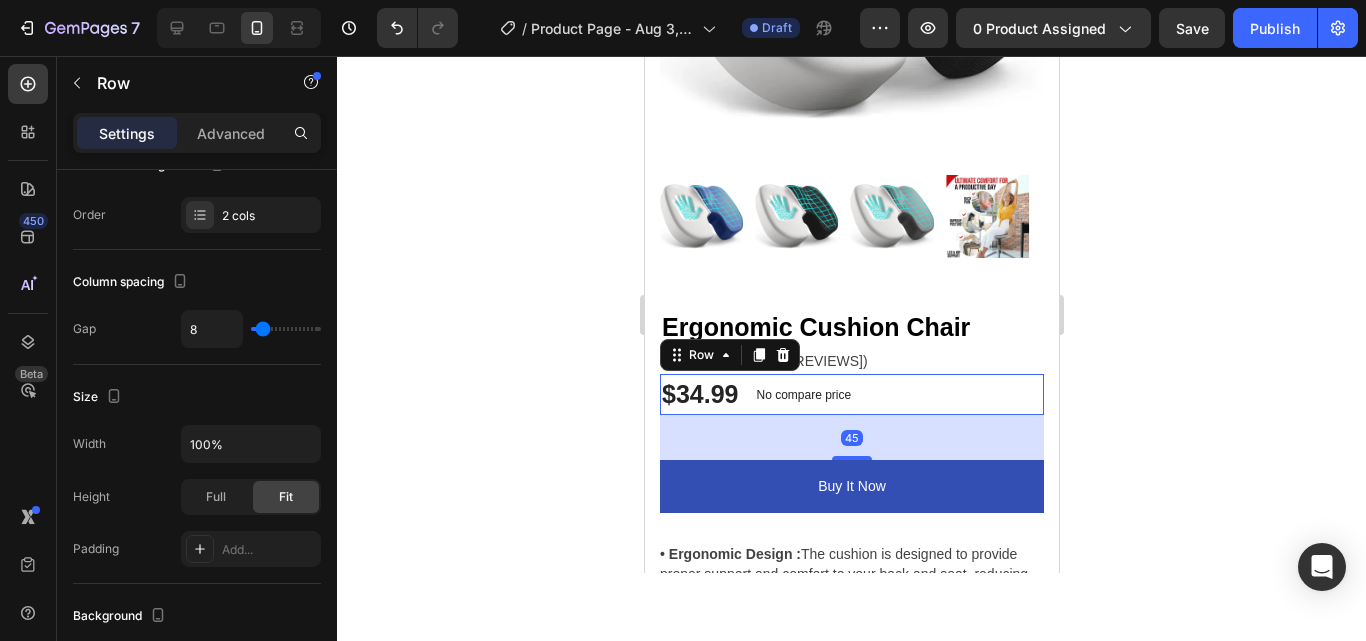 click at bounding box center [851, 458] 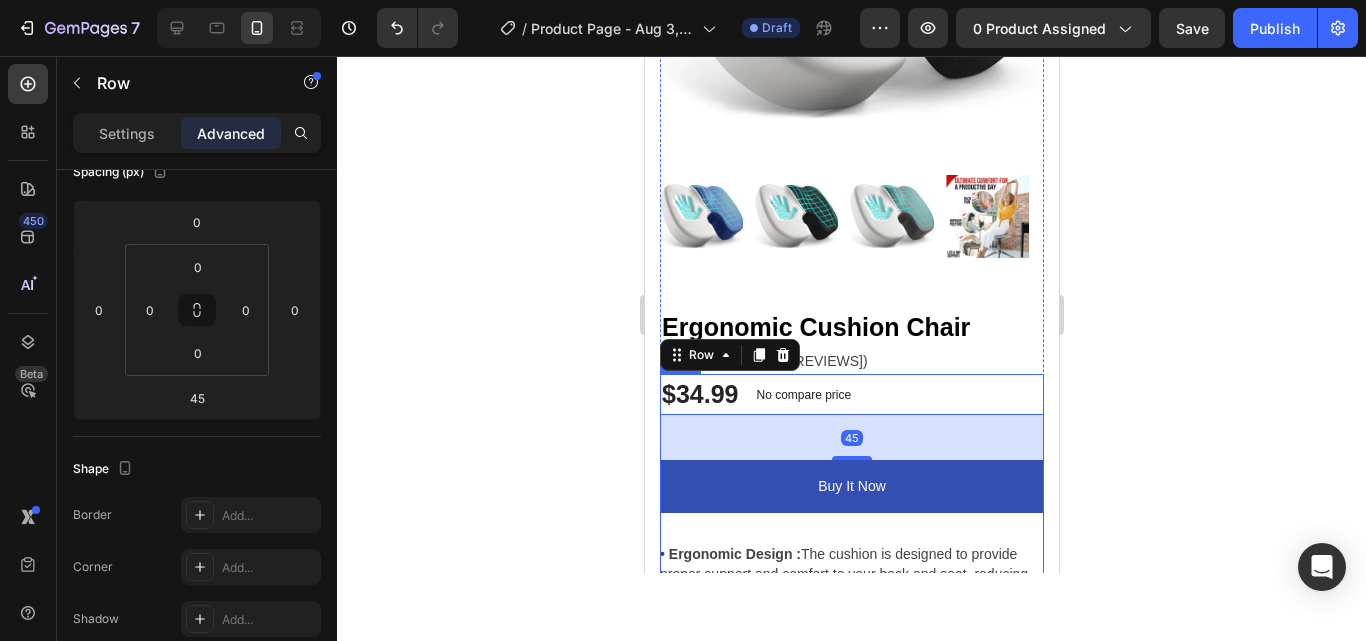 click on "$34.99 (P) Price (P) Price No compare price (P) Price Row   45 Buy it now (P) Dynamic Checkout" at bounding box center [851, 460] 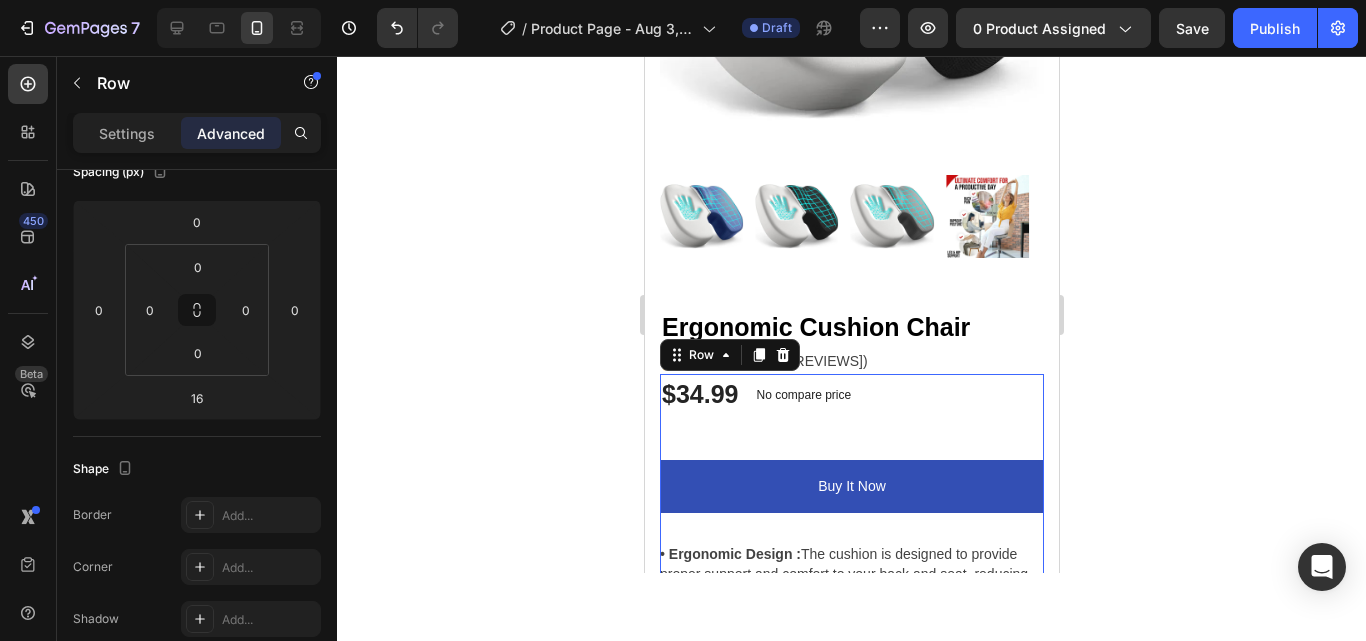 click on "$34.99 (P) Price (P) Price No compare price (P) Price Row Buy it now (P) Dynamic Checkout" at bounding box center [851, 460] 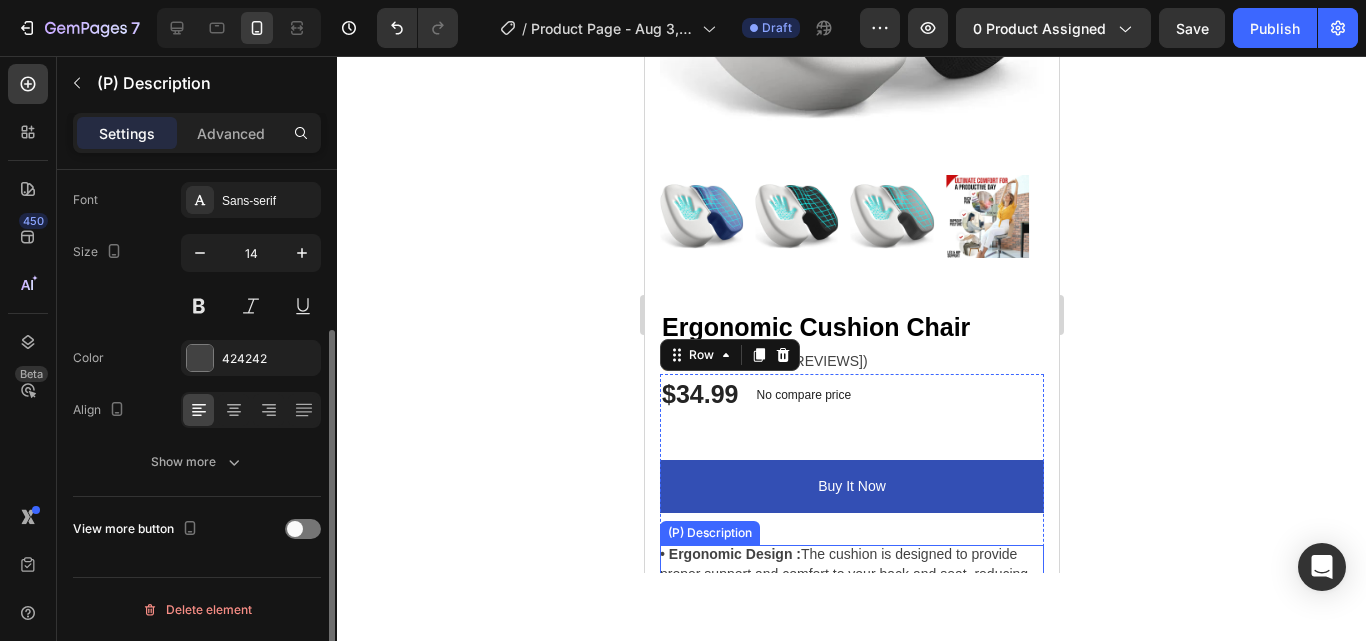 click on "The cushion is designed to provide proper support and comfort to your back and seat, reducing strain and discomfort during long hours of sitting." at bounding box center (843, 573) 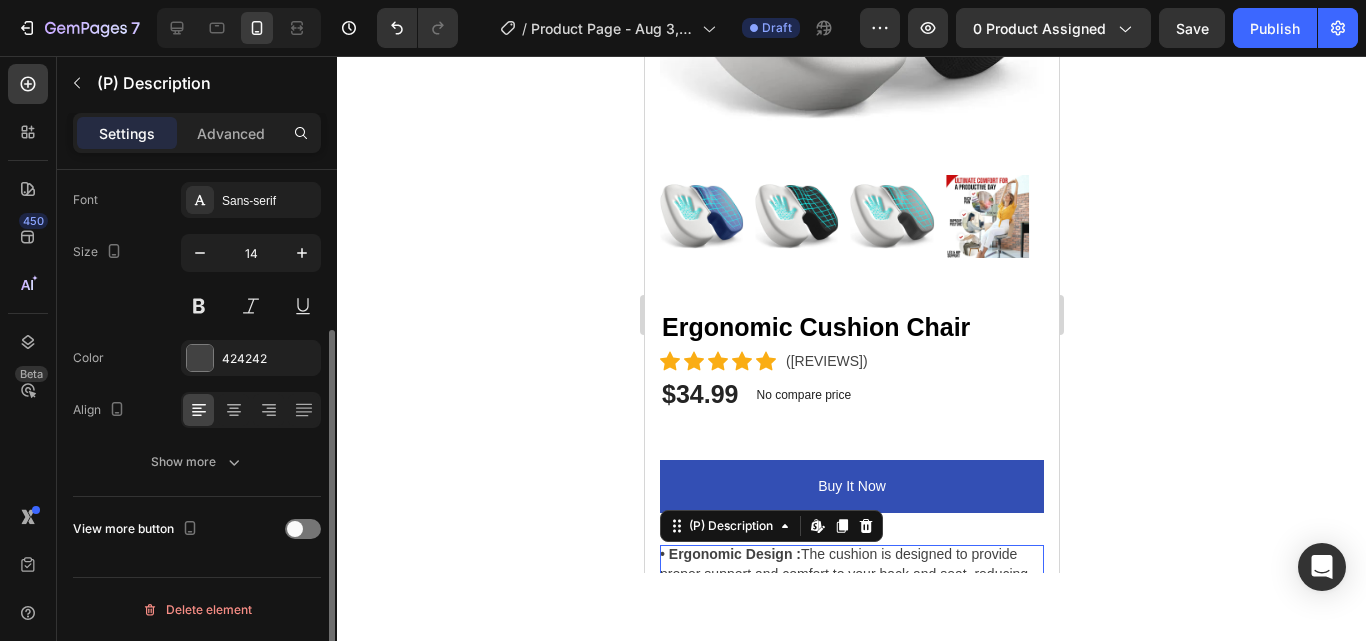 scroll, scrollTop: 0, scrollLeft: 0, axis: both 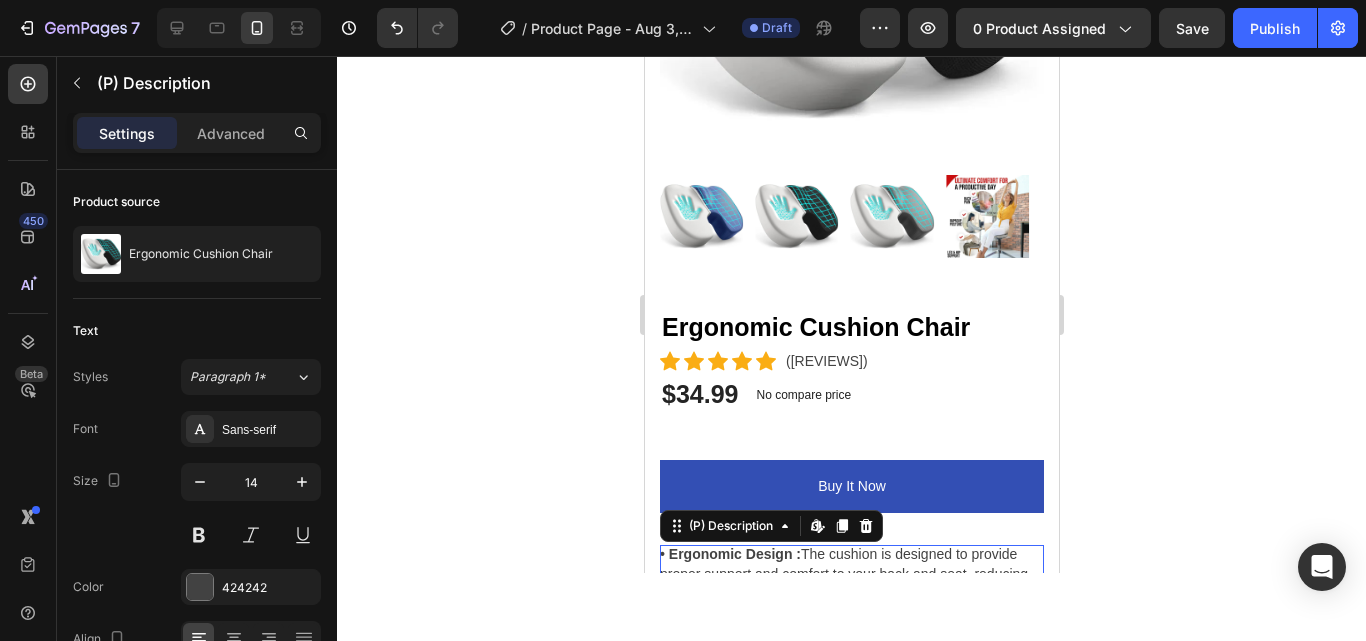 click 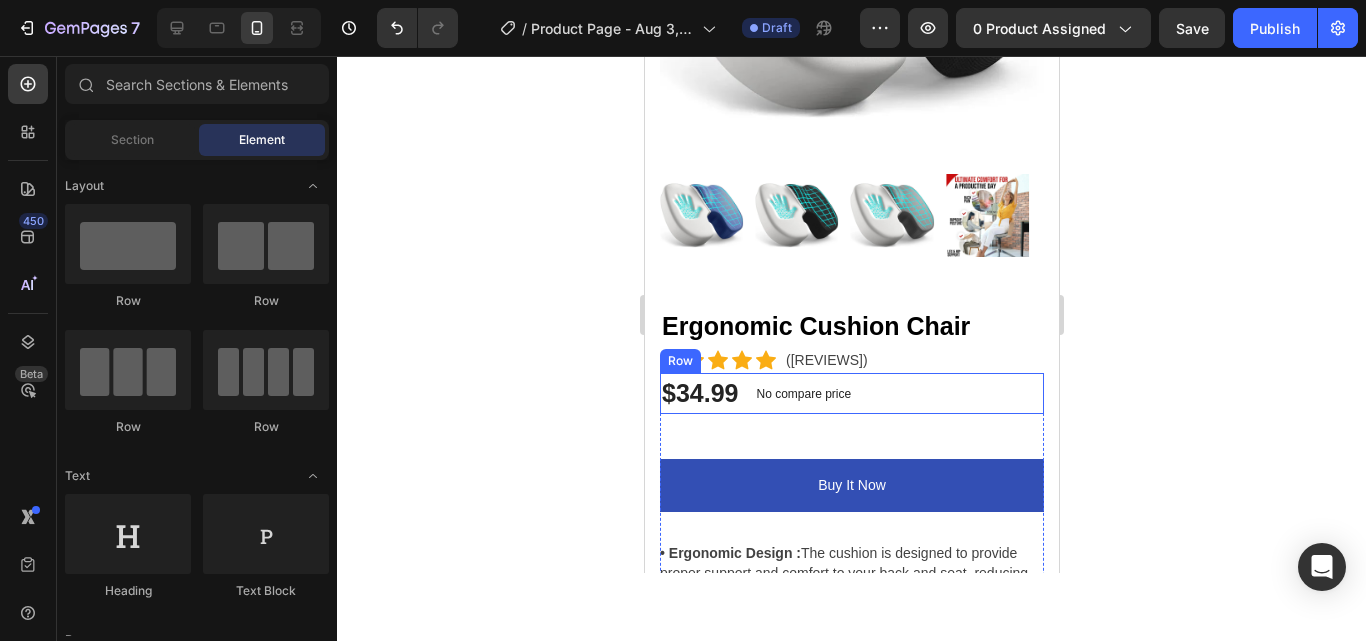 scroll, scrollTop: 563, scrollLeft: 0, axis: vertical 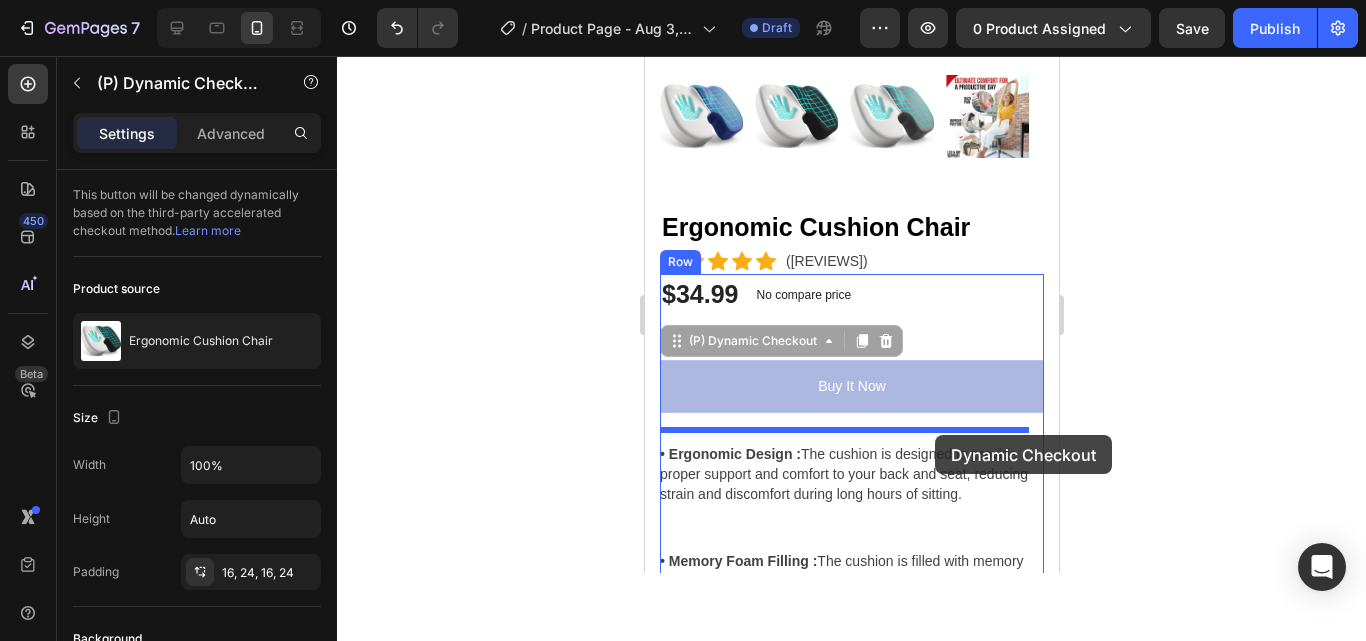 drag, startPoint x: 918, startPoint y: 419, endPoint x: 934, endPoint y: 435, distance: 22.627417 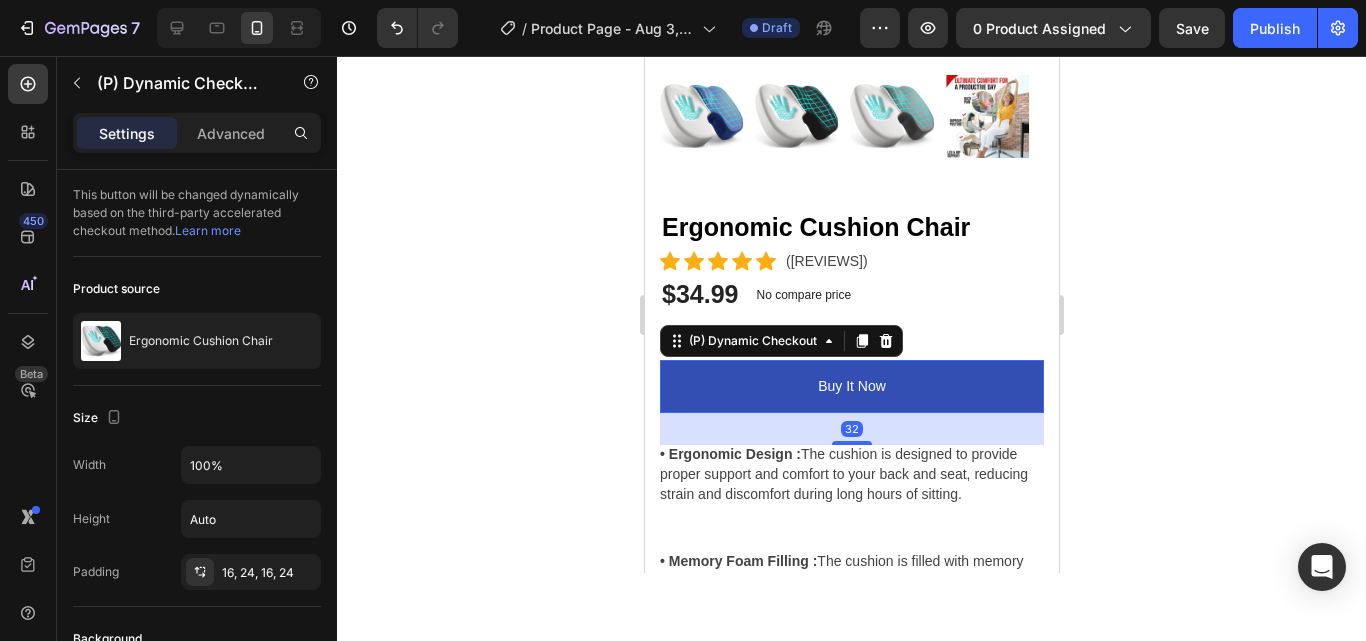 click 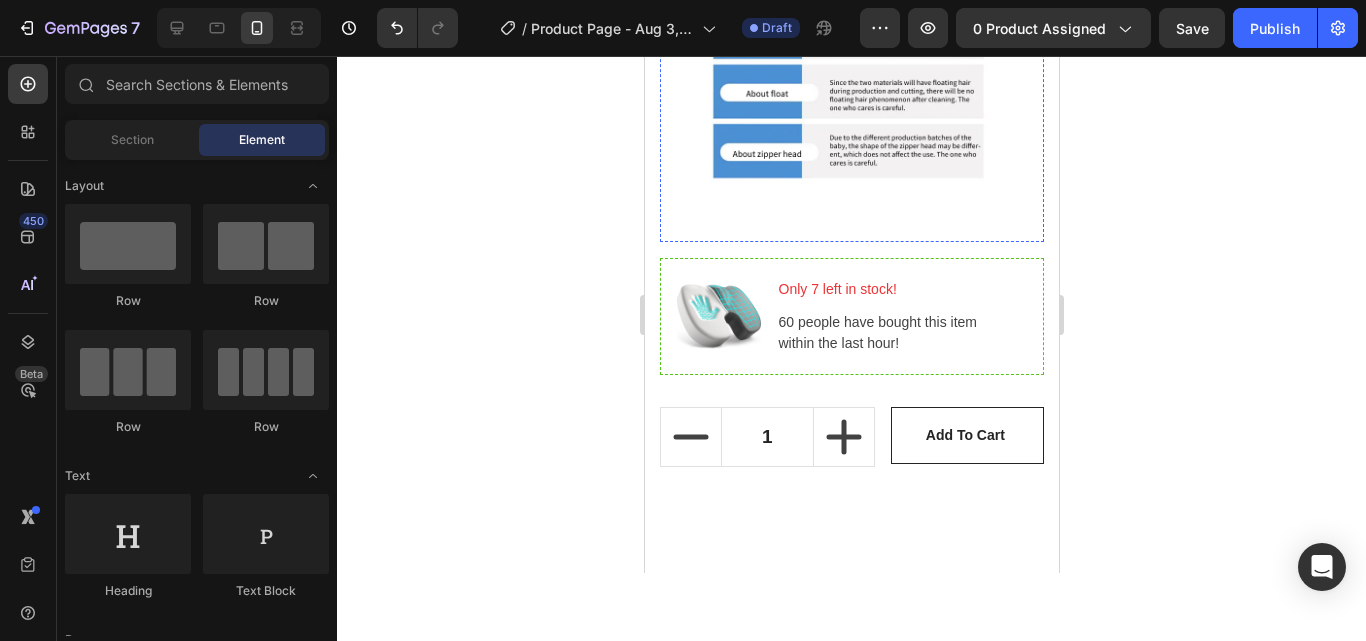 scroll, scrollTop: 1686, scrollLeft: 0, axis: vertical 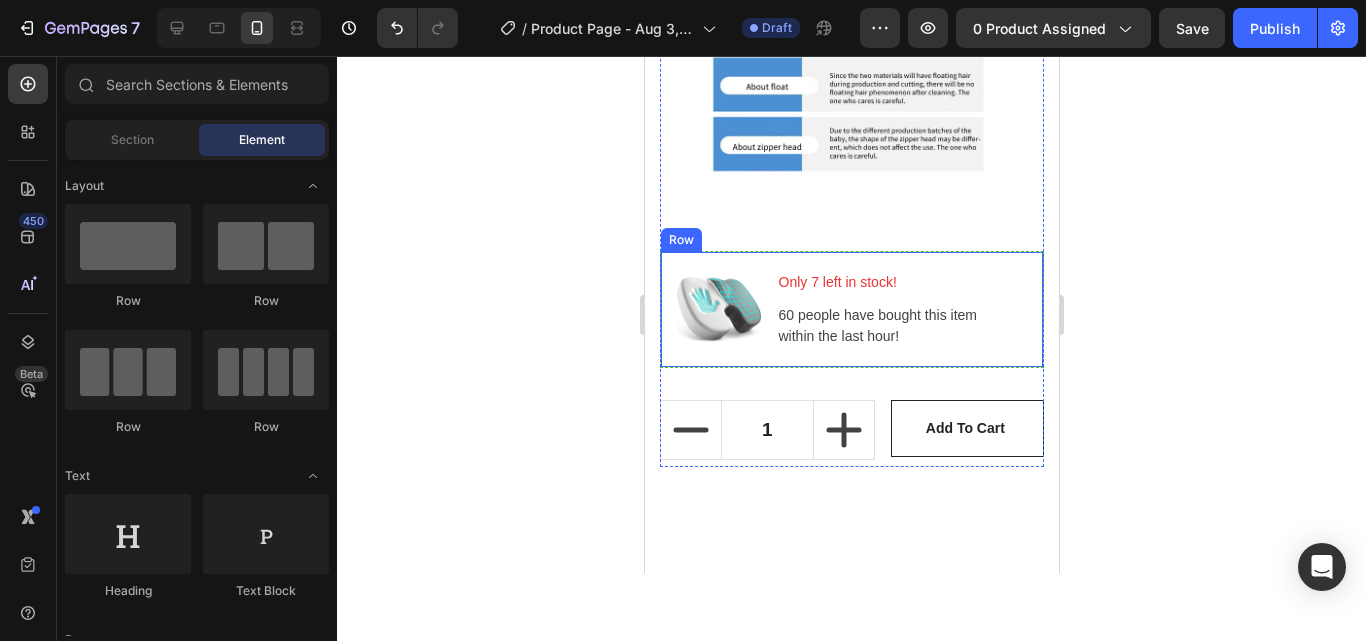 click on "Image Only 7 left in stock! Text block 60 people have bought this item within the last hour! Text block Row" at bounding box center [851, 310] 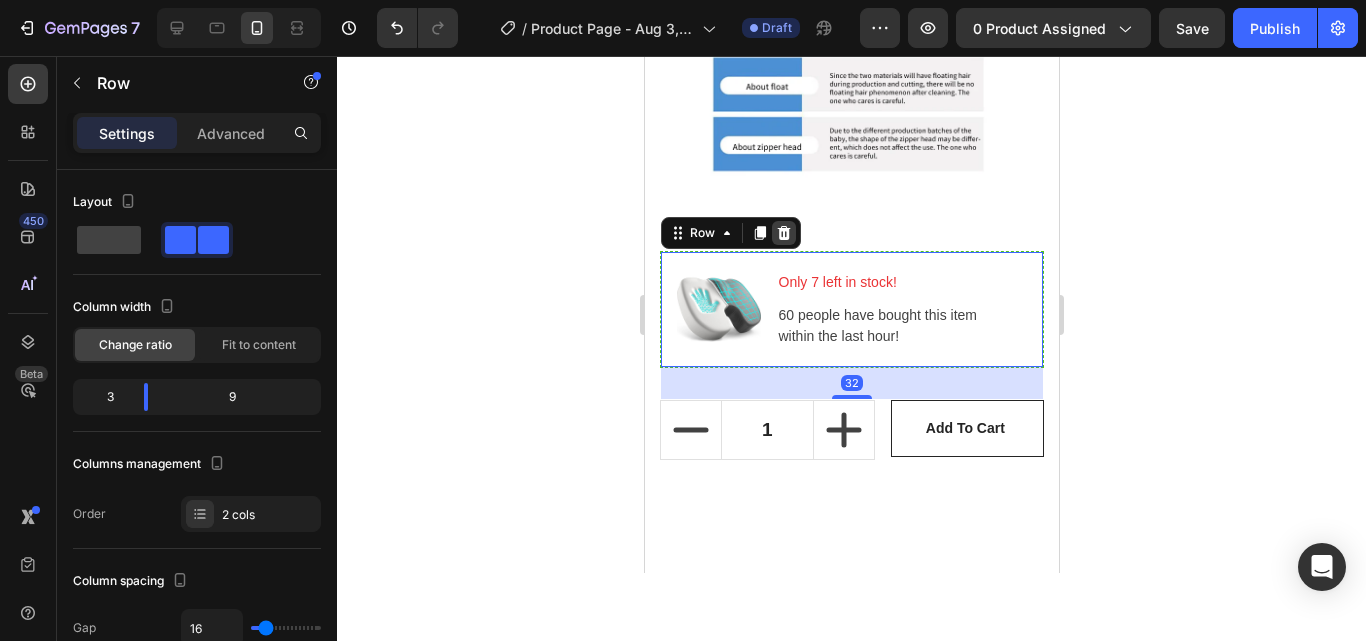 click 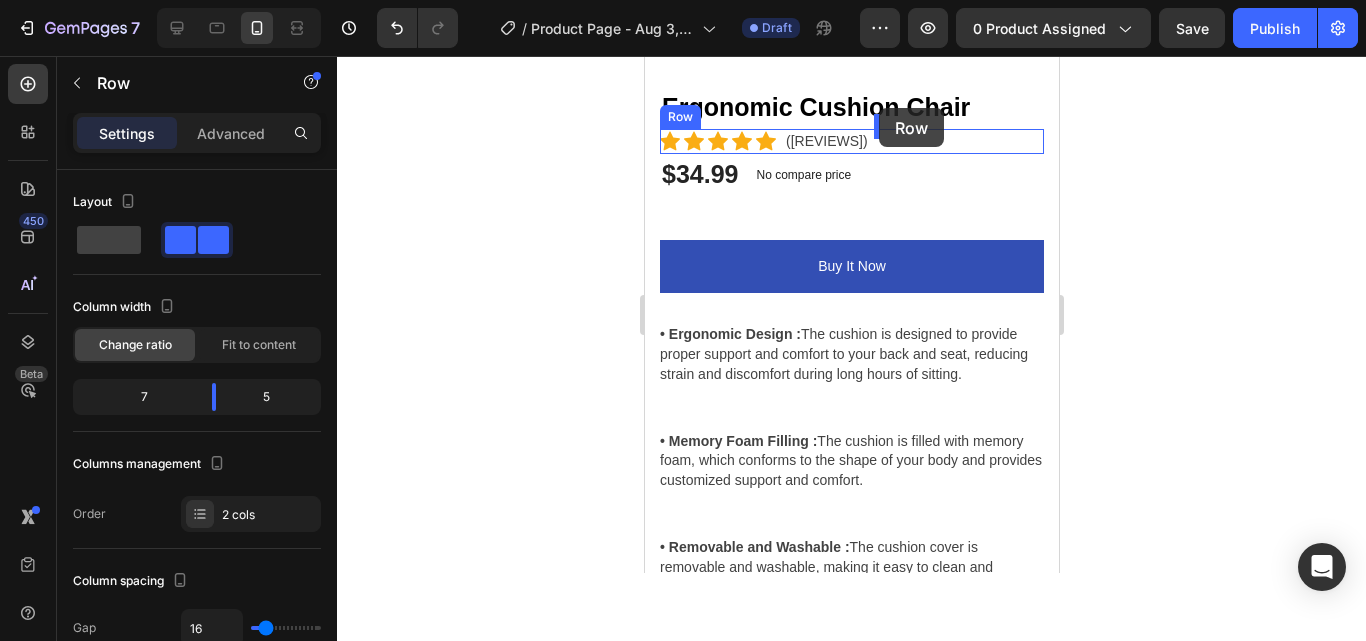 scroll, scrollTop: 710, scrollLeft: 0, axis: vertical 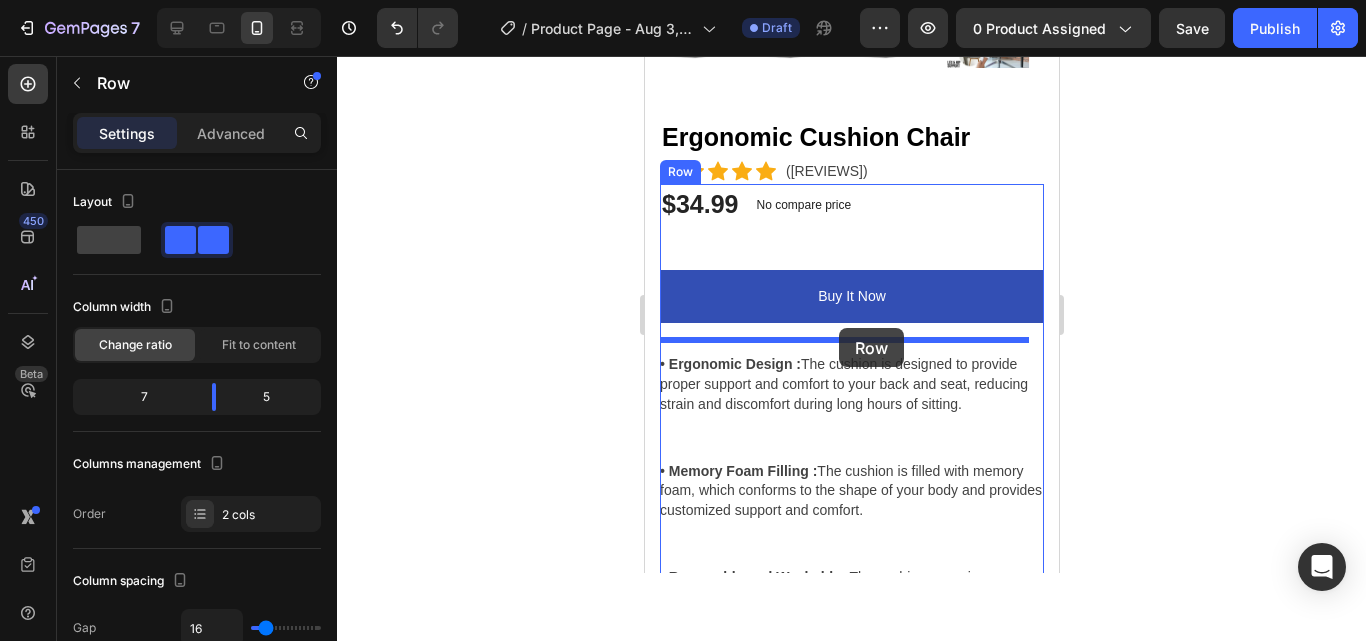 drag, startPoint x: 874, startPoint y: 263, endPoint x: 838, endPoint y: 328, distance: 74.30343 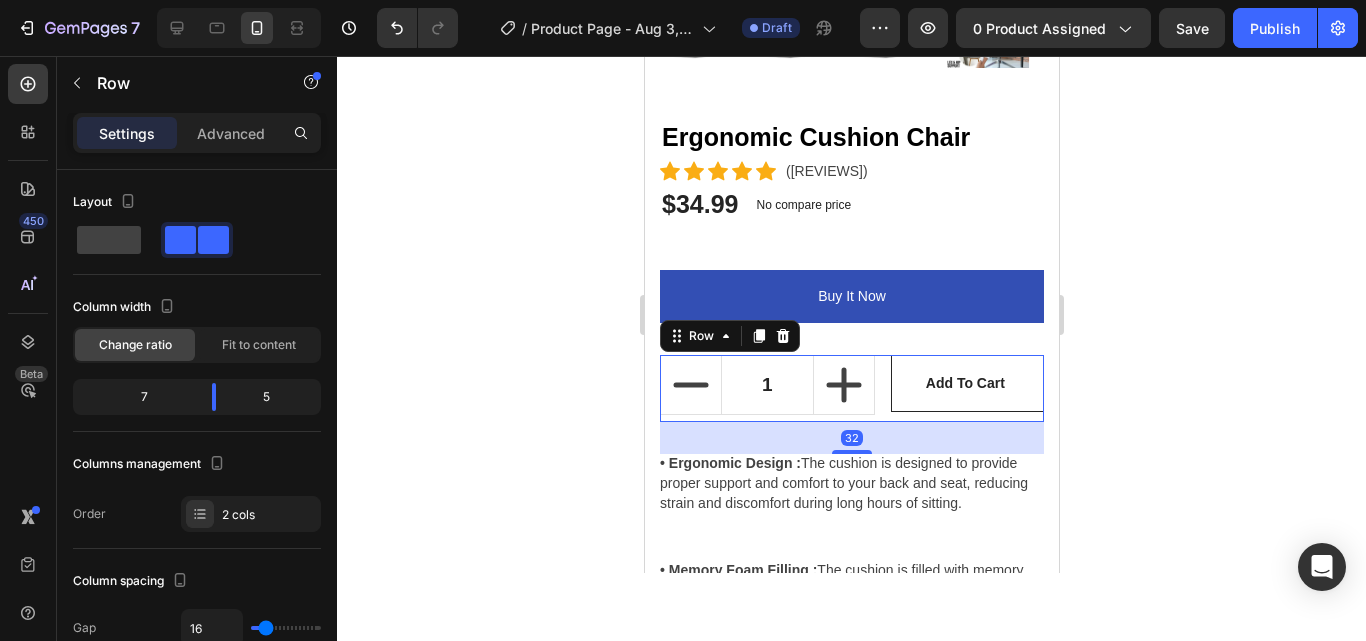 click 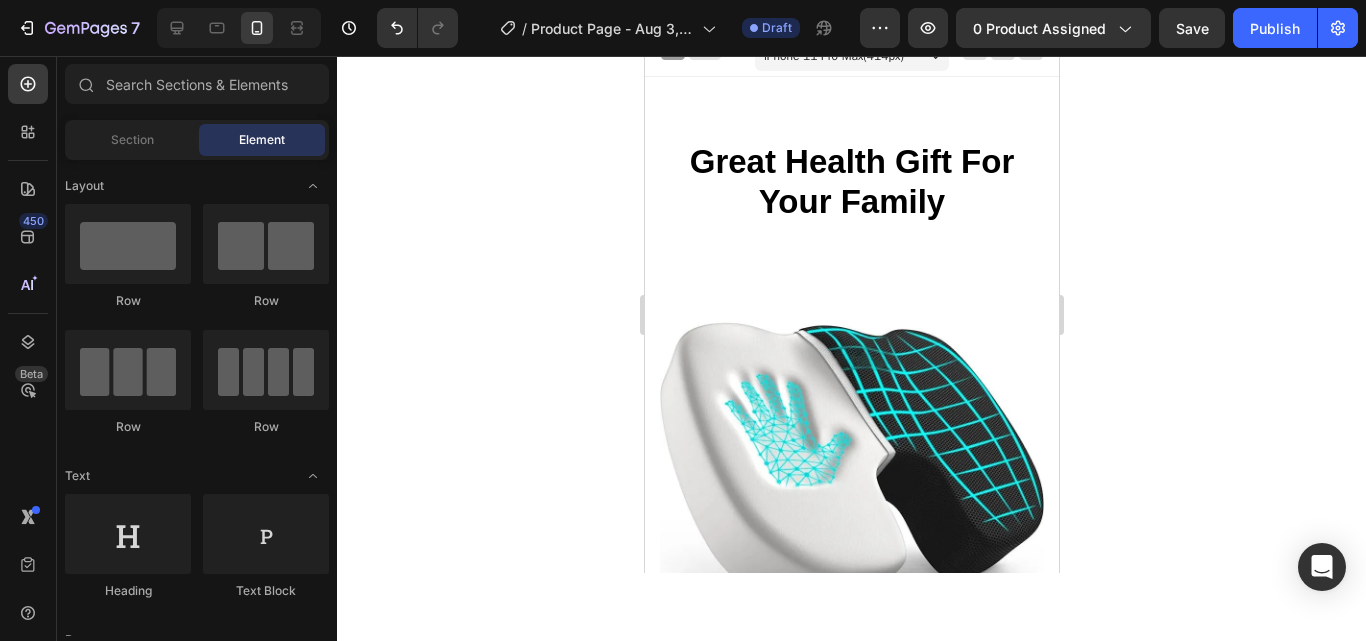scroll, scrollTop: 4, scrollLeft: 0, axis: vertical 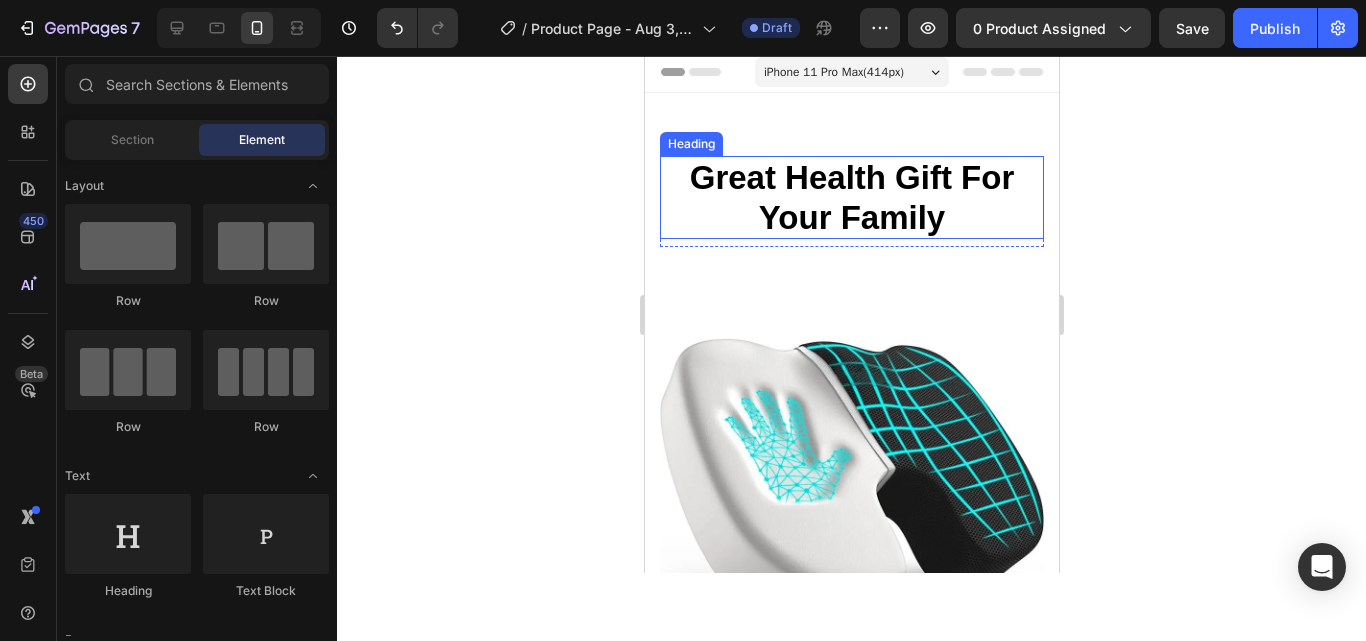 click on "Great Health Gift For Your Family" at bounding box center [851, 197] 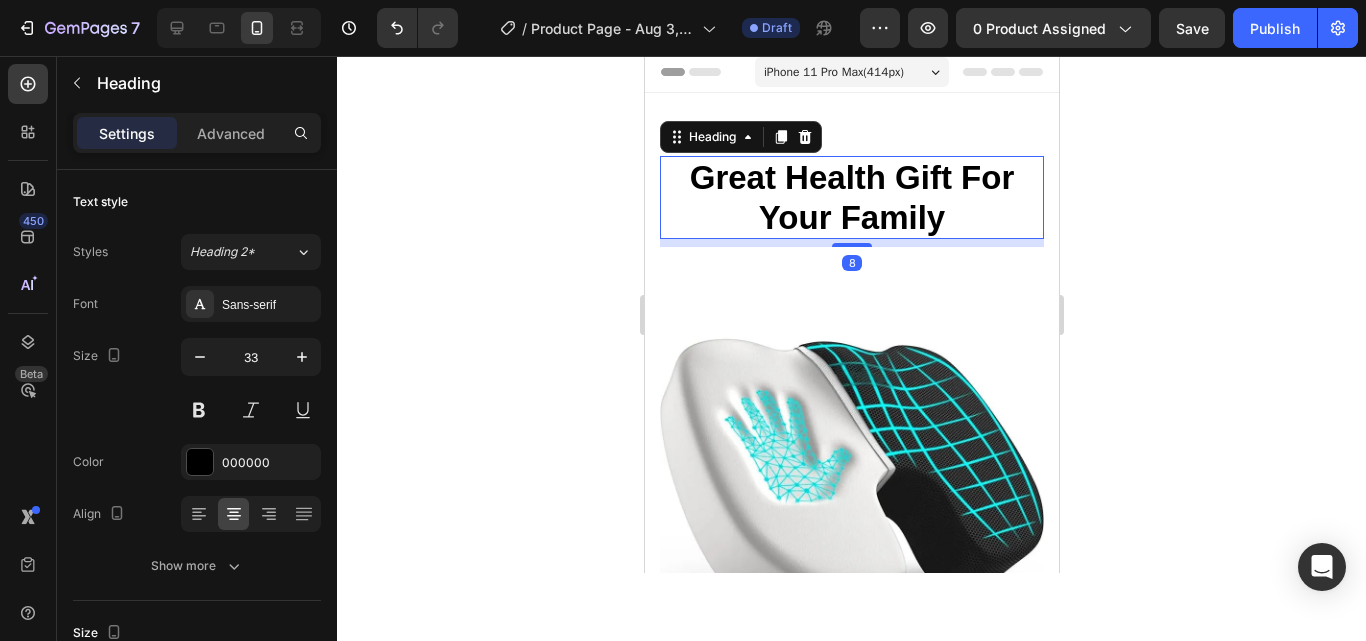 click on "Great Health Gift For Your Family" at bounding box center [851, 197] 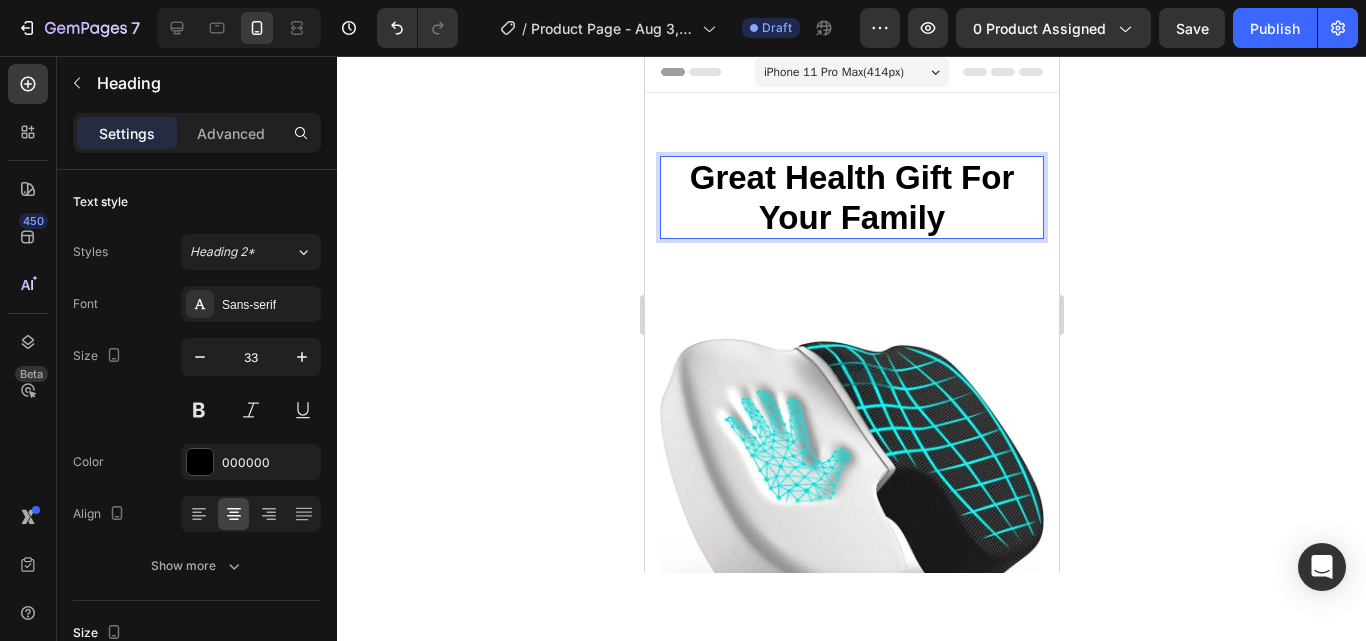 click on "Great Health Gift For Your Family" at bounding box center (851, 197) 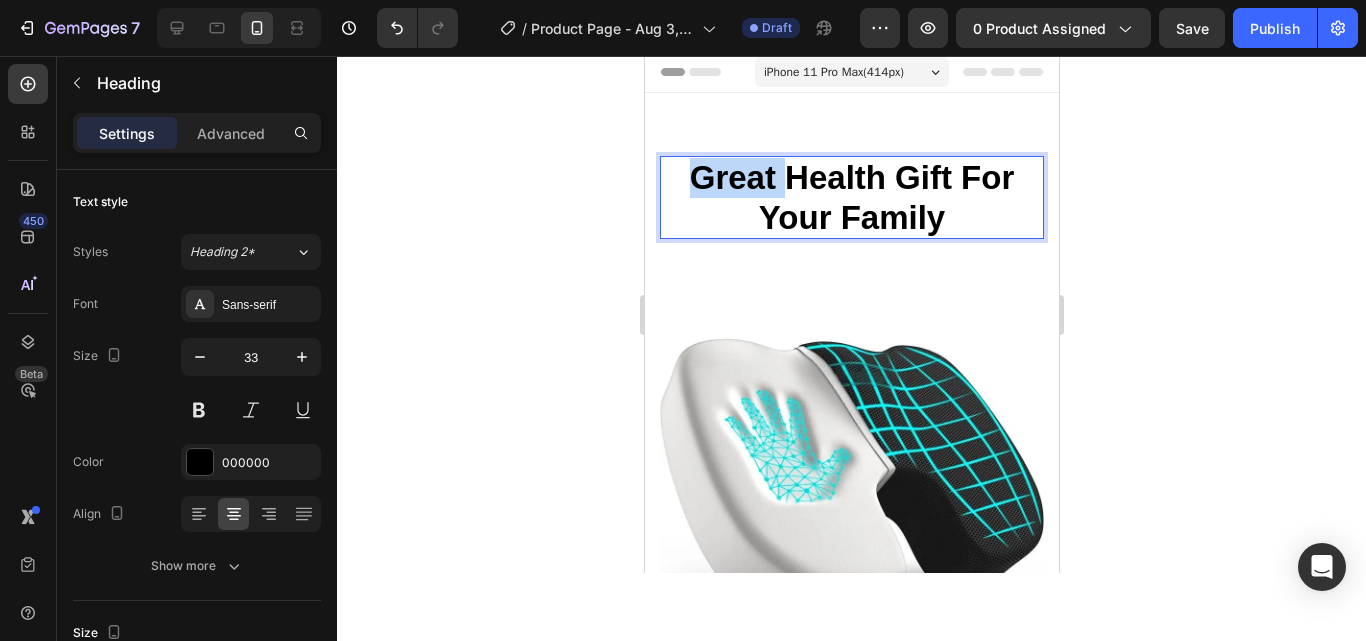 click on "Great Health Gift For Your Family" at bounding box center [851, 197] 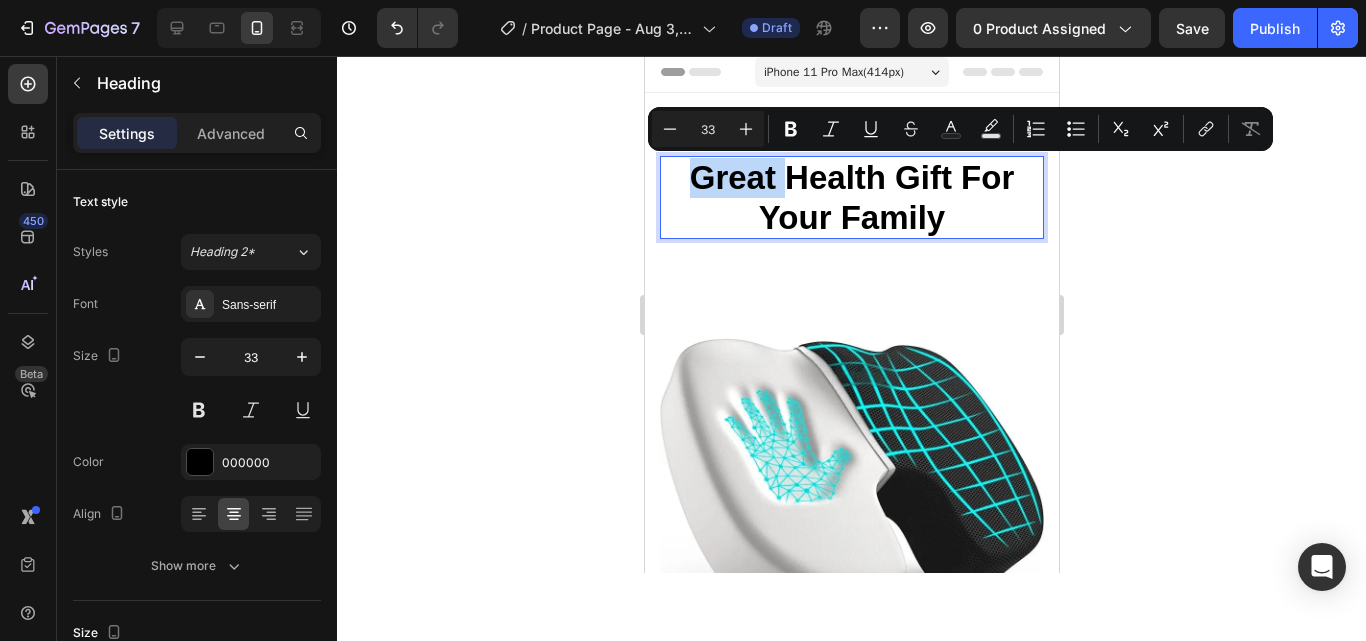 click on "Great Health Gift For Your Family" at bounding box center (851, 197) 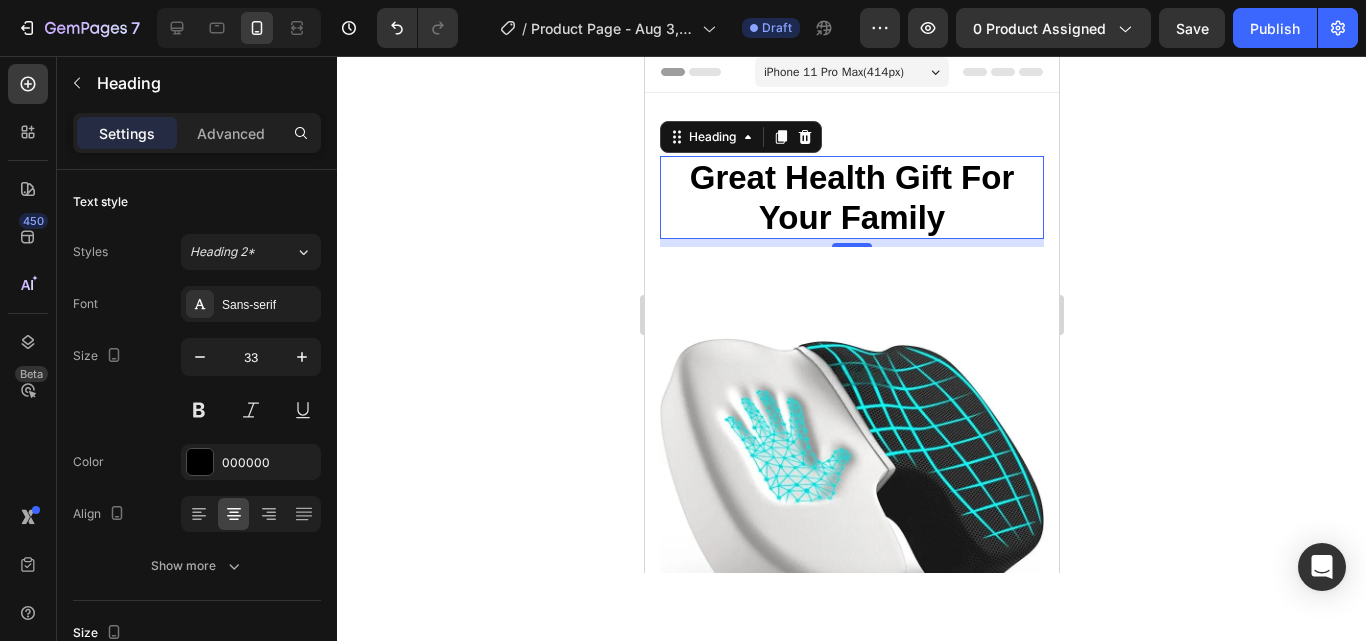 click 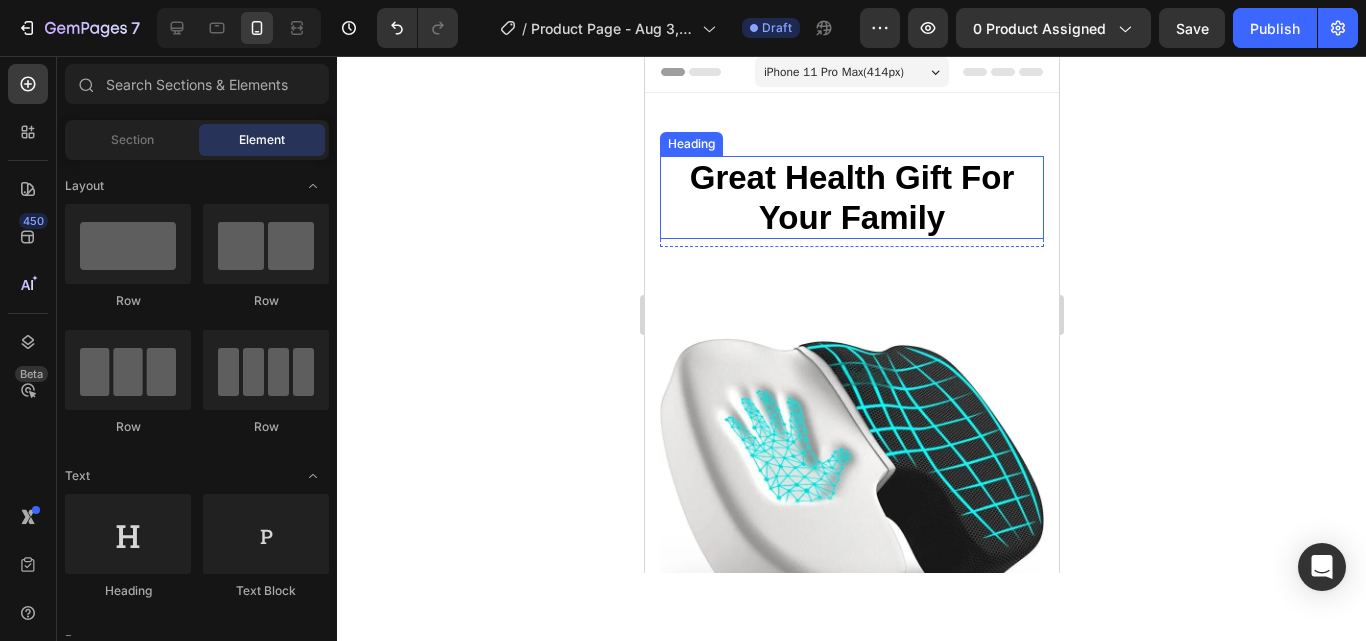 click on "Great Health Gift For Your Family" at bounding box center (851, 197) 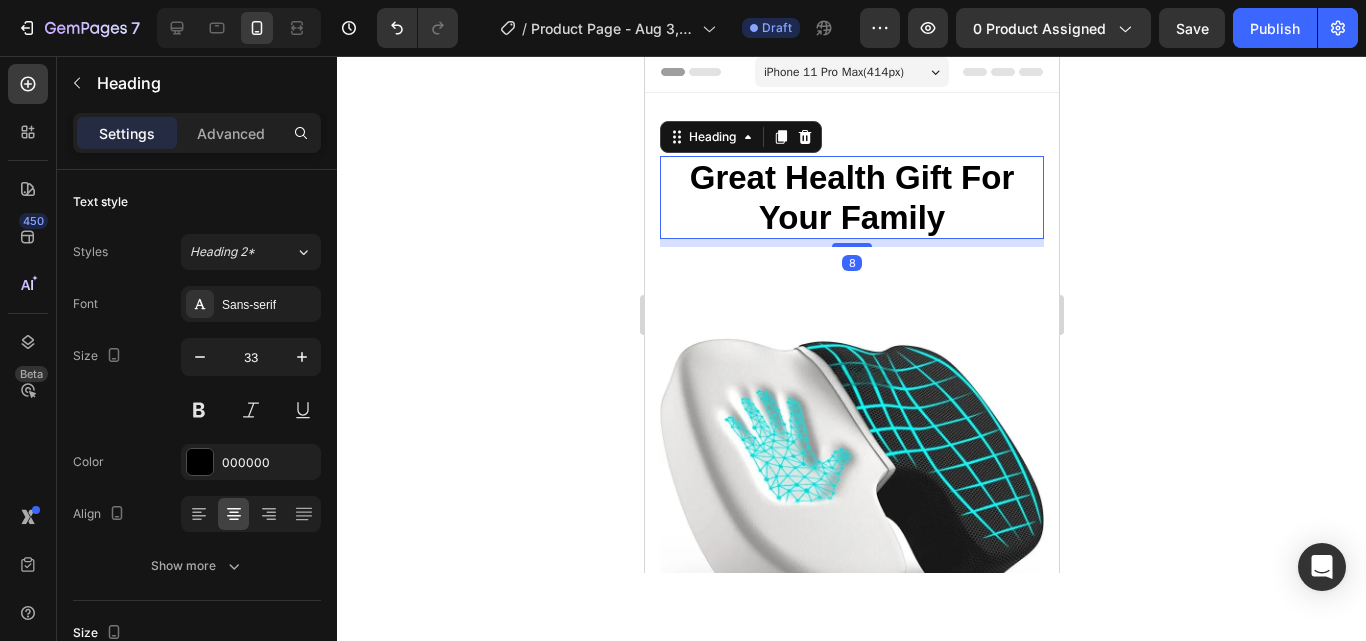 click on "Great Health Gift For Your Family" at bounding box center [851, 197] 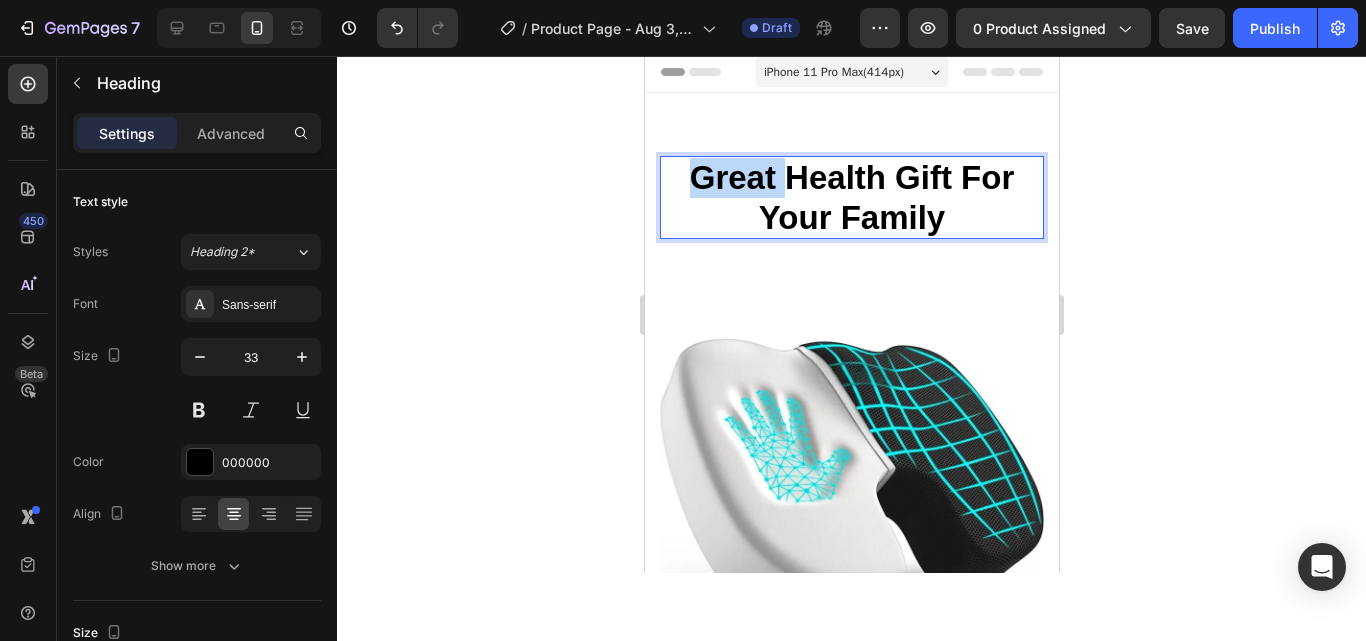 click on "Great Health Gift For Your Family" at bounding box center [851, 197] 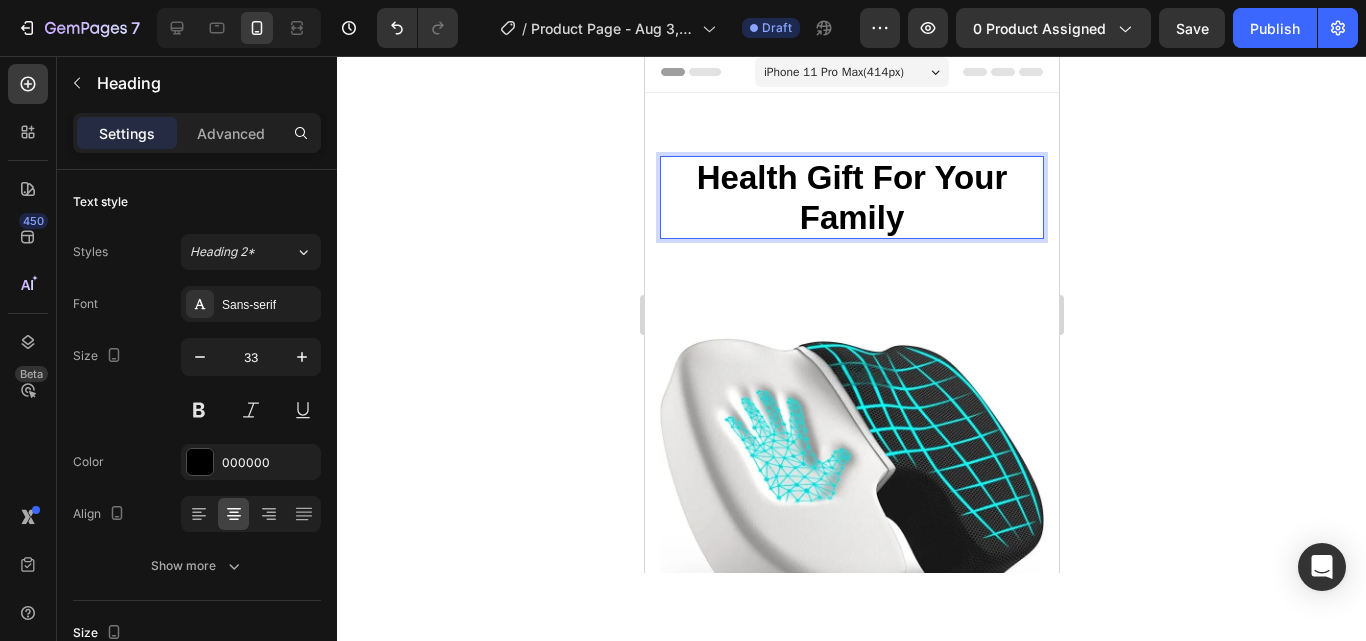 click on "Health Gift For Your Family" at bounding box center [851, 197] 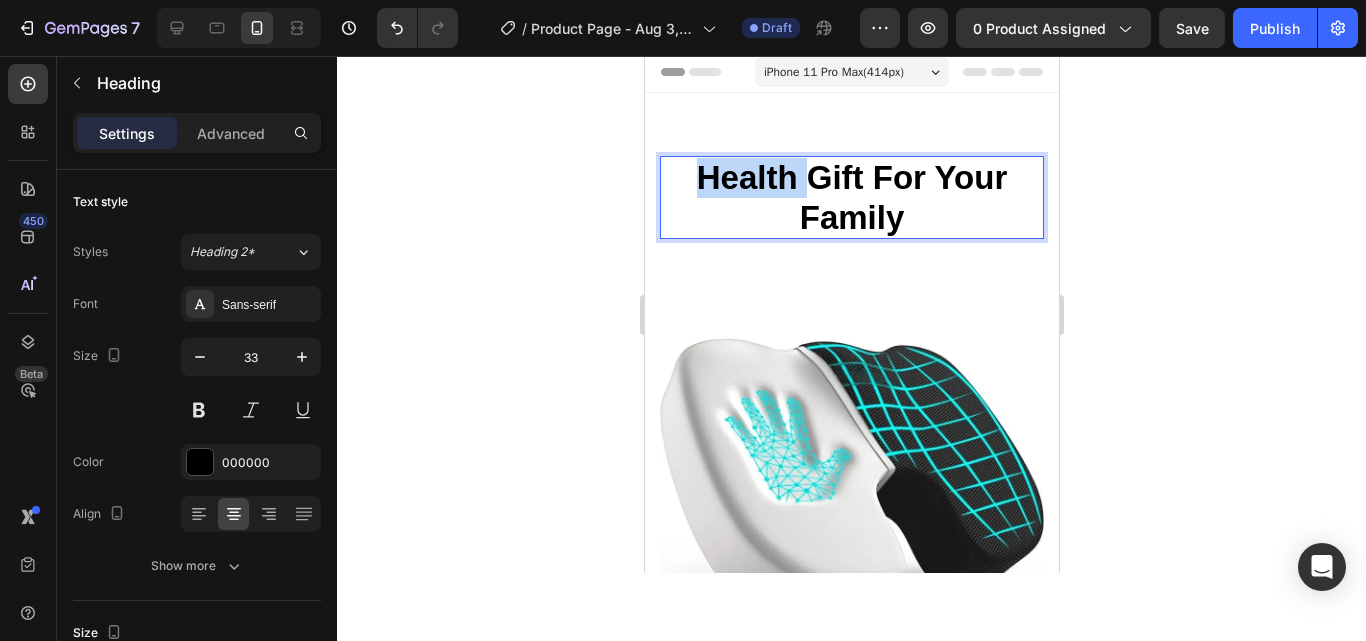 click on "Health Gift For Your Family" at bounding box center (851, 197) 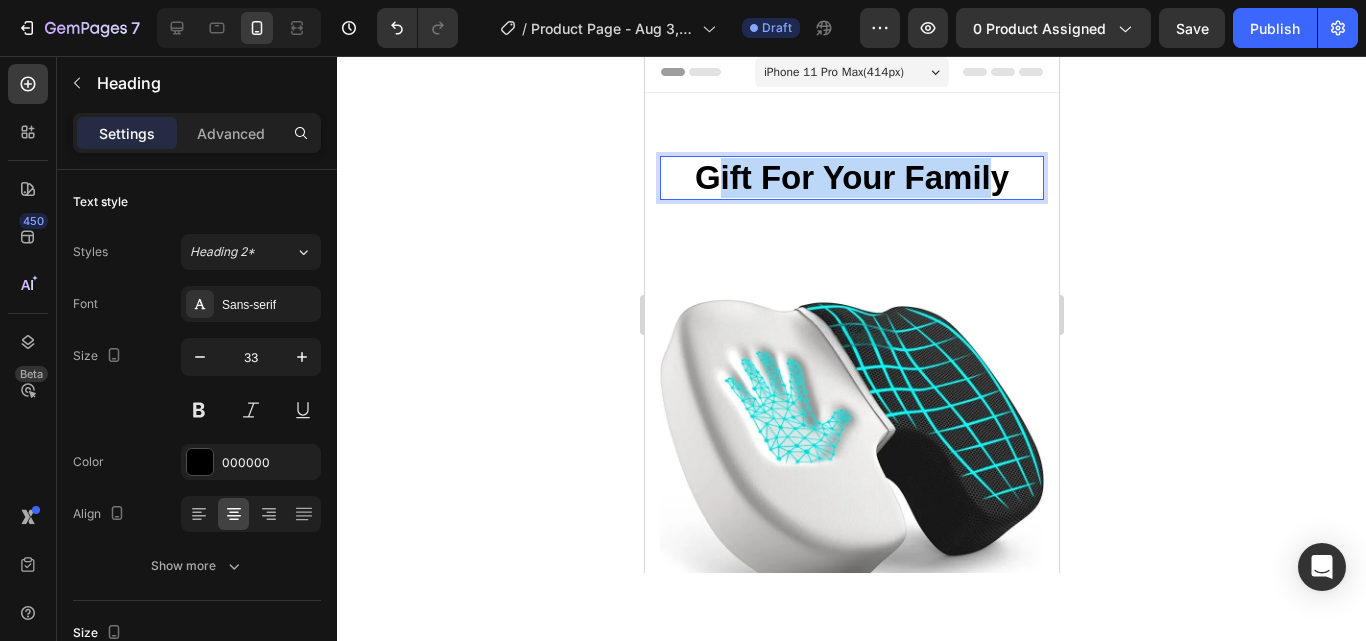 drag, startPoint x: 702, startPoint y: 172, endPoint x: 990, endPoint y: 172, distance: 288 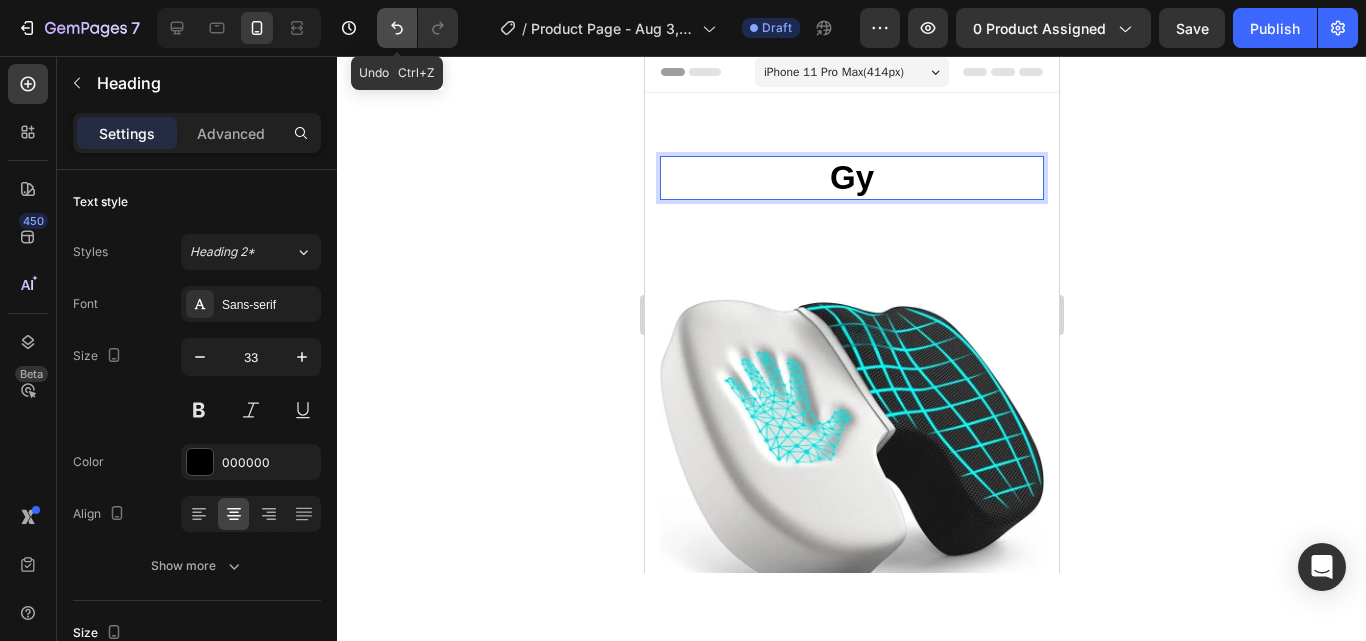 click 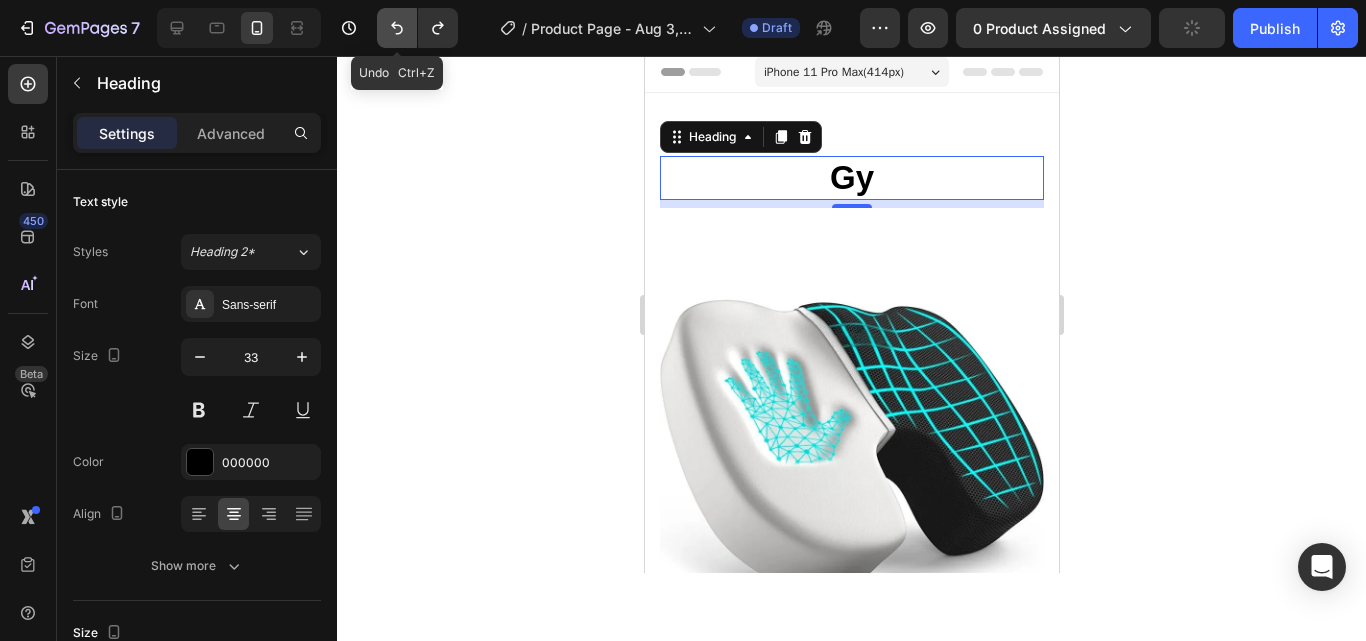 click 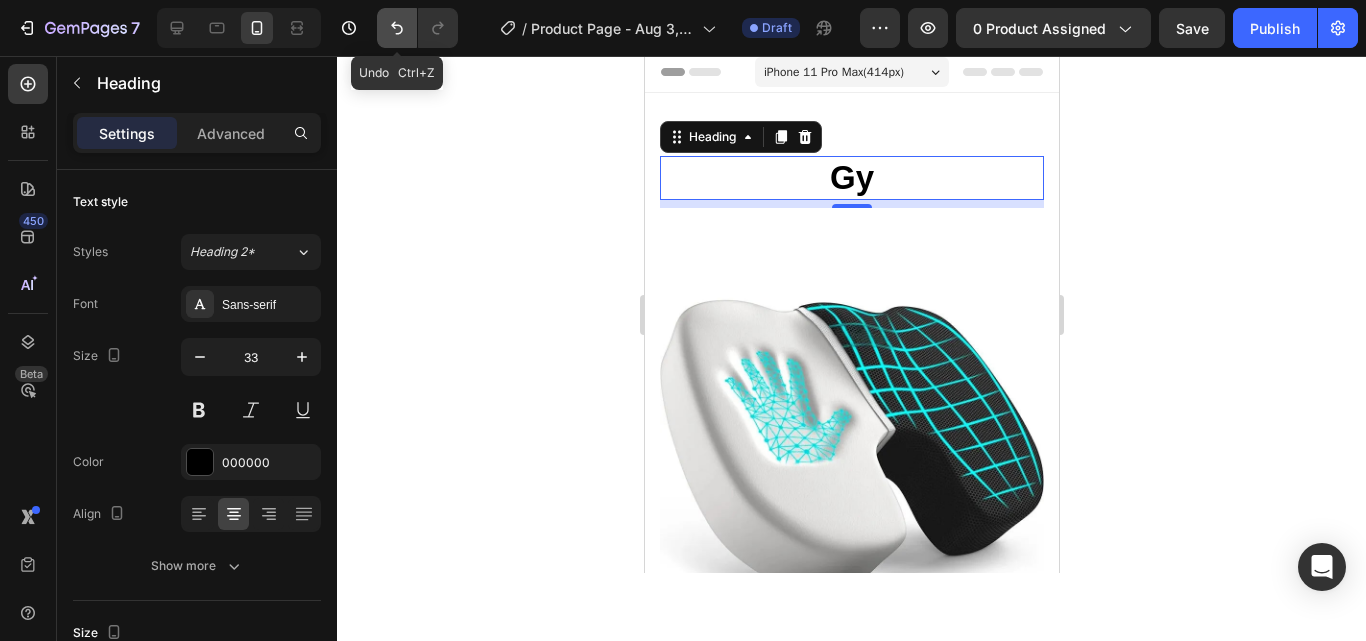 click 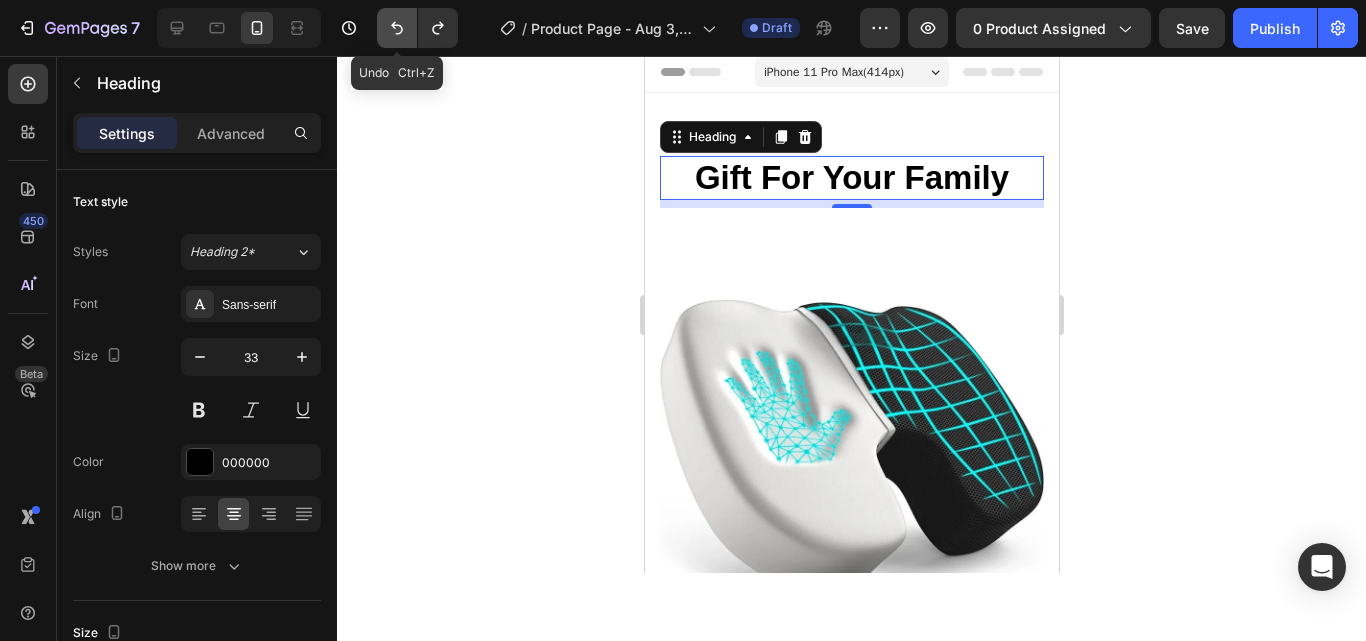 click 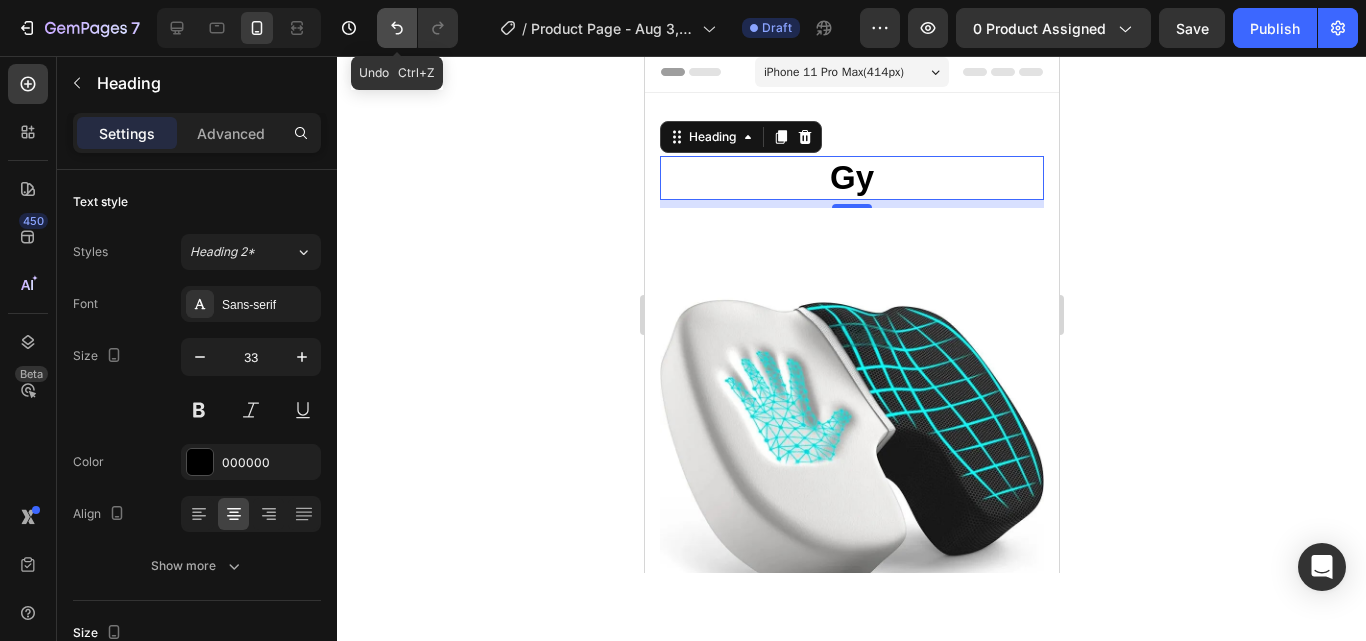 click 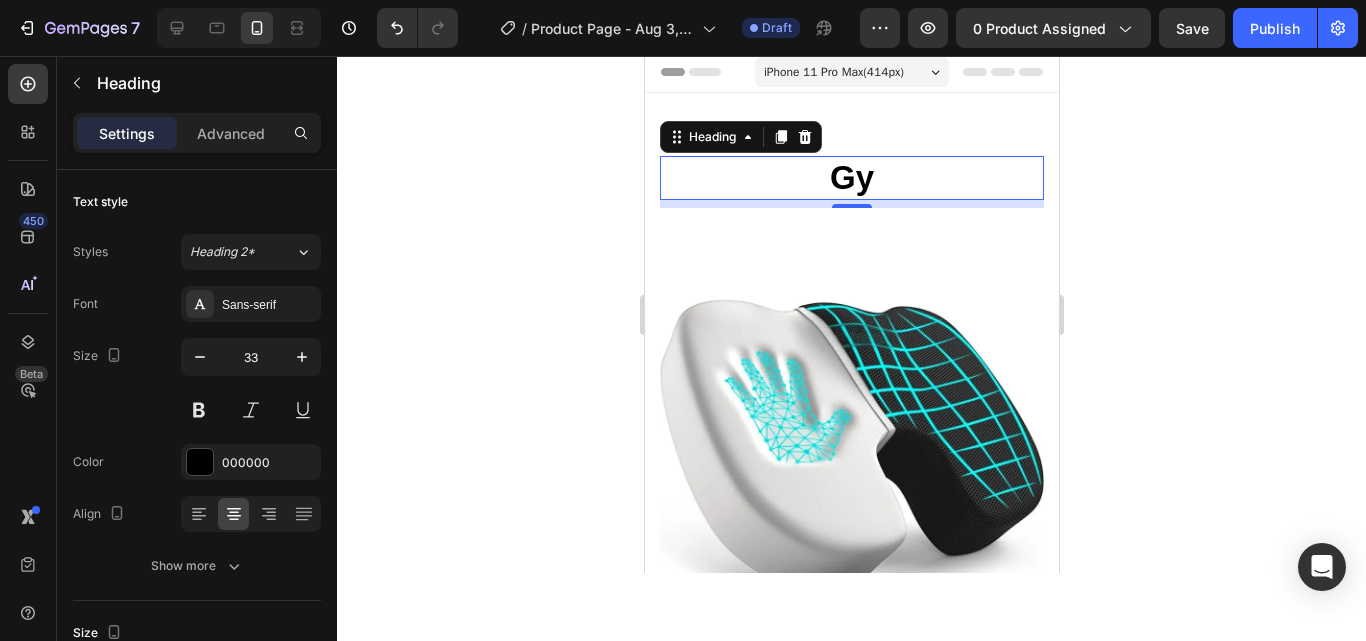 click on "Gy" at bounding box center [851, 178] 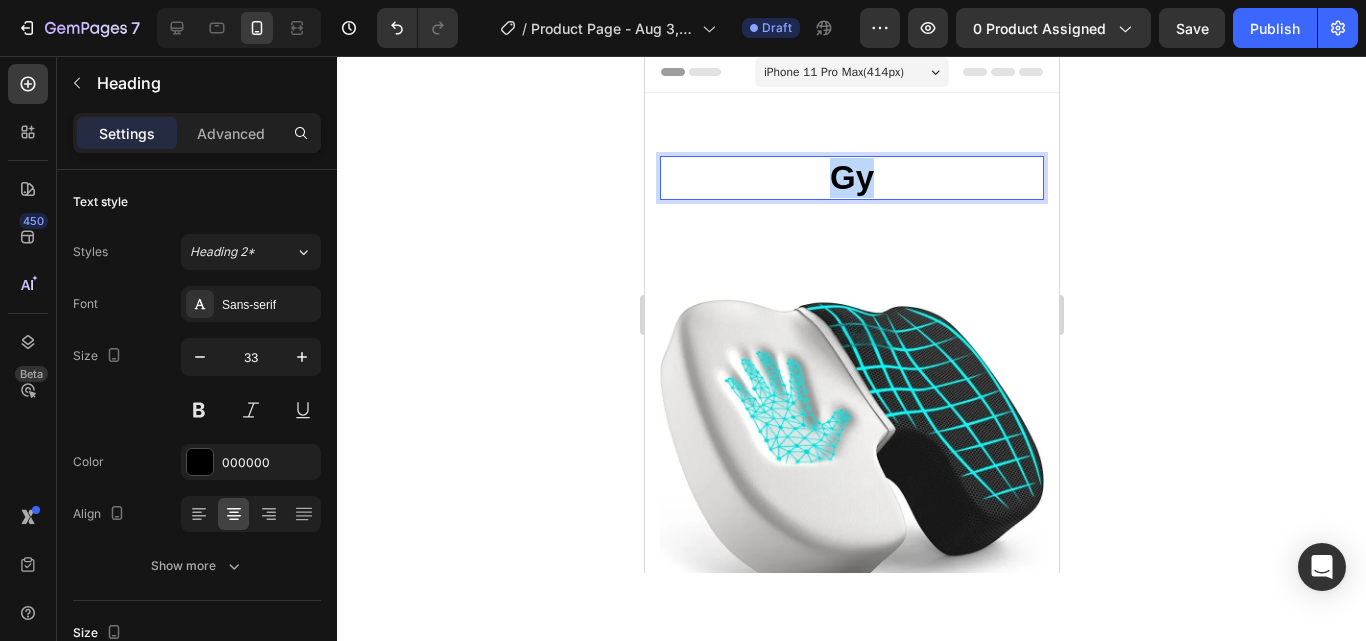 drag, startPoint x: 819, startPoint y: 168, endPoint x: 870, endPoint y: 173, distance: 51.24451 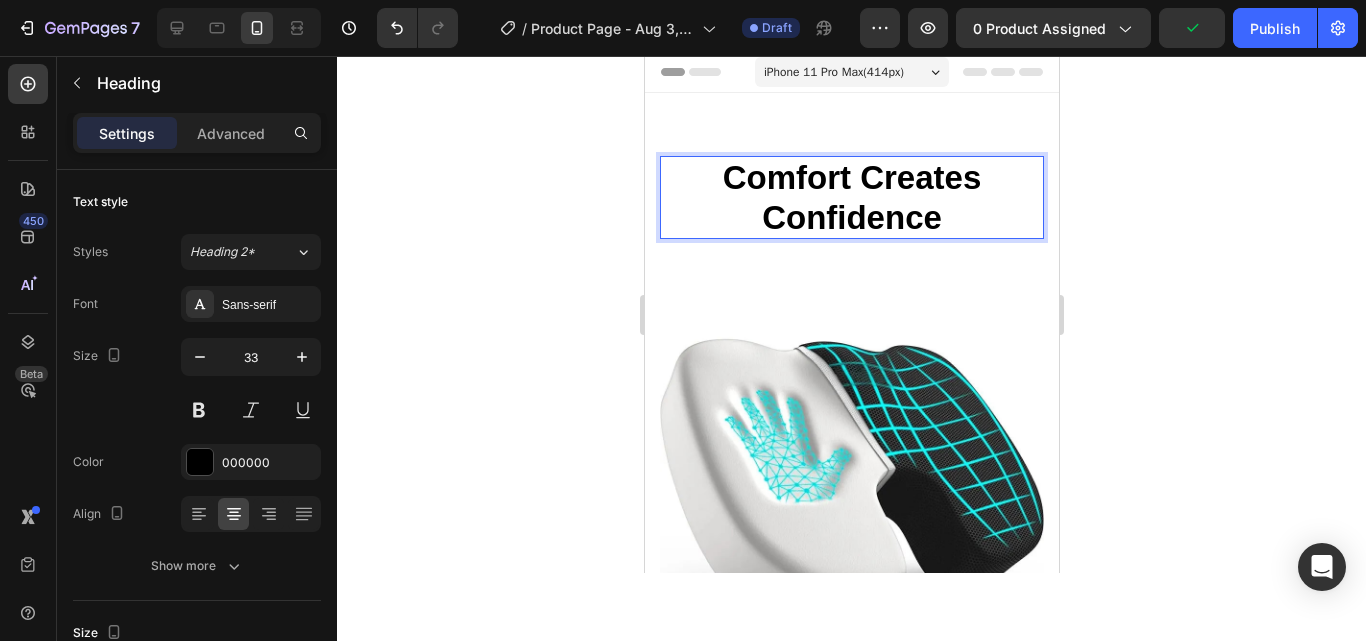 click 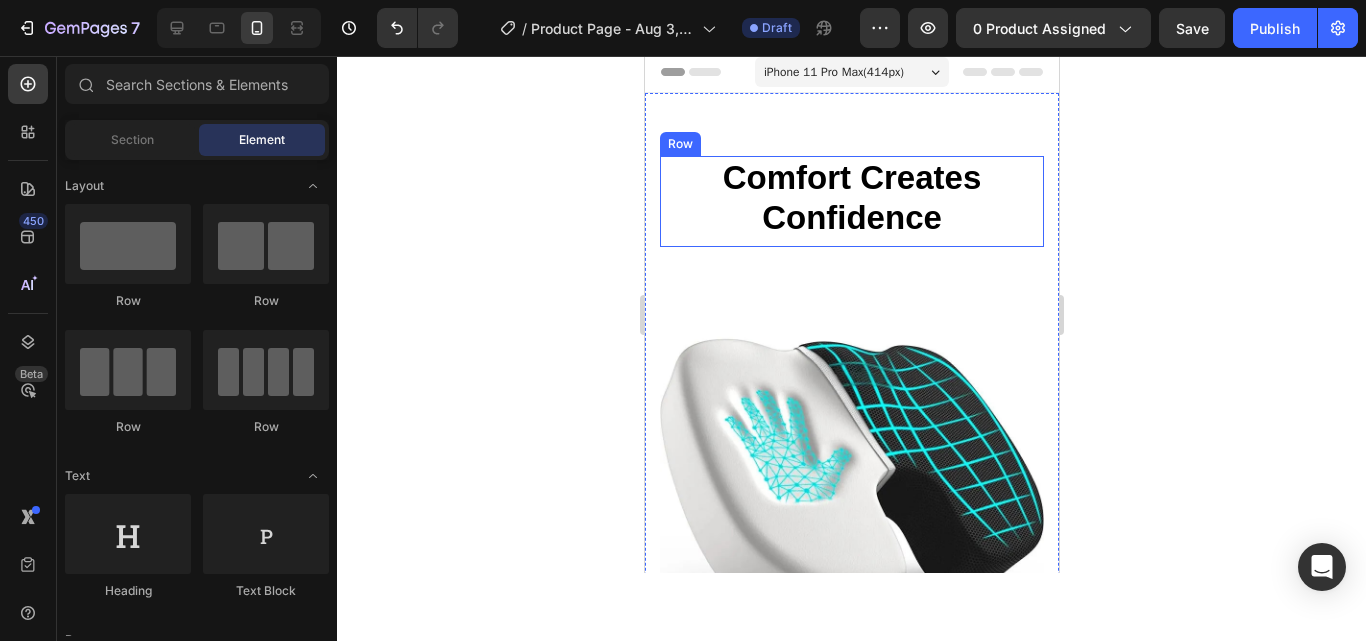 click on "Comfort Creates Confidence" at bounding box center (851, 197) 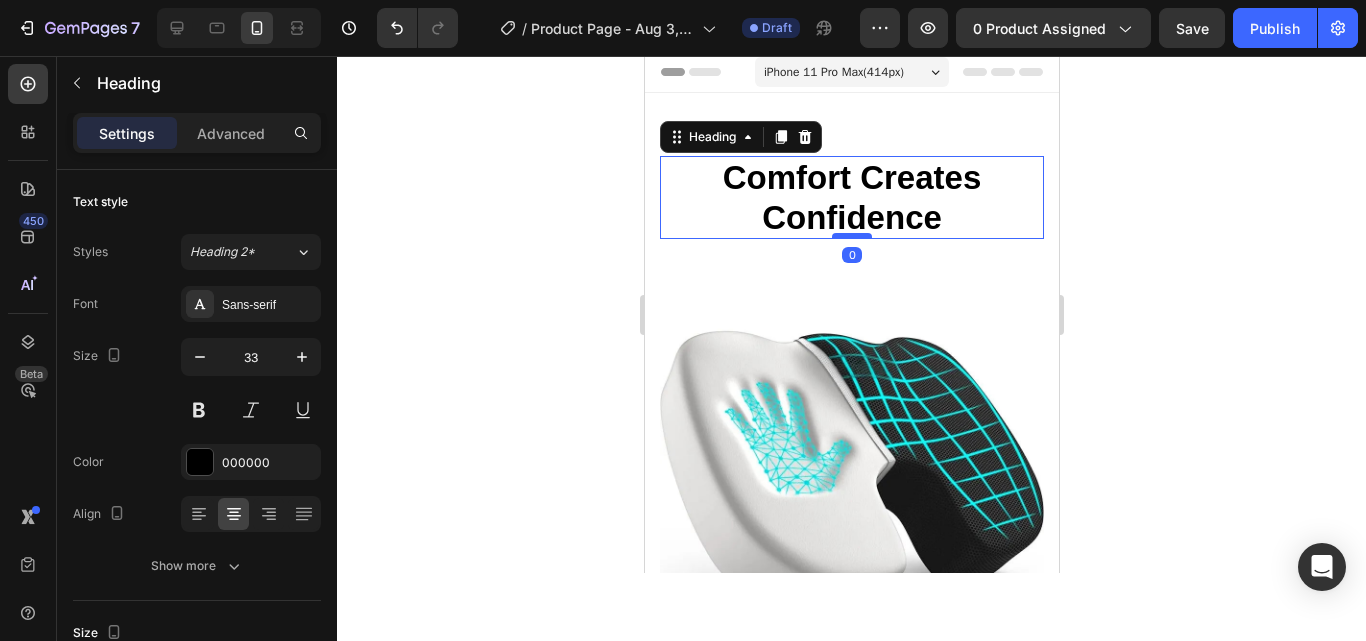 drag, startPoint x: 859, startPoint y: 247, endPoint x: 860, endPoint y: 233, distance: 14.035668 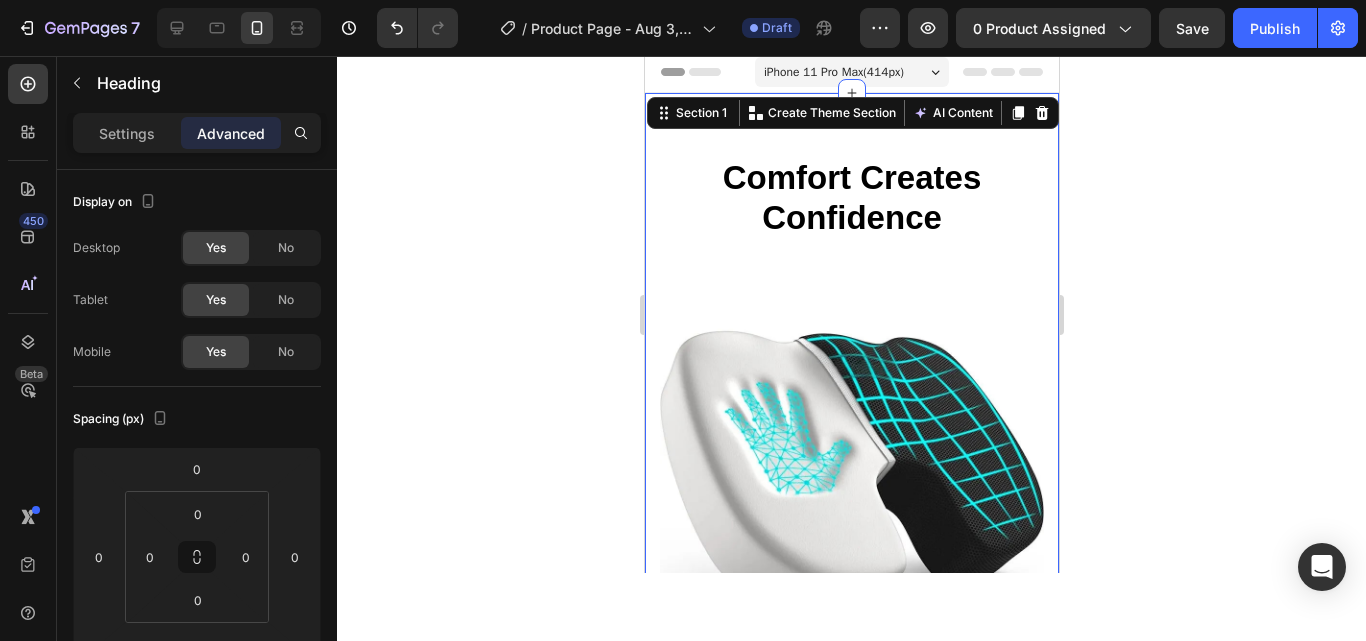 click on "Comfort Creates Confidence Heading Row Product Images Ergonomic Cushion Chair (P) Title                Icon                Icon                Icon                Icon                Icon Icon List Hoz (2234 reviews) Text block Row $34.99 (P) Price (P) Price No compare price (P) Price Row Buy it now (P) Dynamic Checkout
1
(P) Quantity Add to cart (P) Cart Button Row
• Ergonomic Design : The cushion is designed to provide proper support and comfort to your back and seat, reducing strain and discomfort during long hours of sitting.
• Memory Foam Filling : The cushion is filled with memory foam, which conforms to the shape of your body and provides customized support and comfort.
• Removable and Washable : The cushion cover is removable and washable, making it easy to clean and maintain its quality over time.
• Modern Style : The cushion has a modern style that complements any office or home decor, adding a touch of elegance to your workspace." at bounding box center (851, 1090) 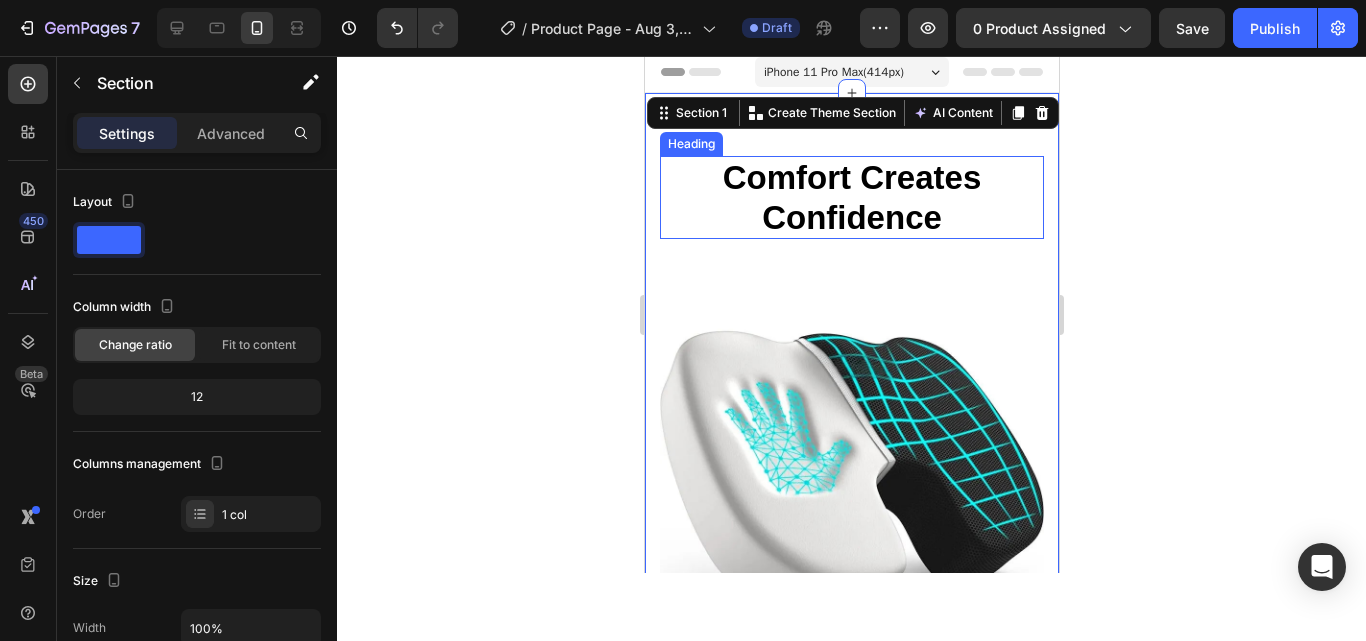 click on "Comfort Creates Confidence" at bounding box center [851, 197] 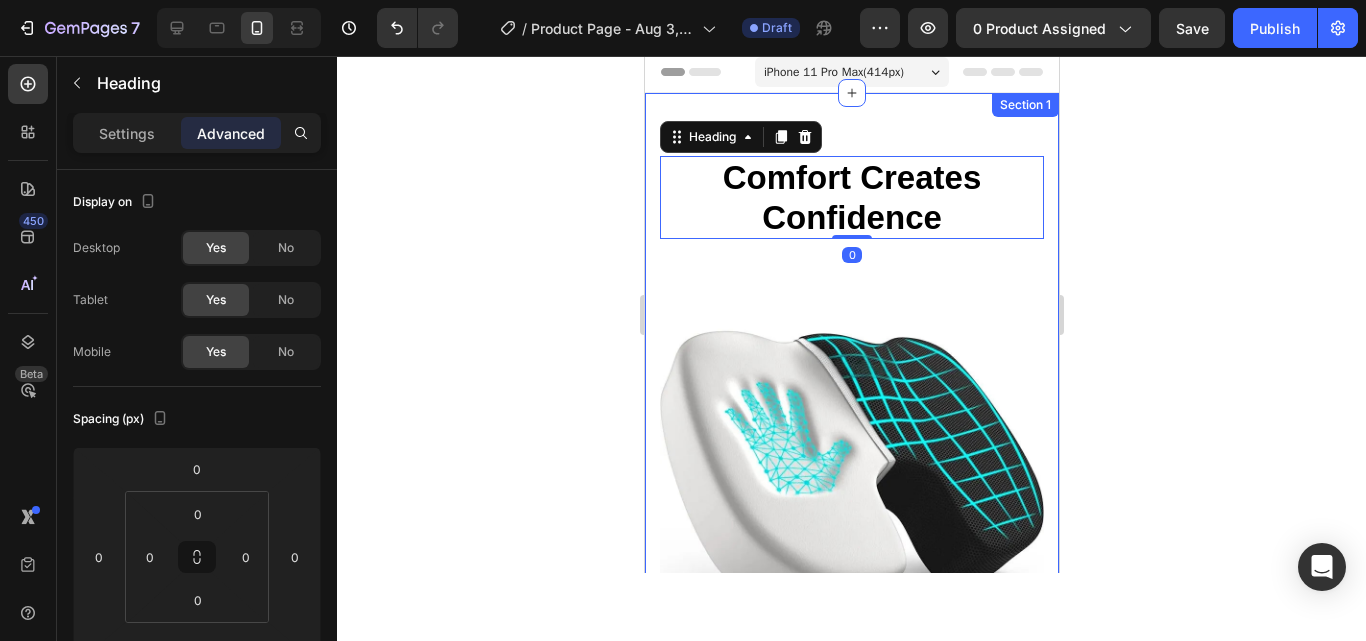 click 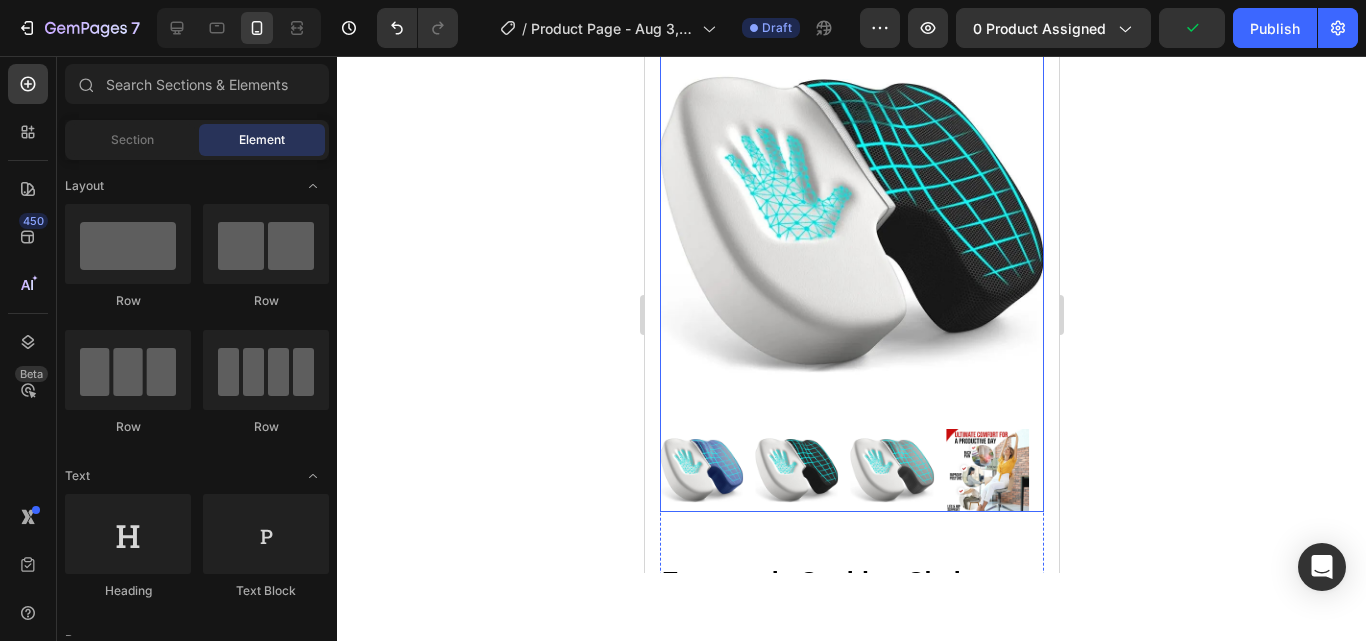 scroll, scrollTop: 259, scrollLeft: 0, axis: vertical 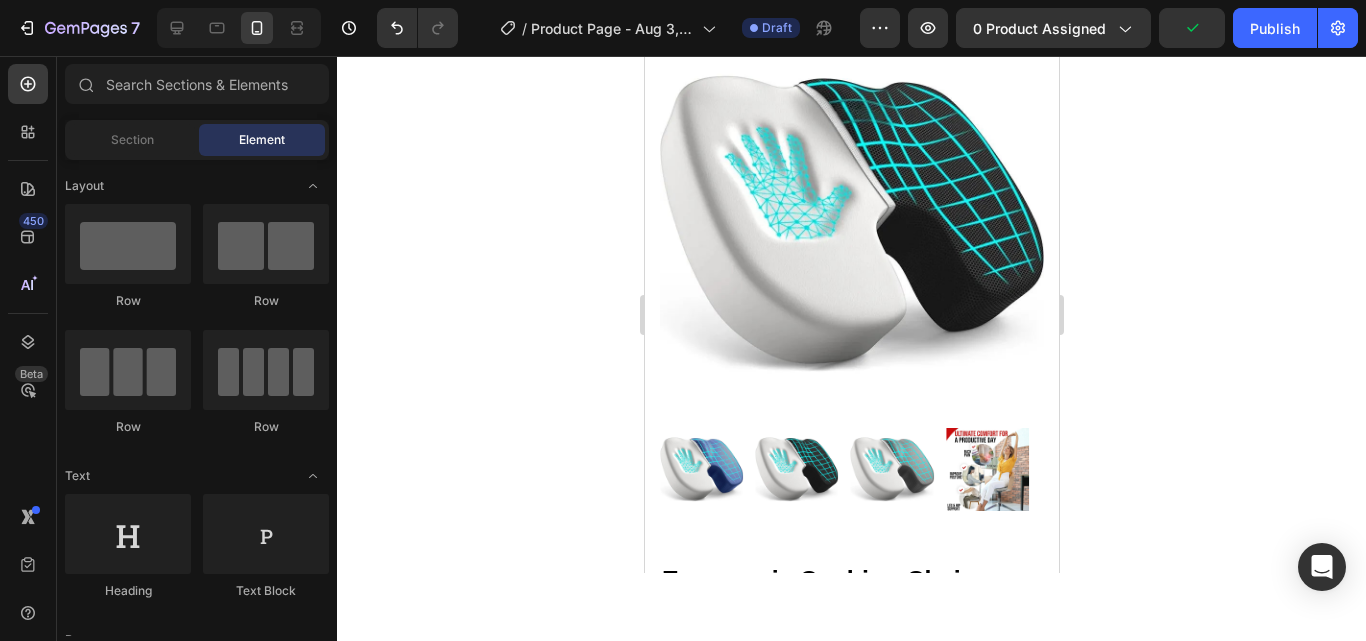 click 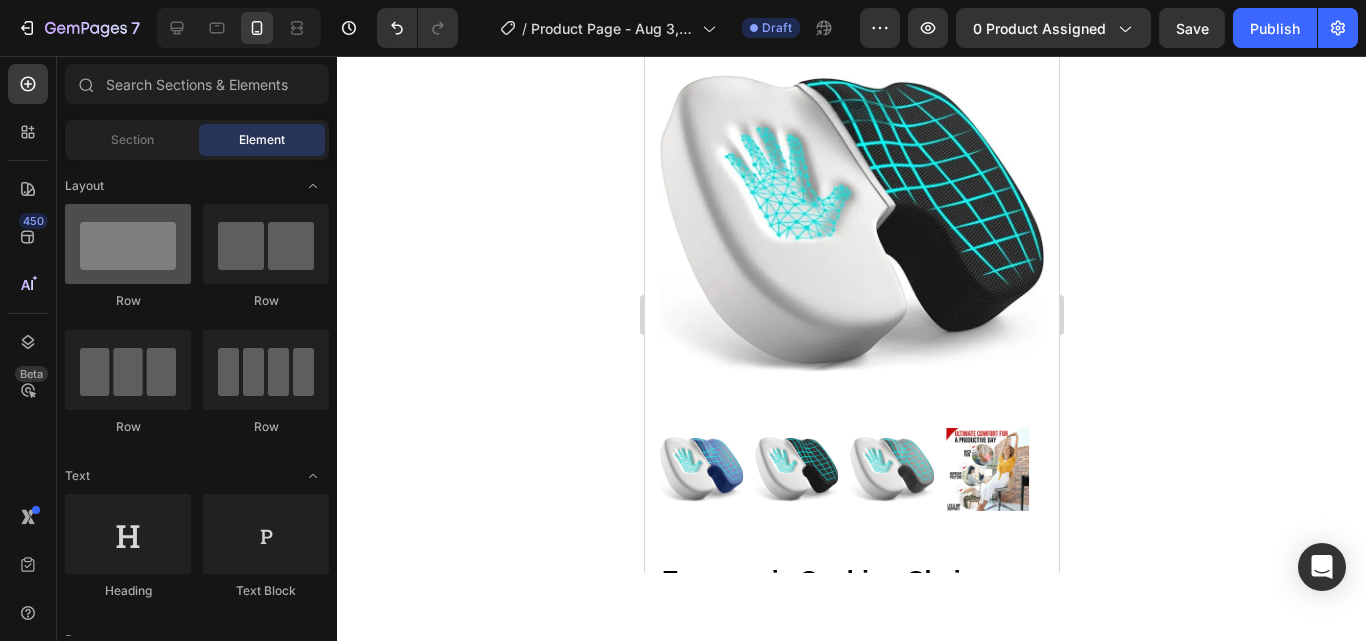 click at bounding box center [128, 244] 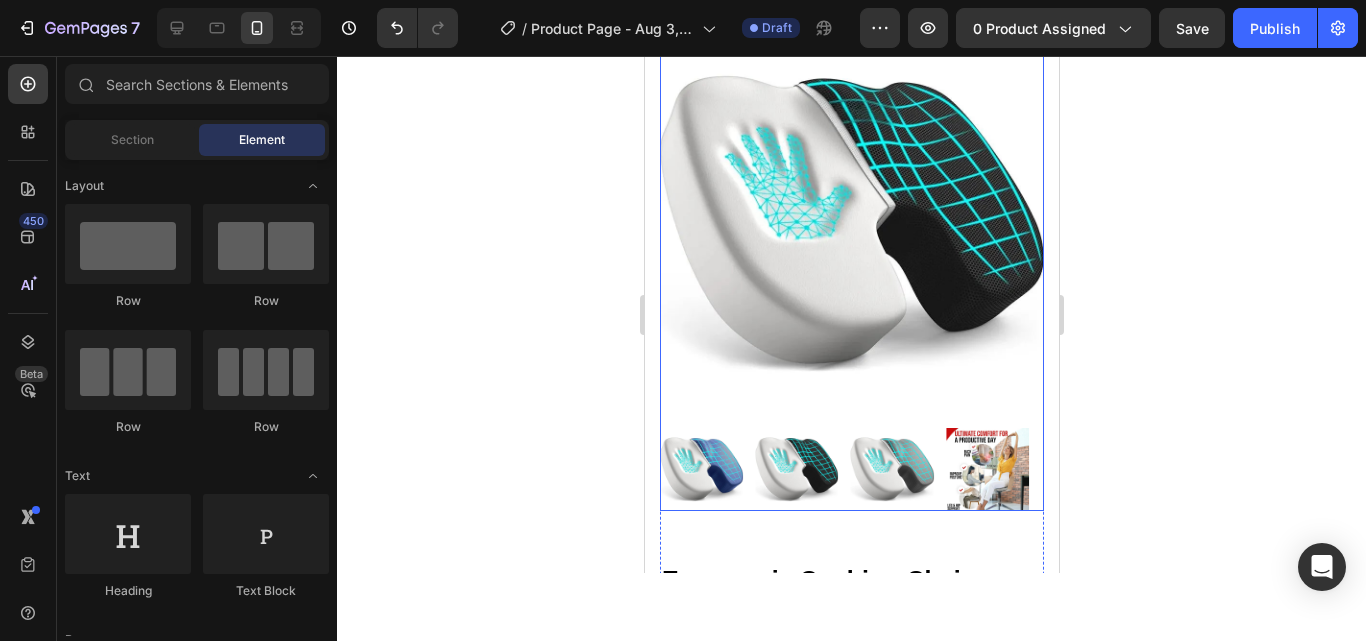 click at bounding box center (851, 224) 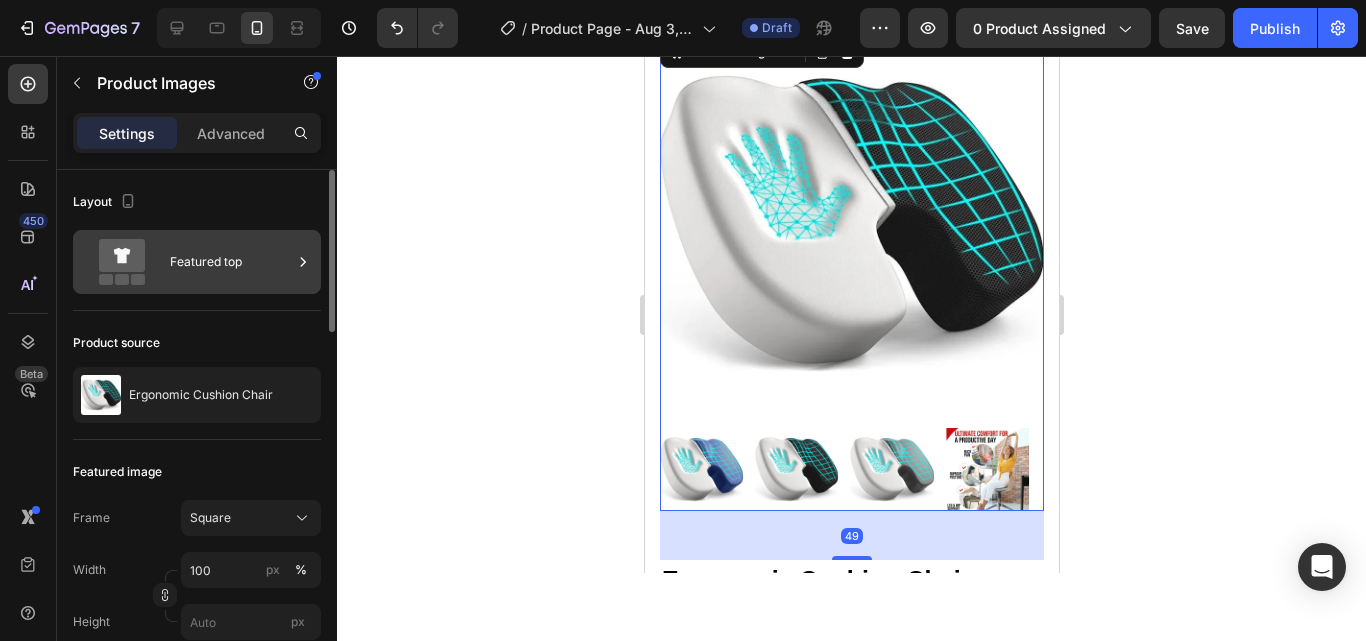 click on "Featured top" at bounding box center (231, 262) 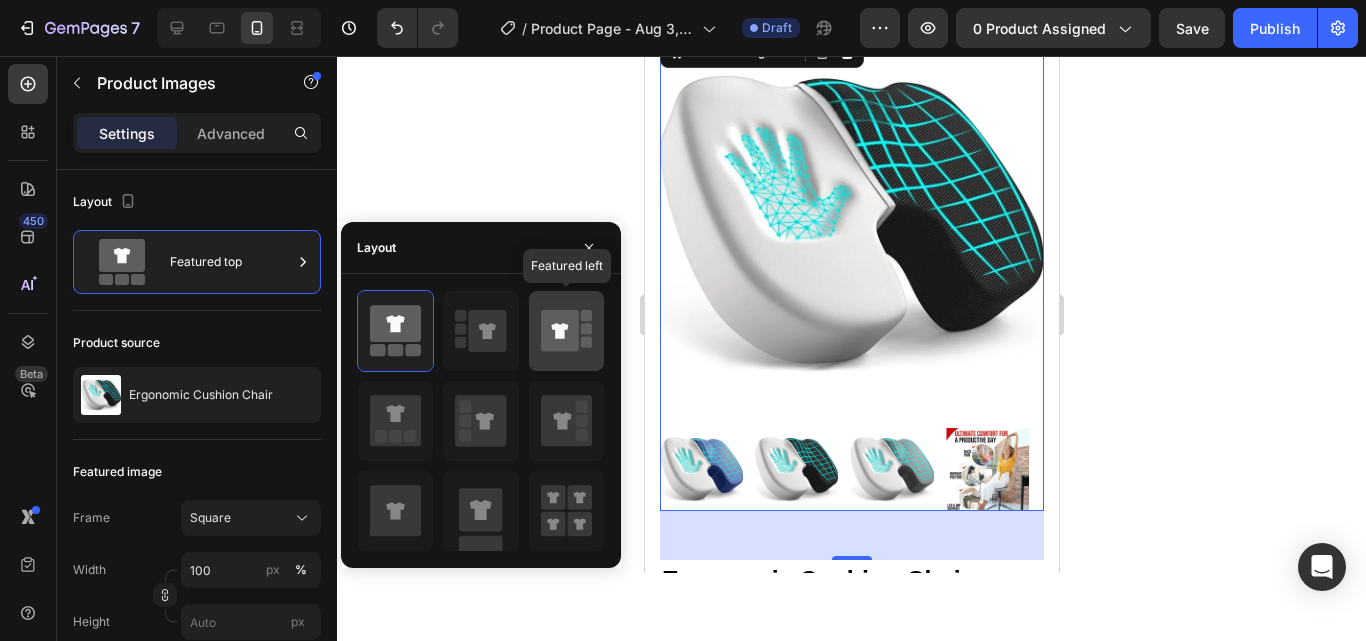click 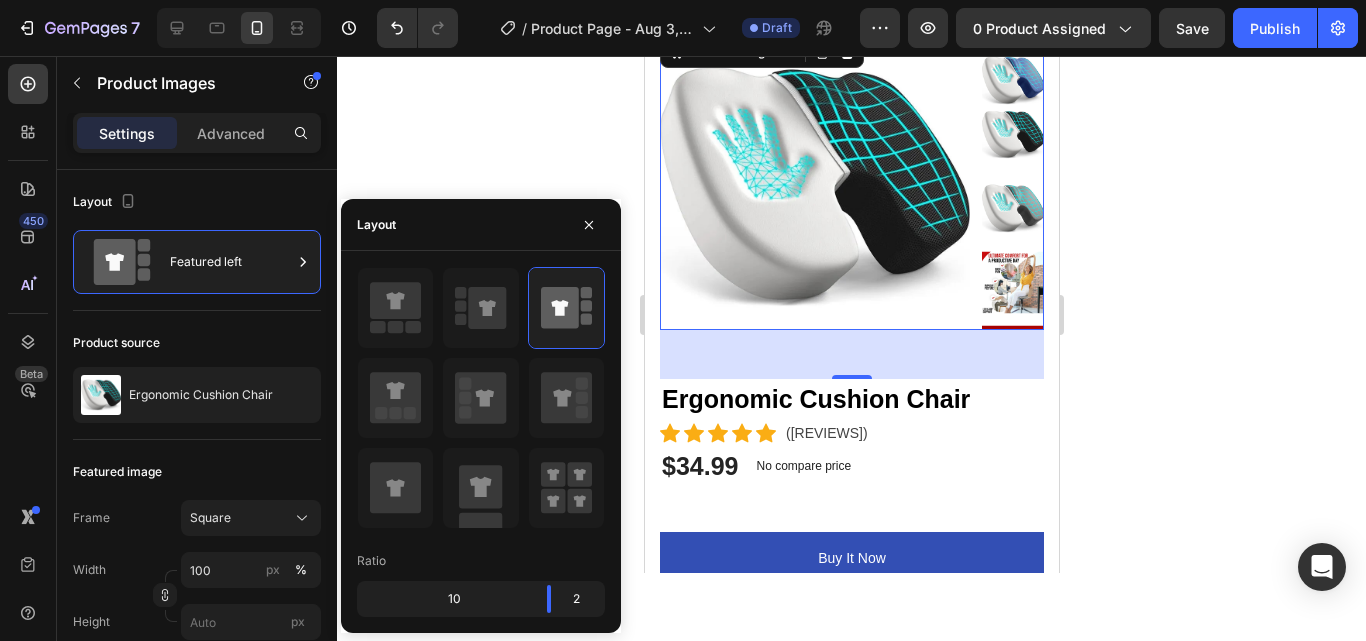 click 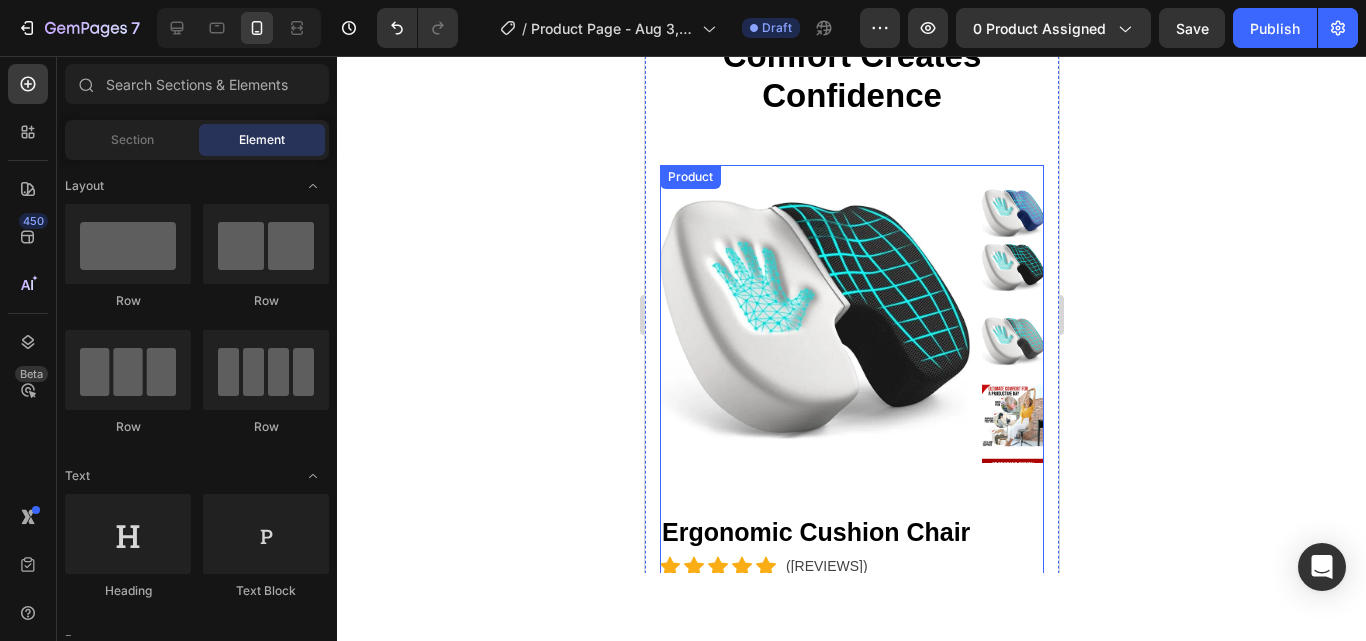 scroll, scrollTop: 127, scrollLeft: 0, axis: vertical 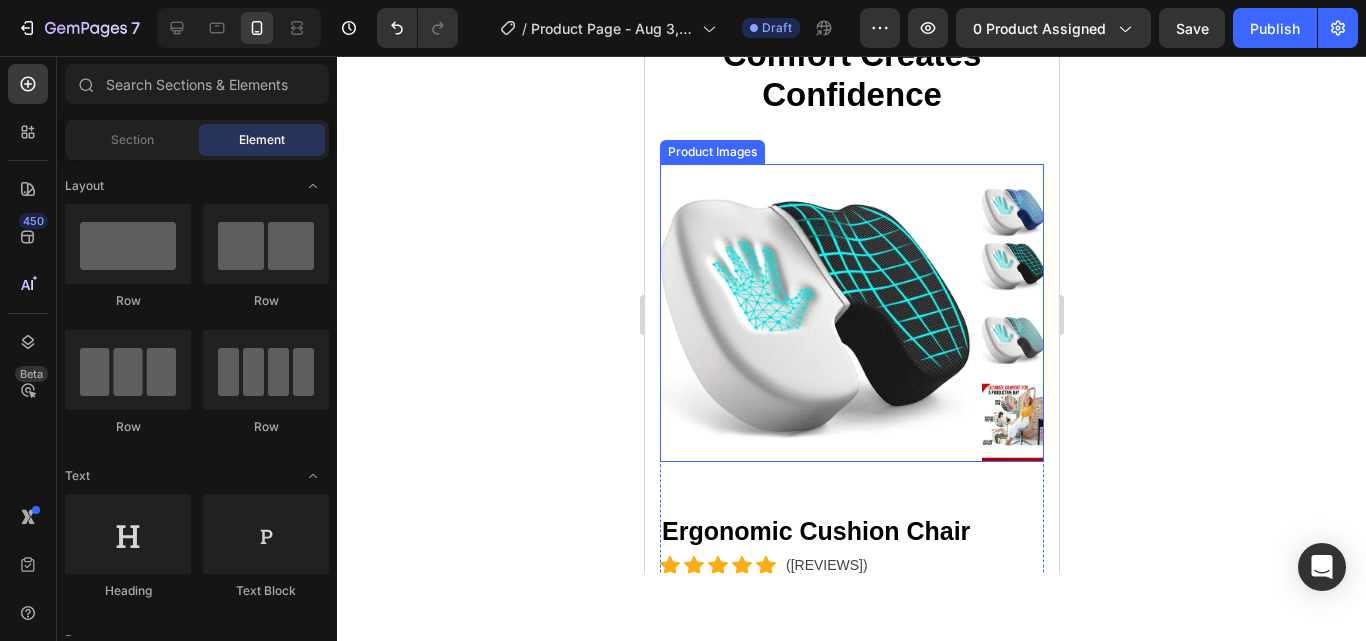 click at bounding box center (814, 319) 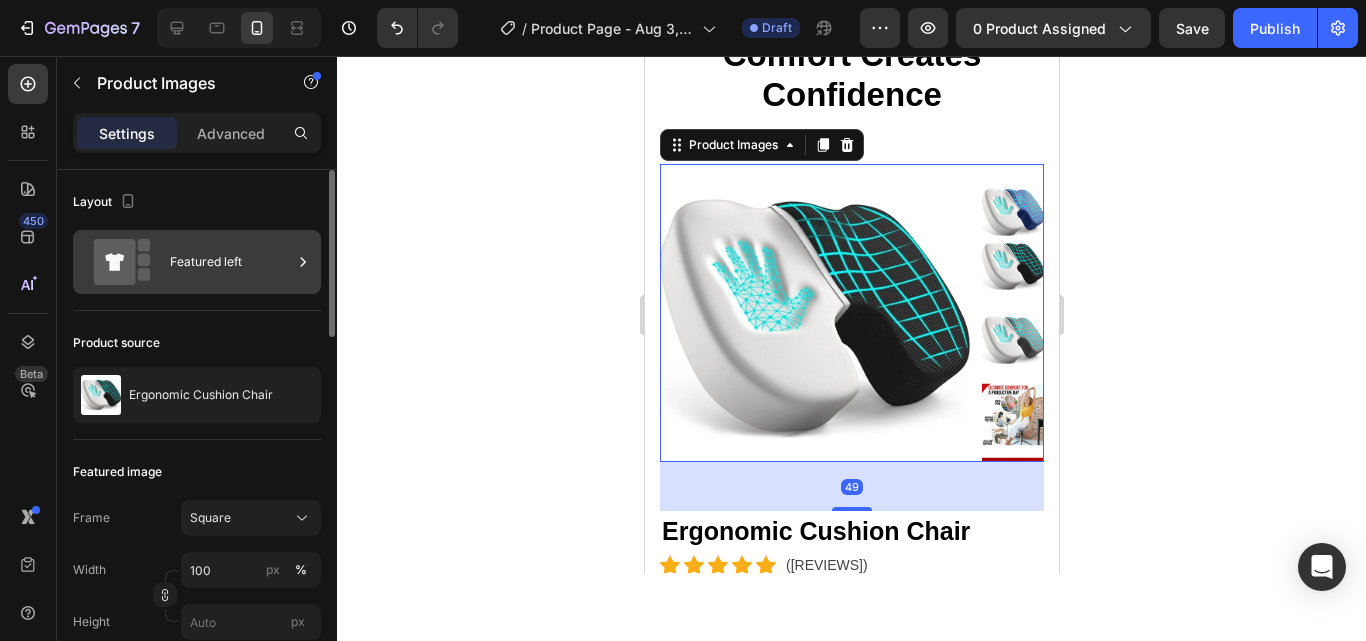 click on "Featured left" at bounding box center [231, 262] 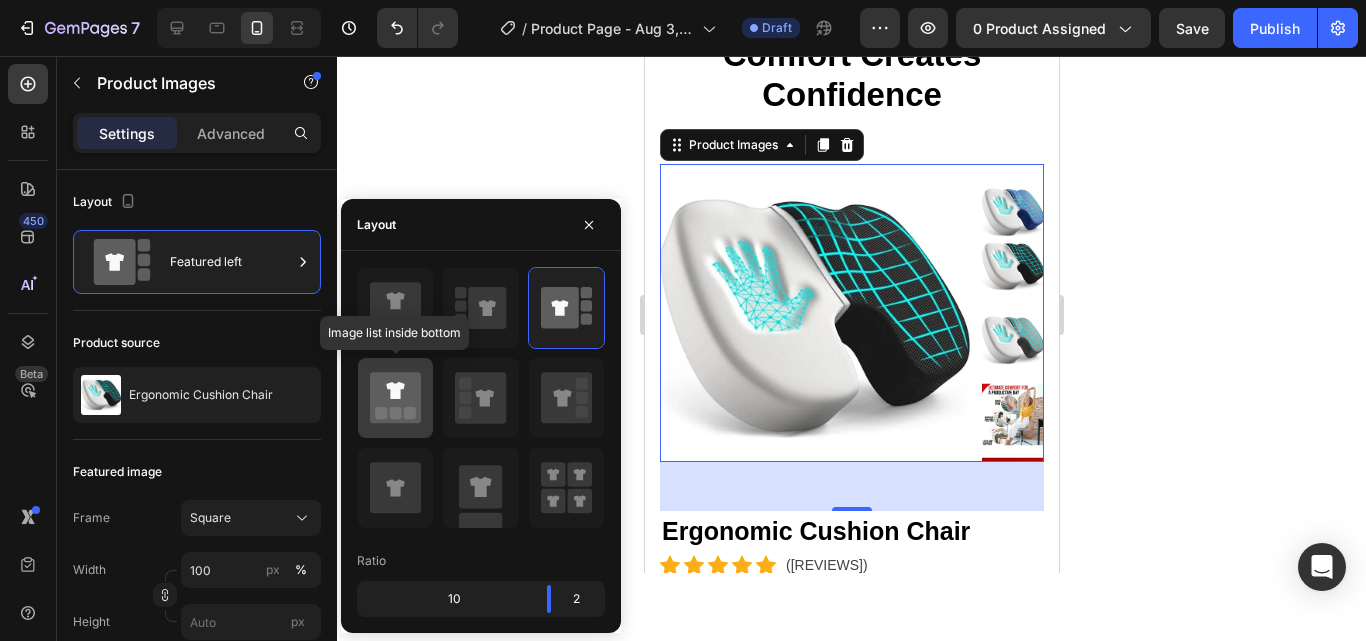 click 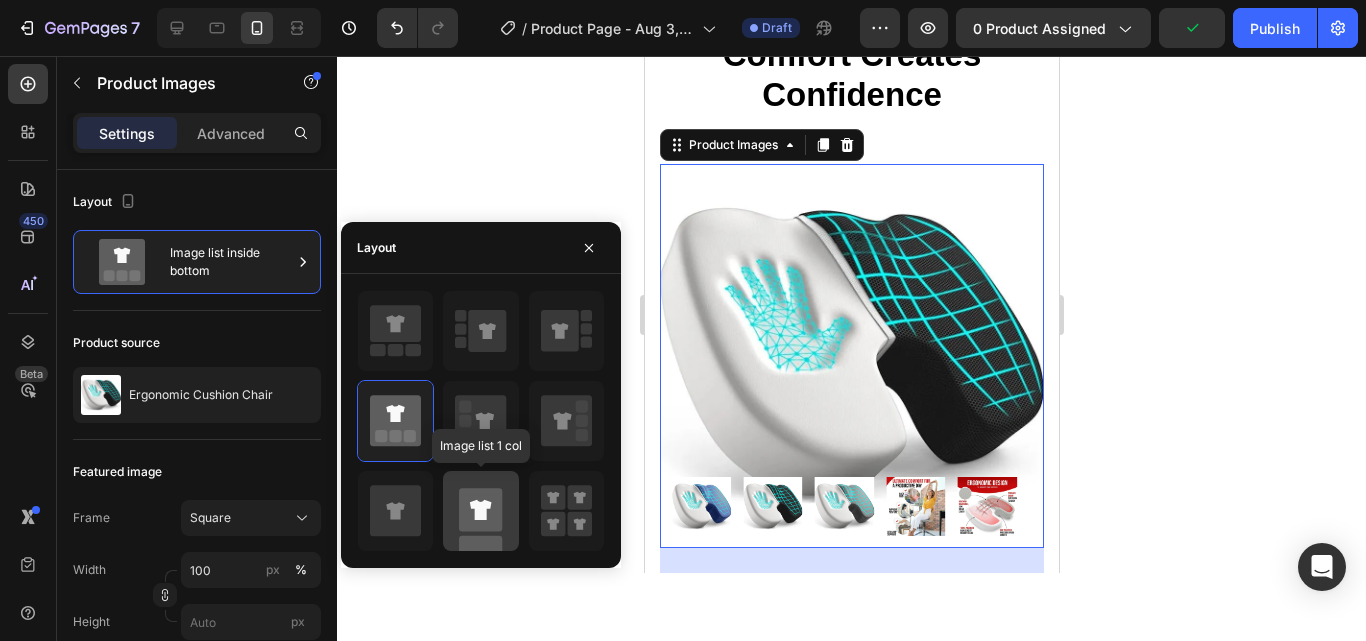 click 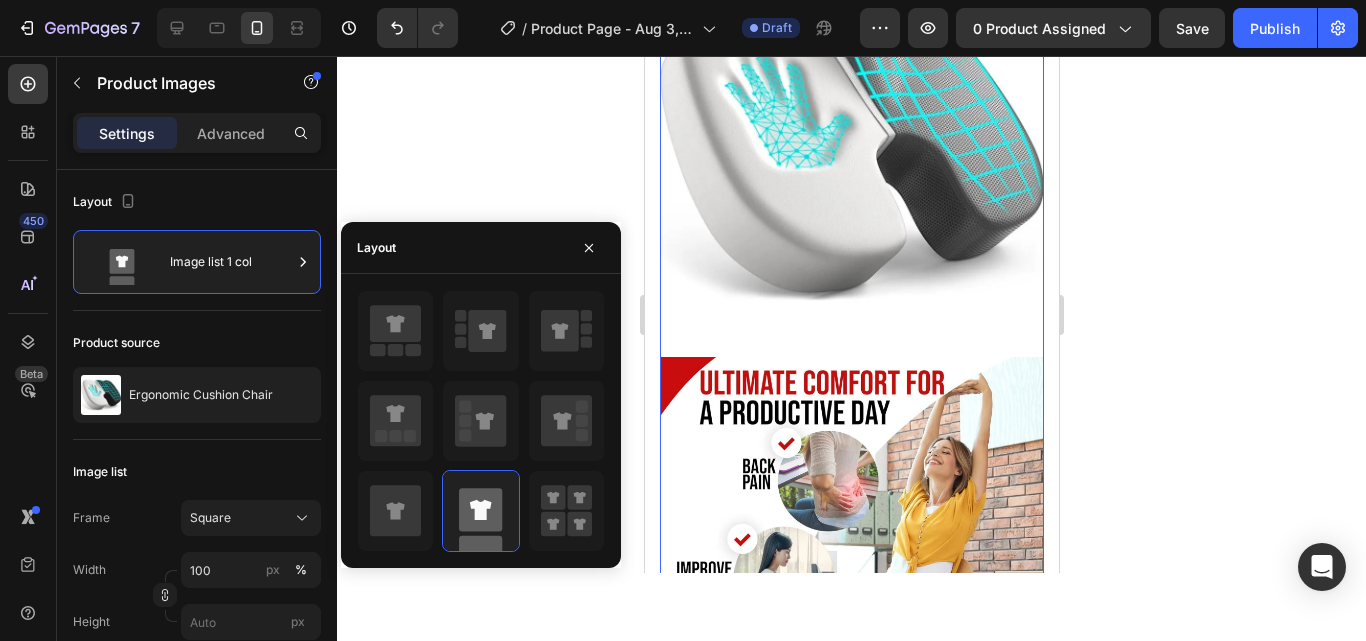 scroll, scrollTop: 640, scrollLeft: 0, axis: vertical 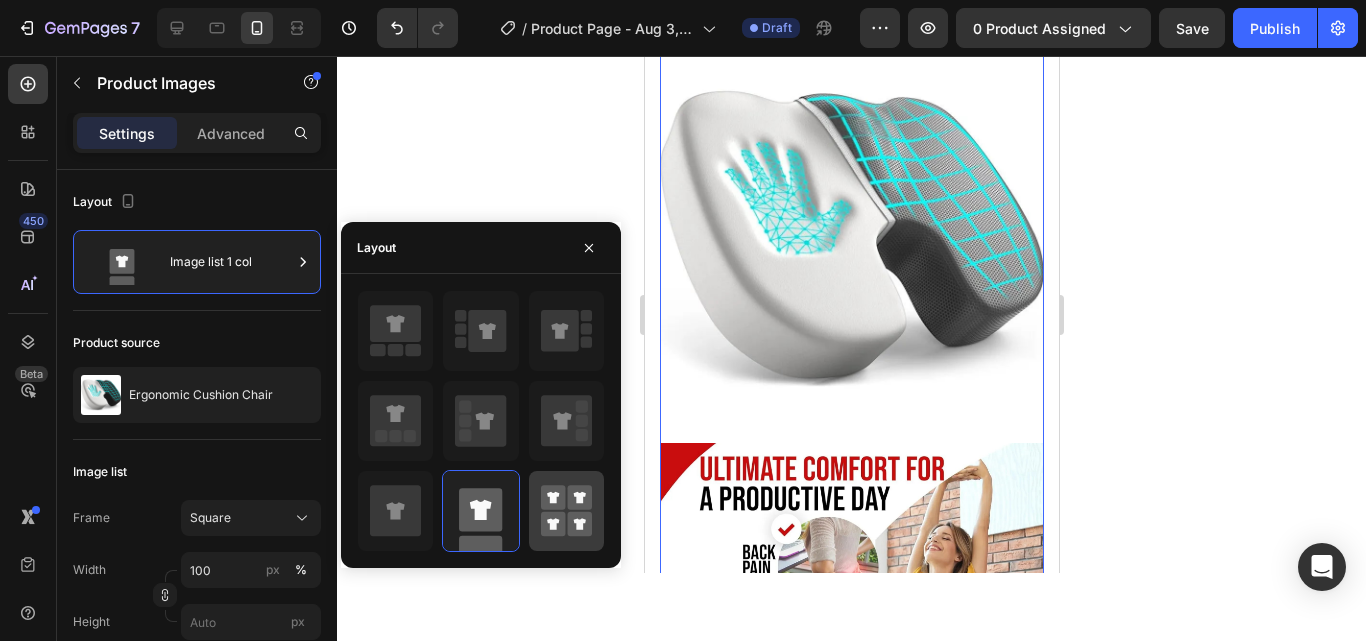 click 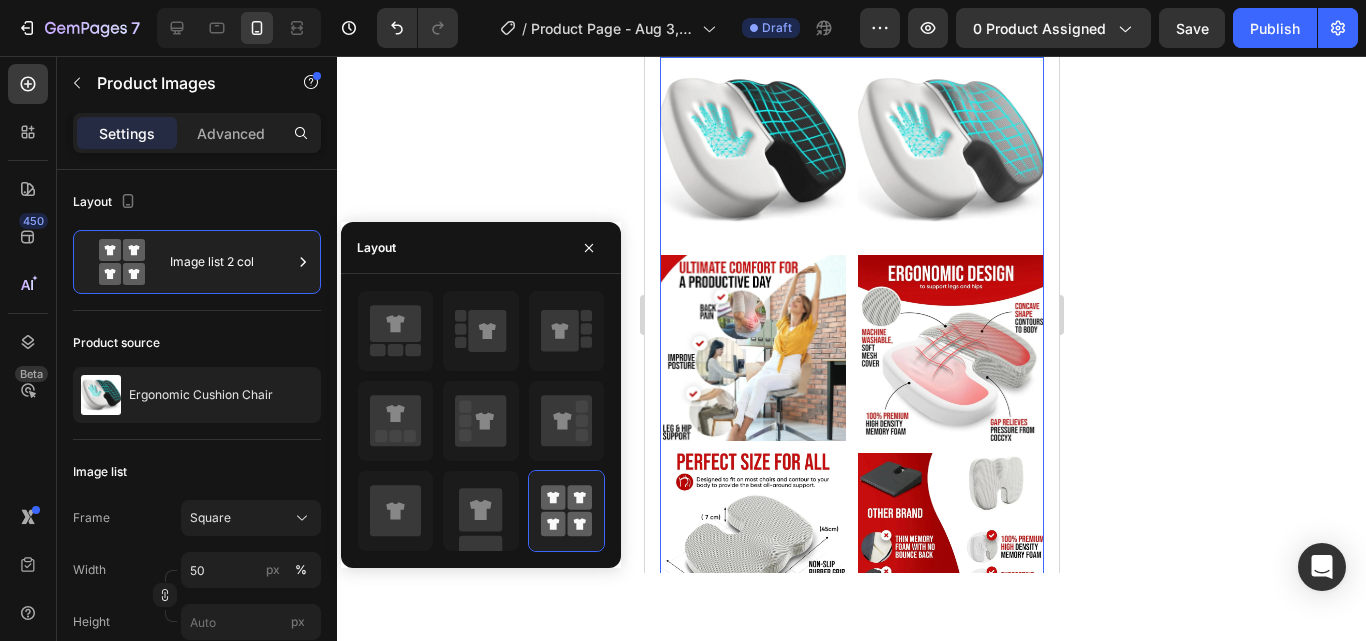 scroll, scrollTop: 0, scrollLeft: 0, axis: both 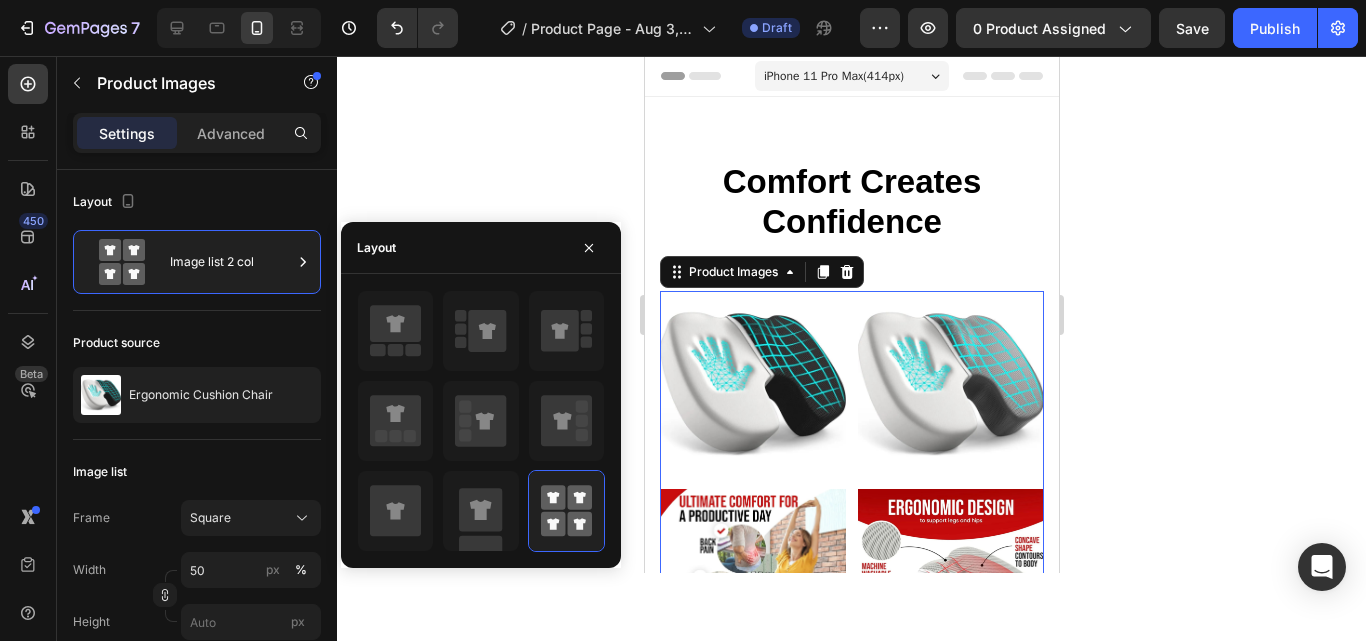 click at bounding box center (481, 421) 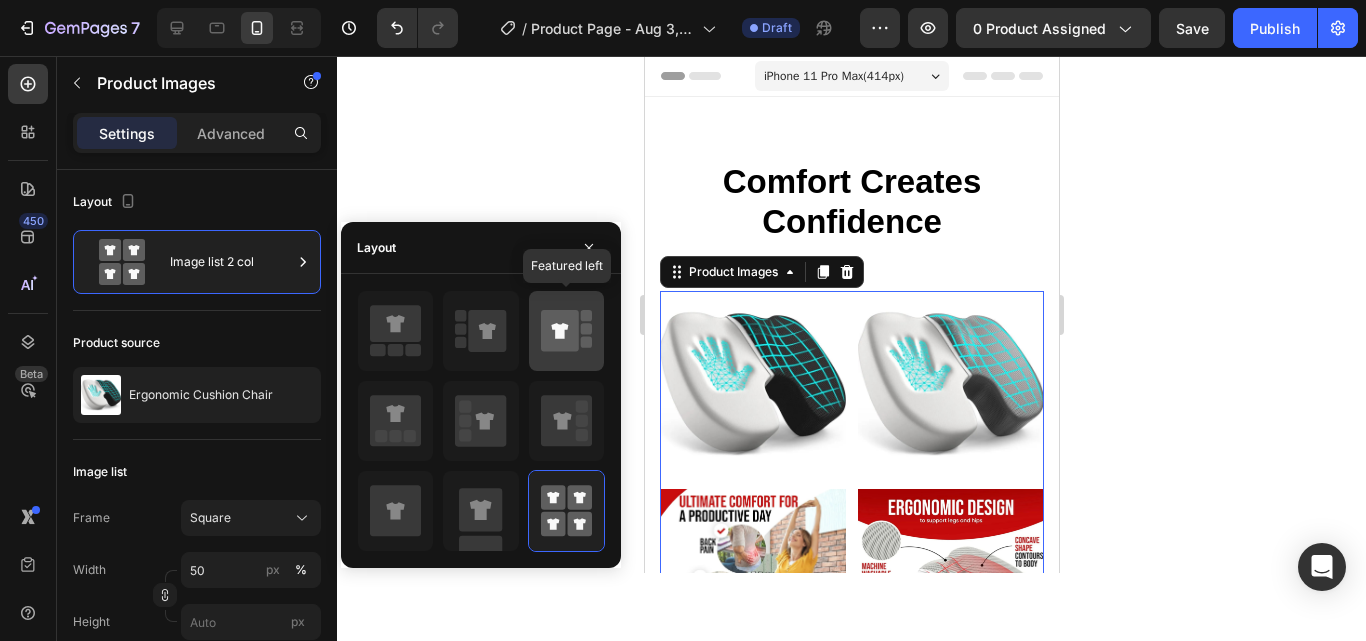 click 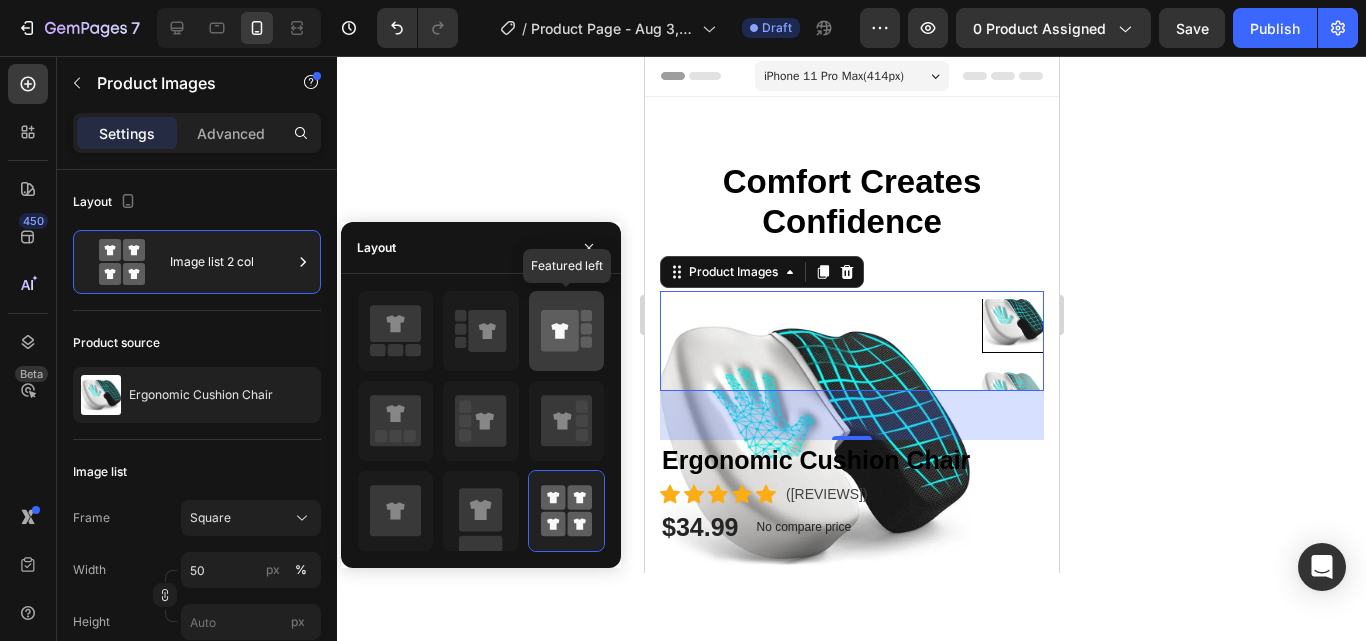 type on "100" 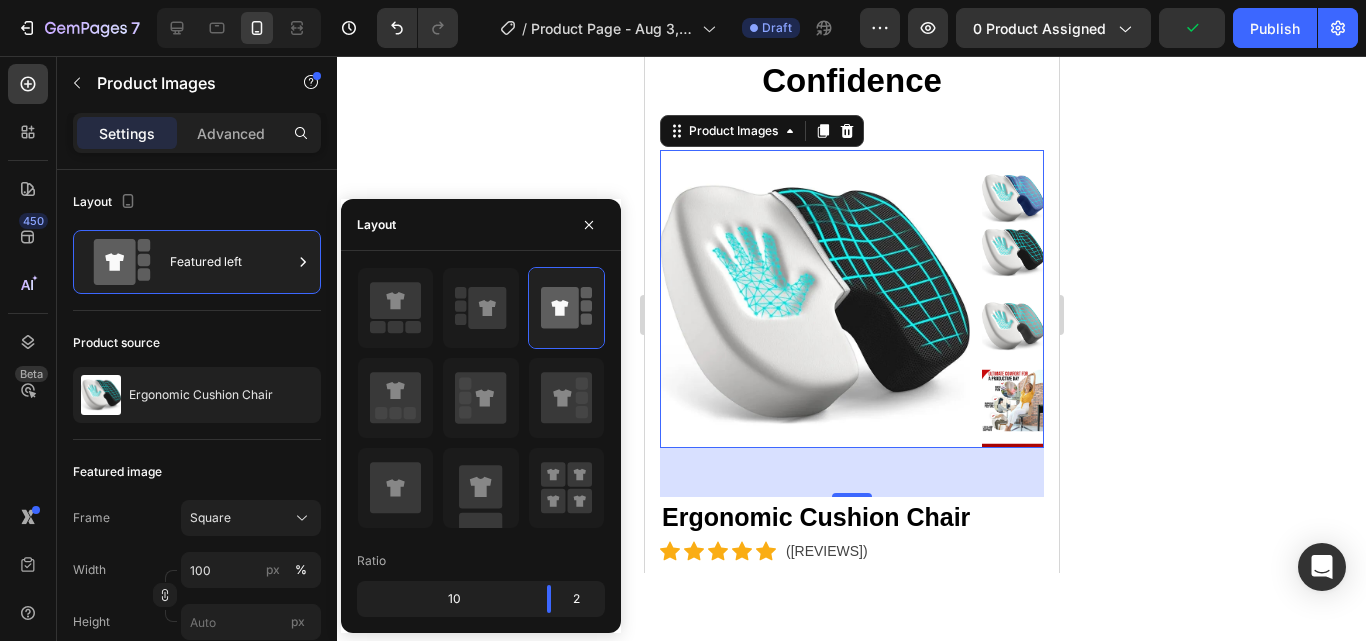 scroll, scrollTop: 144, scrollLeft: 0, axis: vertical 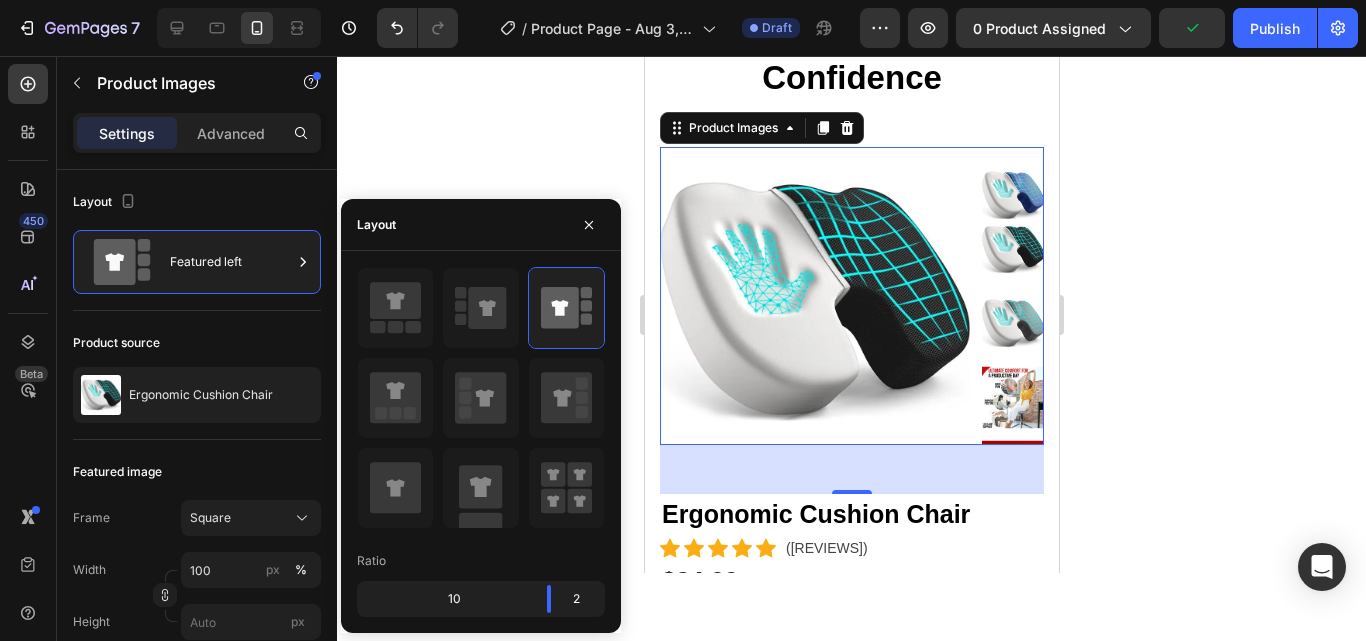 click 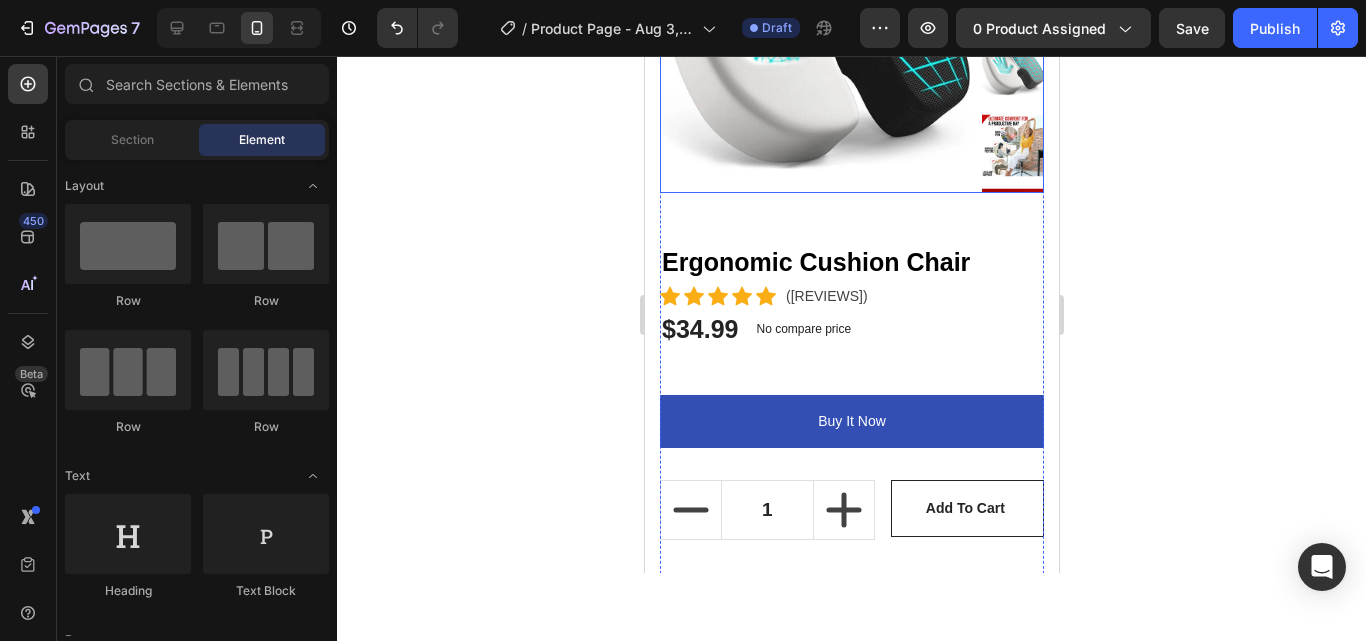 scroll, scrollTop: 397, scrollLeft: 0, axis: vertical 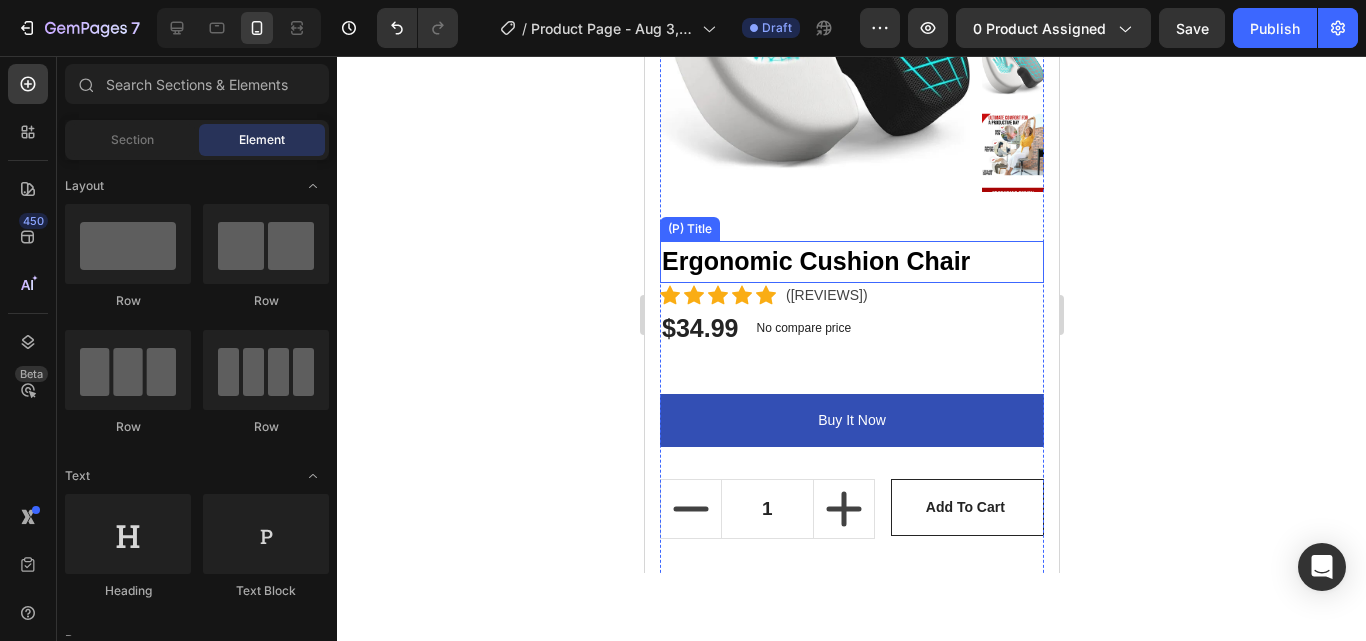 click on "Ergonomic Cushion Chair" at bounding box center (851, 262) 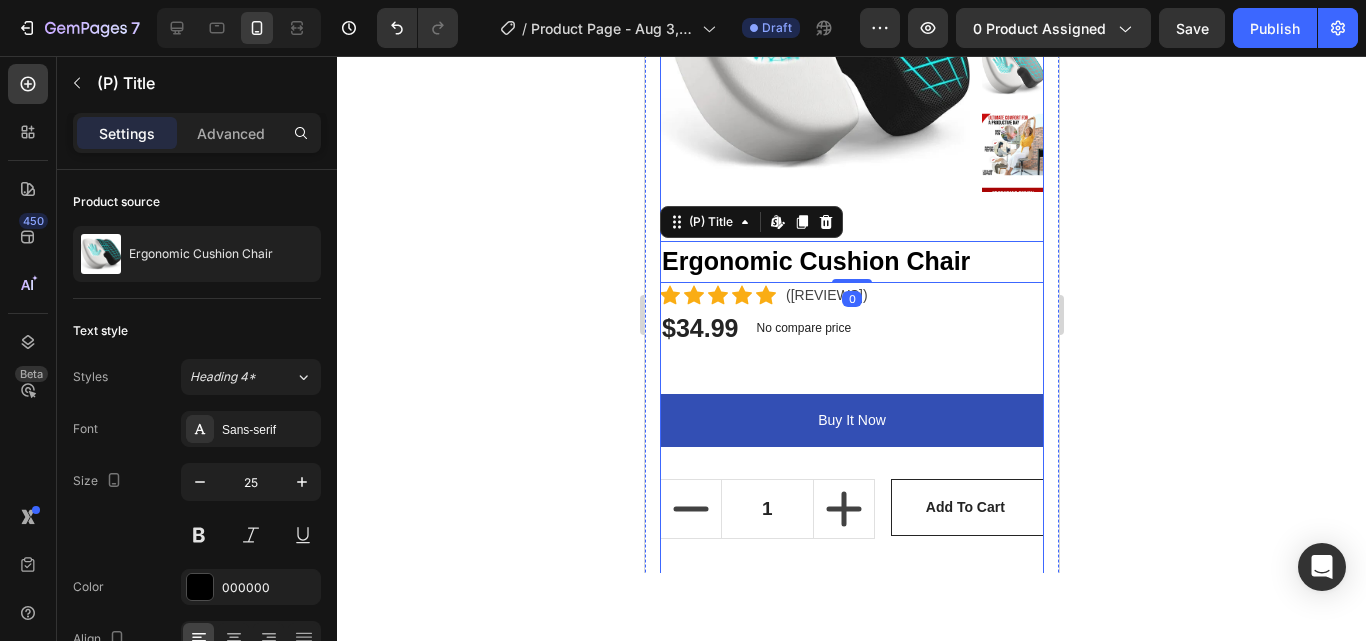 click on "Product Images" at bounding box center [851, 67] 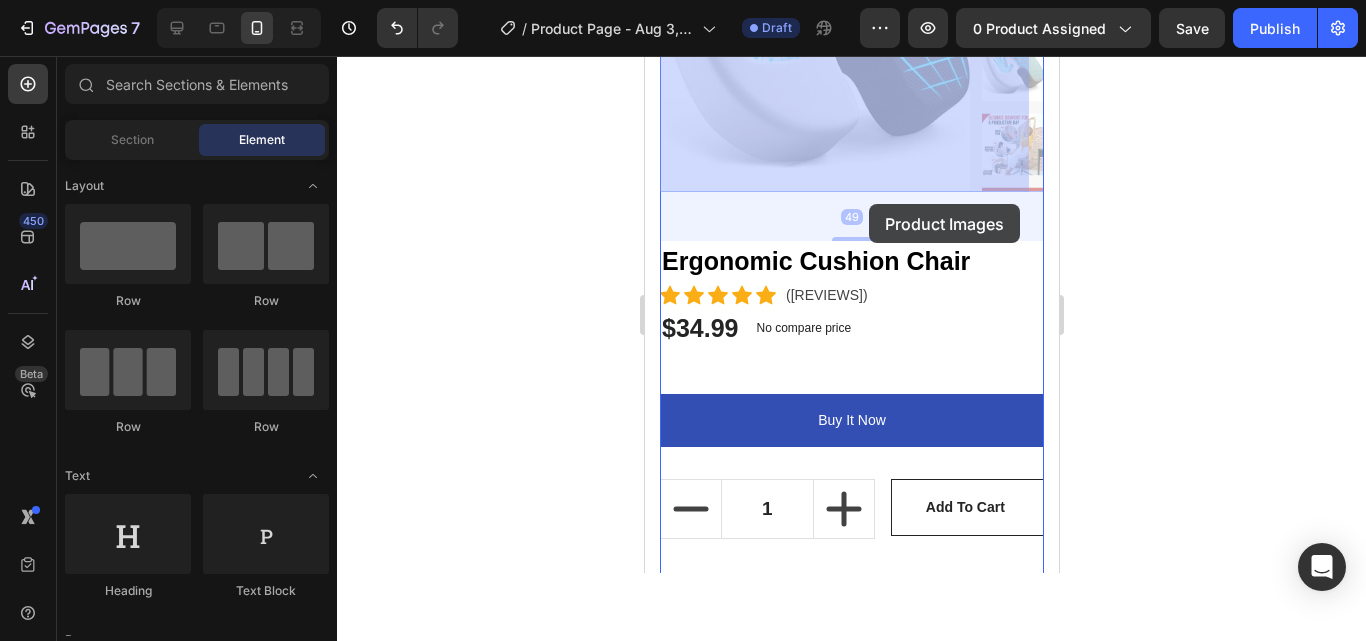 click at bounding box center (851, 890) 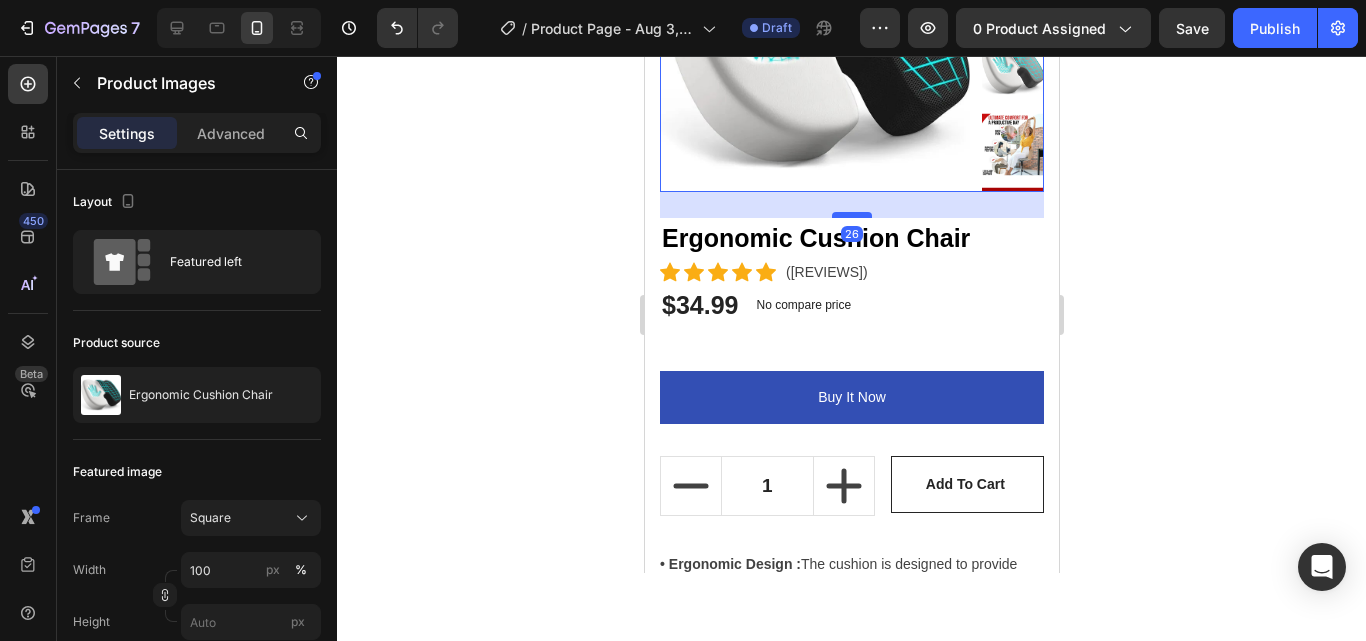 drag, startPoint x: 846, startPoint y: 236, endPoint x: 855, endPoint y: 213, distance: 24.698177 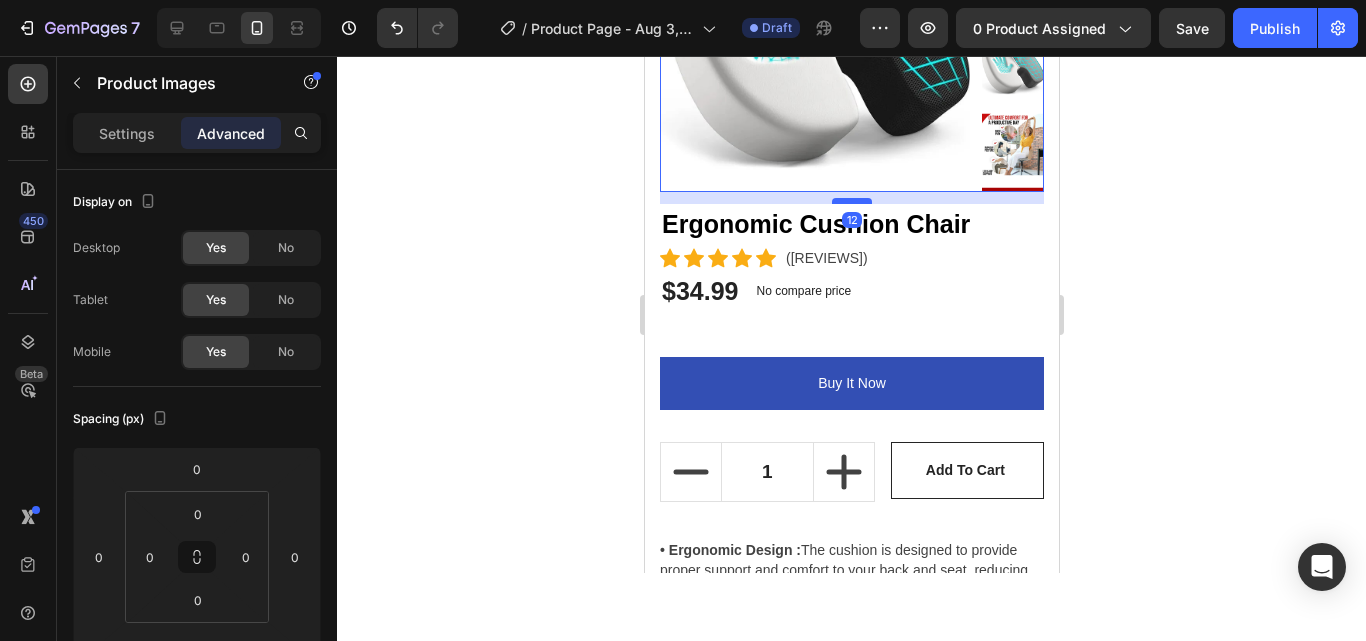 drag, startPoint x: 855, startPoint y: 213, endPoint x: 857, endPoint y: 199, distance: 14.142136 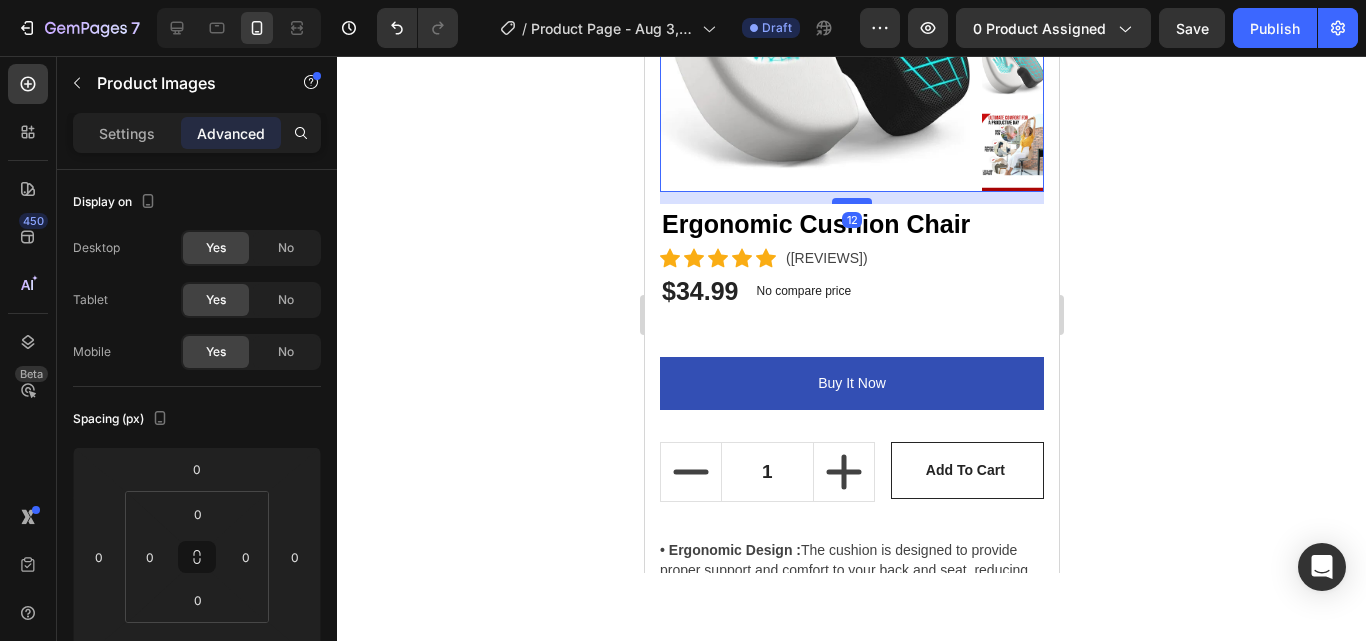 click at bounding box center (851, 201) 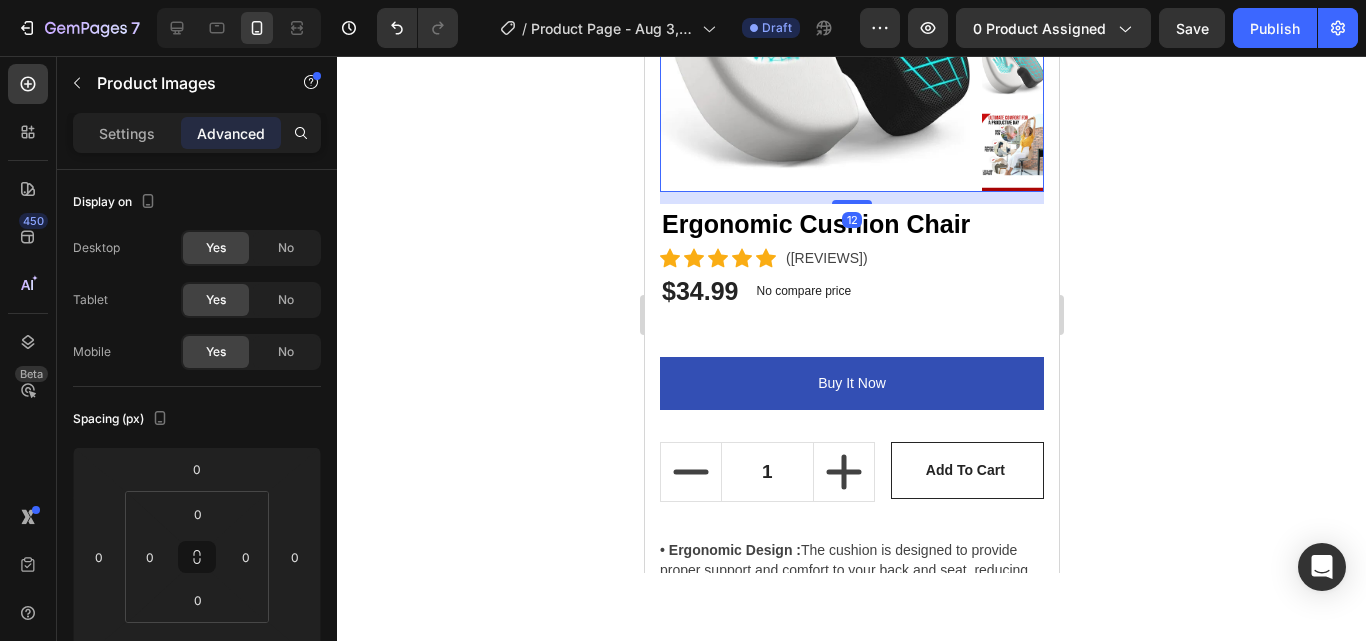 click 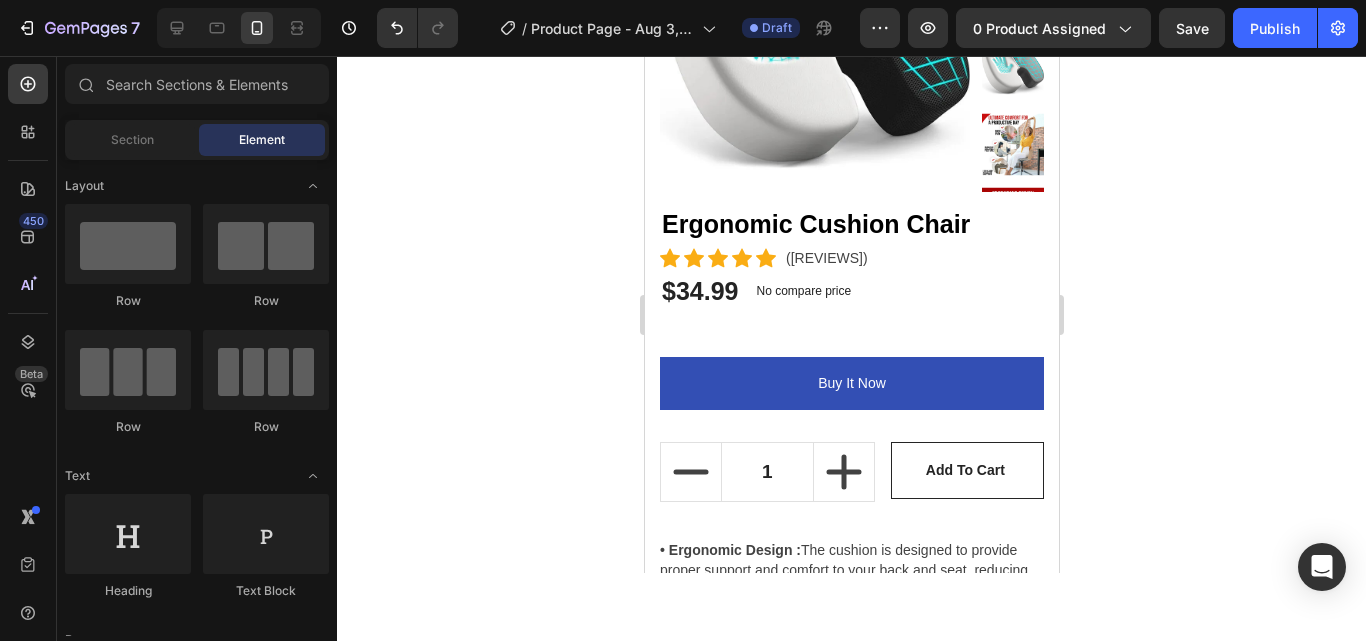 click 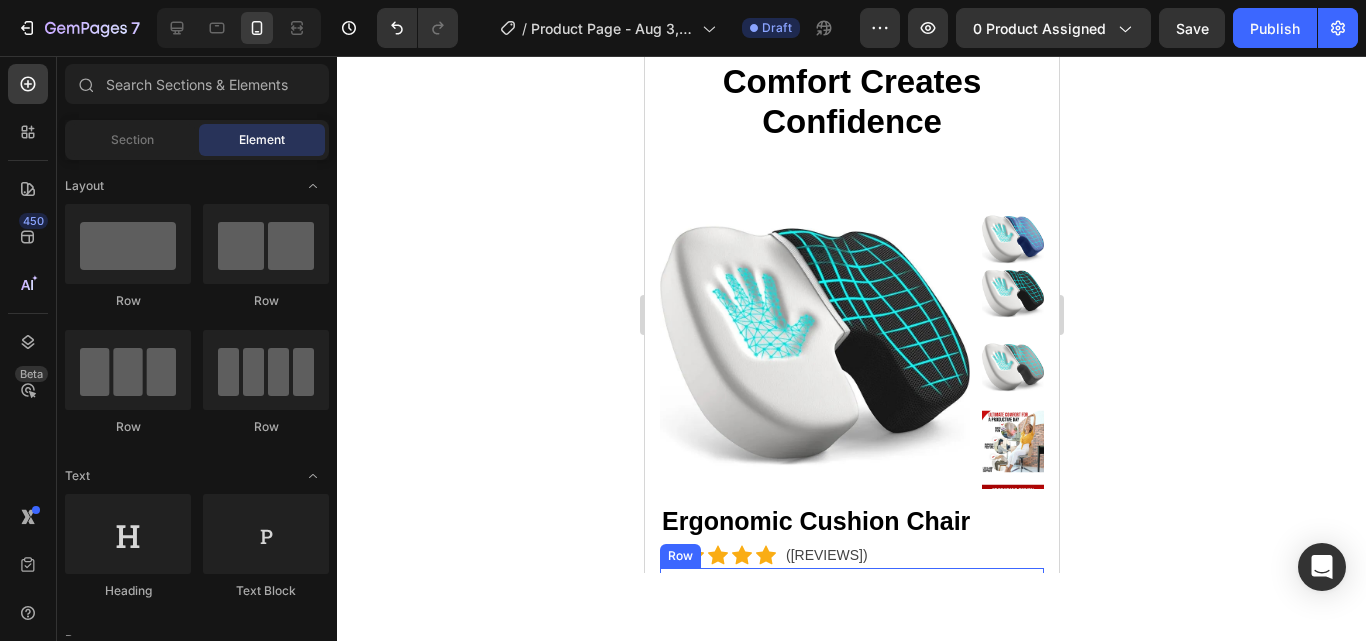 scroll, scrollTop: 0, scrollLeft: 0, axis: both 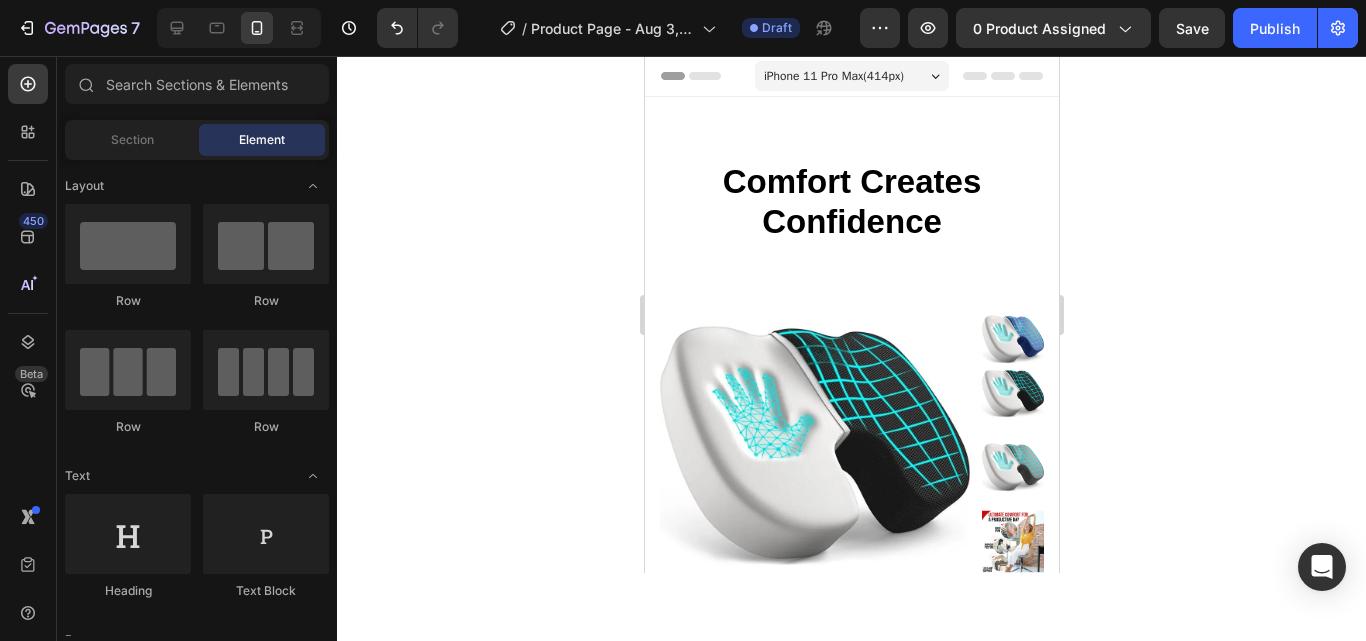 click 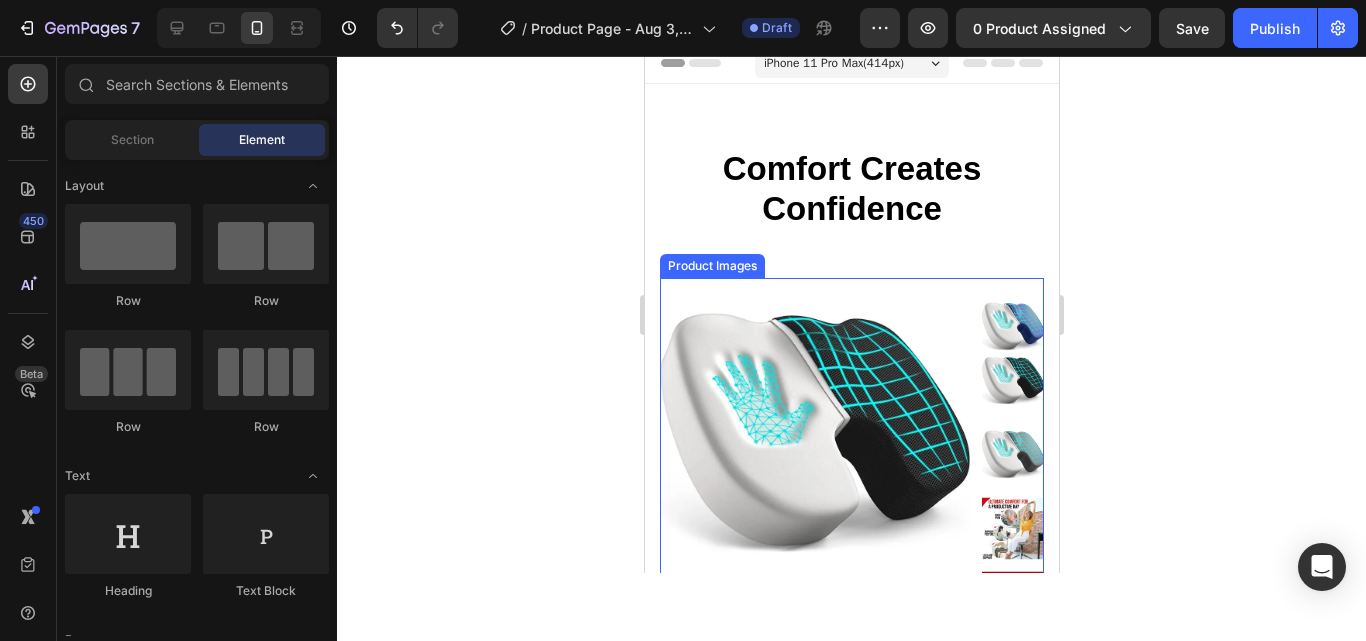 scroll, scrollTop: 0, scrollLeft: 0, axis: both 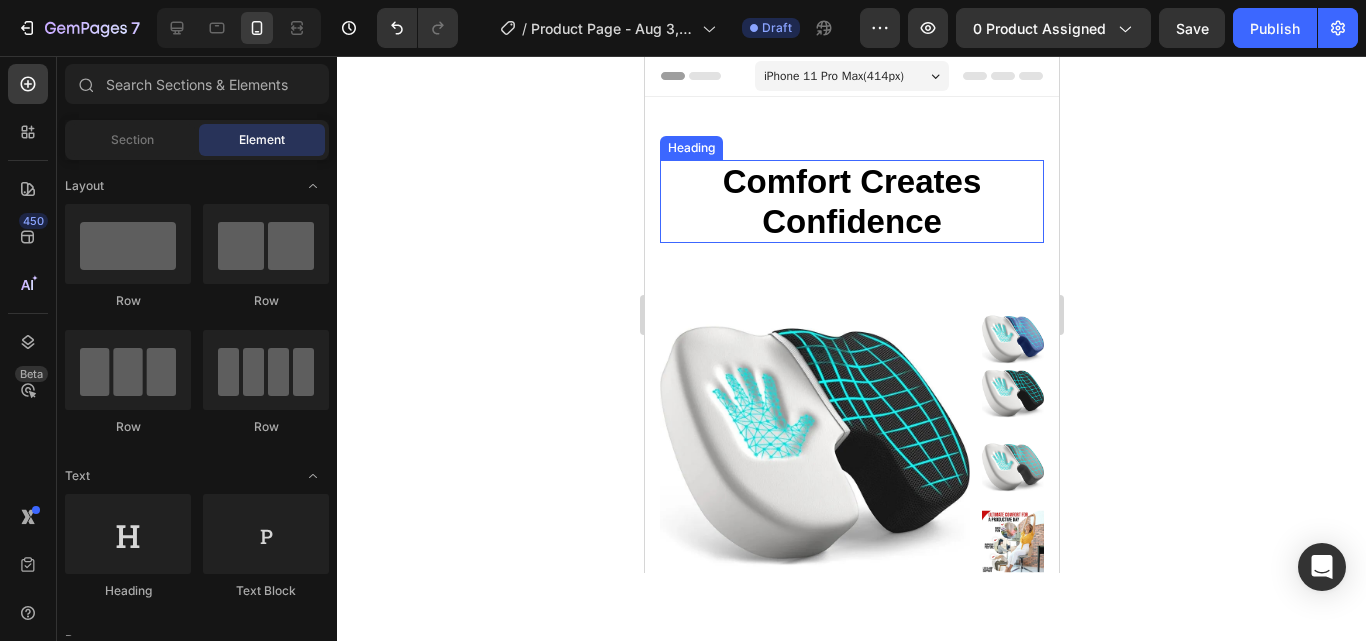 click on "Comfort Creates Confidence" at bounding box center [851, 201] 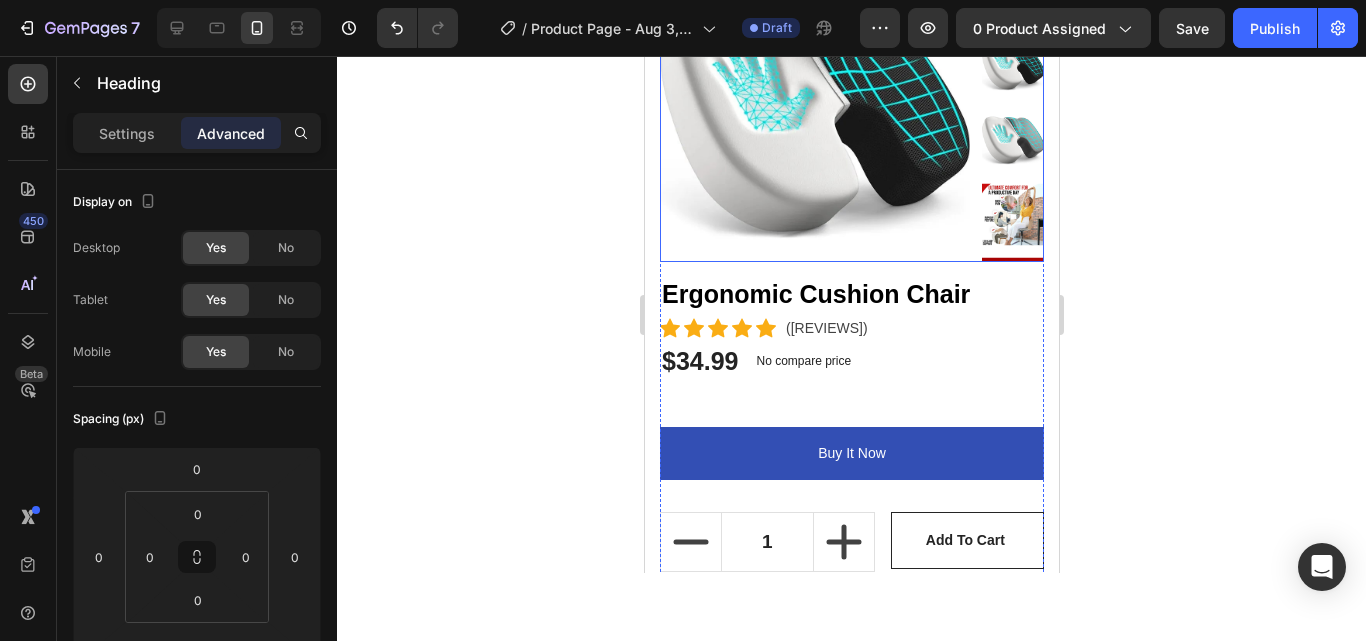 scroll, scrollTop: 315, scrollLeft: 0, axis: vertical 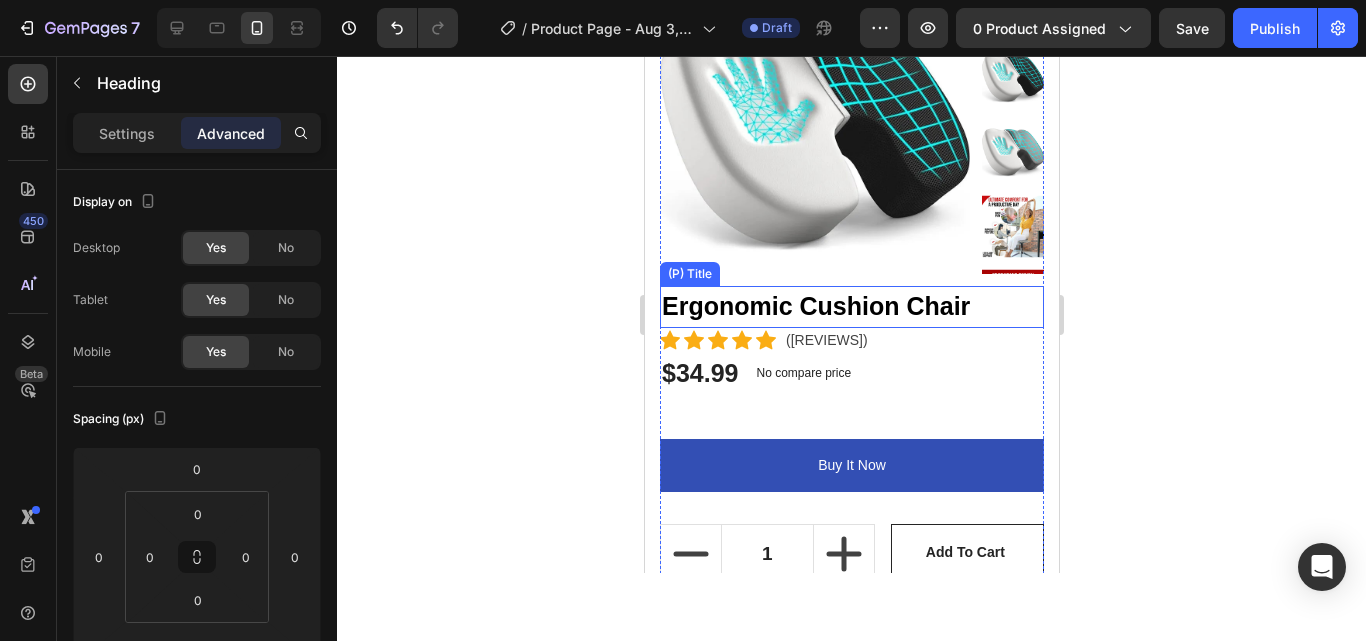 click on "Ergonomic Cushion Chair" at bounding box center (851, 307) 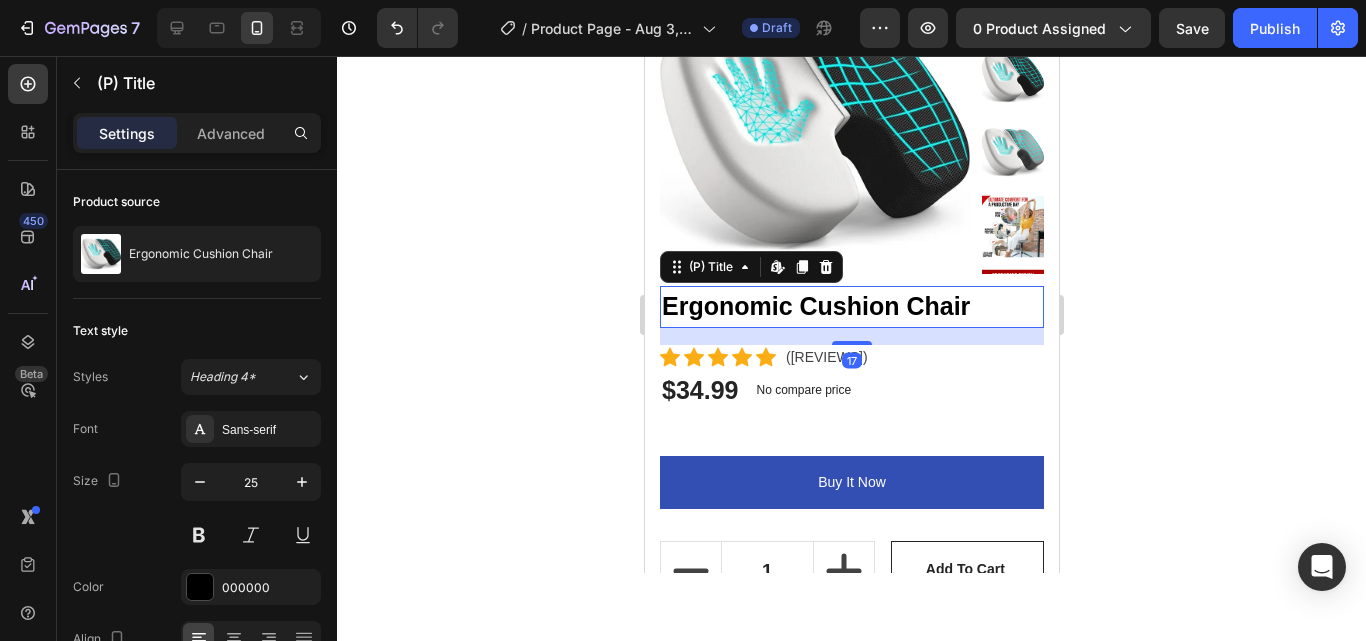 drag, startPoint x: 831, startPoint y: 325, endPoint x: 825, endPoint y: 340, distance: 16.155495 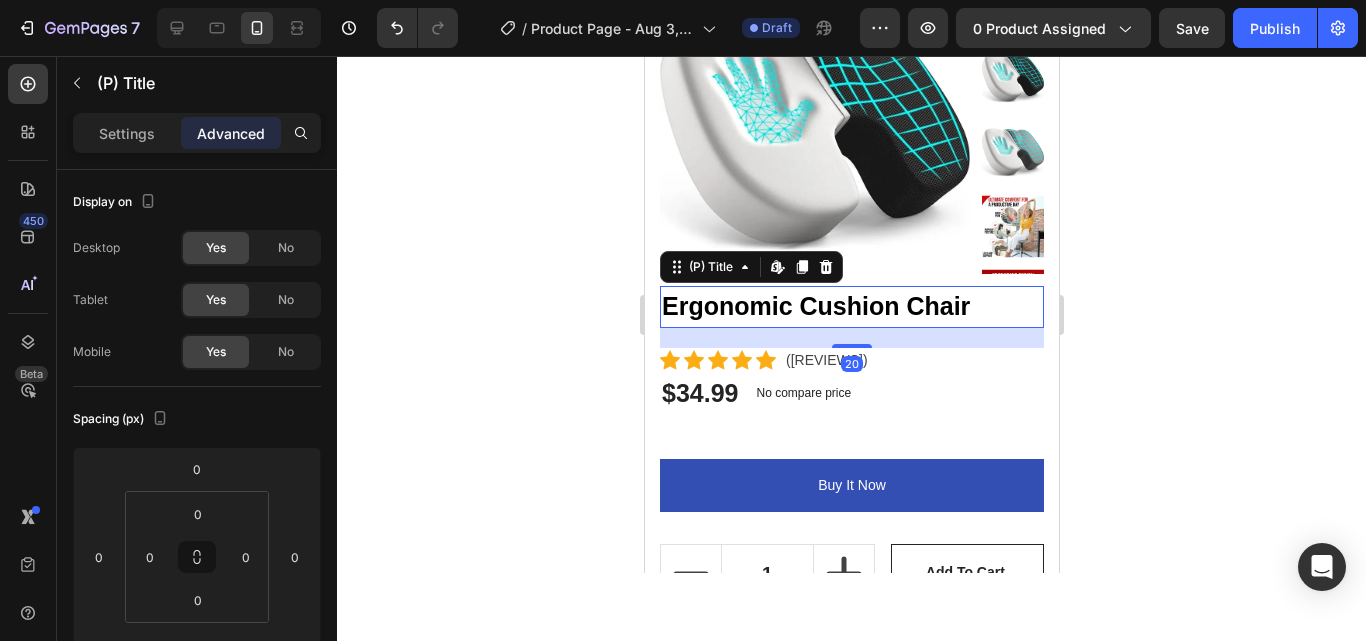 click on "20" at bounding box center (851, 338) 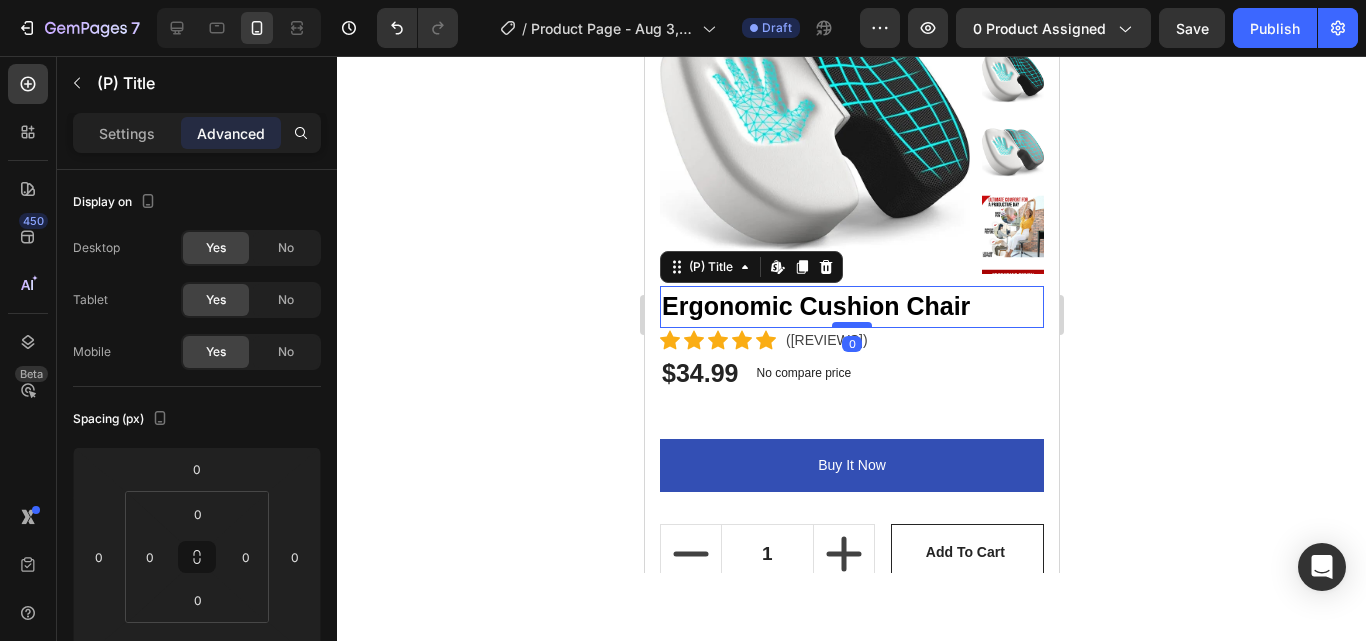 drag, startPoint x: 832, startPoint y: 343, endPoint x: 839, endPoint y: 322, distance: 22.135944 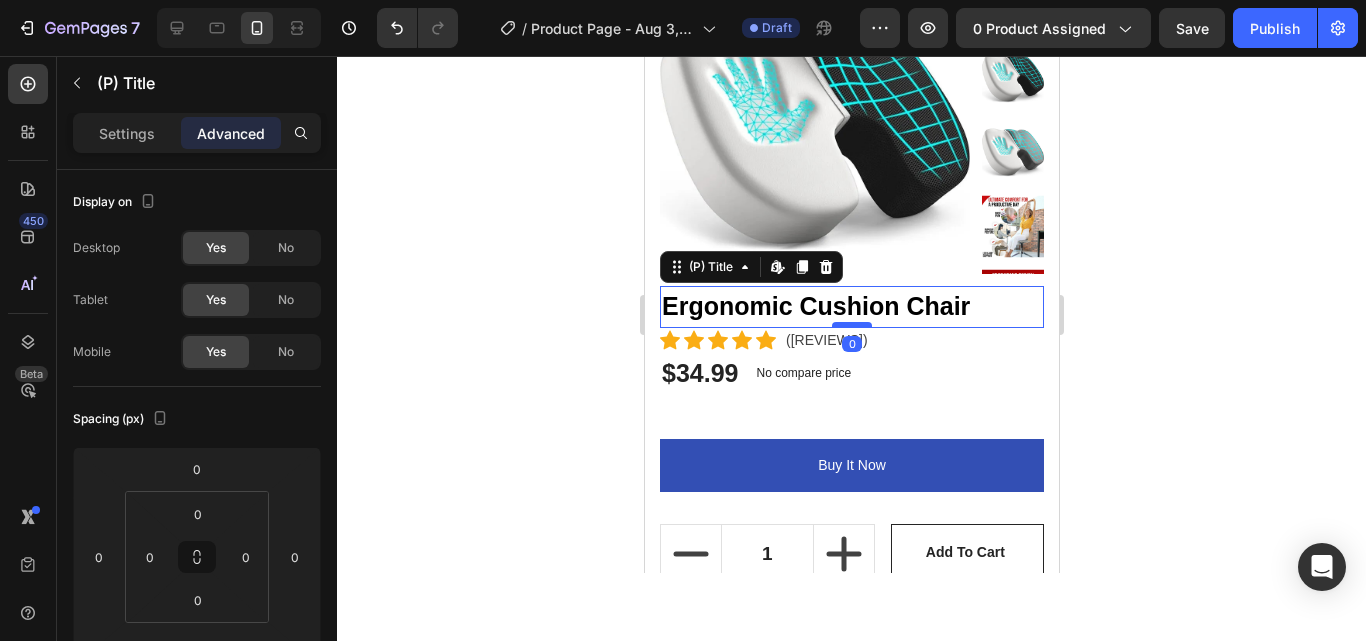 click at bounding box center (851, 325) 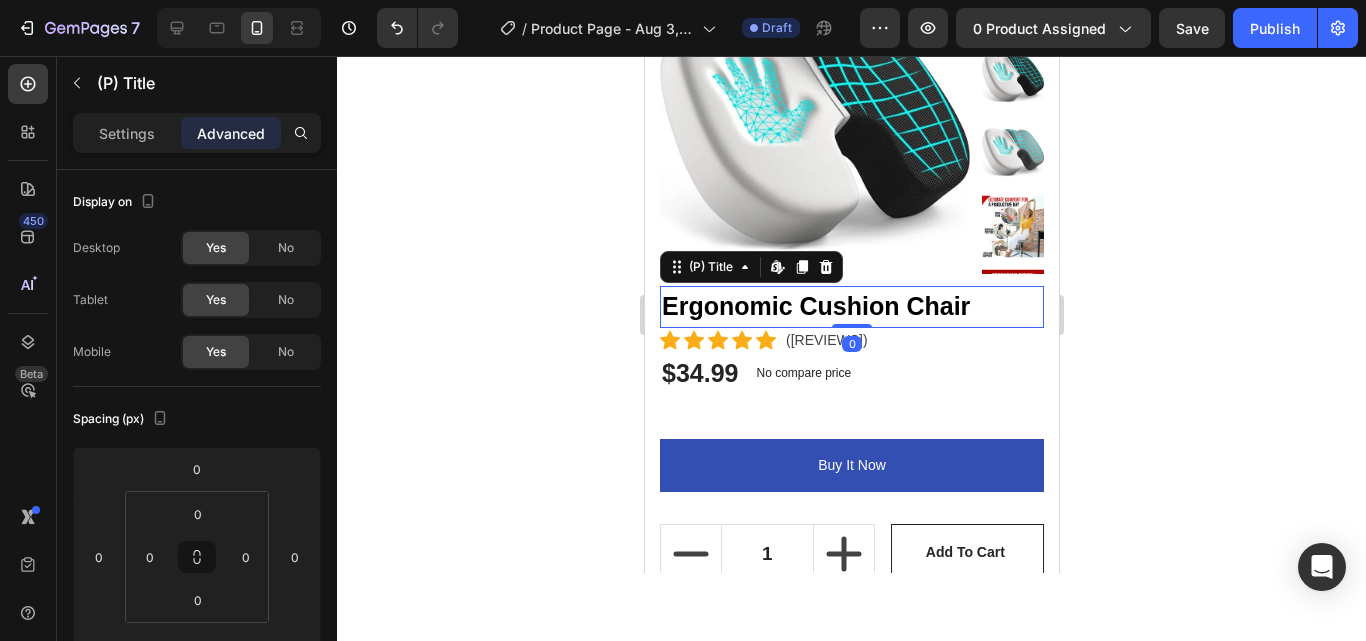 click on "Ergonomic Cushion Chair" at bounding box center (851, 307) 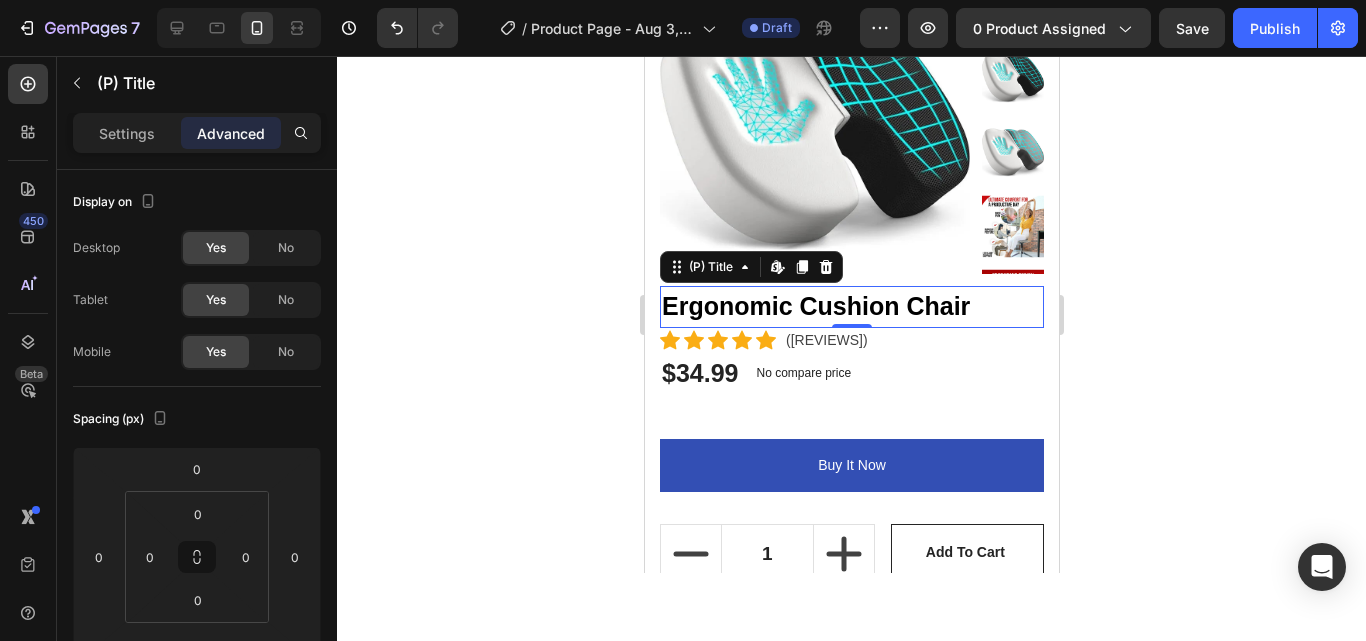 click on "Ergonomic Cushion Chair" at bounding box center (851, 307) 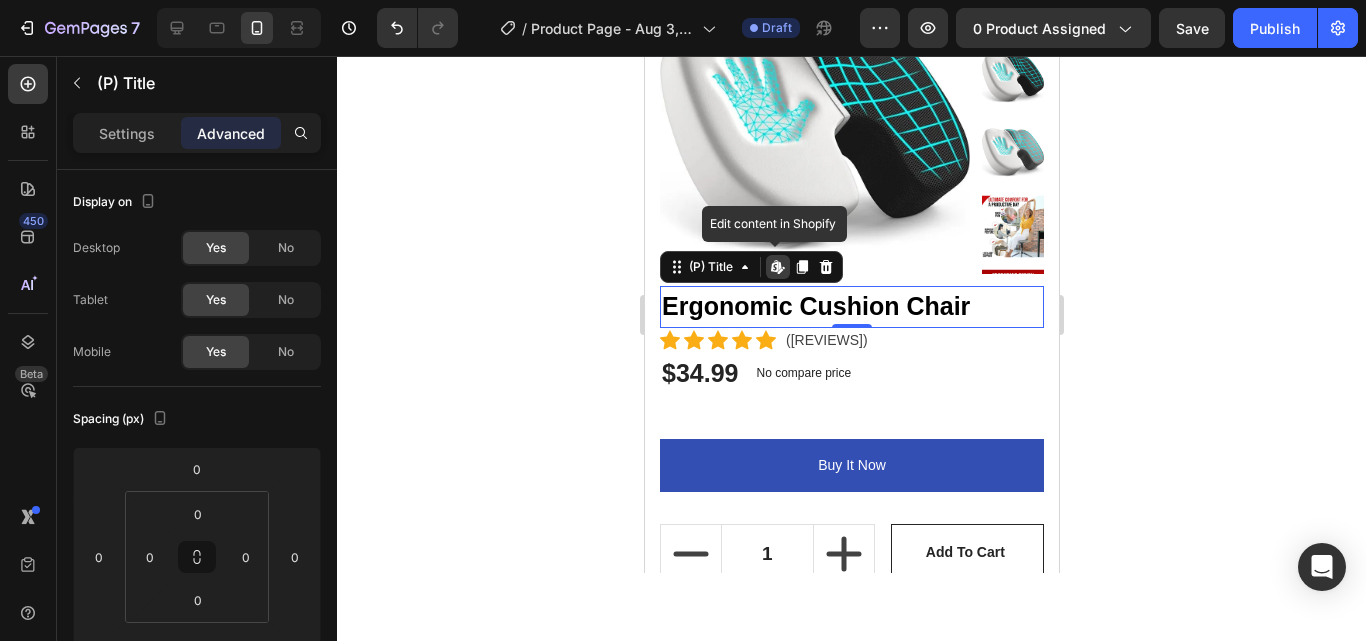 click on "Ergonomic Cushion Chair" at bounding box center [851, 307] 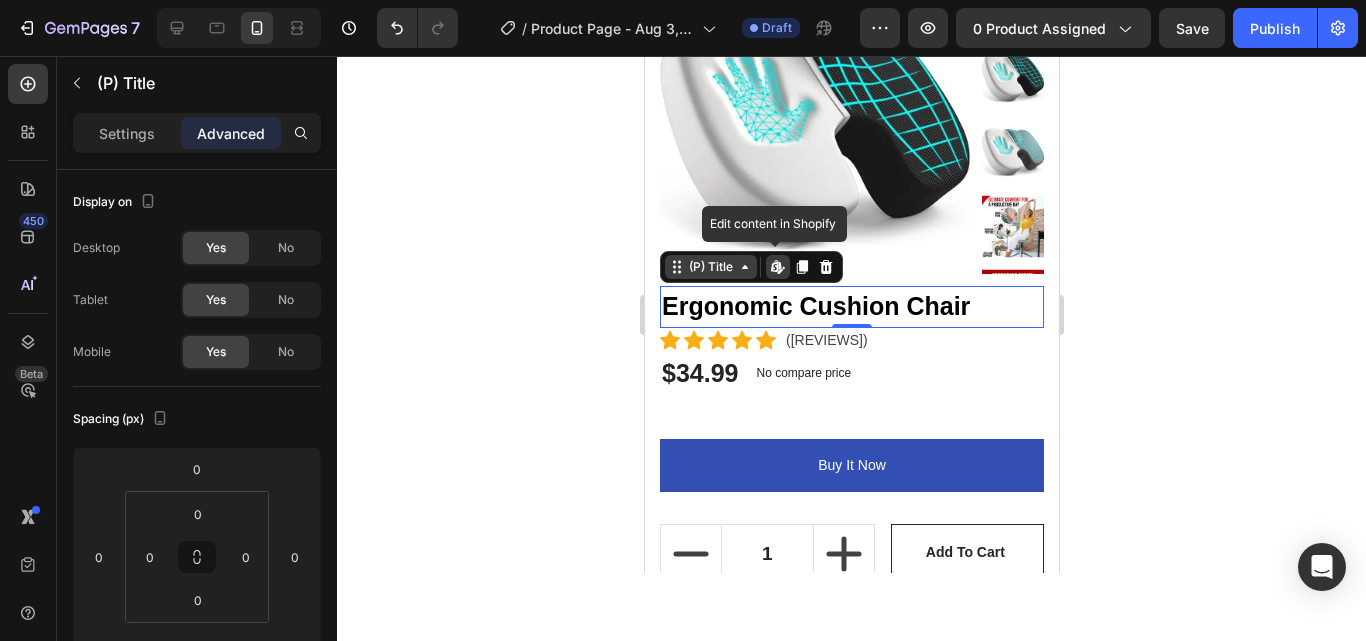 click on "(P) Title" at bounding box center [710, 267] 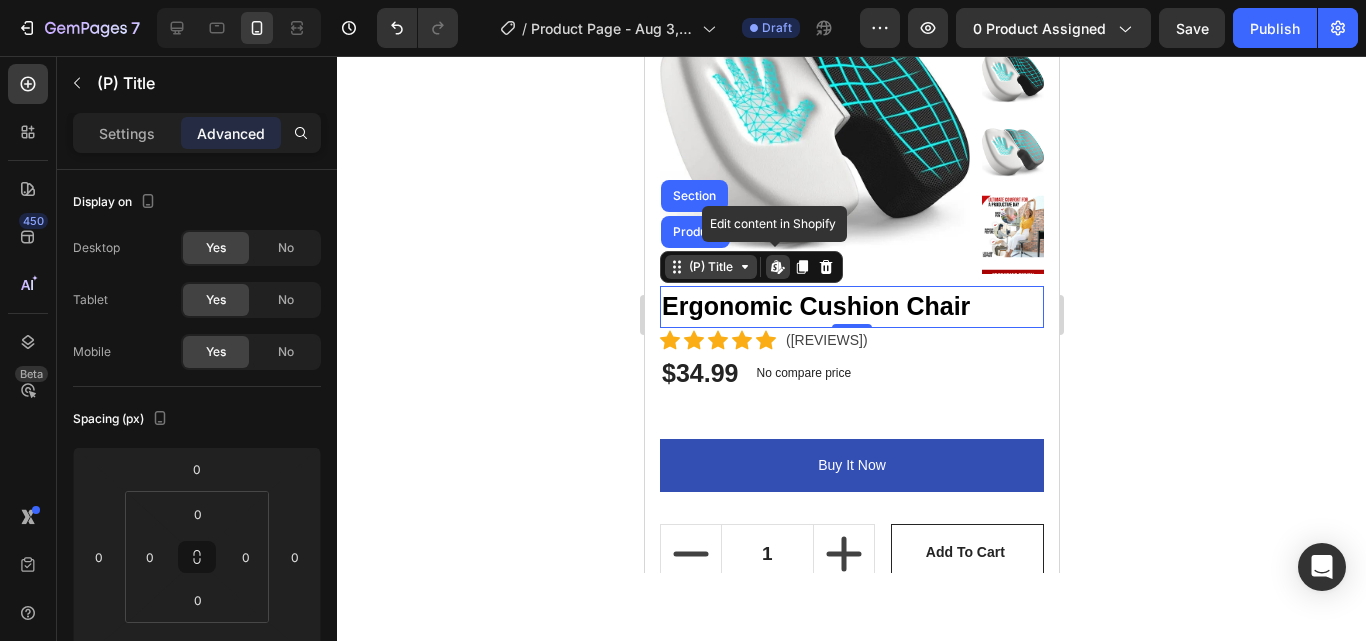 click on "(P) Title" at bounding box center [710, 267] 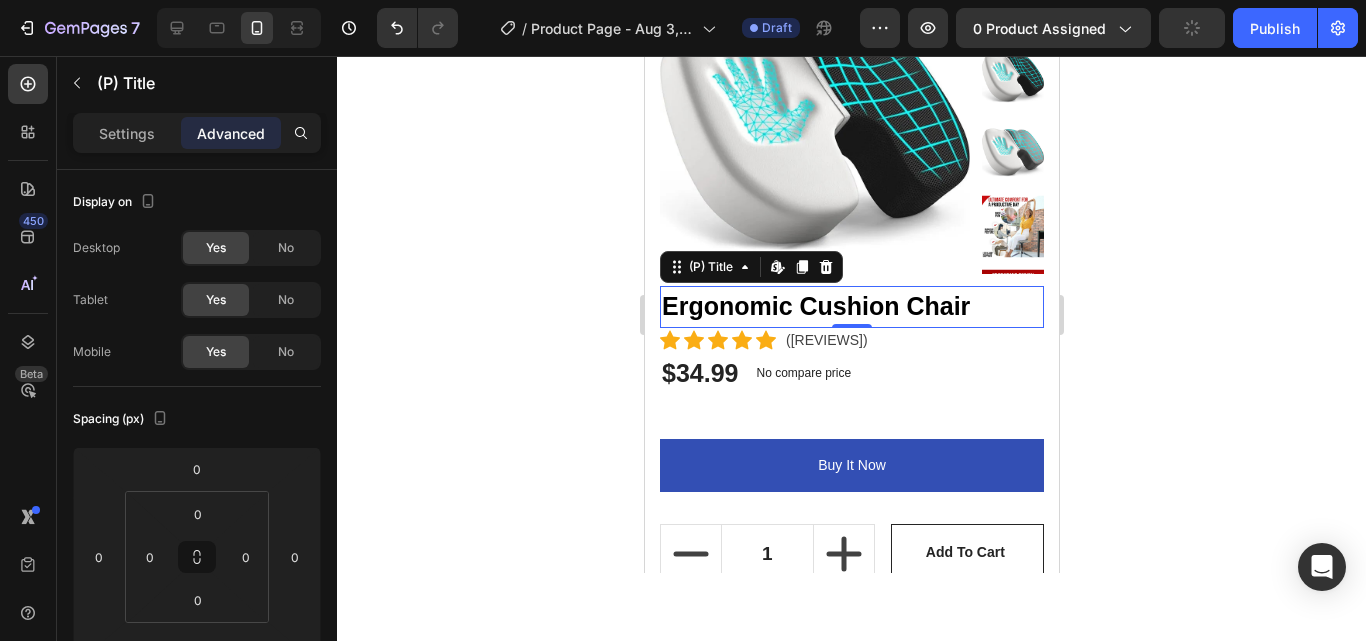 click on "Ergonomic Cushion Chair" at bounding box center [851, 307] 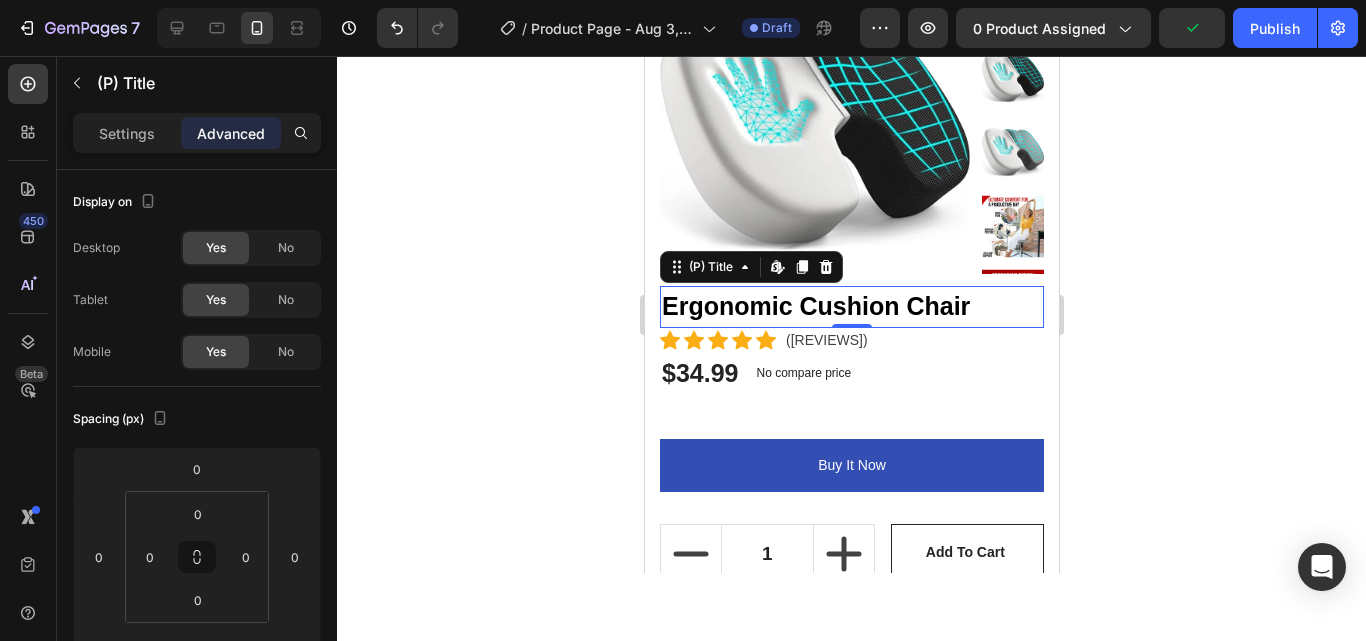 click on "Ergonomic Cushion Chair" at bounding box center (851, 307) 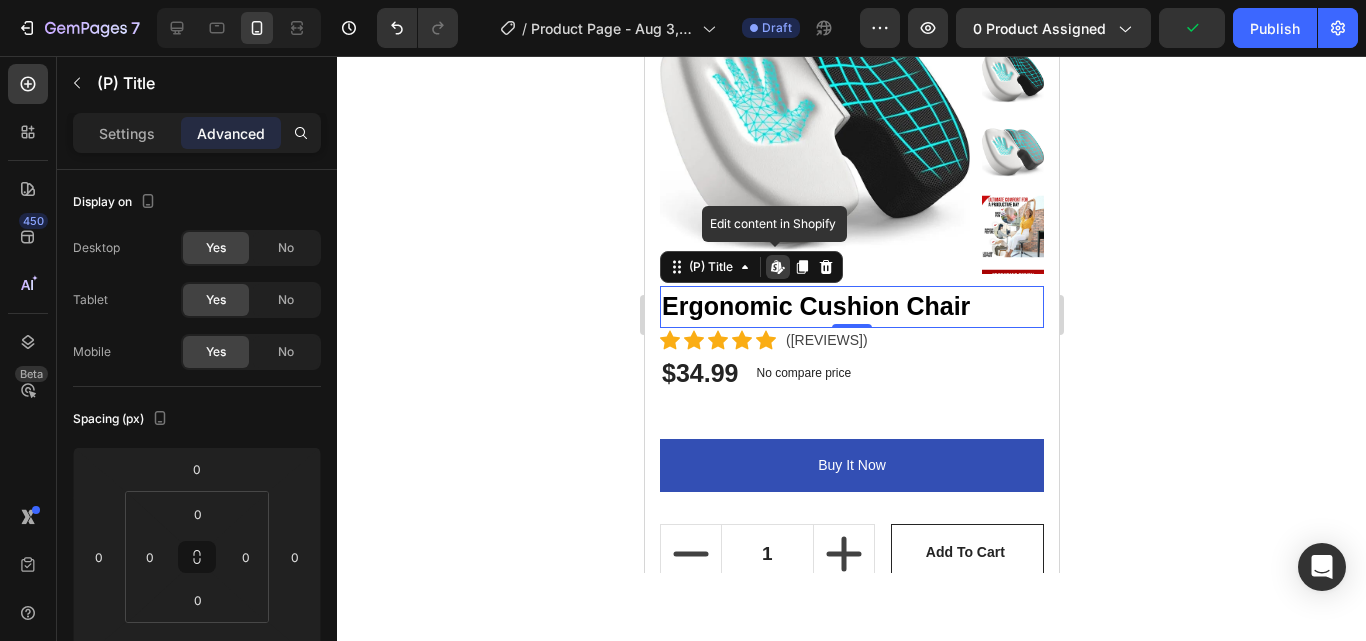 click on "Ergonomic Cushion Chair" at bounding box center [851, 307] 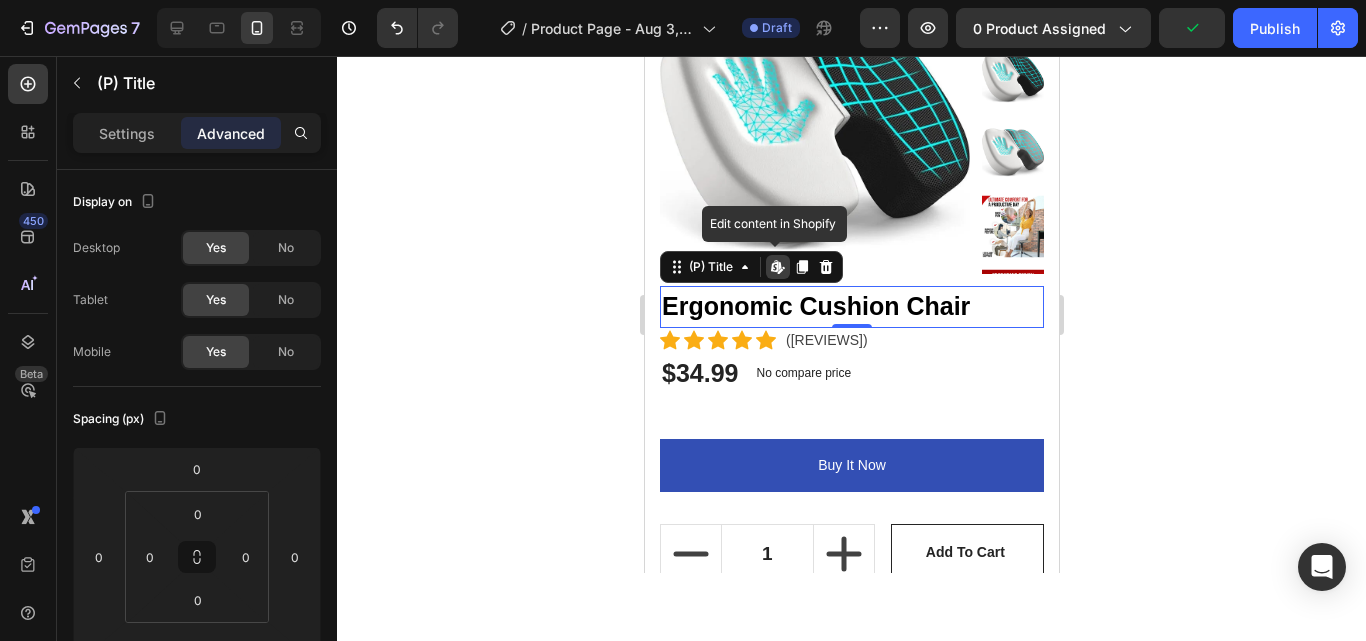 click on "Ergonomic Cushion Chair" at bounding box center [851, 307] 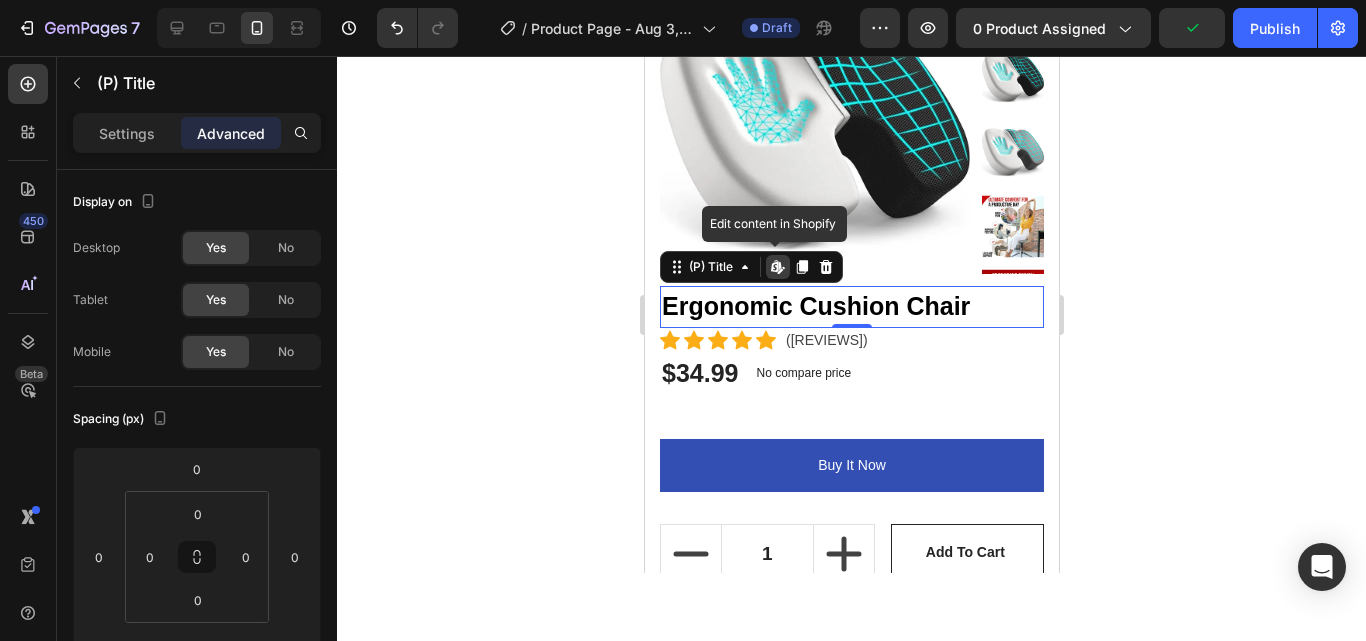 click on "Ergonomic Cushion Chair" at bounding box center [851, 307] 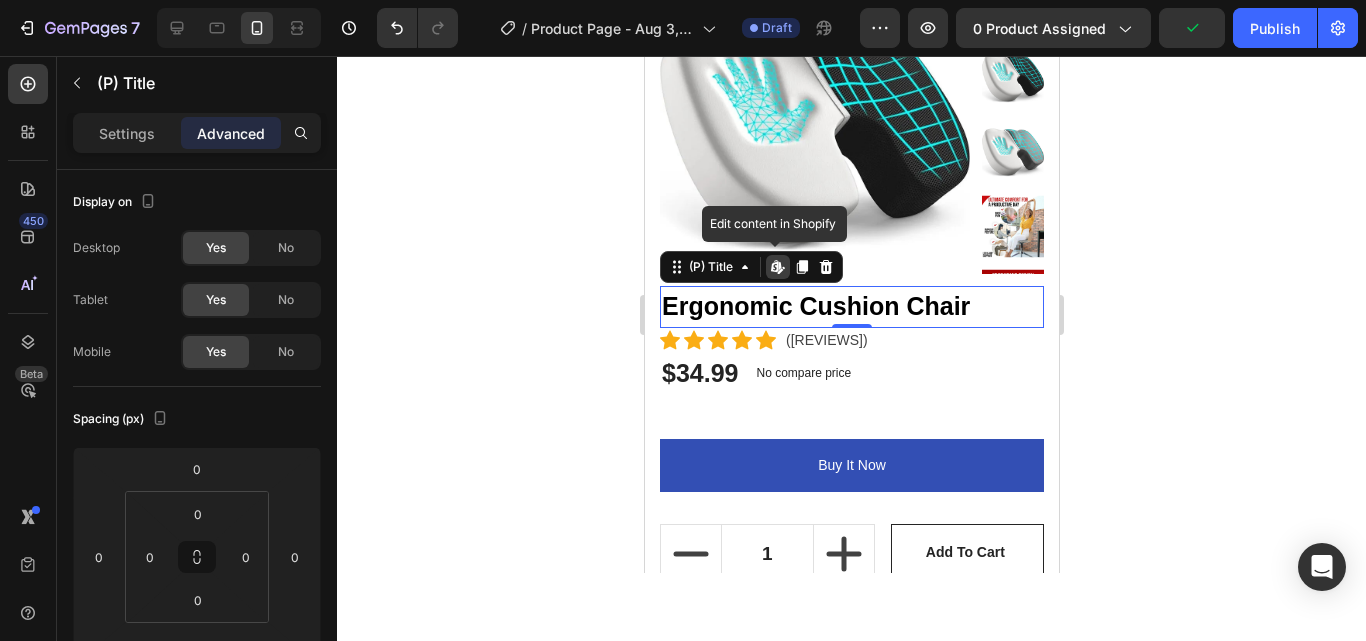 click 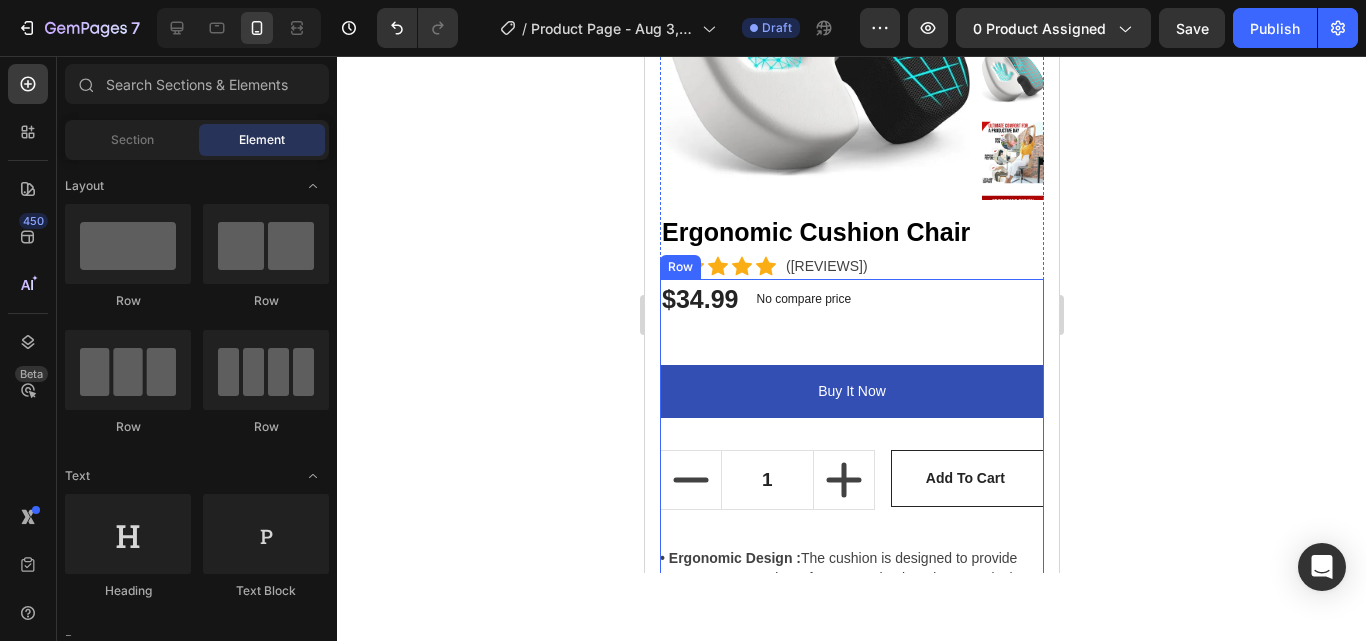 scroll, scrollTop: 407, scrollLeft: 0, axis: vertical 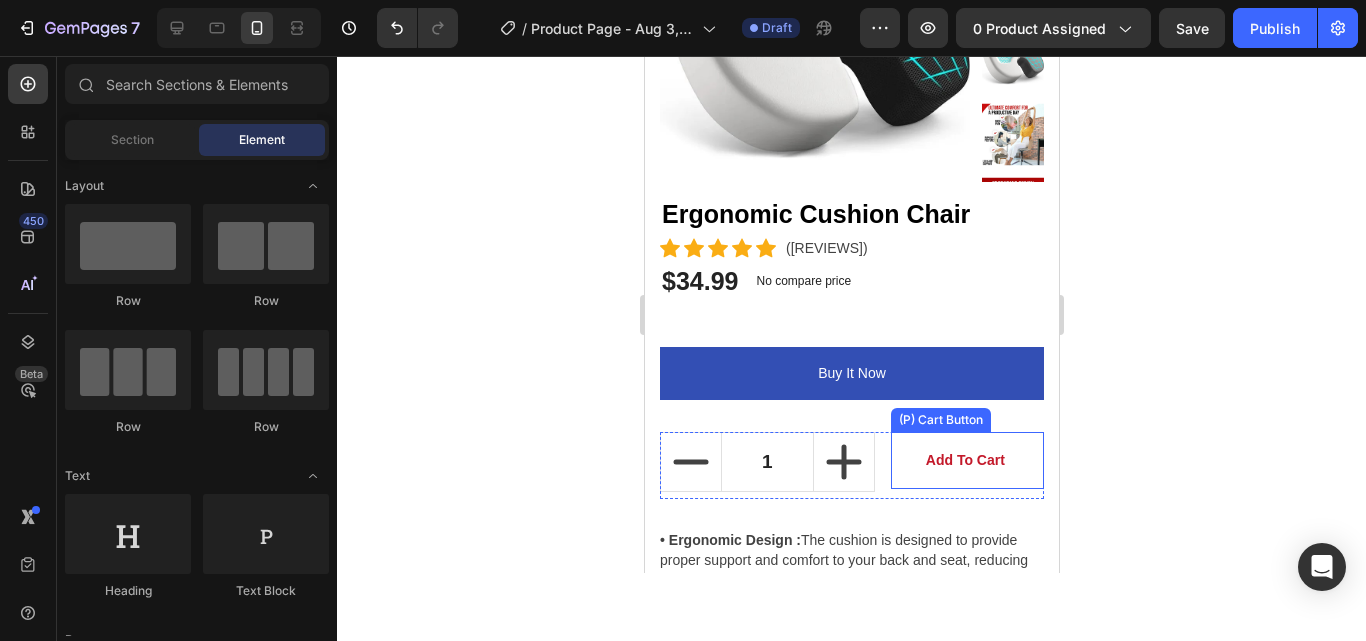 click on "Add to cart" at bounding box center (966, 460) 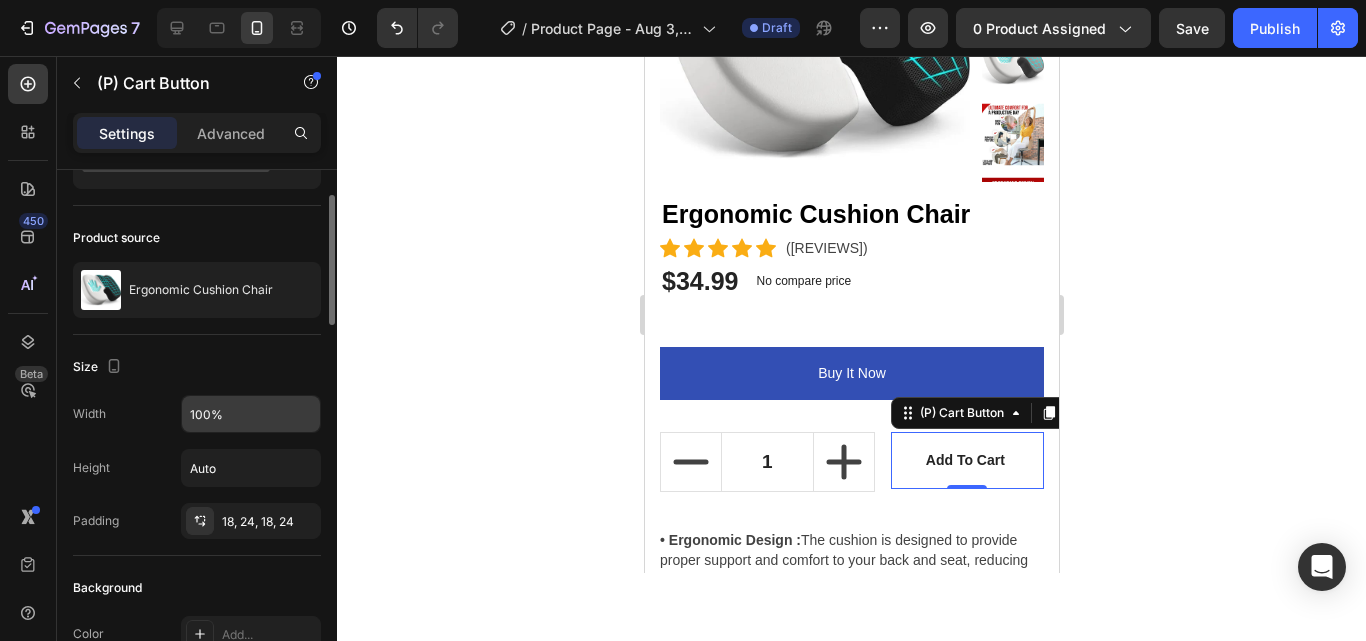 scroll, scrollTop: 105, scrollLeft: 0, axis: vertical 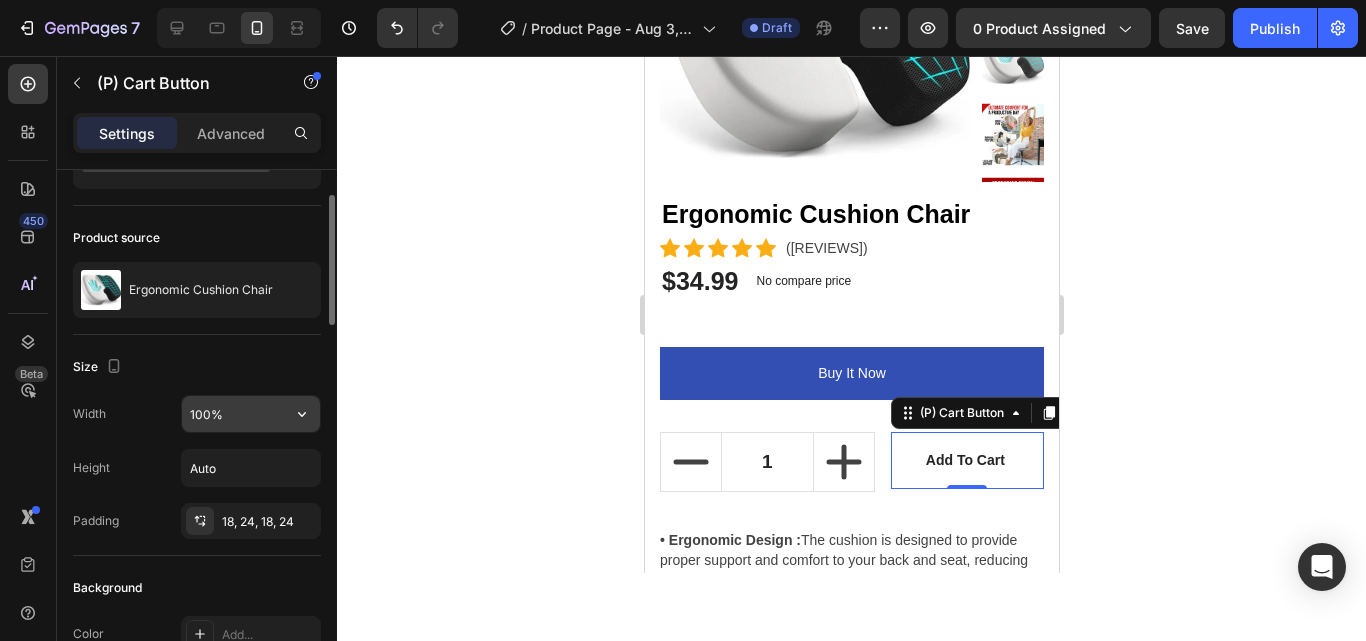 click on "100%" at bounding box center (251, 414) 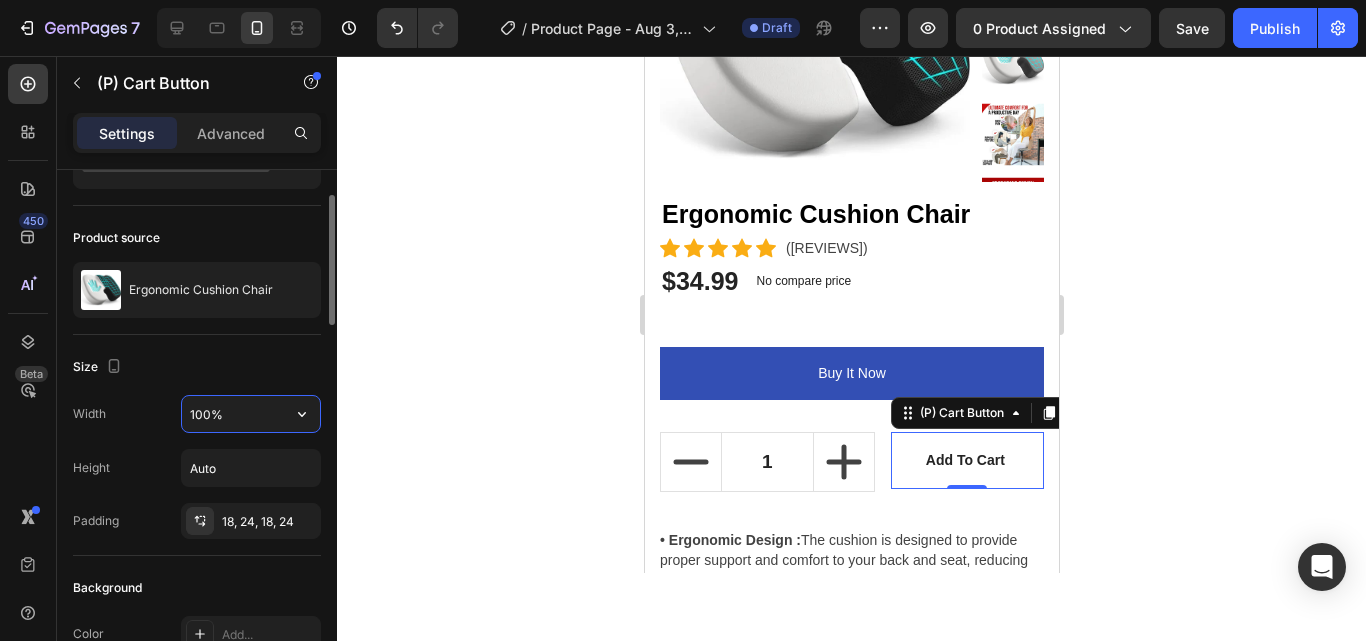 click on "100%" at bounding box center (251, 414) 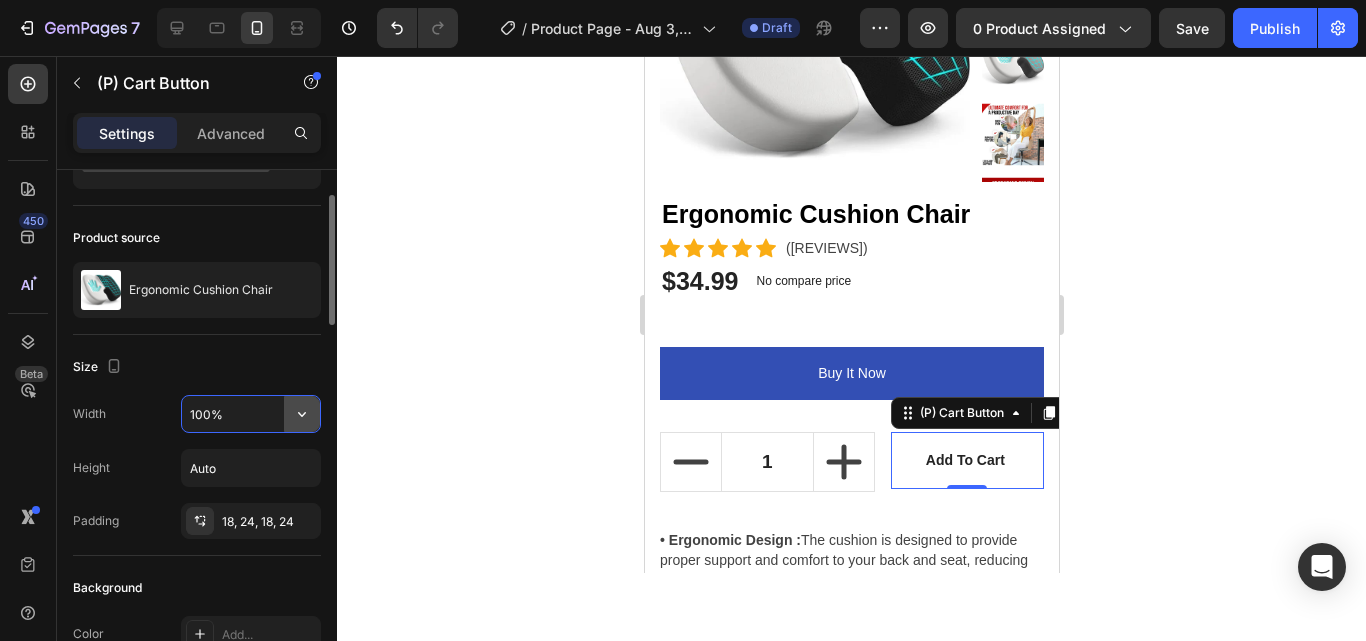 click 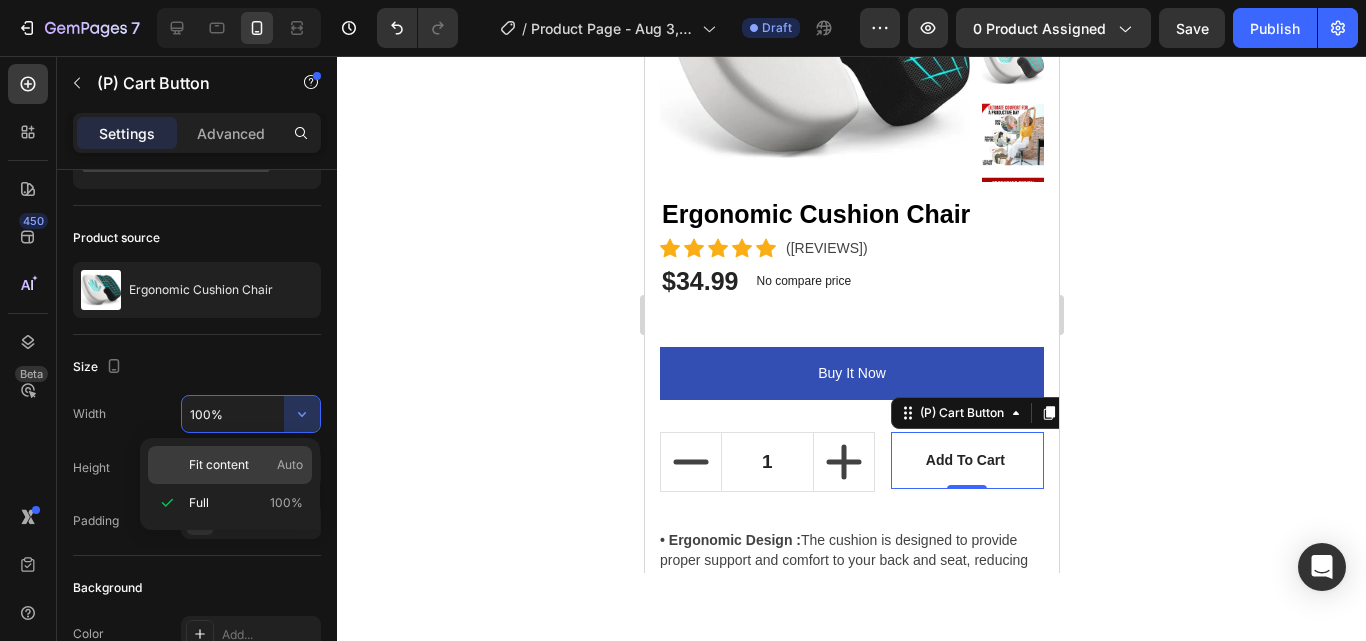 click on "Fit content Auto" at bounding box center [246, 465] 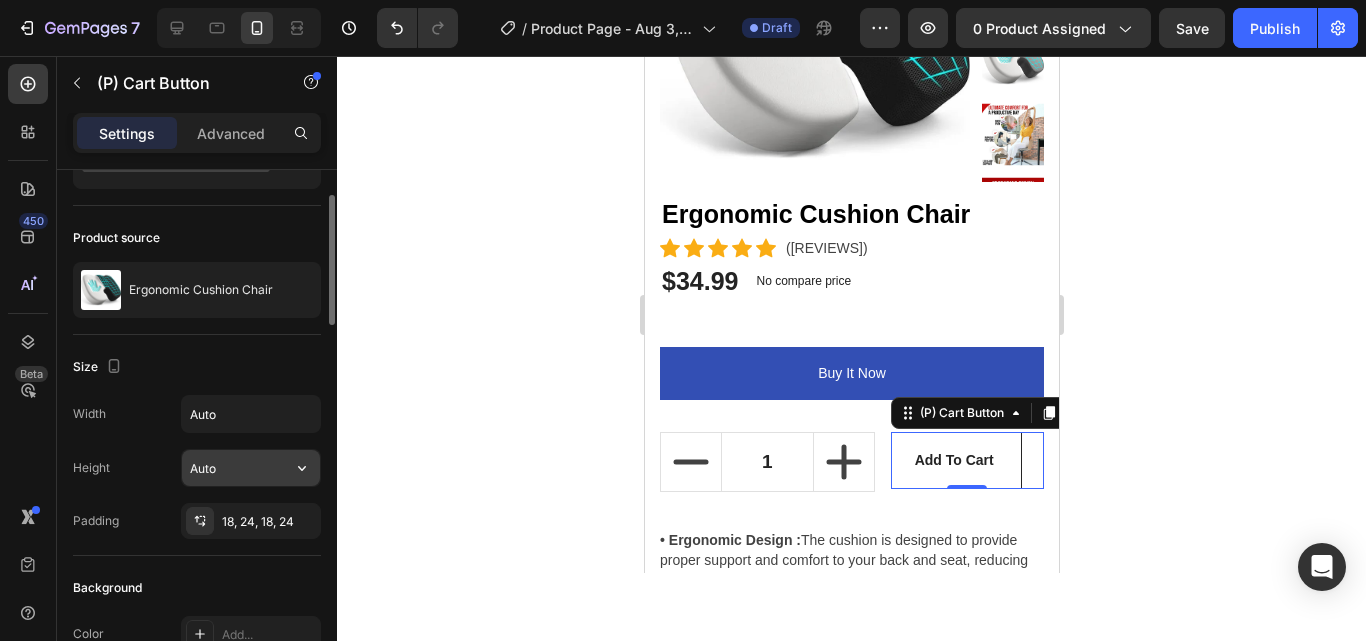 click on "Auto" at bounding box center [251, 468] 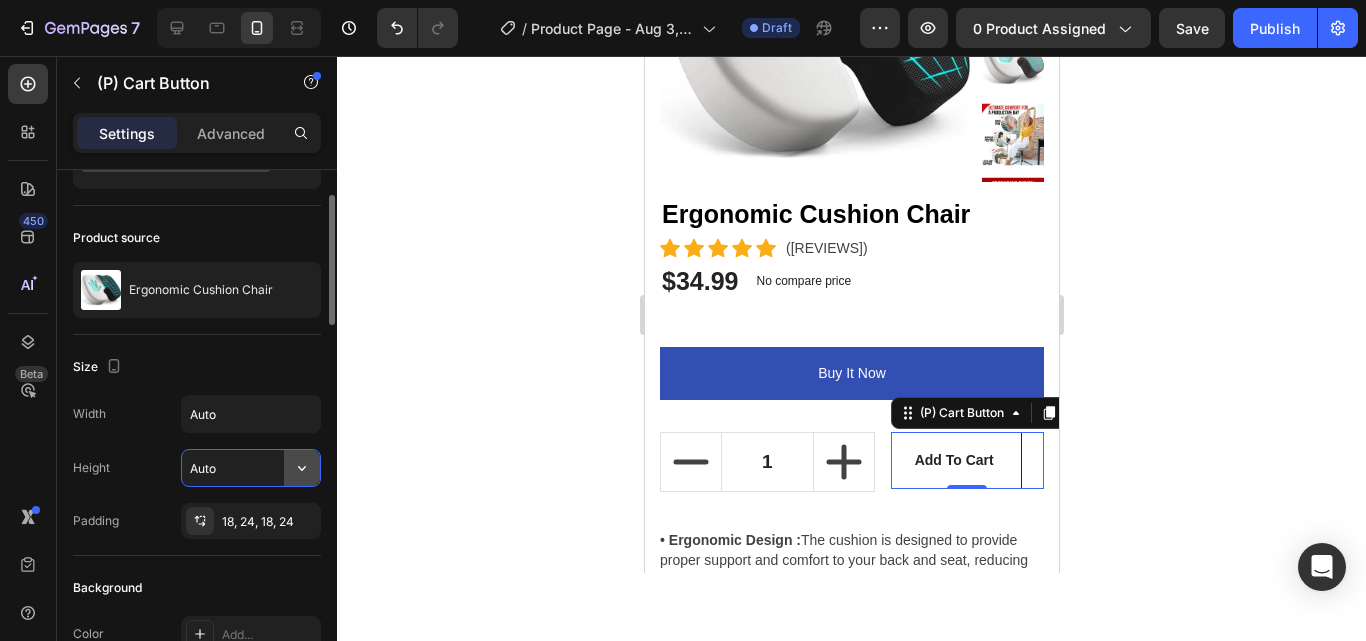 click 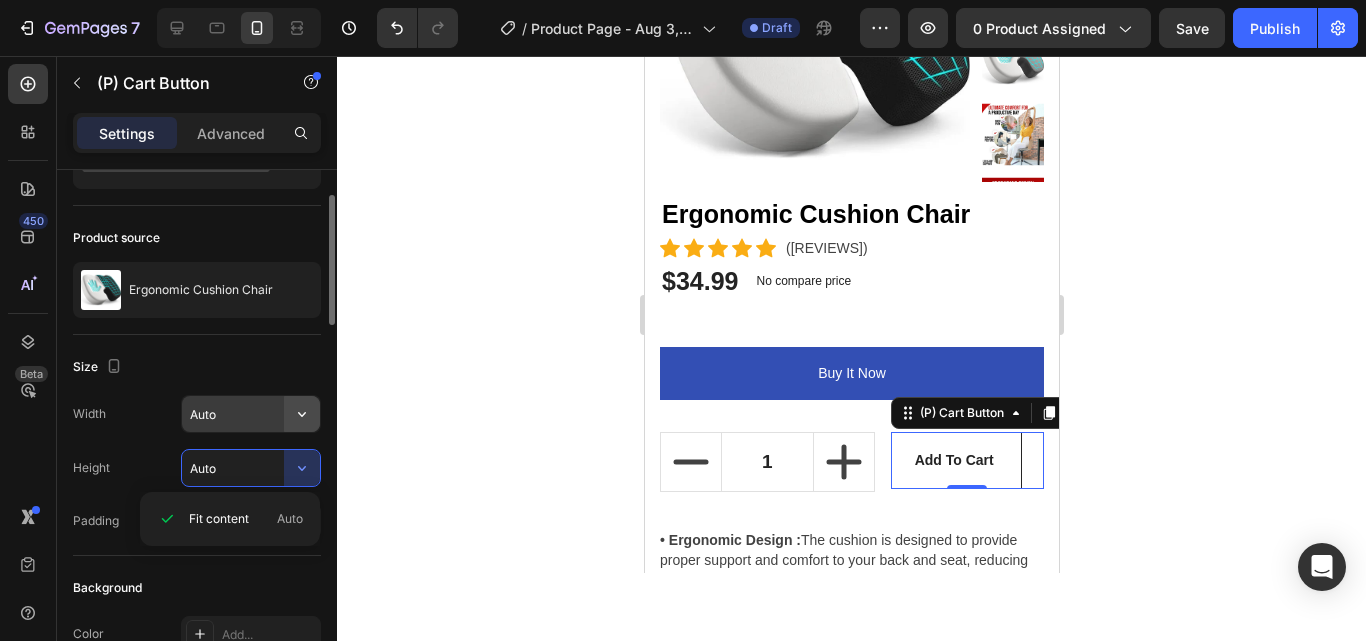 click 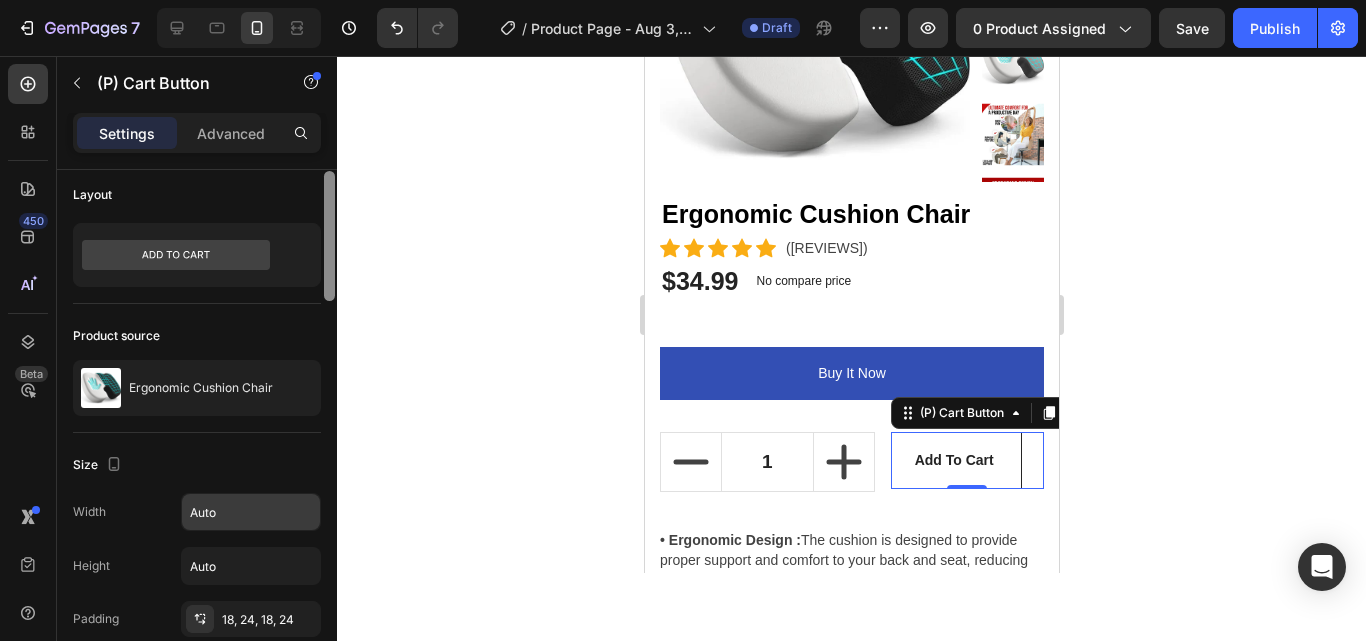 scroll, scrollTop: 5, scrollLeft: 0, axis: vertical 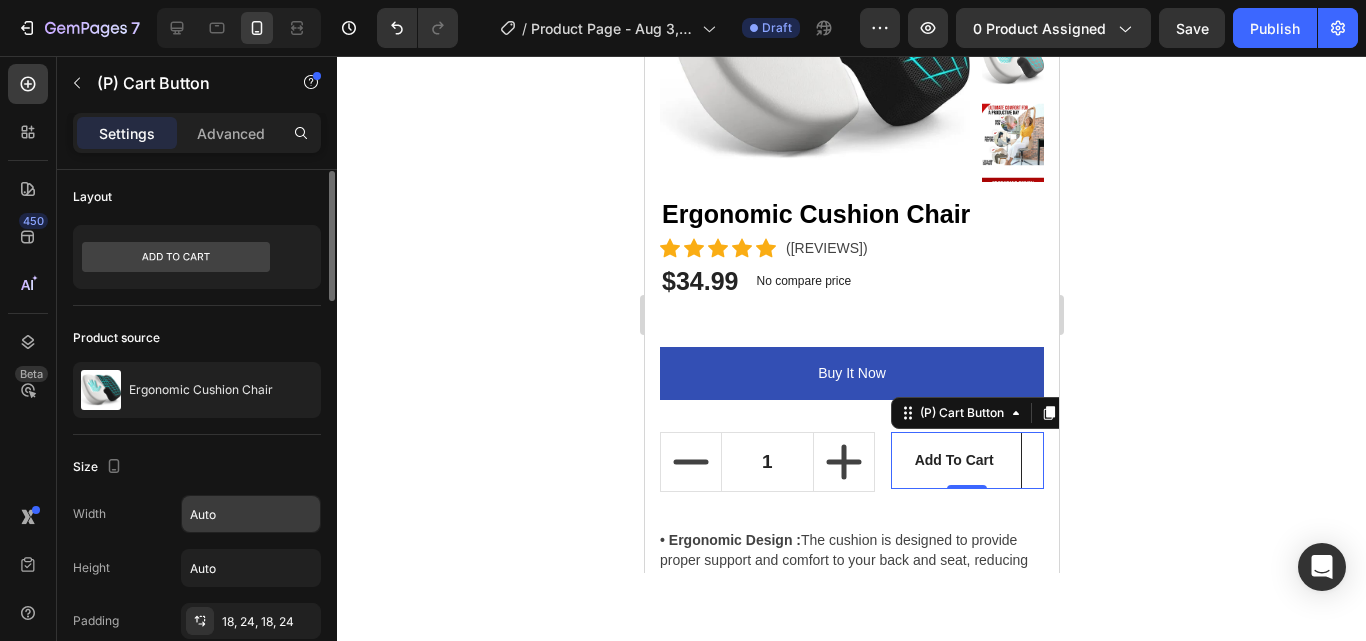 click 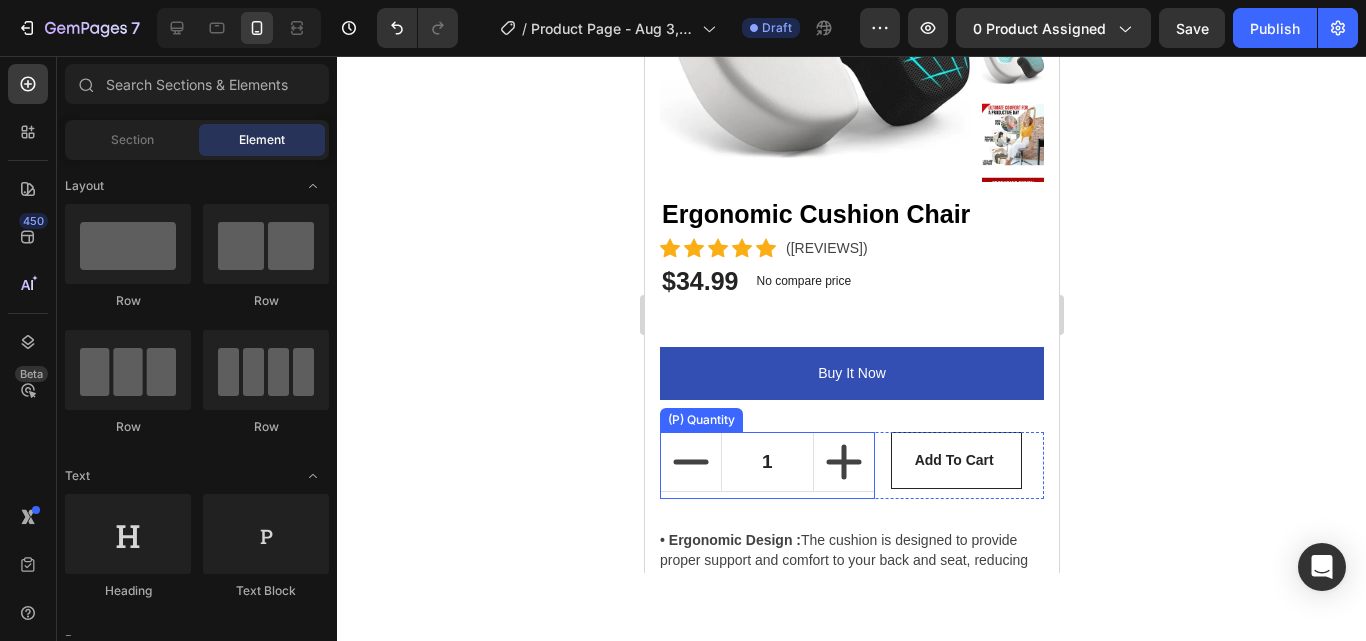 click 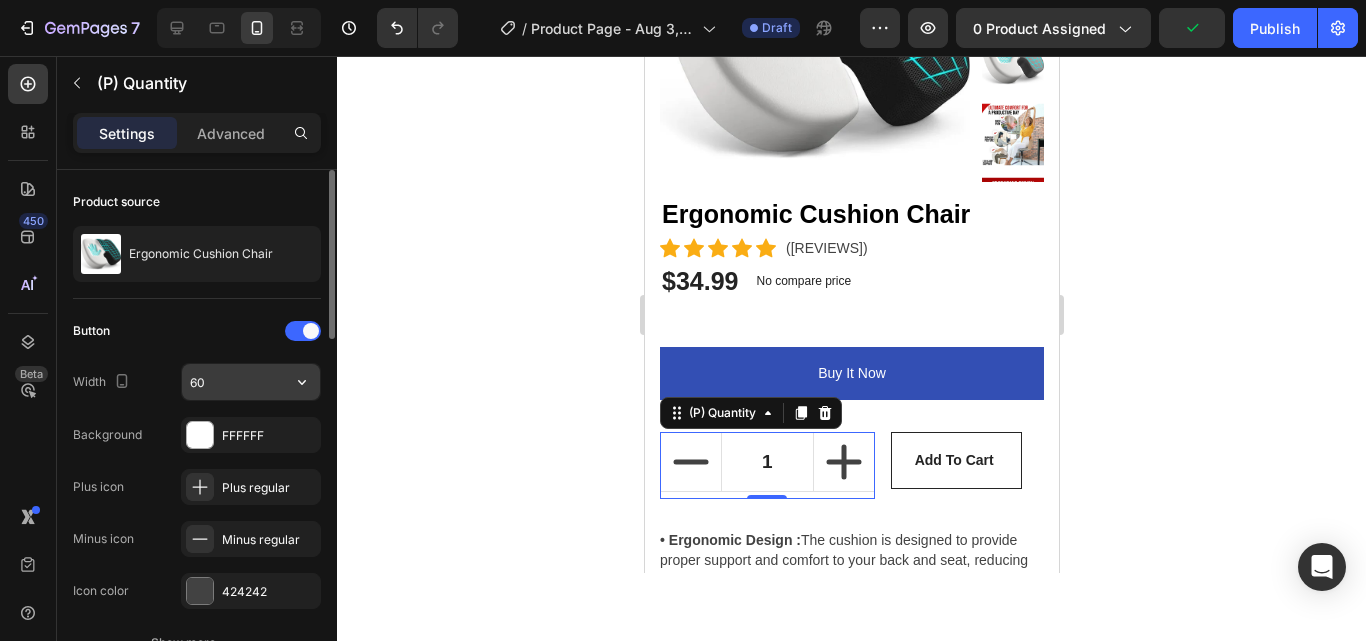 click on "60" at bounding box center [251, 382] 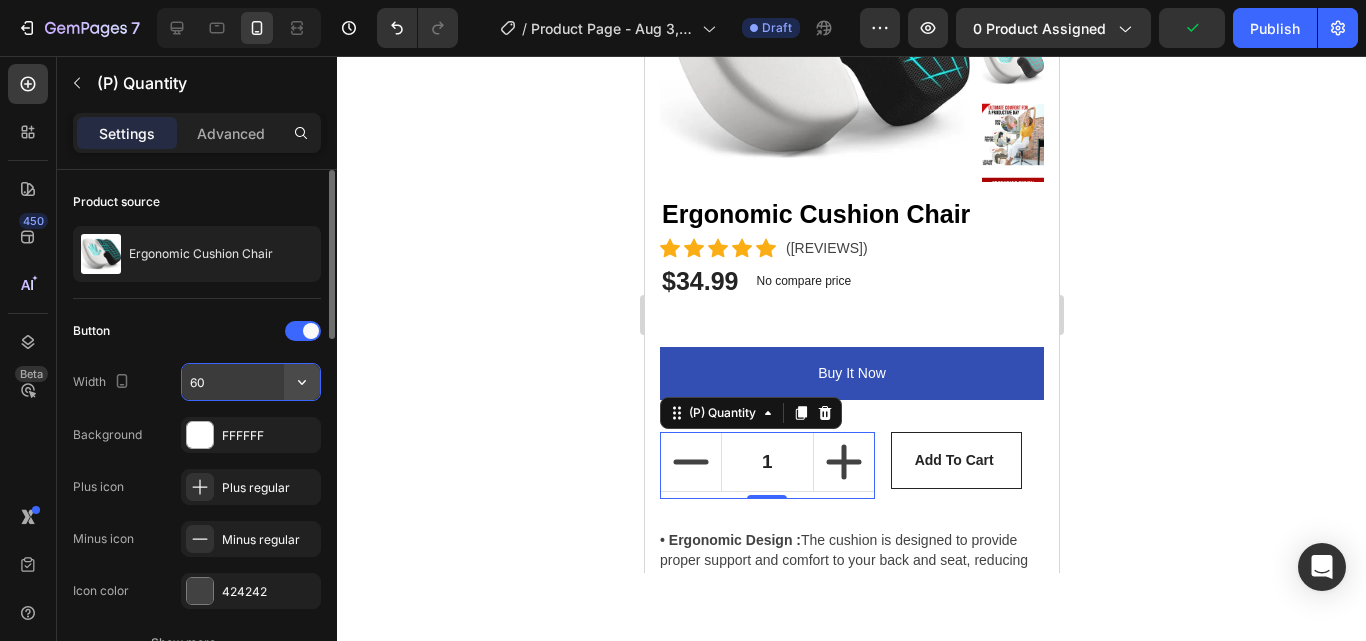 click 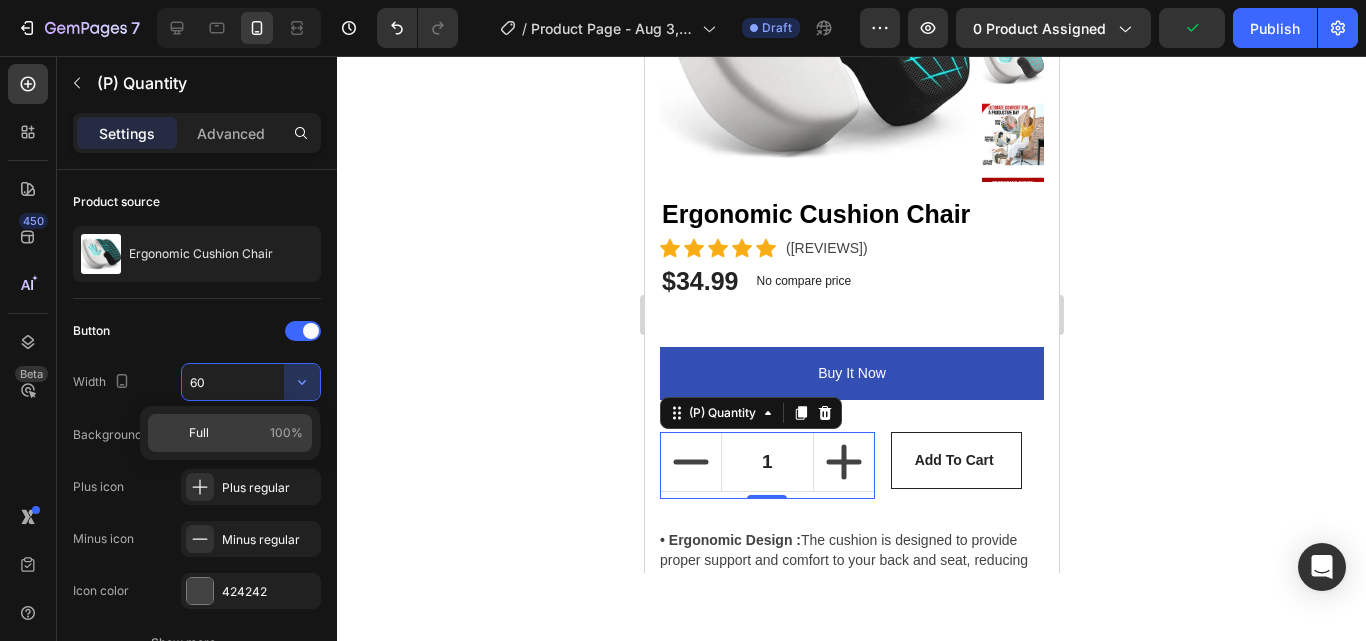 click on "Full 100%" at bounding box center (246, 433) 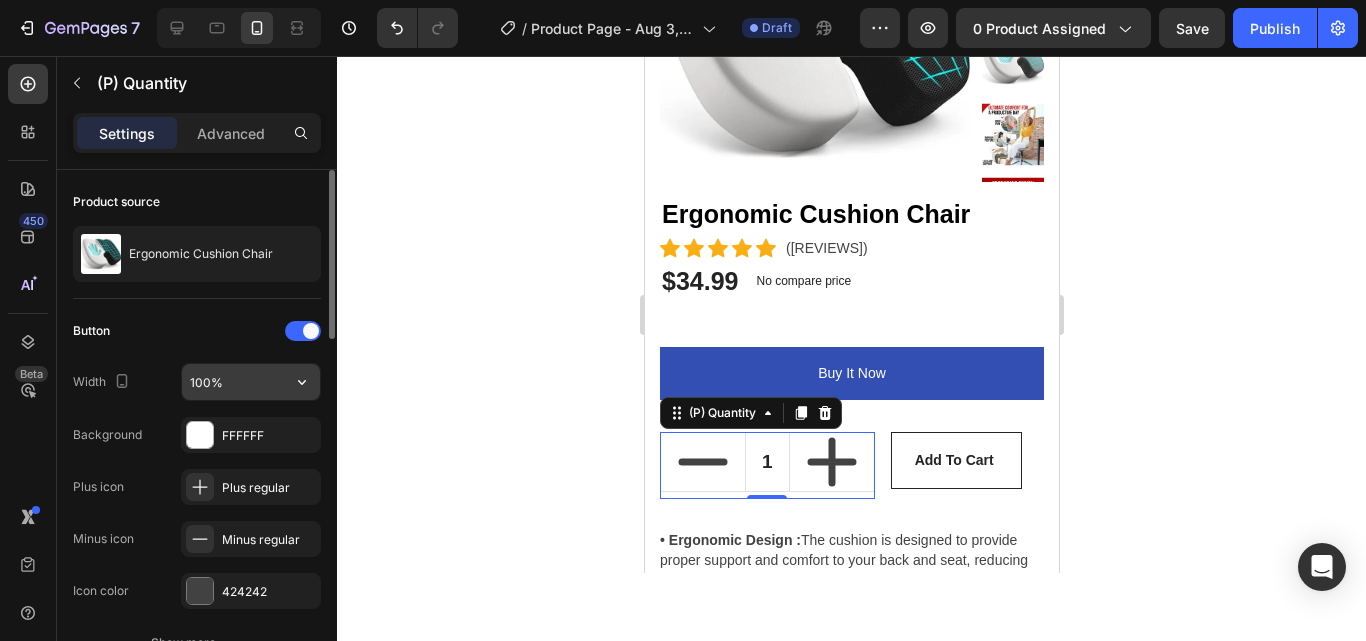click on "100%" at bounding box center [251, 382] 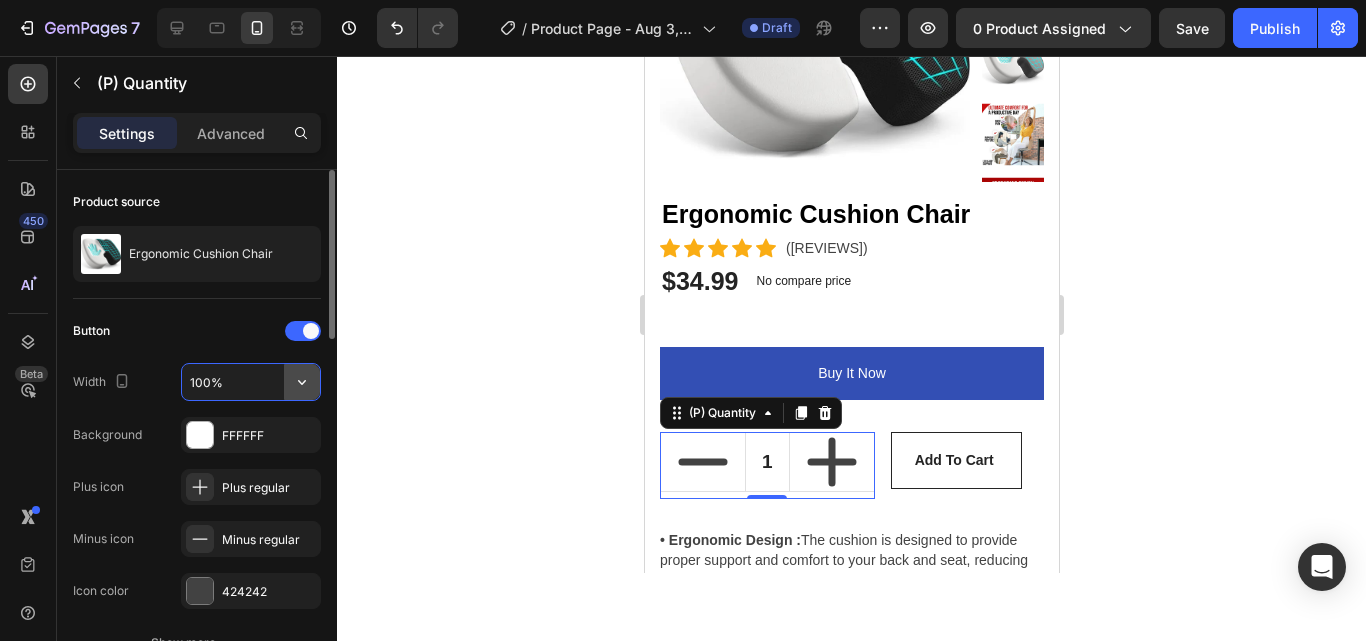 click 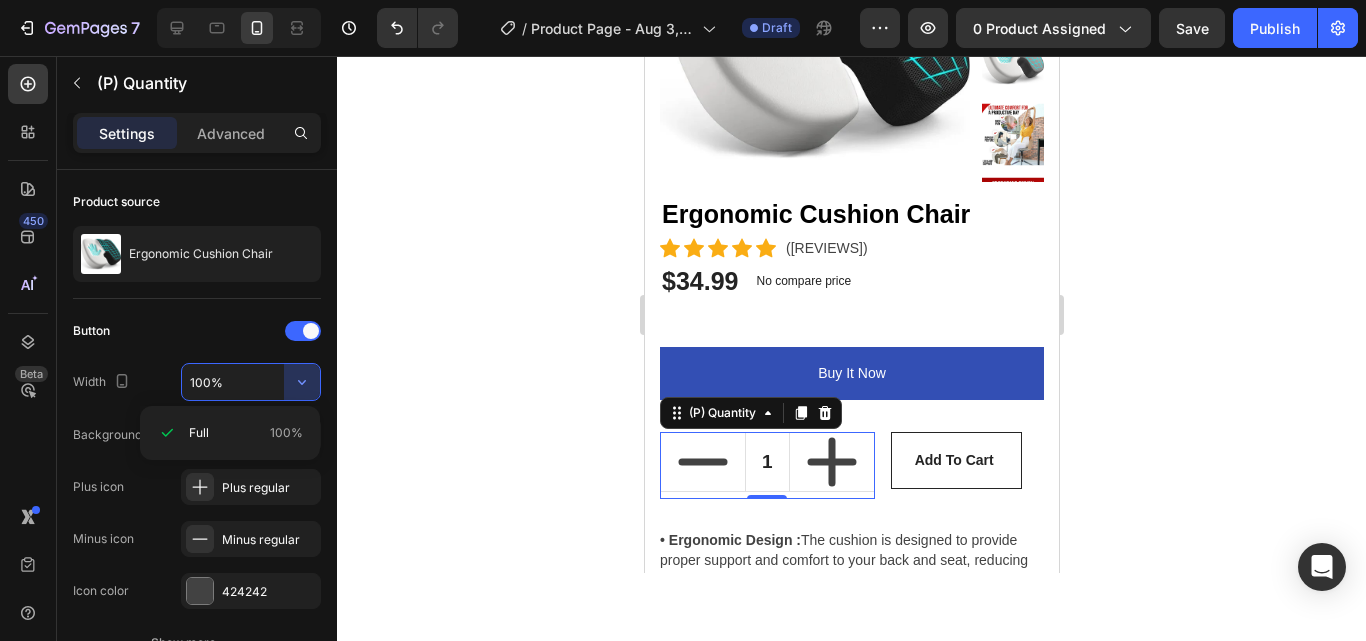 click 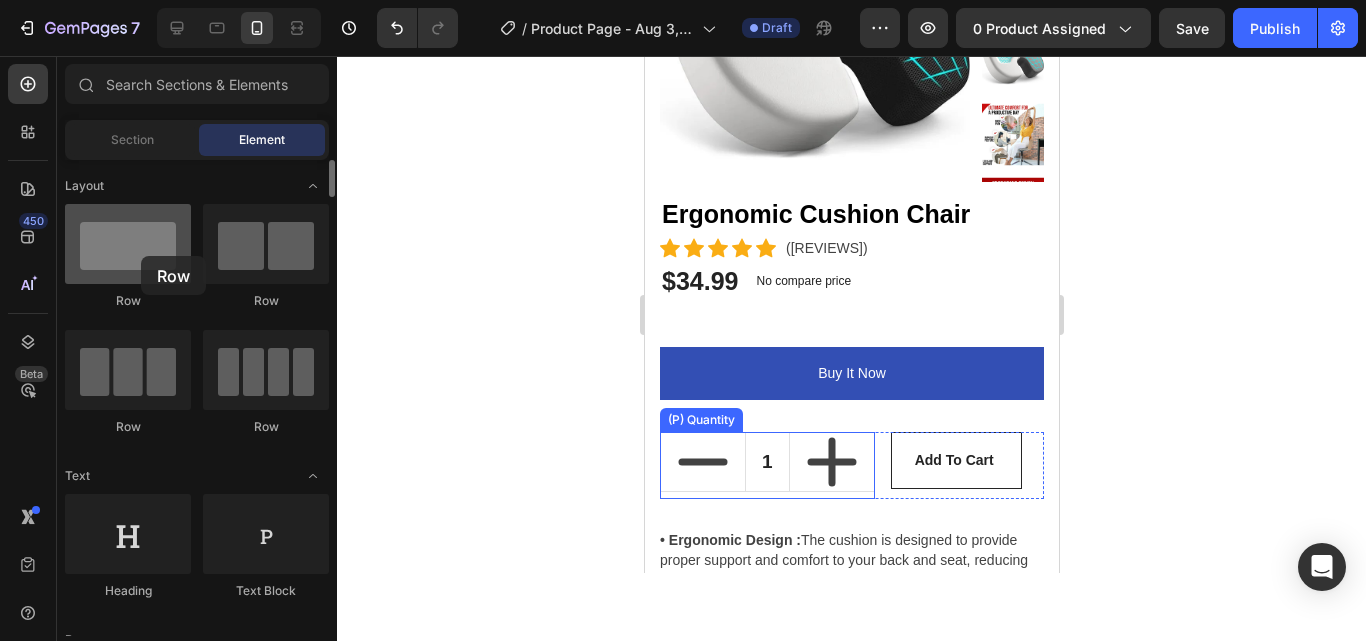 click at bounding box center (128, 244) 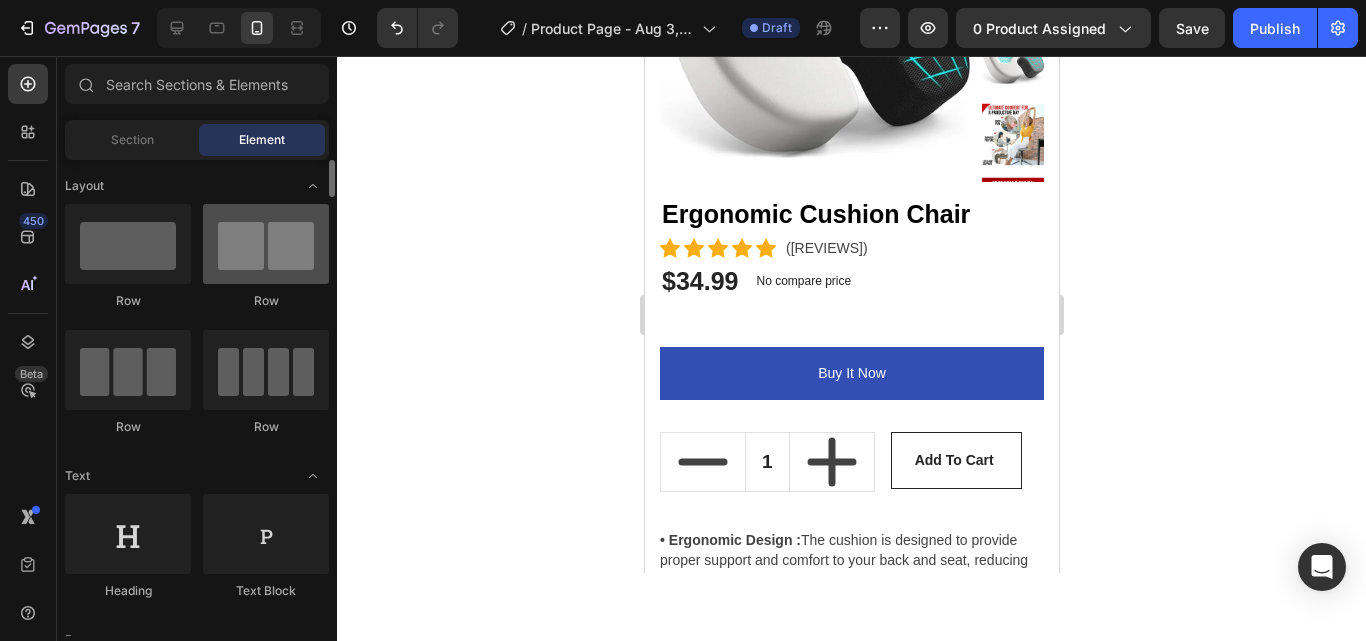 click at bounding box center [266, 244] 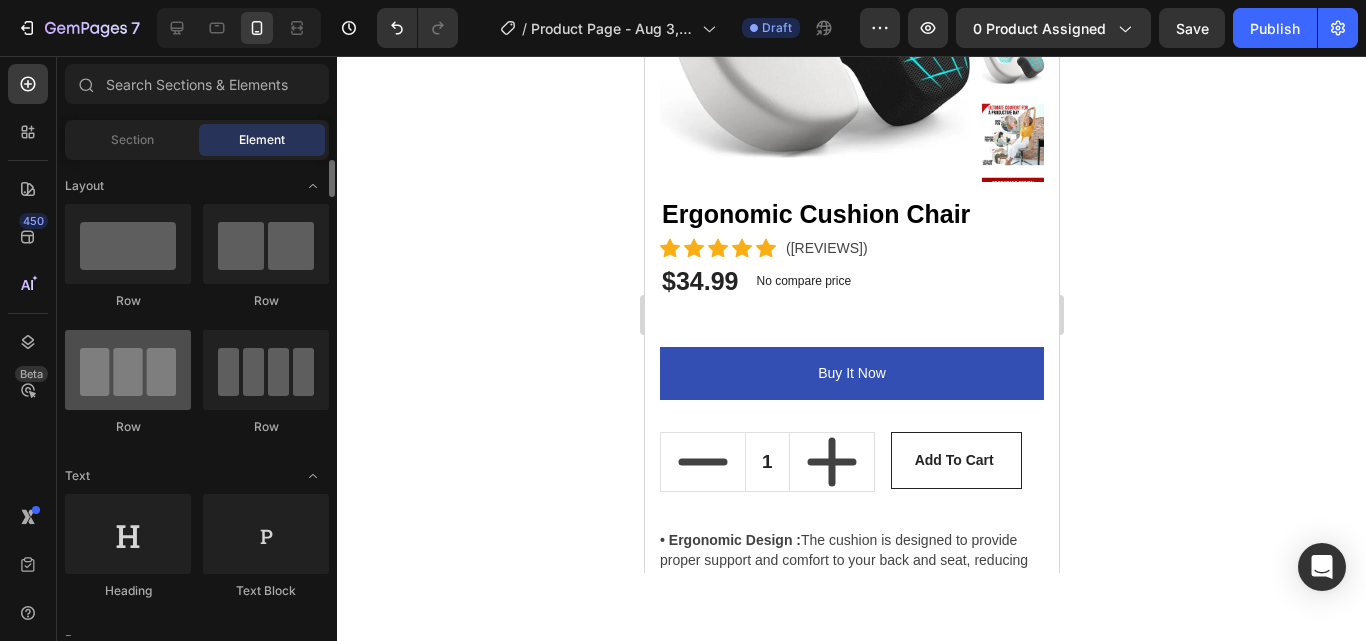 click at bounding box center [128, 370] 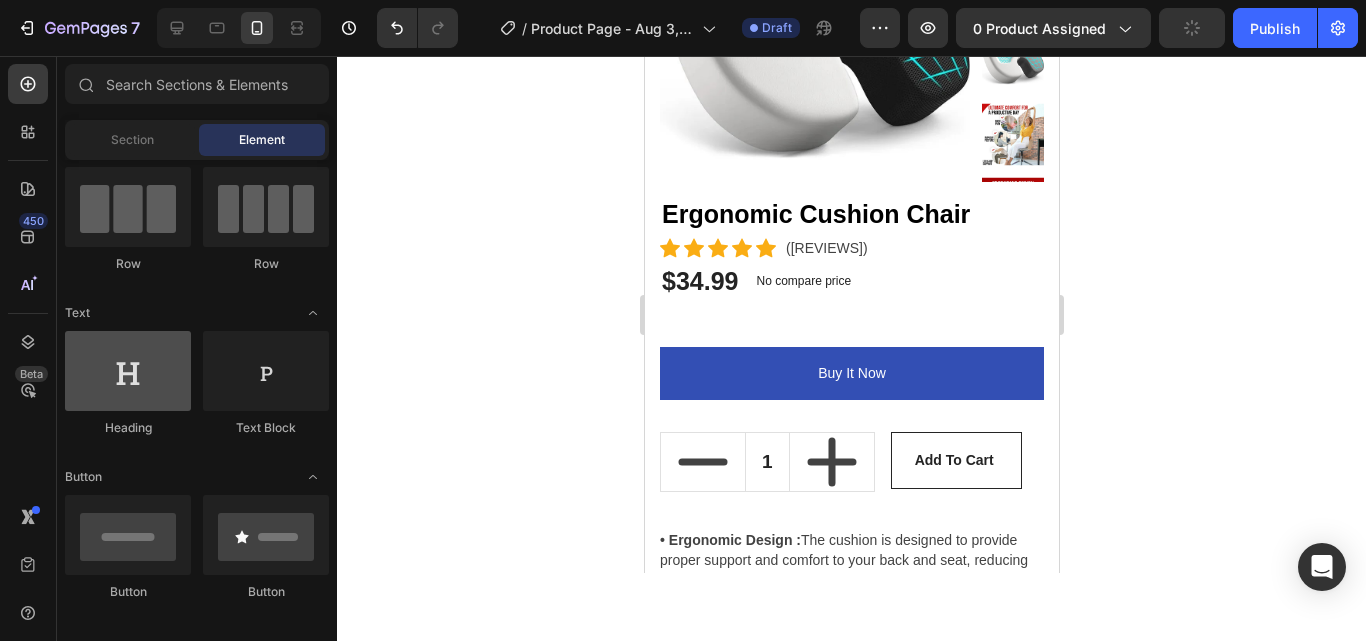 scroll, scrollTop: 0, scrollLeft: 0, axis: both 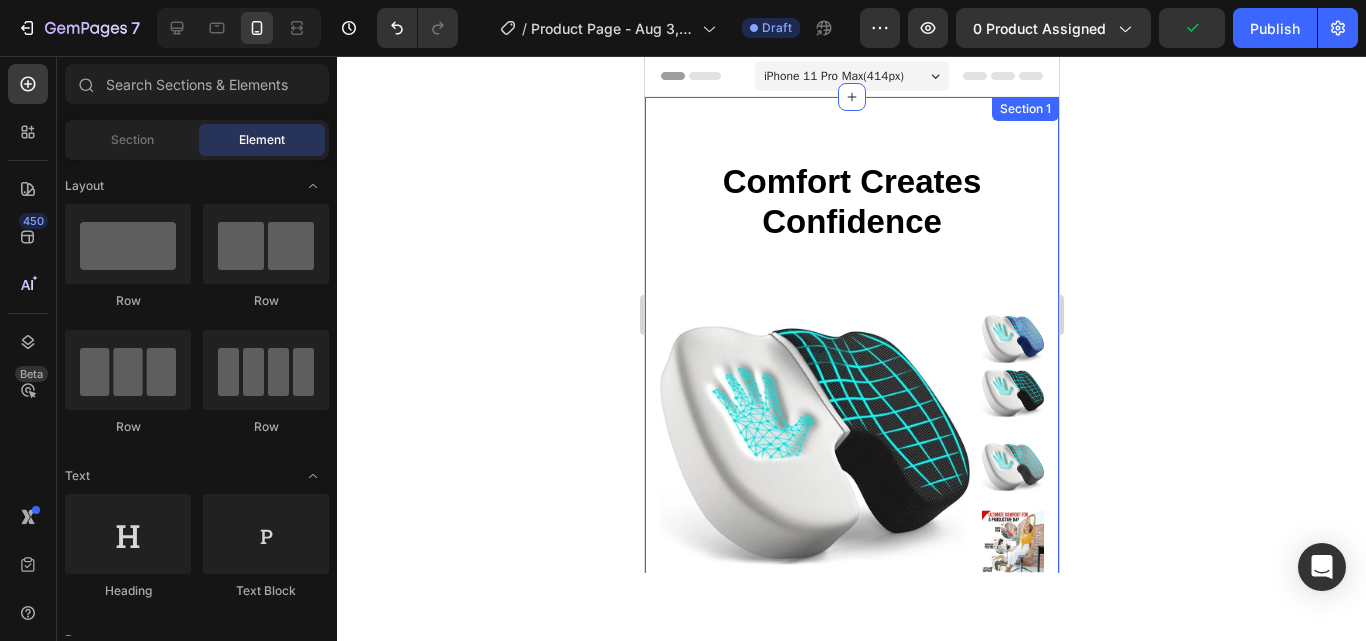 click 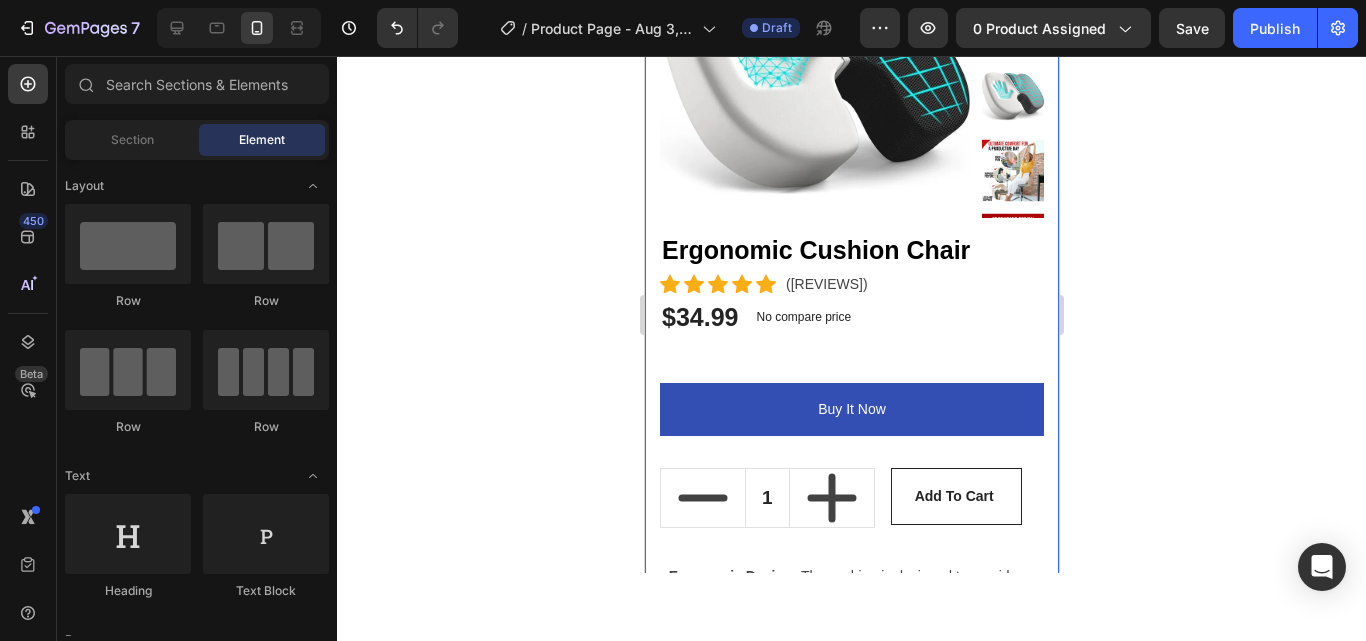 scroll, scrollTop: 401, scrollLeft: 0, axis: vertical 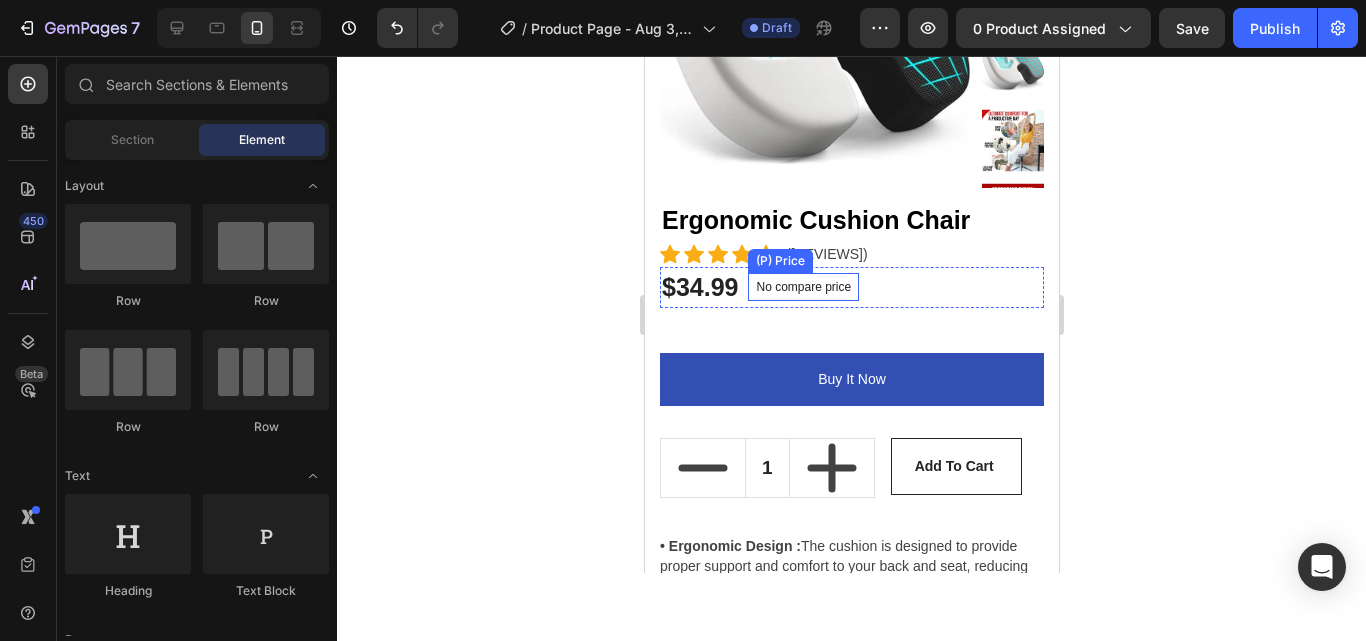 click on "No compare price" at bounding box center [802, 287] 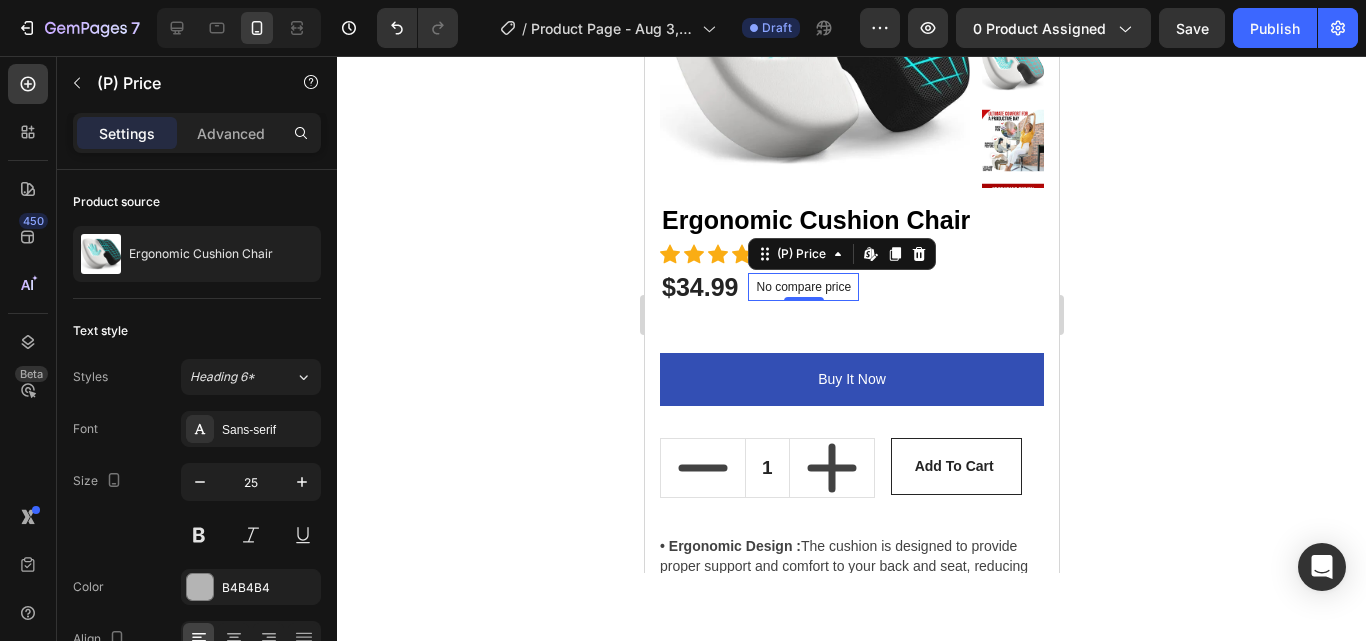 click on "No compare price" at bounding box center (802, 287) 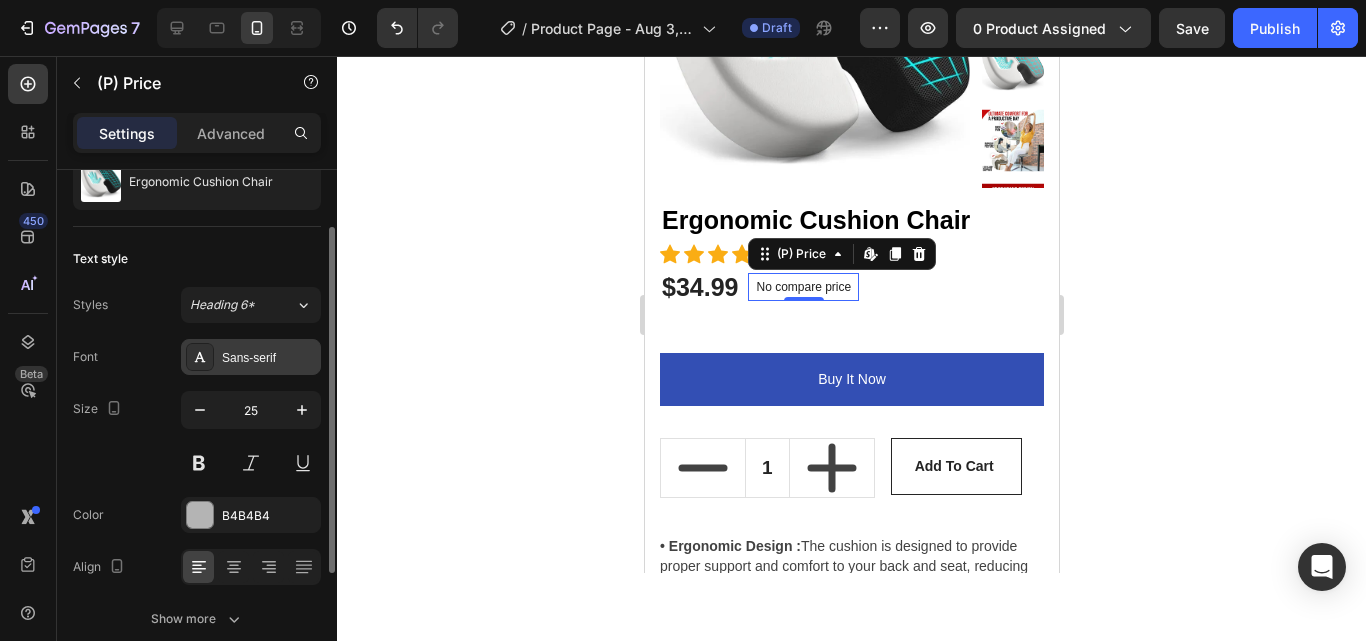 scroll, scrollTop: 79, scrollLeft: 0, axis: vertical 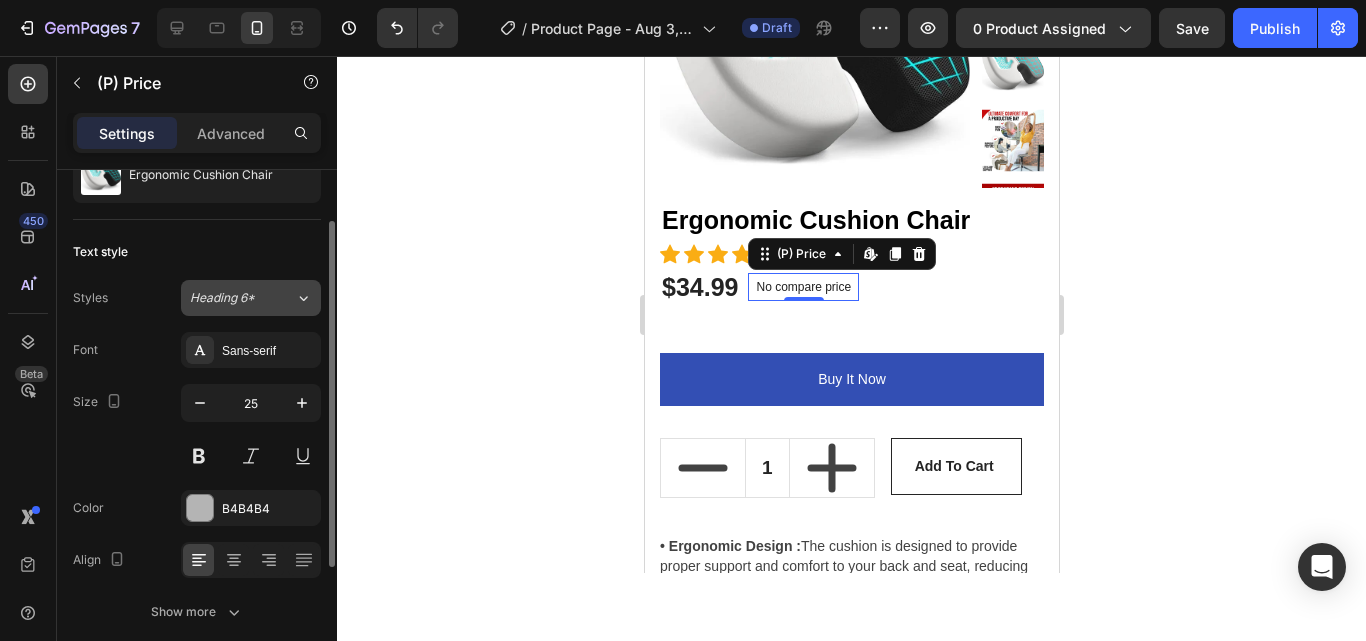 click on "Heading 6*" 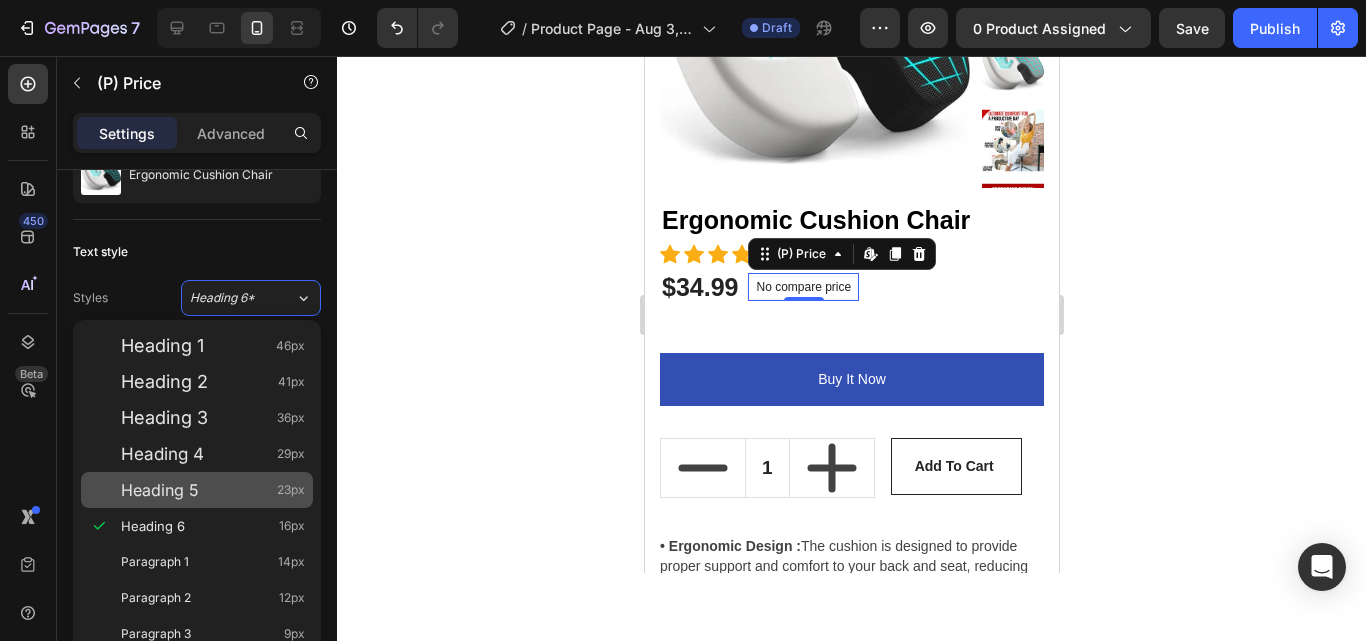 click on "Heading 5 23px" at bounding box center (213, 490) 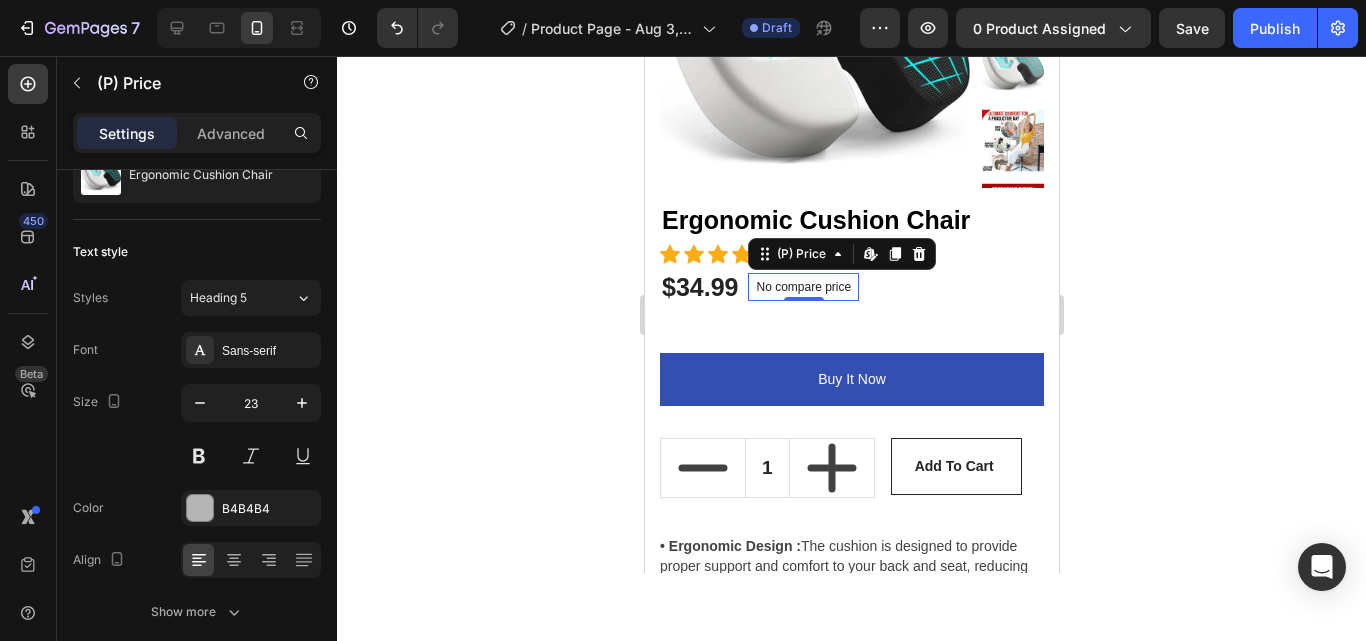 click 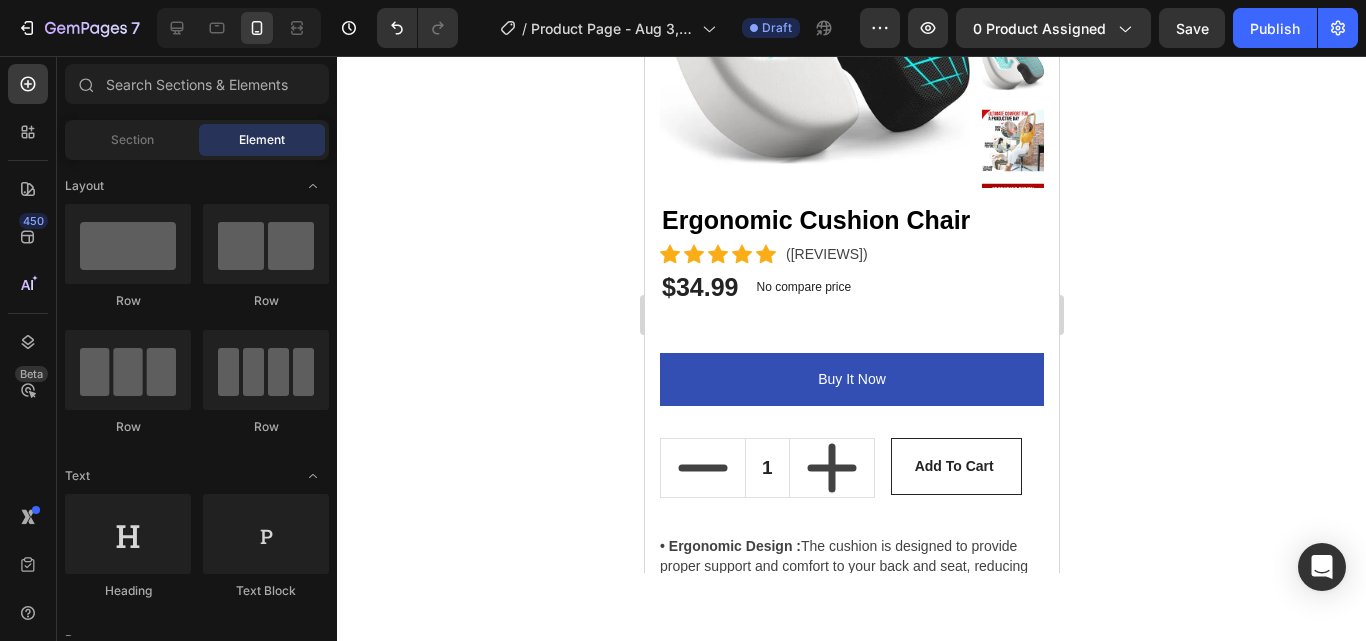 click 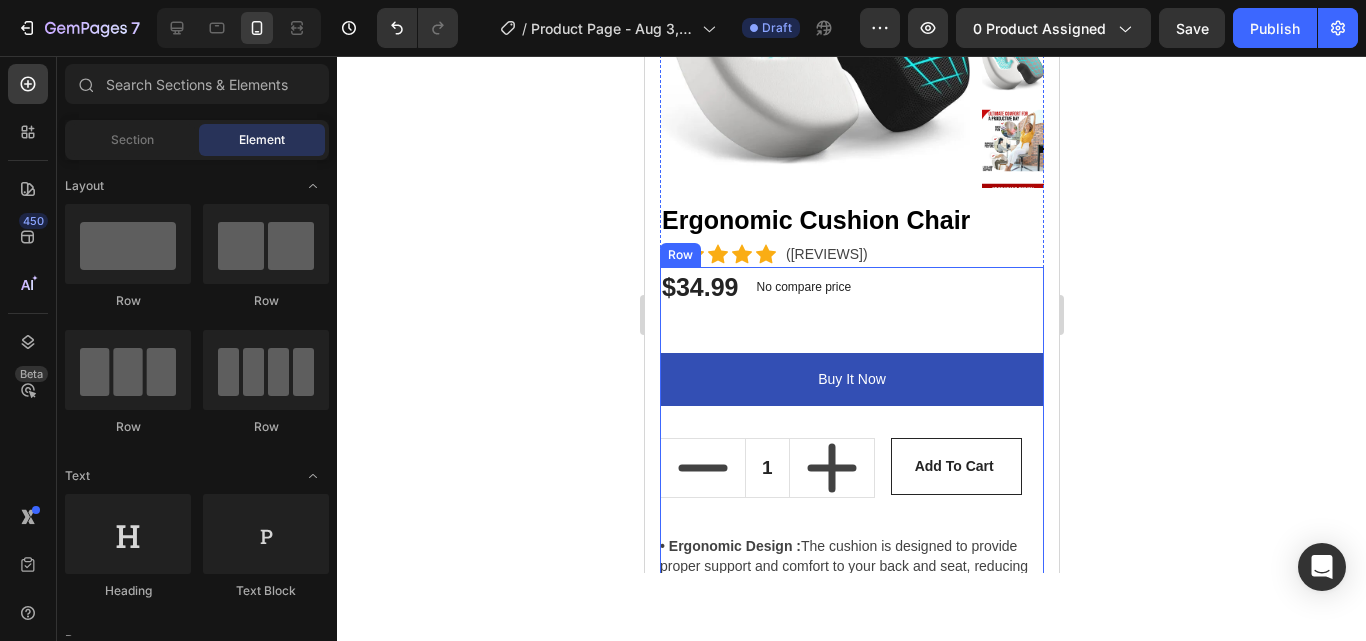 click 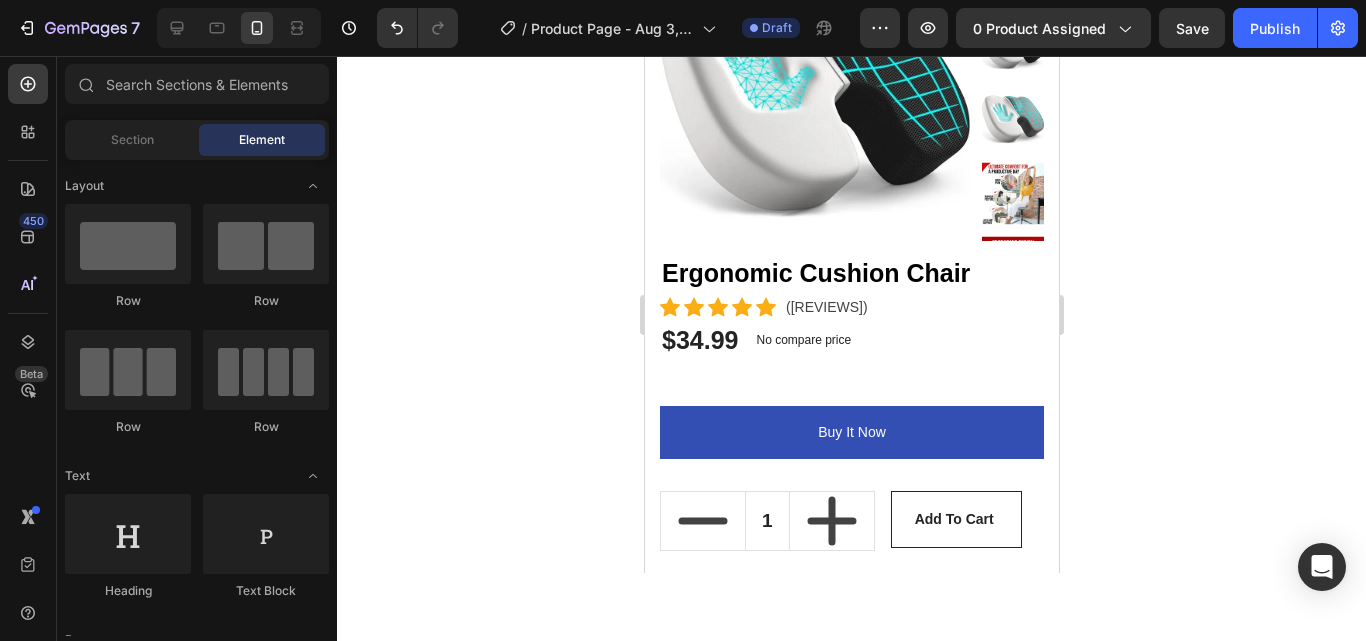 scroll, scrollTop: 0, scrollLeft: 0, axis: both 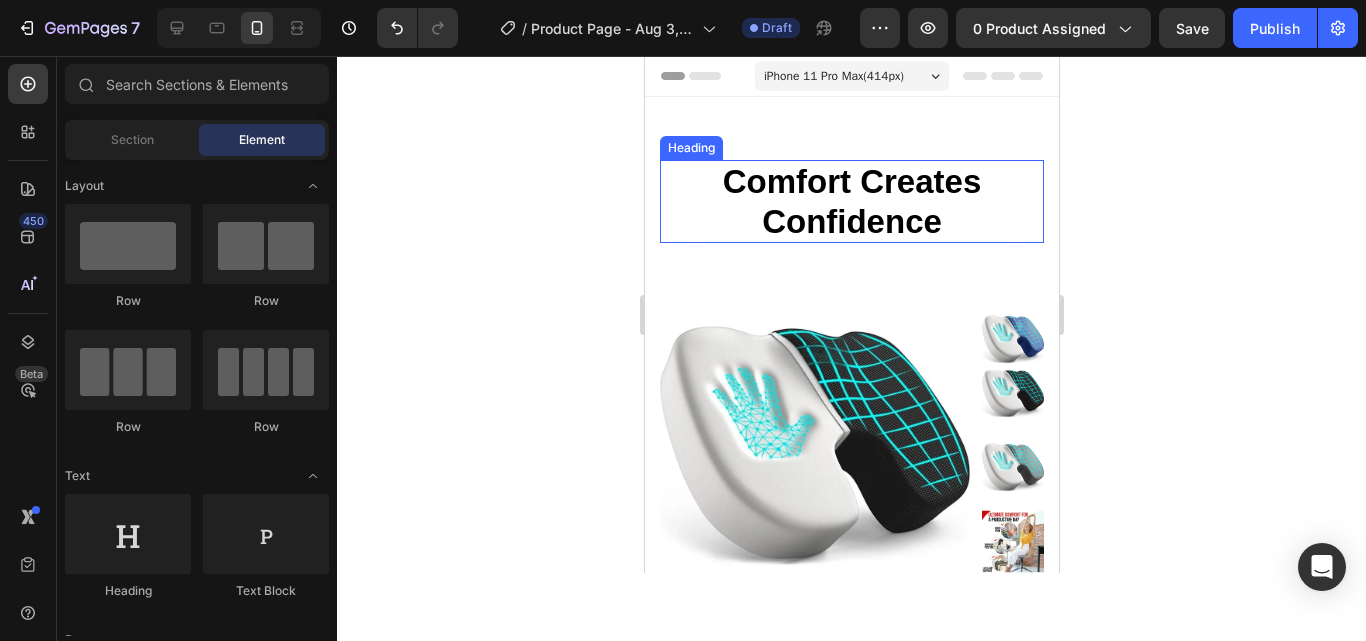 click on "Comfort Creates Confidence" at bounding box center (851, 201) 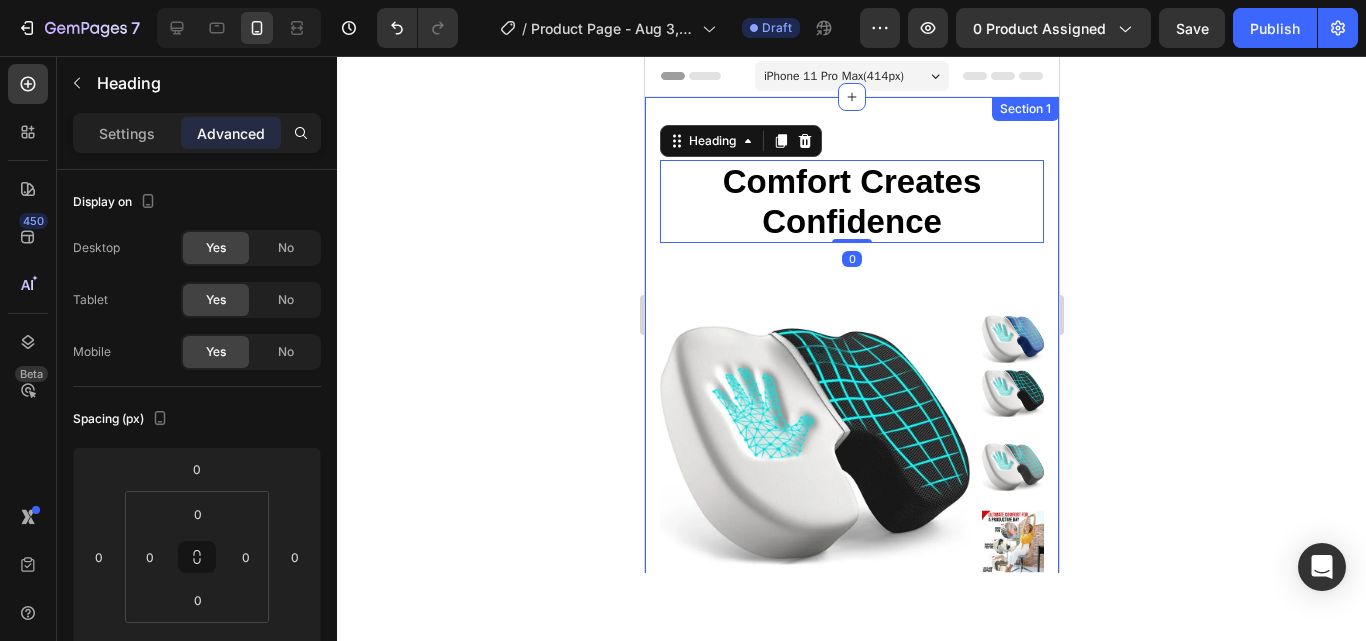 click on "Comfort Creates Confidence" at bounding box center (851, 201) 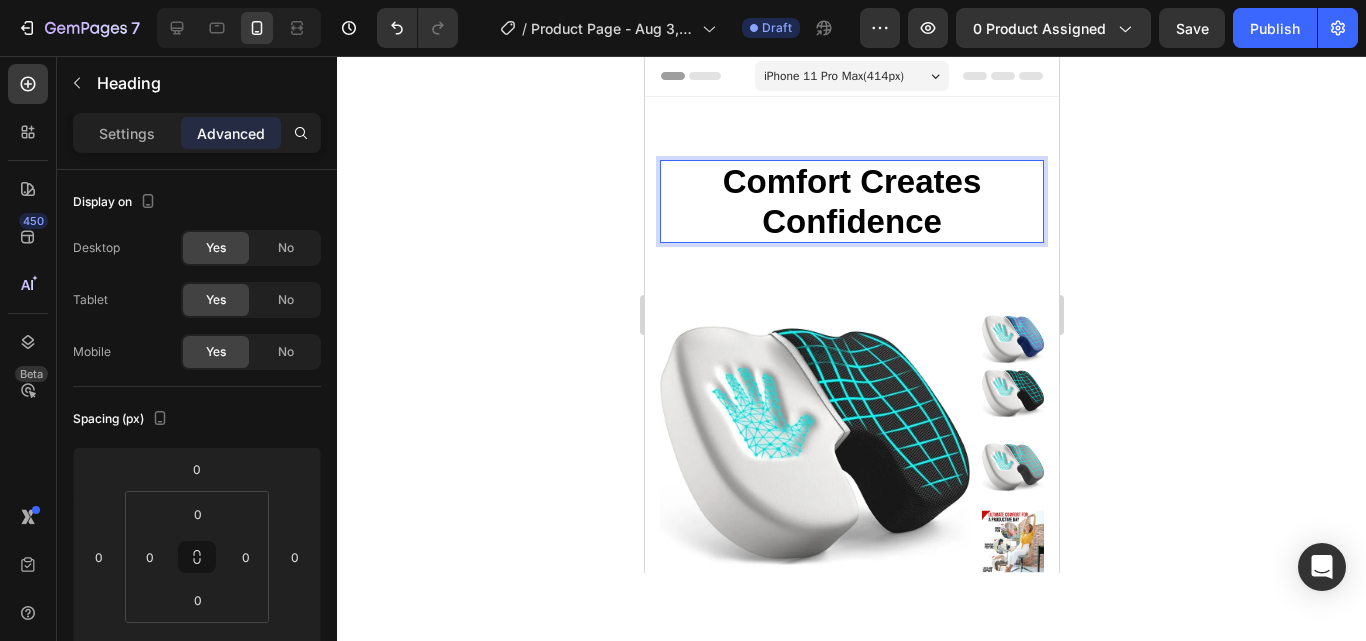 click on "Comfort Creates Confidence" at bounding box center [851, 201] 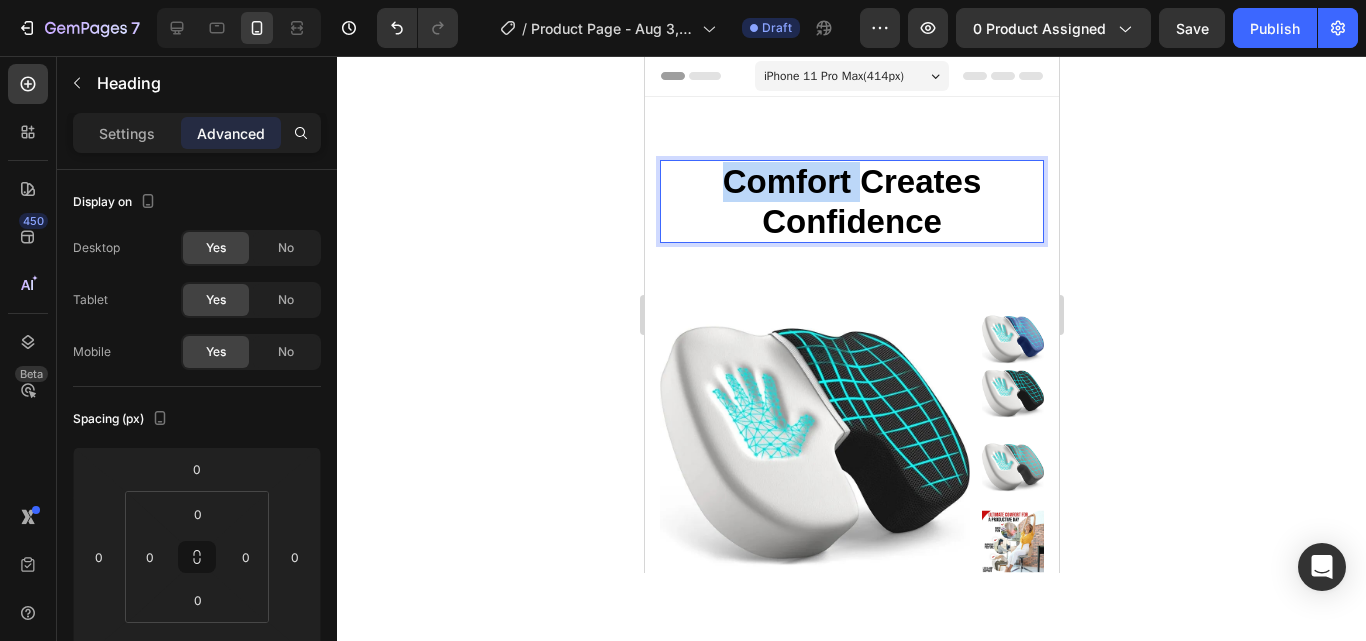 click on "Comfort Creates Confidence" at bounding box center (851, 201) 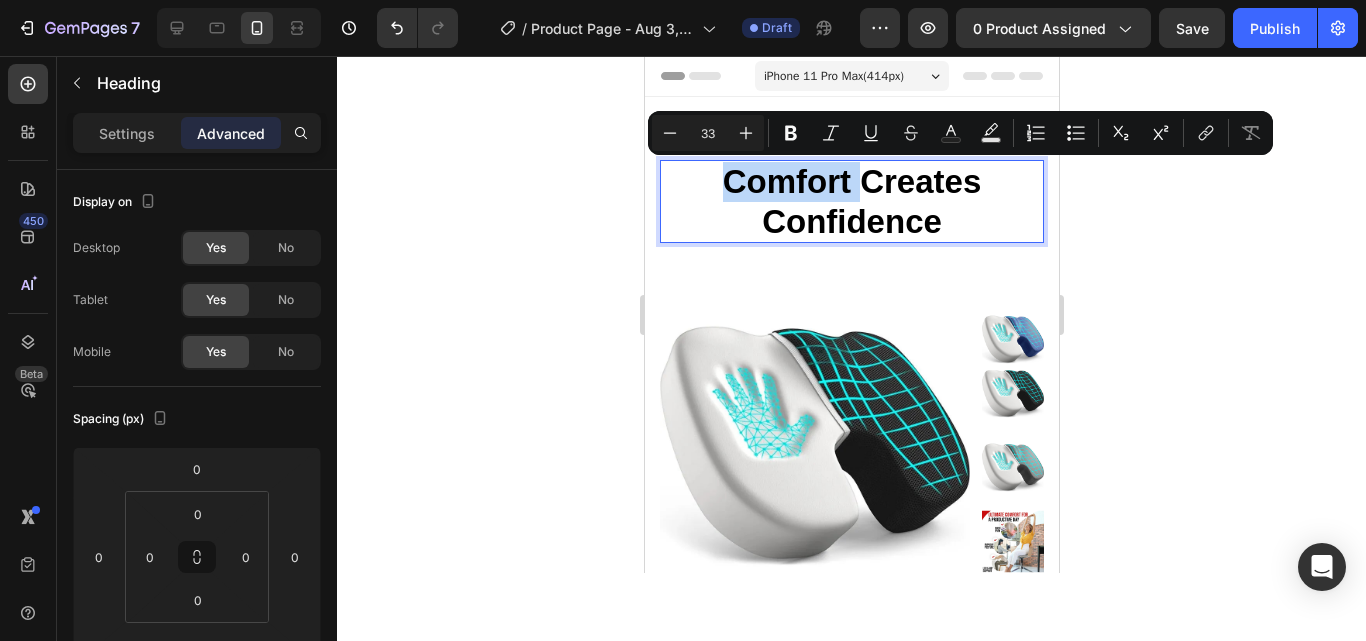 click on "Comfort Creates Confidence" at bounding box center [851, 201] 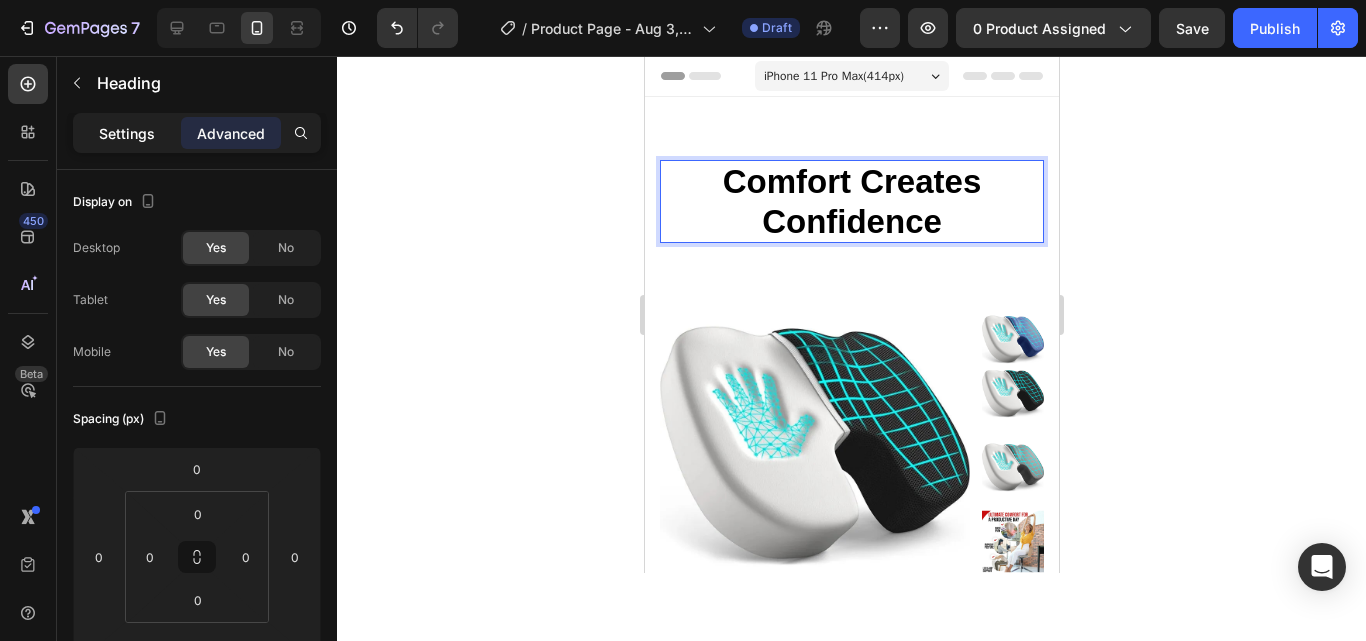 click on "Settings" 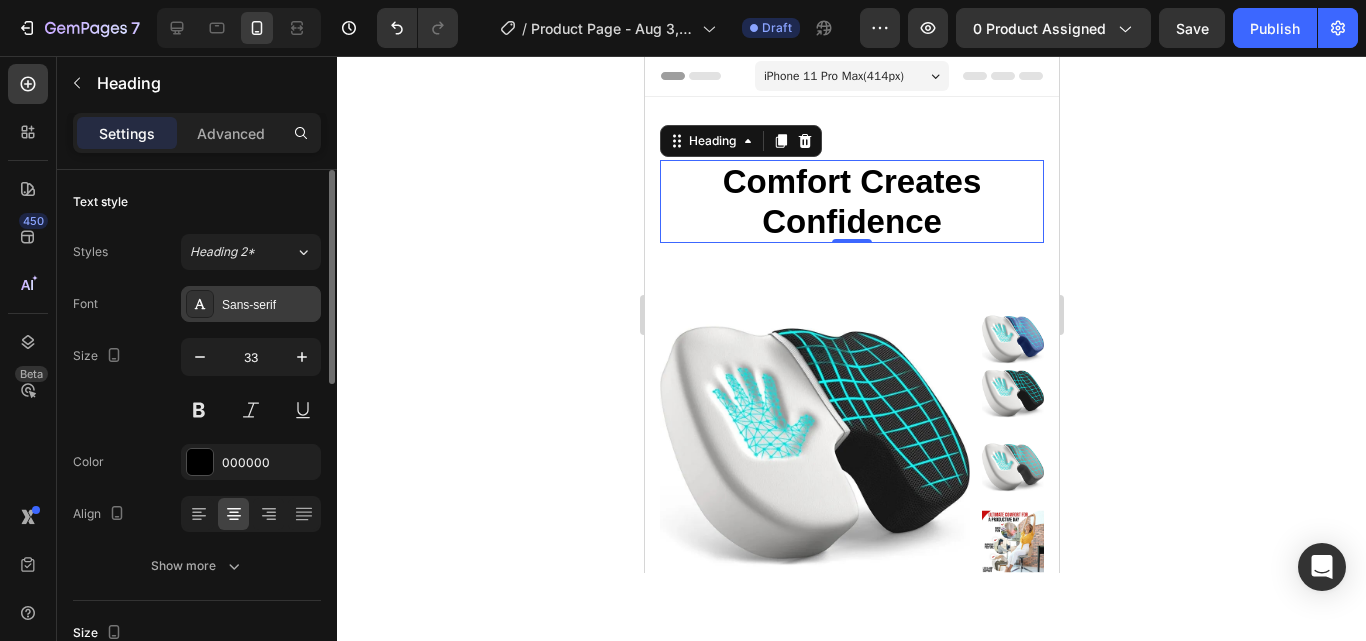 click on "Sans-serif" at bounding box center [251, 304] 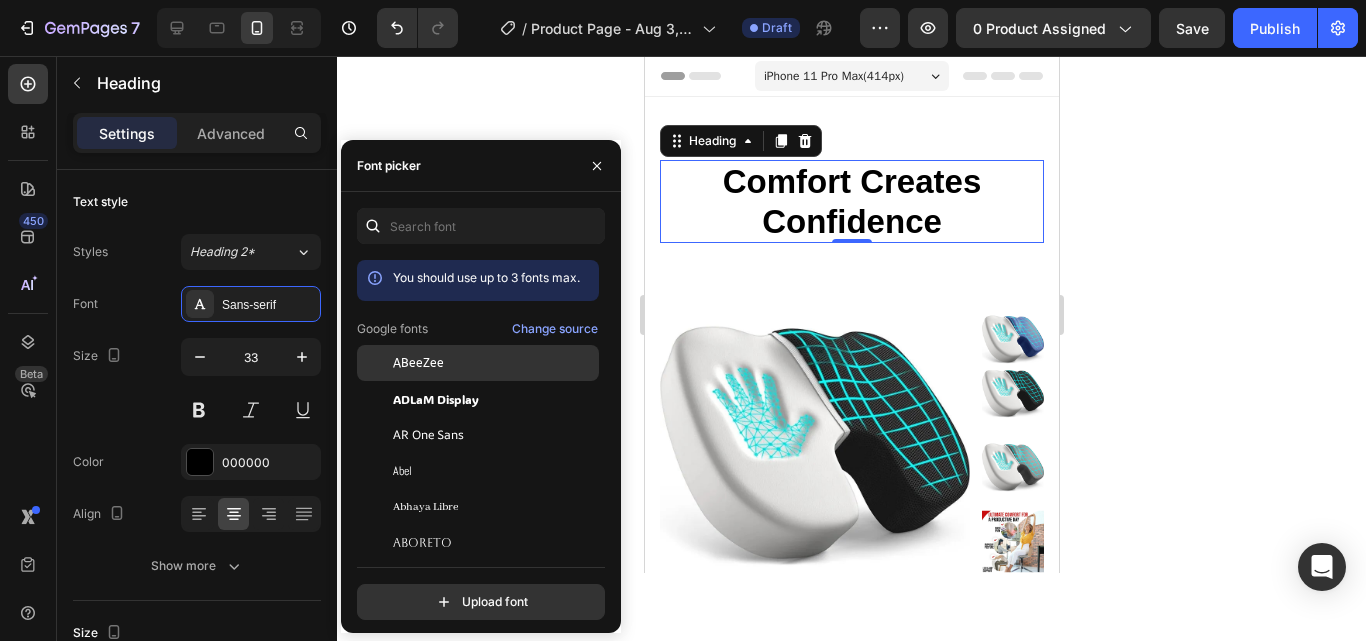 click on "ABeeZee" 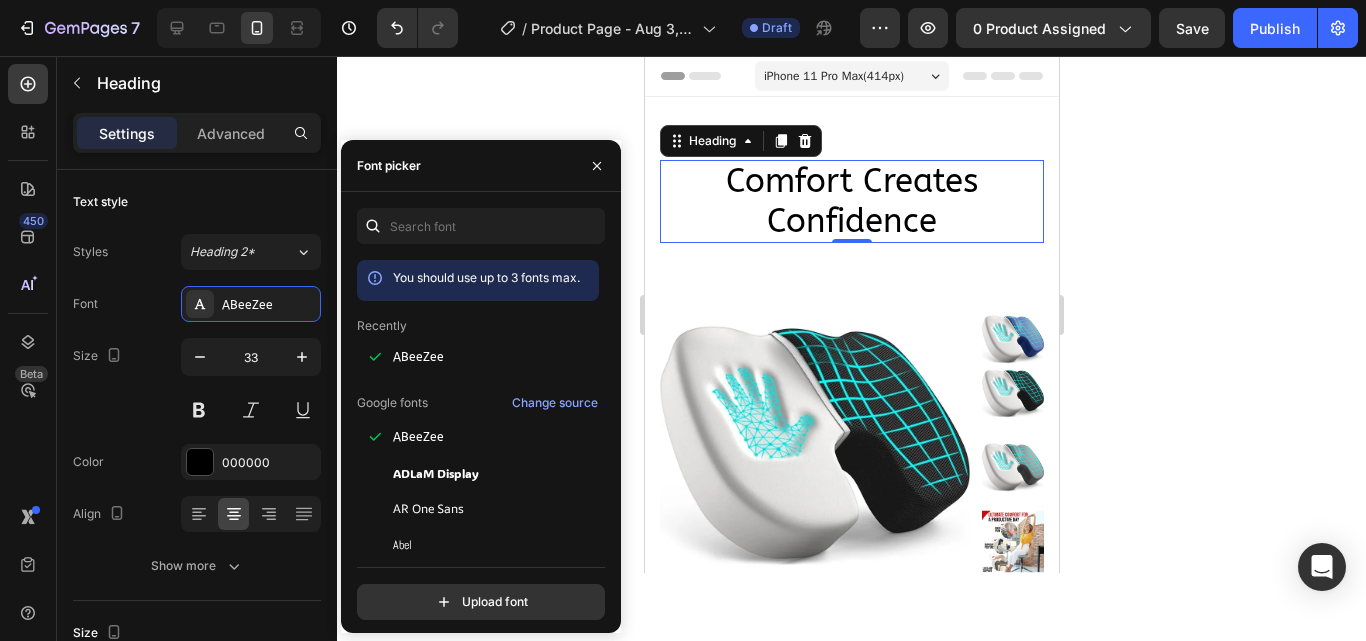 click on "Google fonts" at bounding box center [392, 403] 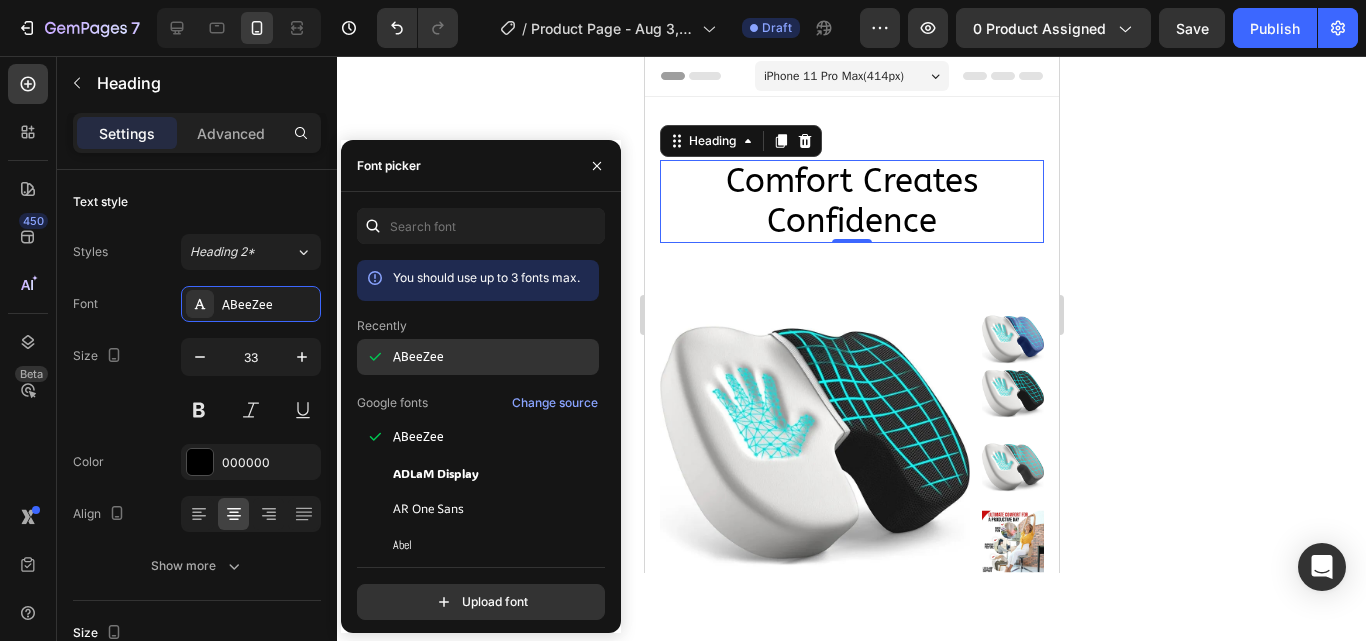 click on "ABeeZee" at bounding box center (494, 357) 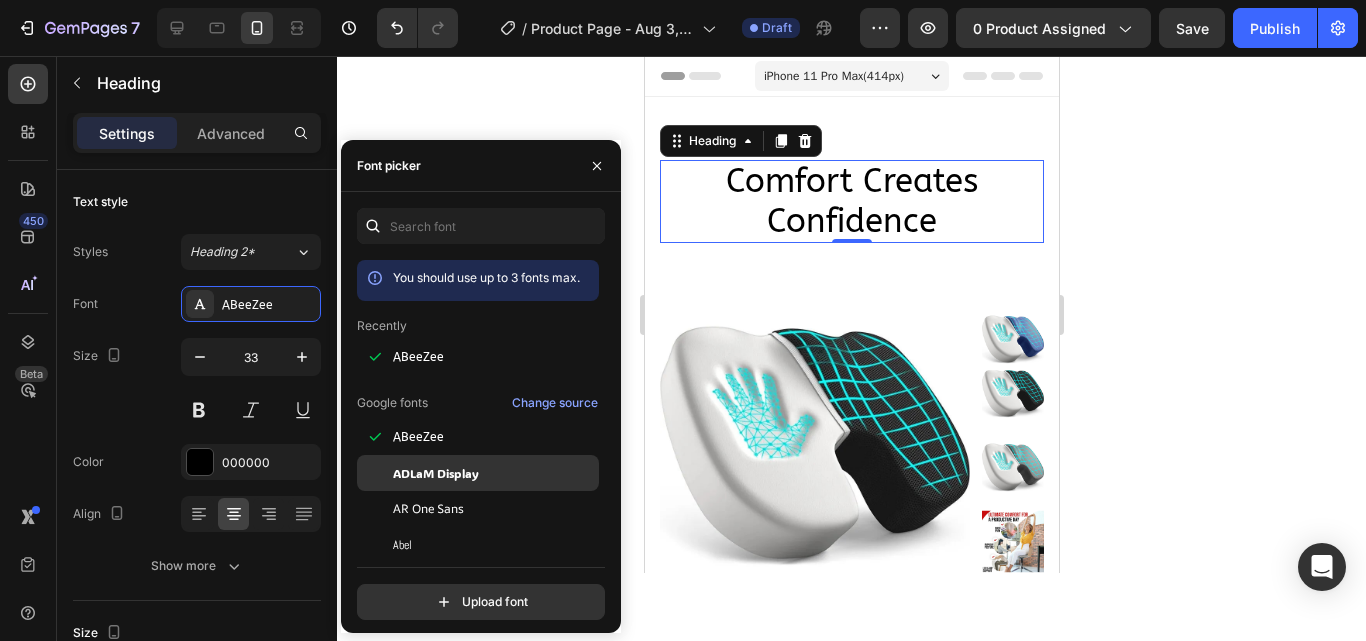 click on "ADLaM Display" at bounding box center [436, 473] 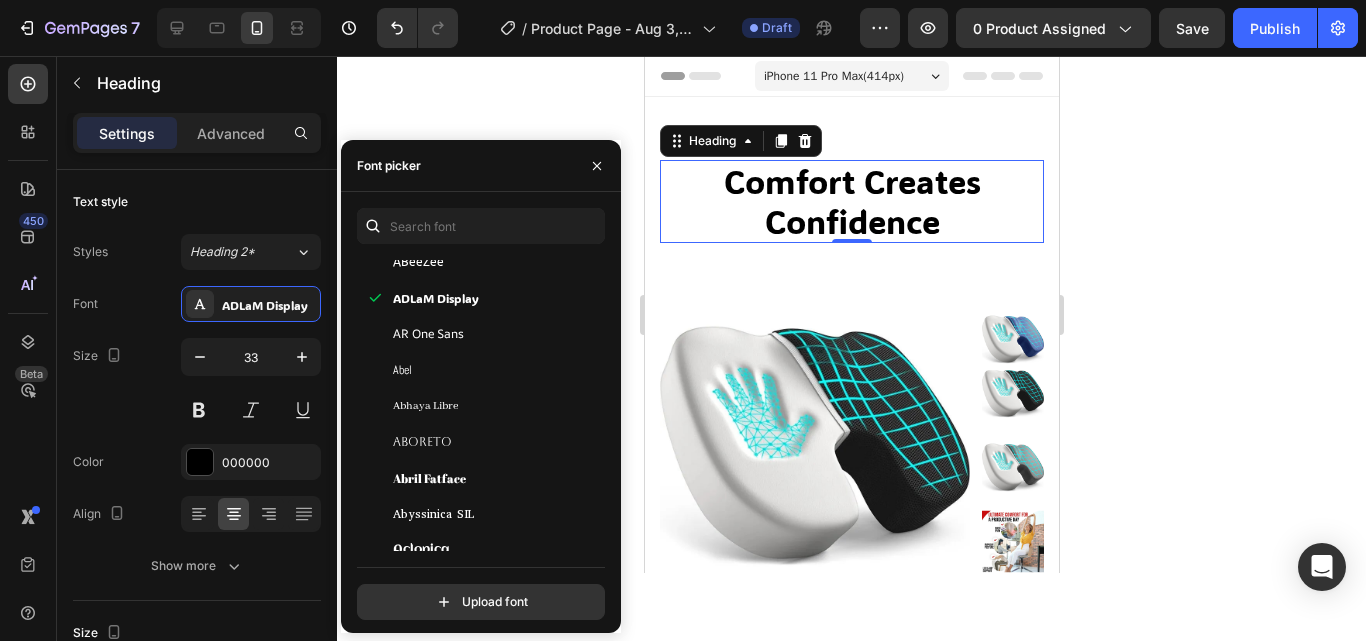 scroll, scrollTop: 212, scrollLeft: 0, axis: vertical 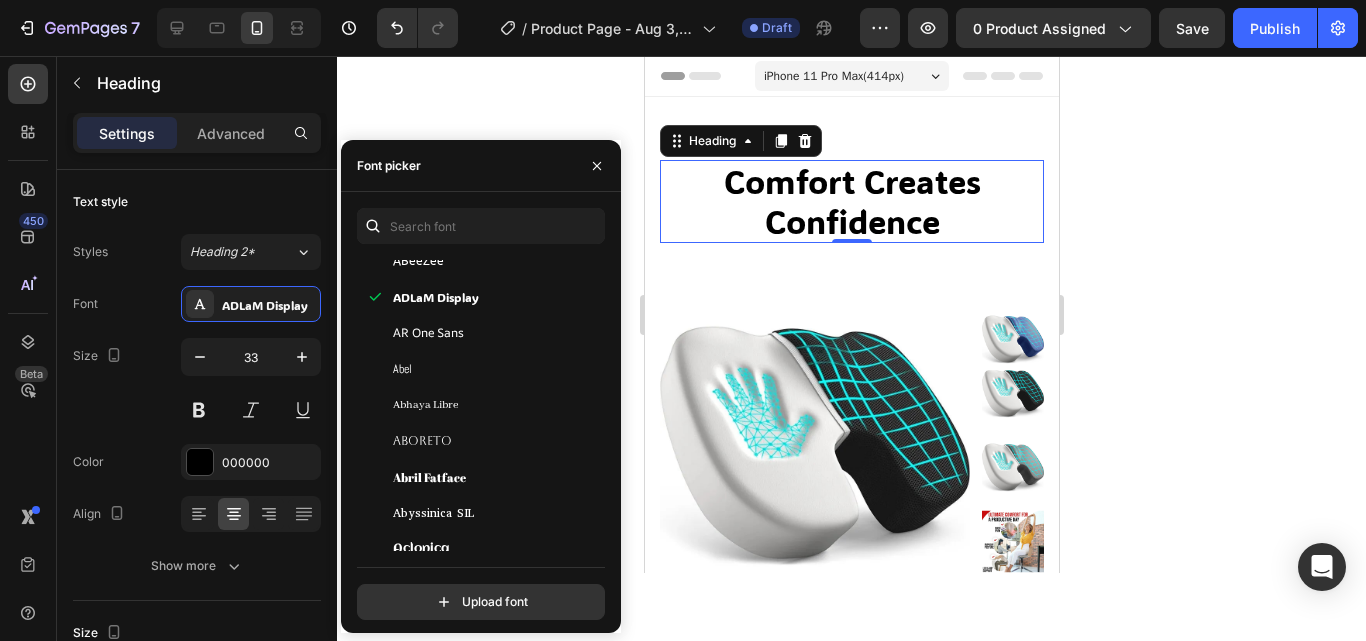 click on "Aboreto" at bounding box center (422, 441) 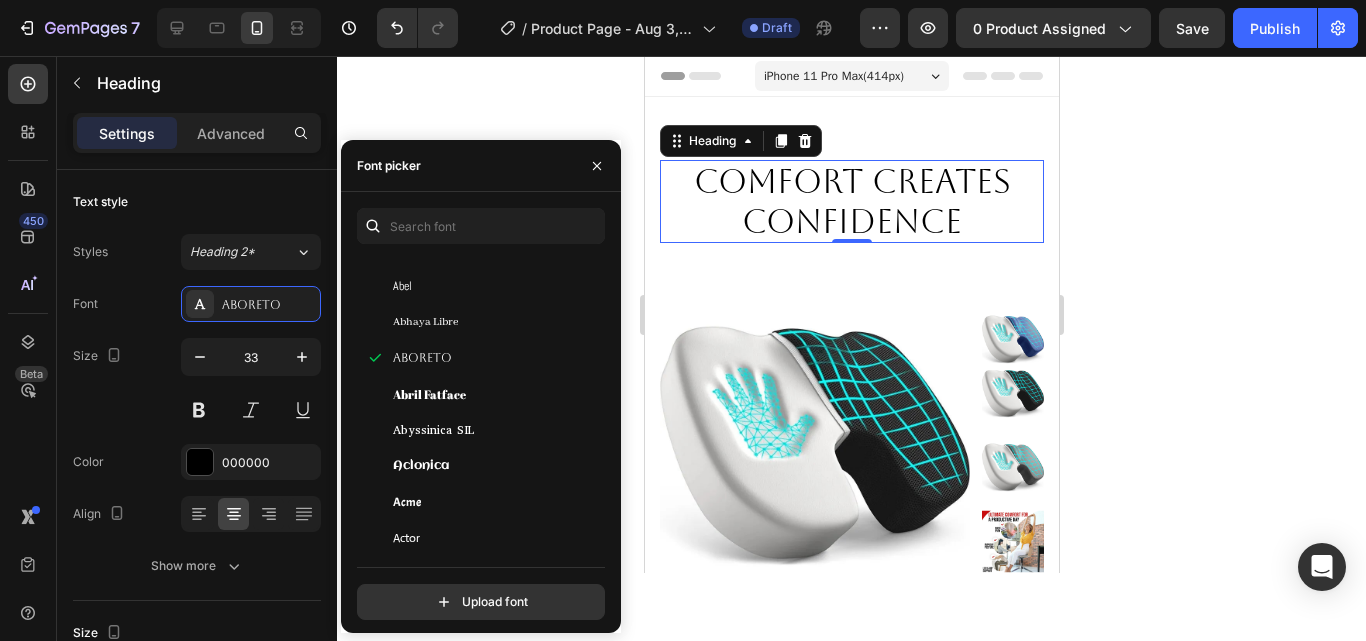 scroll, scrollTop: 355, scrollLeft: 0, axis: vertical 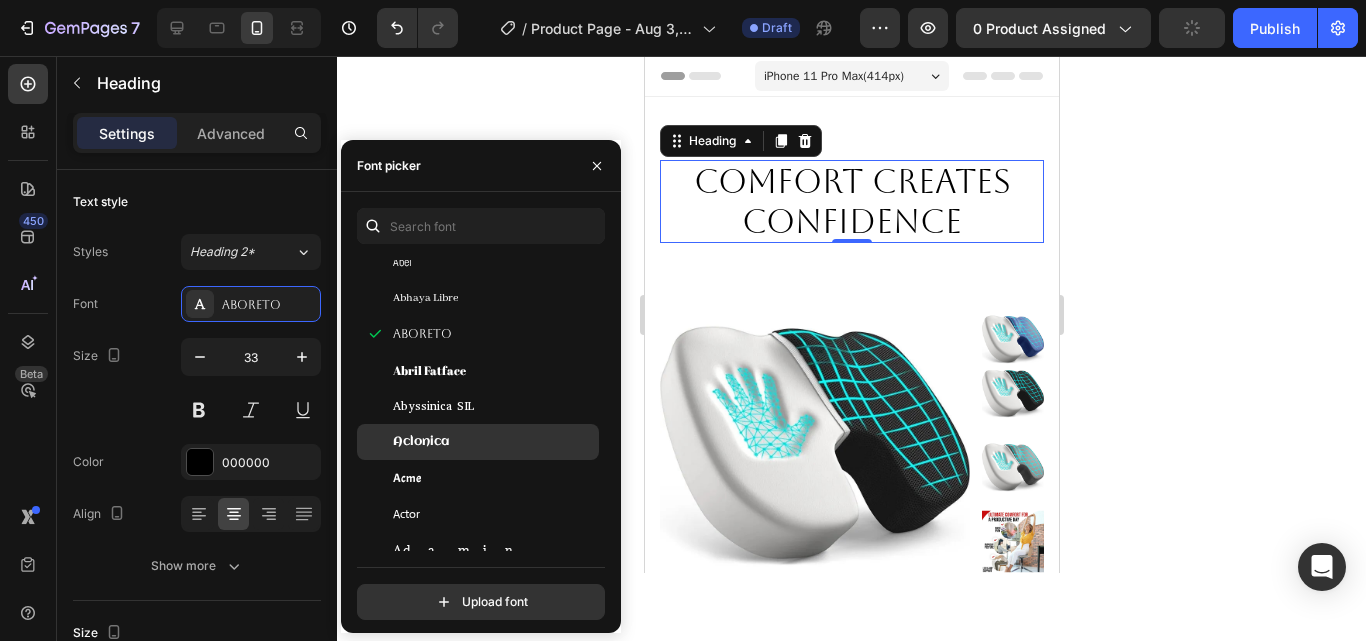 click on "Aclonica" at bounding box center [421, 442] 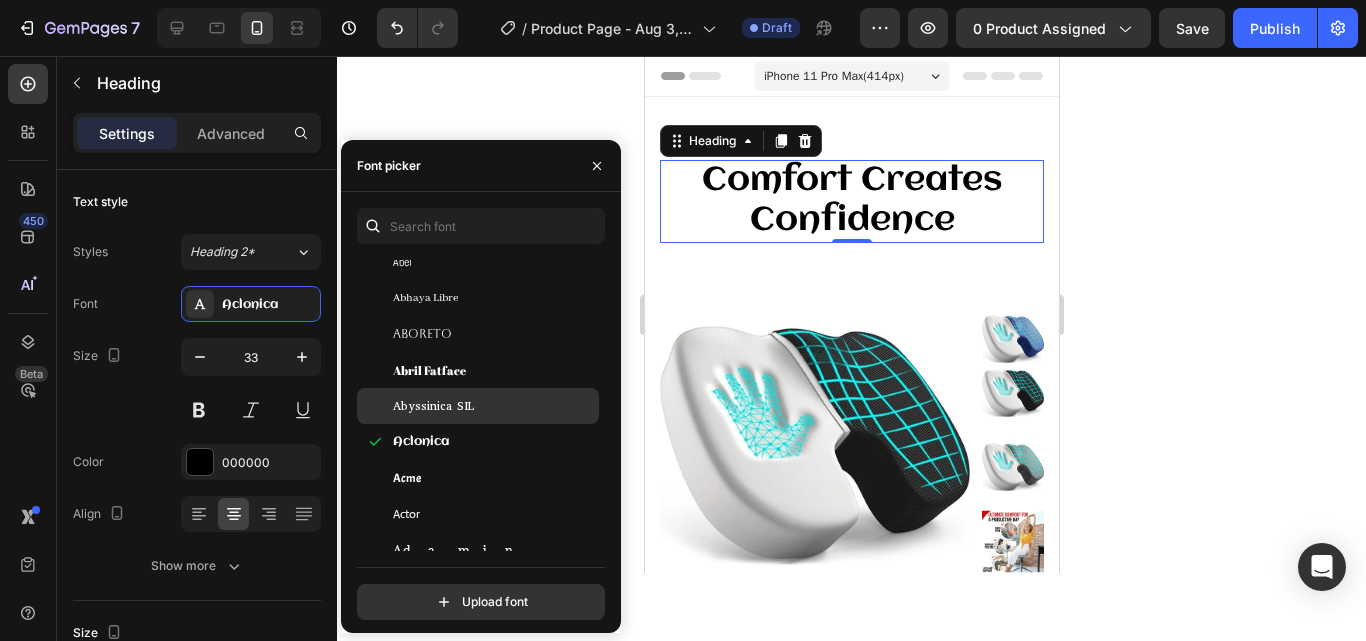 click on "Abyssinica SIL" at bounding box center (433, 406) 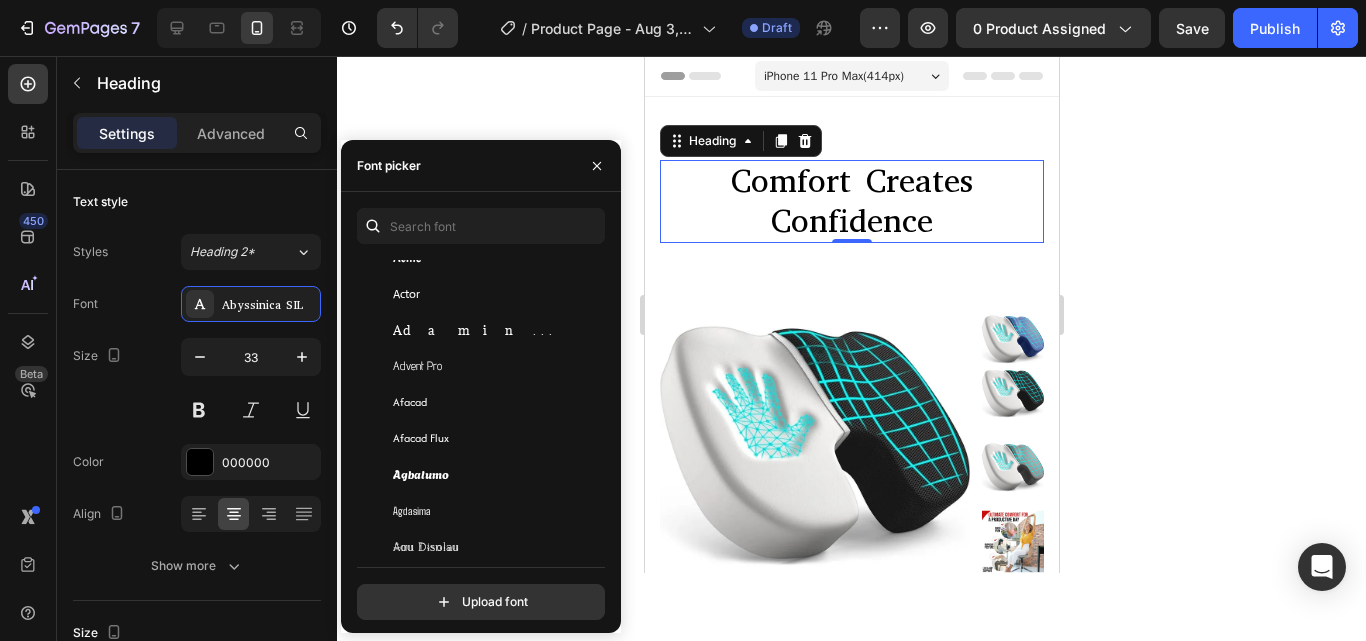 scroll, scrollTop: 640, scrollLeft: 0, axis: vertical 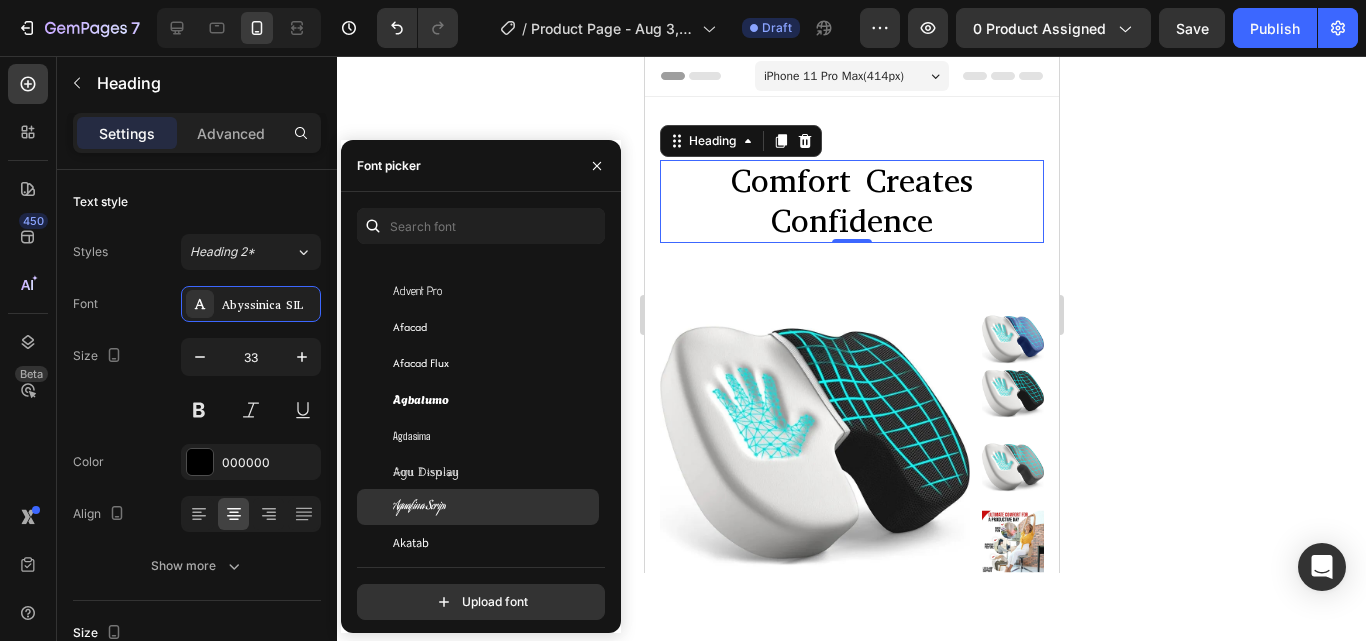 click on "Aguafina Script" at bounding box center [419, 507] 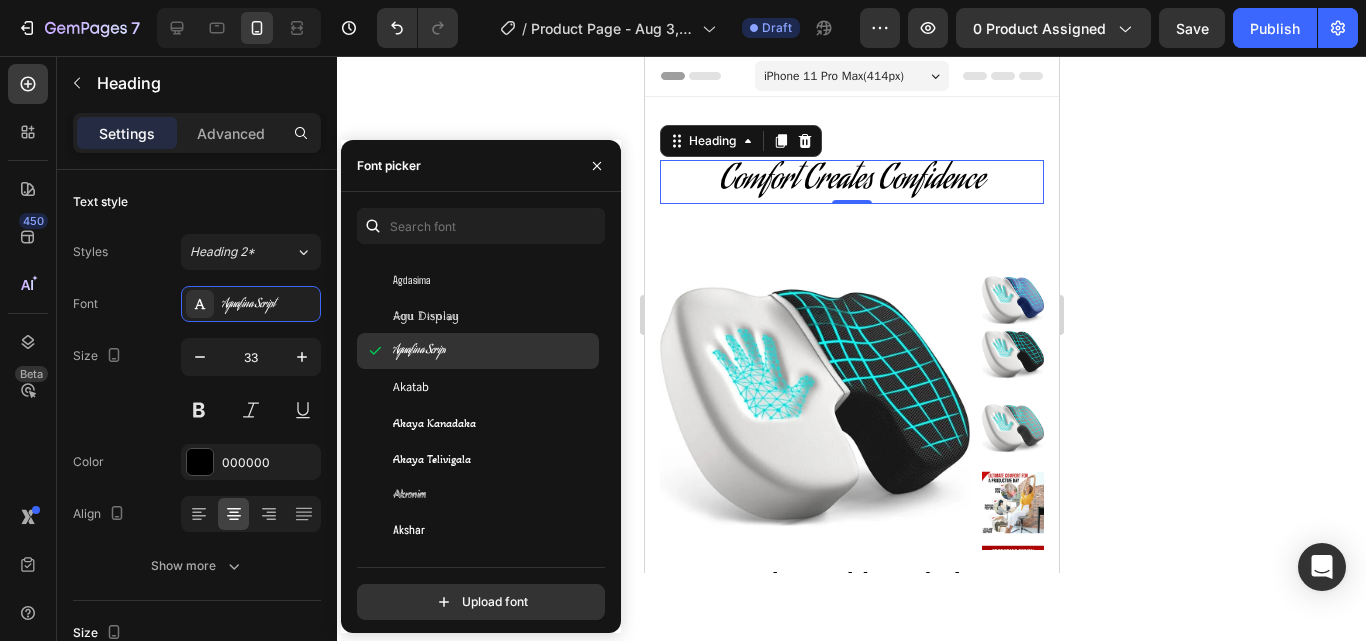 scroll, scrollTop: 799, scrollLeft: 0, axis: vertical 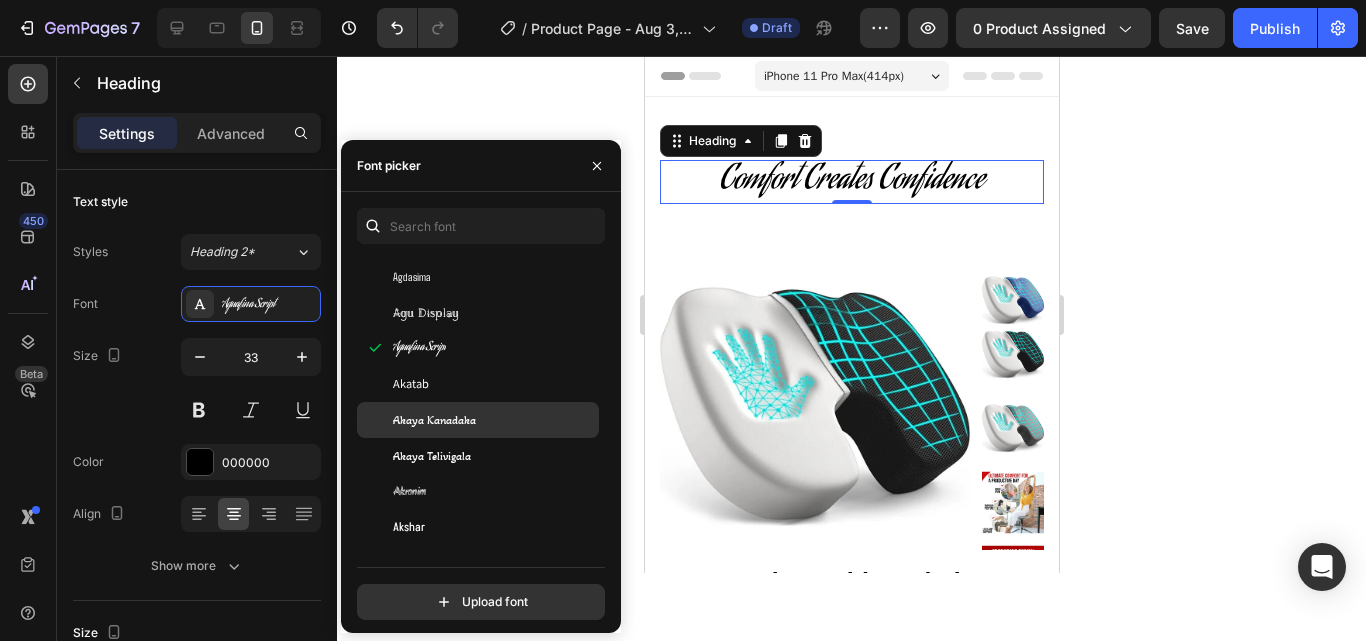 click on "Akaya Kanadaka" at bounding box center [434, 420] 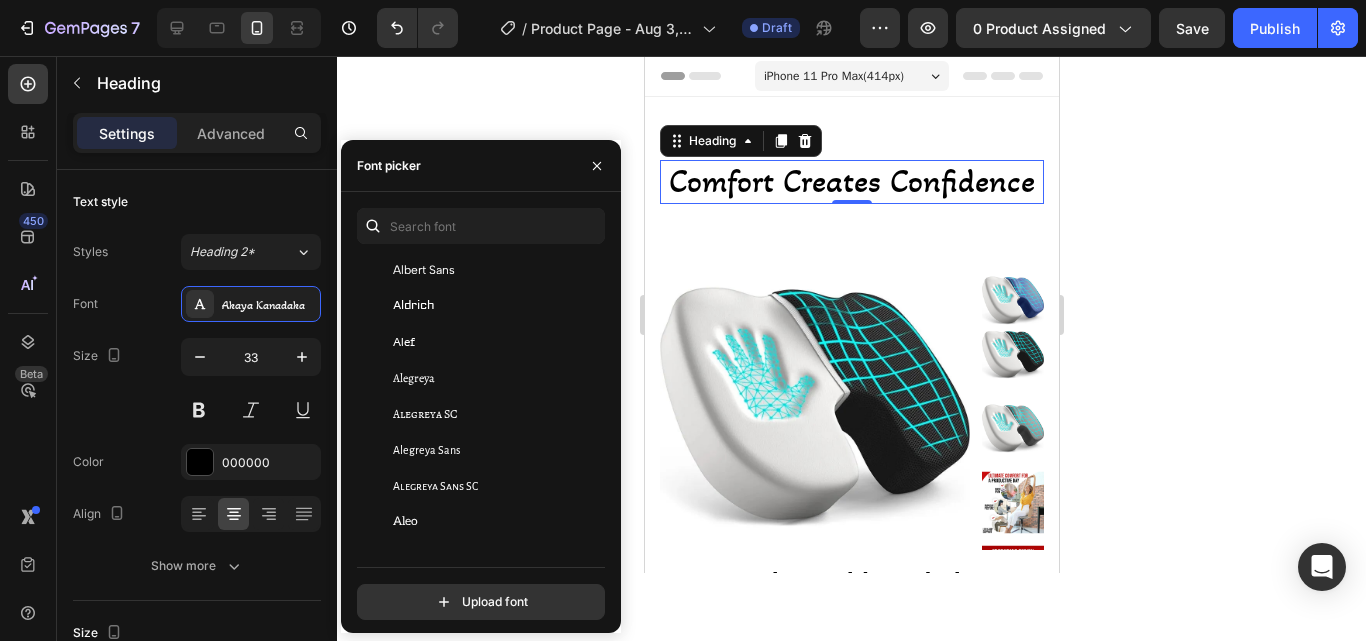 scroll, scrollTop: 1223, scrollLeft: 0, axis: vertical 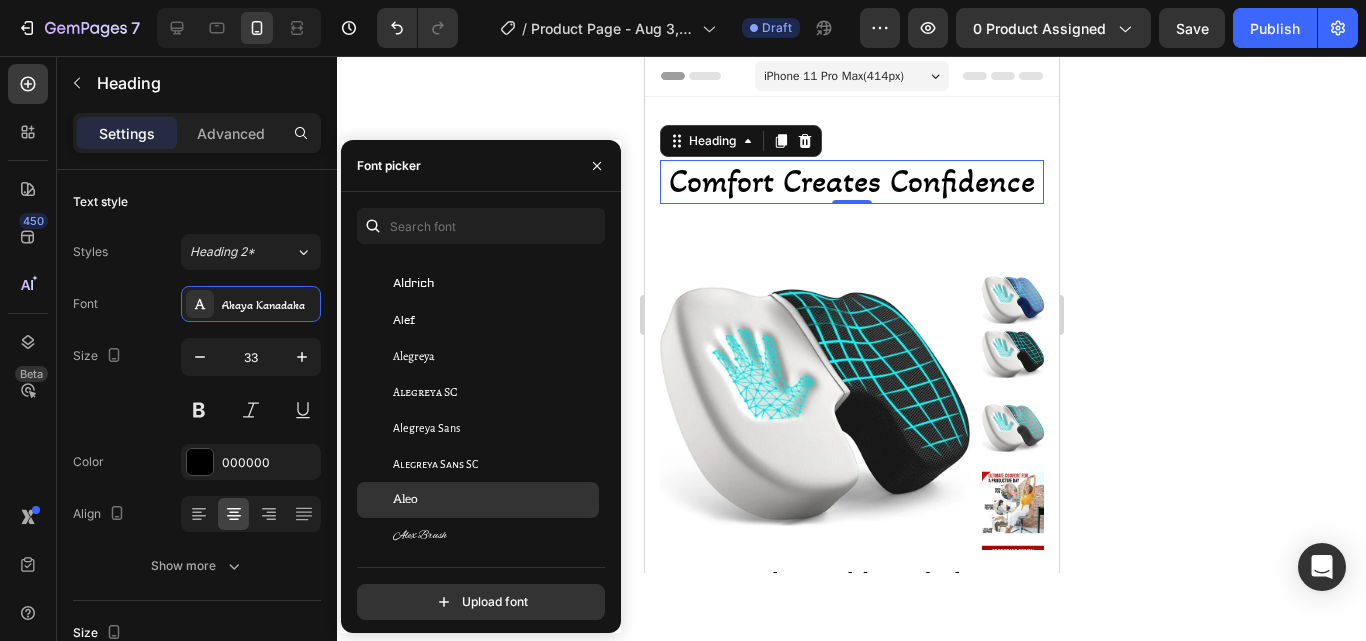 click on "Aleo" 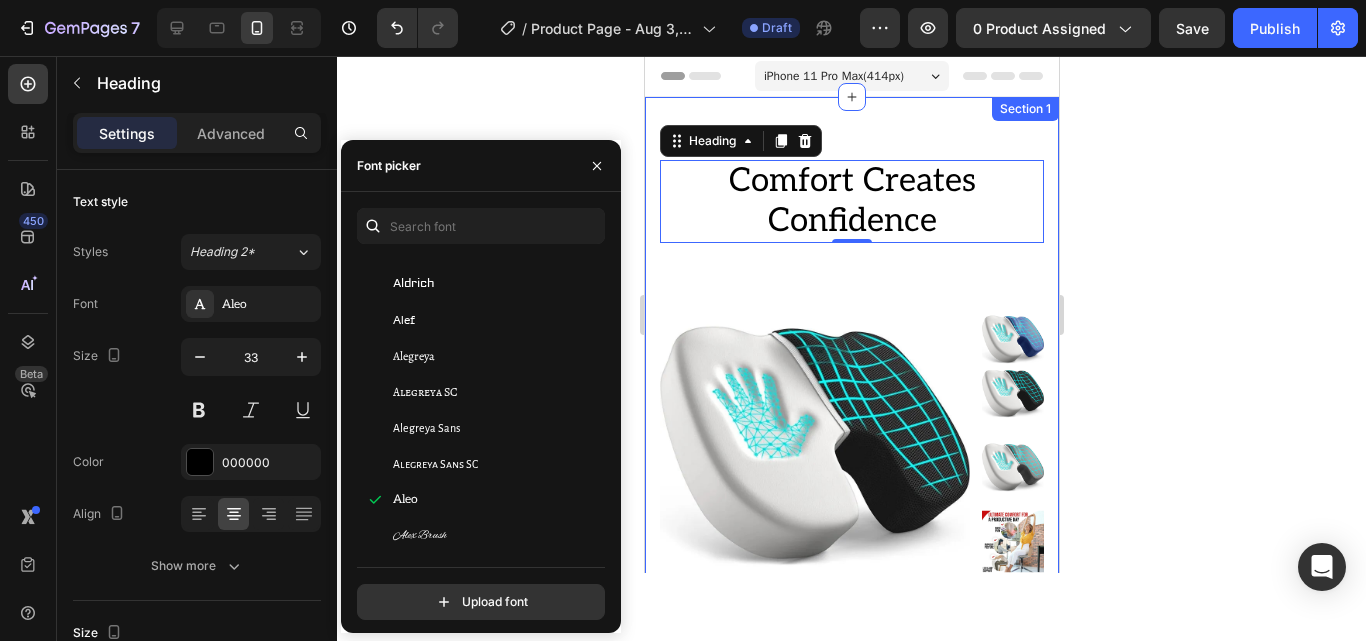 click 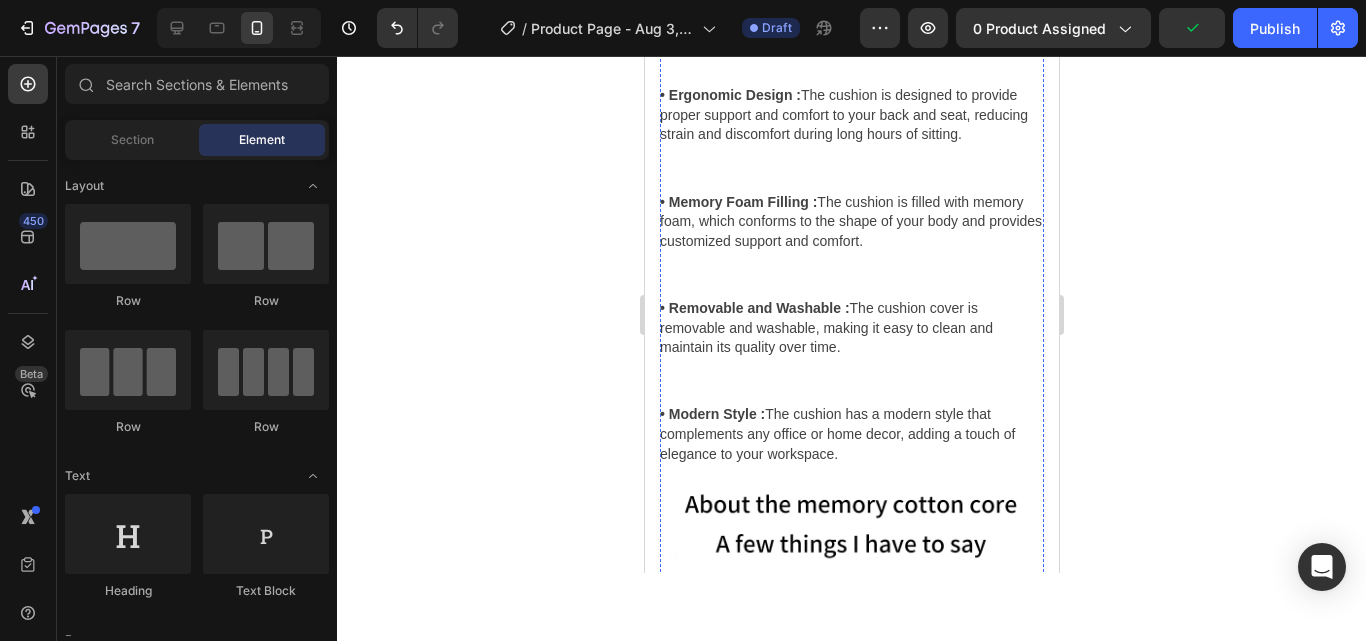 scroll, scrollTop: 0, scrollLeft: 0, axis: both 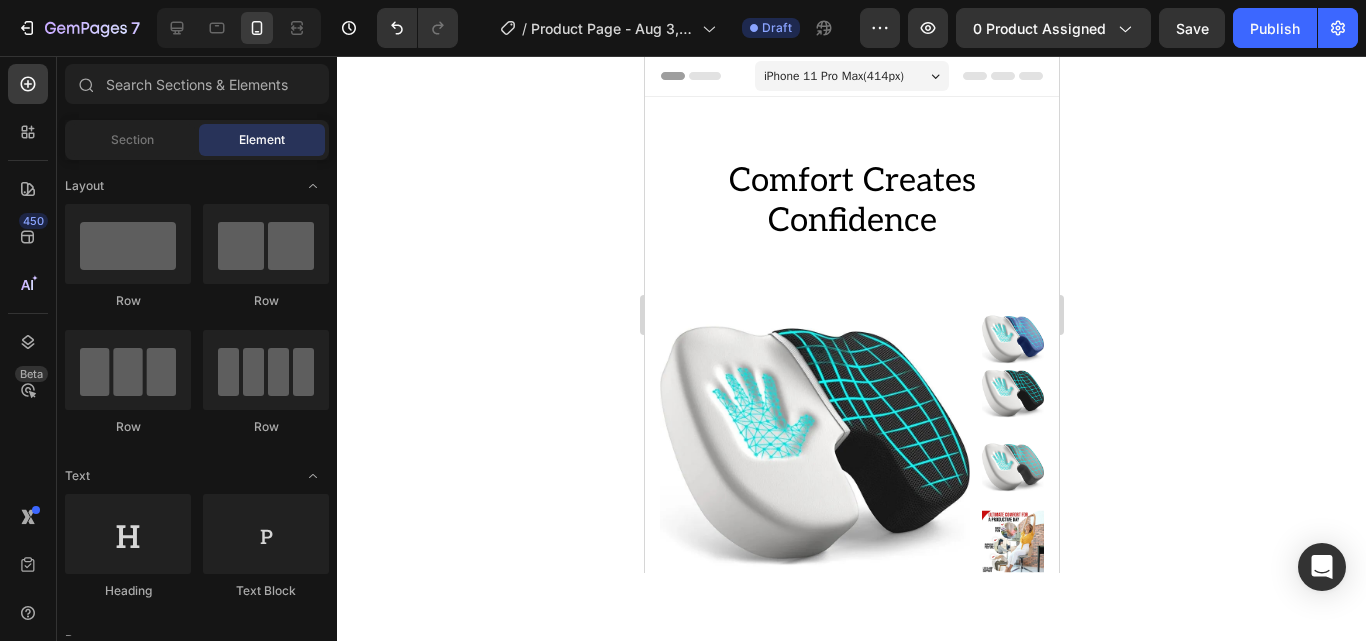 click 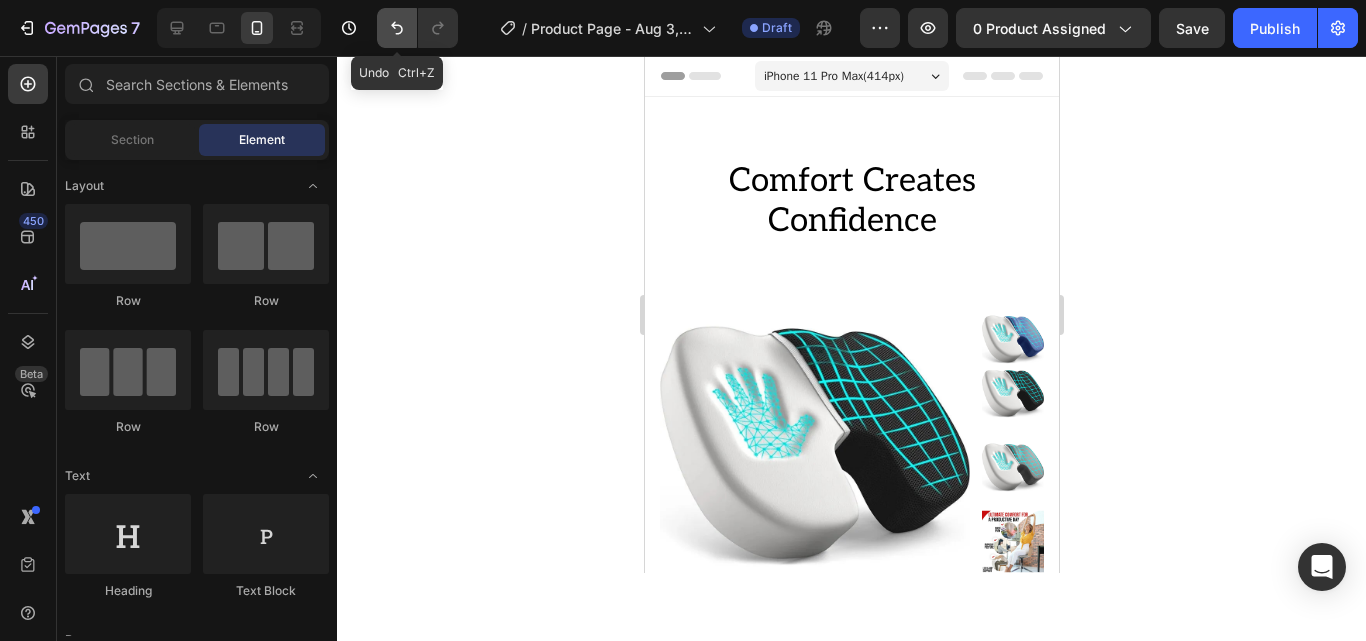 click 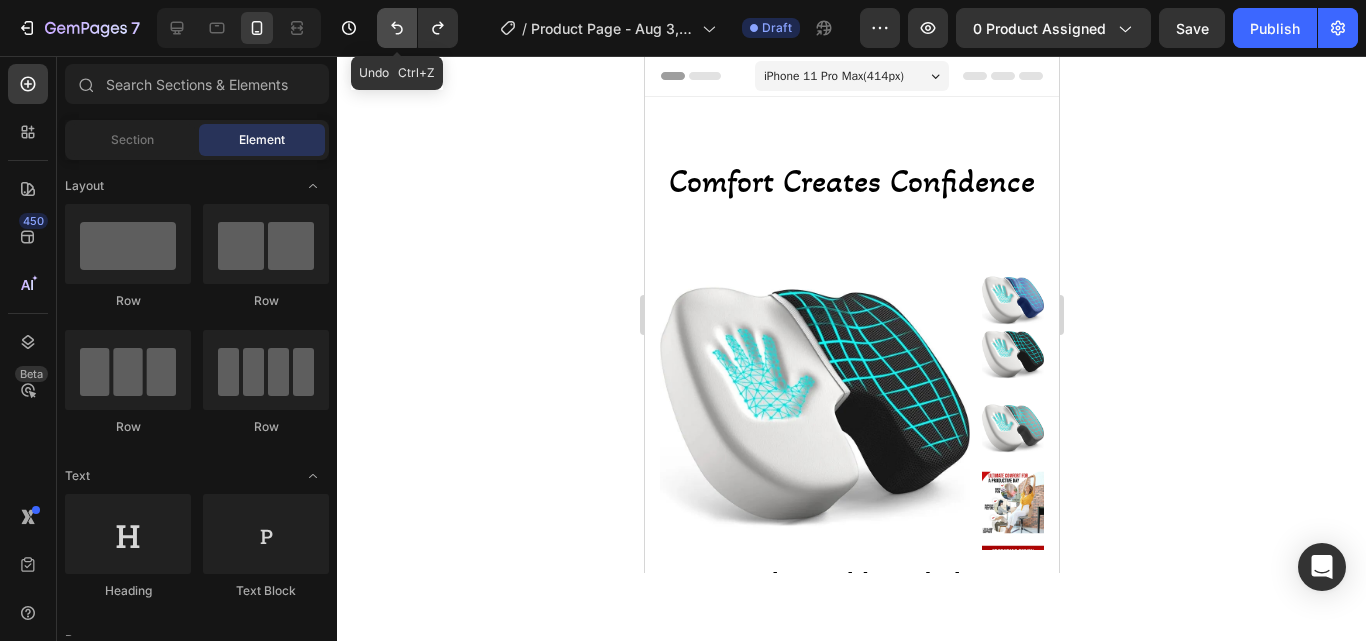 click 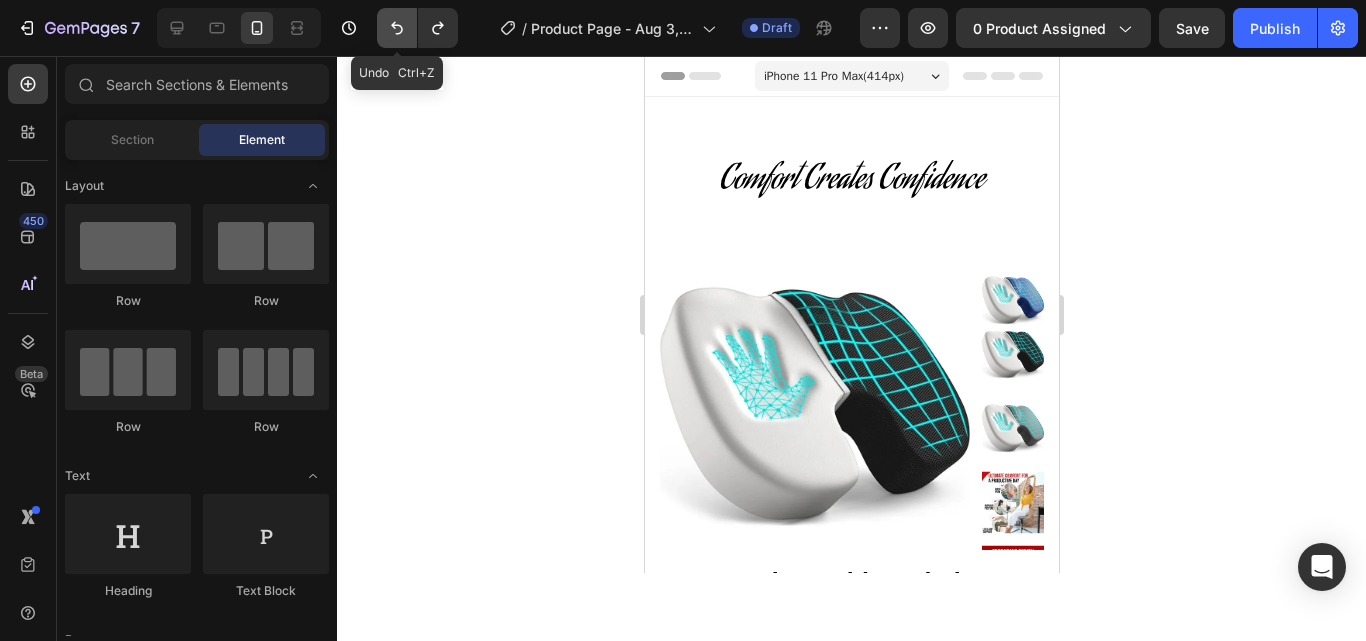 click 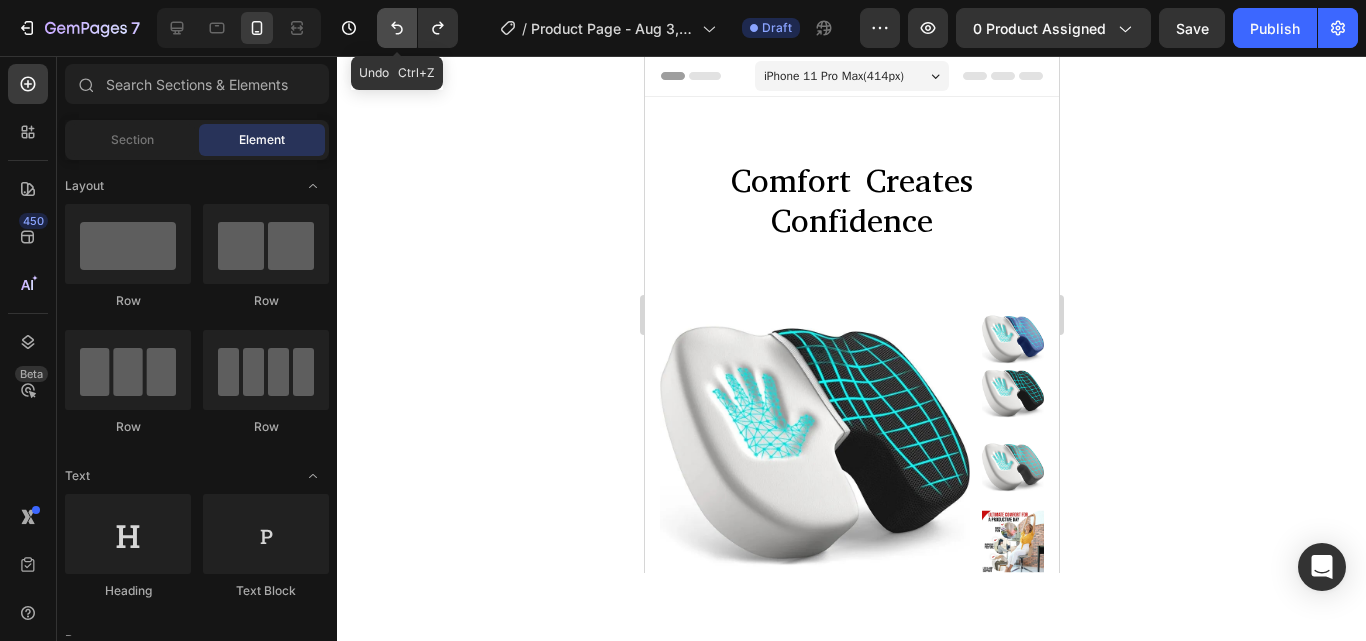 click 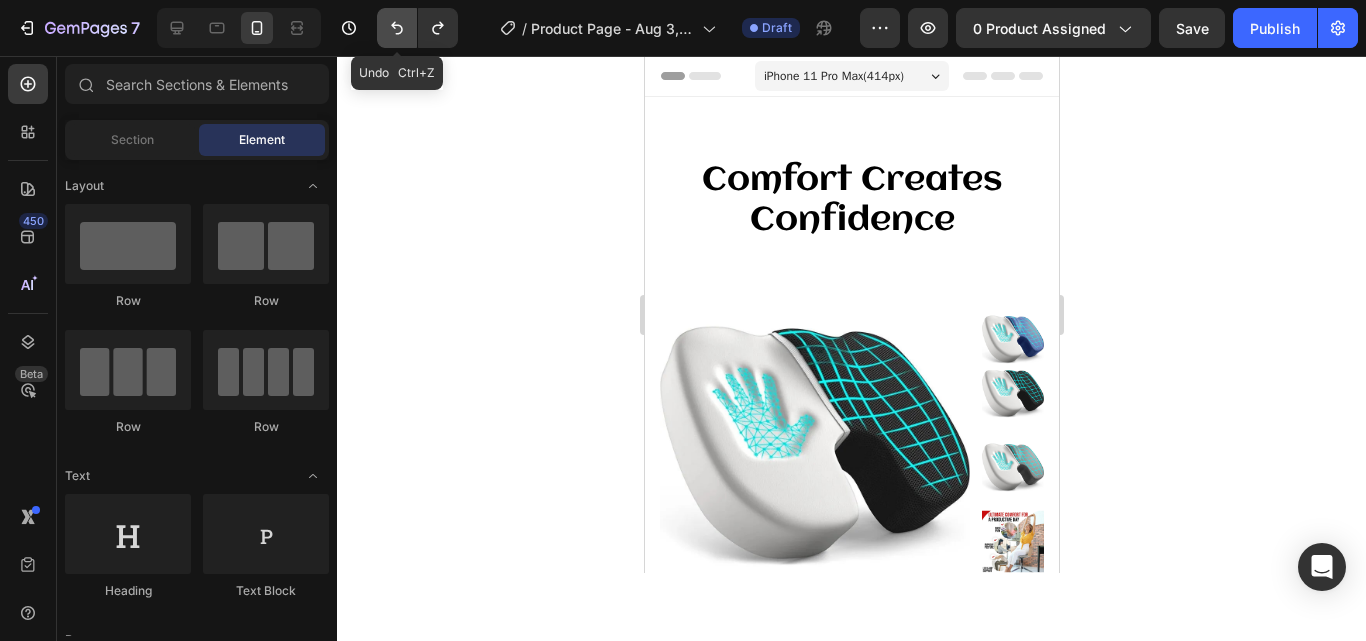 click 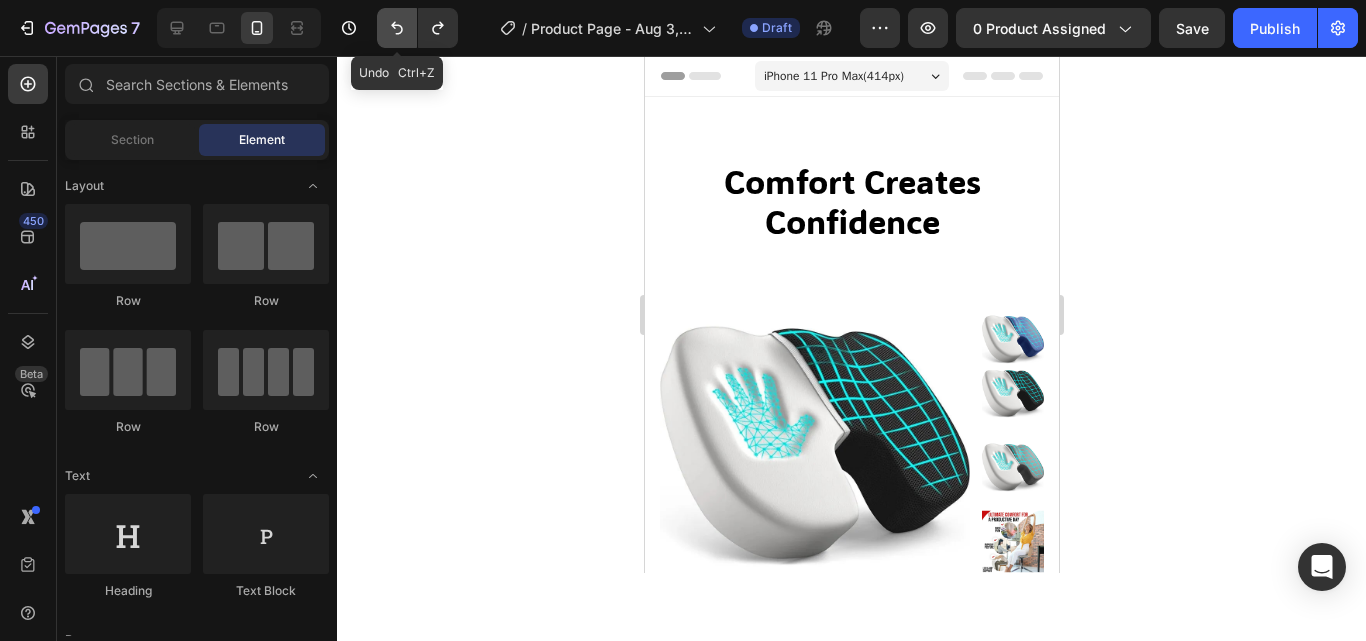 click 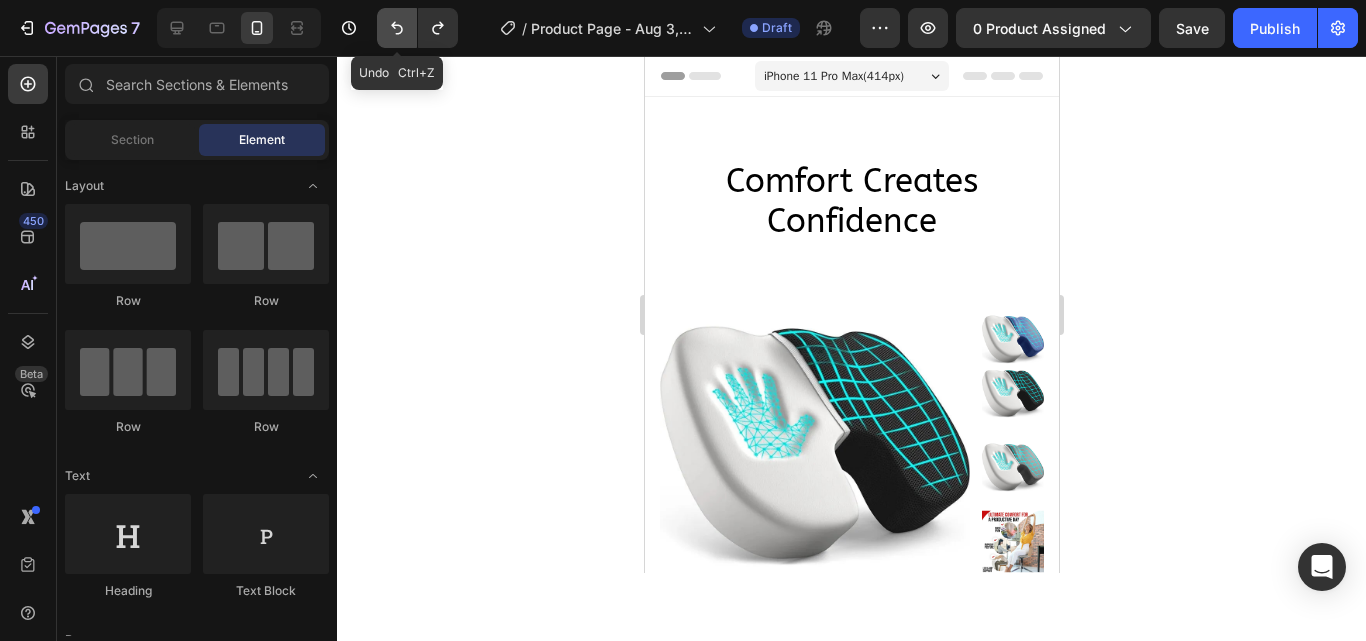 click 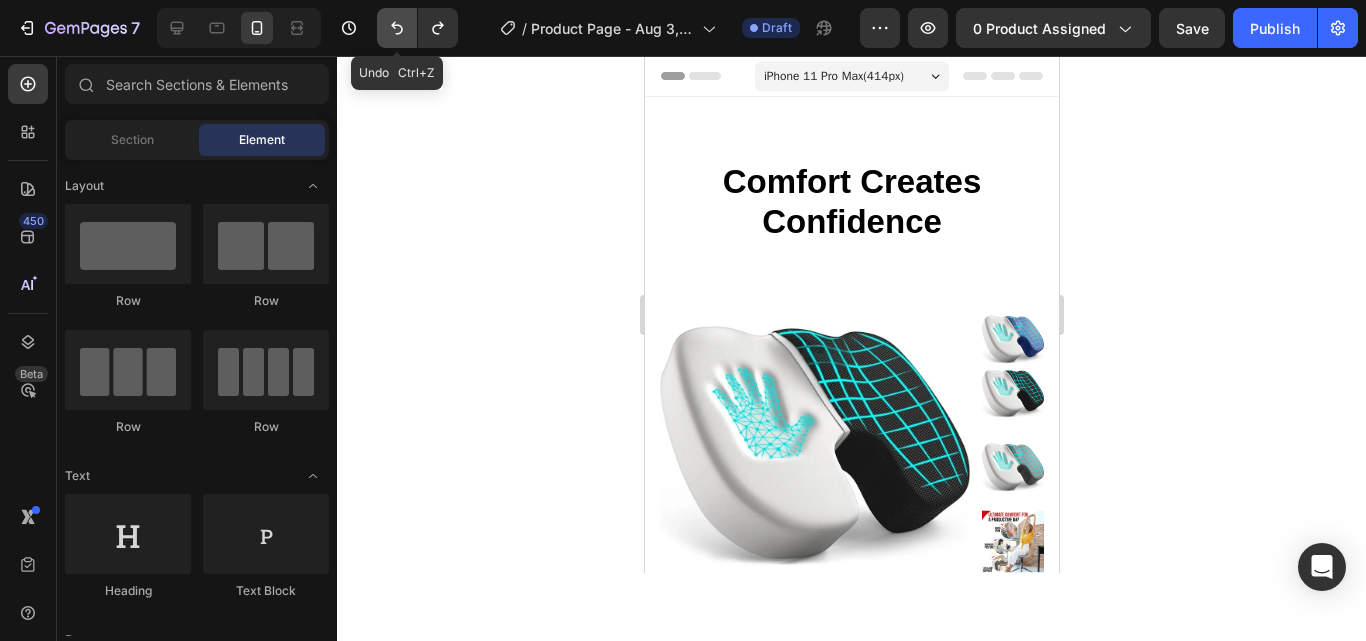 click 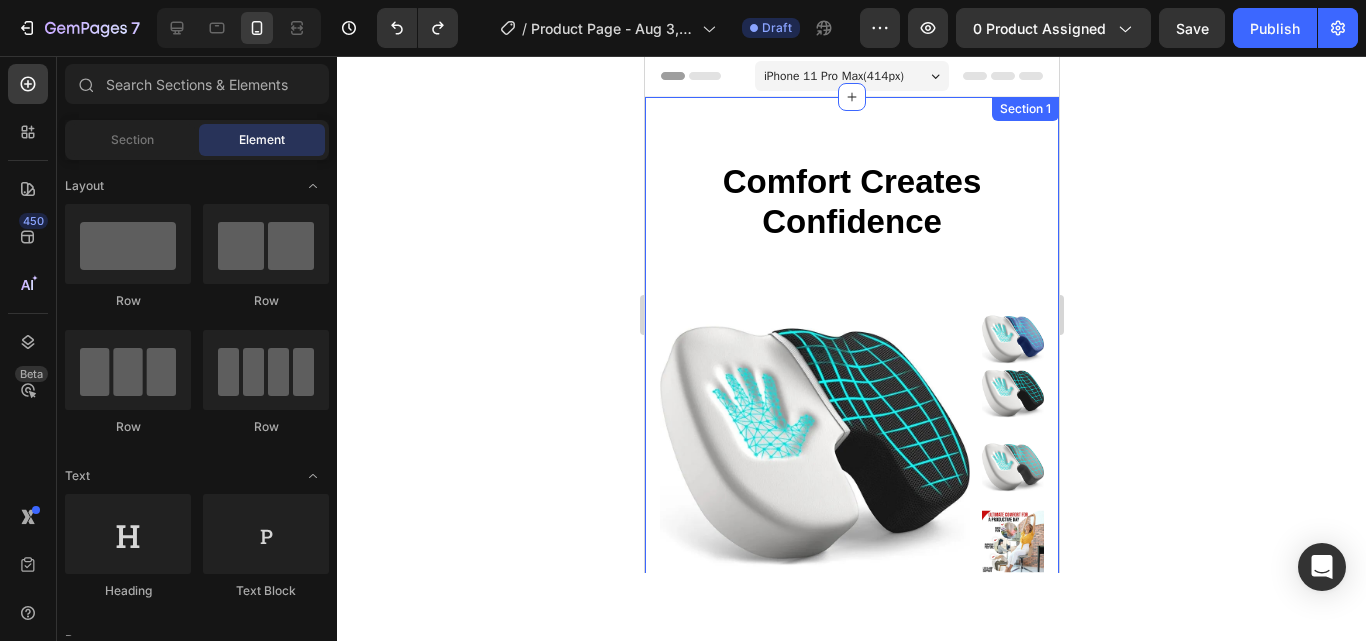 click on "Comfort Creates Confidence" at bounding box center [851, 201] 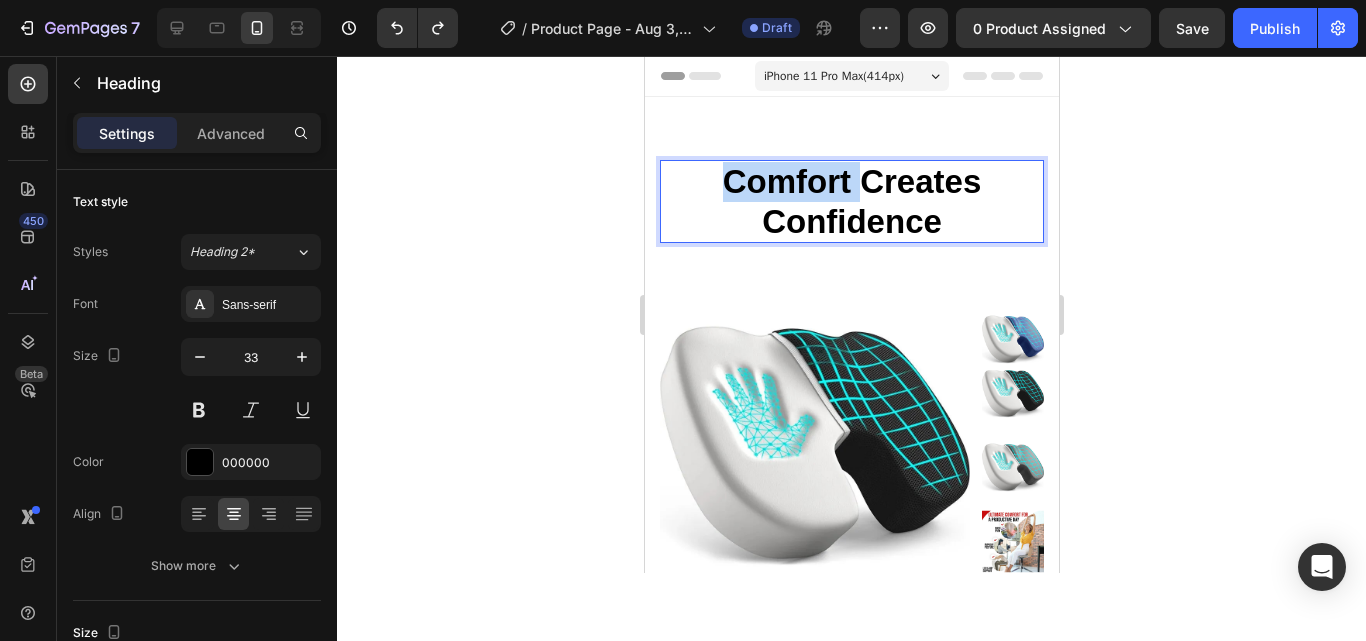 click on "Comfort Creates Confidence" at bounding box center [851, 201] 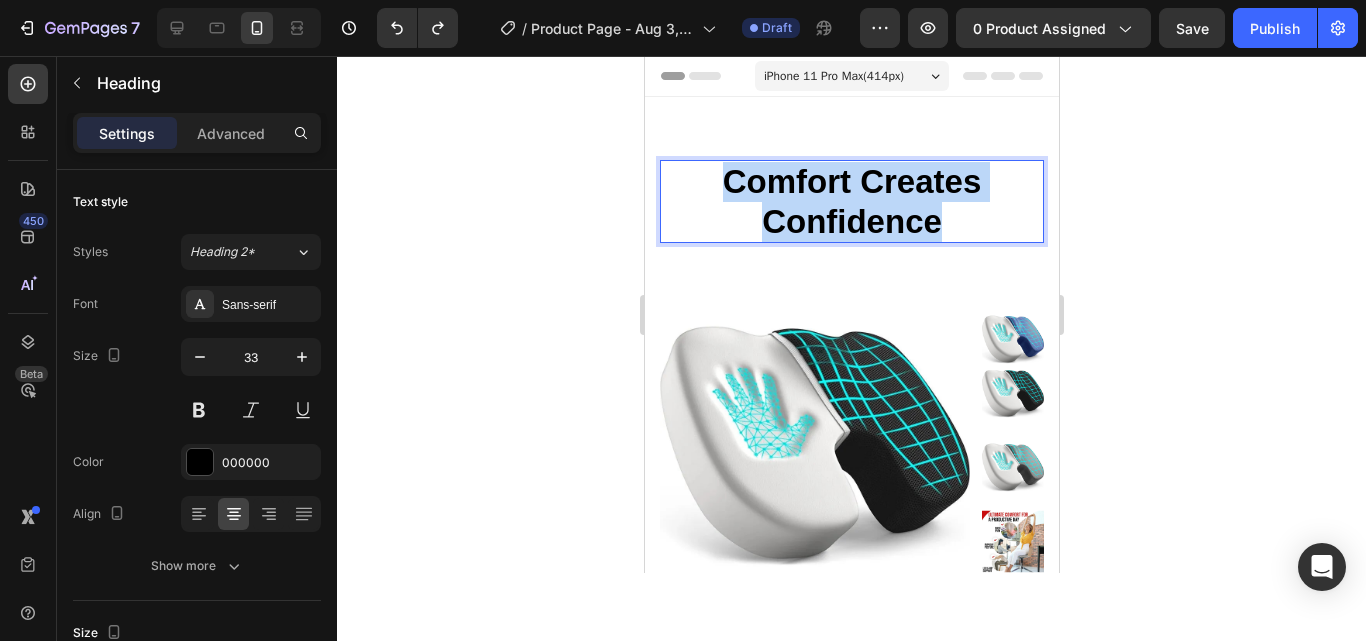 click on "Comfort Creates Confidence" at bounding box center [851, 201] 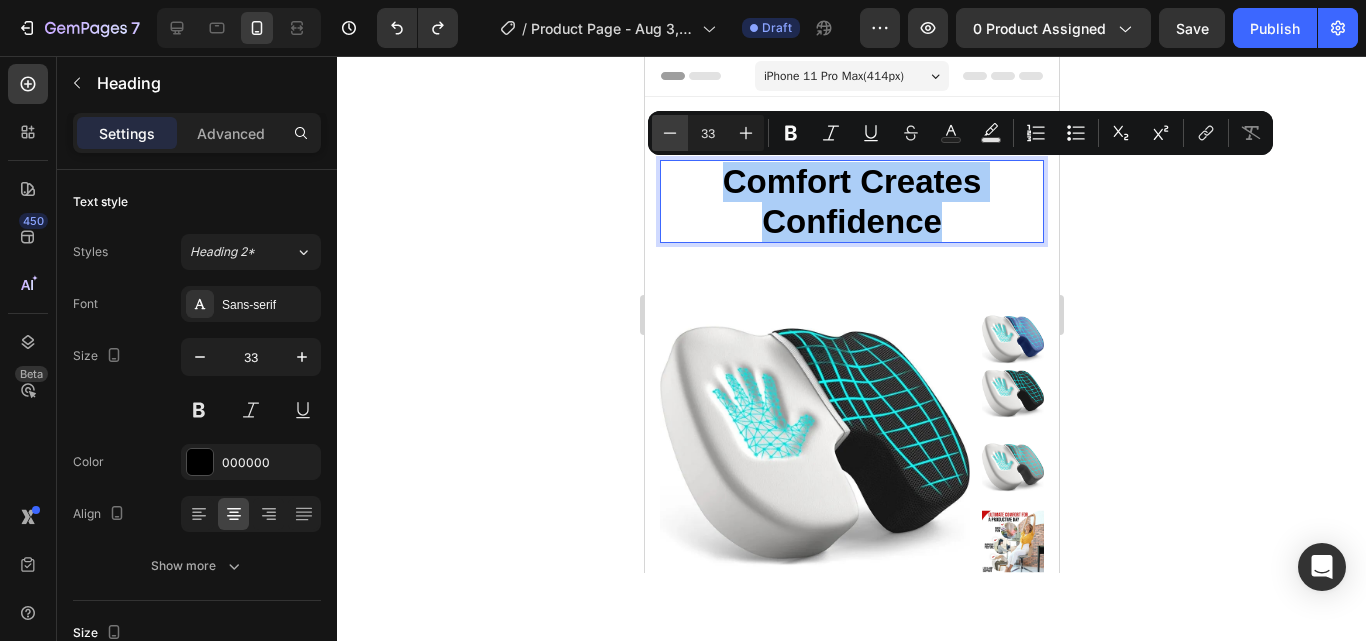 click 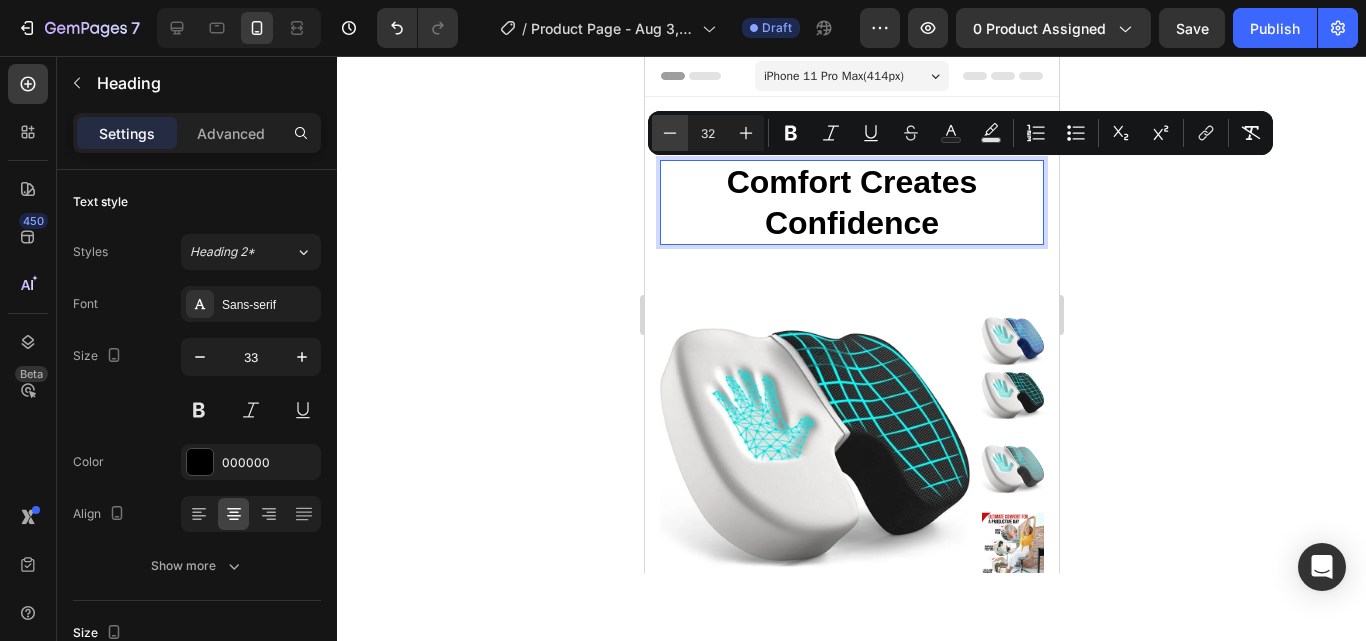 click 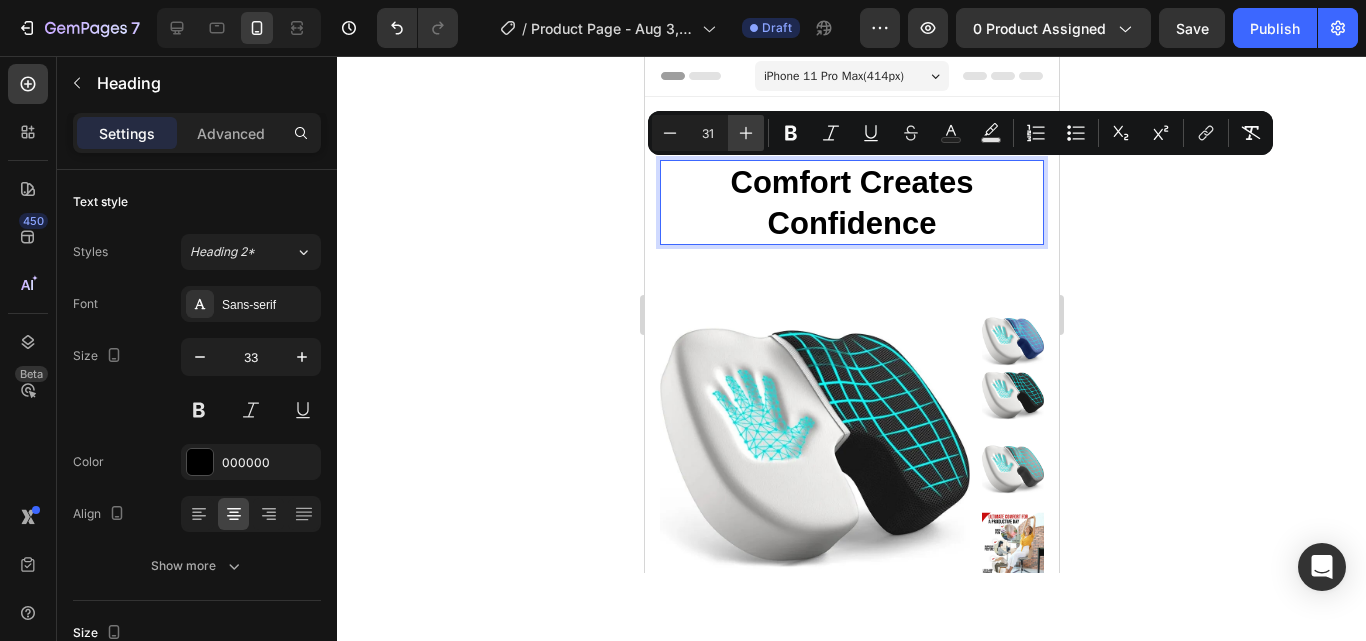 click 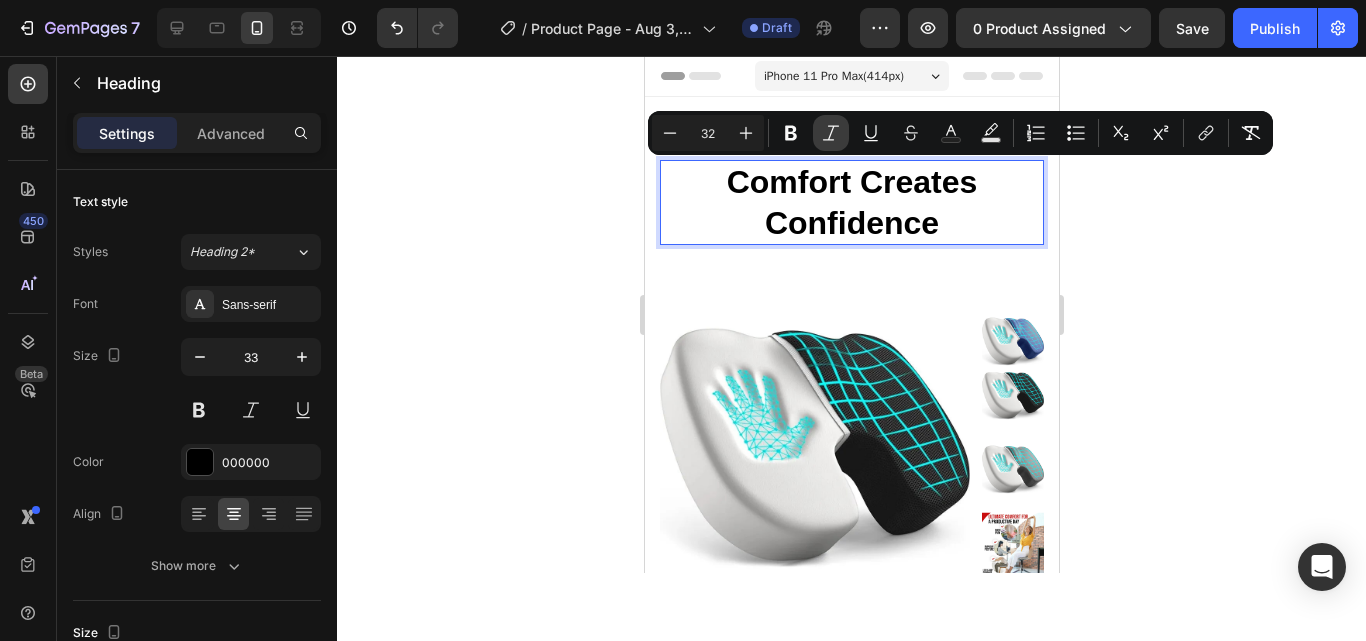 click 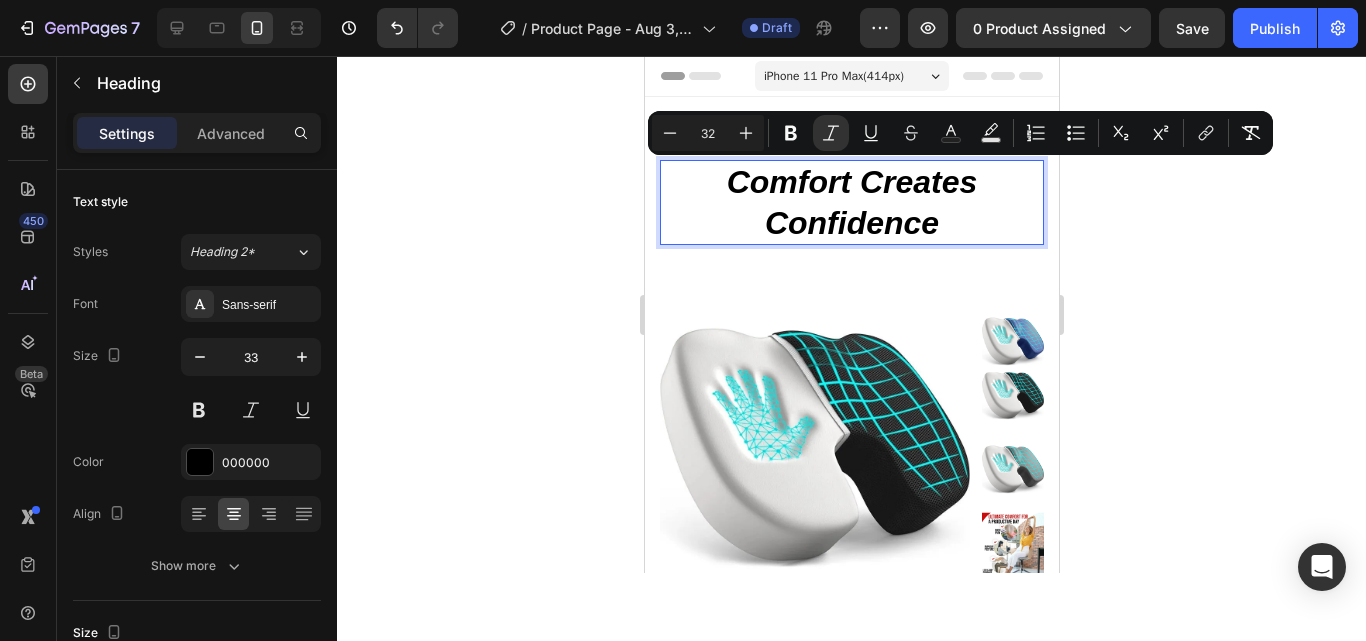 click 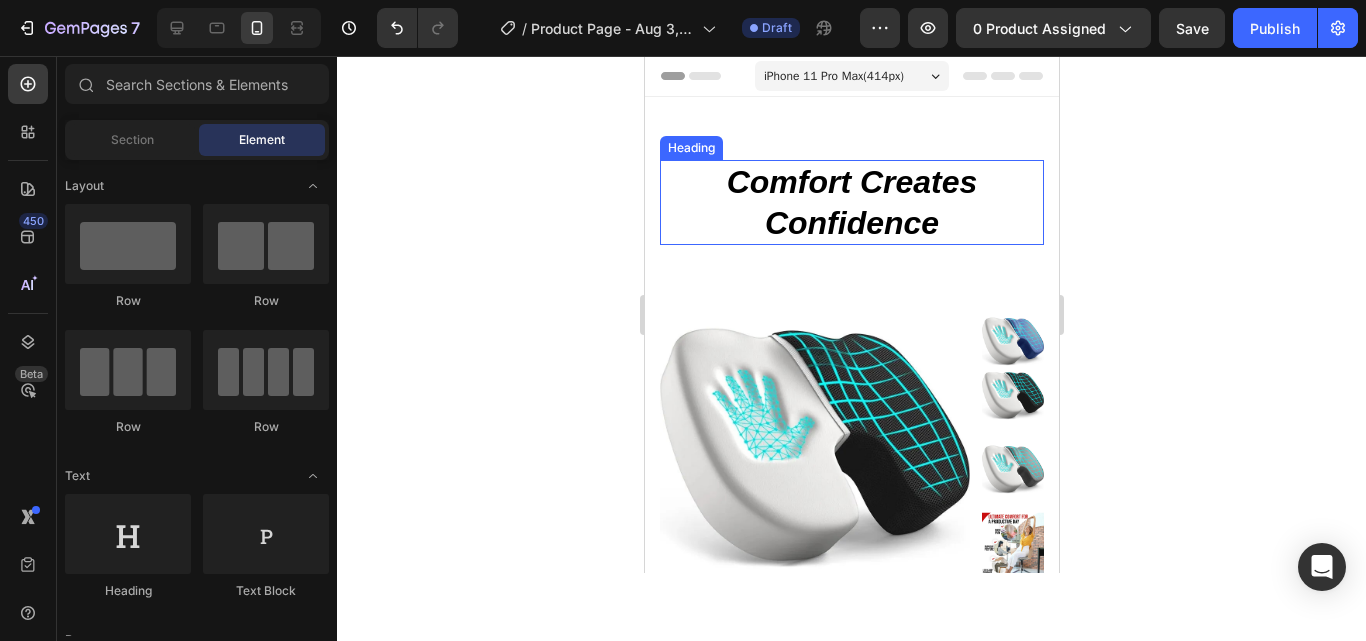 click on "Comfort Creates Confidence" at bounding box center [851, 202] 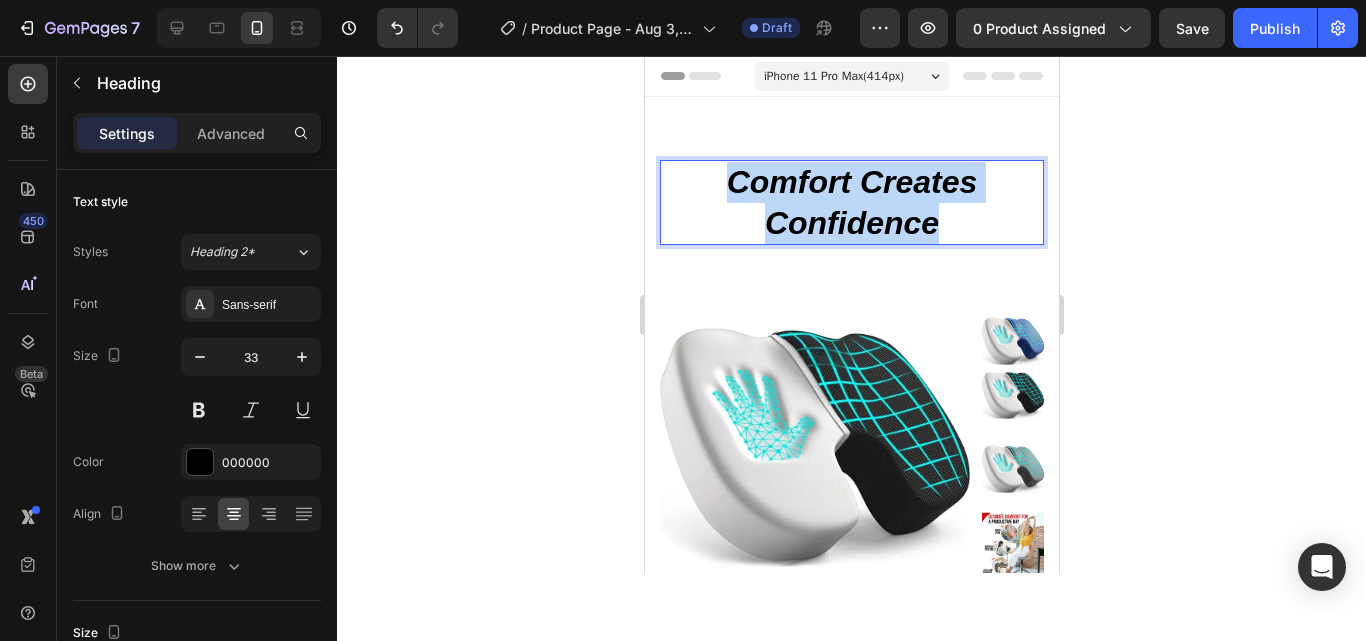 click on "Comfort Creates Confidence" at bounding box center [851, 202] 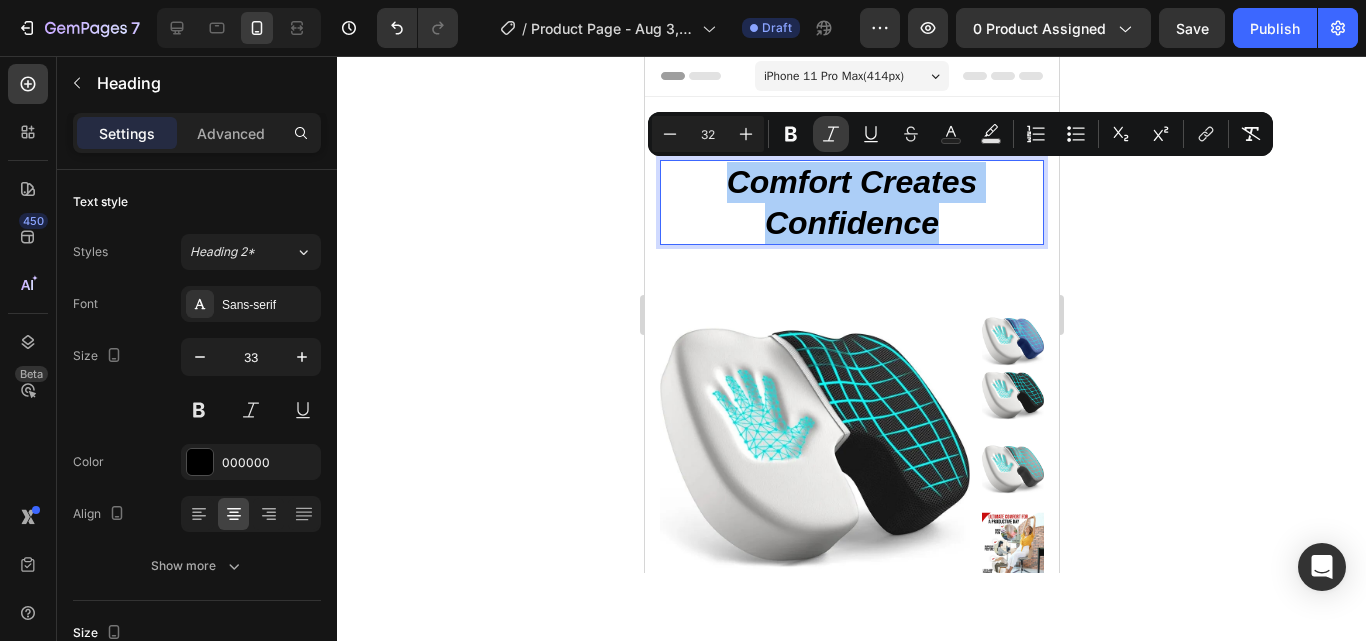 click 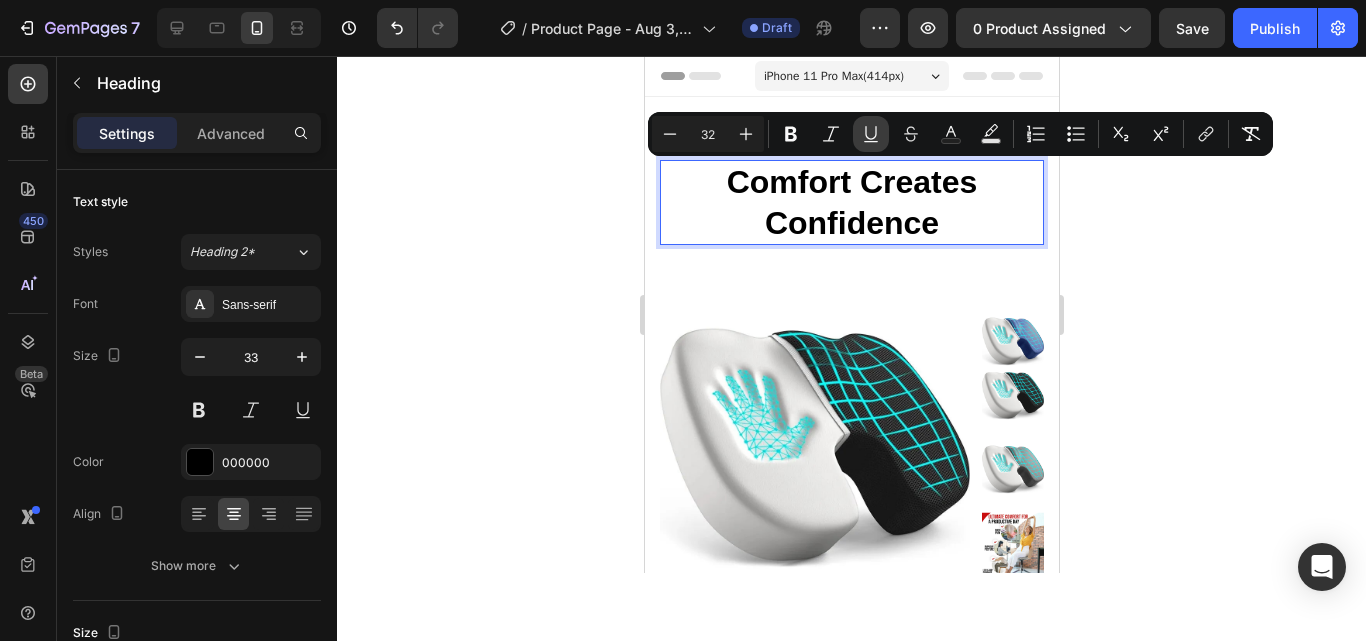 click 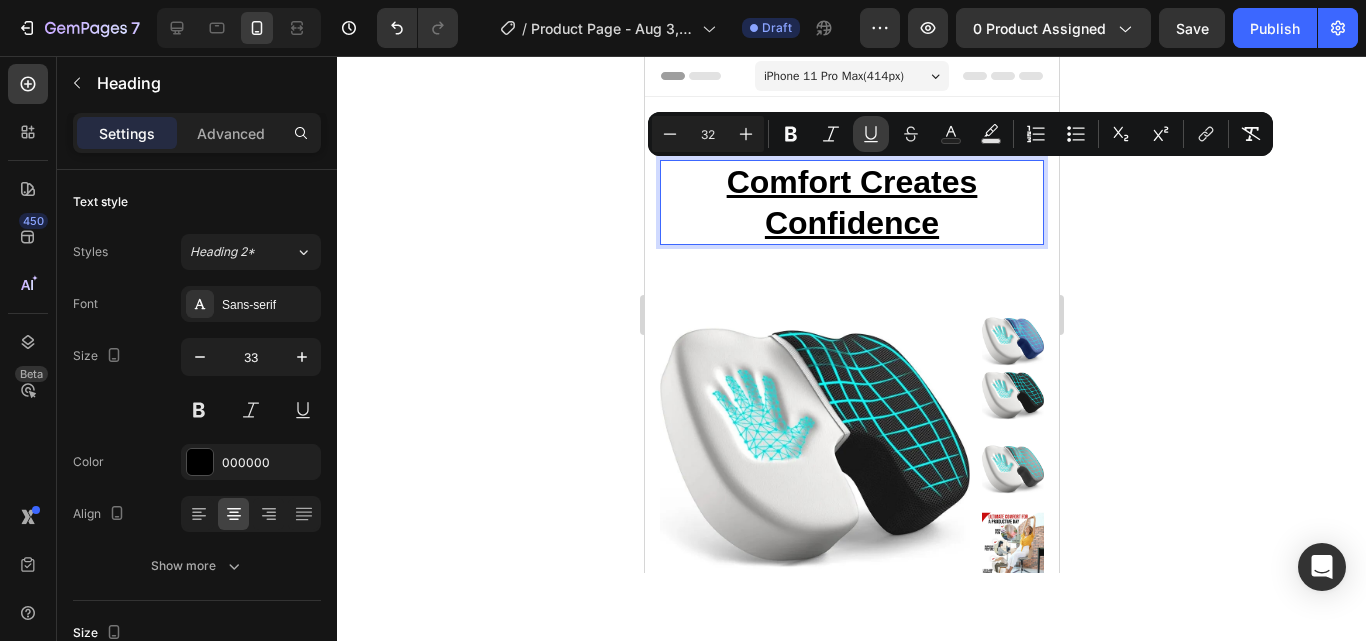 click 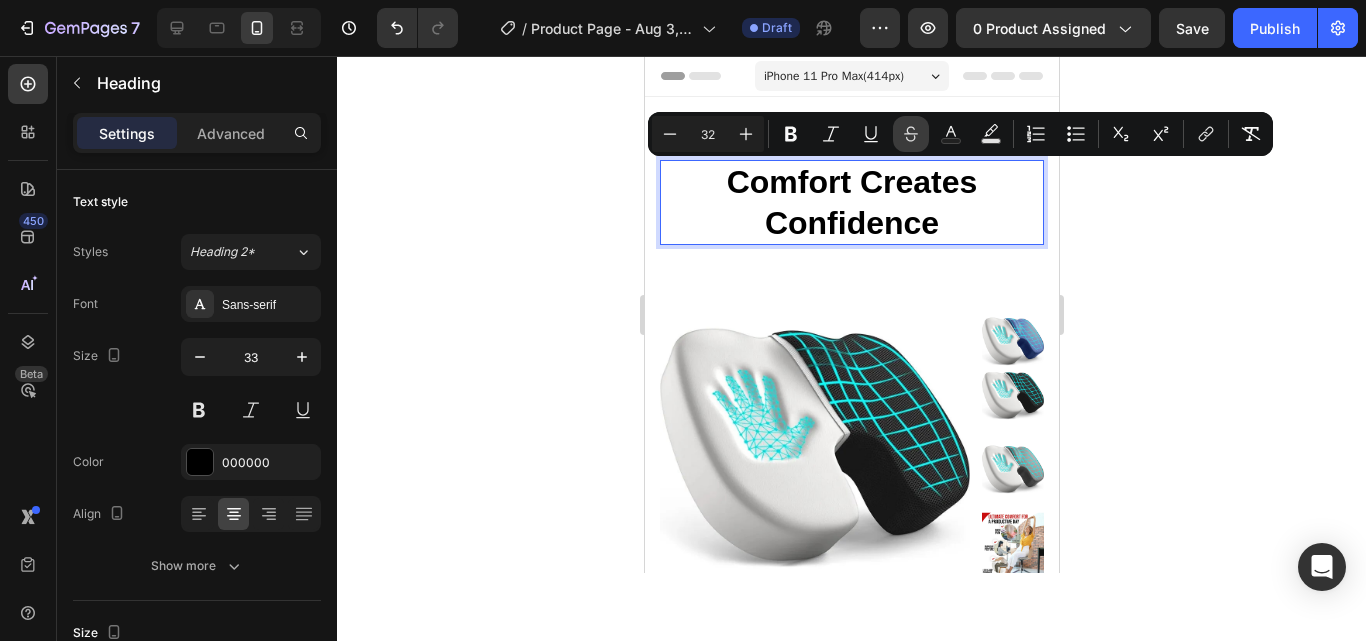 click 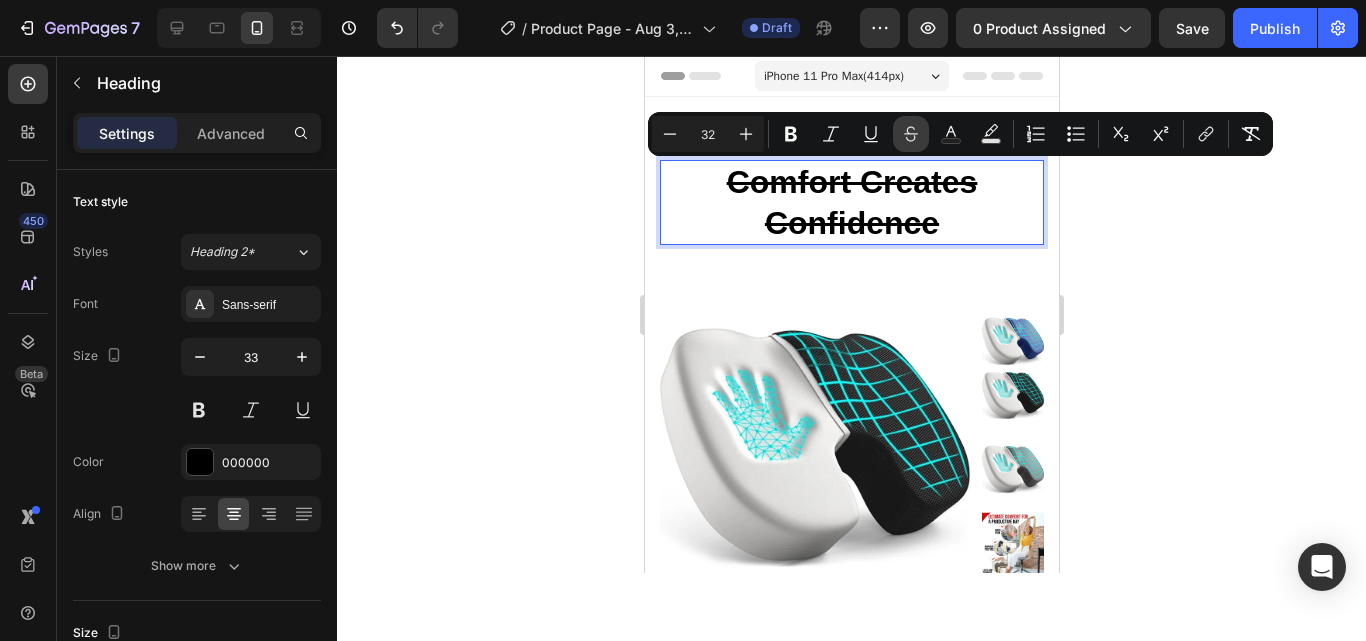 click 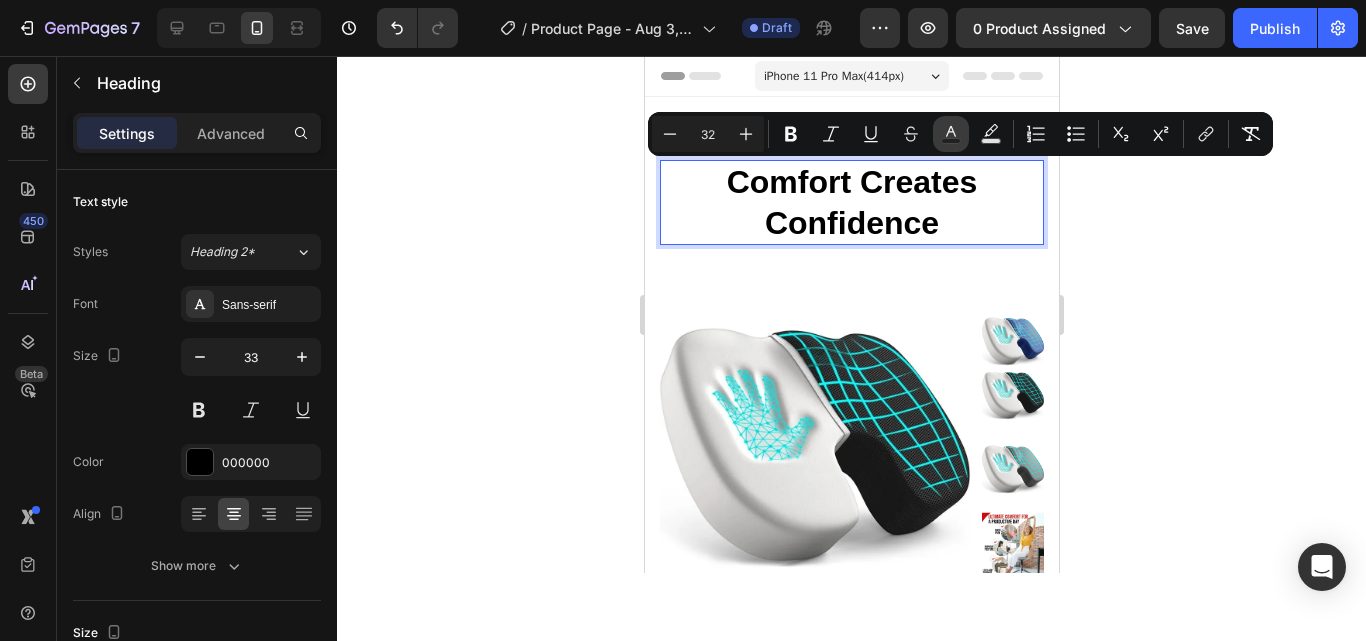 click 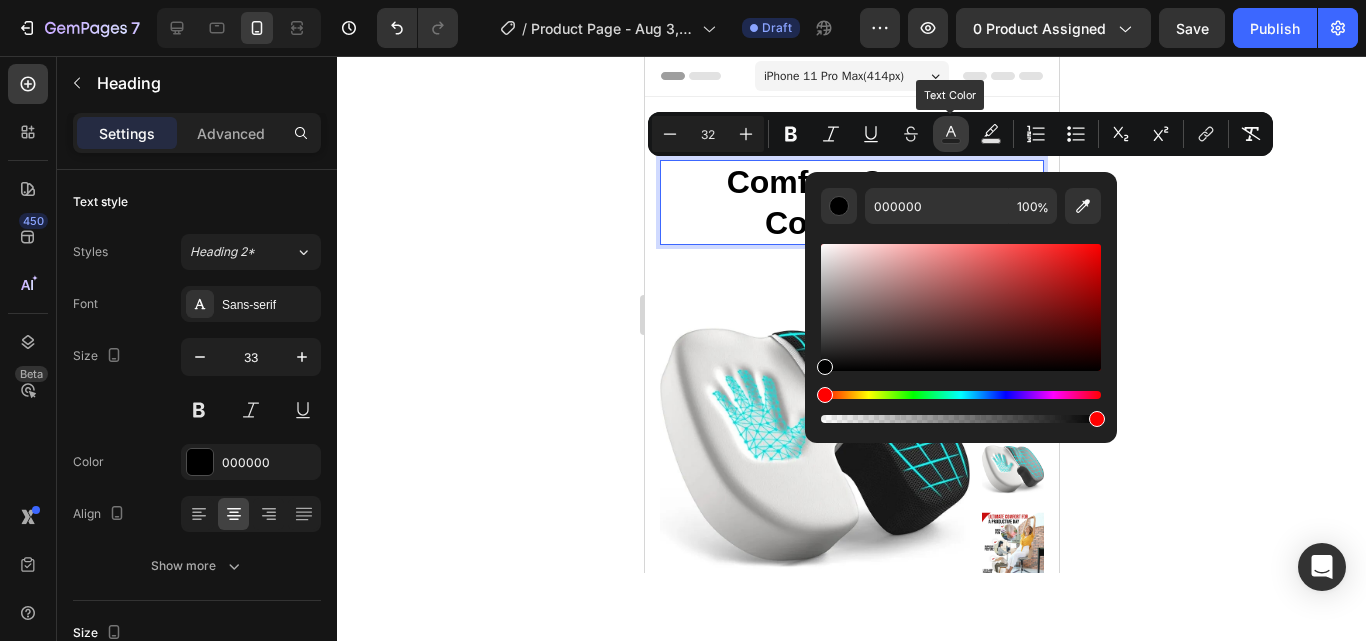 click 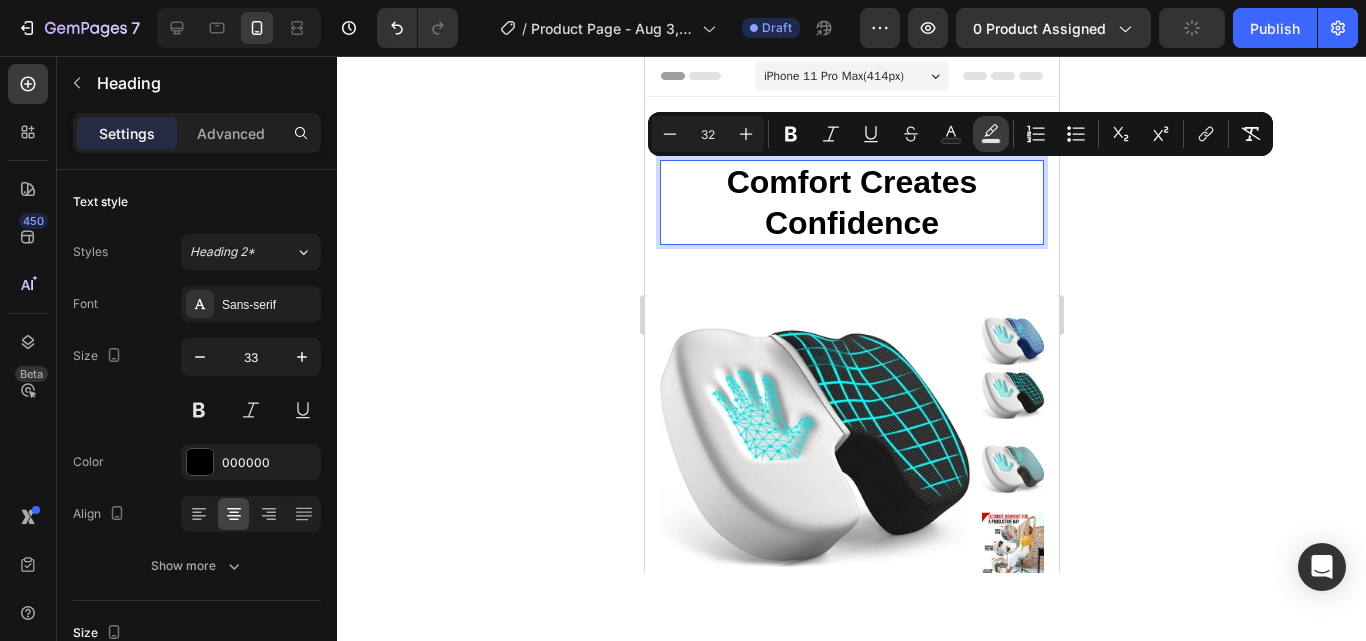 click on "Text Background Color" at bounding box center [991, 134] 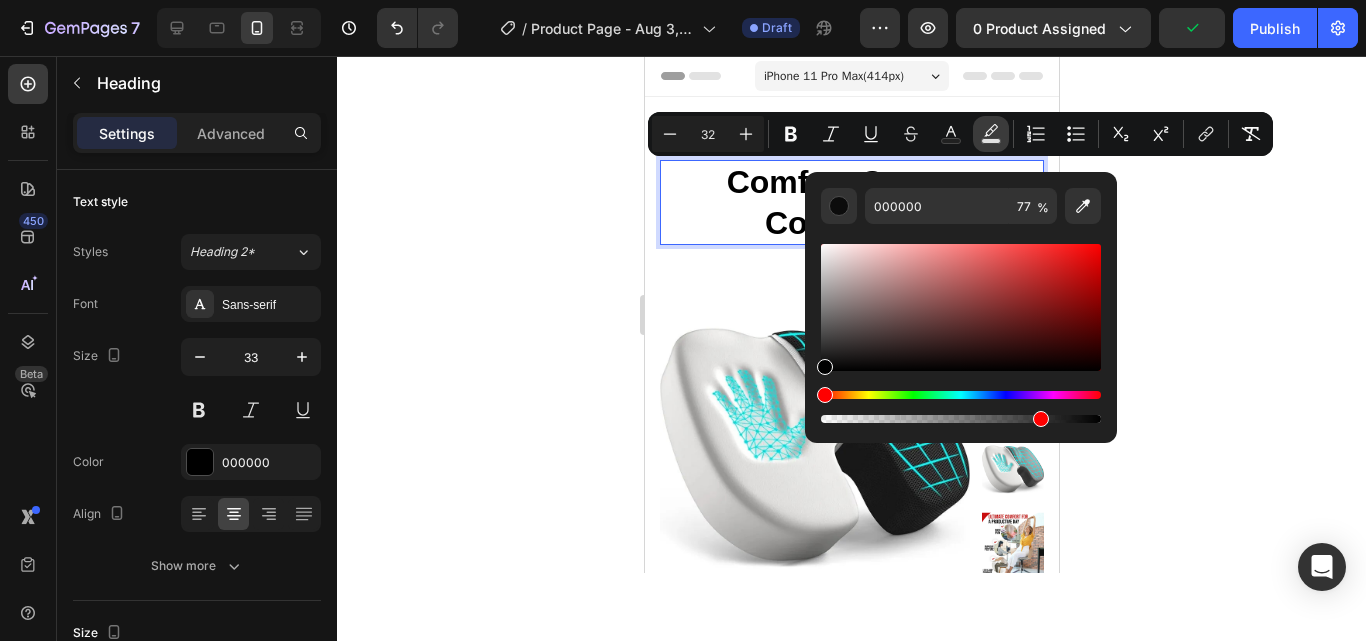 click on "Text Background Color" at bounding box center [991, 134] 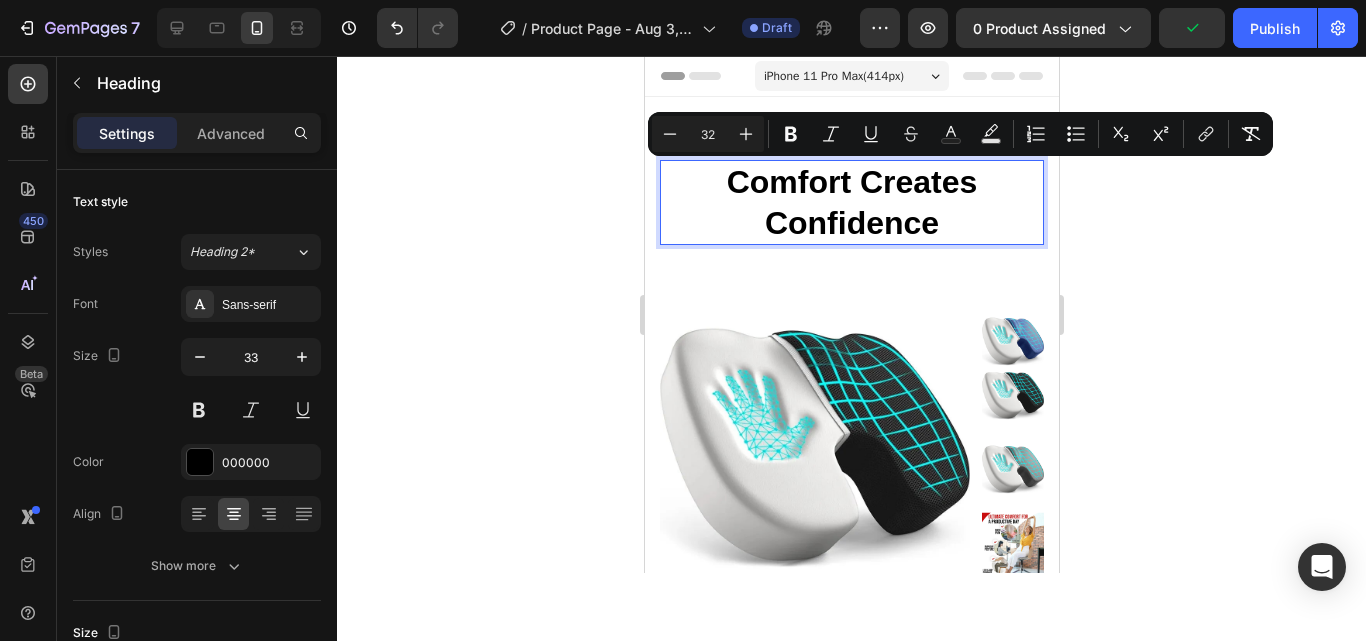 click 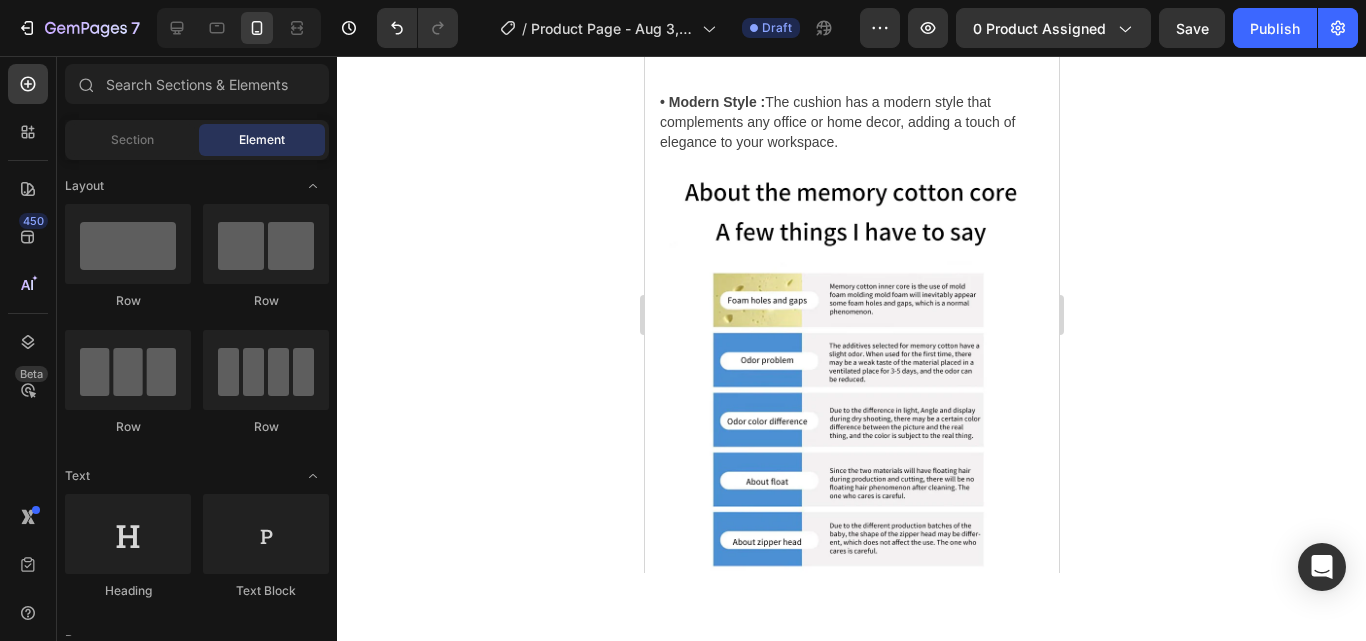 scroll, scrollTop: 1176, scrollLeft: 0, axis: vertical 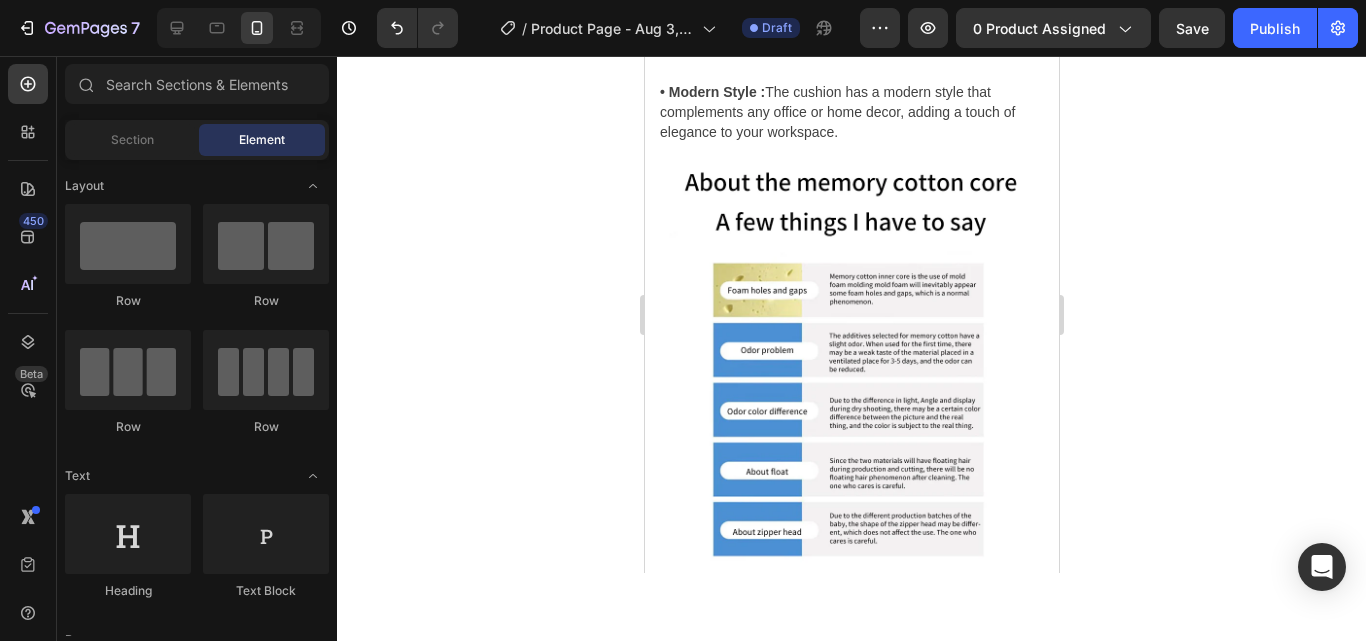 click at bounding box center (851, 355) 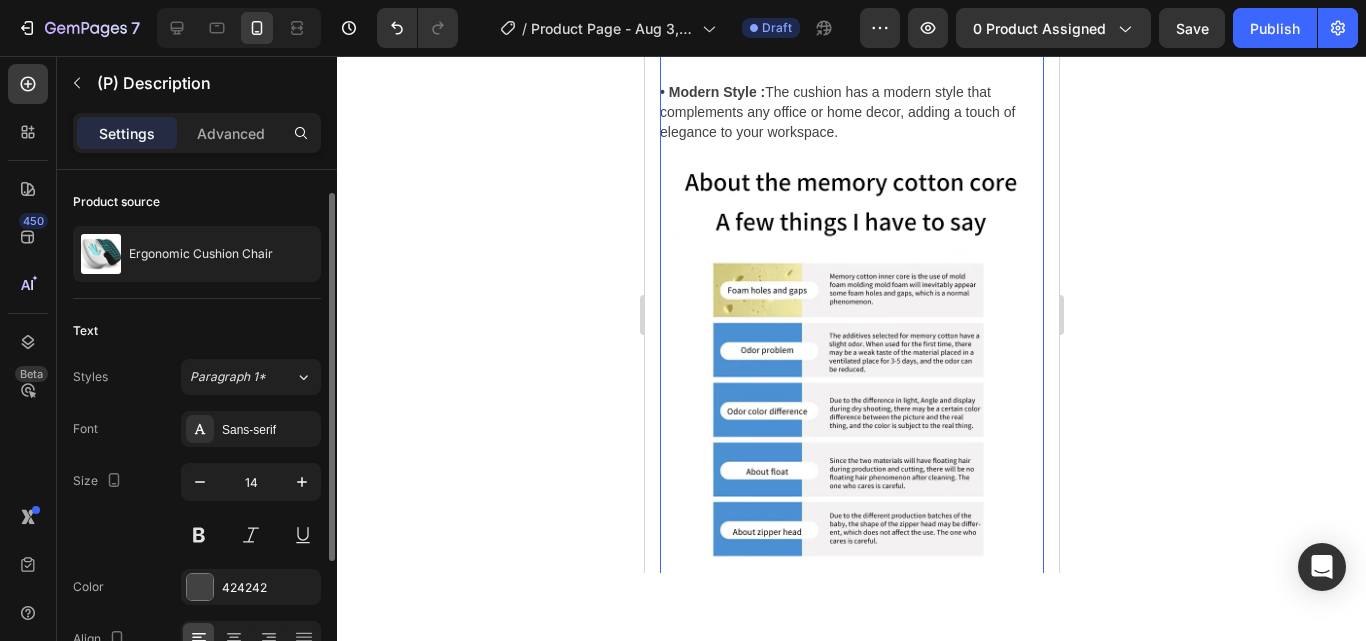 scroll, scrollTop: 229, scrollLeft: 0, axis: vertical 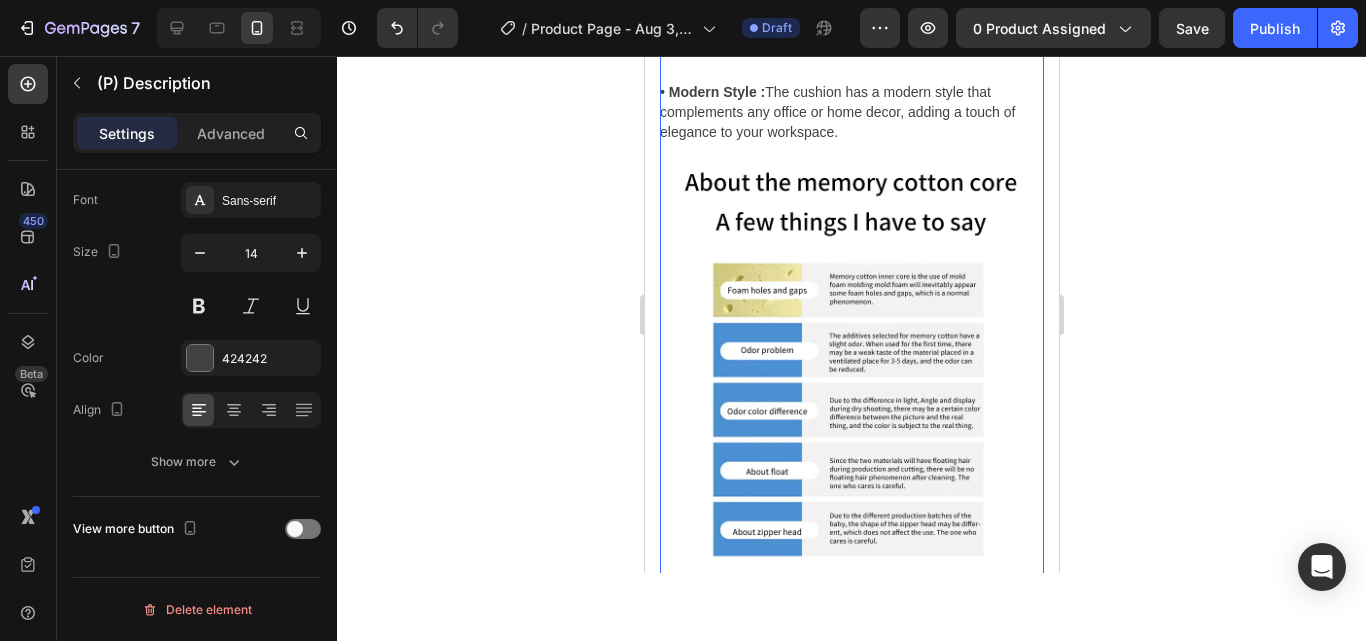 click at bounding box center (851, 355) 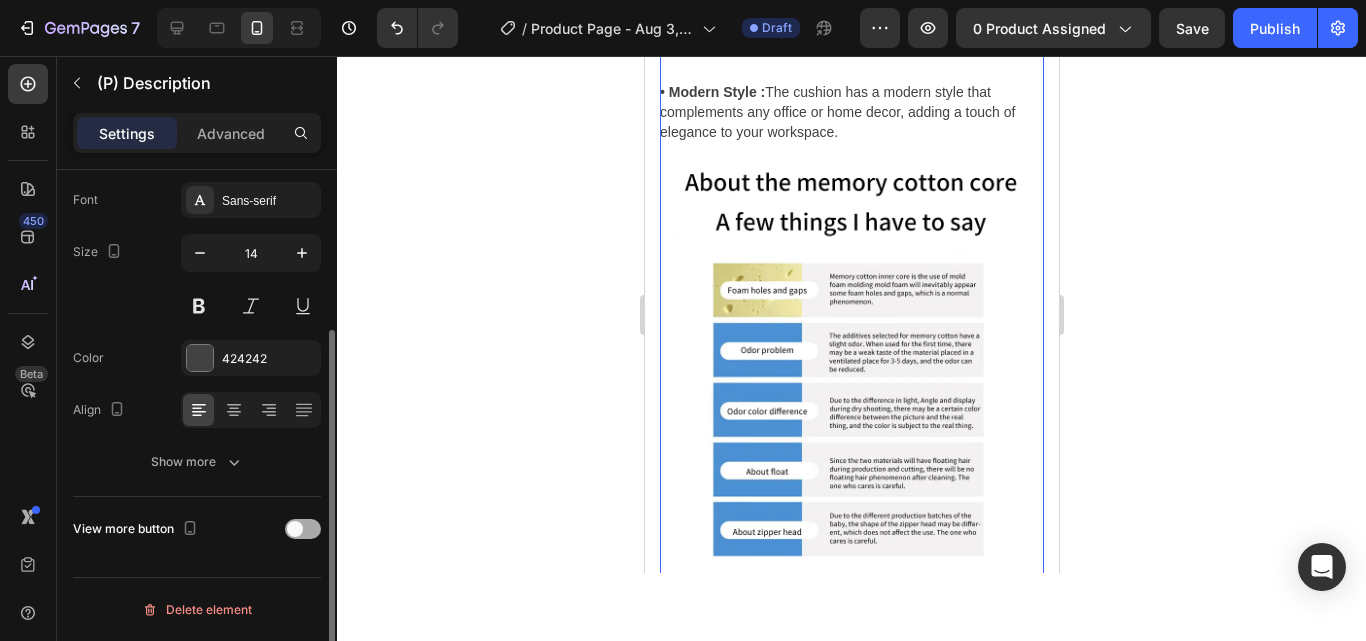 click at bounding box center [295, 529] 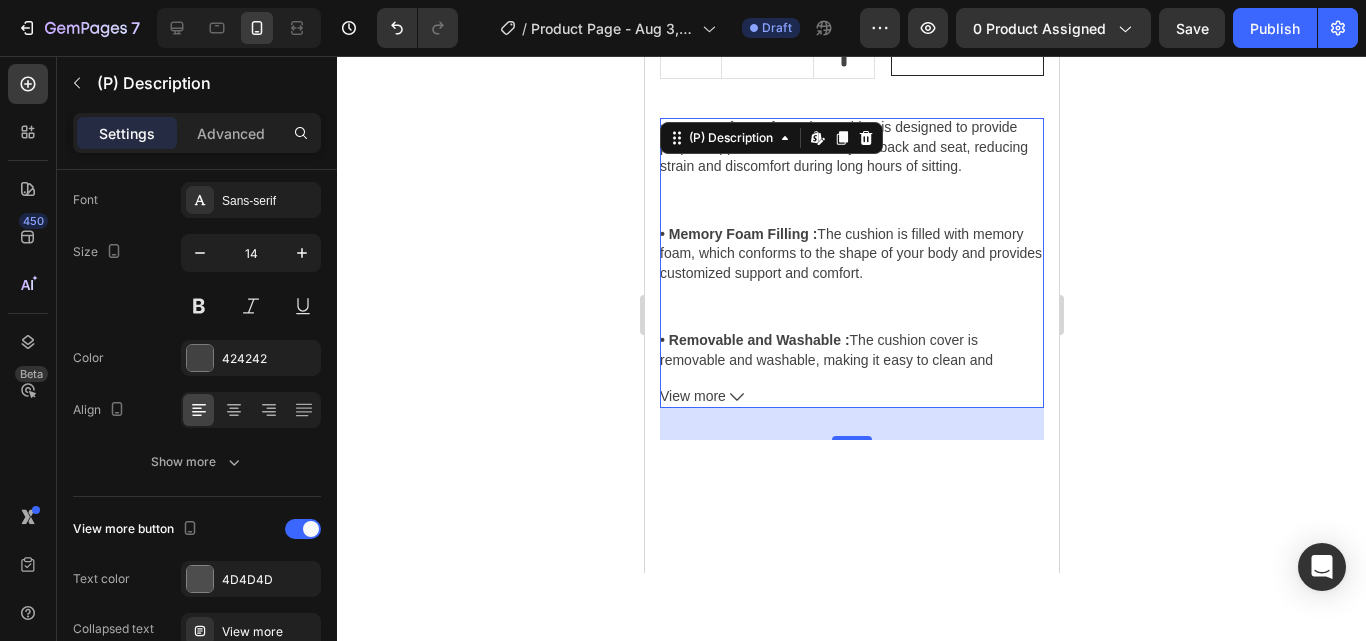 scroll, scrollTop: 817, scrollLeft: 0, axis: vertical 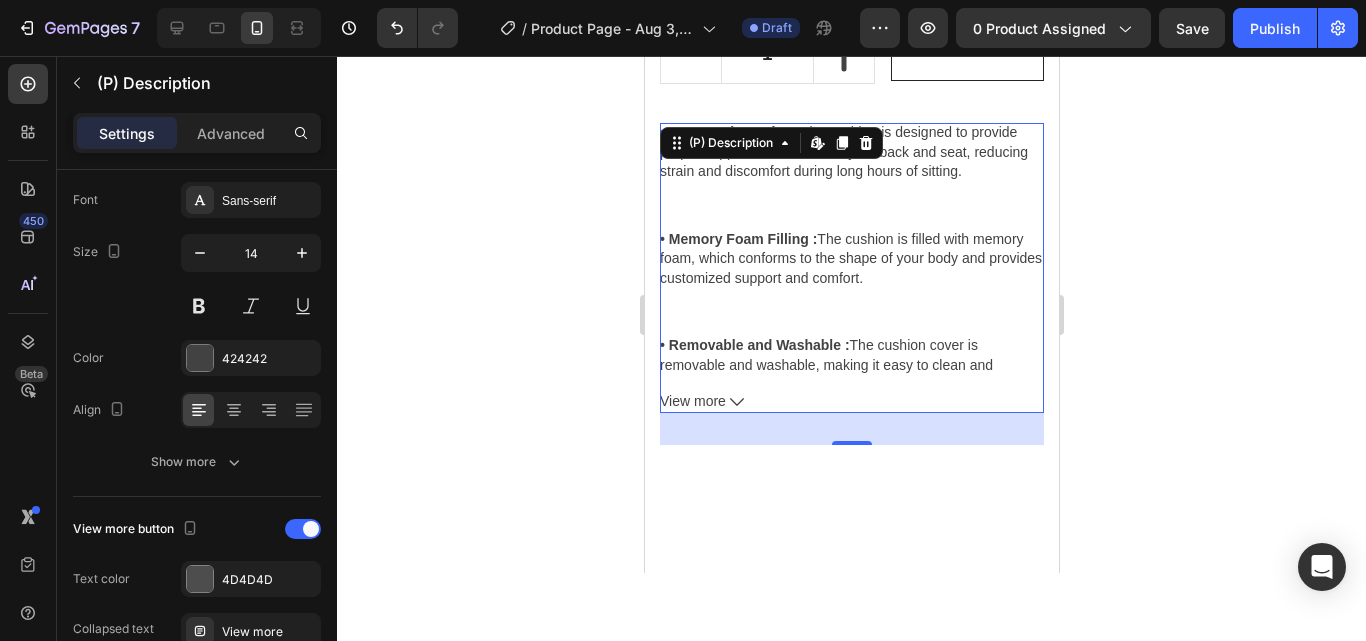 click on "View more" at bounding box center [851, 401] 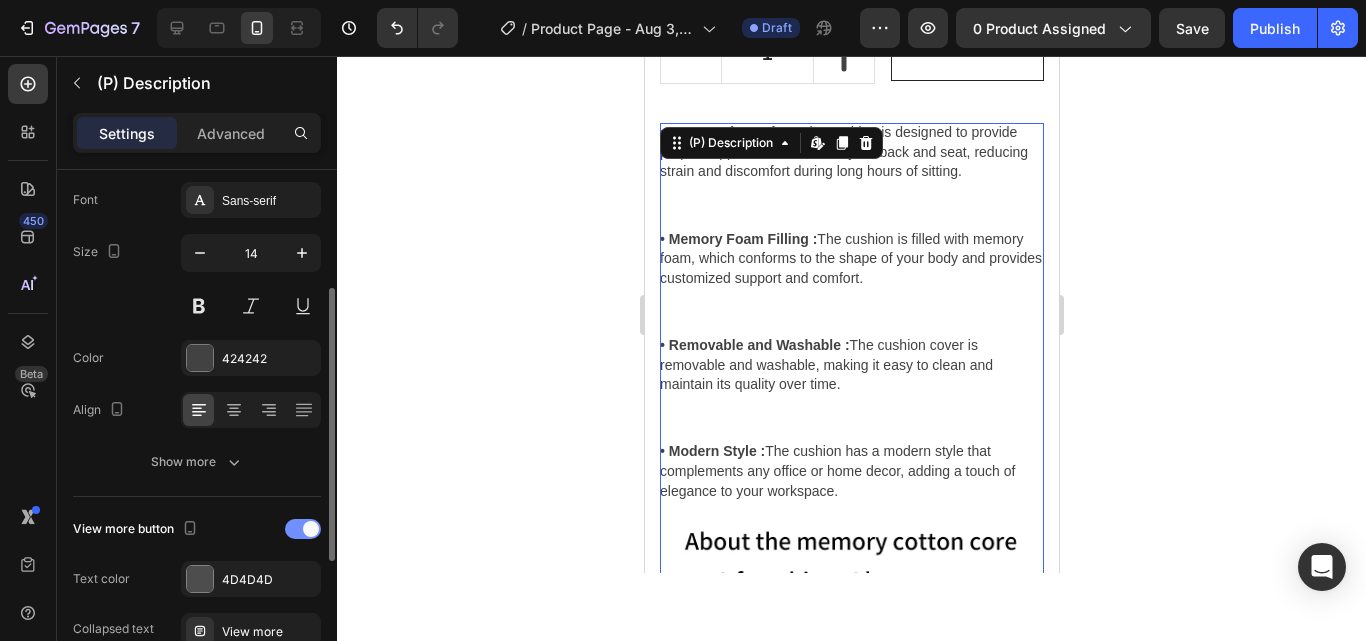 click at bounding box center (303, 529) 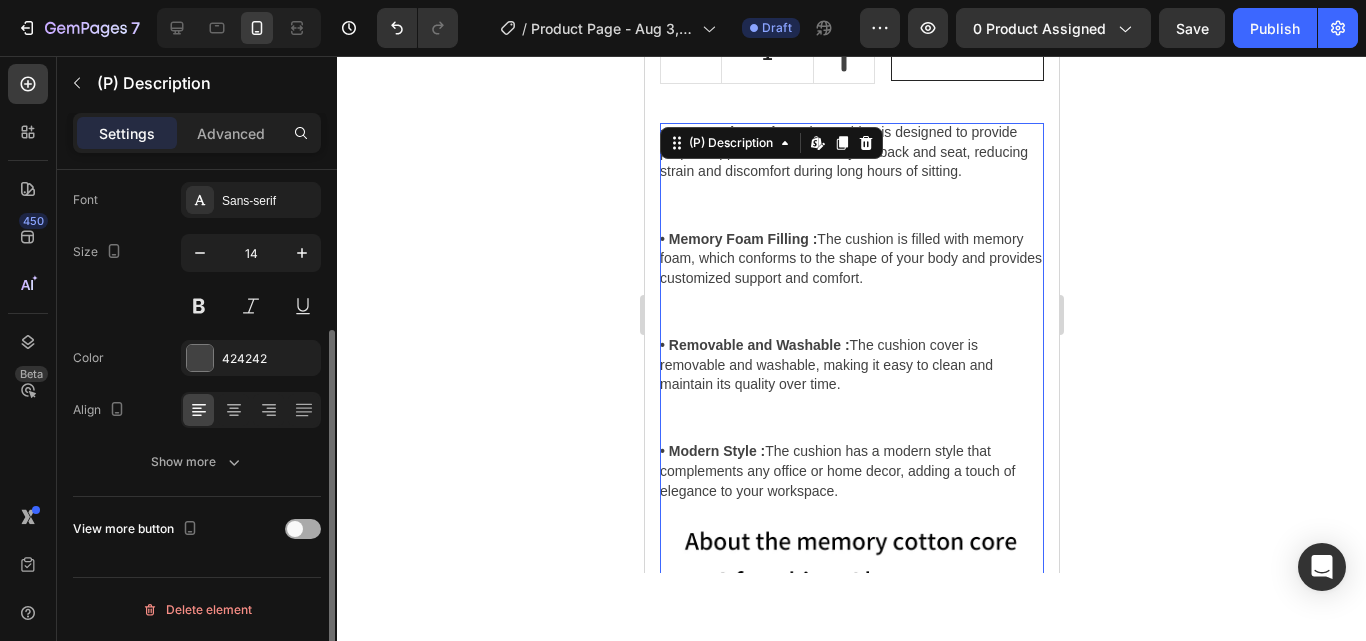 click at bounding box center (295, 529) 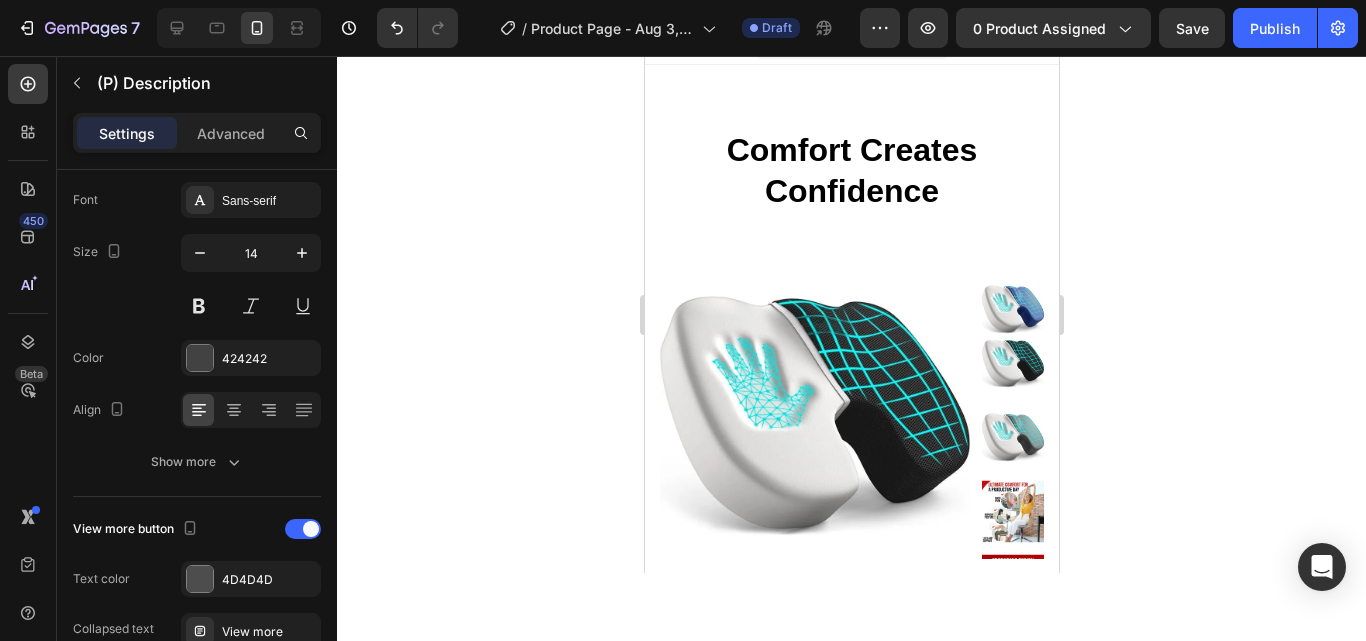 scroll, scrollTop: 0, scrollLeft: 0, axis: both 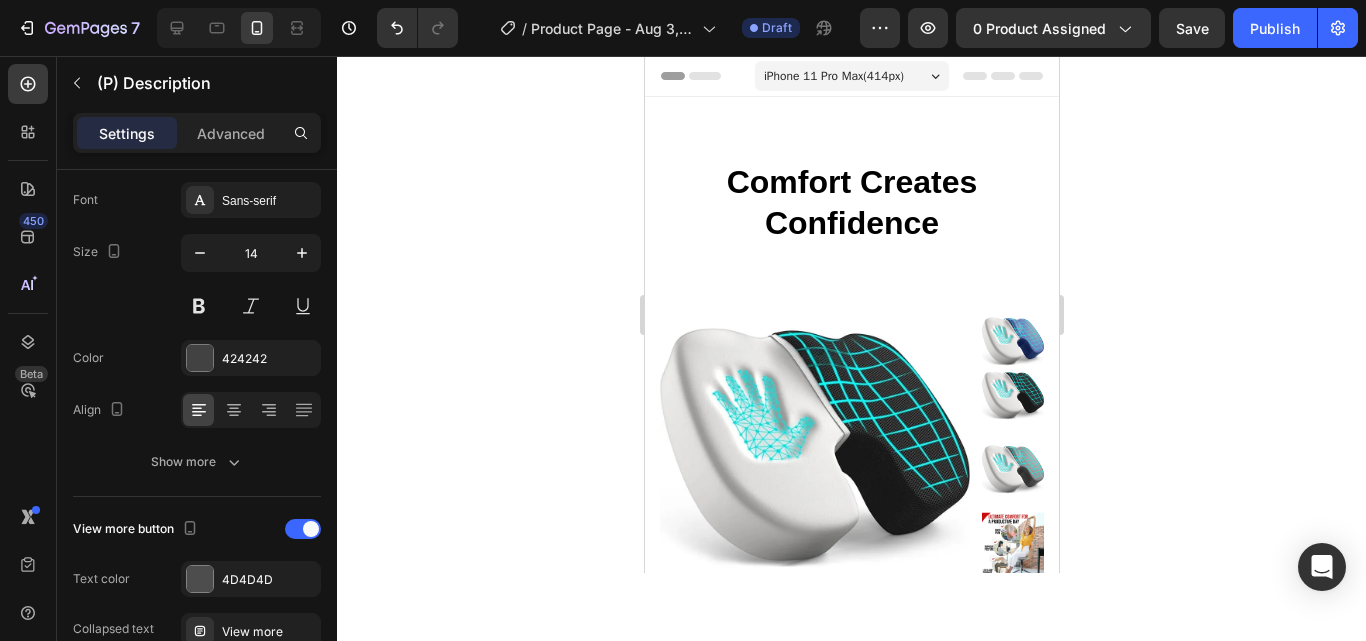 click 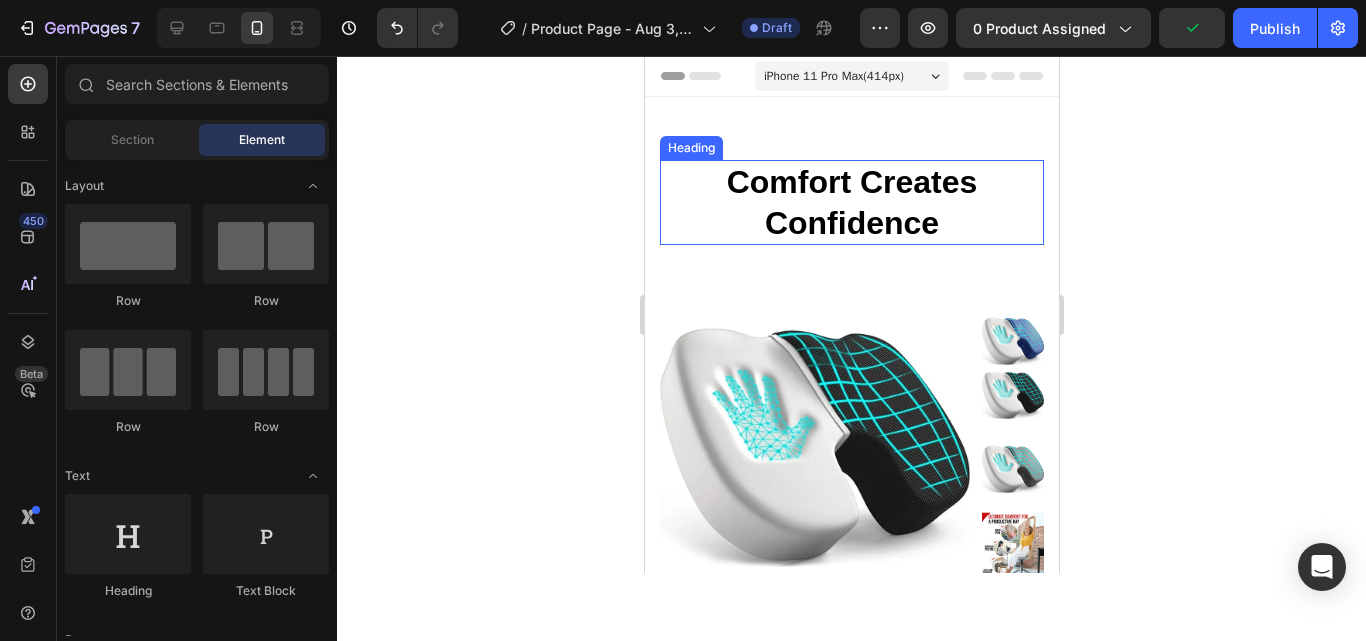click on "Comfort Creates Confidence" at bounding box center (851, 202) 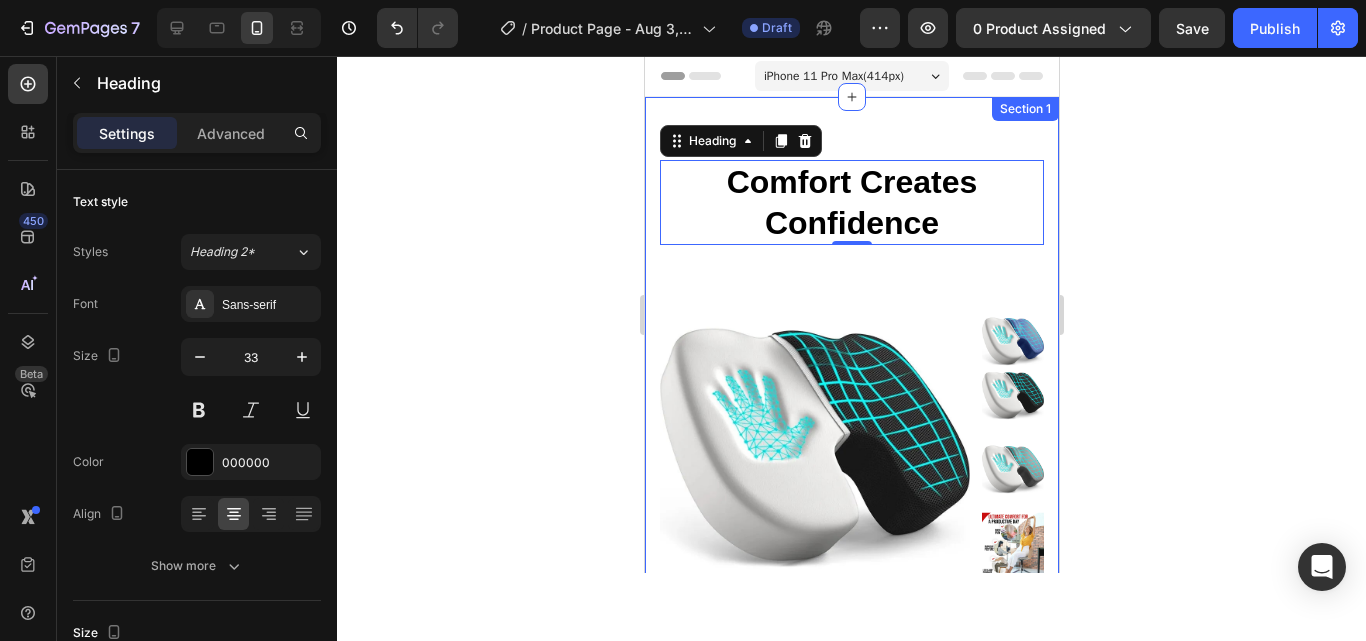 click on "Comfort Creates Confidence Heading   0 Row Product Images Ergonomic Cushion Chair (P) Title                Icon                Icon                Icon                Icon                Icon Icon List Hoz (2234 reviews) Text block Row $34.99 (P) Price (P) Price No compare price (P) Price Row Buy it now (P) Dynamic Checkout
1
(P) Quantity Add to cart (P) Cart Button Row
• Ergonomic Design : The cushion is designed to provide proper support and comfort to your back and seat, reducing strain and discomfort during long hours of sitting.
• Memory Foam Filling : The cushion is filled with memory foam, which conforms to the shape of your body and provides customized support and comfort.
• Removable and Washable : The cushion cover is removable and washable, making it easy to clean and maintain its quality over time.
• Modern Style : The cushion has a modern style that complements any office or home decor, adding a touch of elegance to your workspace." at bounding box center [851, 719] 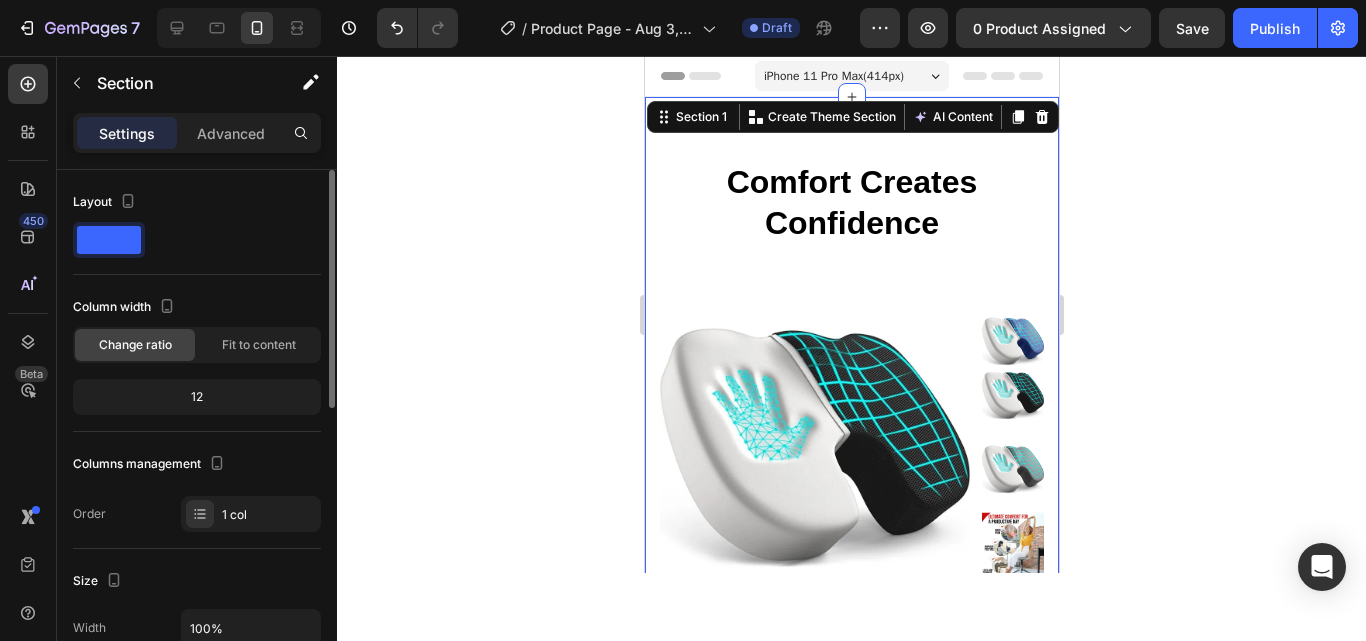 click 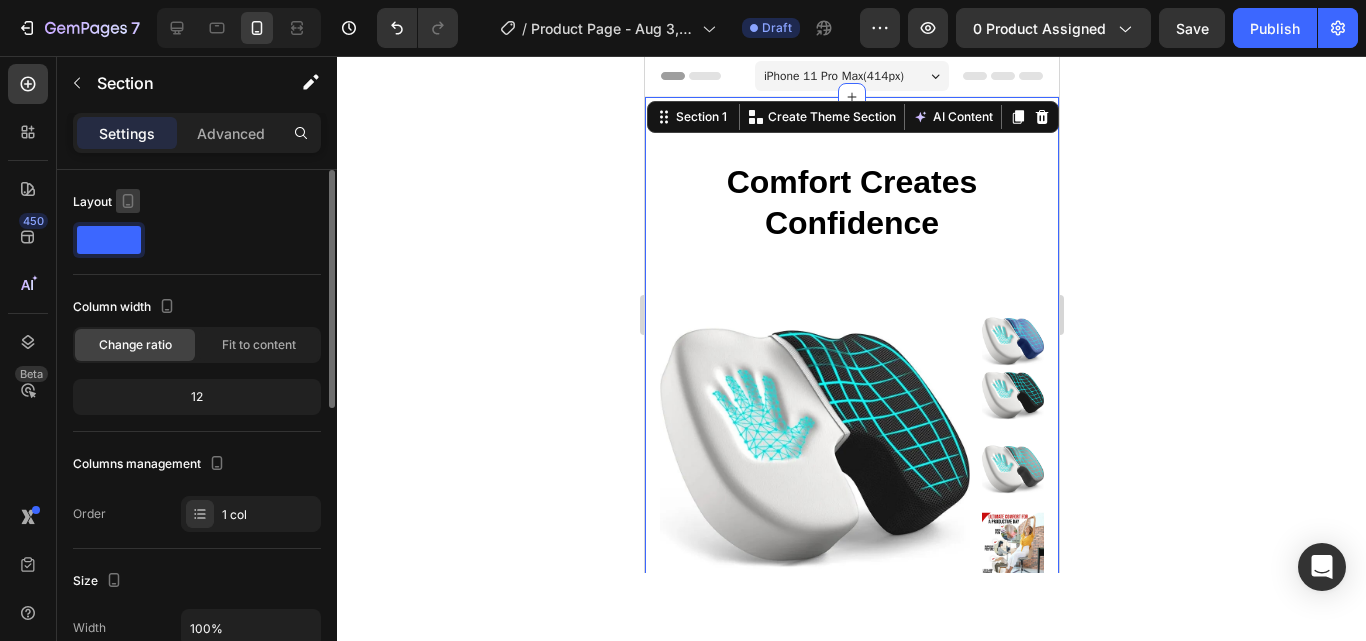 click 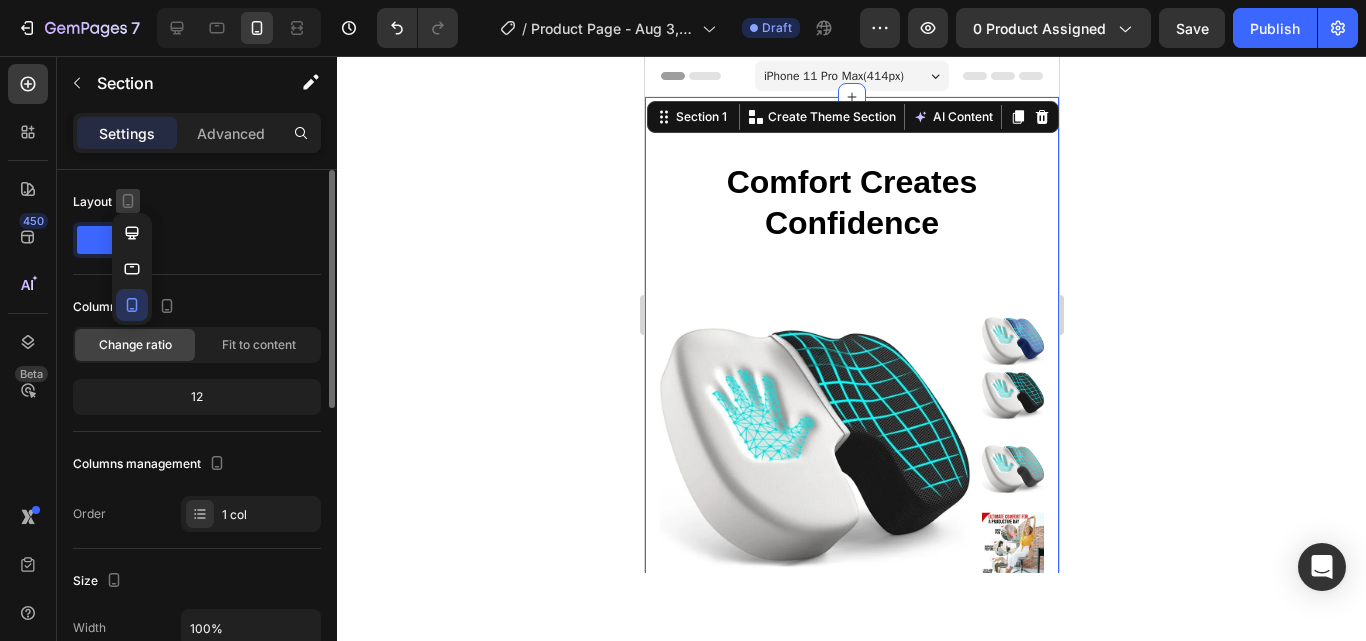 click 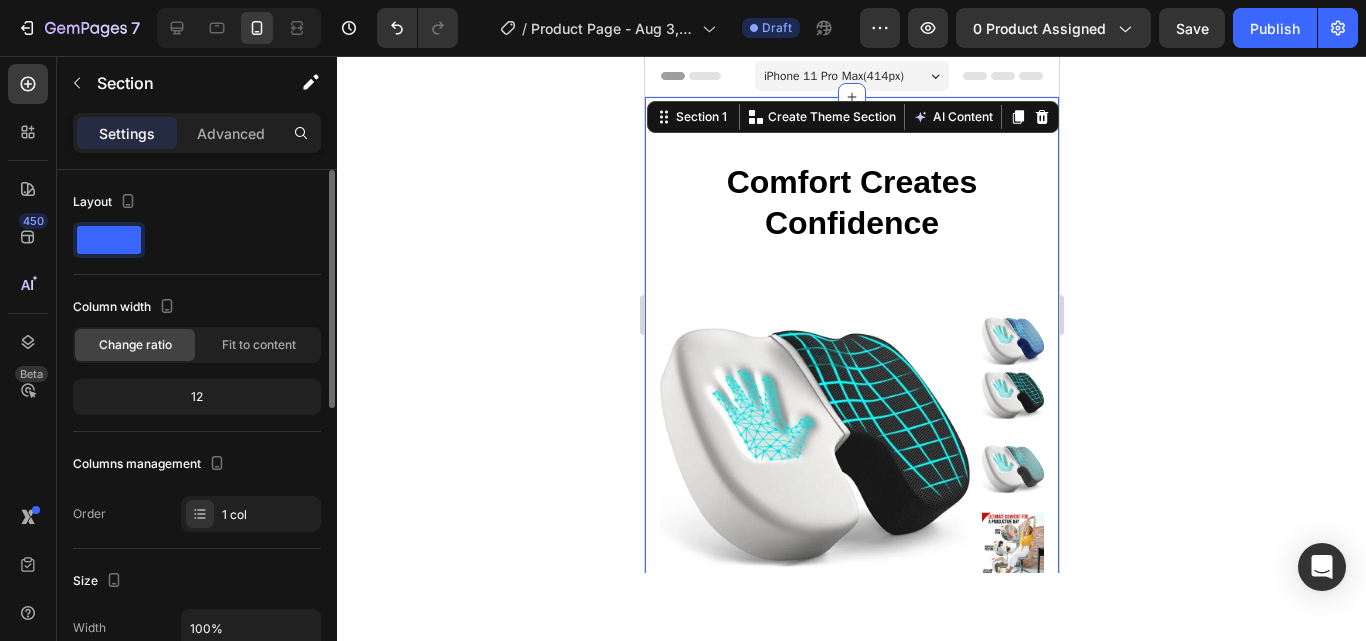 click 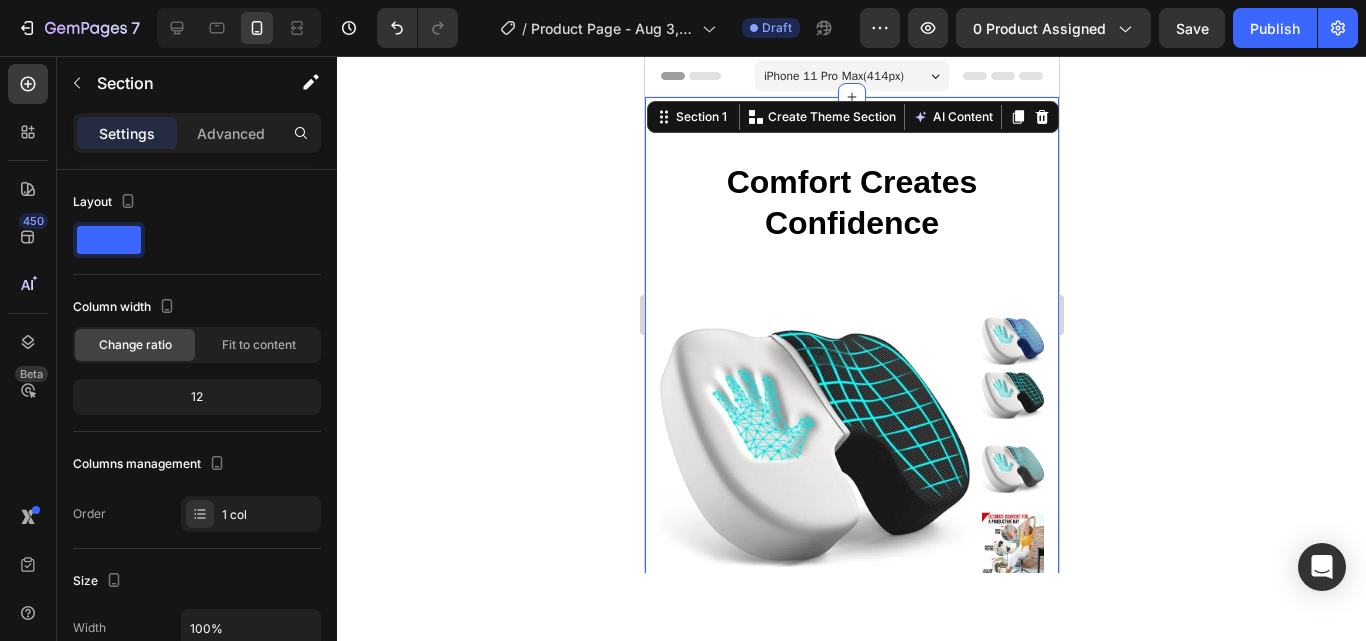 click on "Comfort Creates Confidence Heading Row Product Images Ergonomic Cushion Chair (P) Title                Icon                Icon                Icon                Icon                Icon Icon List Hoz (2234 reviews) Text block Row $34.99 (P) Price (P) Price No compare price (P) Price Row Buy it now (P) Dynamic Checkout
1
(P) Quantity Add to cart (P) Cart Button Row
• Ergonomic Design : The cushion is designed to provide proper support and comfort to your back and seat, reducing strain and discomfort during long hours of sitting.
• Memory Foam Filling : The cushion is filled with memory foam, which conforms to the shape of your body and provides customized support and comfort.
• Removable and Washable : The cushion cover is removable and washable, making it easy to clean and maintain its quality over time.
• Modern Style : The cushion has a modern style that complements any office or home decor, adding a touch of elegance to your workspace." at bounding box center (851, 719) 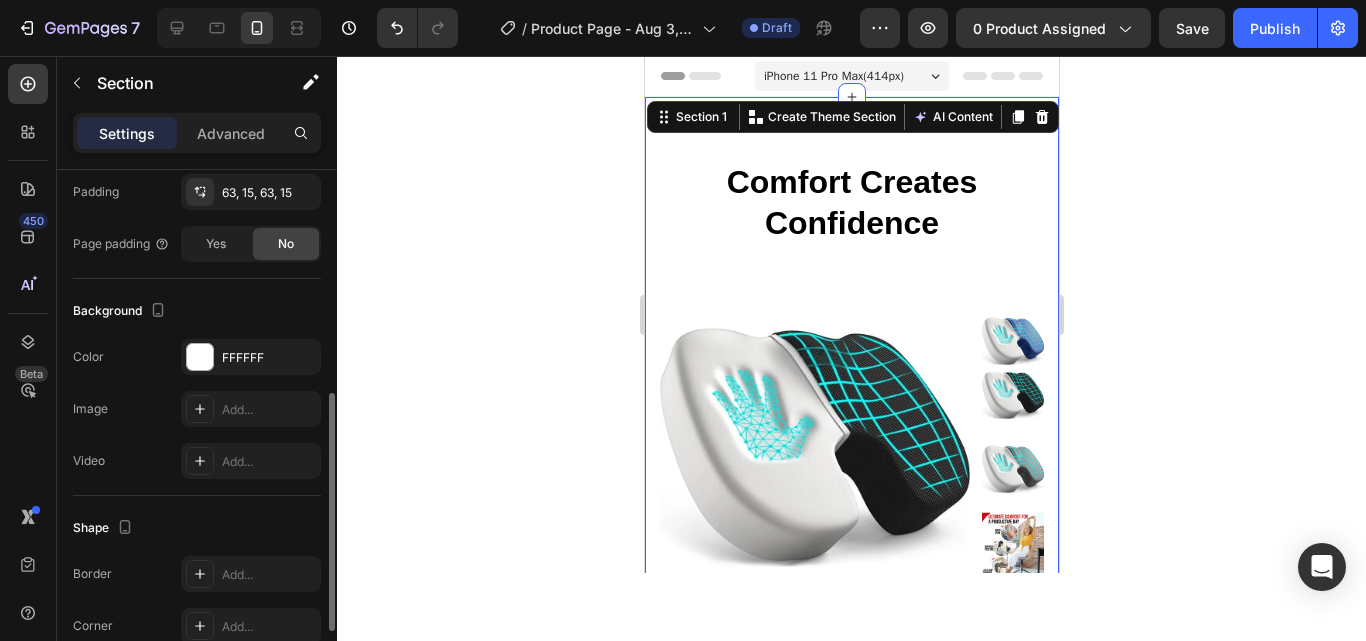 scroll, scrollTop: 490, scrollLeft: 0, axis: vertical 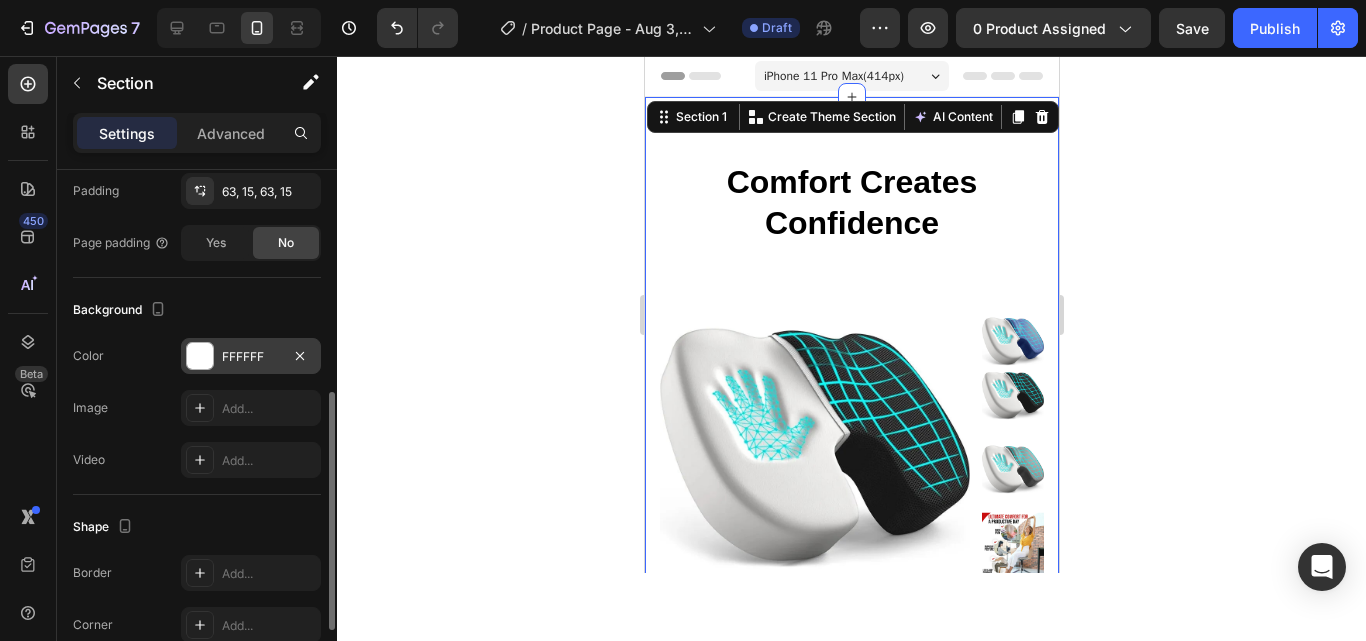 click at bounding box center (200, 356) 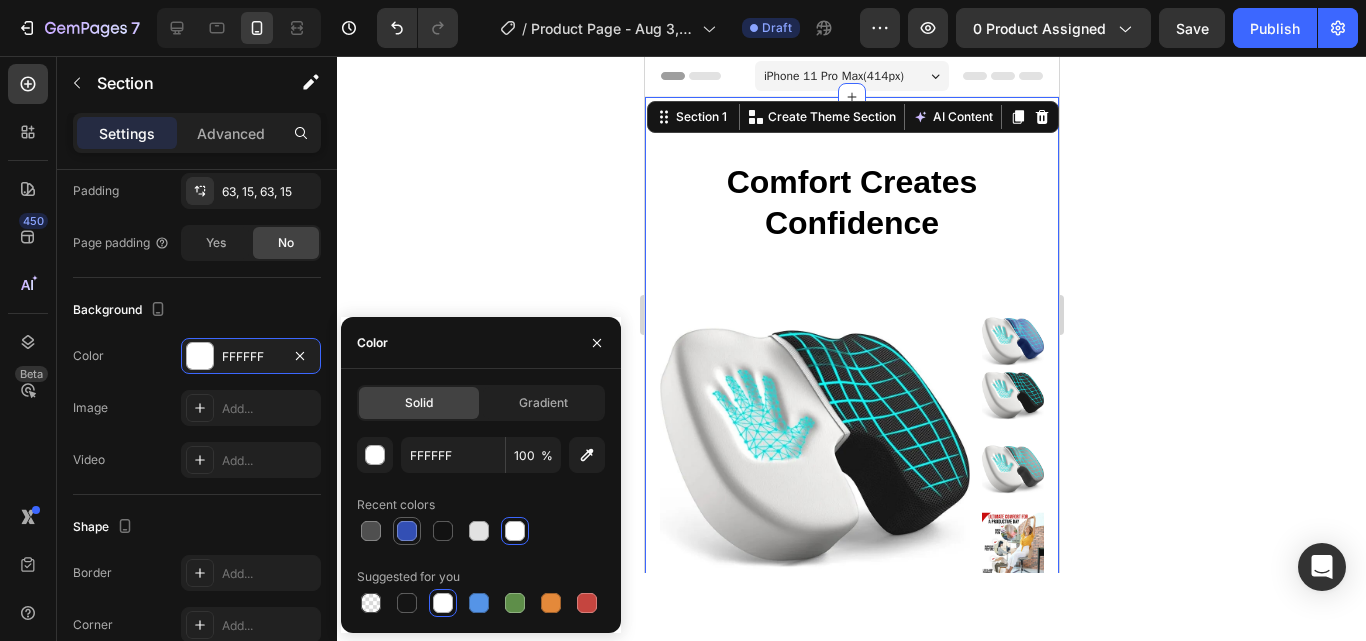 click at bounding box center (407, 531) 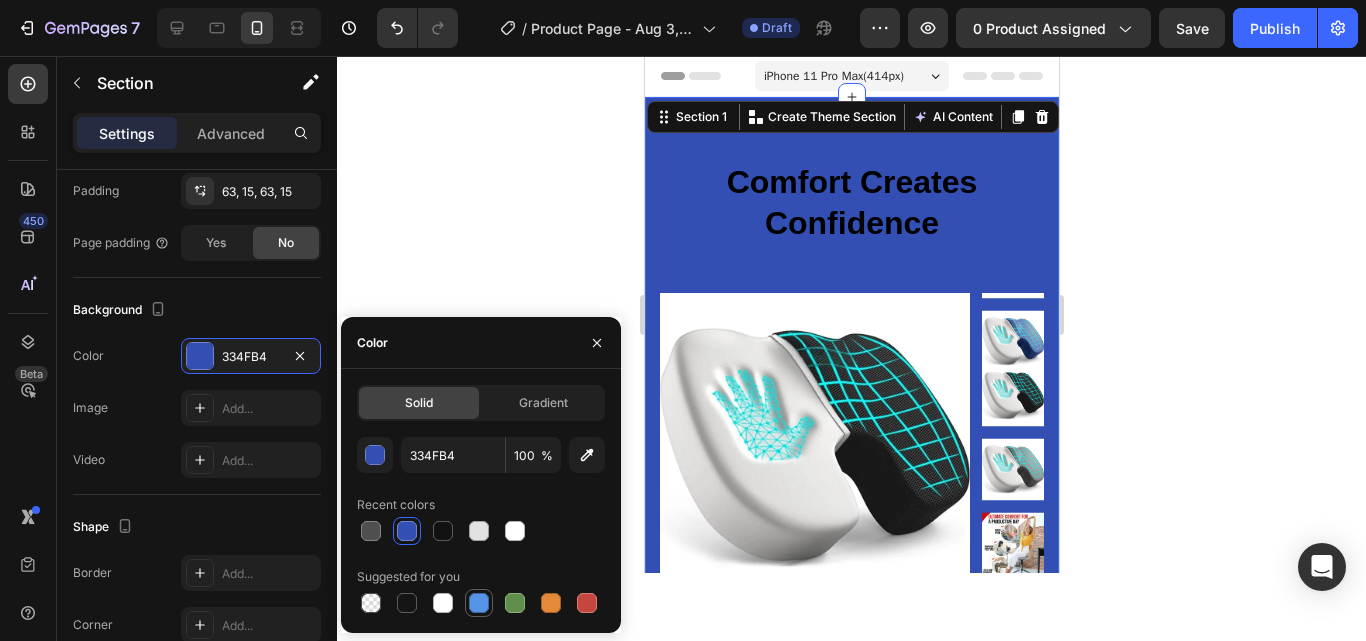click at bounding box center (479, 603) 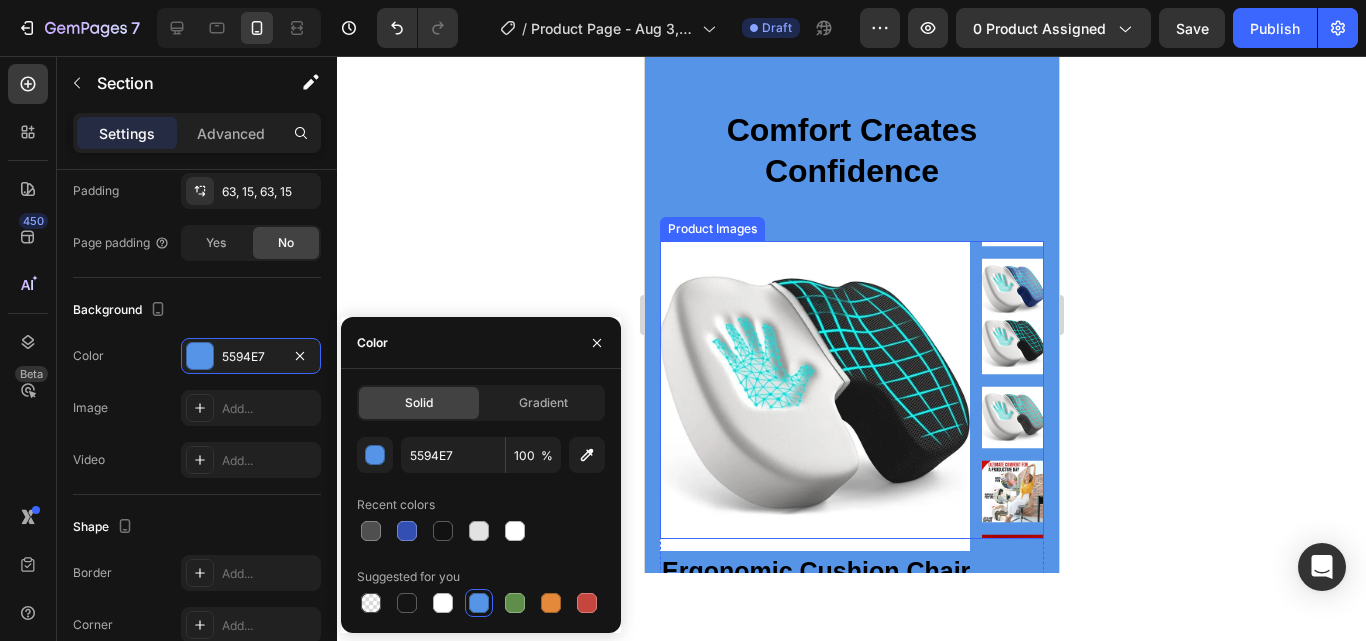 scroll, scrollTop: 0, scrollLeft: 0, axis: both 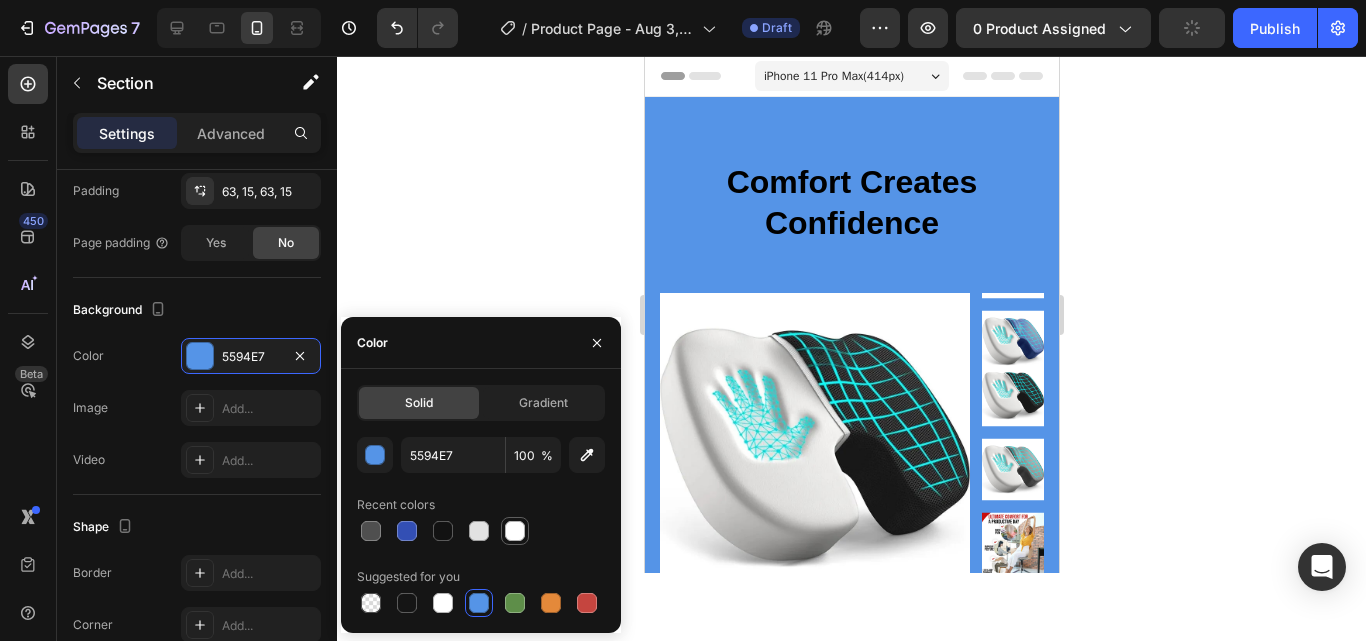 click at bounding box center (515, 531) 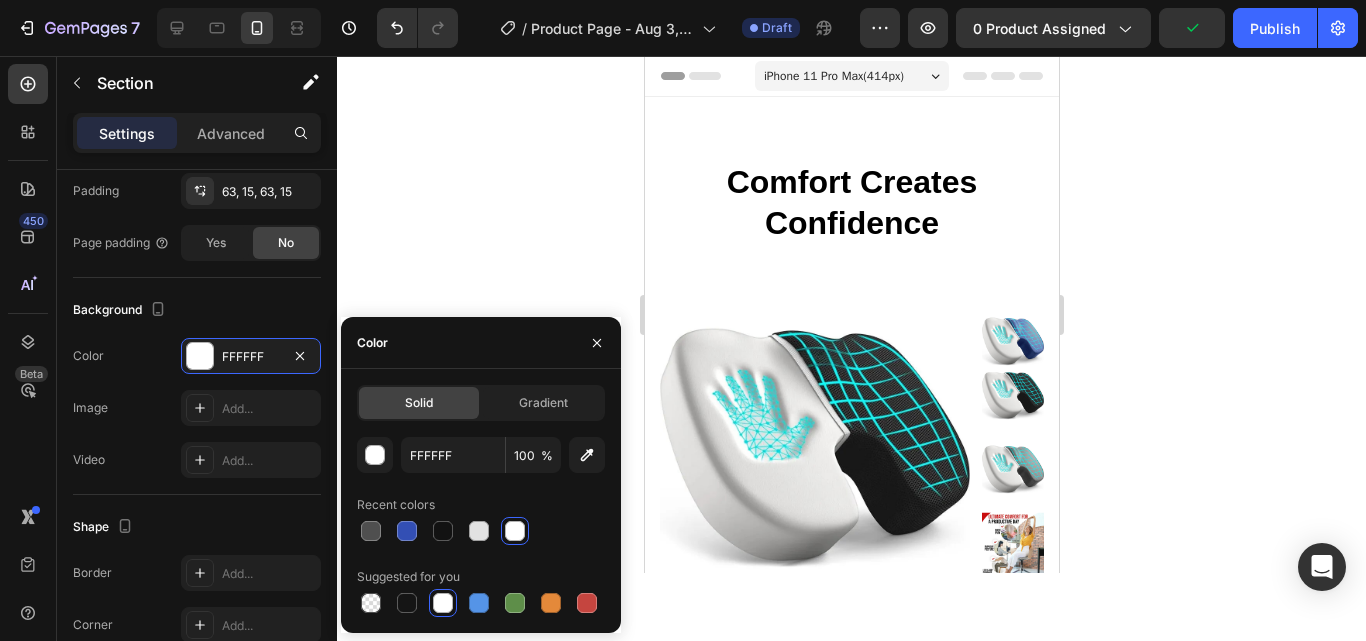 click 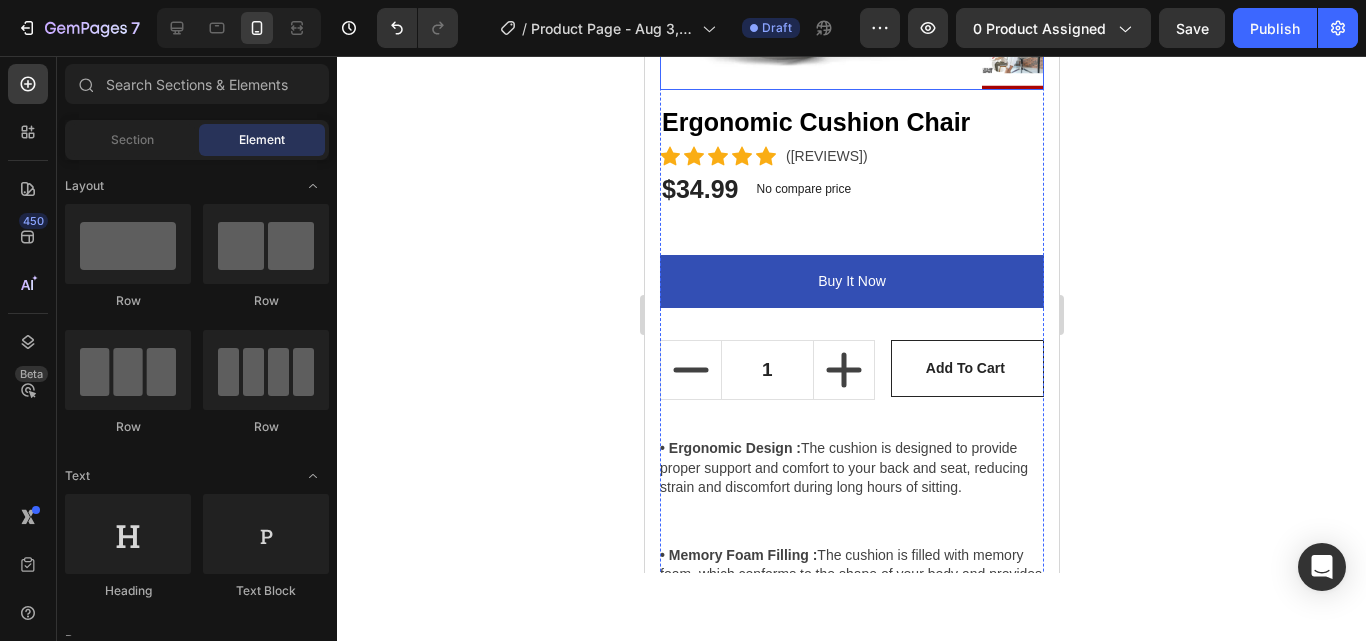 scroll, scrollTop: 0, scrollLeft: 0, axis: both 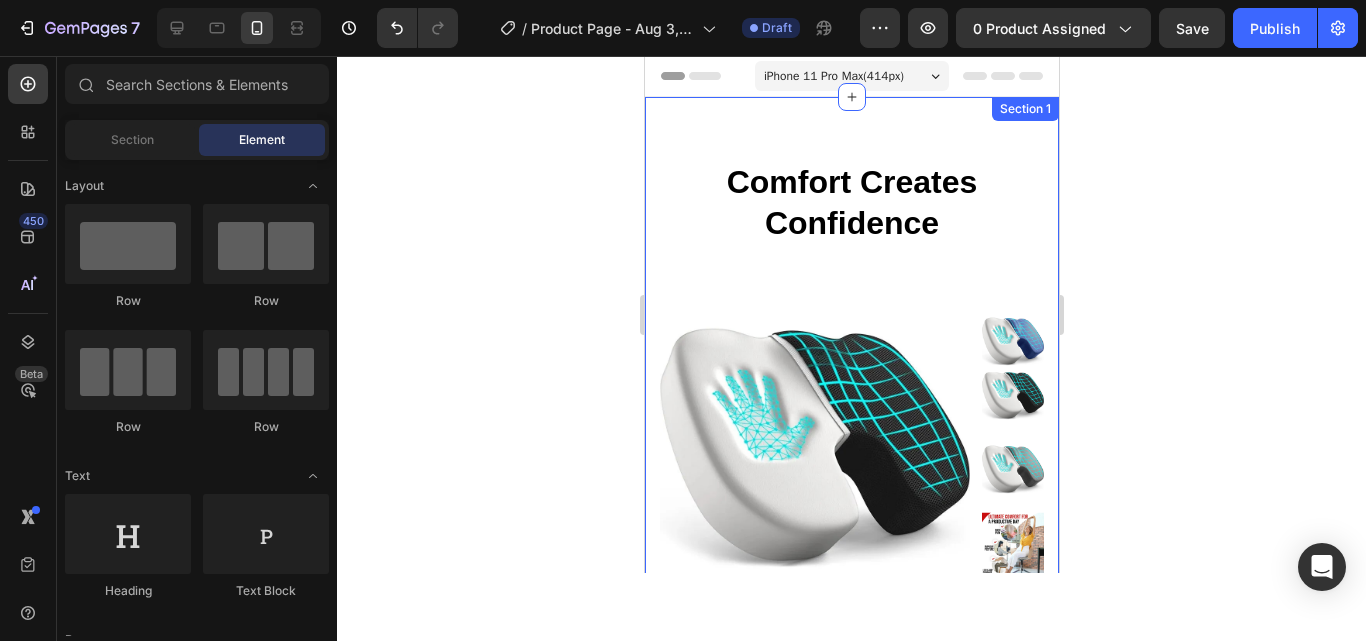 click on "Comfort Creates Confidence Heading Row Product Images Ergonomic Cushion Chair (P) Title                Icon                Icon                Icon                Icon                Icon Icon List Hoz (2234 reviews) Text block Row $34.99 (P) Price (P) Price No compare price (P) Price Row Buy it now (P) Dynamic Checkout
1
(P) Quantity Add to cart (P) Cart Button Row
• Ergonomic Design : The cushion is designed to provide proper support and comfort to your back and seat, reducing strain and discomfort during long hours of sitting.
• Memory Foam Filling : The cushion is filled with memory foam, which conforms to the shape of your body and provides customized support and comfort.
• Removable and Washable : The cushion cover is removable and washable, making it easy to clean and maintain its quality over time.
• Modern Style : The cushion has a modern style that complements any office or home decor, adding a touch of elegance to your workspace." at bounding box center (851, 719) 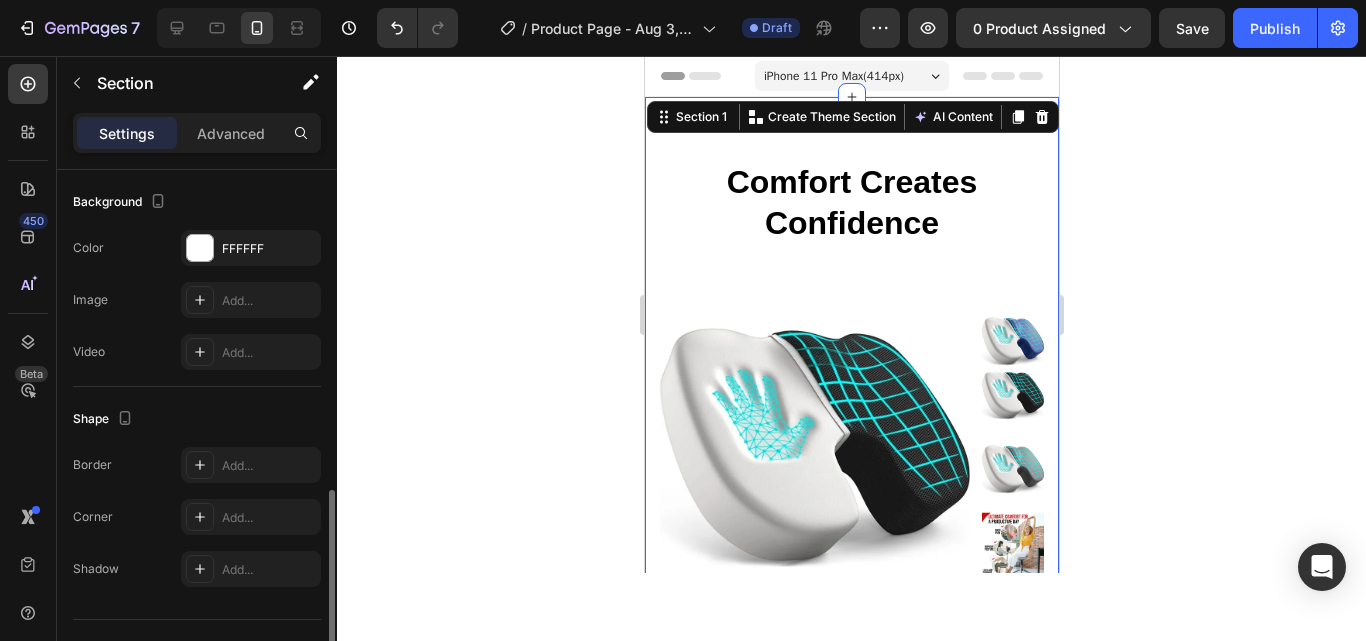 scroll, scrollTop: 640, scrollLeft: 0, axis: vertical 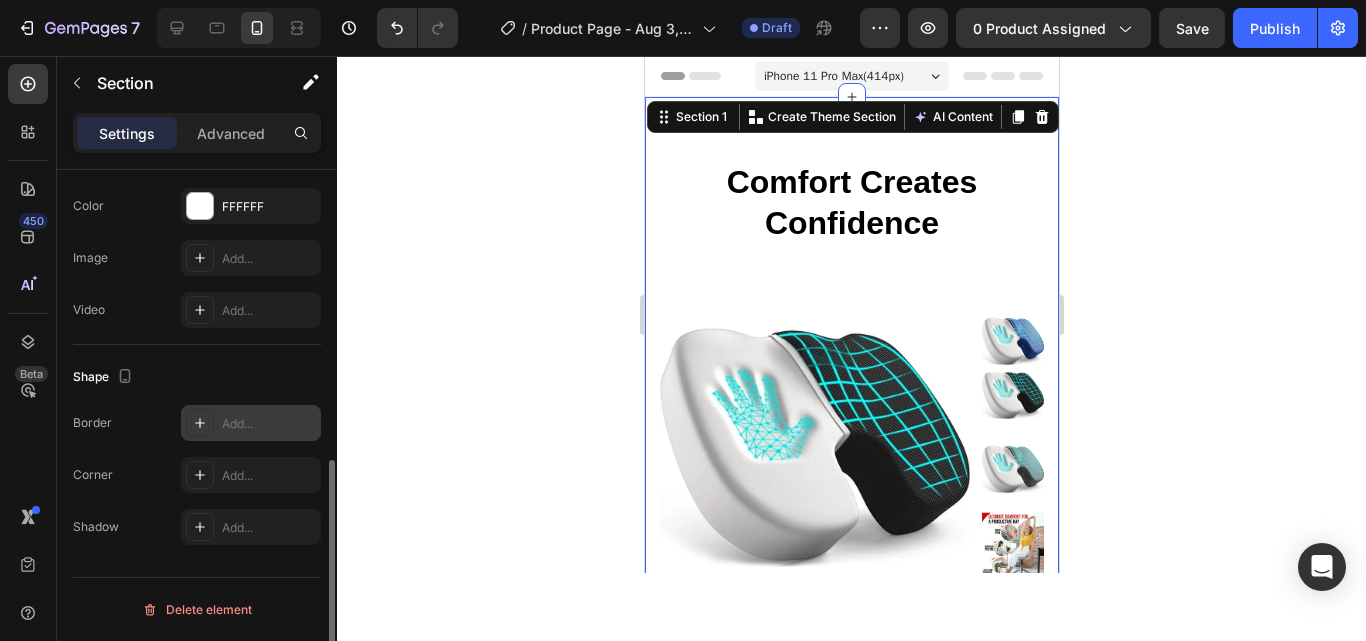 click on "Add..." at bounding box center (269, 424) 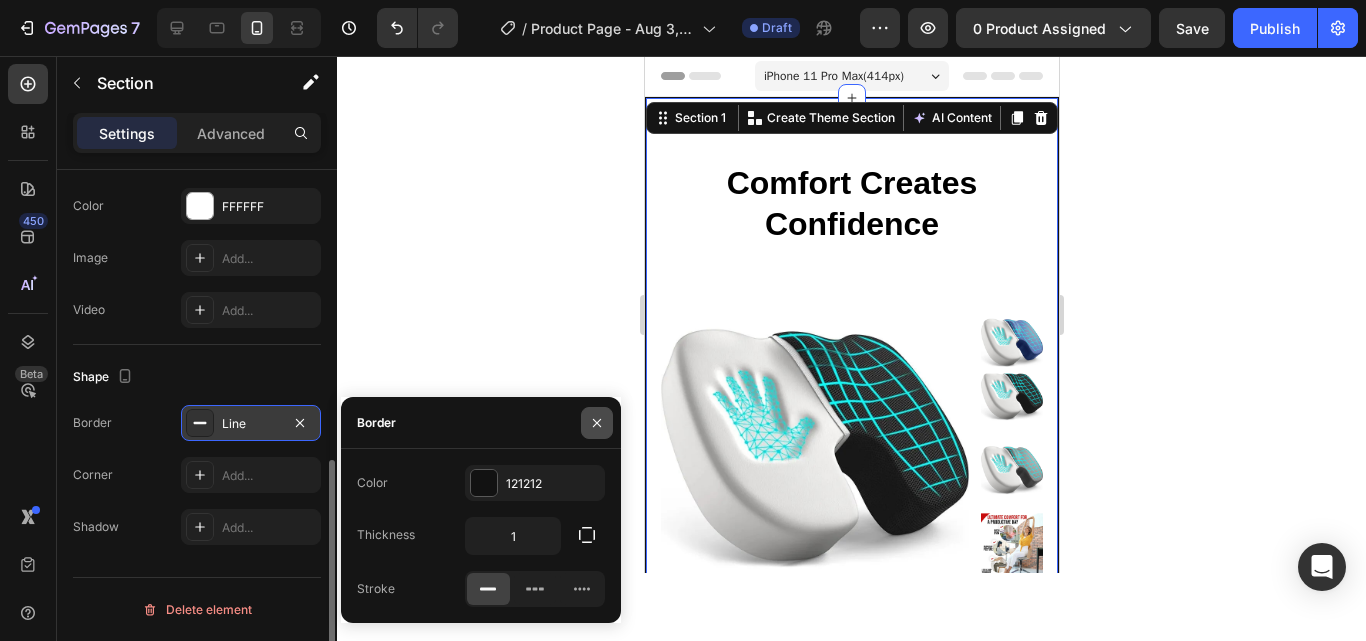 click at bounding box center (597, 423) 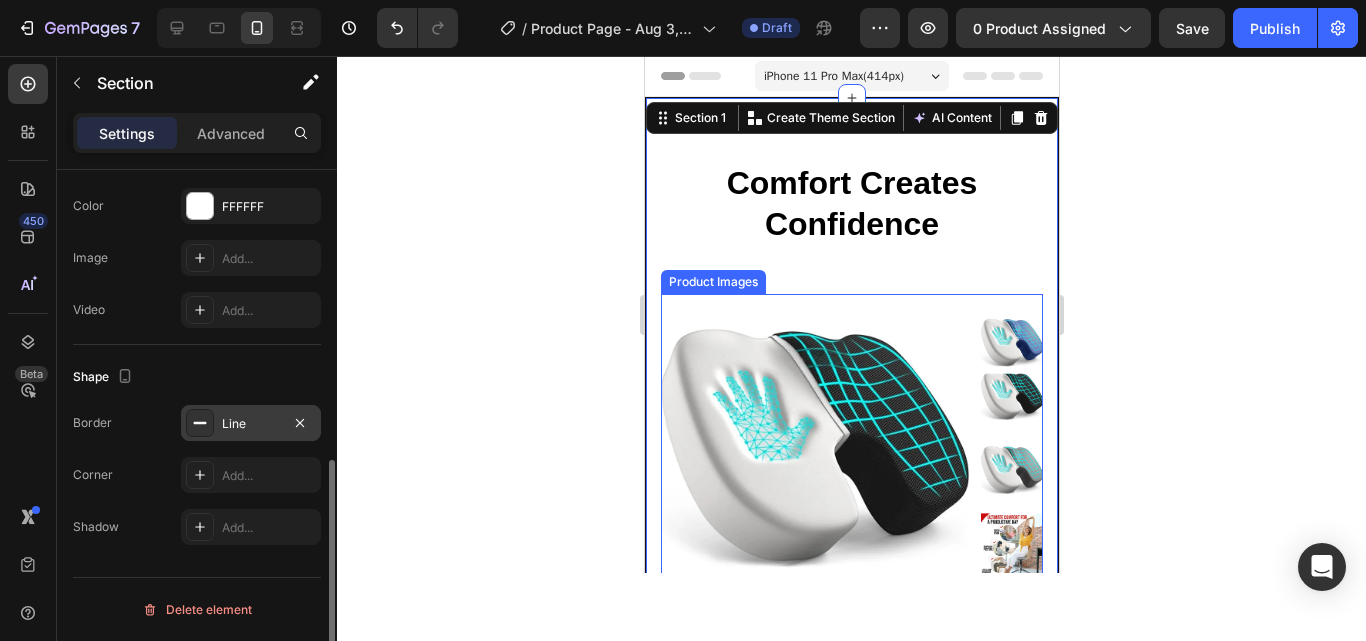 click 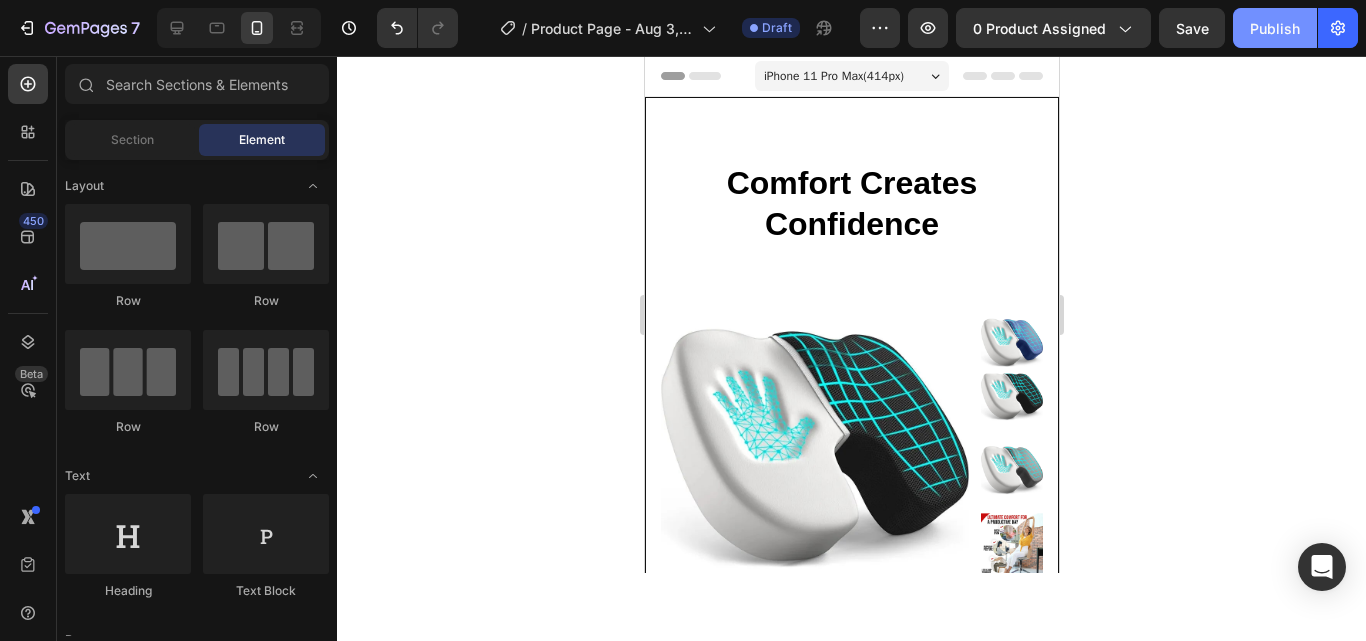 click on "Publish" at bounding box center (1275, 28) 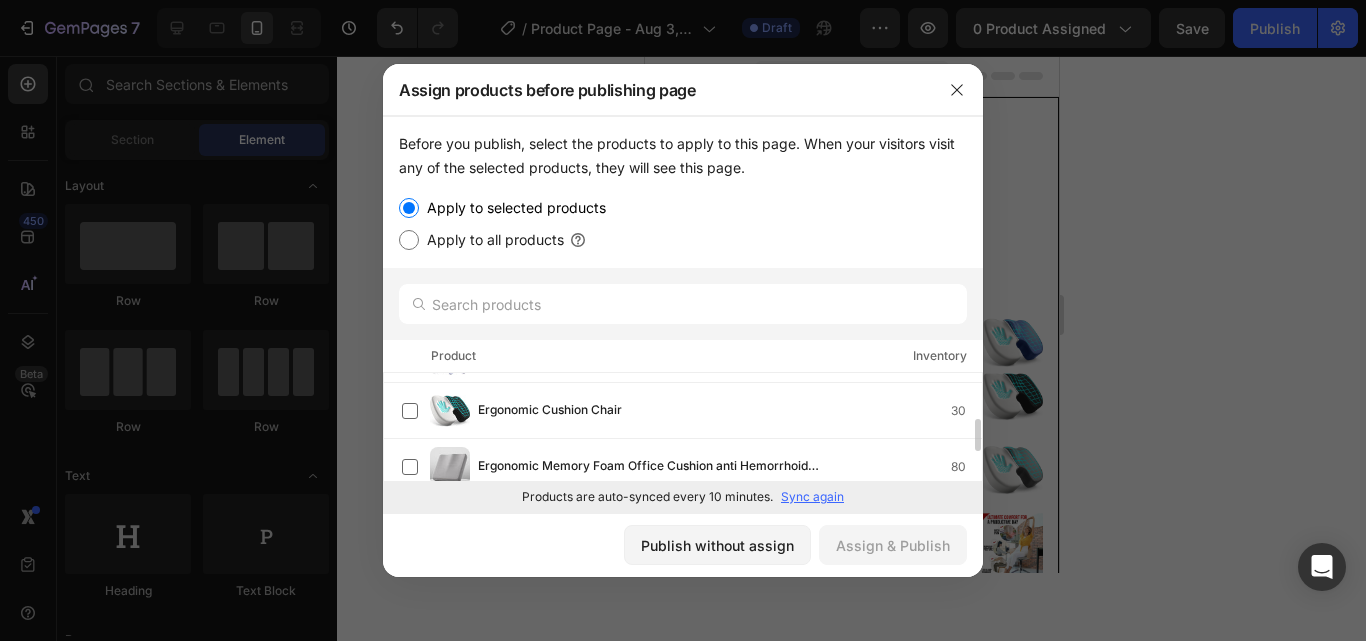 scroll, scrollTop: 159, scrollLeft: 0, axis: vertical 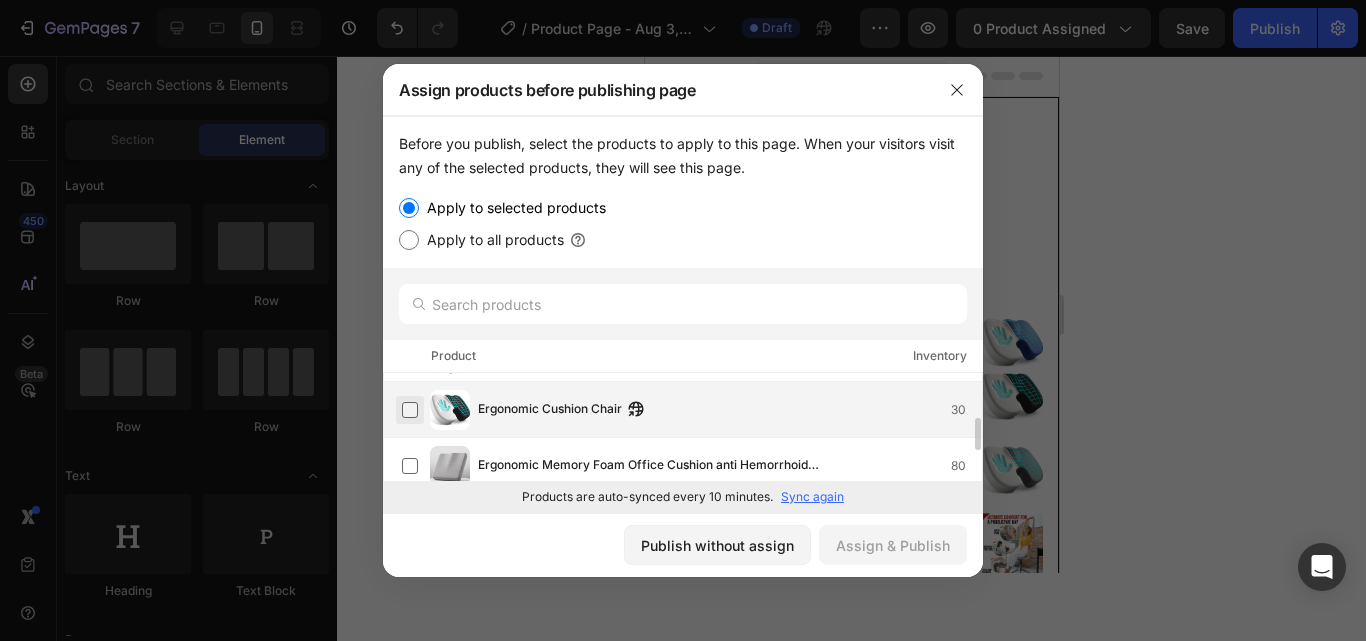 click at bounding box center [410, 410] 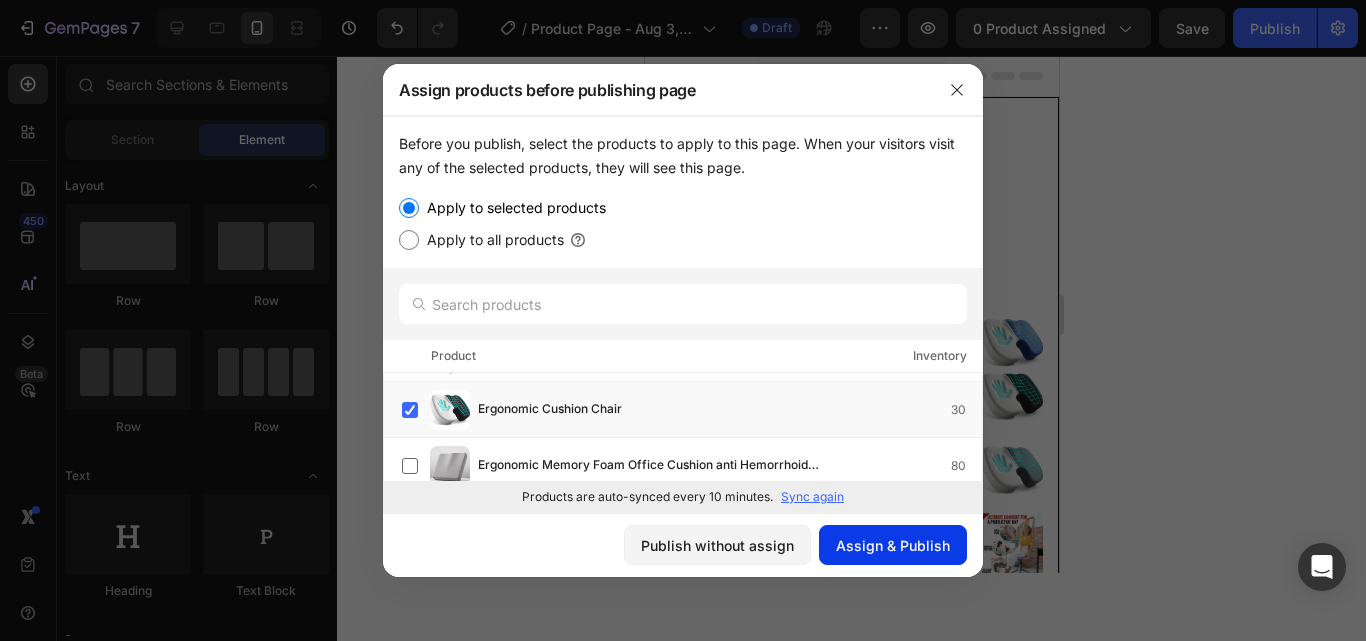 click on "Assign & Publish" 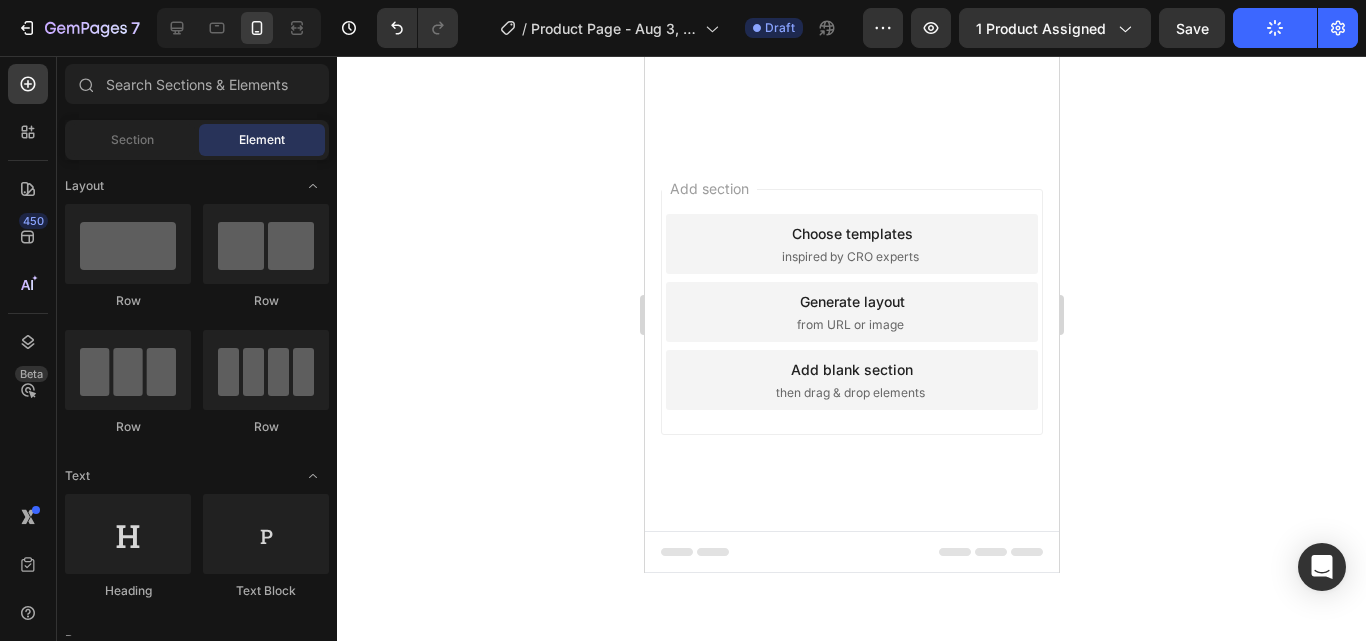 scroll, scrollTop: 0, scrollLeft: 0, axis: both 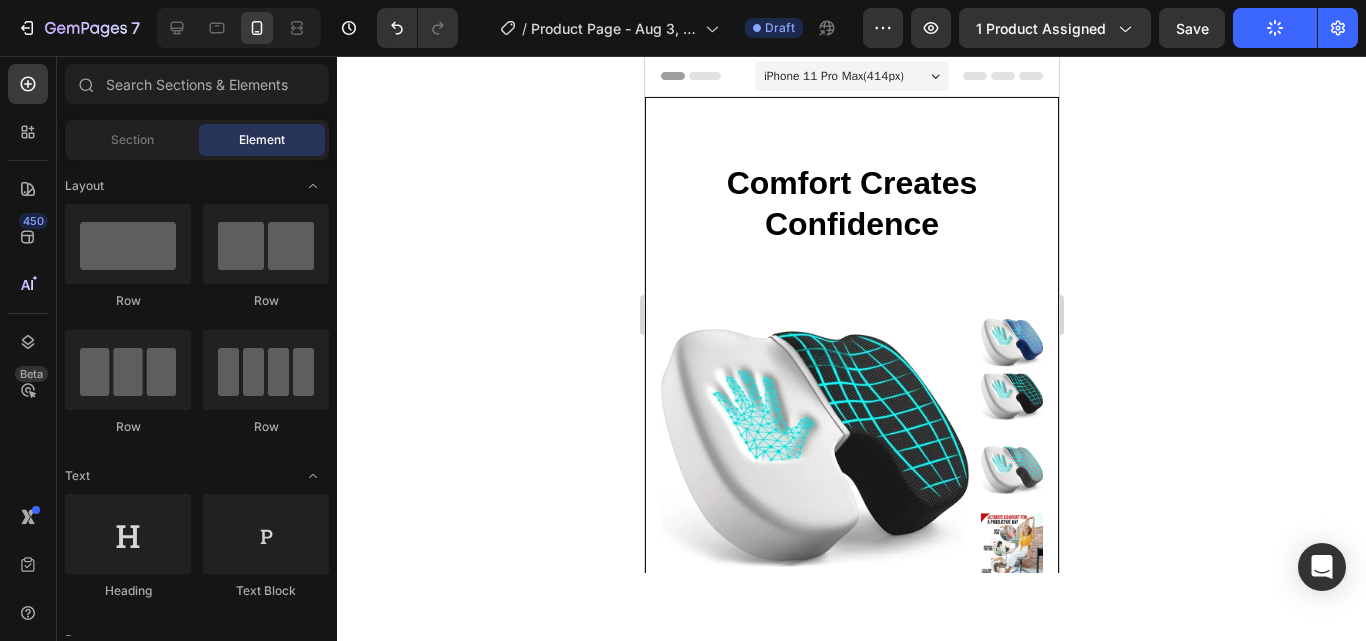 click 